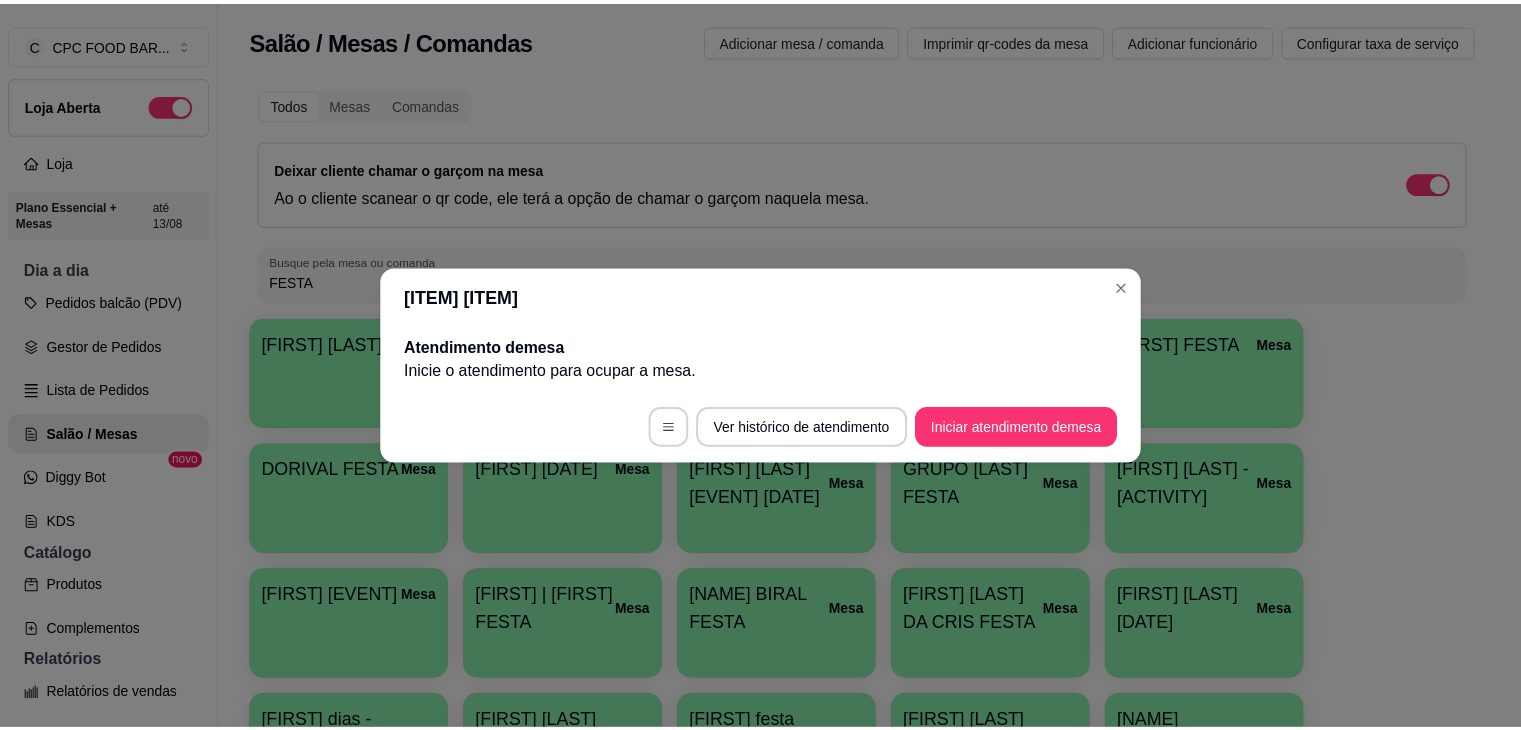 scroll, scrollTop: 0, scrollLeft: 0, axis: both 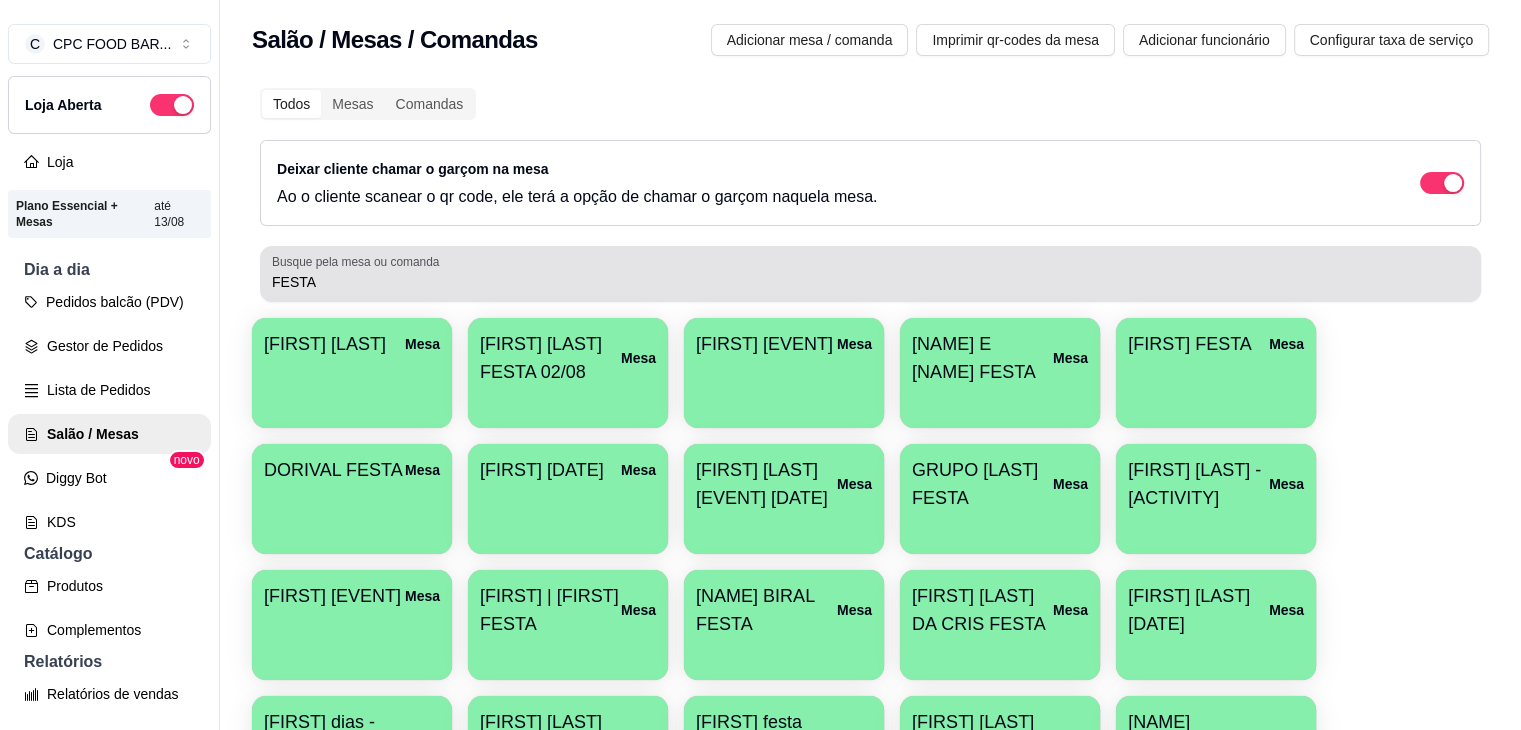 click on "FESTA" at bounding box center [870, 274] 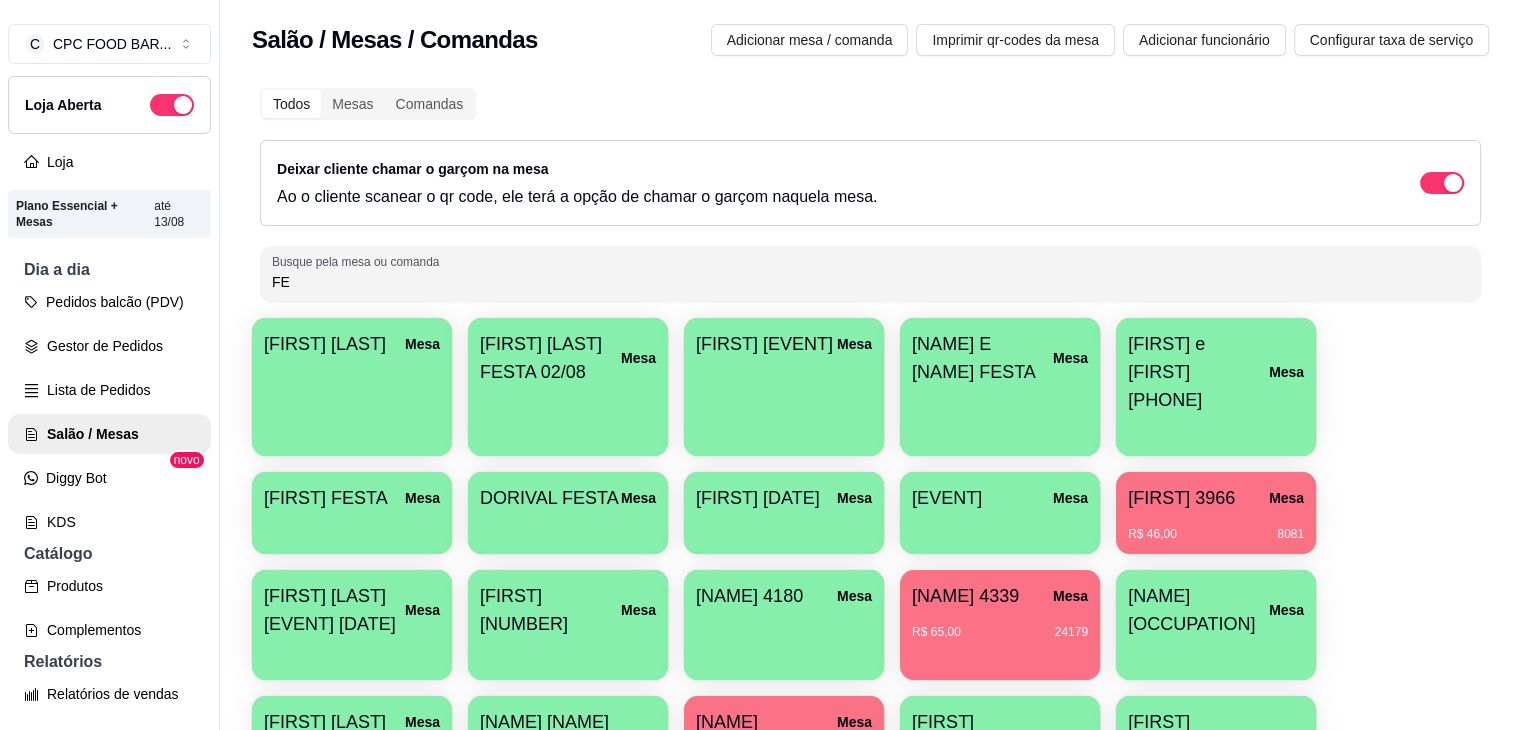 type on "F" 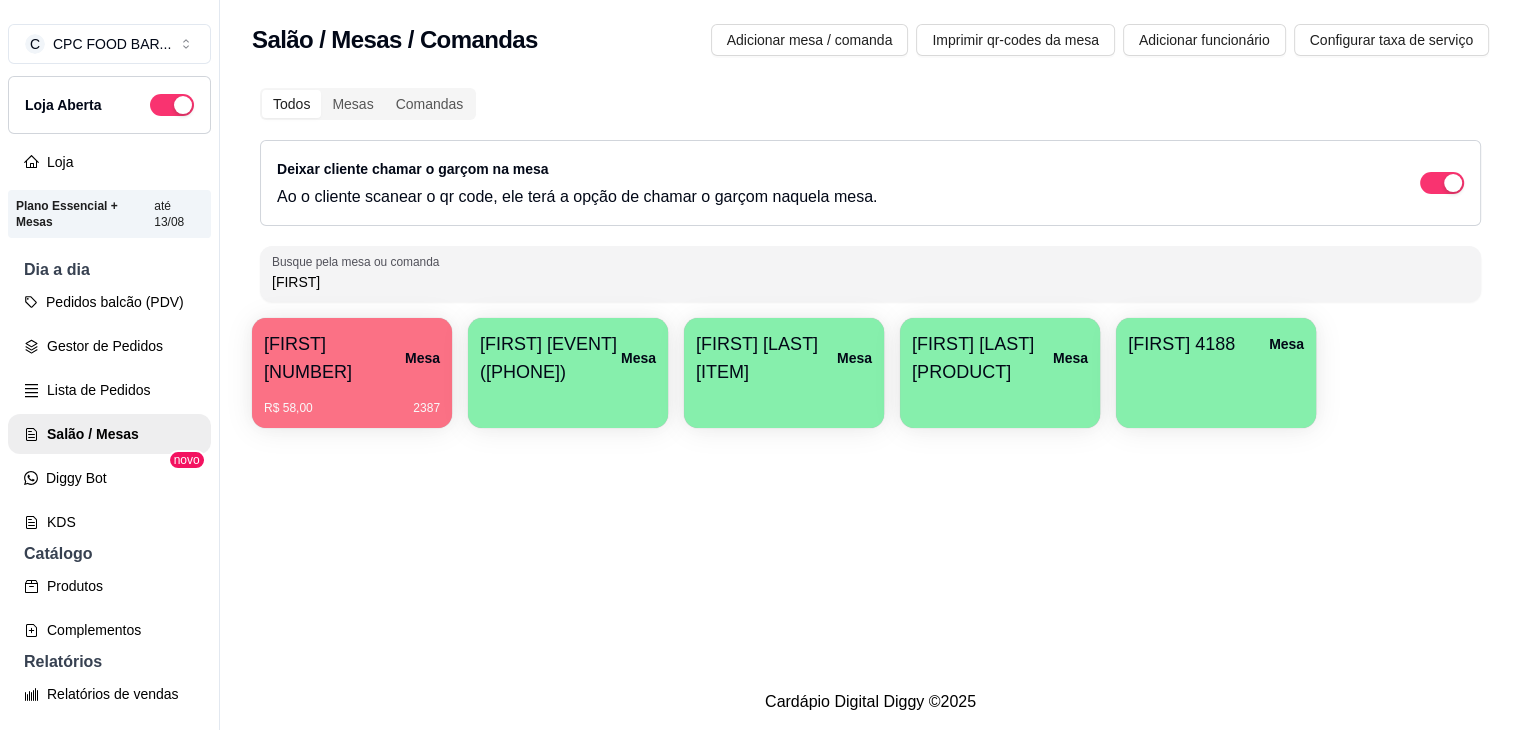 type on "[FIRST]" 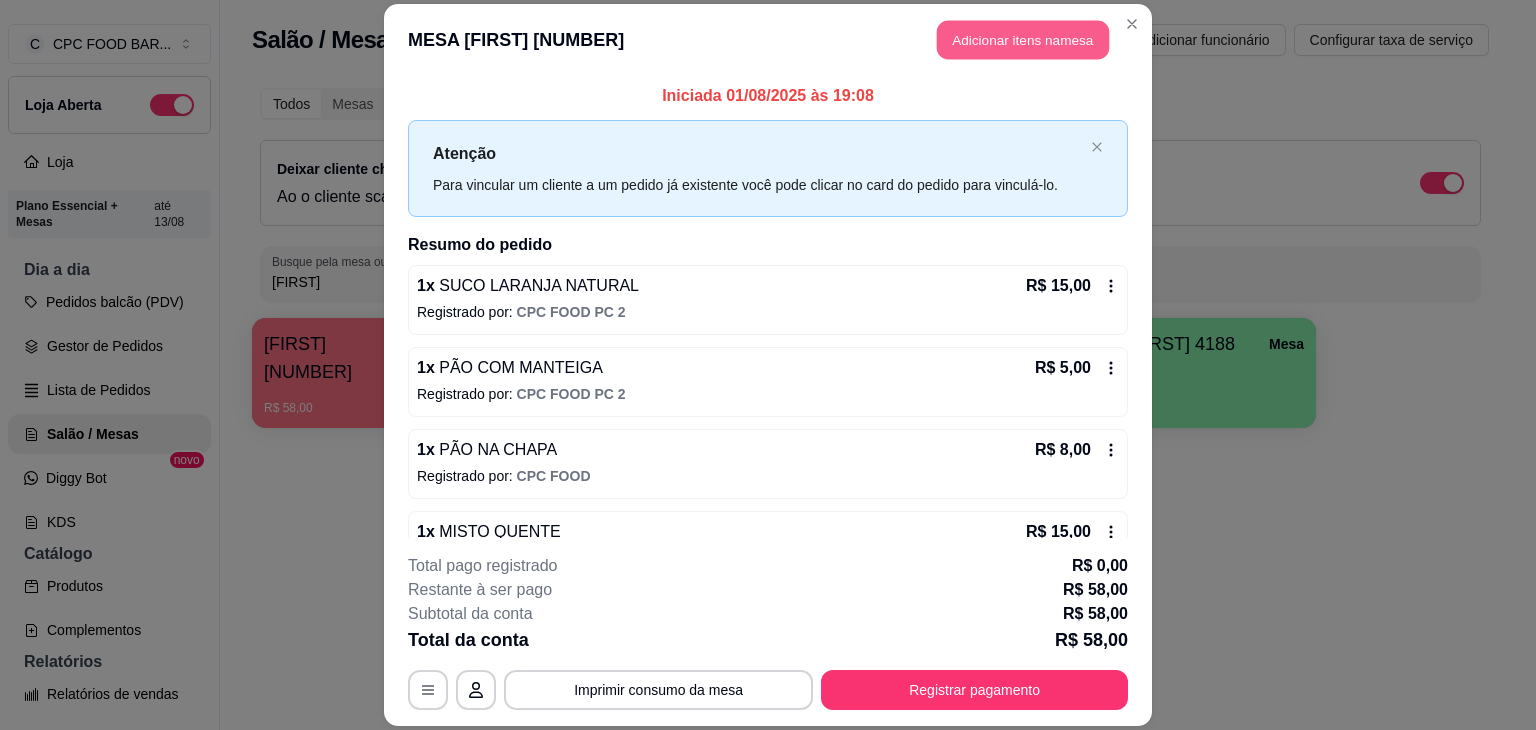 click on "Adicionar itens na  mesa" at bounding box center [1023, 39] 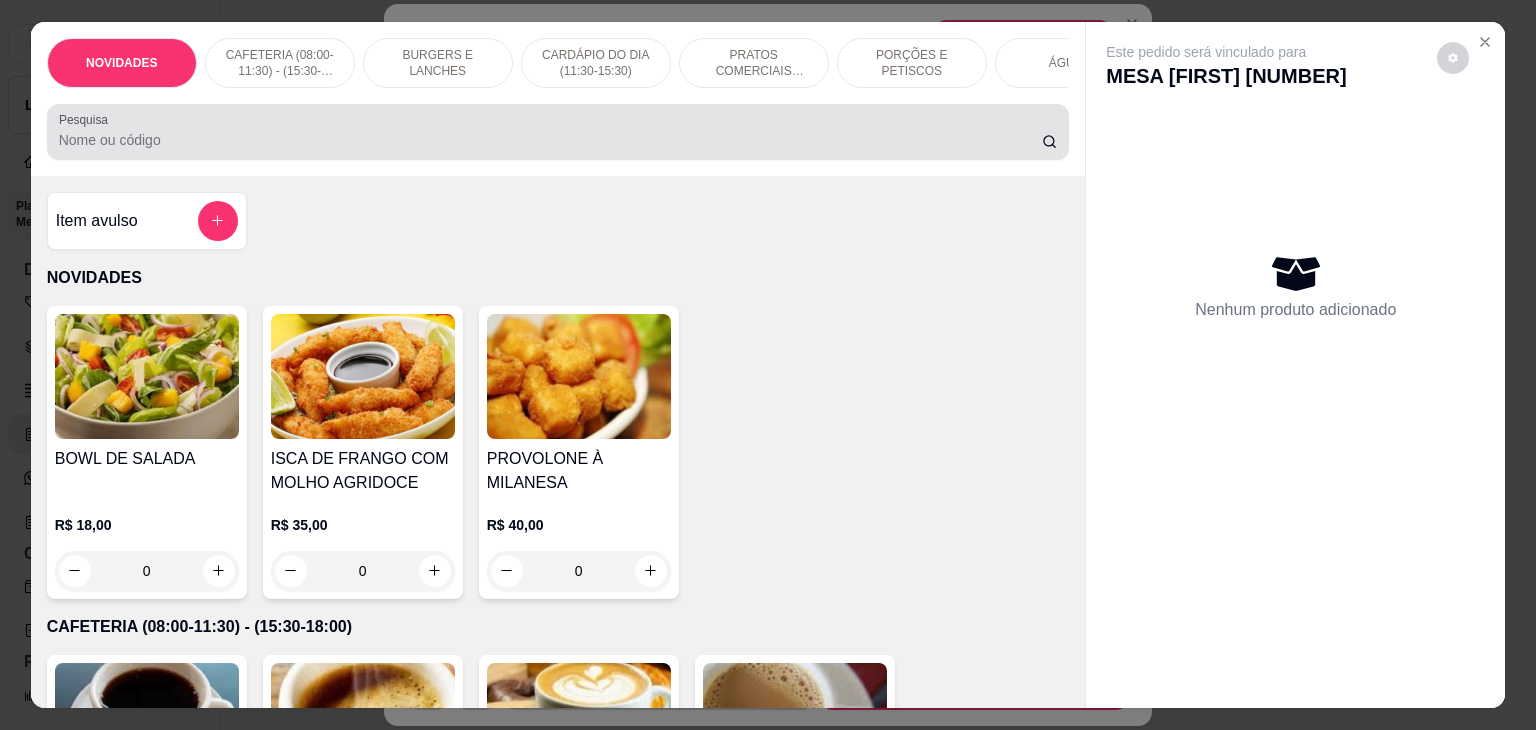 click on "Pesquisa" at bounding box center [558, 132] 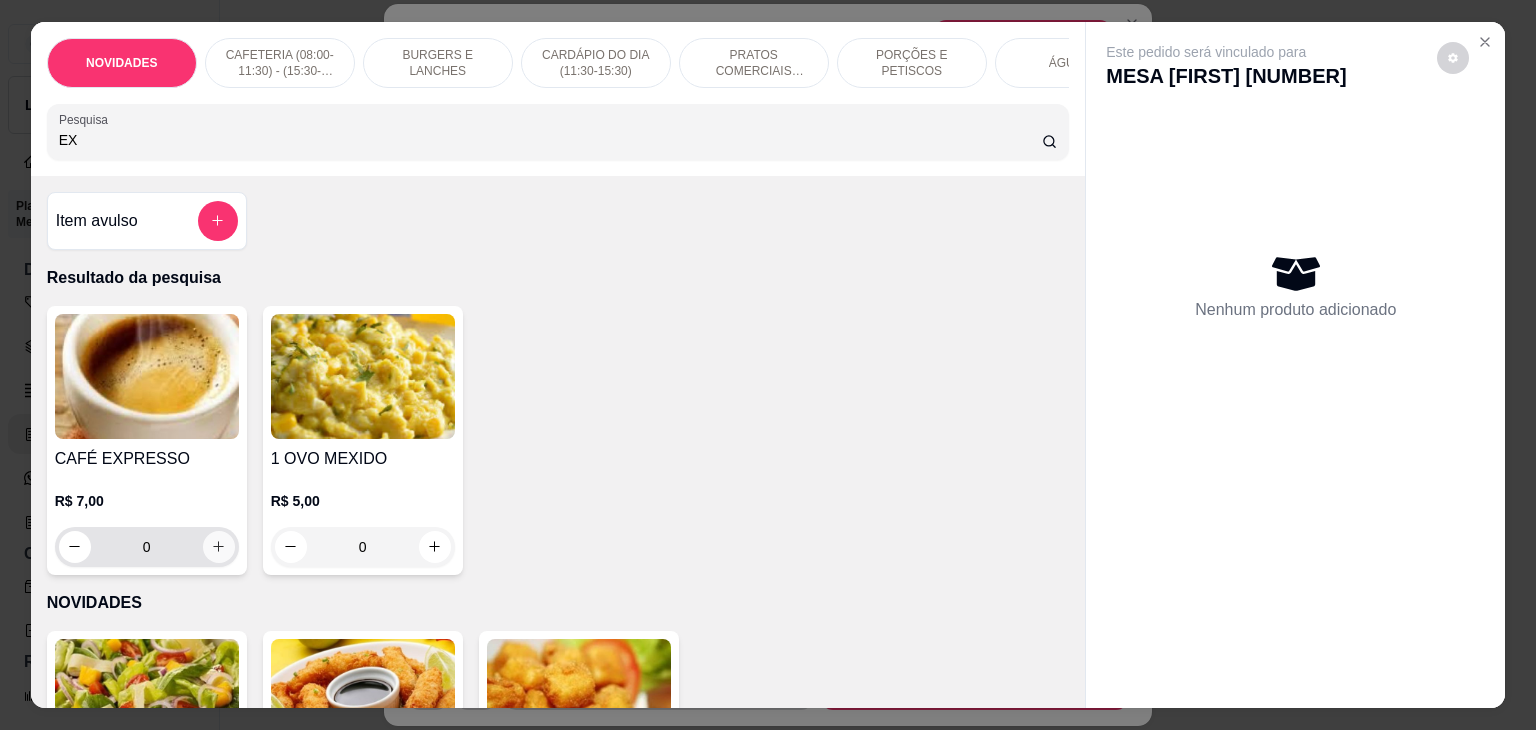 type on "EX" 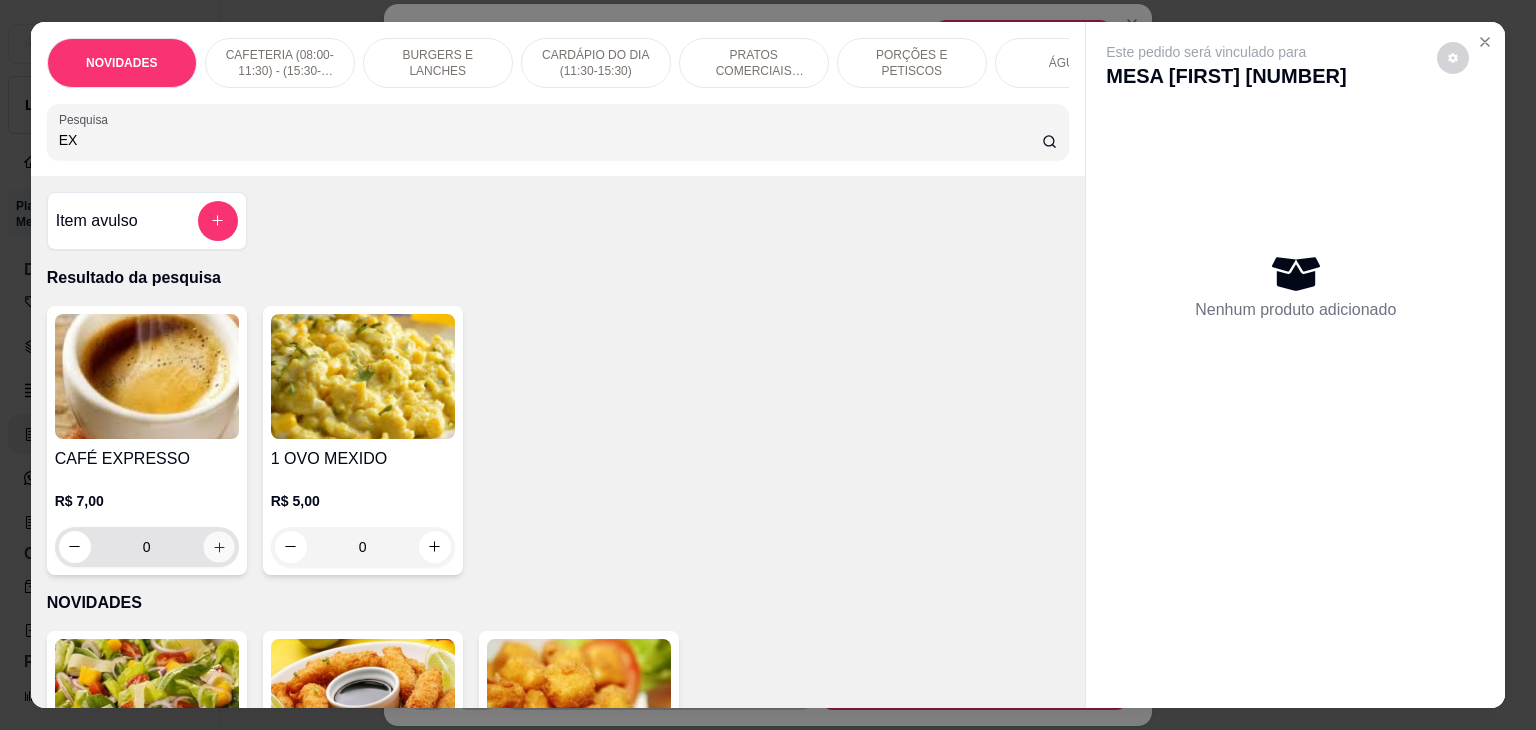 click 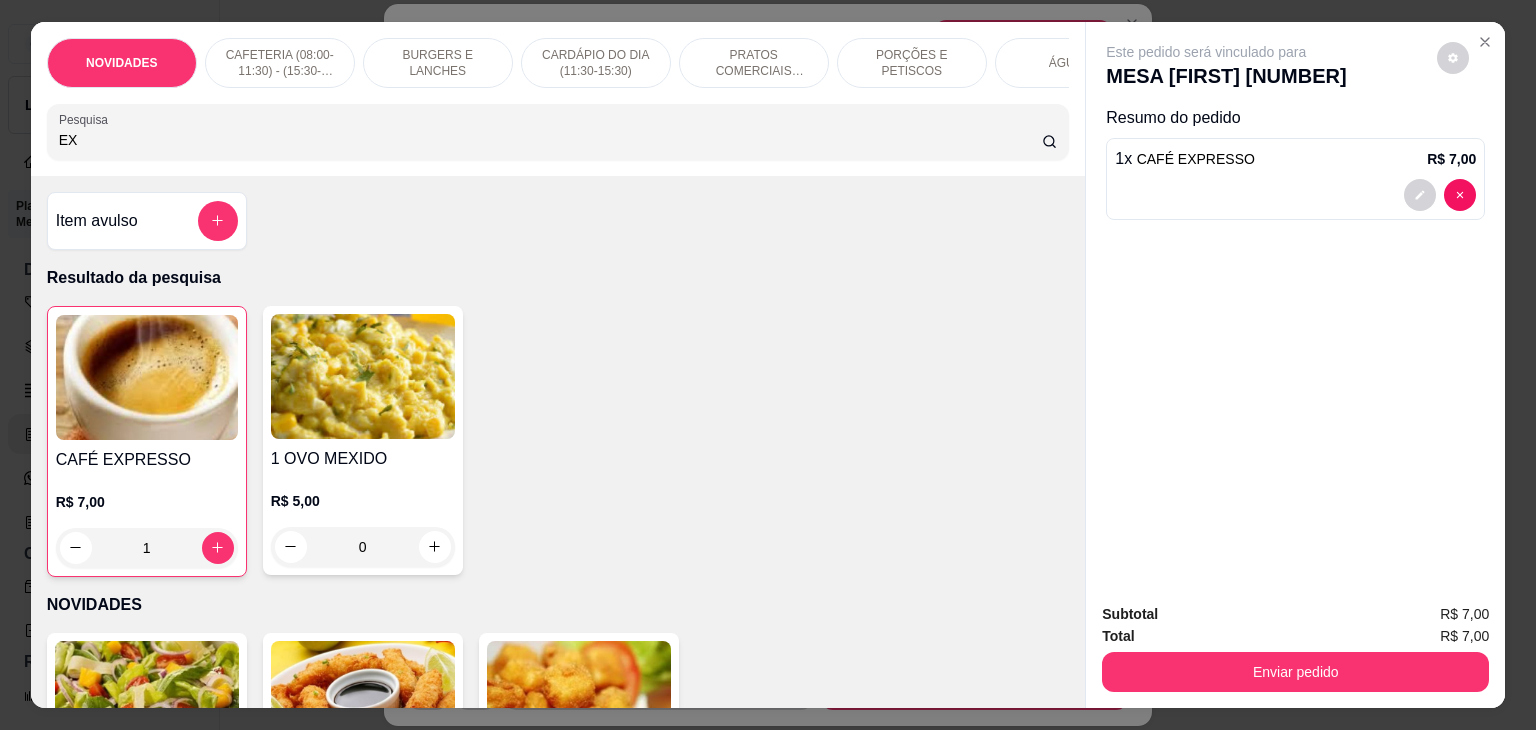 click on "EX" at bounding box center (550, 140) 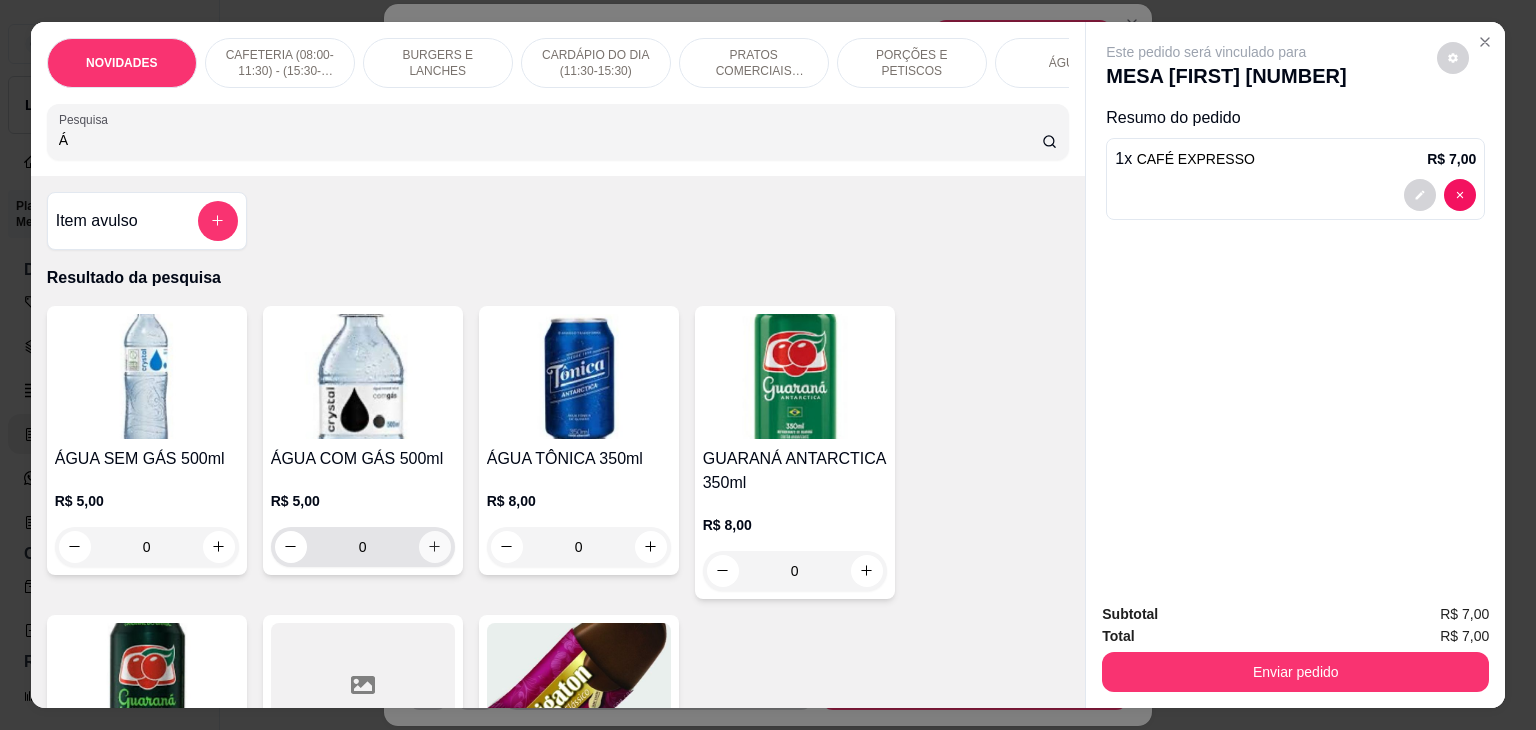 type on "Á" 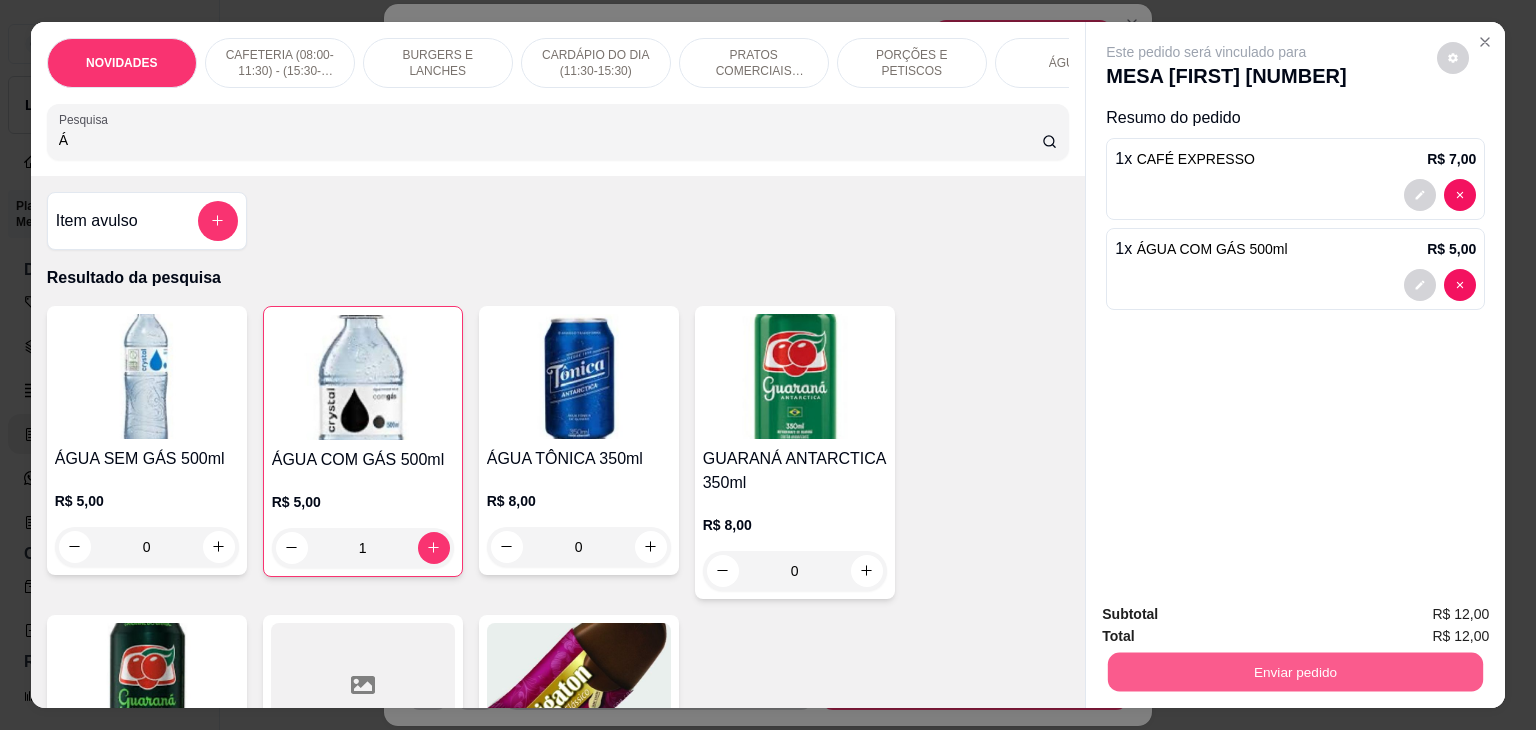 click on "Enviar pedido" at bounding box center [1295, 672] 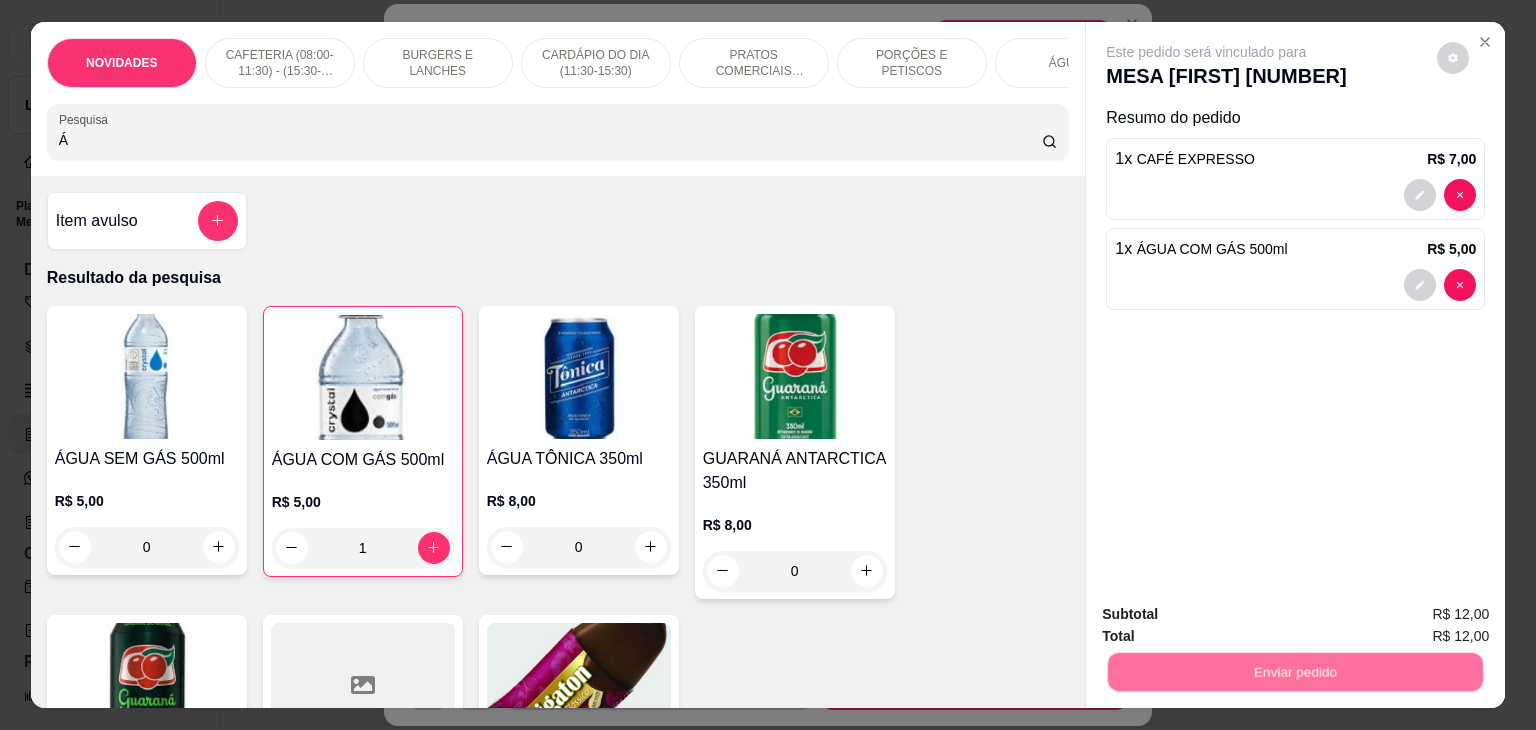 click on "Não registrar e enviar pedido" at bounding box center (1229, 615) 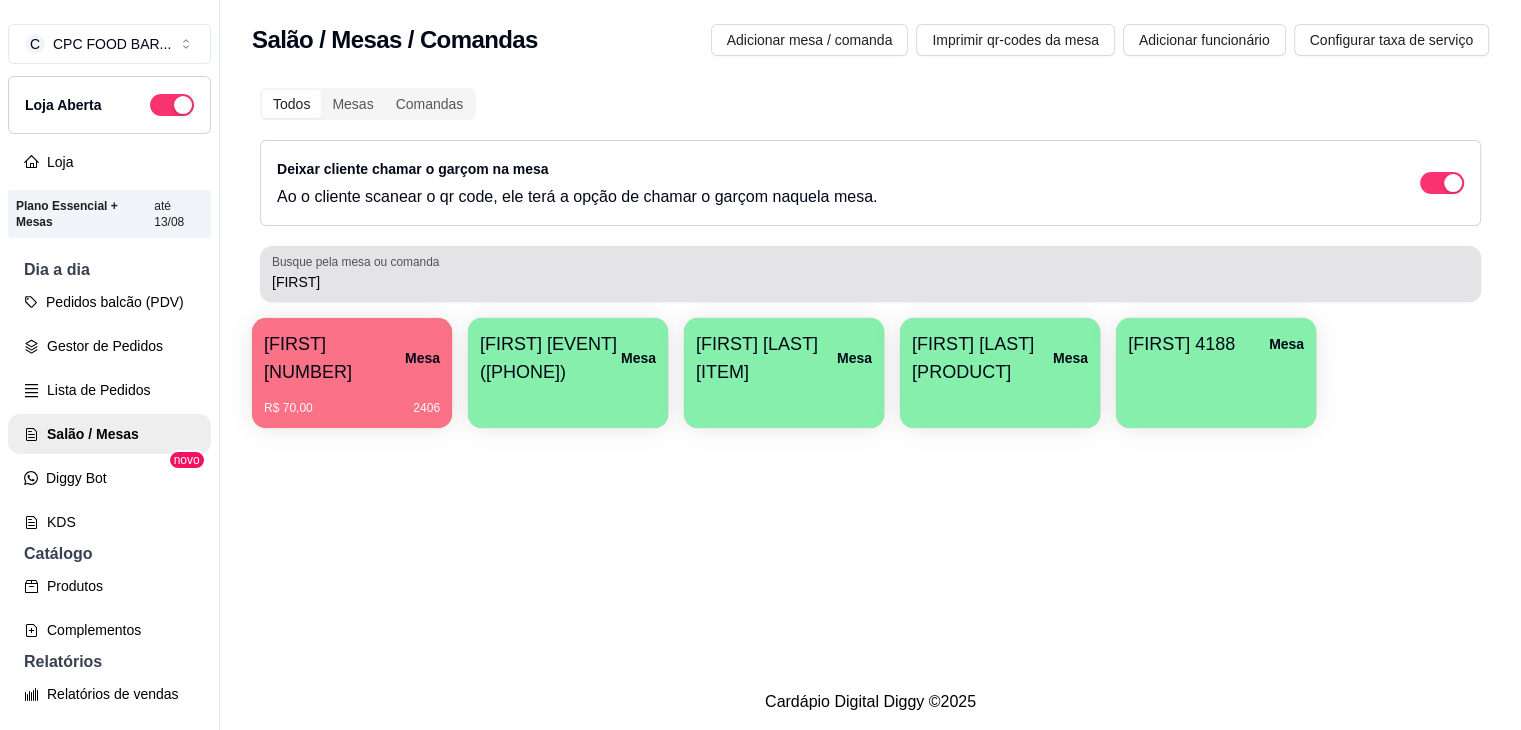 click on "[FIRST]" at bounding box center [870, 274] 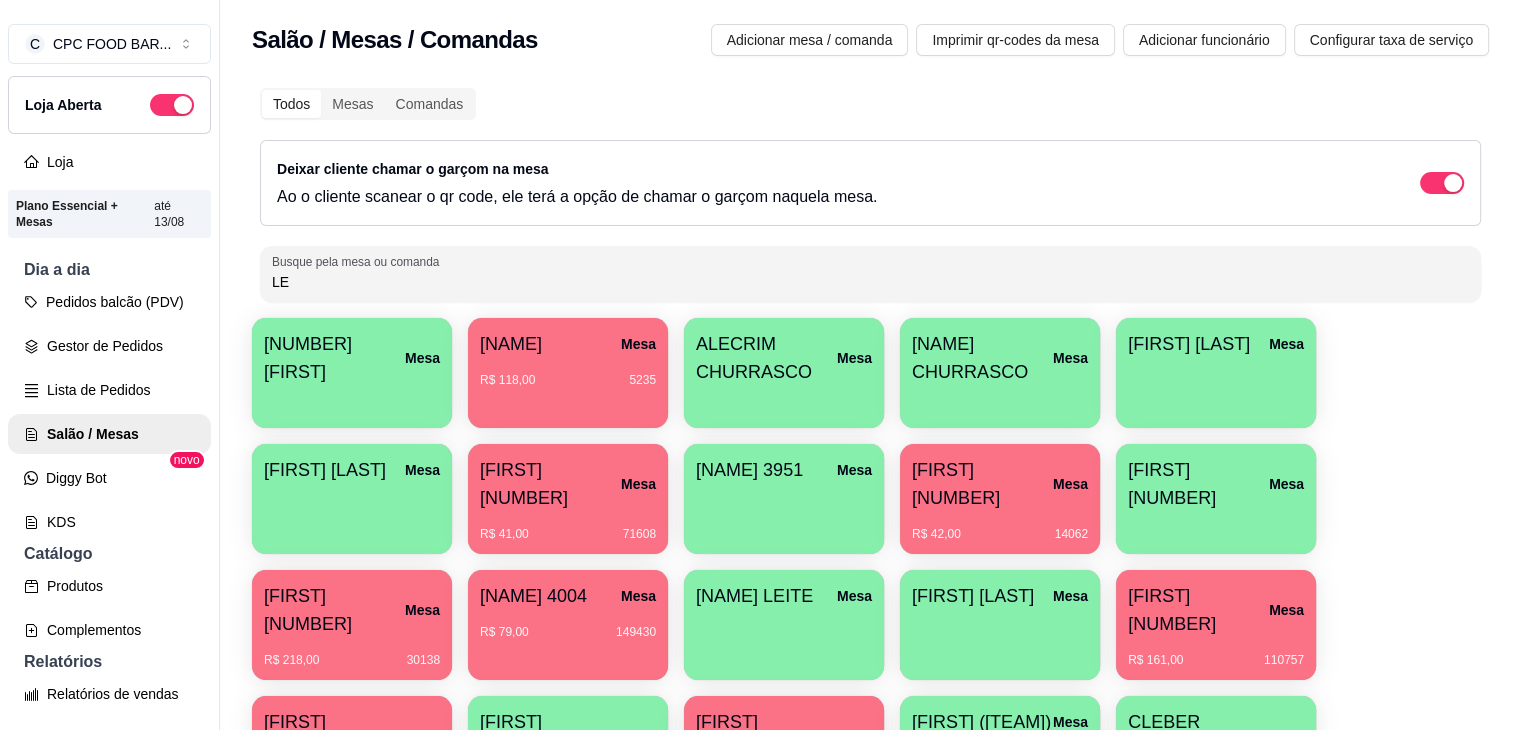 type on "L" 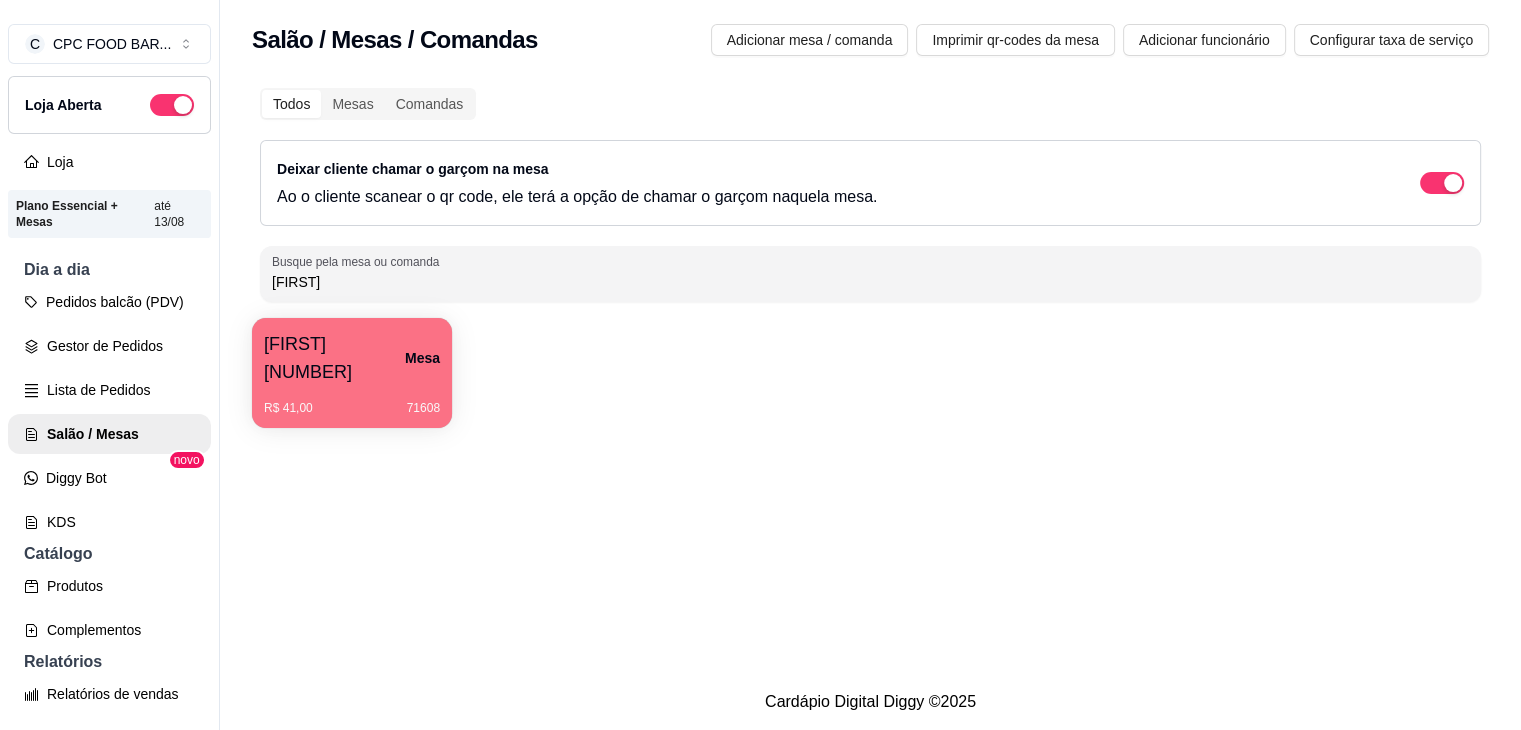 type on "[FIRST]" 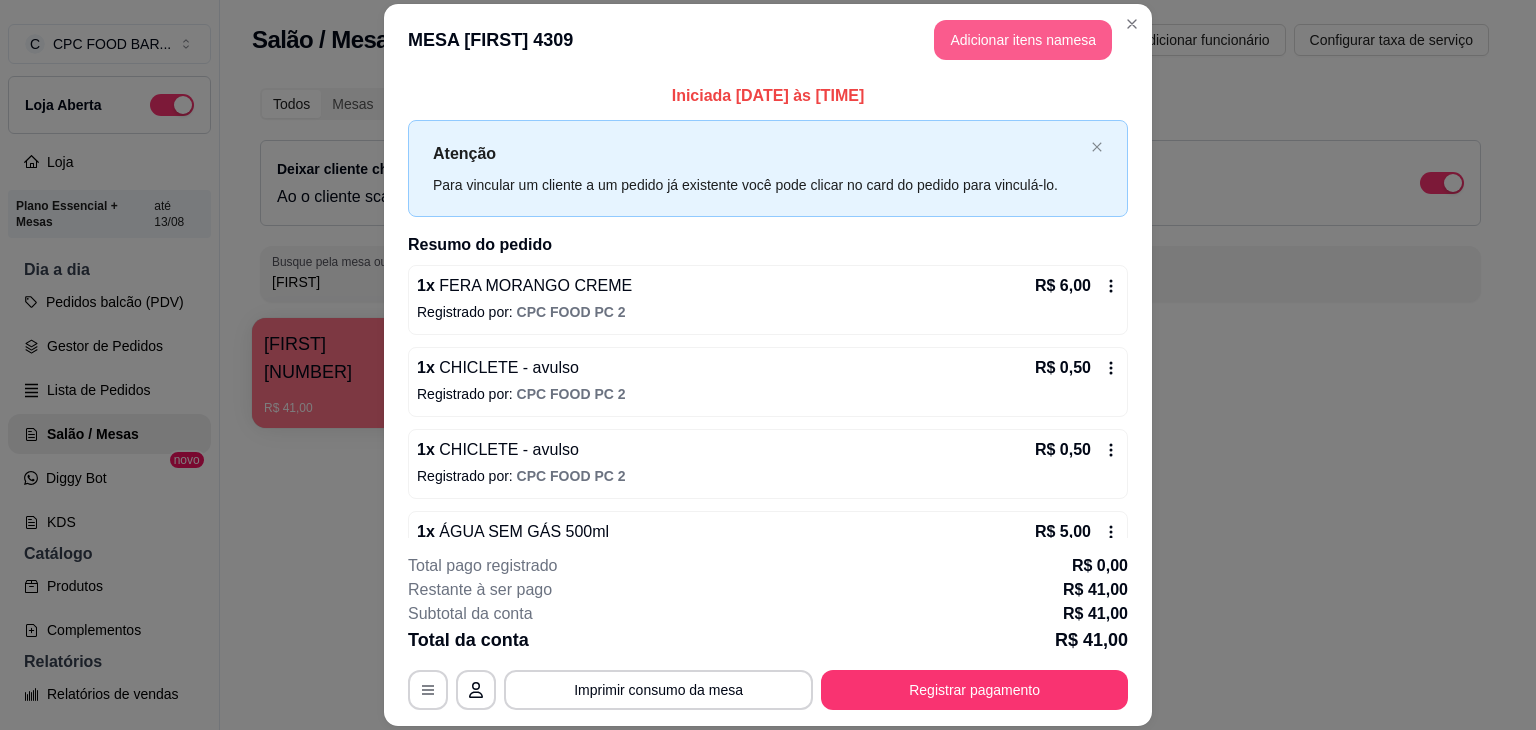 click on "Adicionar itens na  mesa" at bounding box center [1023, 40] 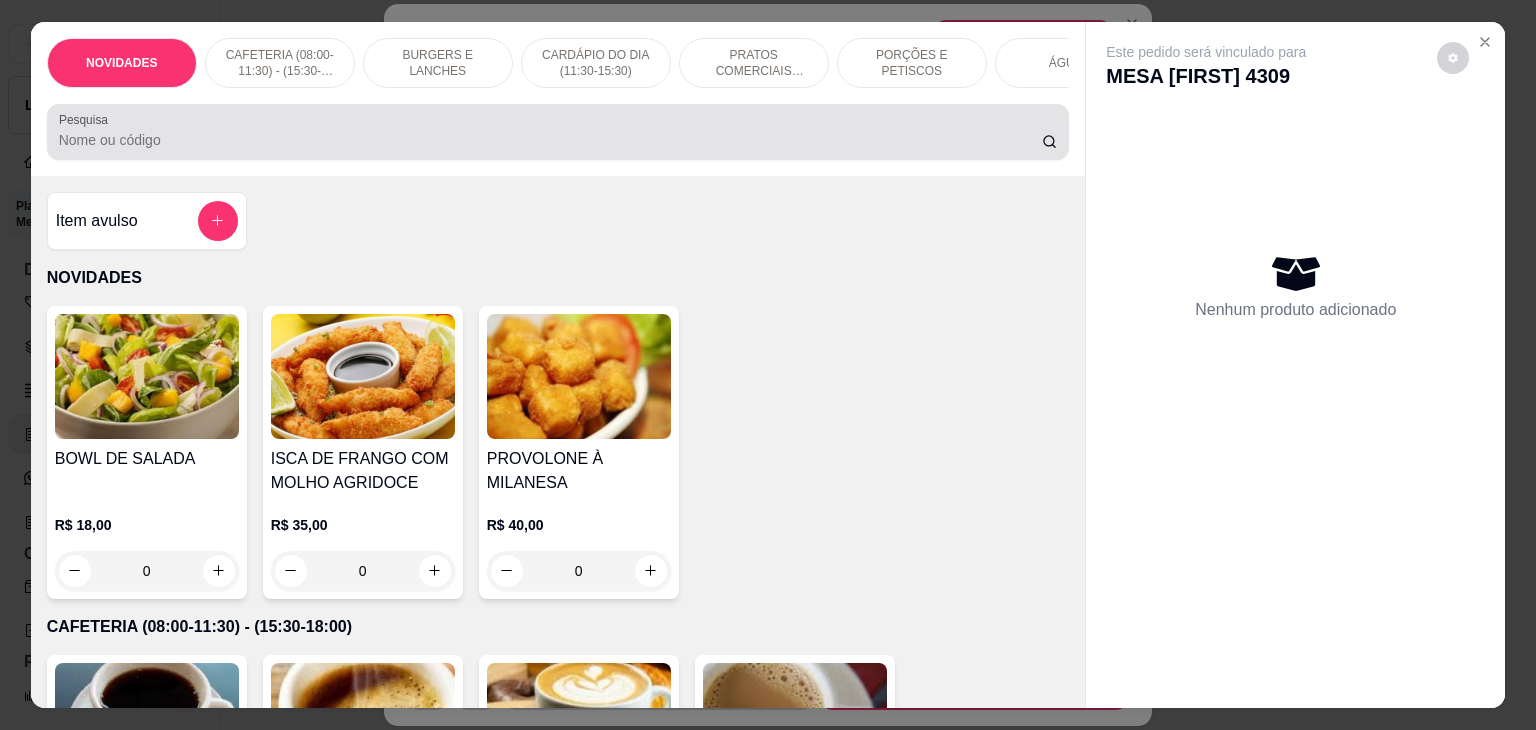 click at bounding box center [558, 132] 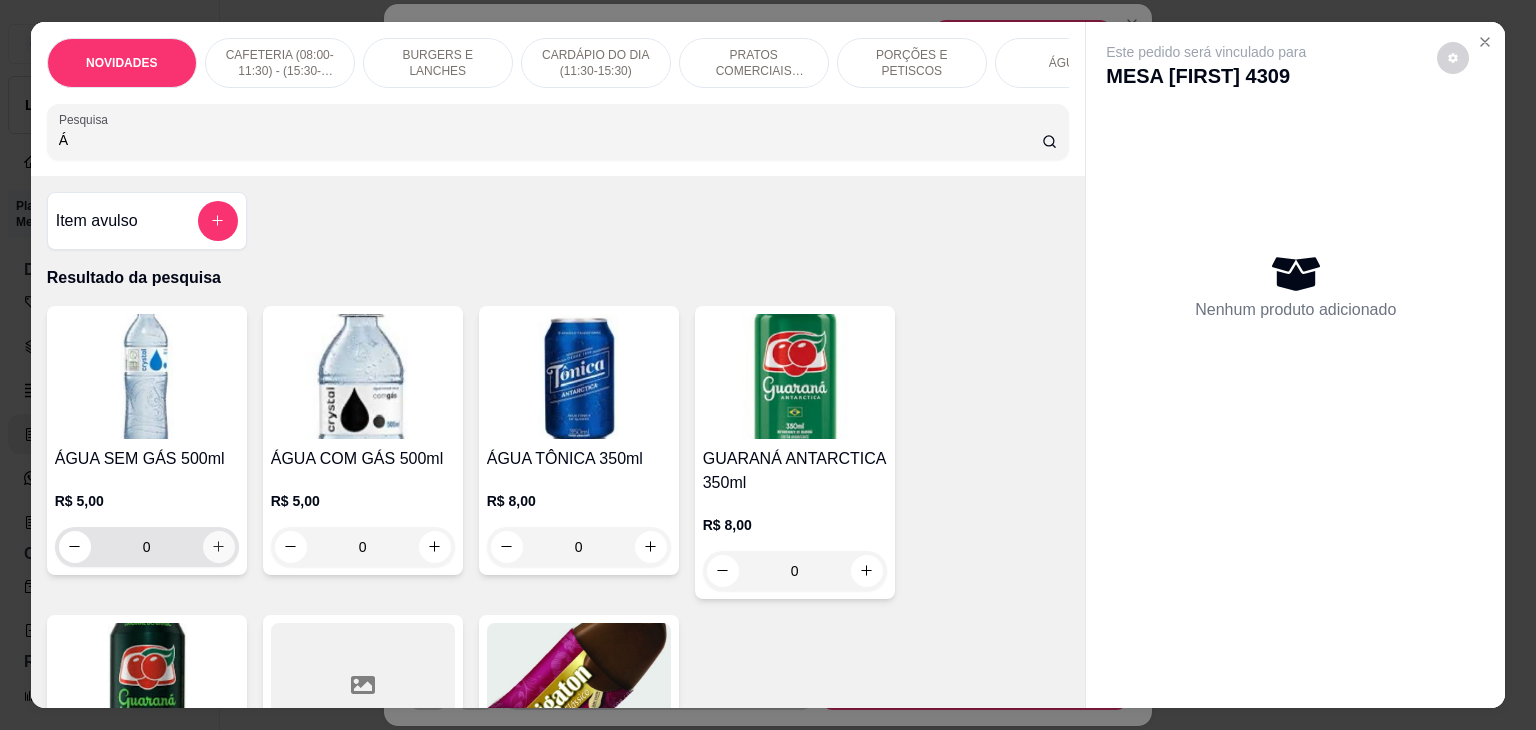 type on "Á" 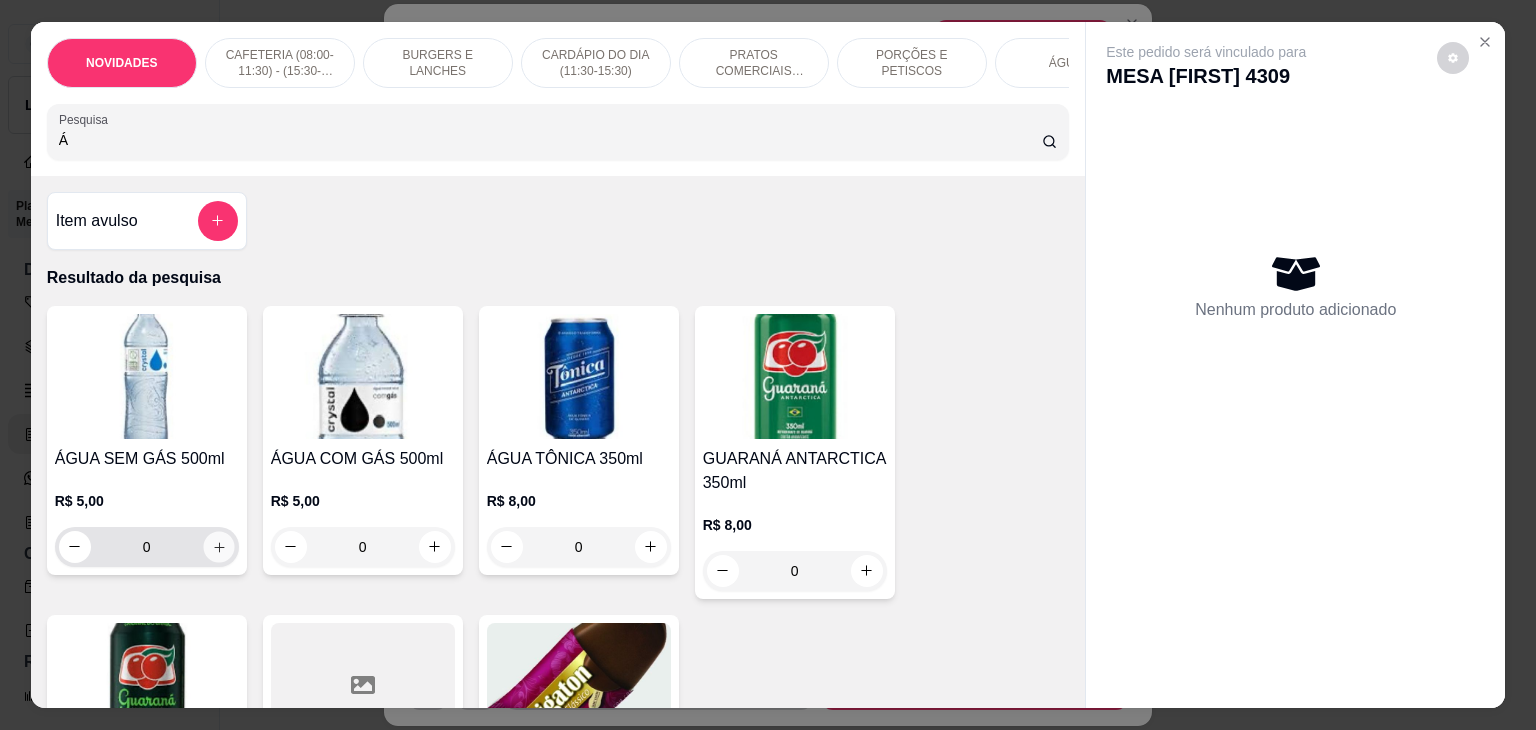 click 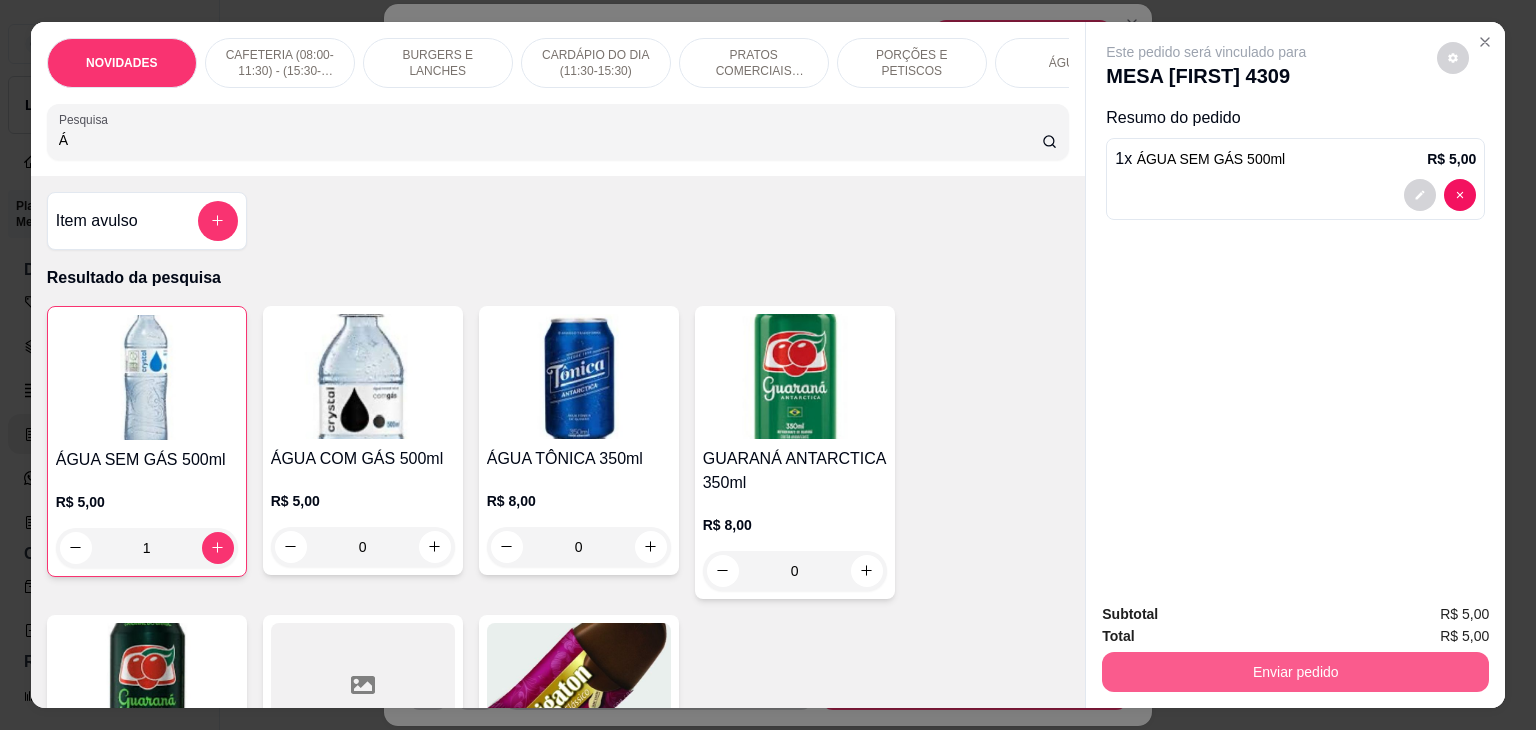 click on "Enviar pedido" at bounding box center [1295, 672] 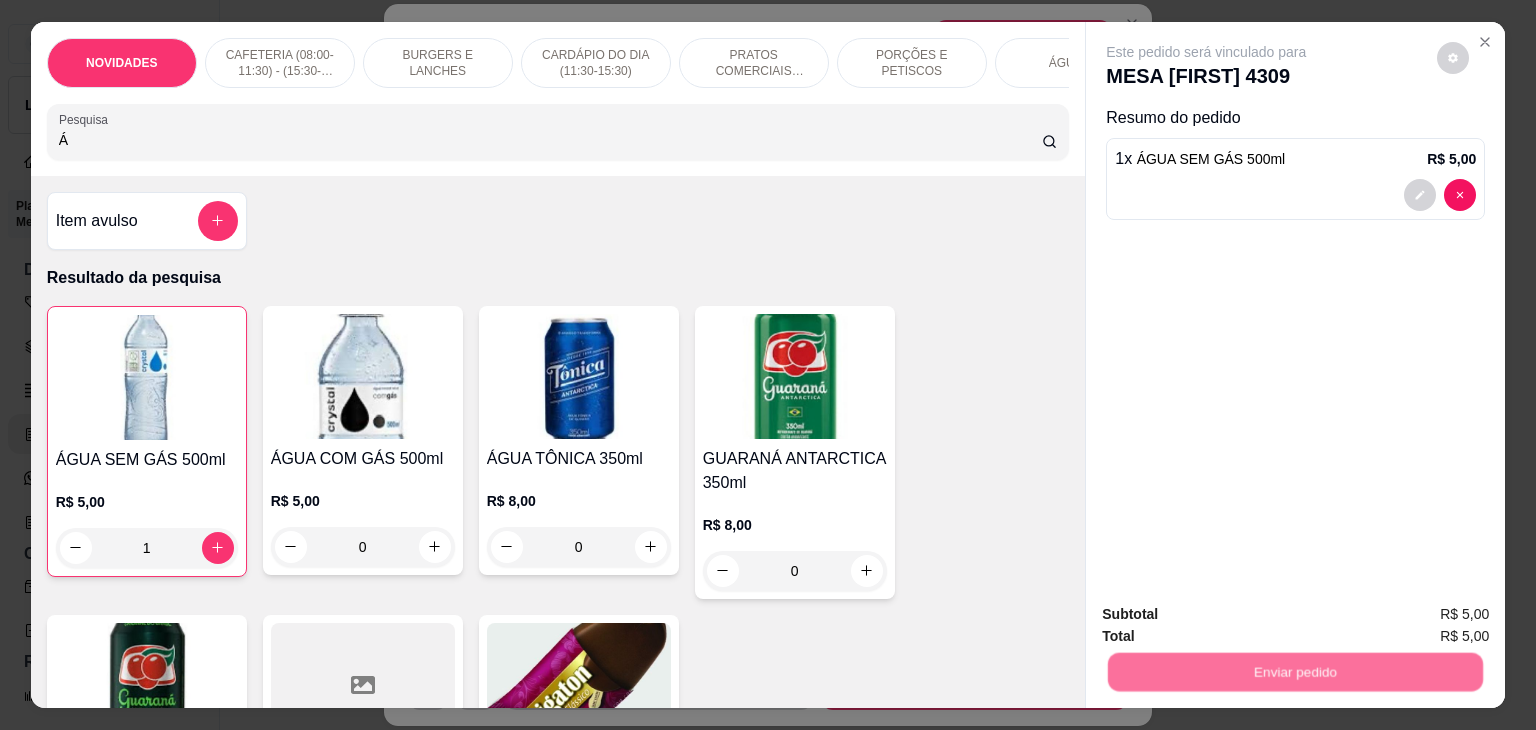 click on "Não registrar e enviar pedido" at bounding box center (1229, 615) 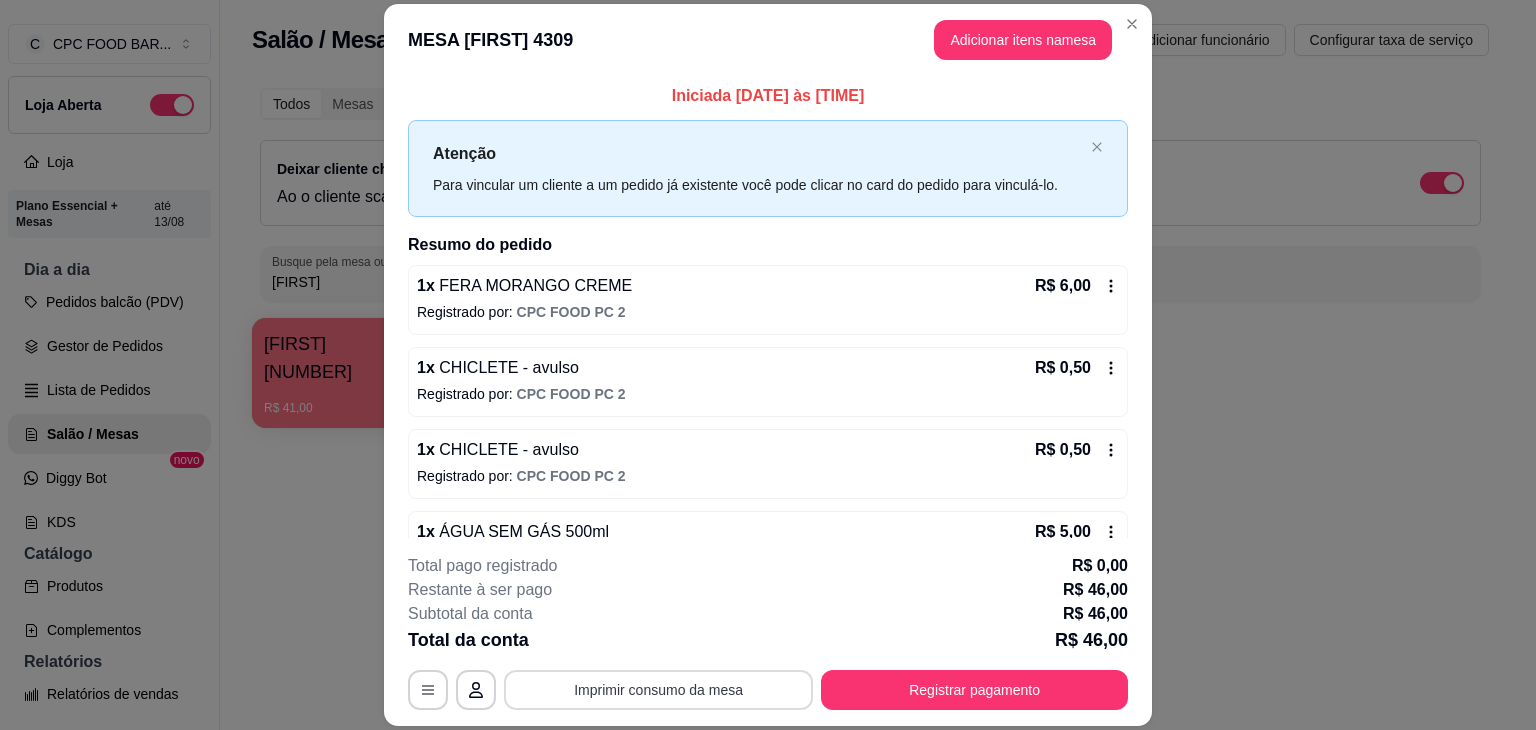 click on "Imprimir consumo da mesa" at bounding box center [658, 690] 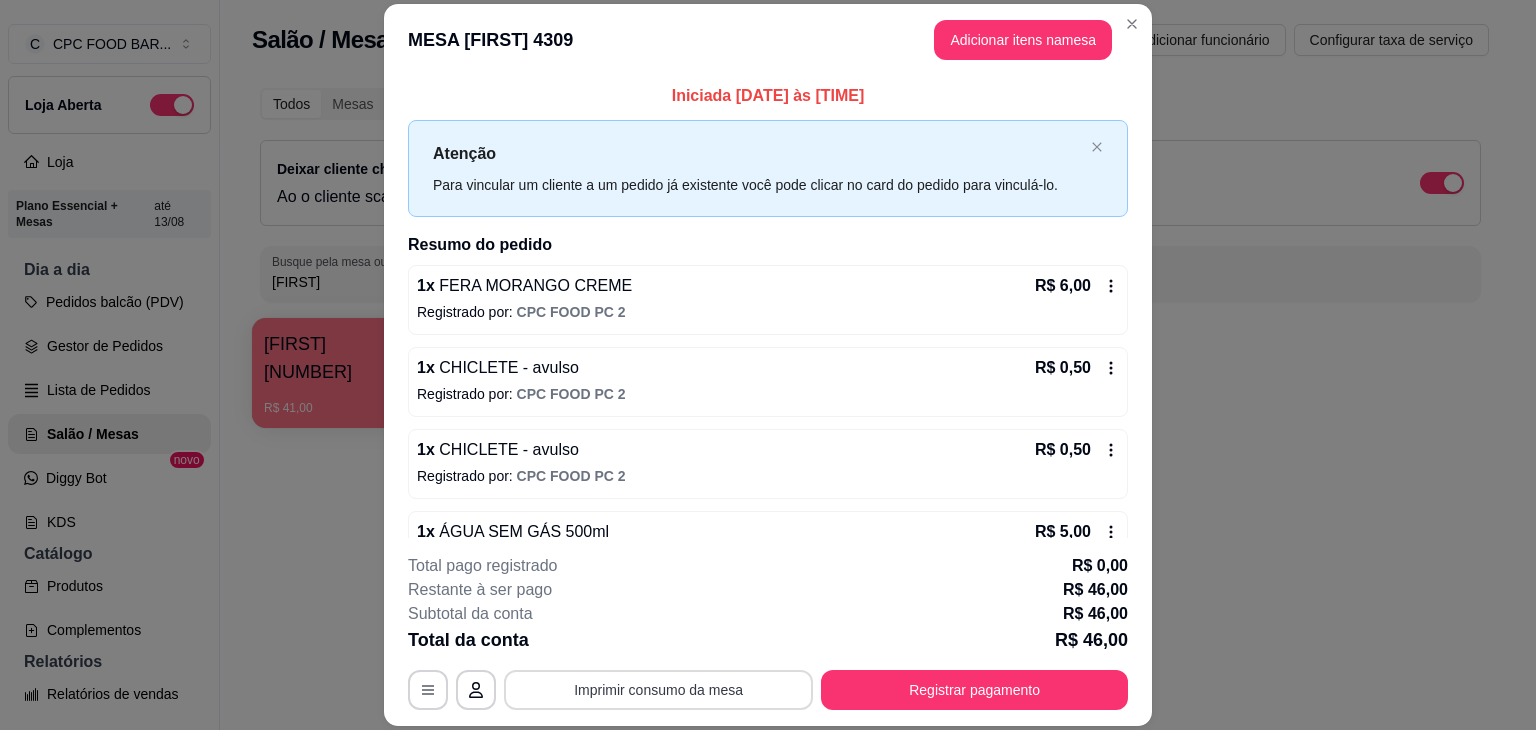 scroll, scrollTop: 0, scrollLeft: 0, axis: both 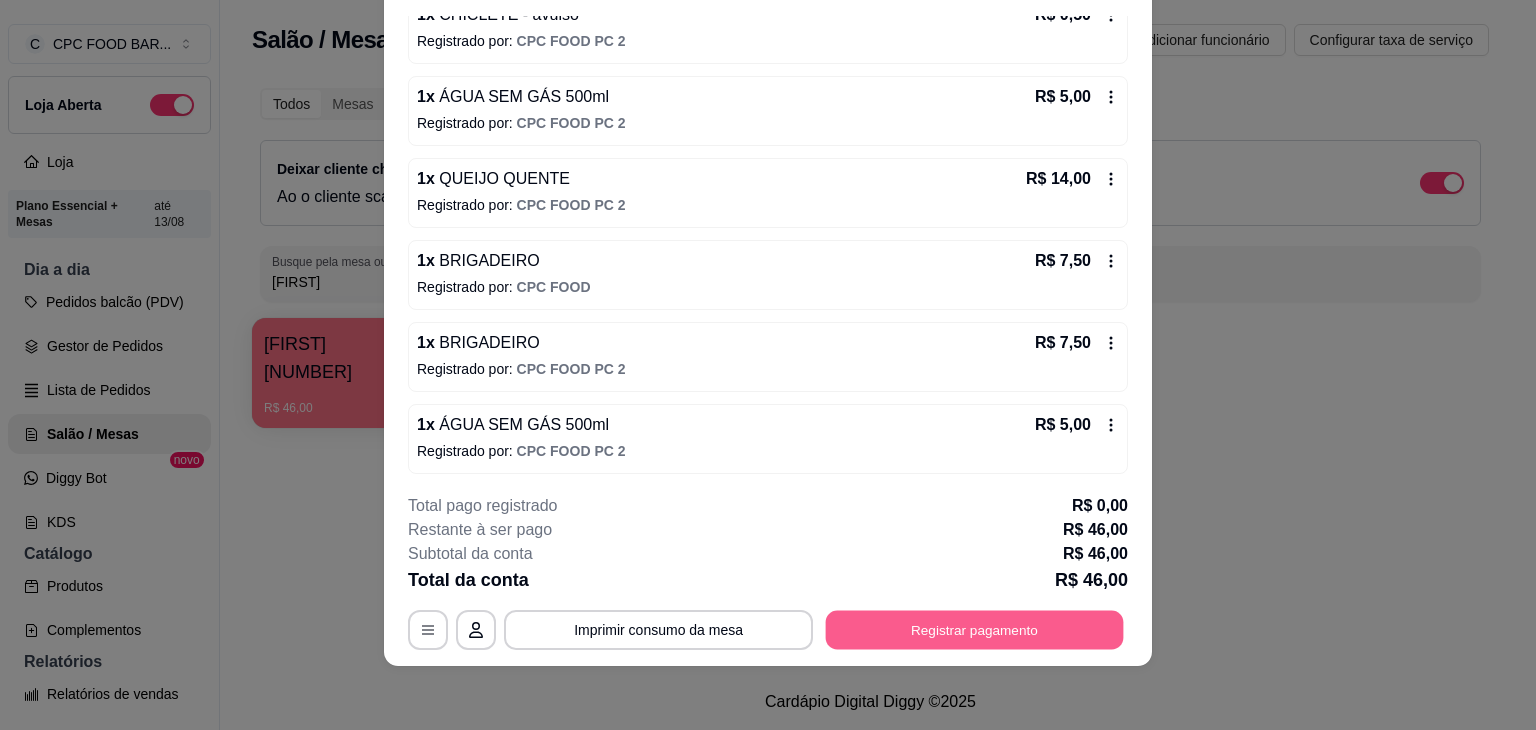 click on "Registrar pagamento" at bounding box center (975, 630) 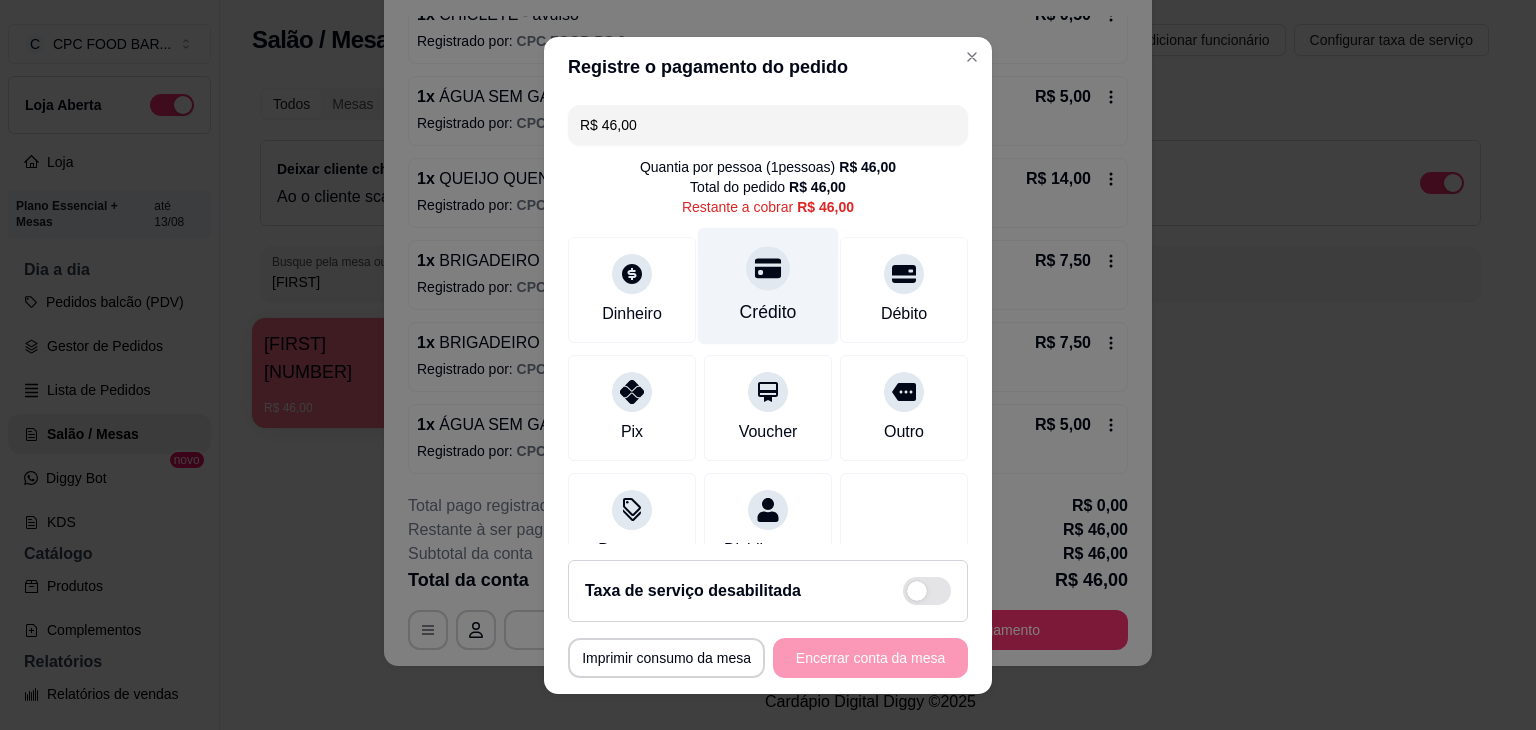 click on "Crédito" at bounding box center [768, 312] 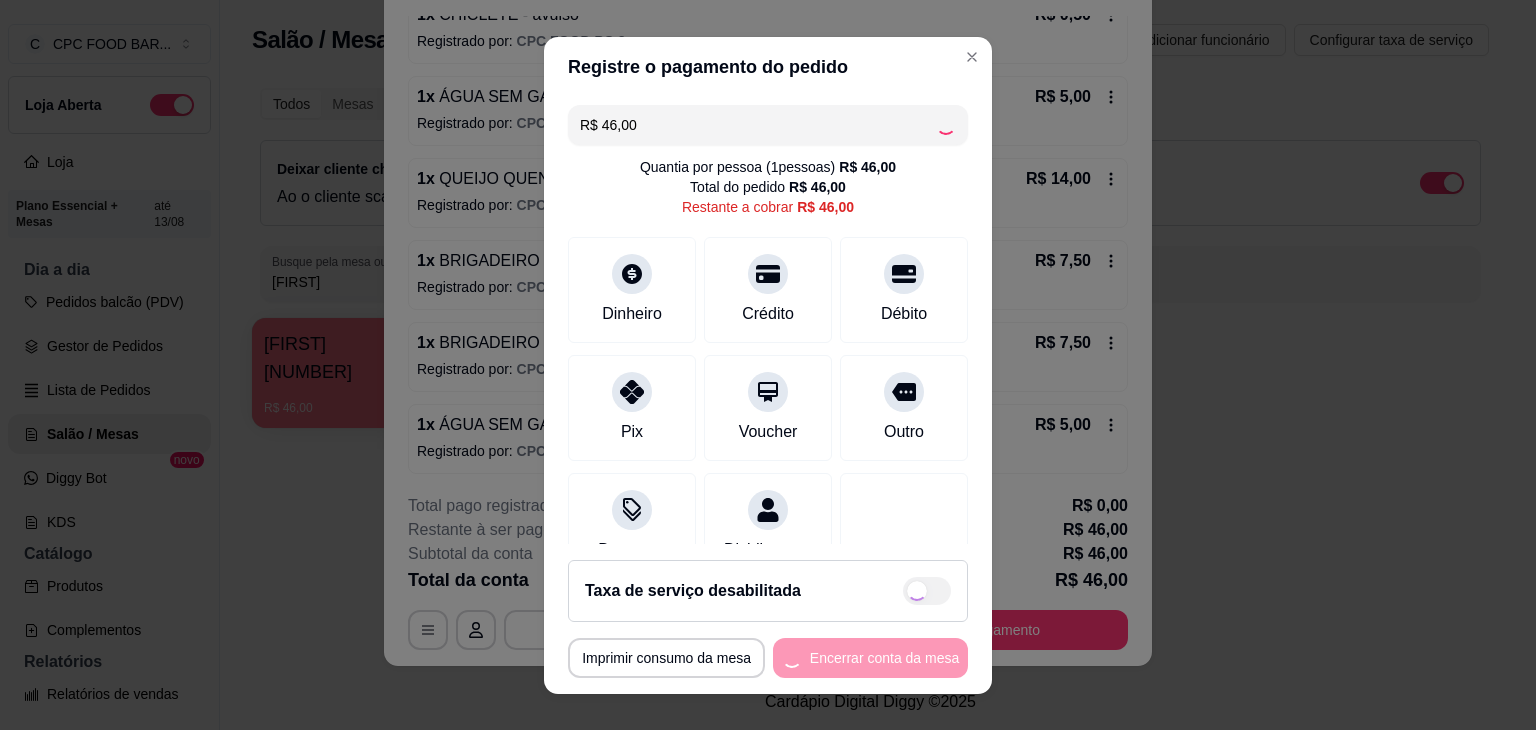 type on "R$ 0,00" 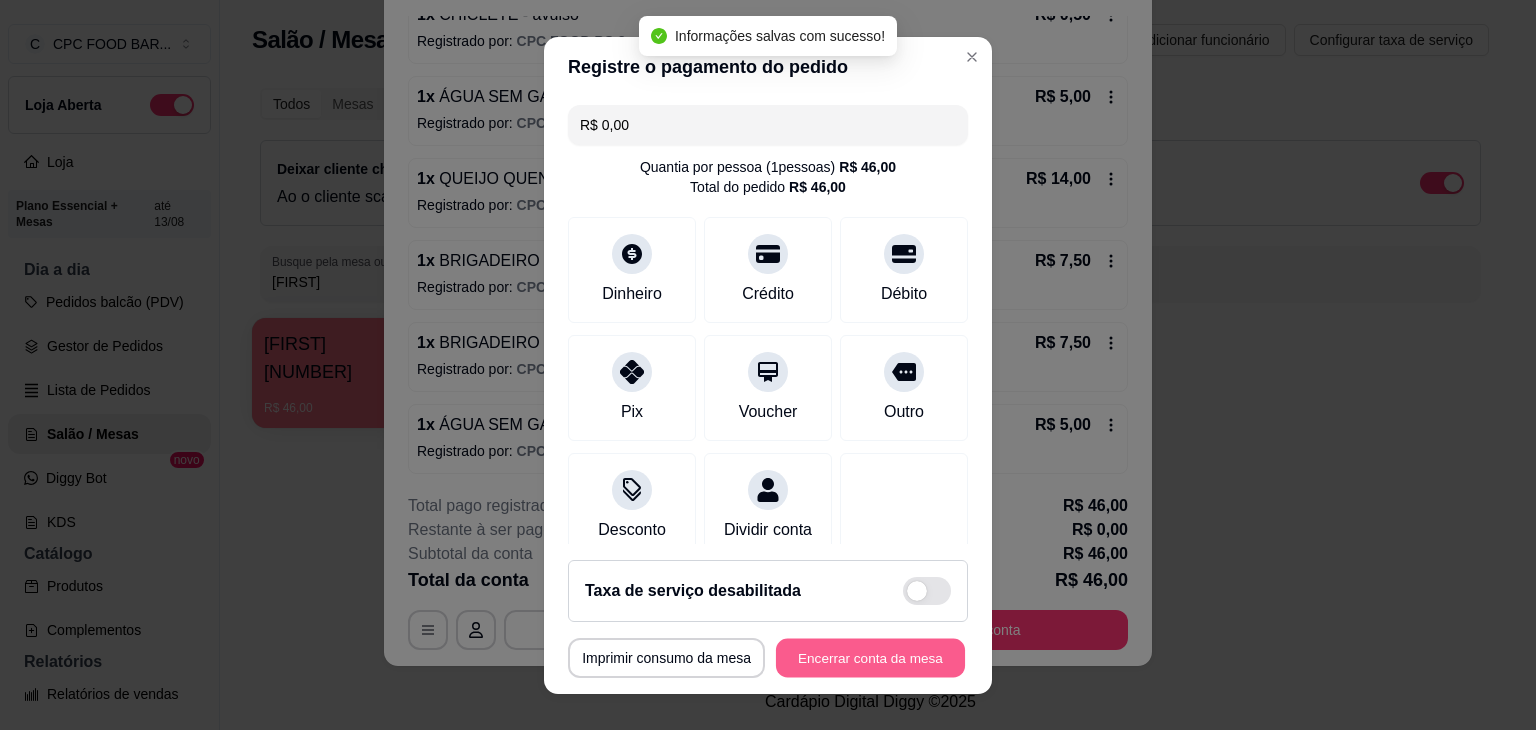 click on "Encerrar conta da mesa" at bounding box center (870, 657) 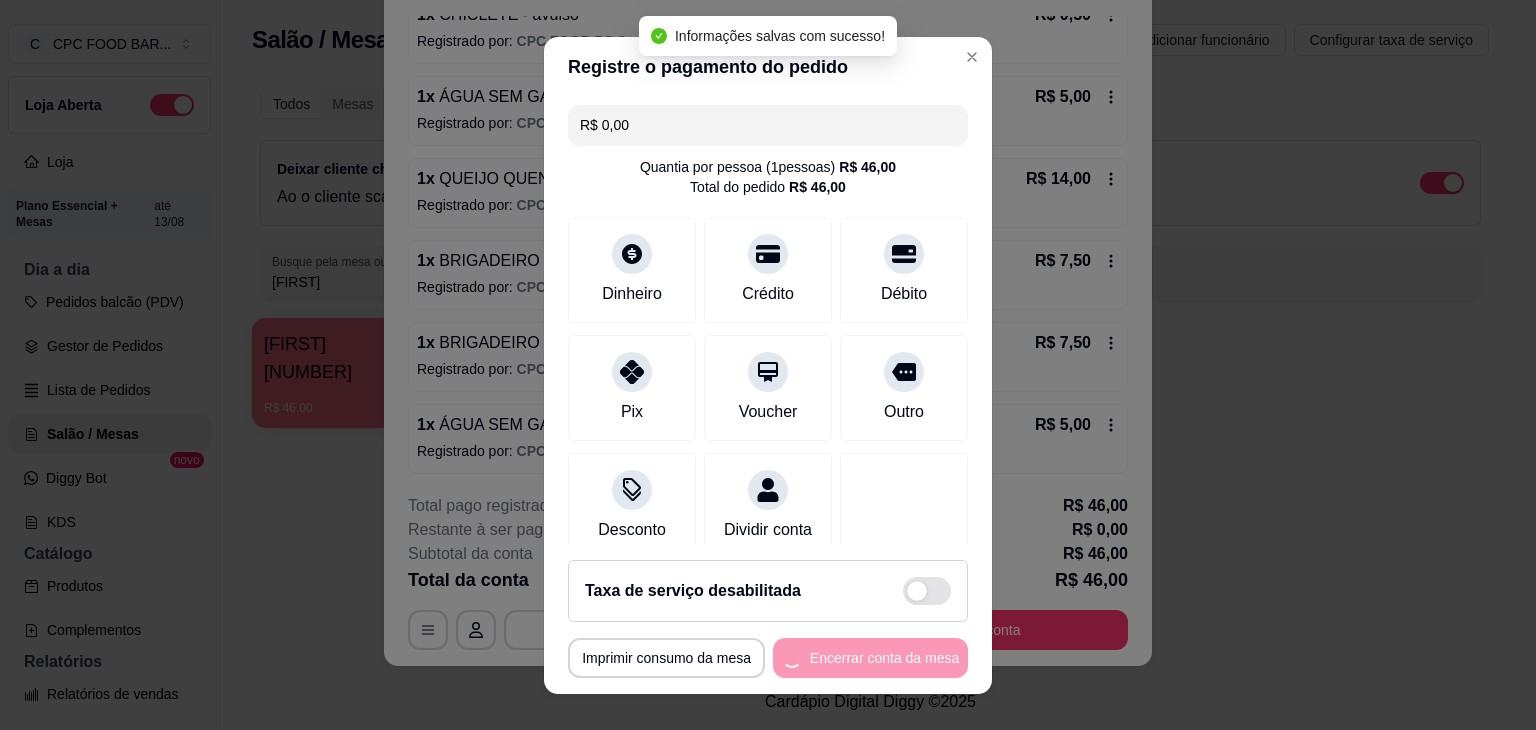 scroll, scrollTop: 0, scrollLeft: 0, axis: both 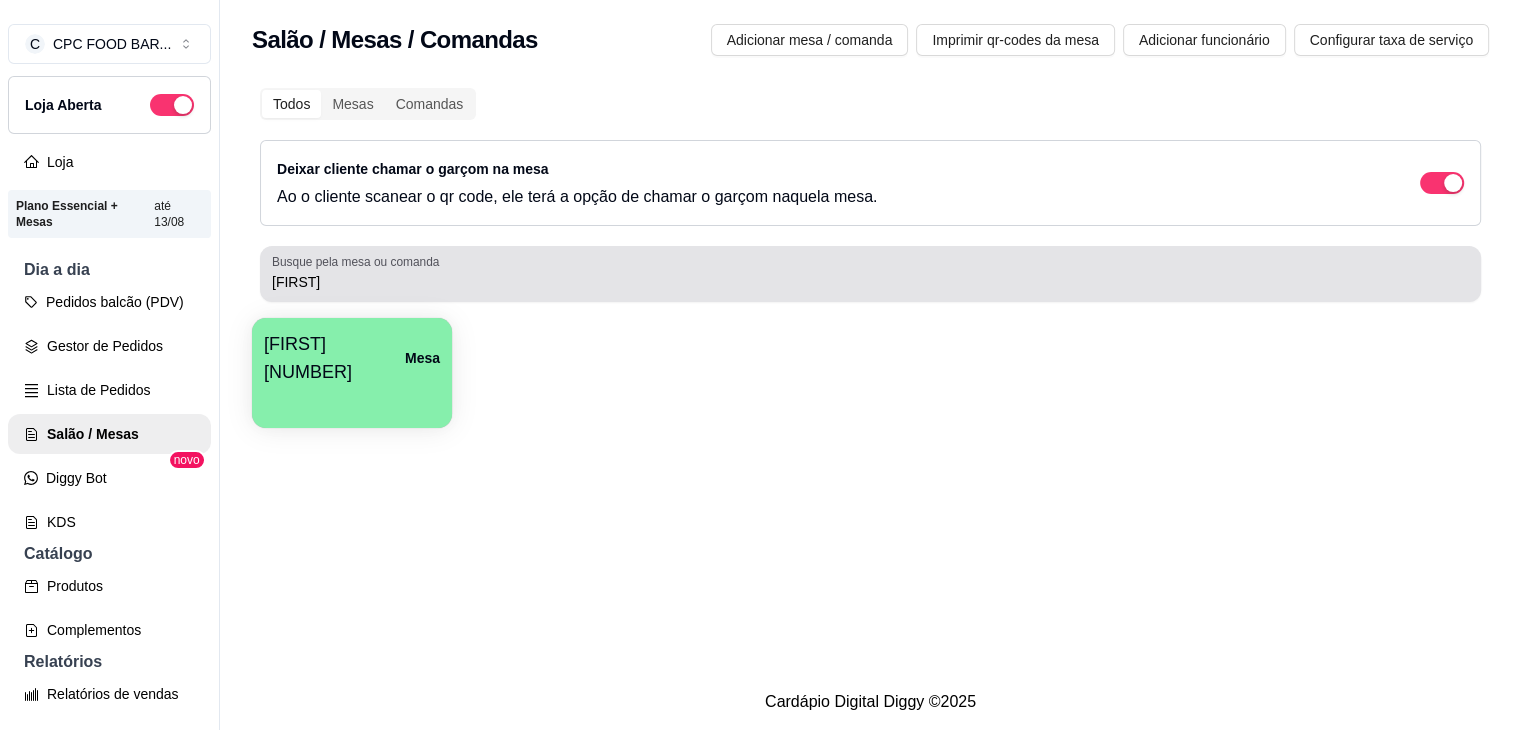 click on "[FIRST]" at bounding box center (870, 274) 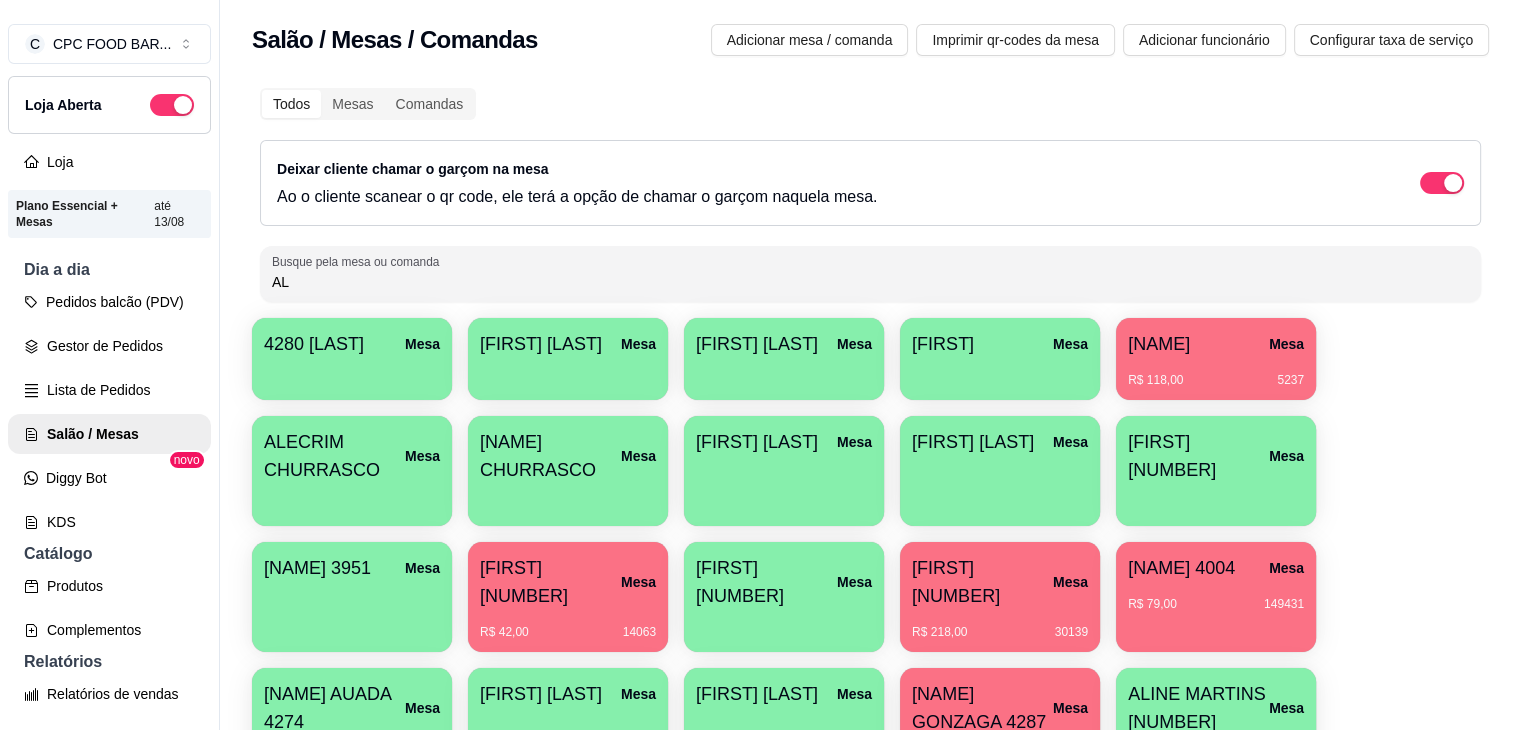 type on "A" 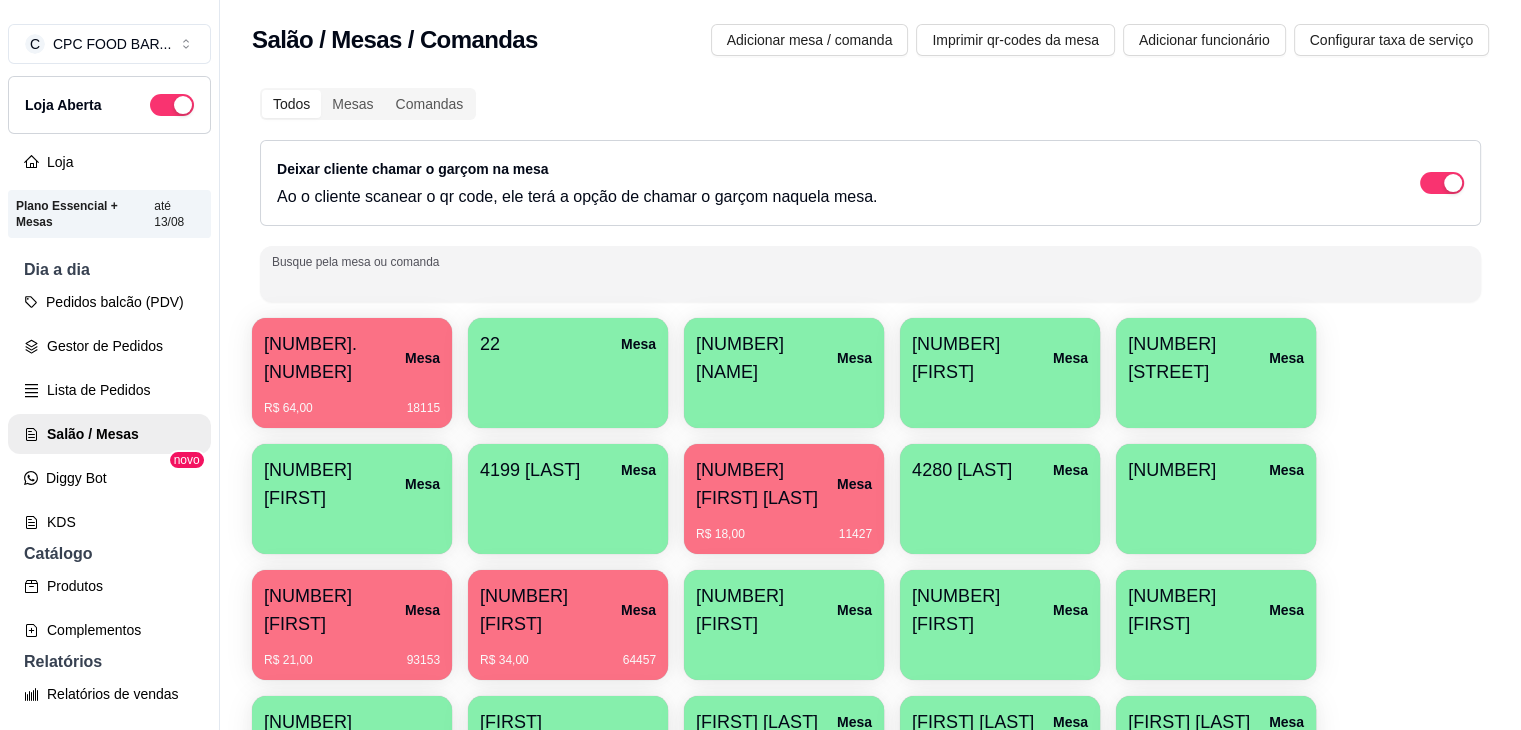 type 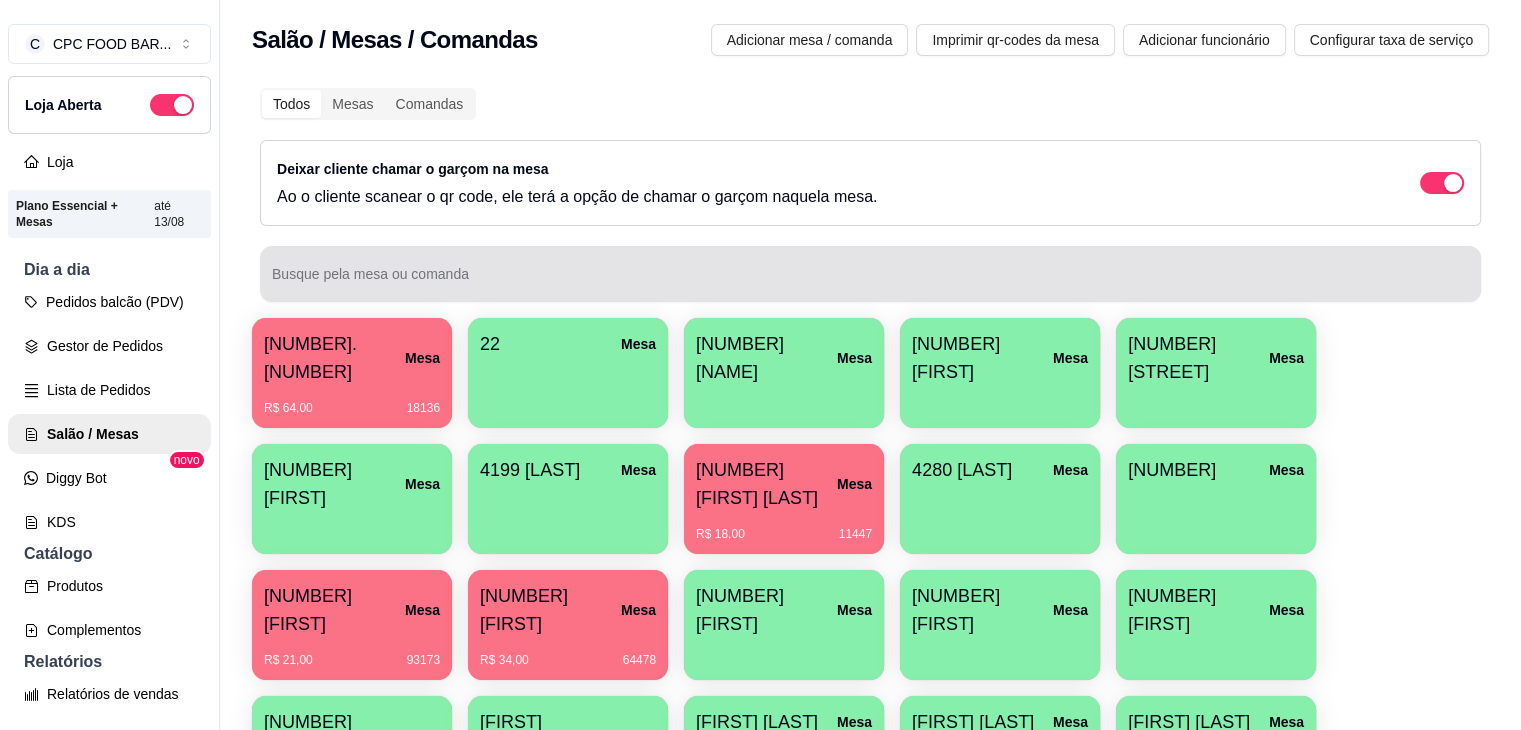 click at bounding box center (870, 274) 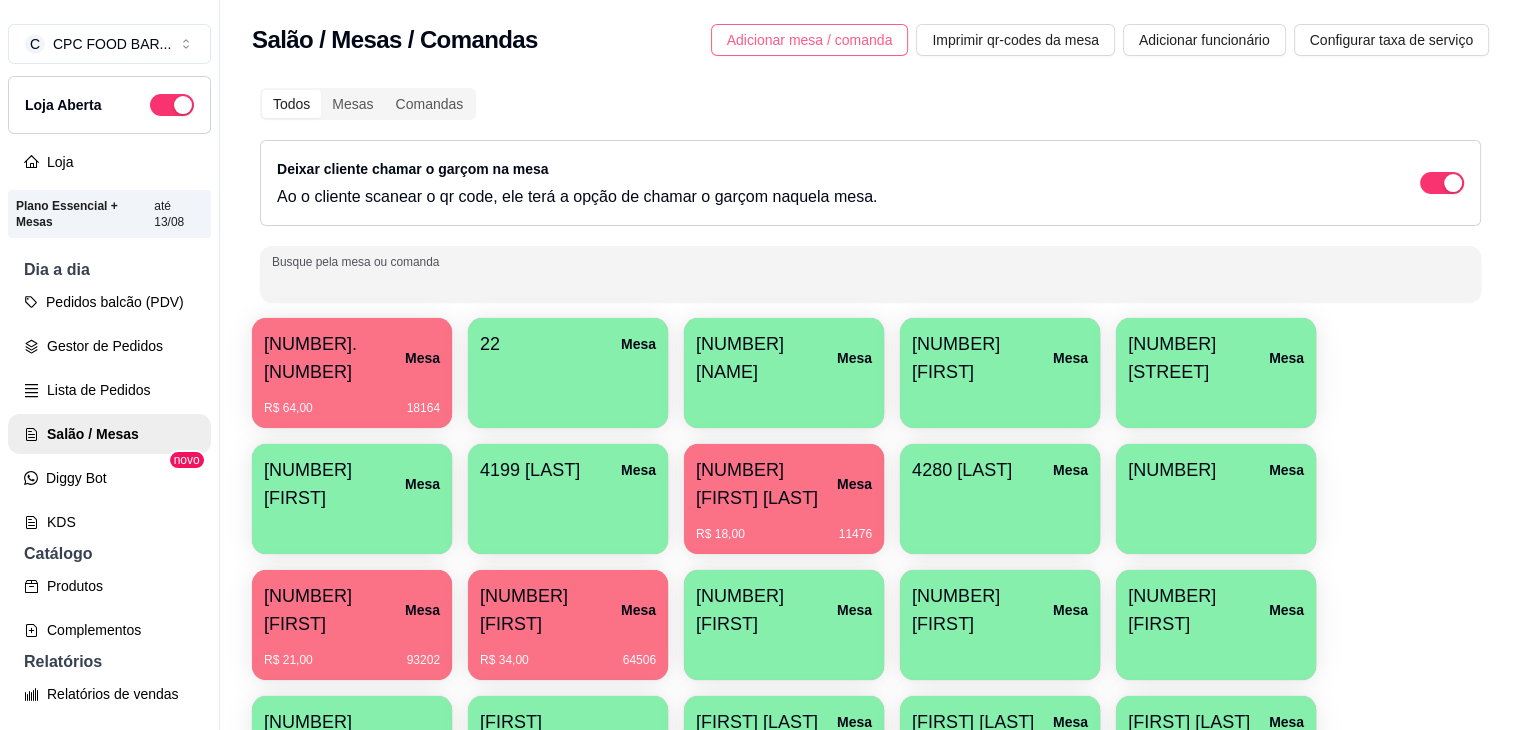 click on "Adicionar mesa / comanda" at bounding box center (810, 40) 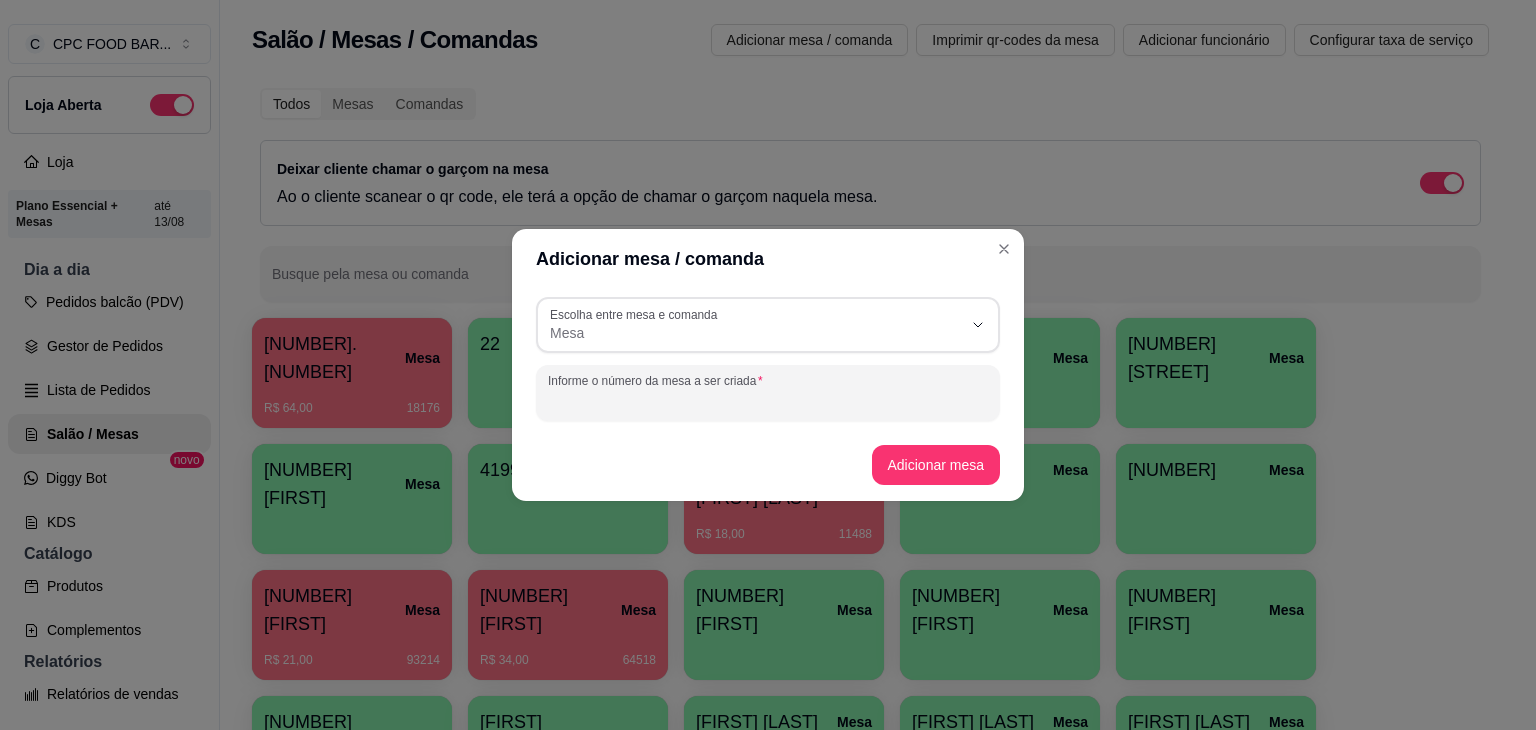 click on "Informe o número da mesa a ser criada" at bounding box center (768, 401) 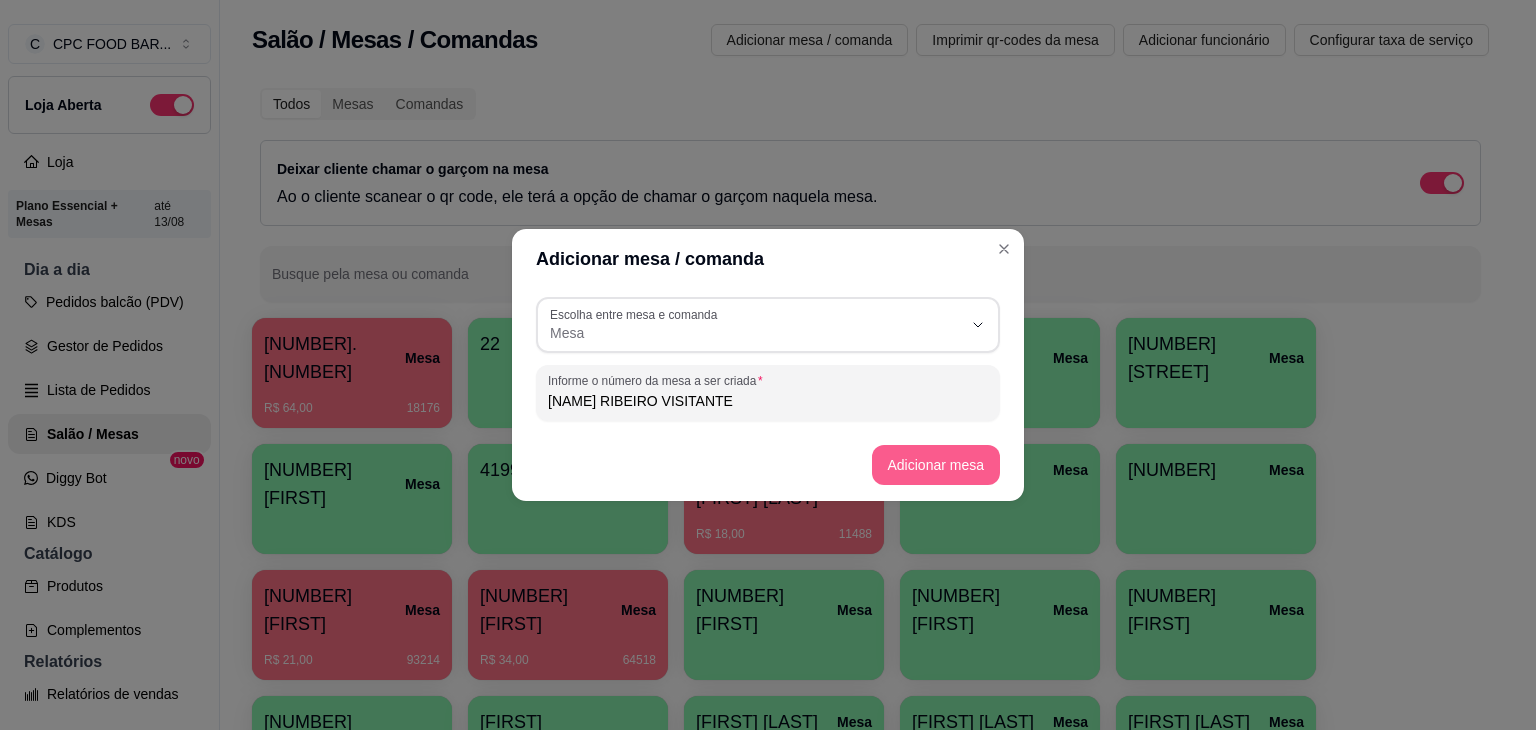 type on "[NAME] RIBEIRO VISITANTE" 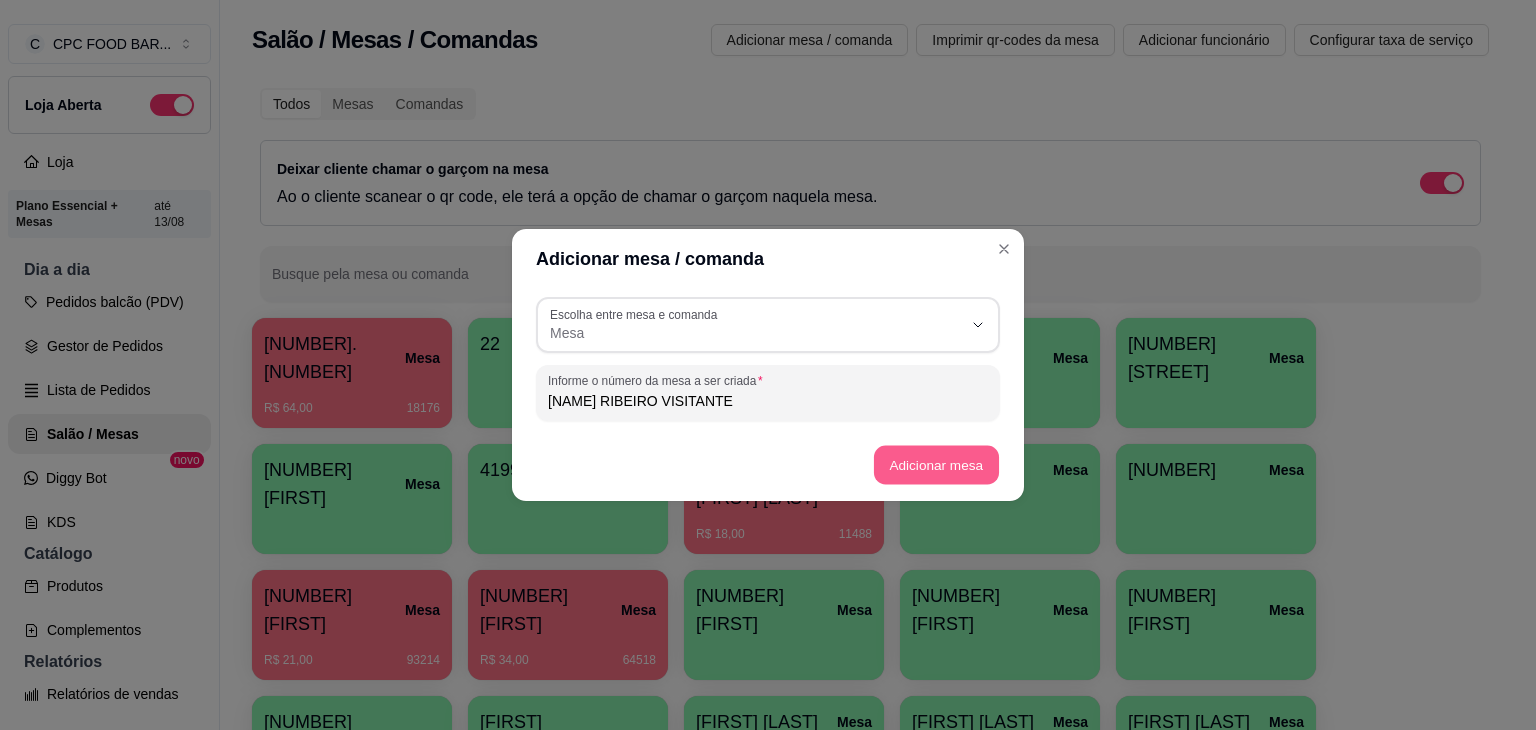 click on "Adicionar   mesa" at bounding box center (935, 465) 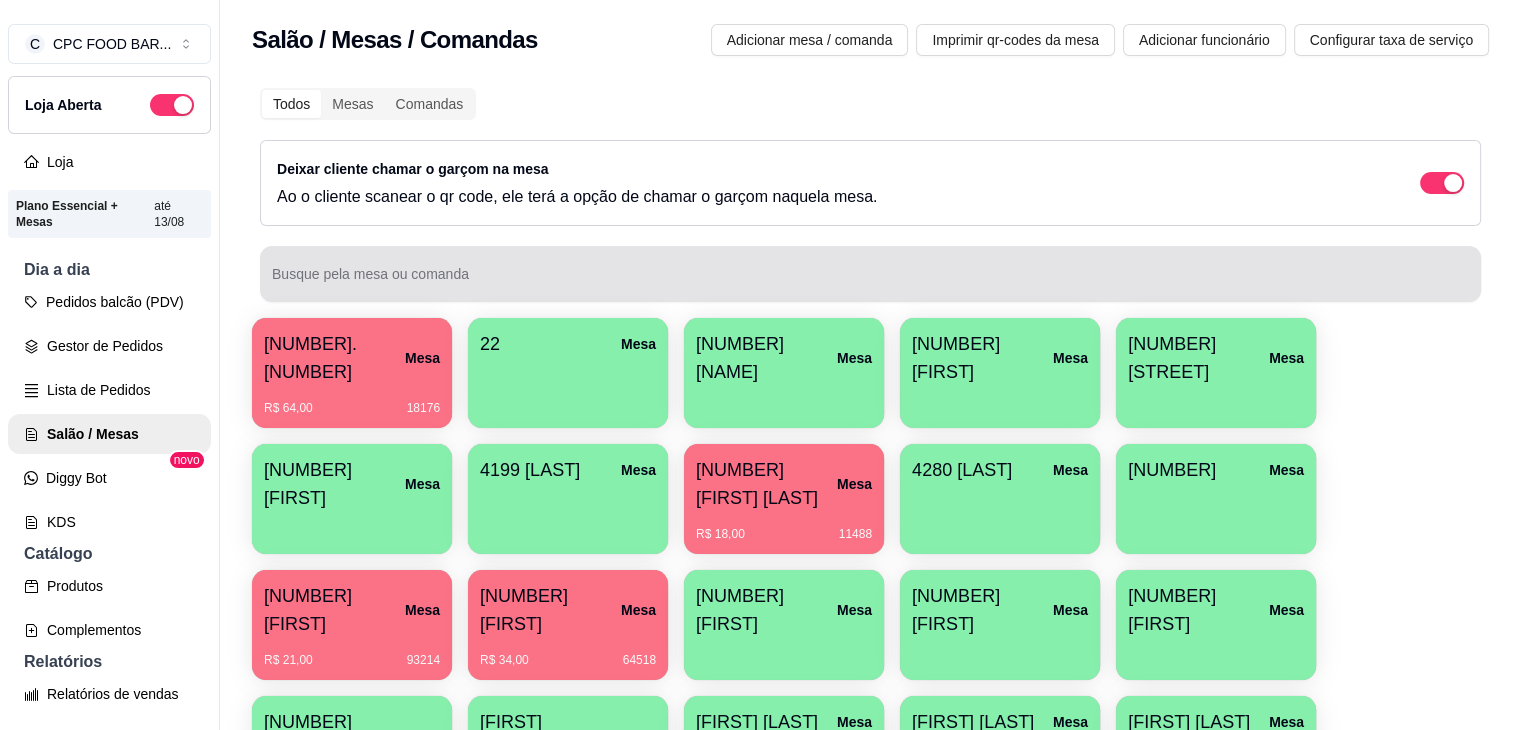 click on "Busque pela mesa ou comanda" at bounding box center (870, 282) 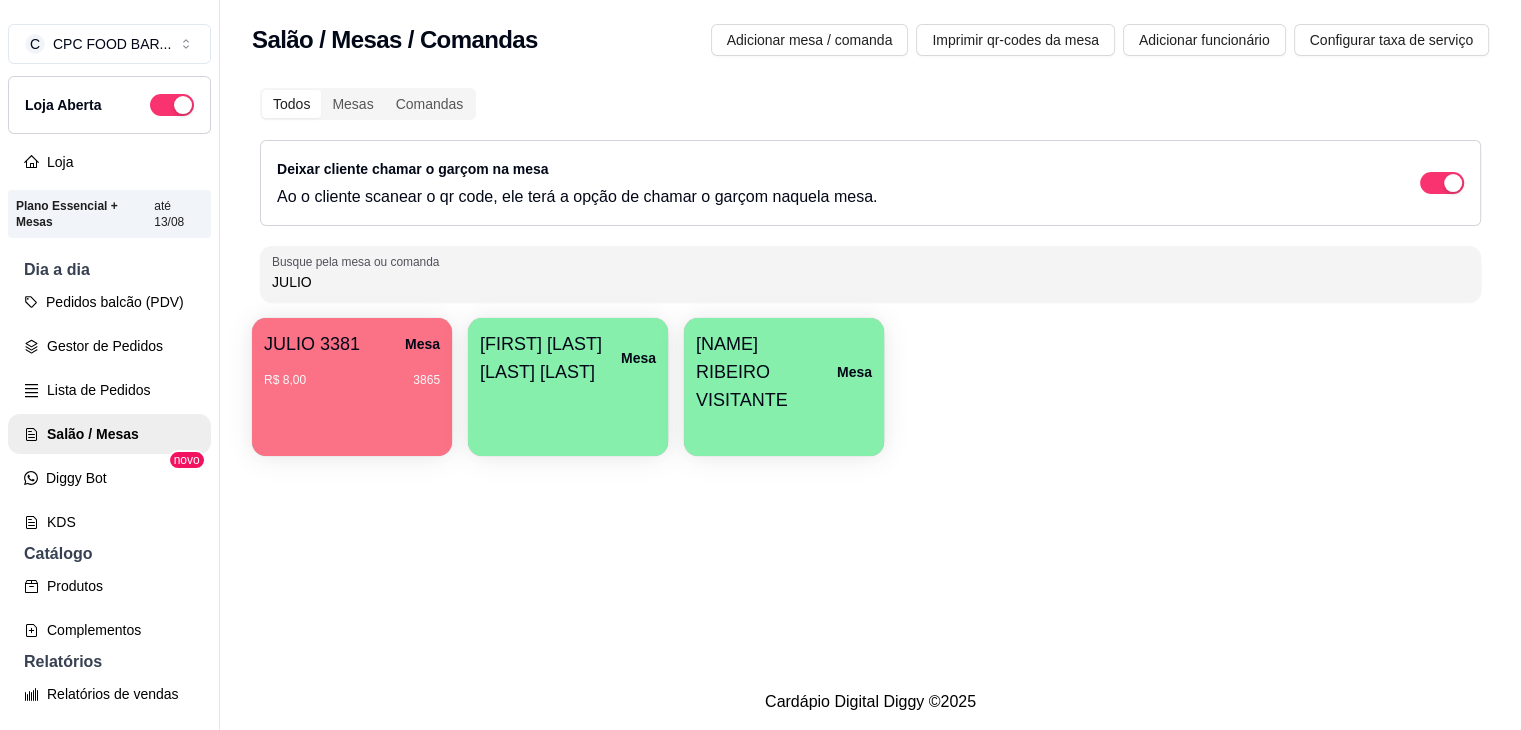 type on "JULIO" 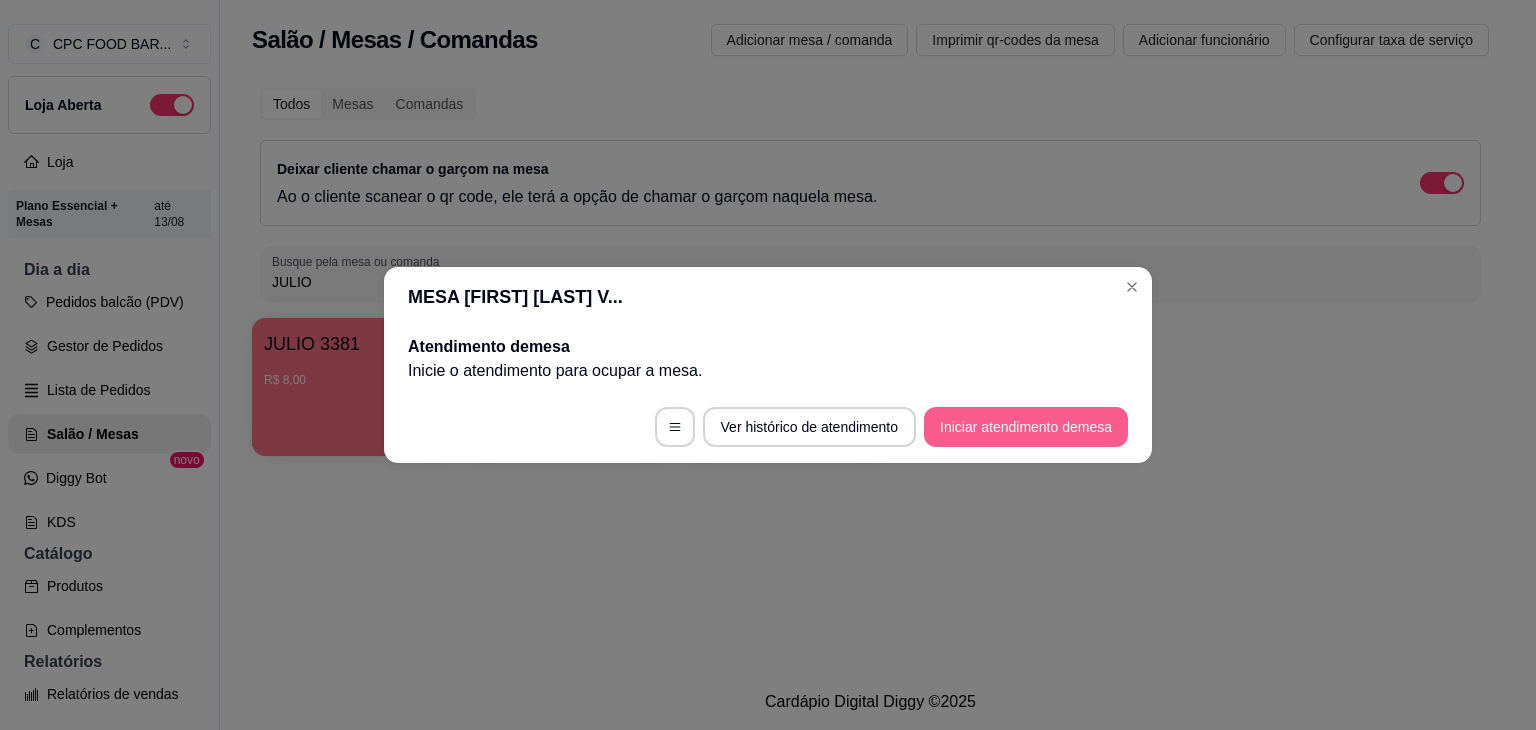 click on "Iniciar atendimento de  mesa" at bounding box center (1026, 427) 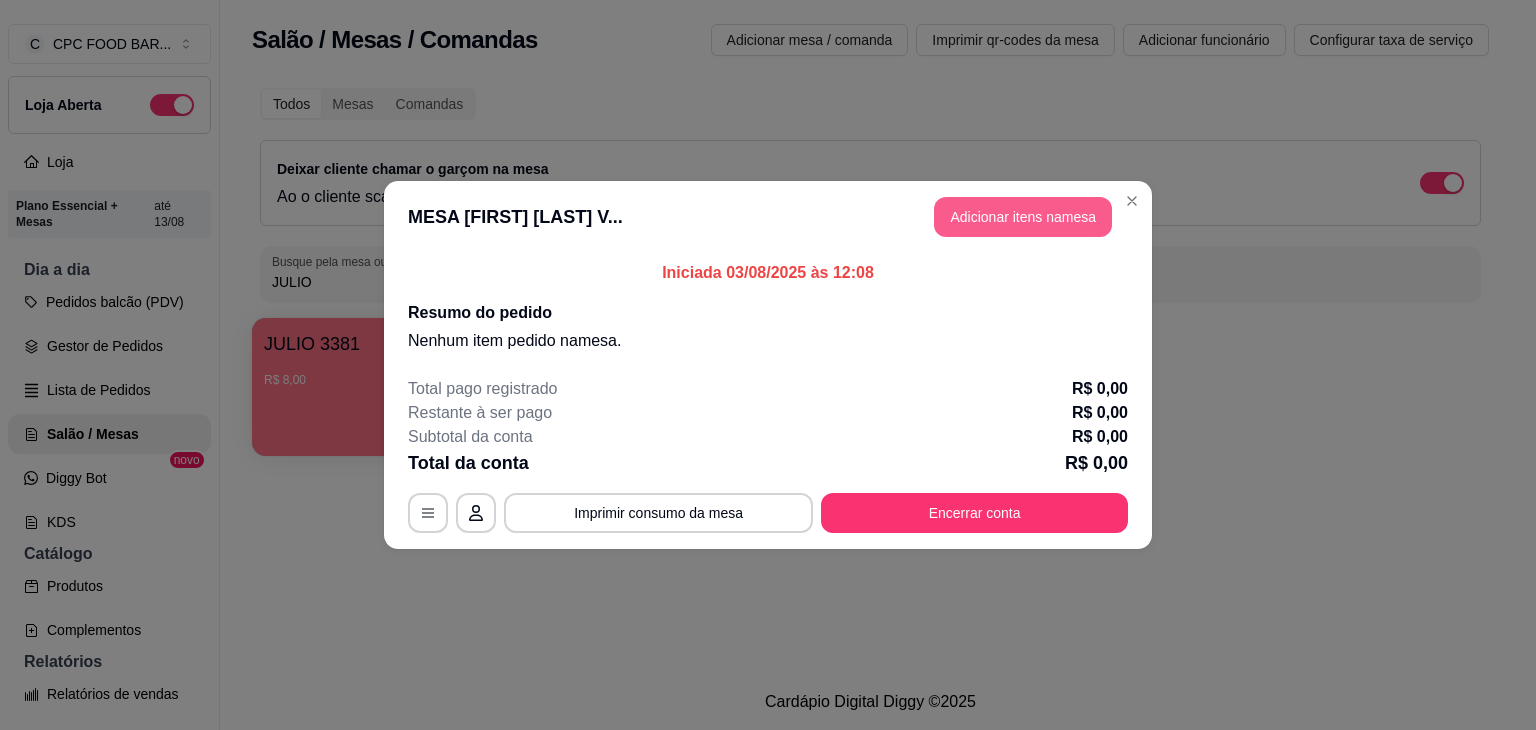 click on "Adicionar itens na  mesa" at bounding box center [1023, 217] 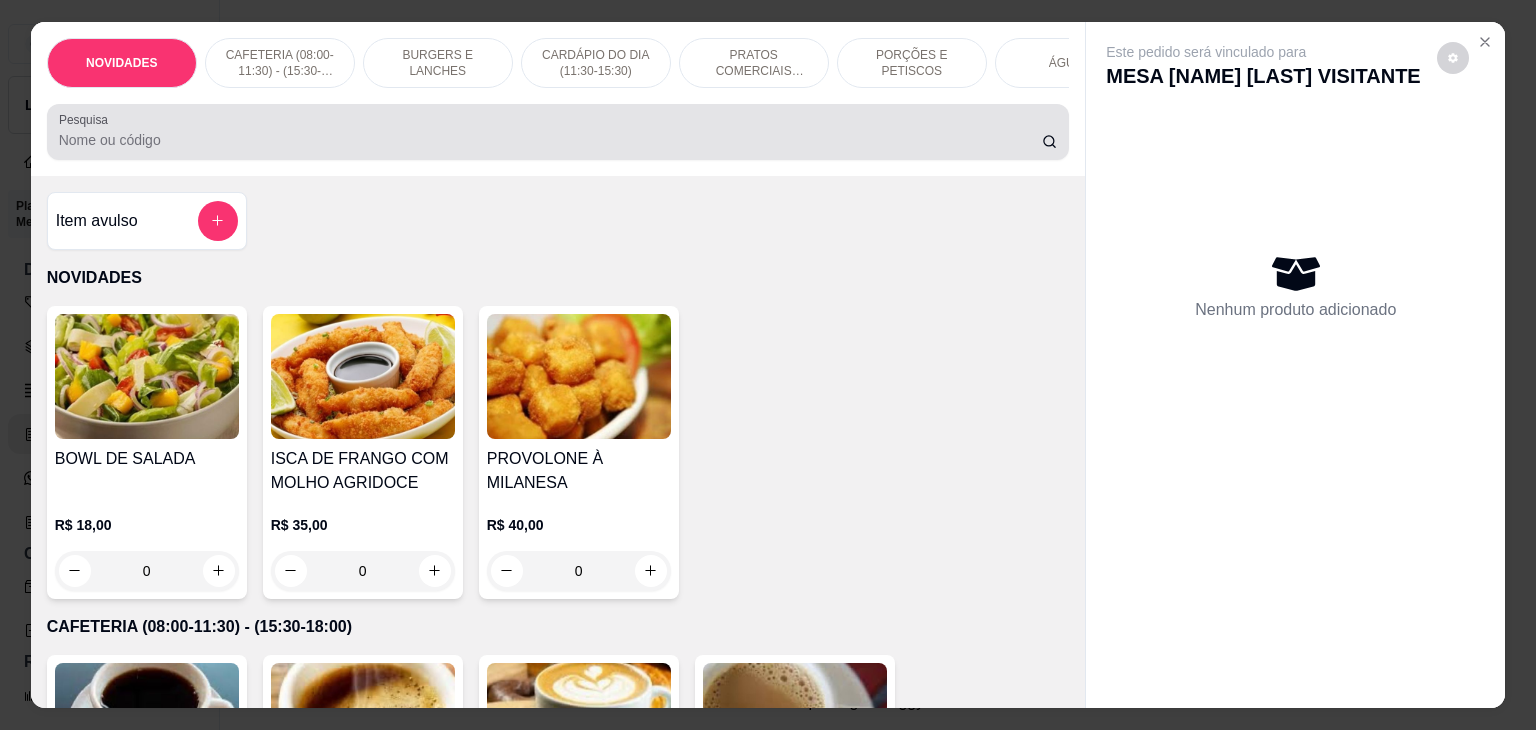 click on "Pesquisa" at bounding box center [550, 140] 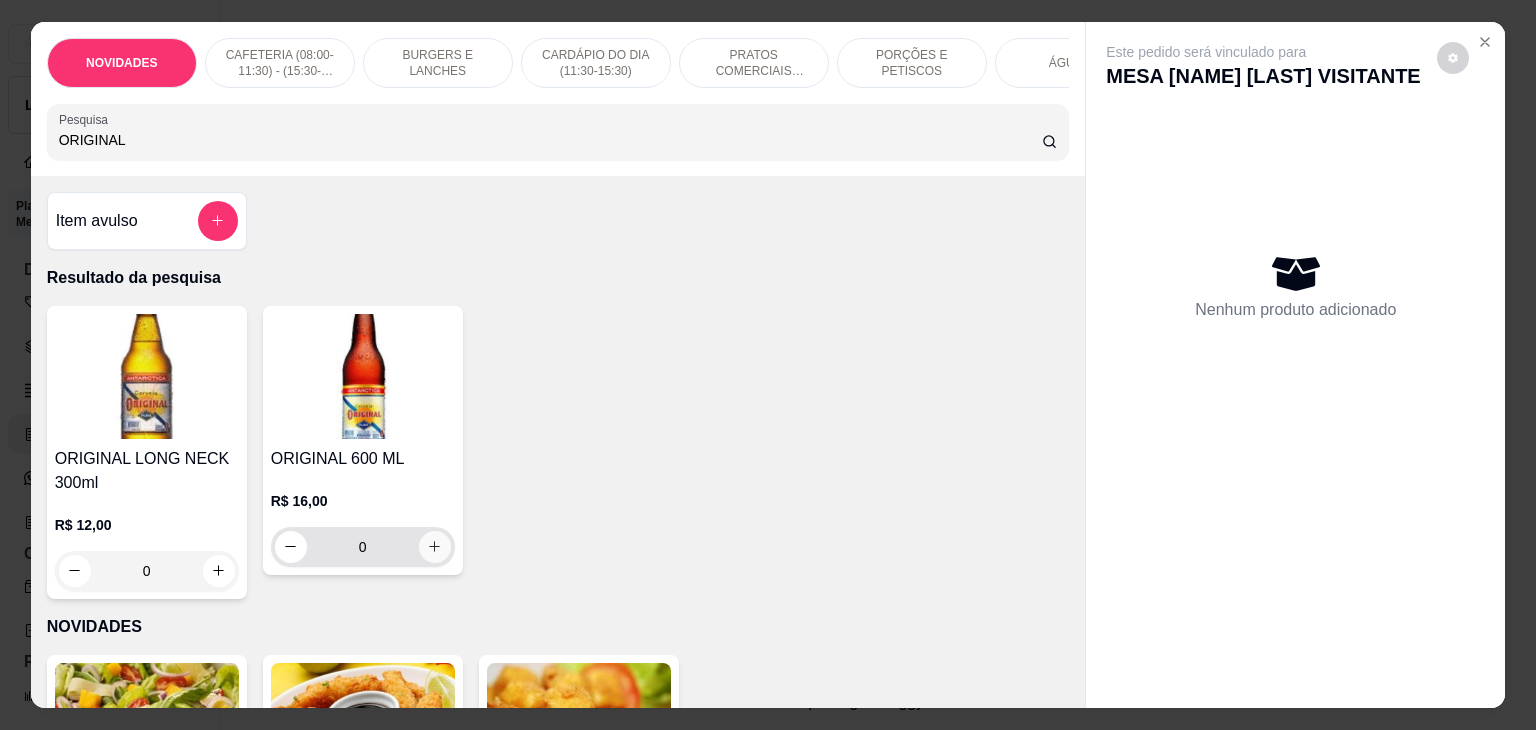 type on "ORIGINAL" 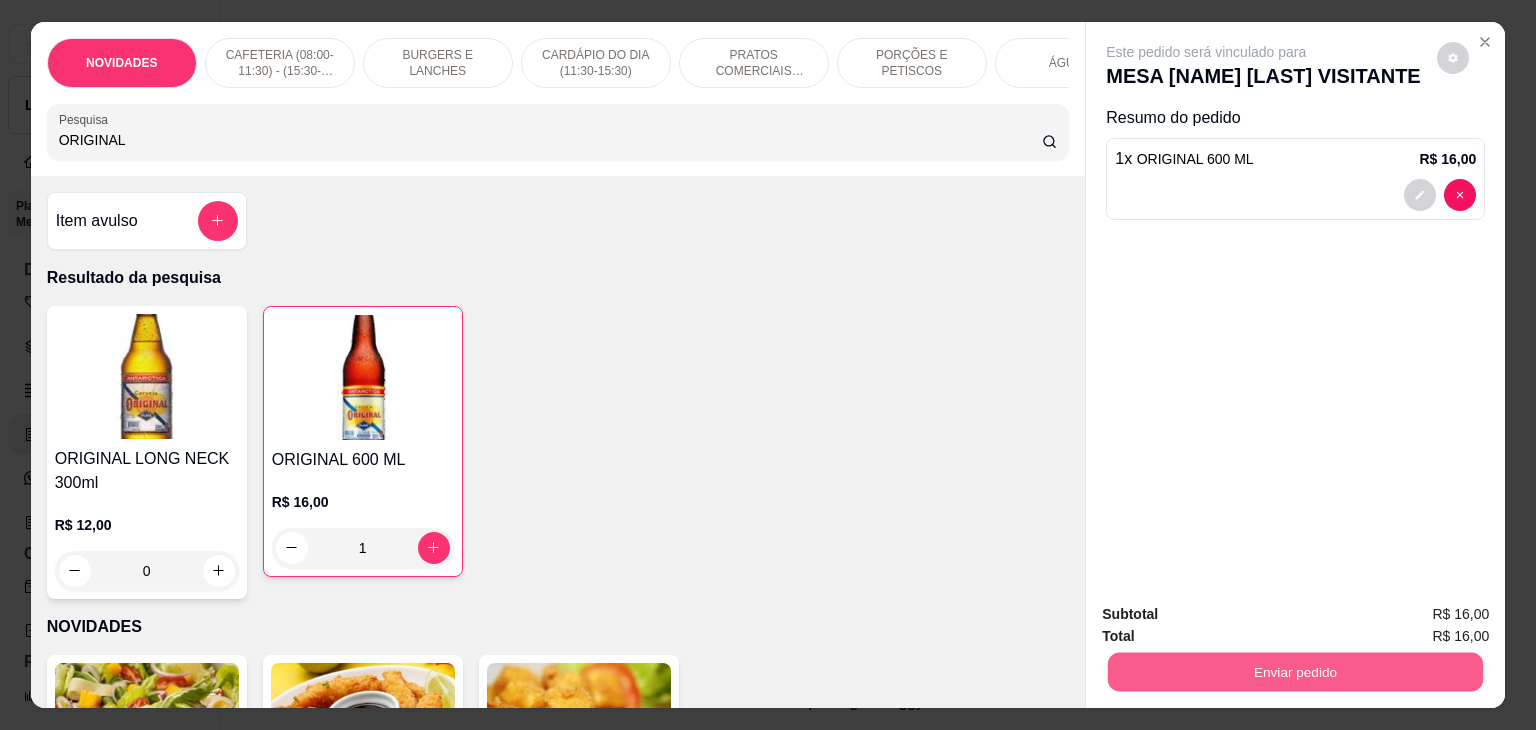 click on "Enviar pedido" at bounding box center [1295, 672] 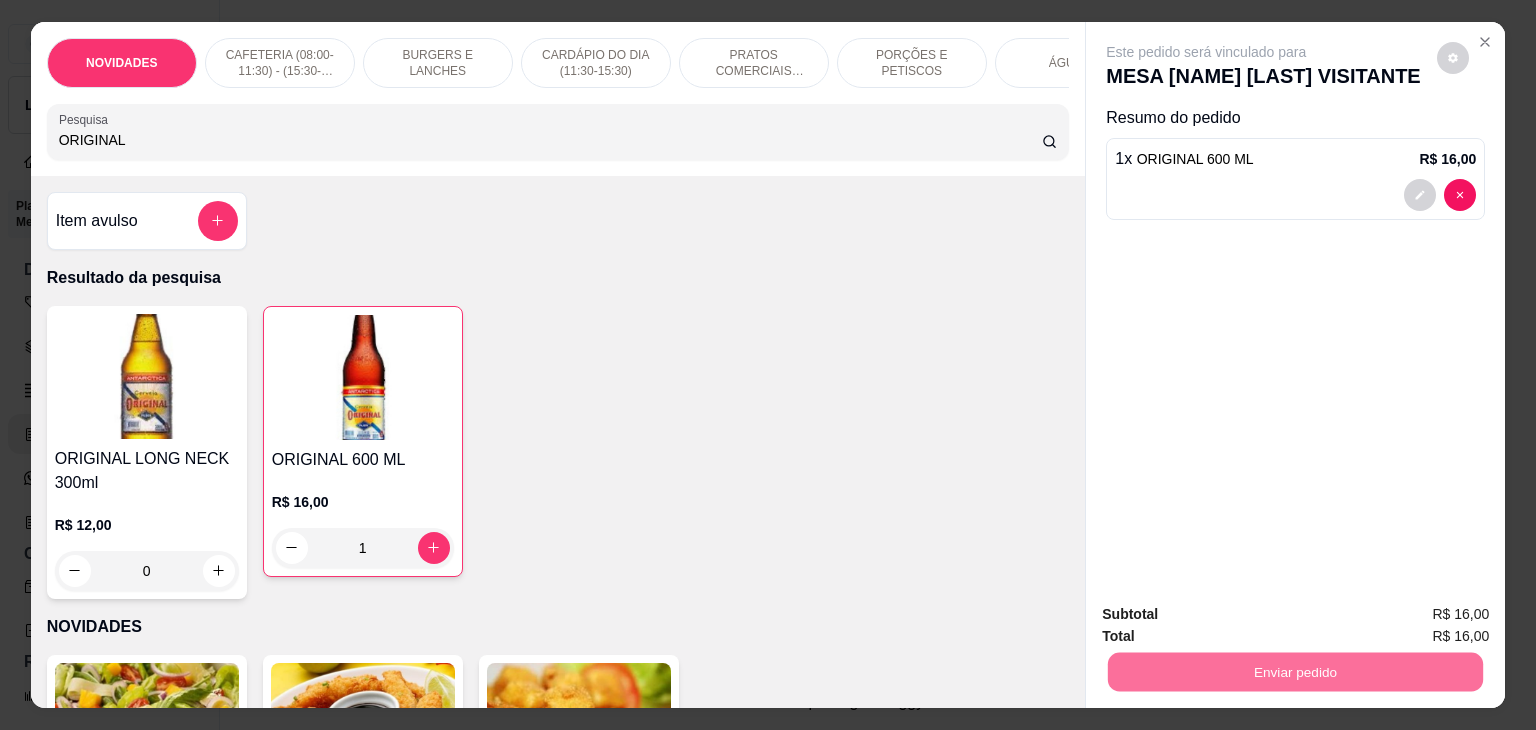 click on "Não registrar e enviar pedido" at bounding box center (1229, 615) 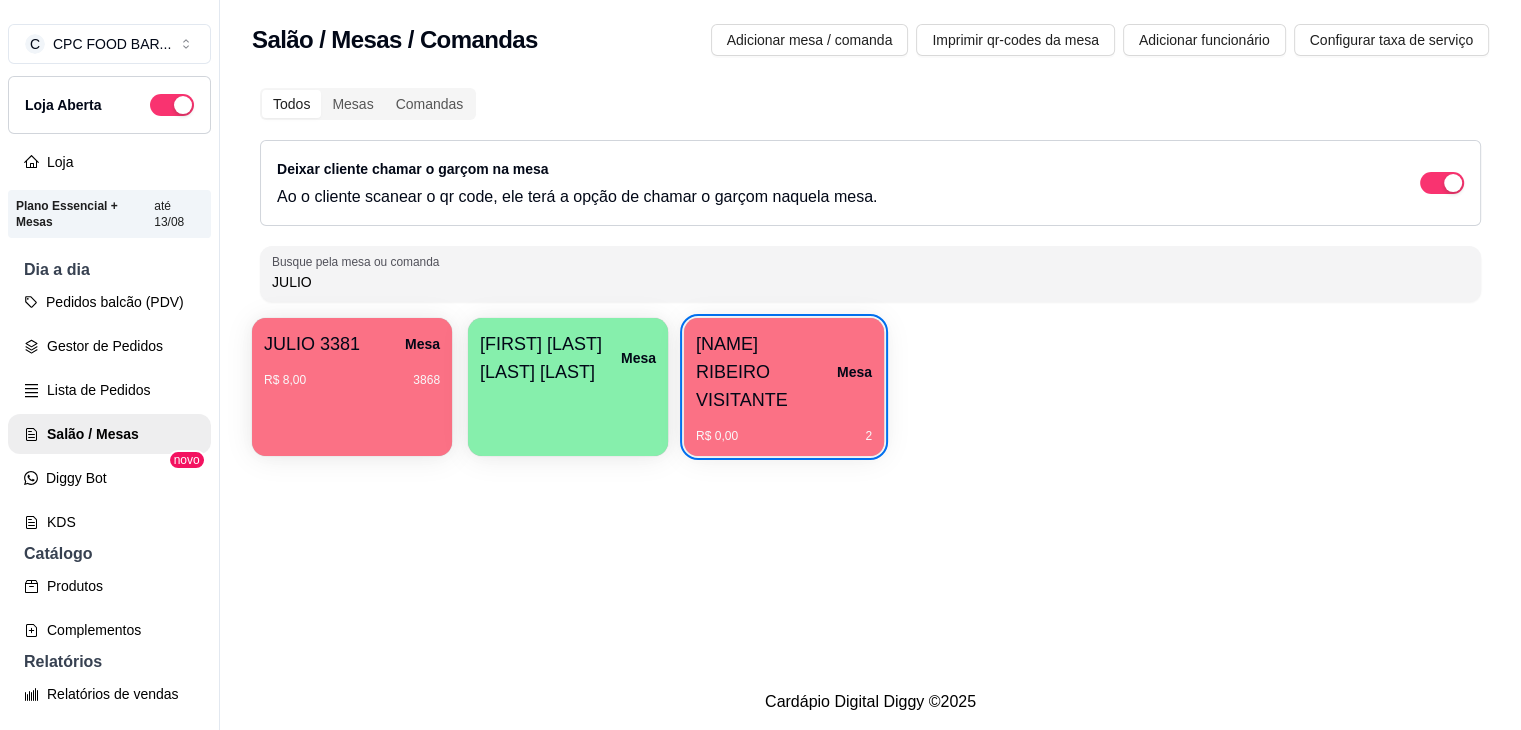type 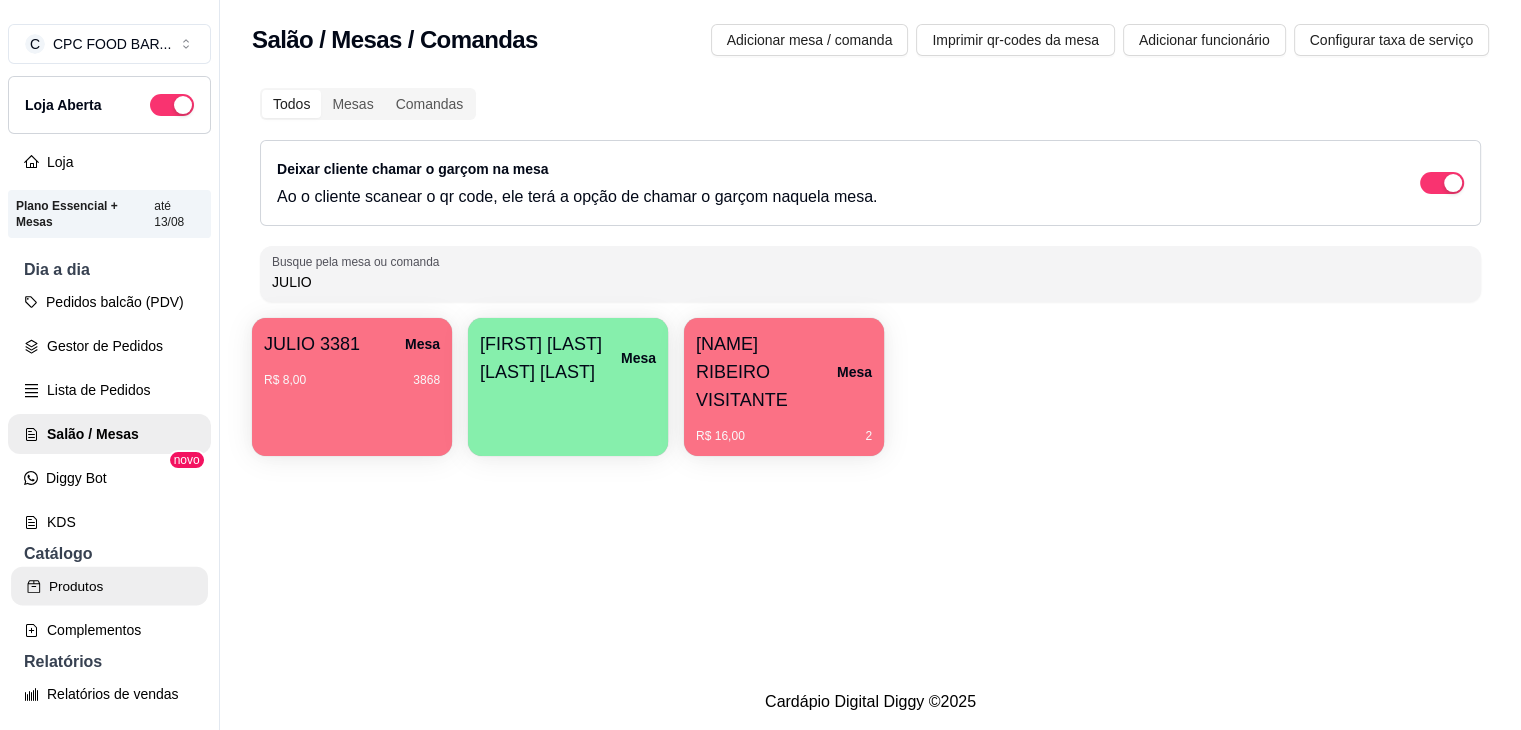 click on "Produtos" at bounding box center (109, 586) 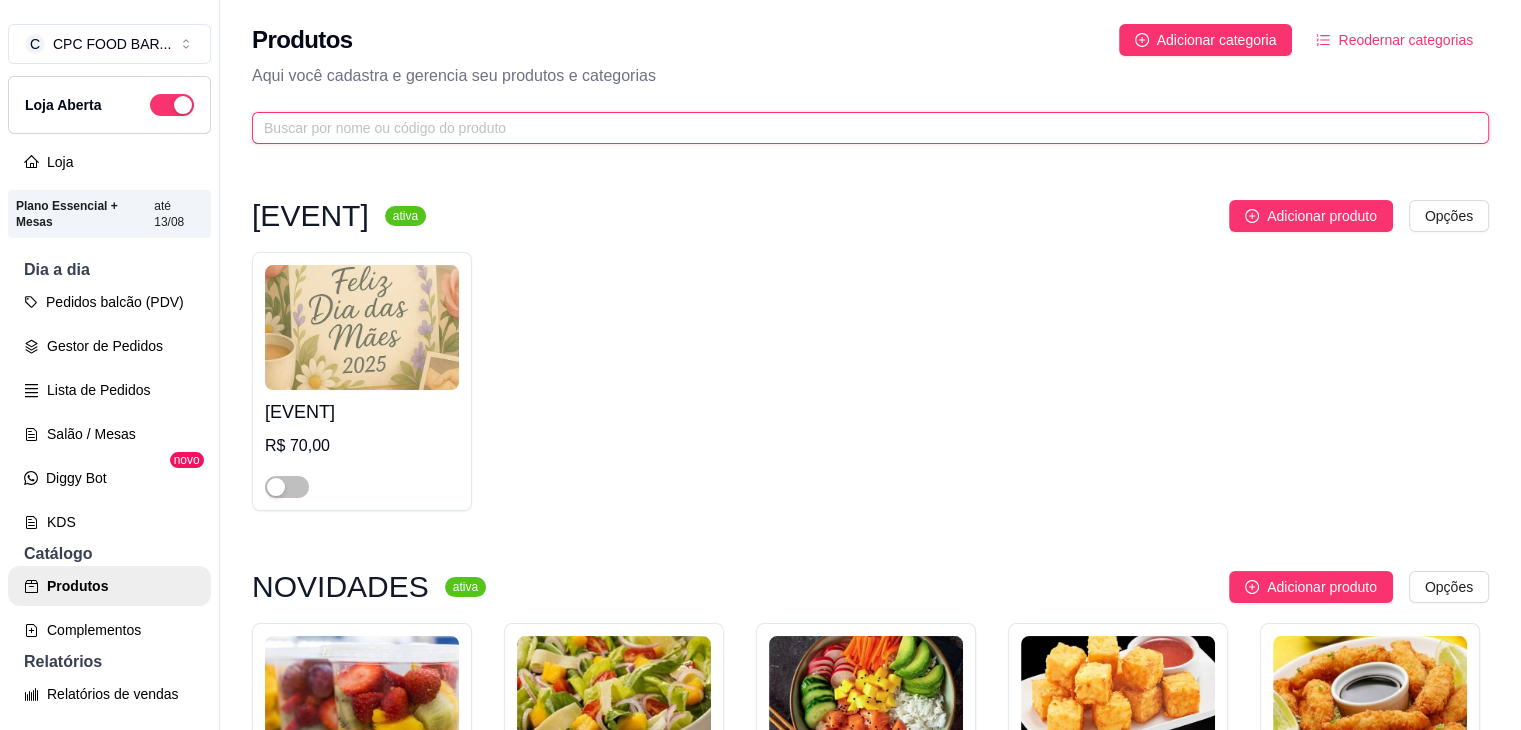 click at bounding box center (862, 128) 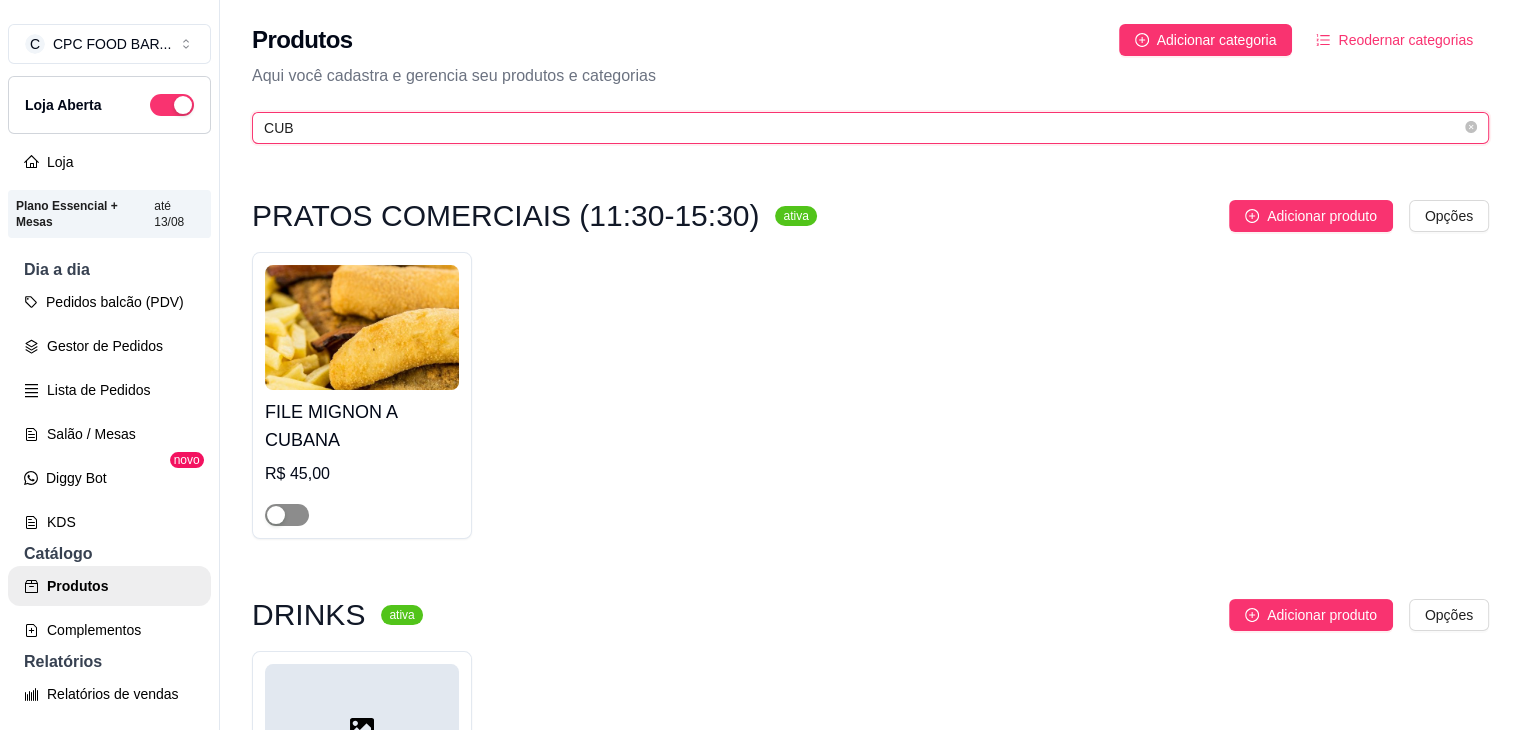 type on "CUB" 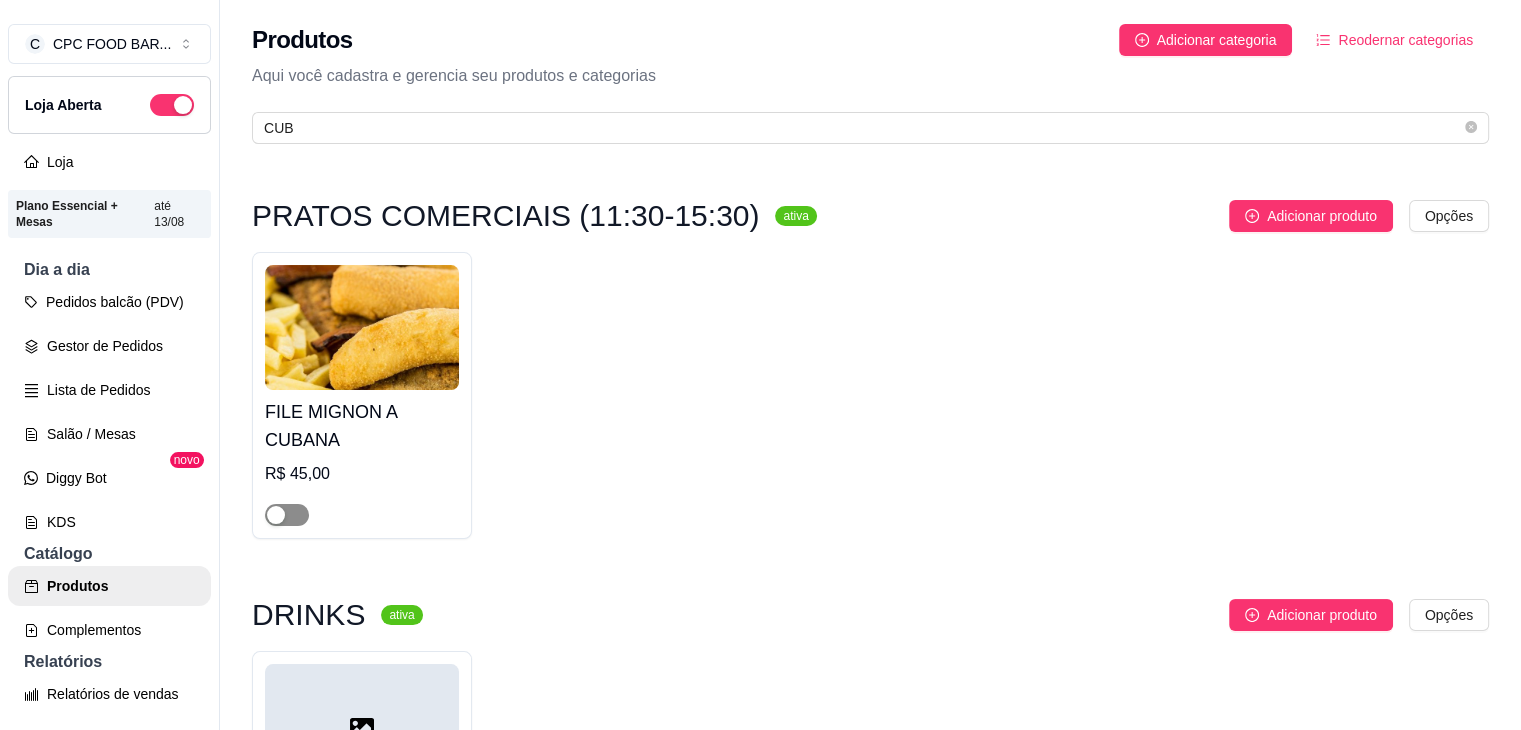 click at bounding box center [287, 515] 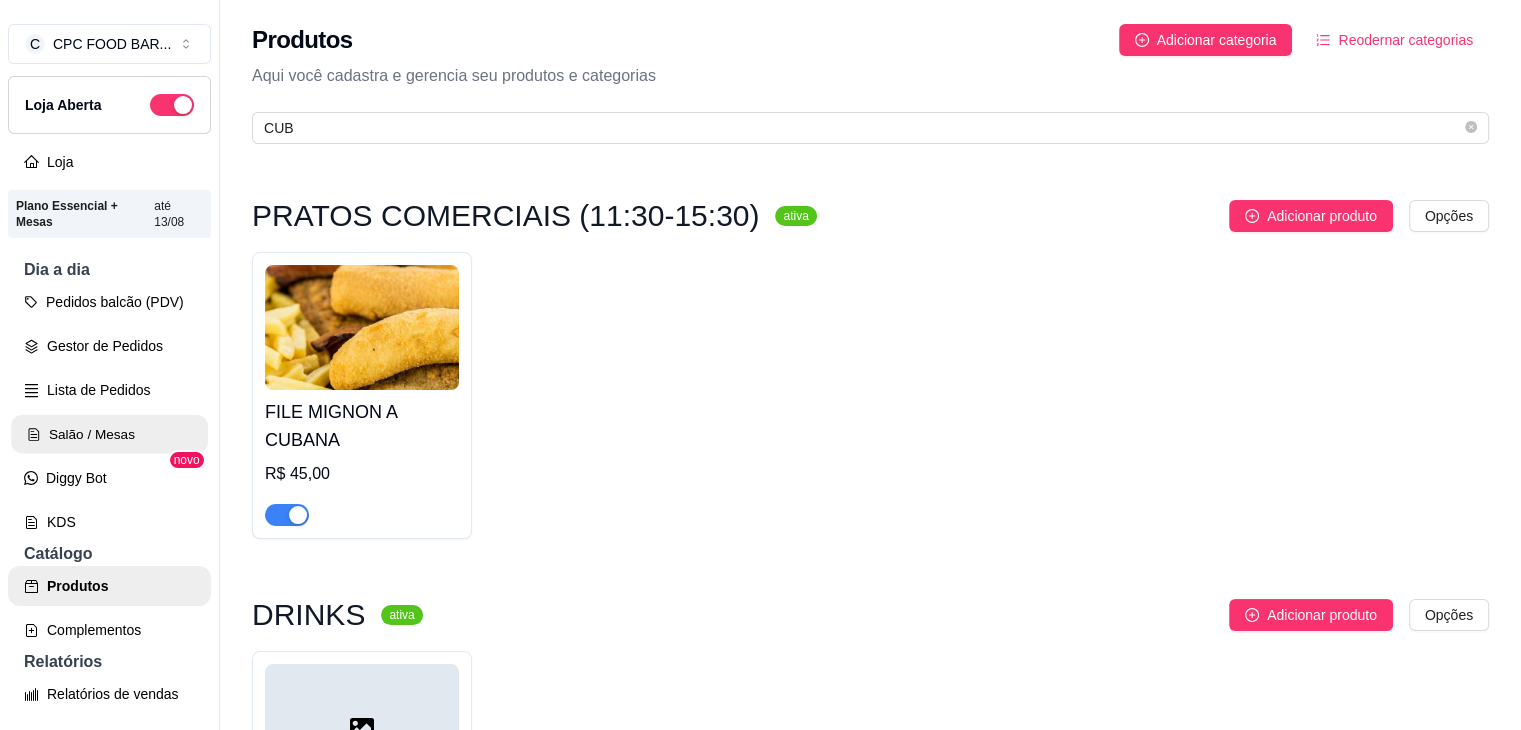 click on "Salão / Mesas" at bounding box center [109, 434] 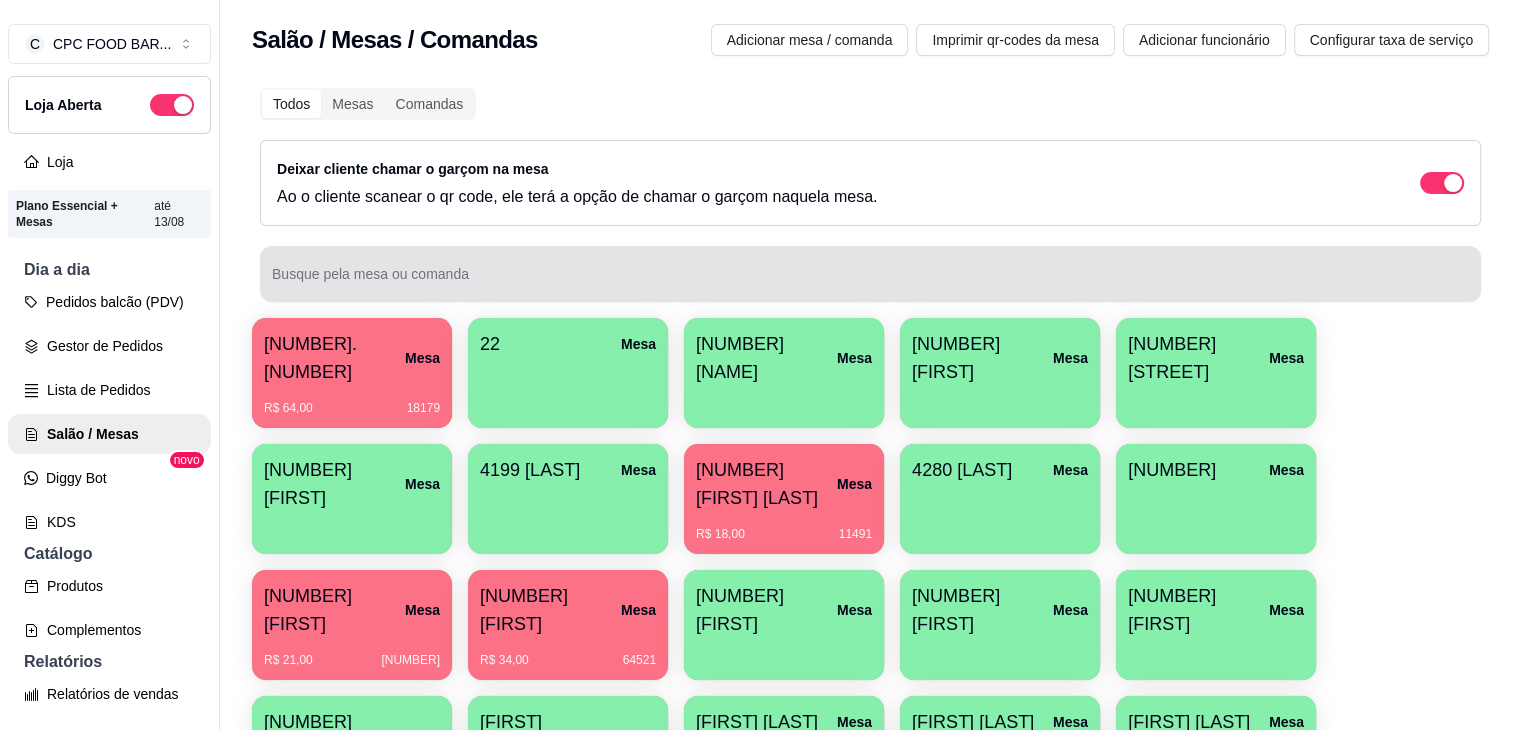click at bounding box center [870, 274] 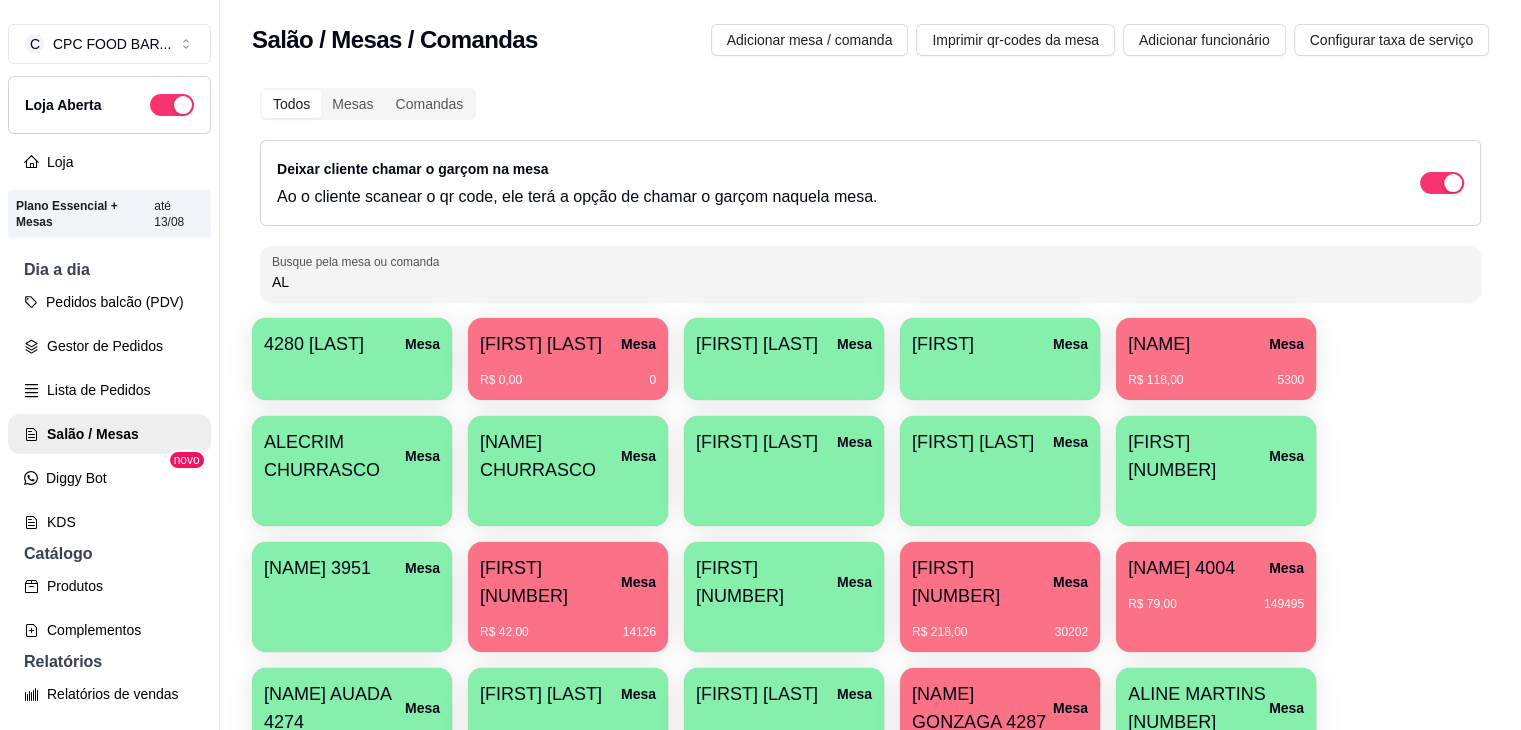 type on "AL" 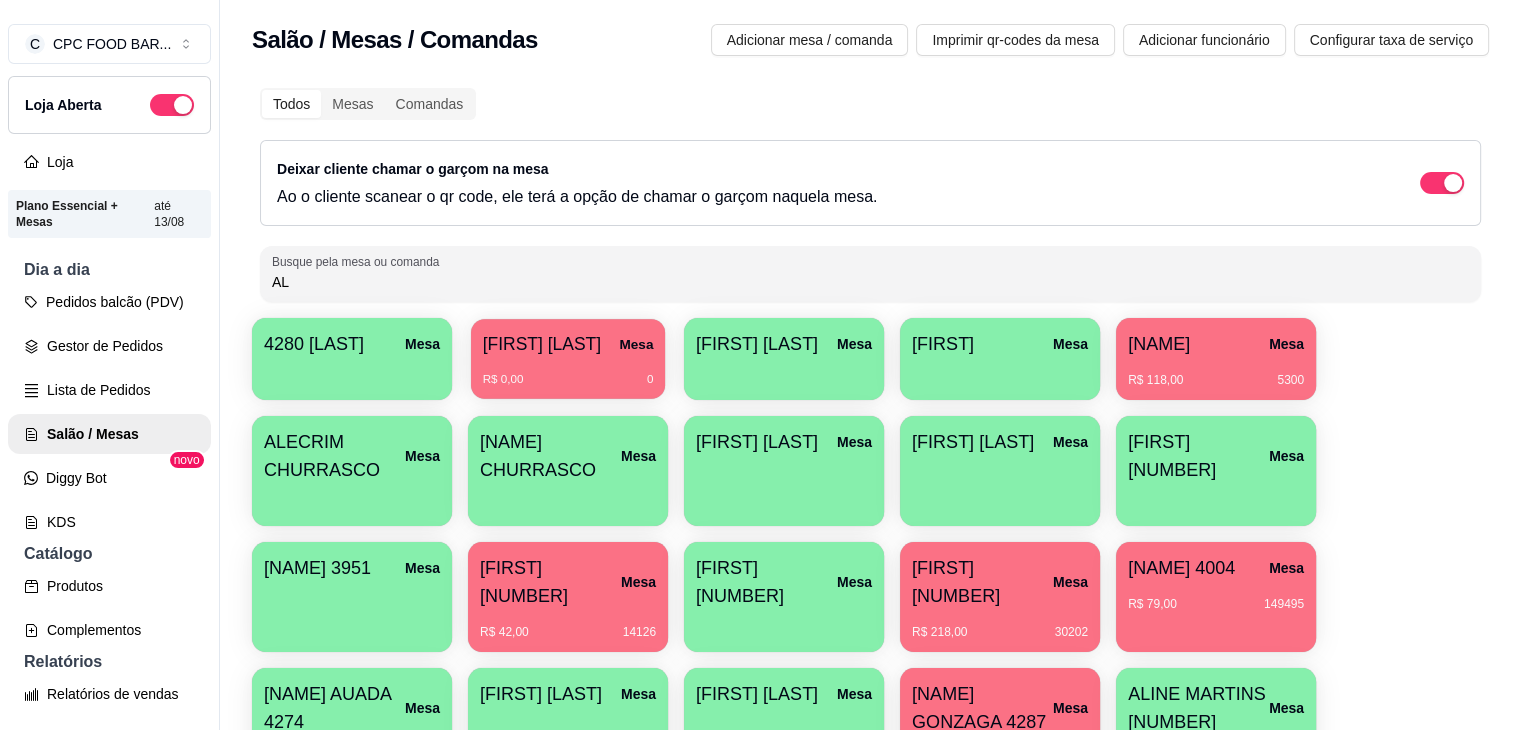 click on "R$ 0,00 0" at bounding box center (568, 380) 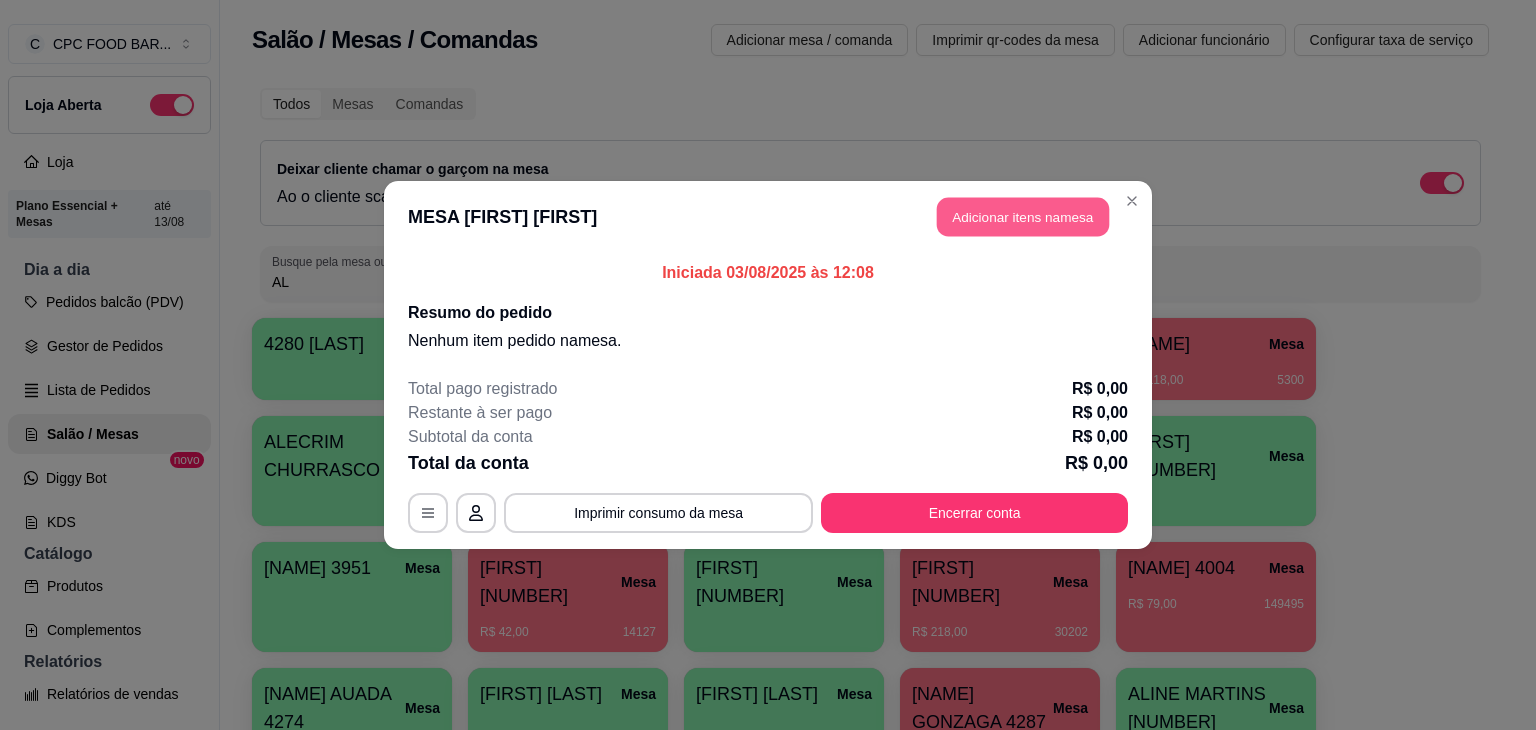 click on "Adicionar itens na  mesa" at bounding box center (1023, 217) 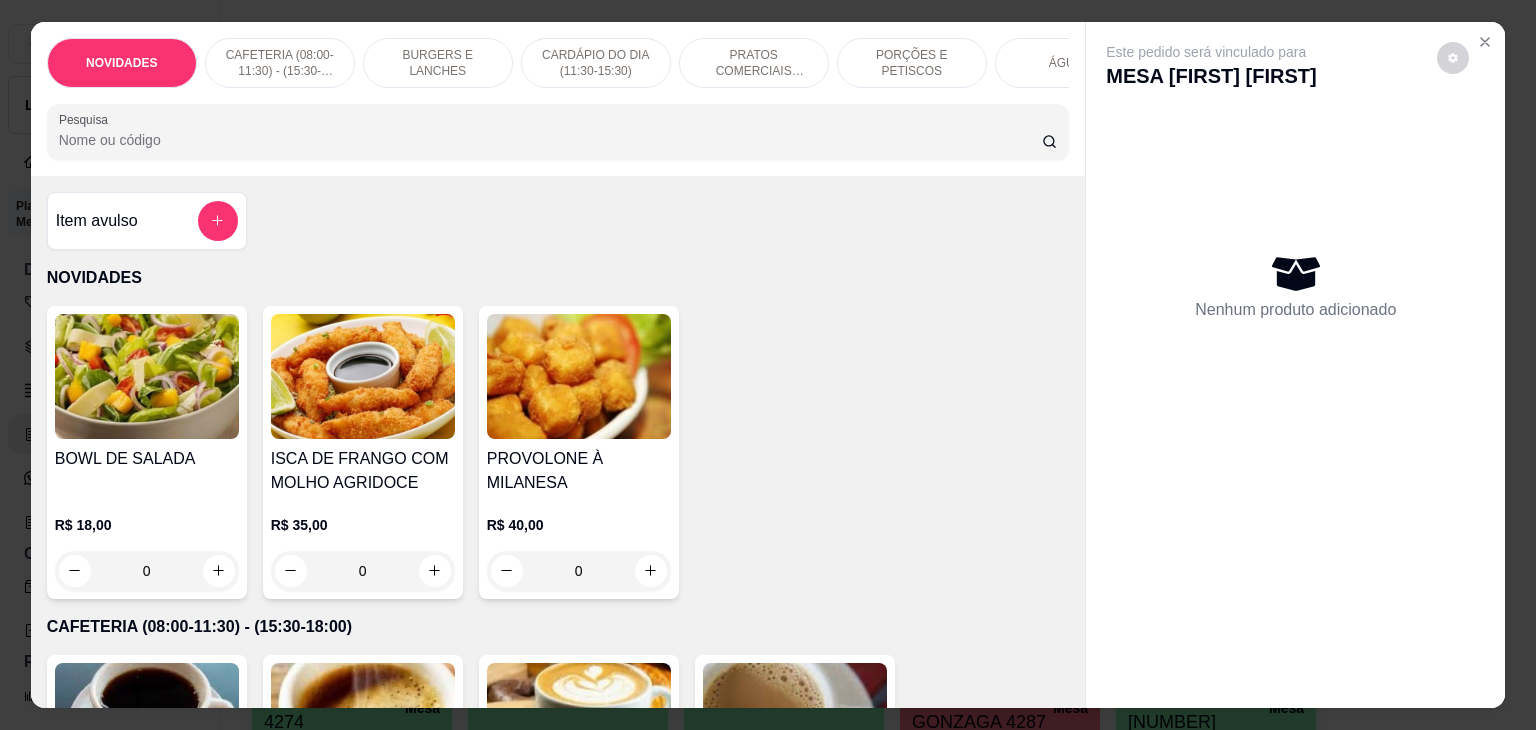 click on "Pesquisa" at bounding box center (550, 140) 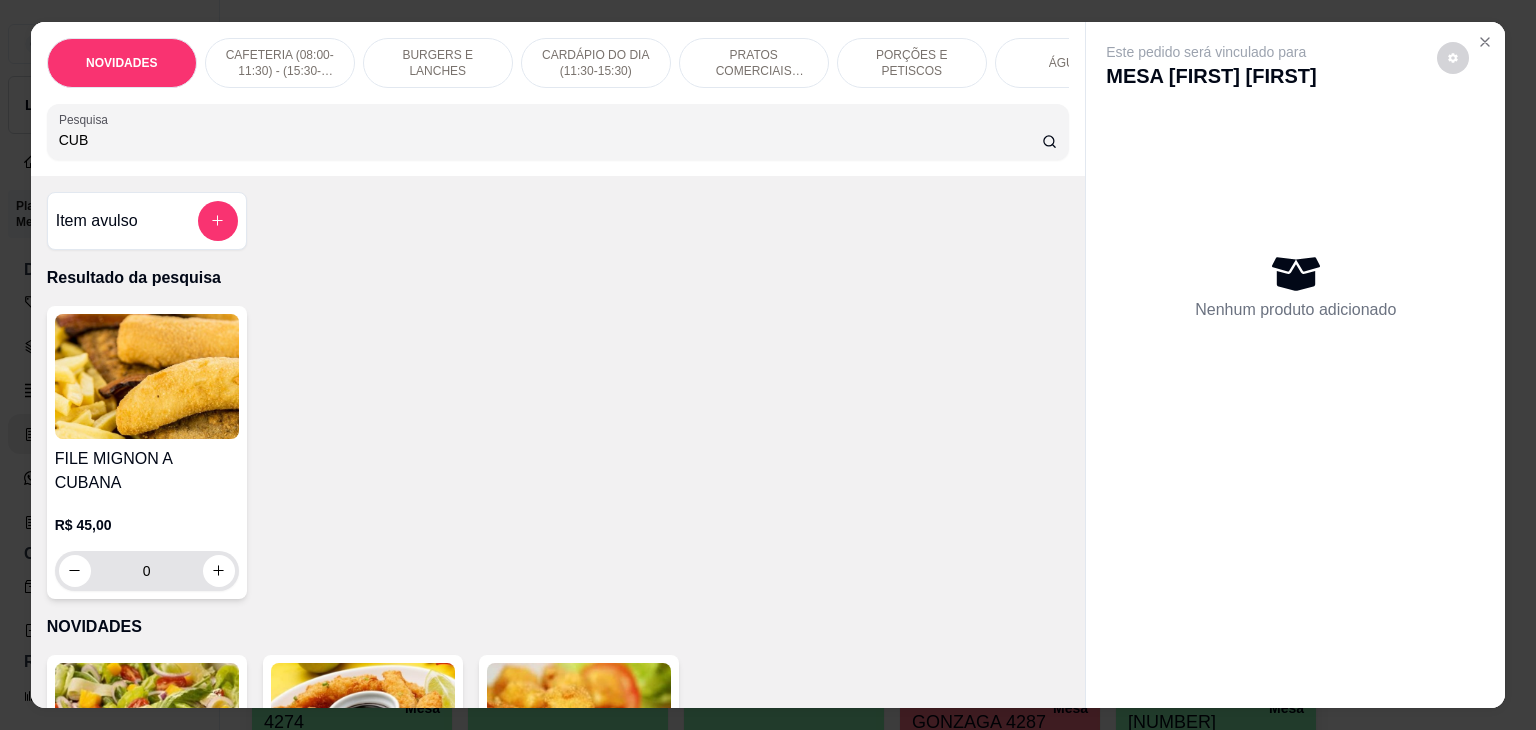 type on "CUB" 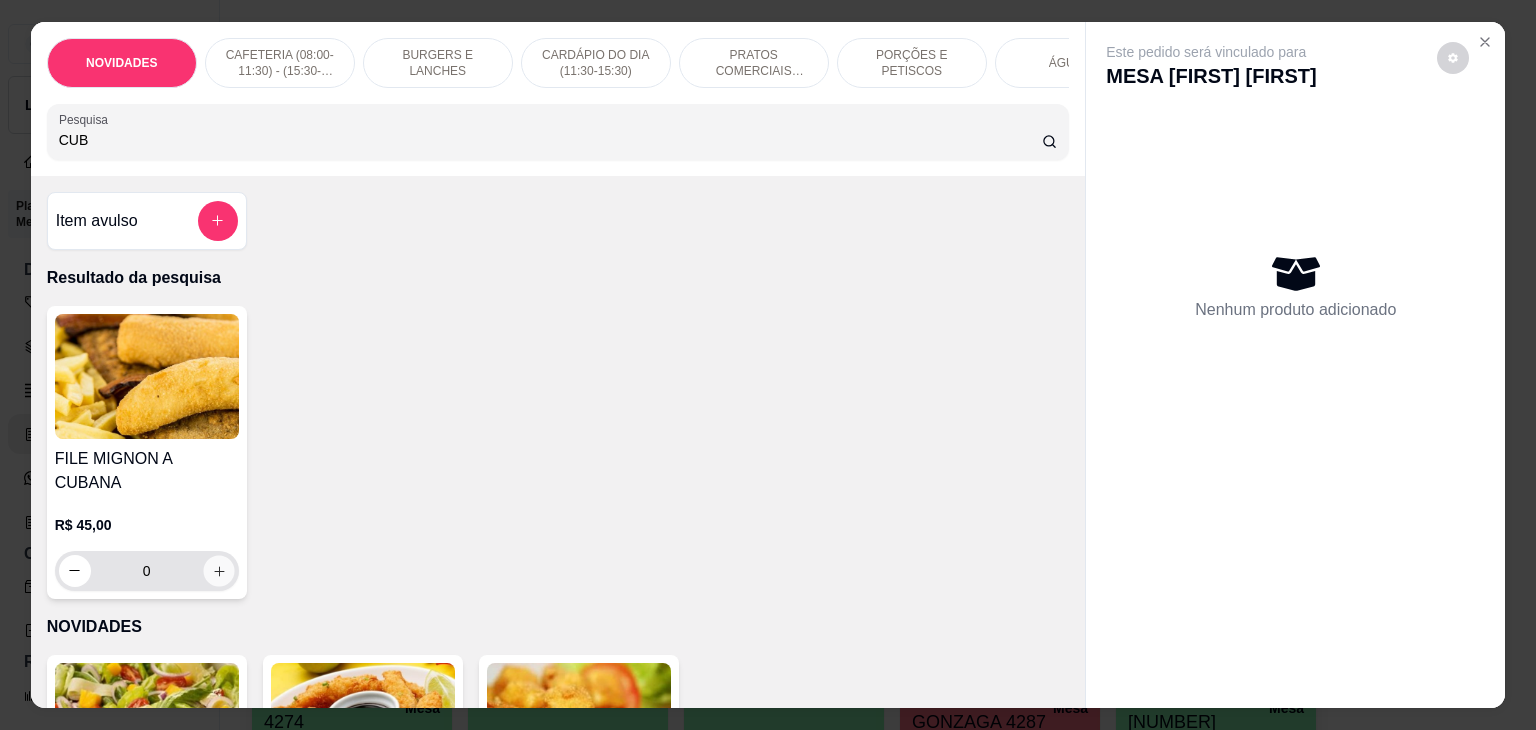click 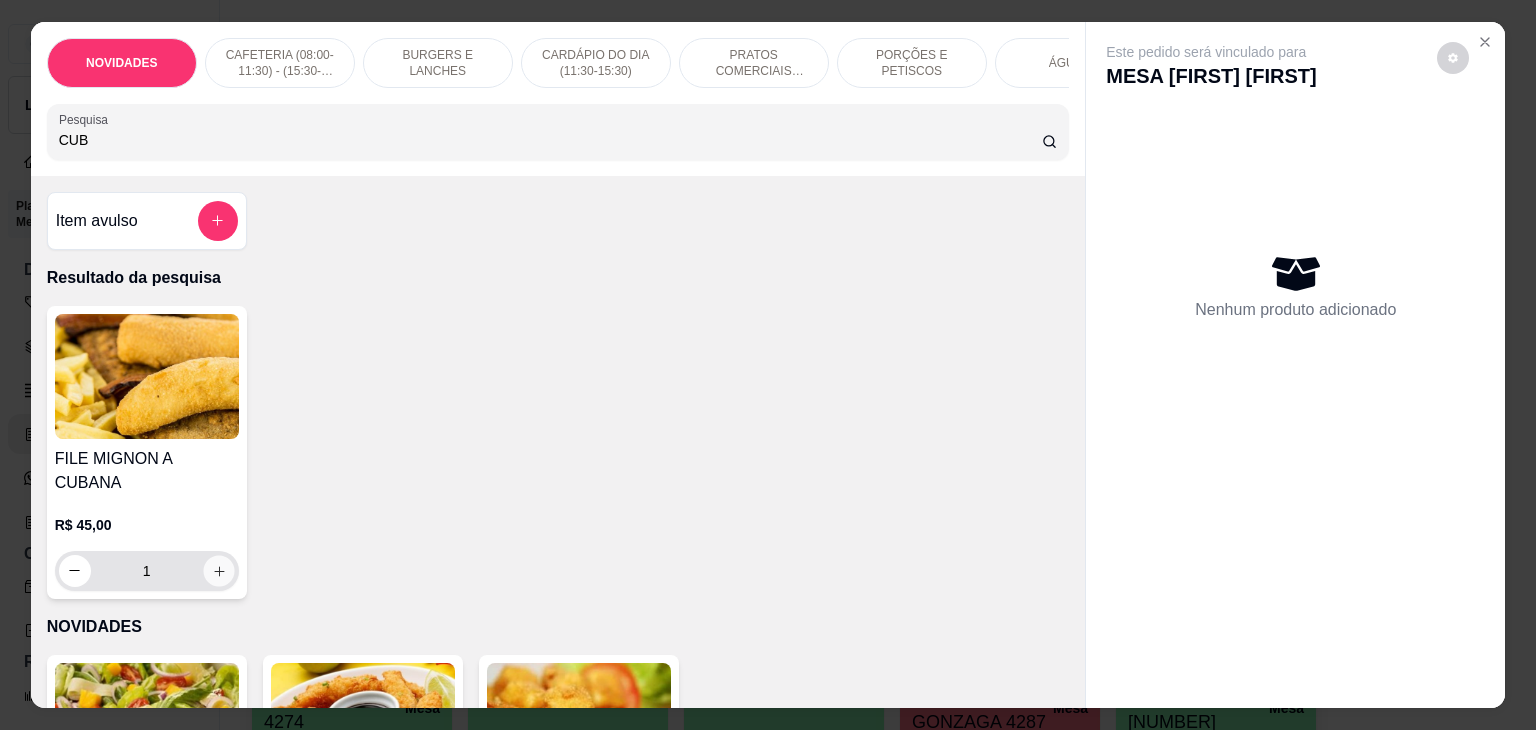 click 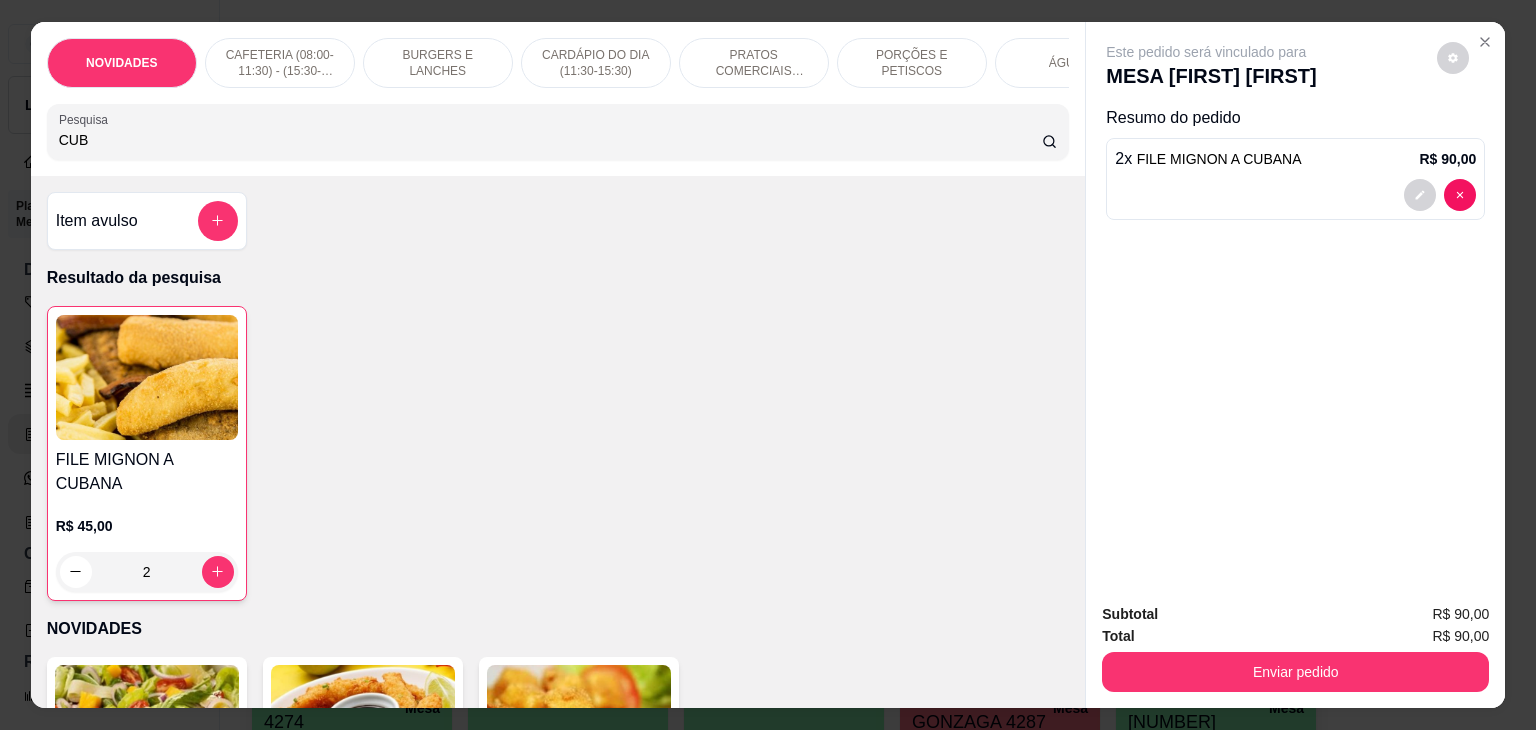 drag, startPoint x: 84, startPoint y: 140, endPoint x: 28, endPoint y: 136, distance: 56.142673 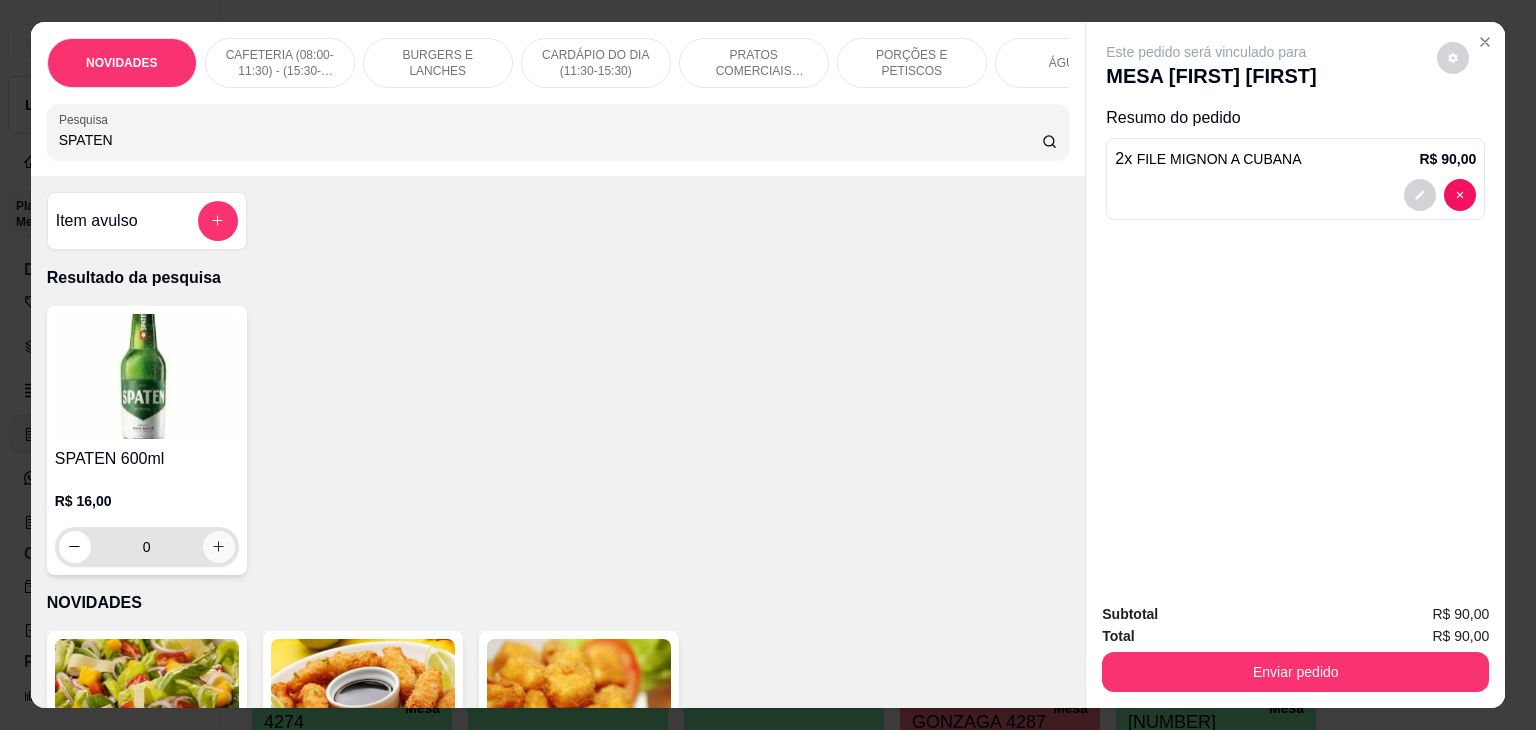 type on "SPATEN" 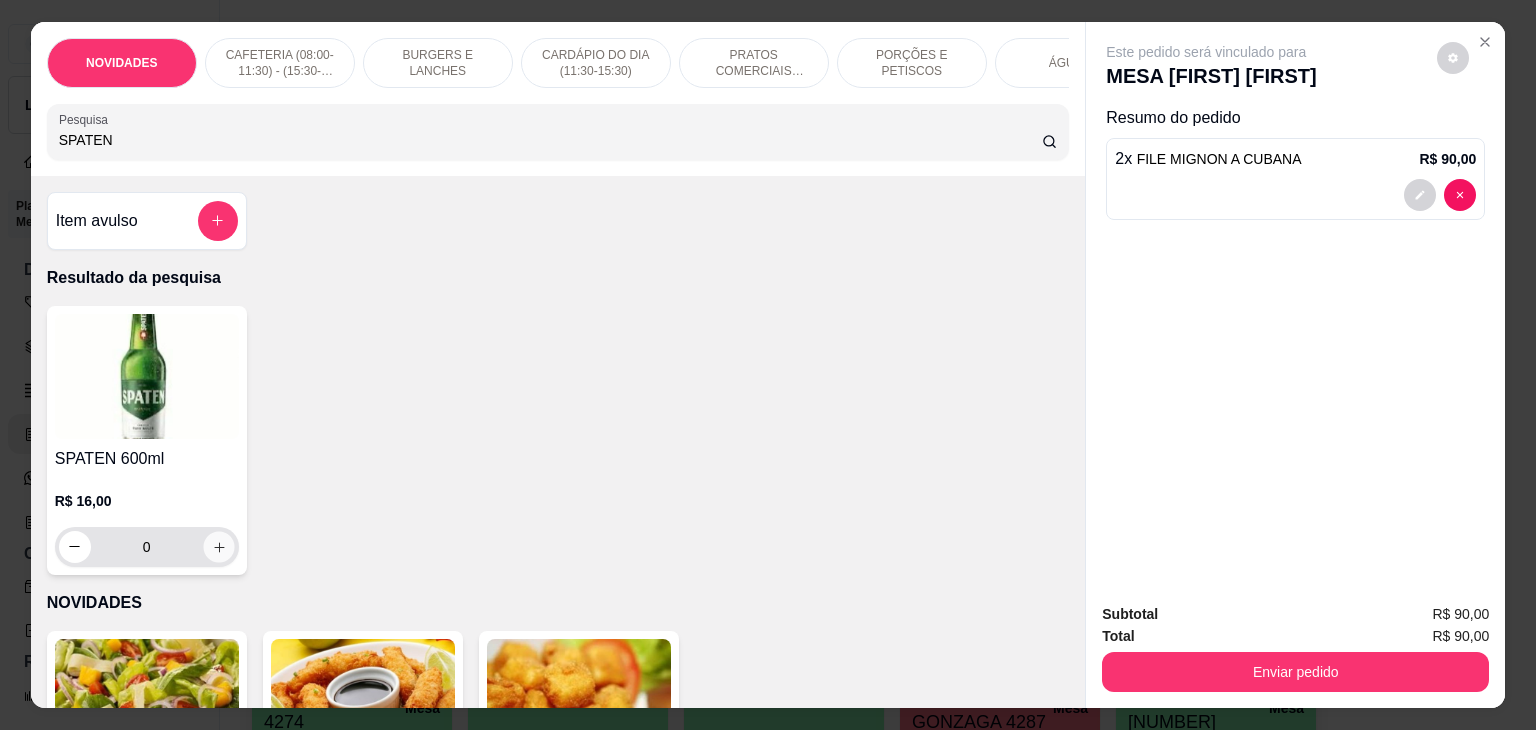 click at bounding box center (218, 546) 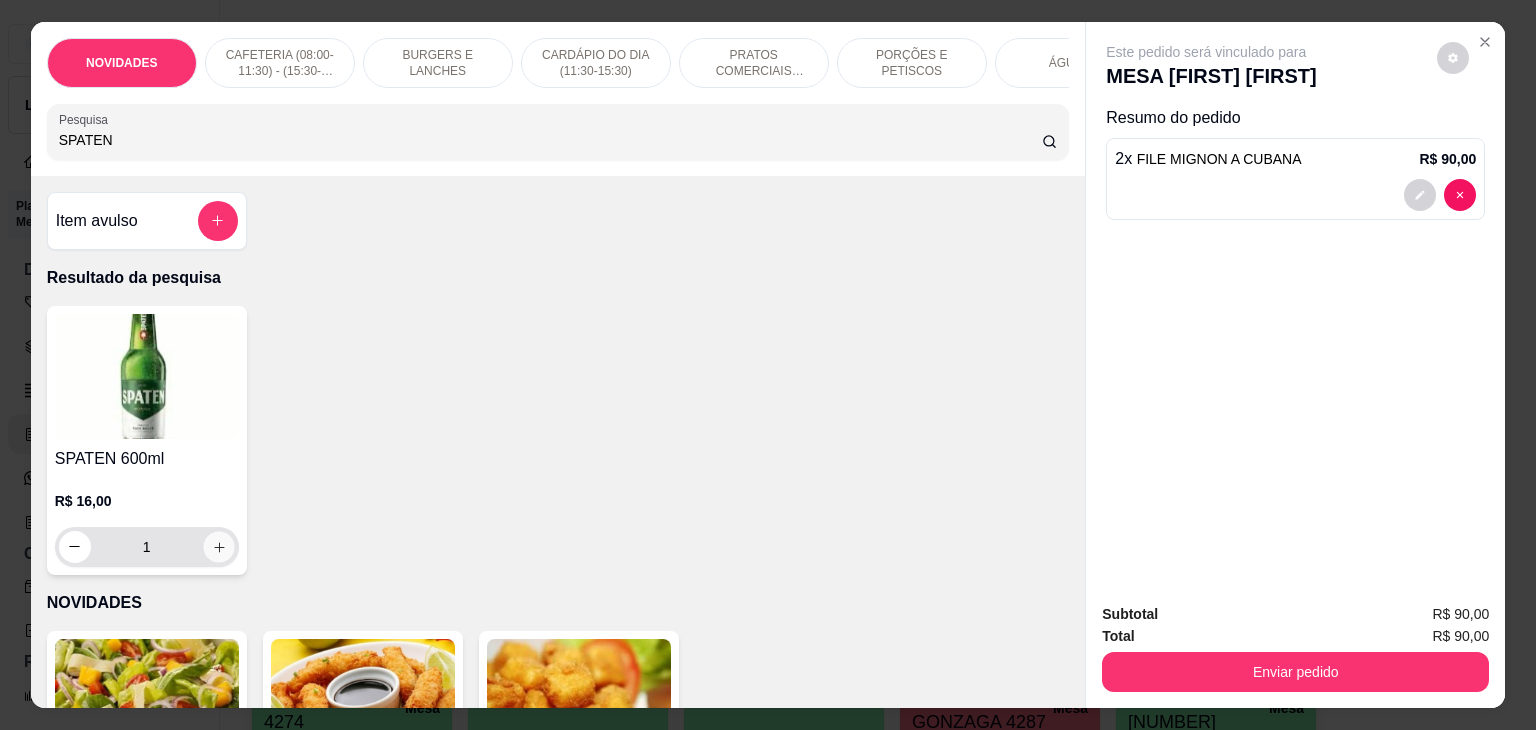click at bounding box center (218, 546) 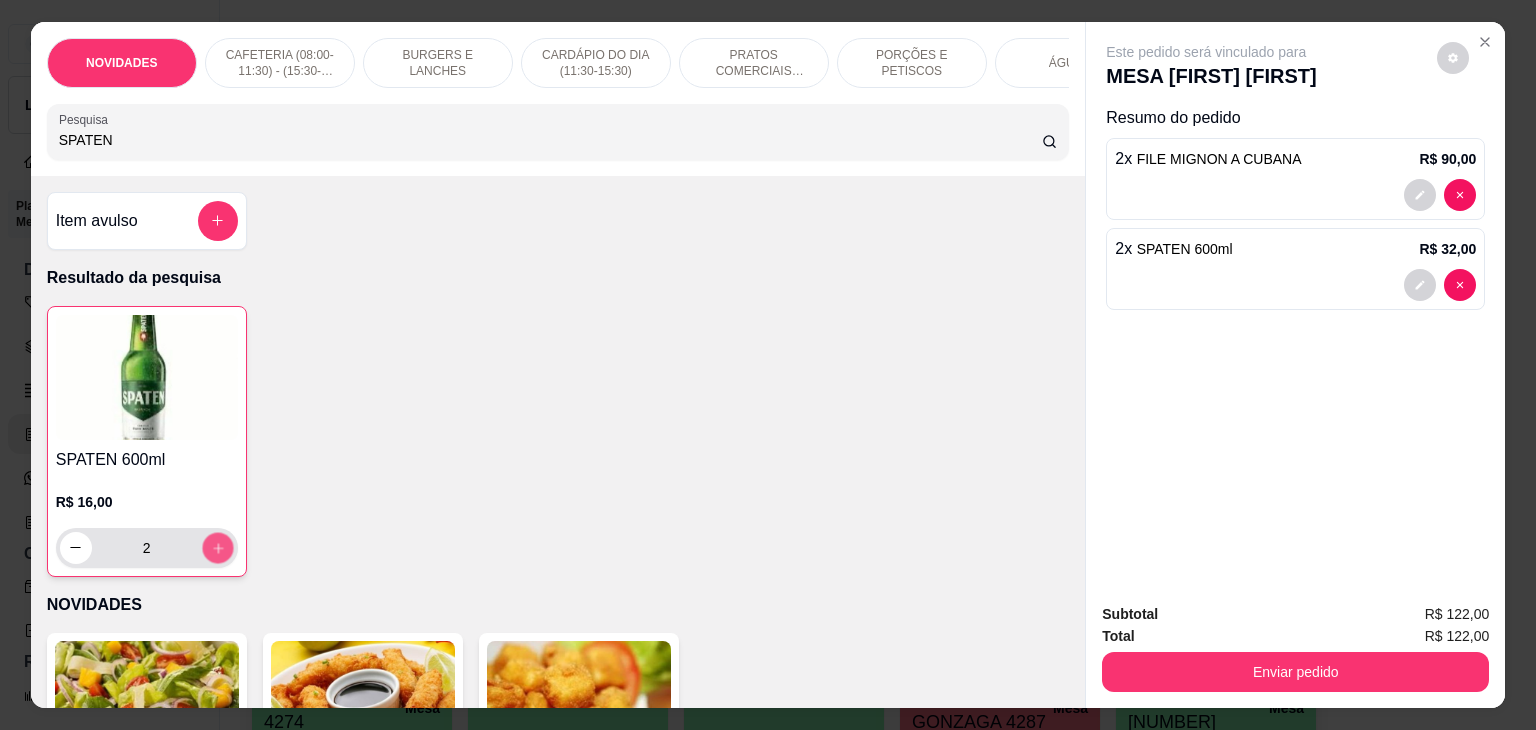 click at bounding box center (217, 547) 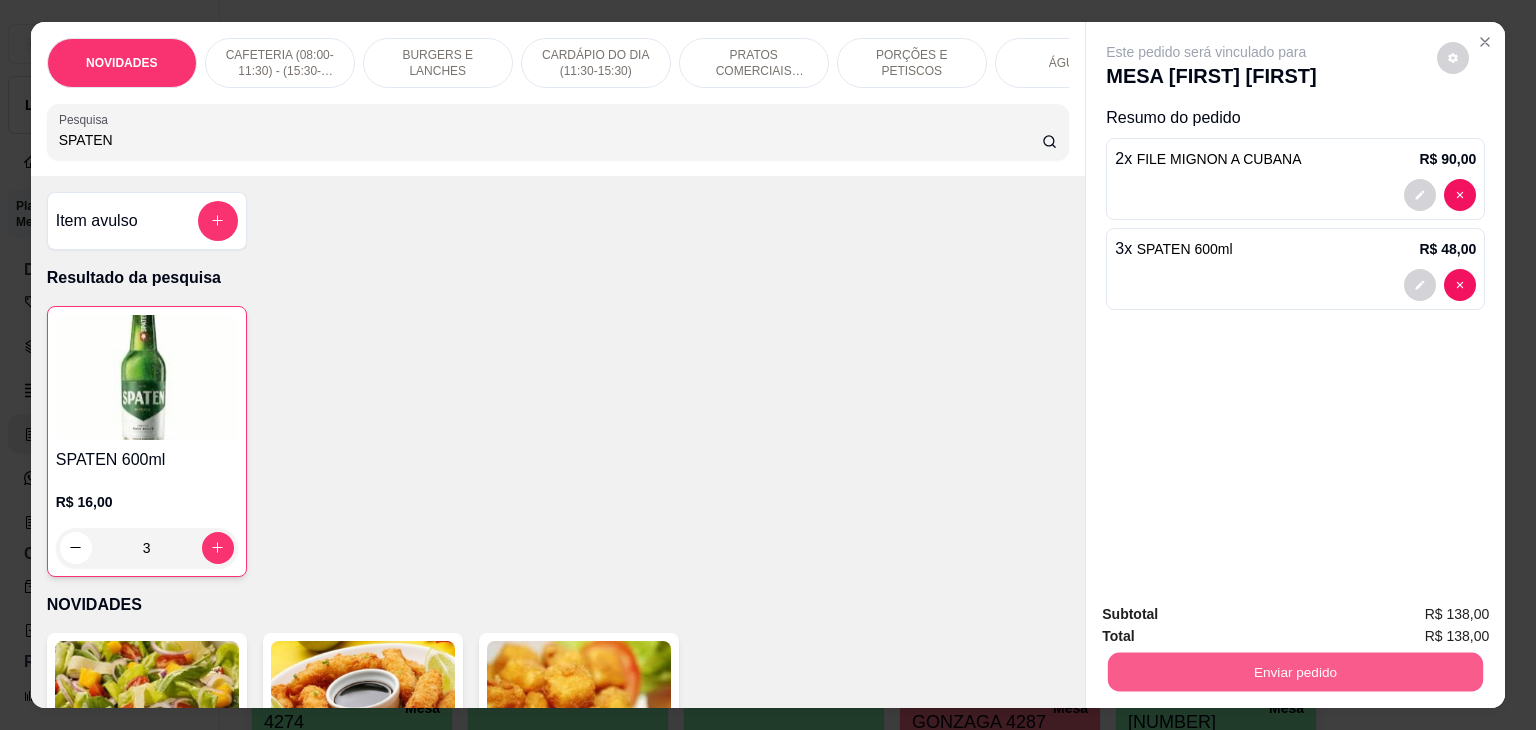 click on "Enviar pedido" at bounding box center (1295, 672) 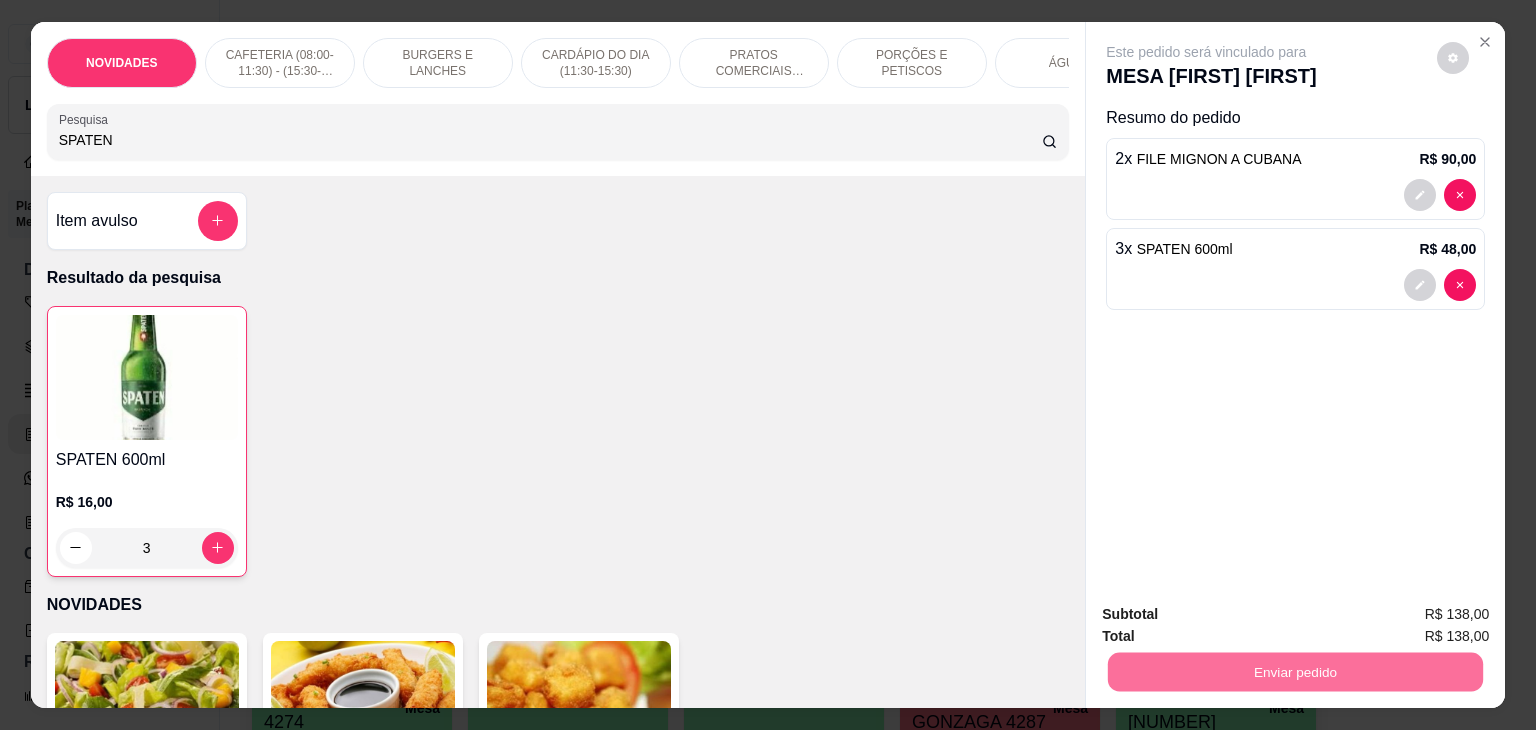 click on "Não registrar e enviar pedido" at bounding box center (1229, 615) 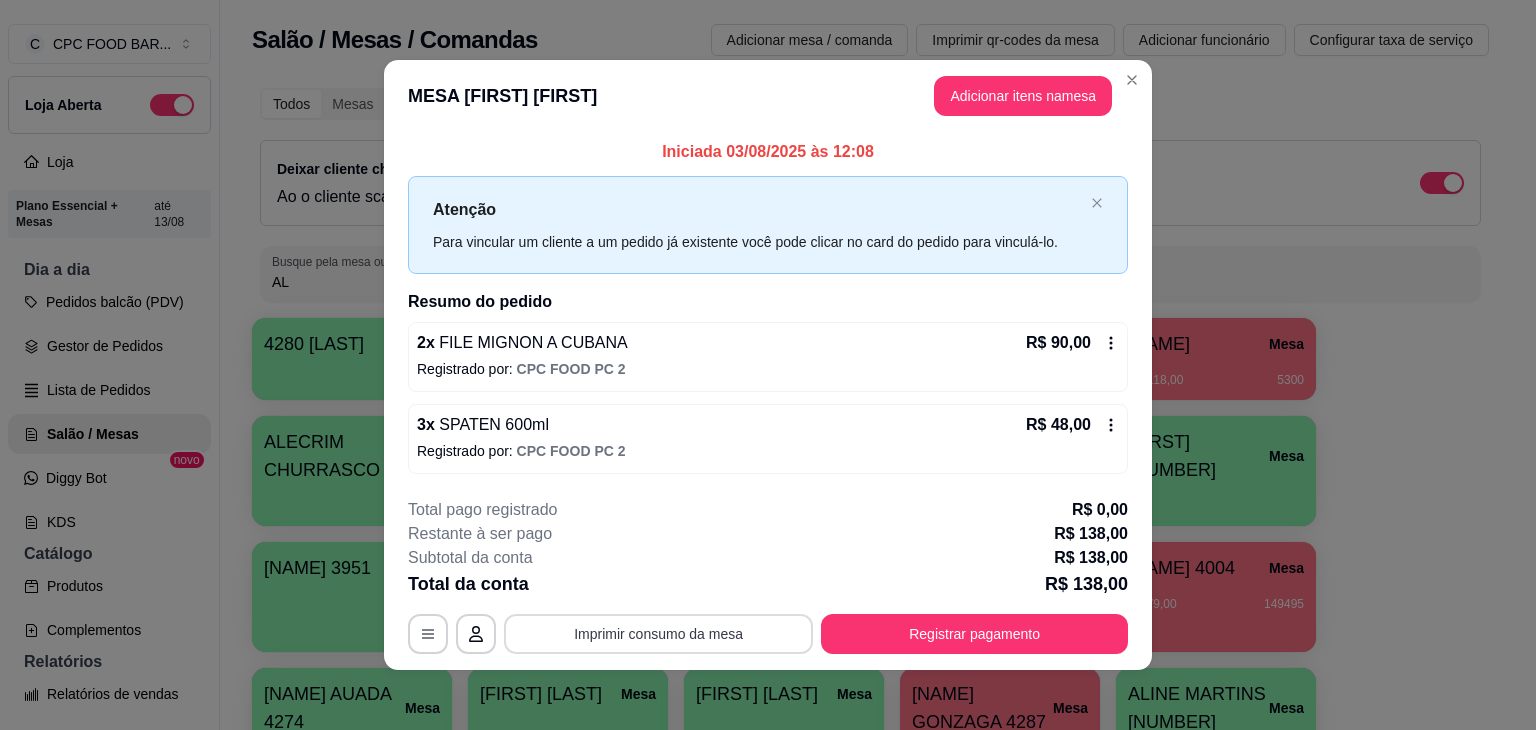 click on "Imprimir consumo da mesa" at bounding box center (658, 634) 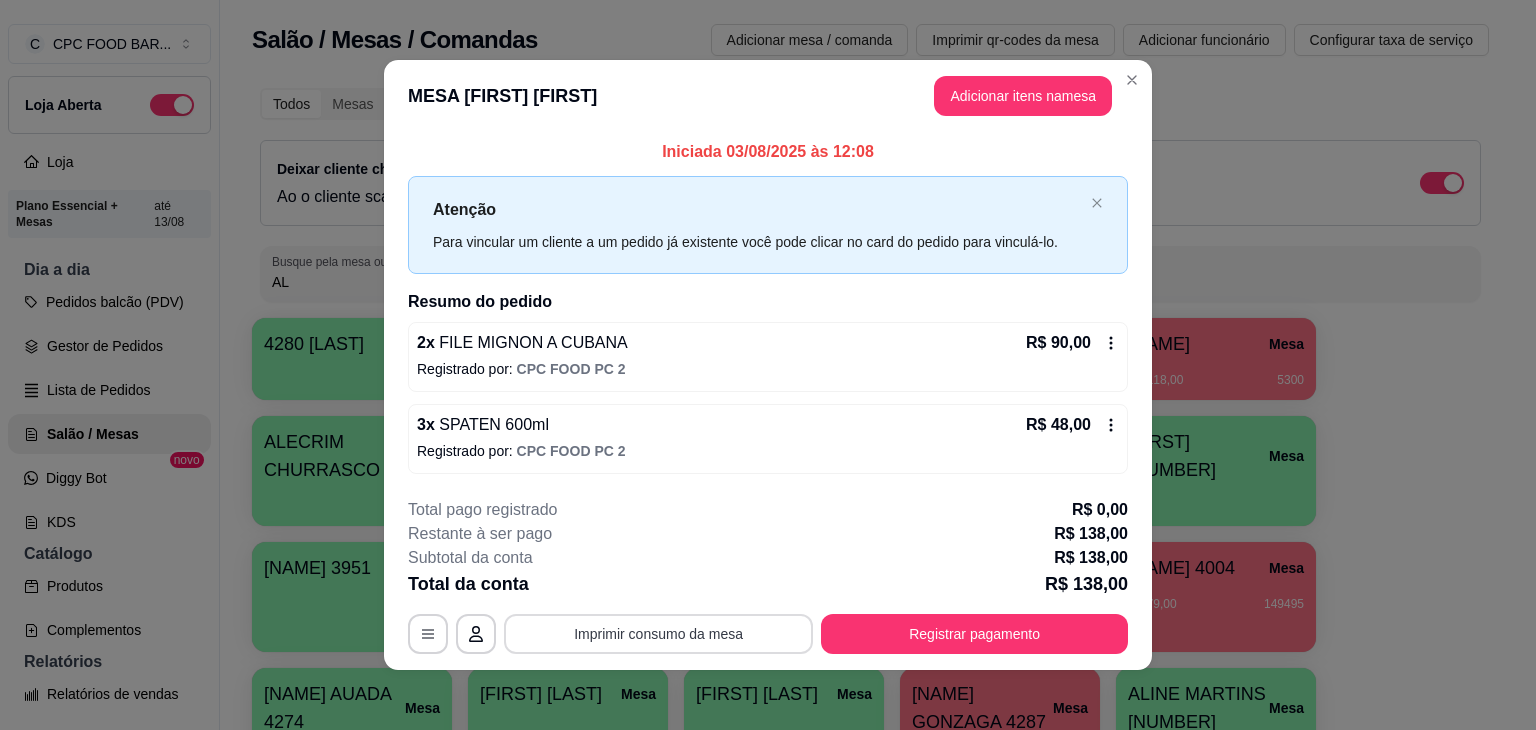 scroll, scrollTop: 0, scrollLeft: 0, axis: both 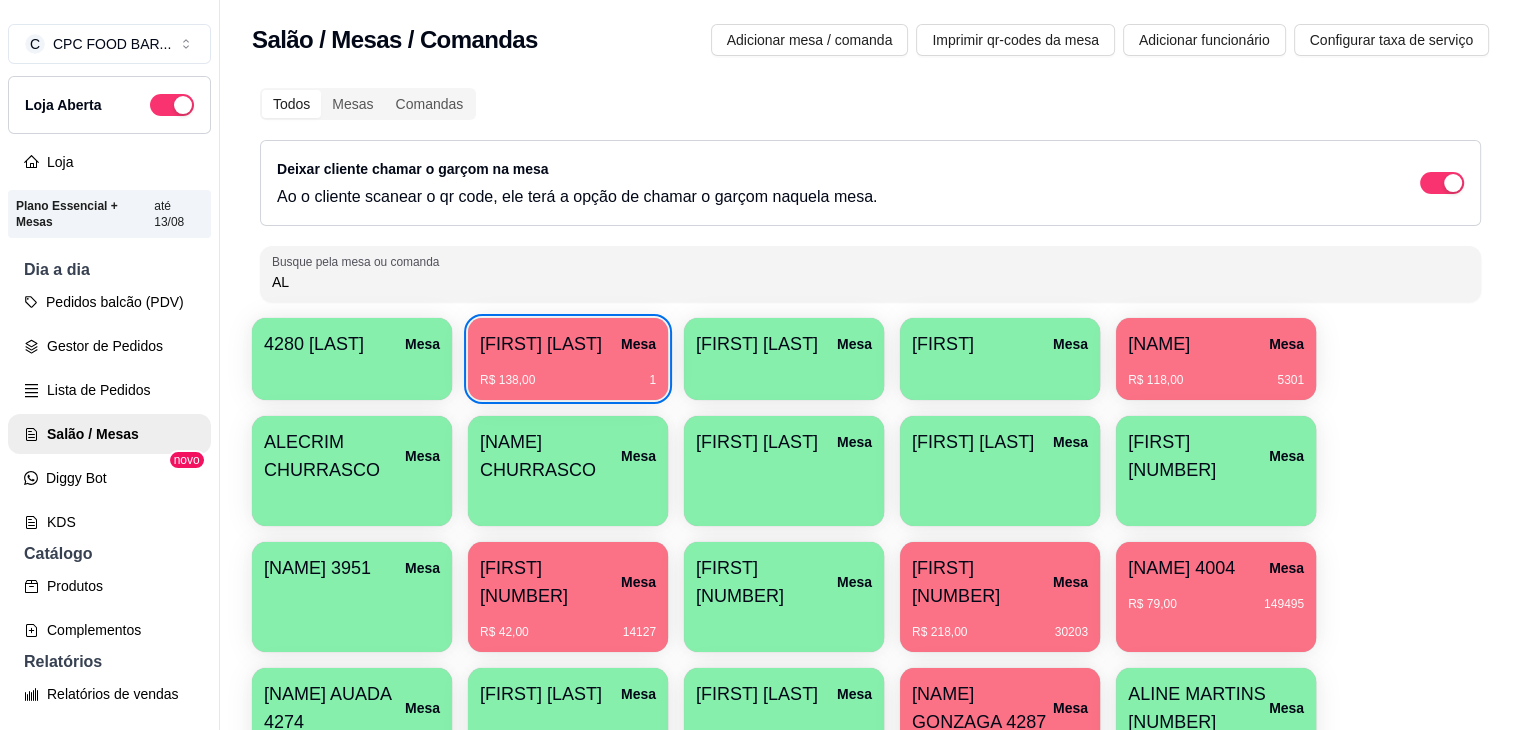 type 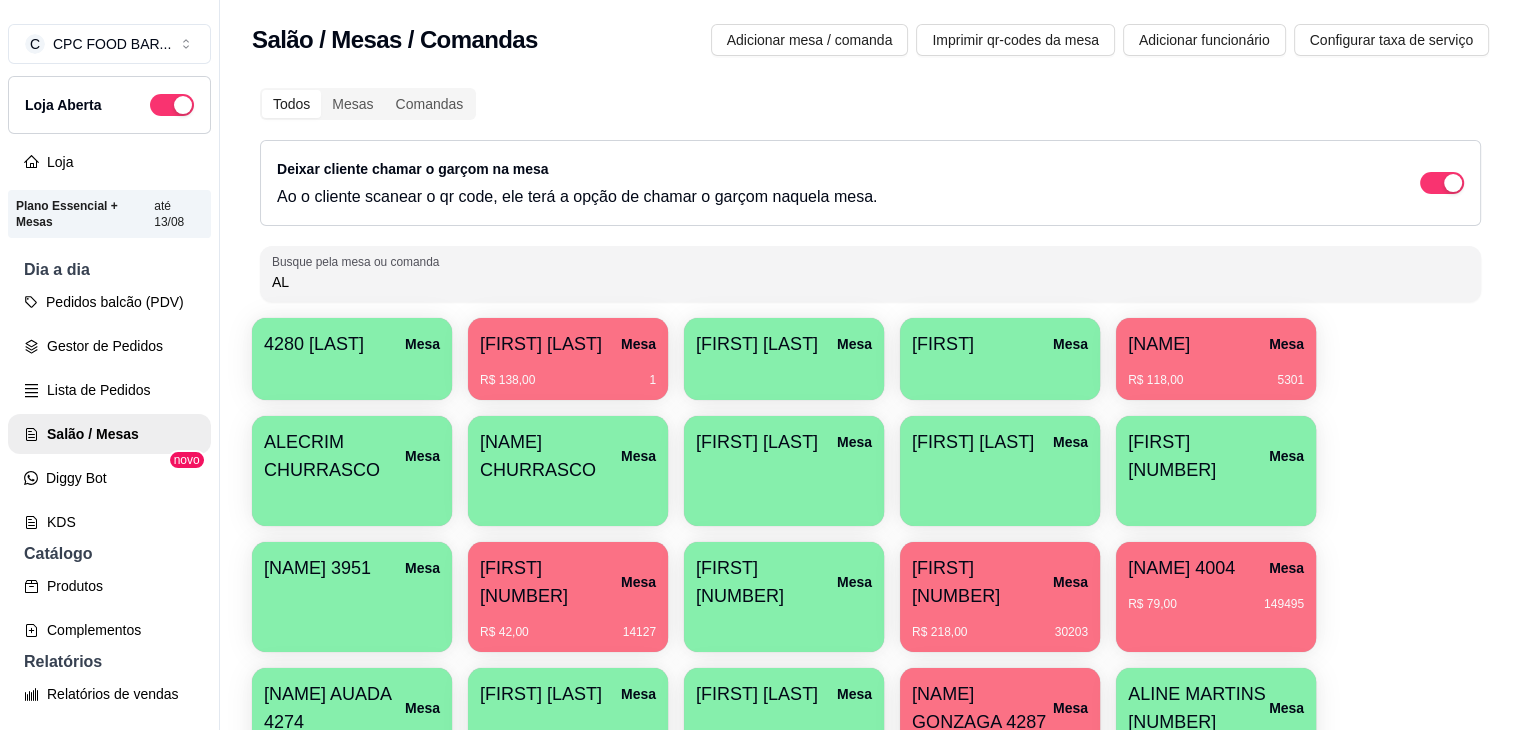 drag, startPoint x: 366, startPoint y: 280, endPoint x: 117, endPoint y: 276, distance: 249.03212 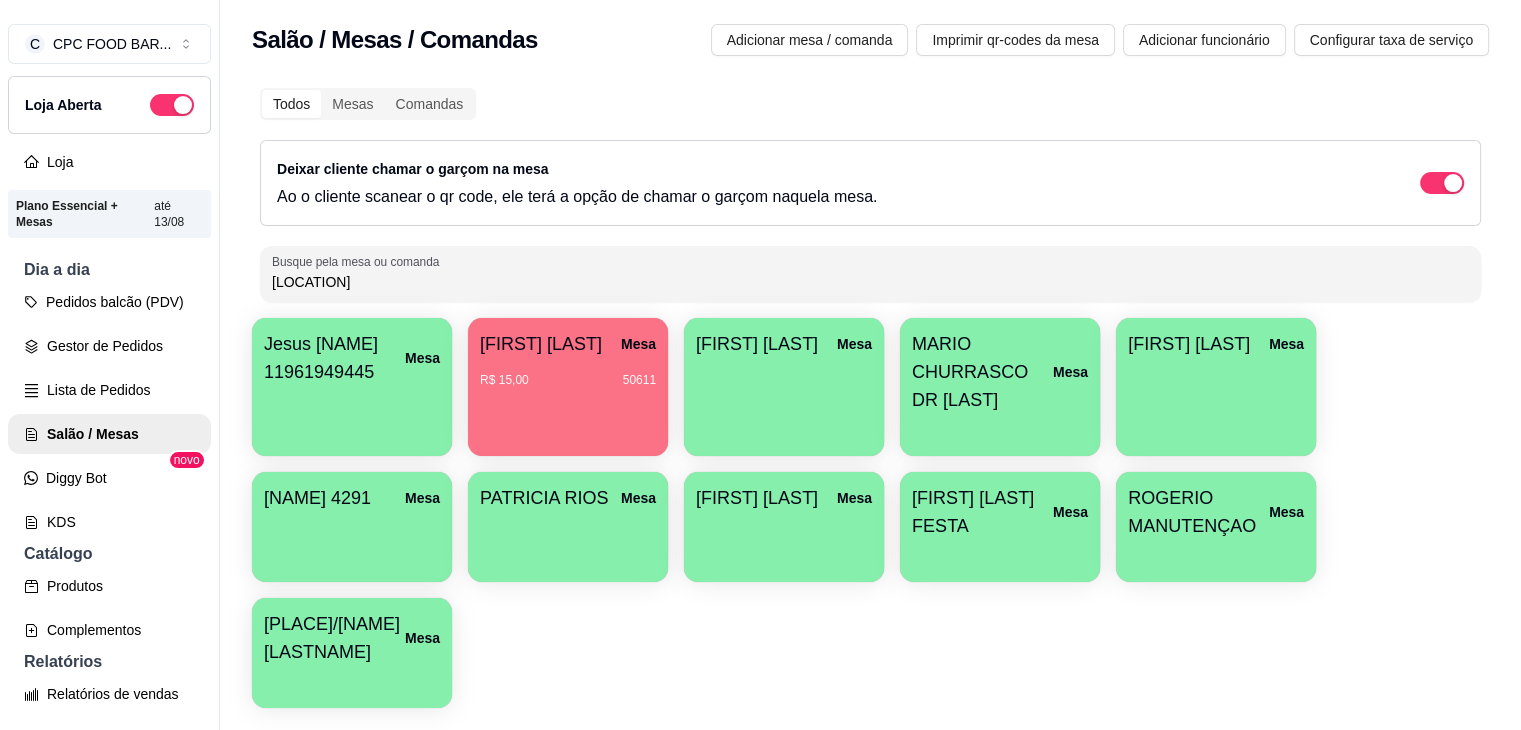 type on "[LOCATION]" 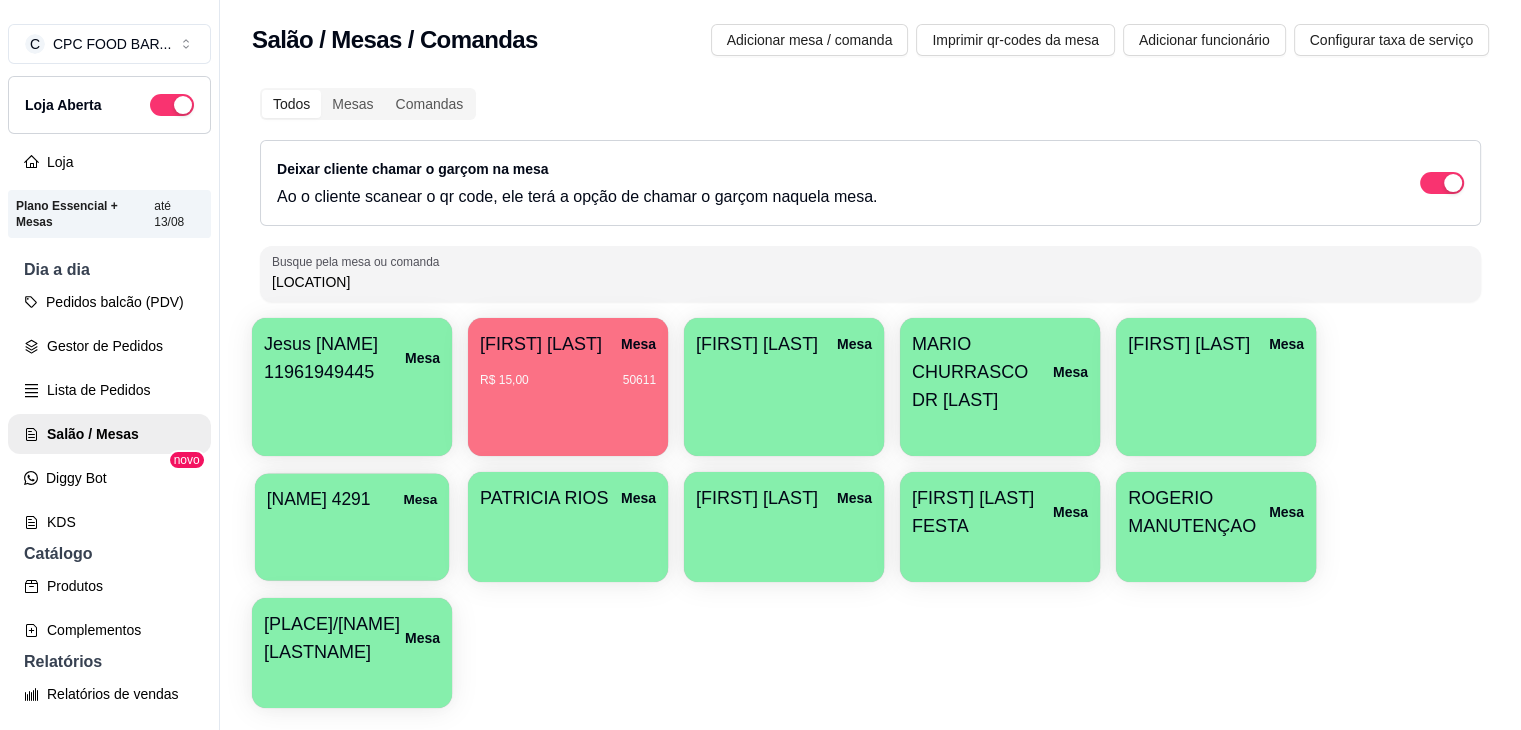 click on "[FIRST] [LAST] Mesa" at bounding box center (352, 498) 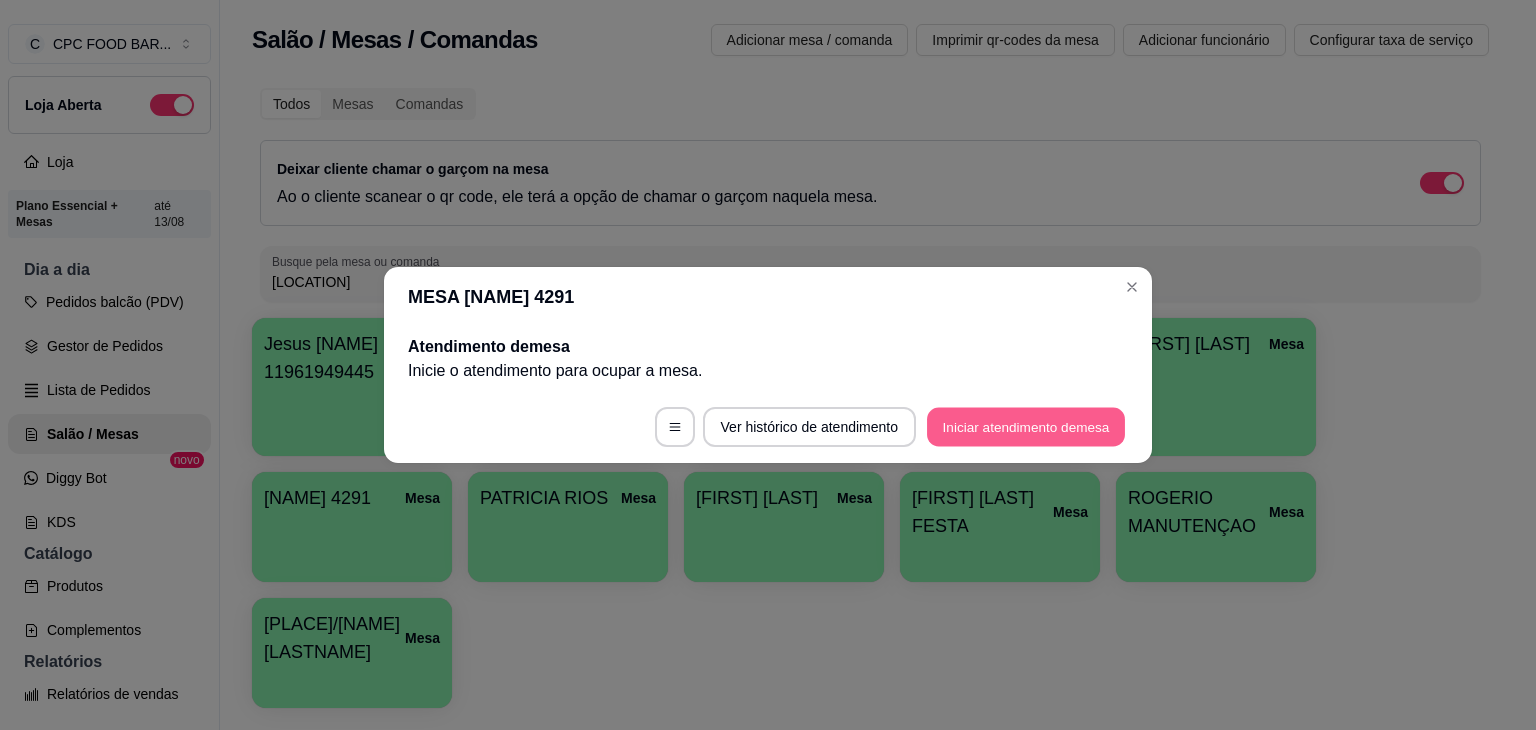 click on "Iniciar atendimento de  mesa" at bounding box center (1026, 427) 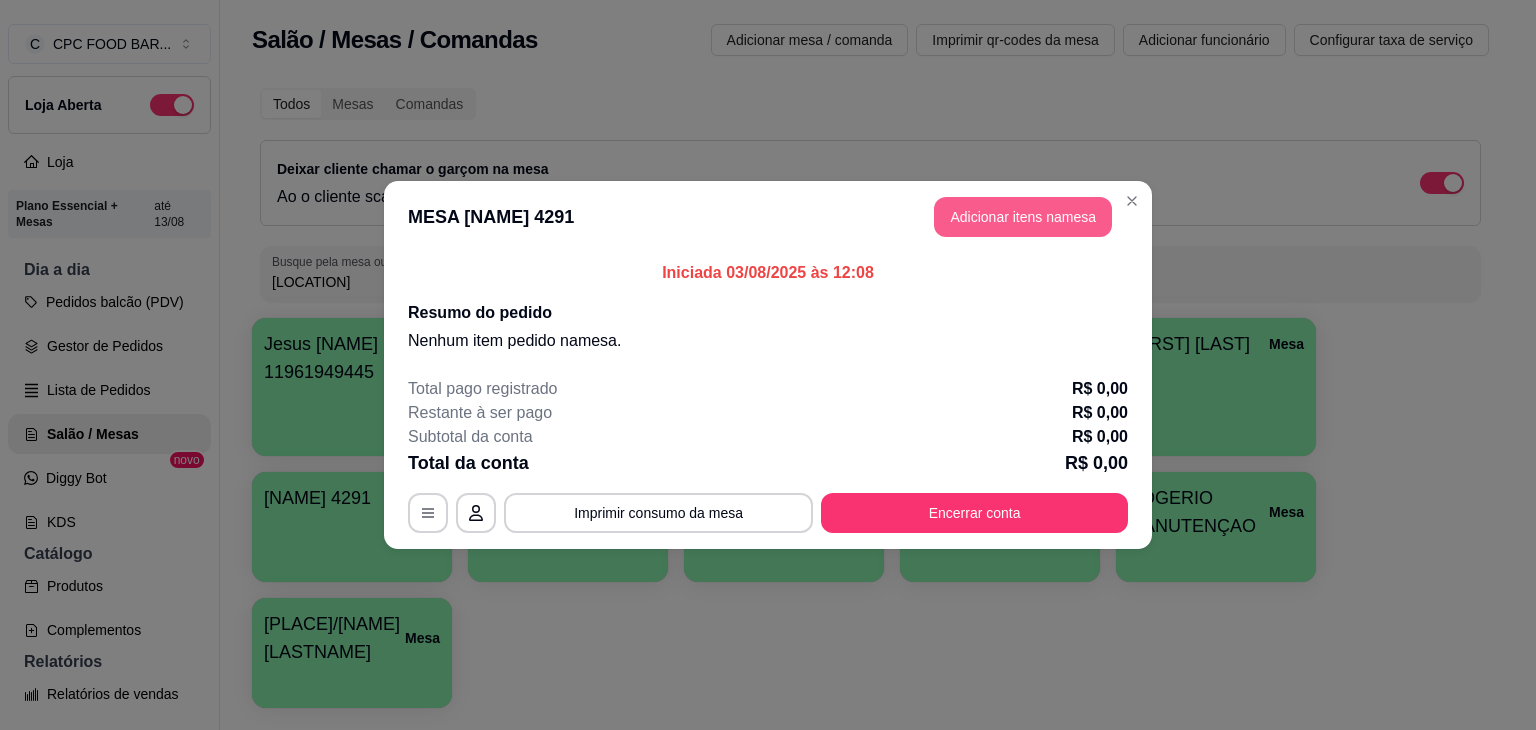 click on "Adicionar itens na  mesa" at bounding box center (1023, 217) 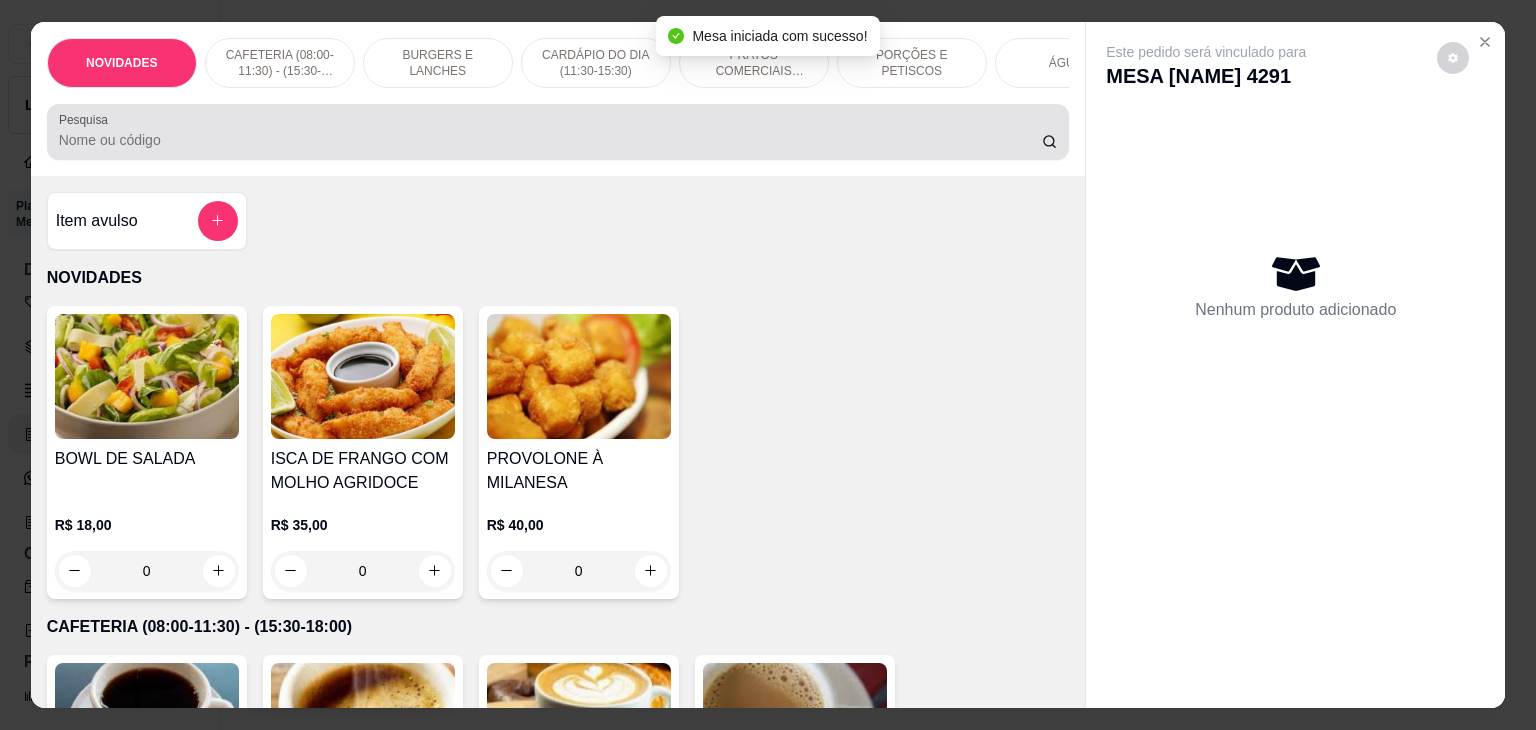 click on "Pesquisa" at bounding box center (558, 132) 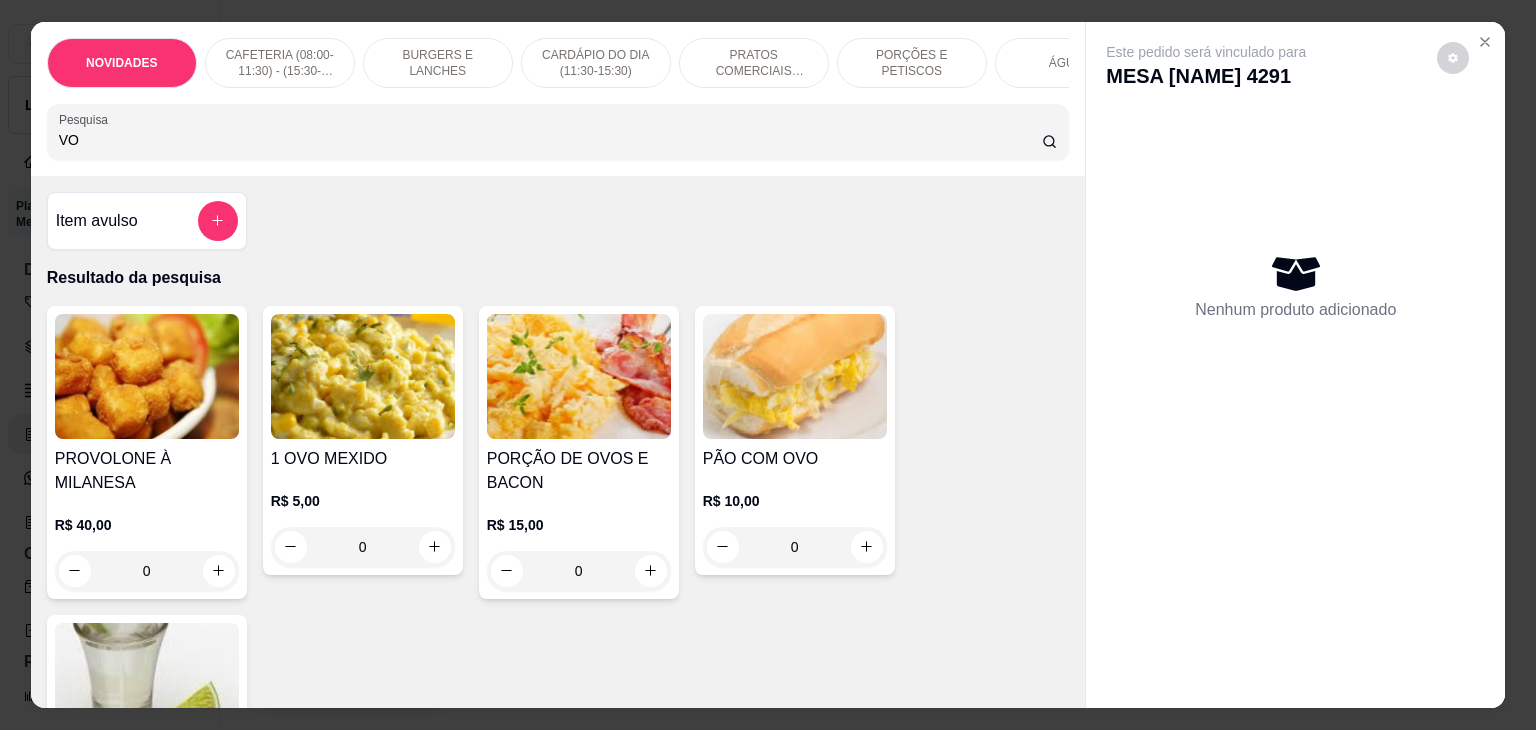 type on "V" 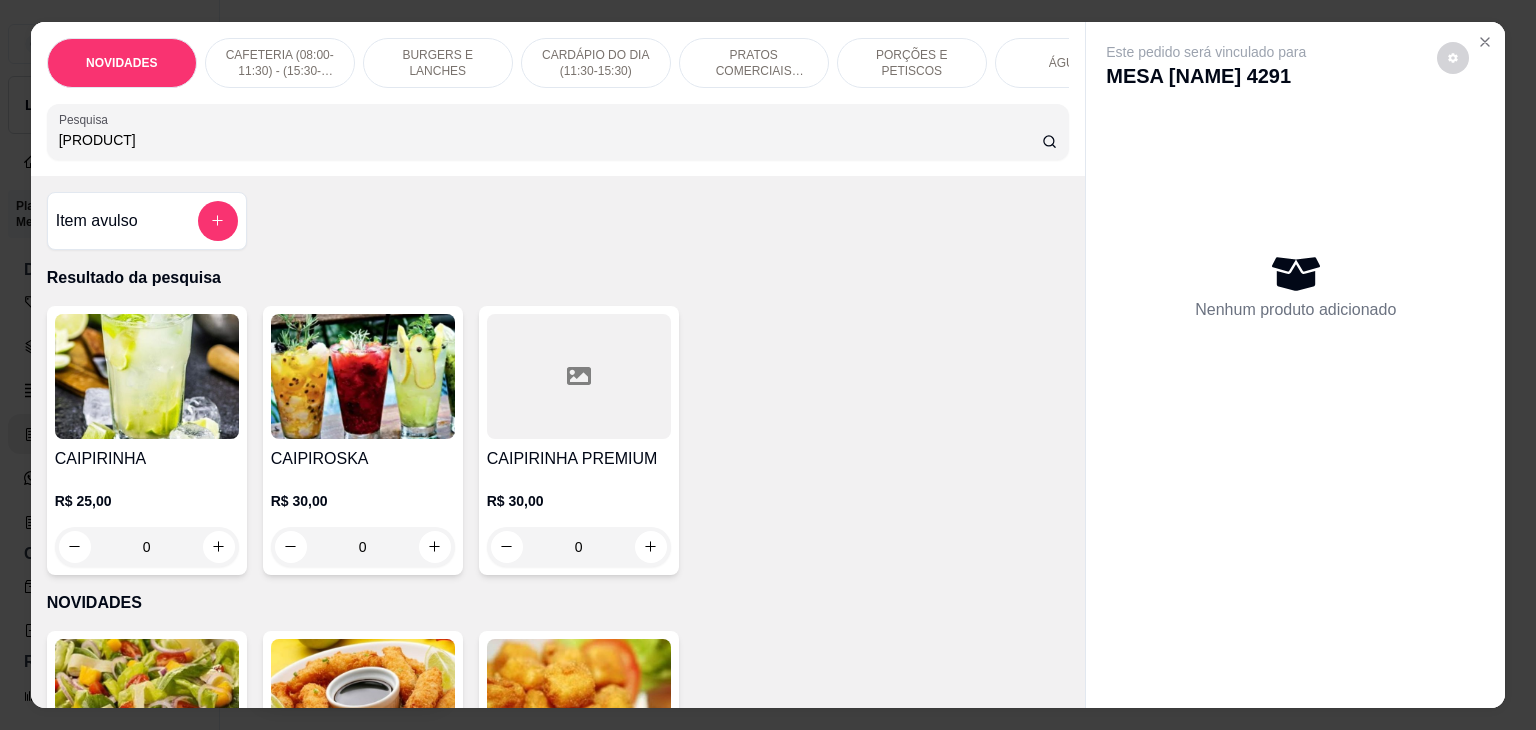 type on "[PRODUCT]" 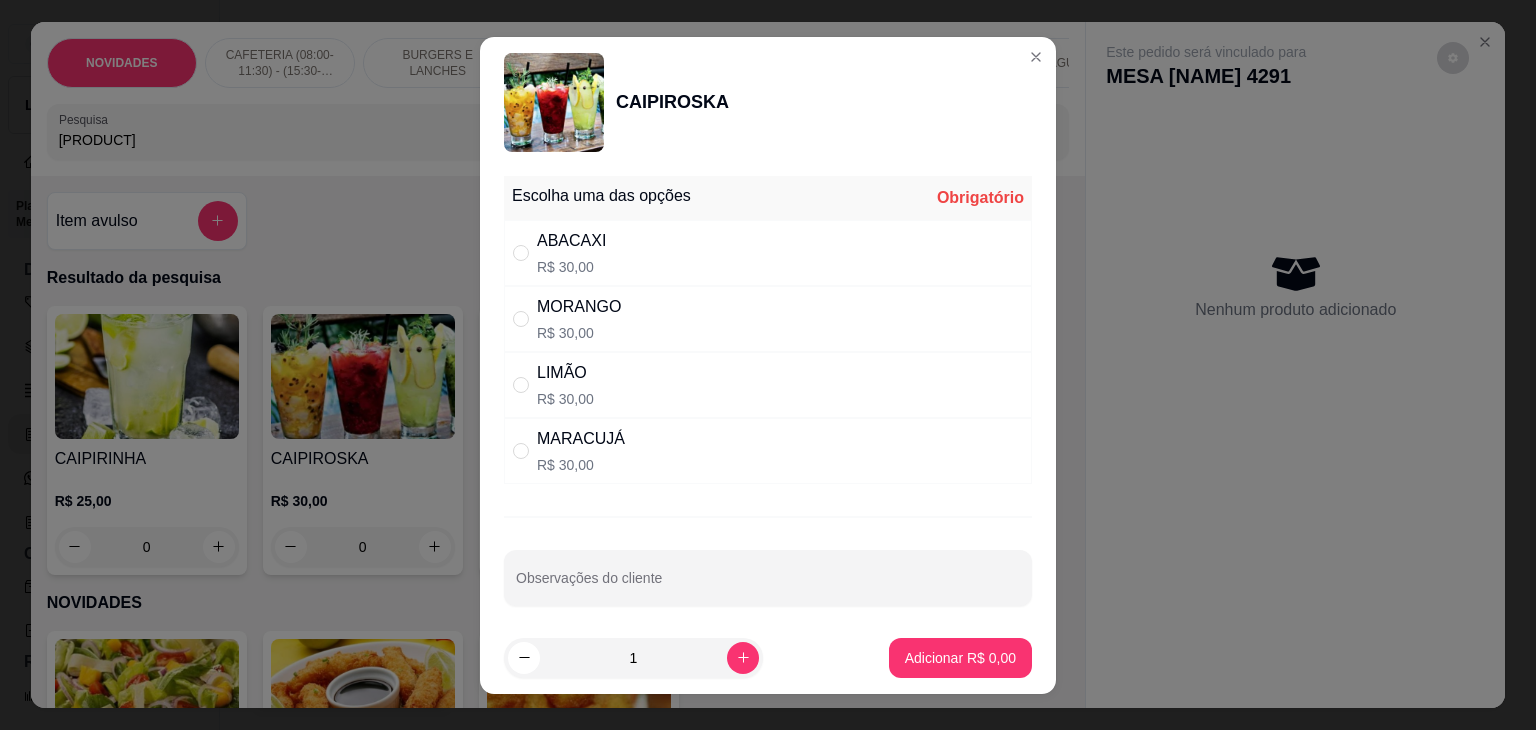 click on "[PRODUCT] R$ 30,00" at bounding box center (768, 319) 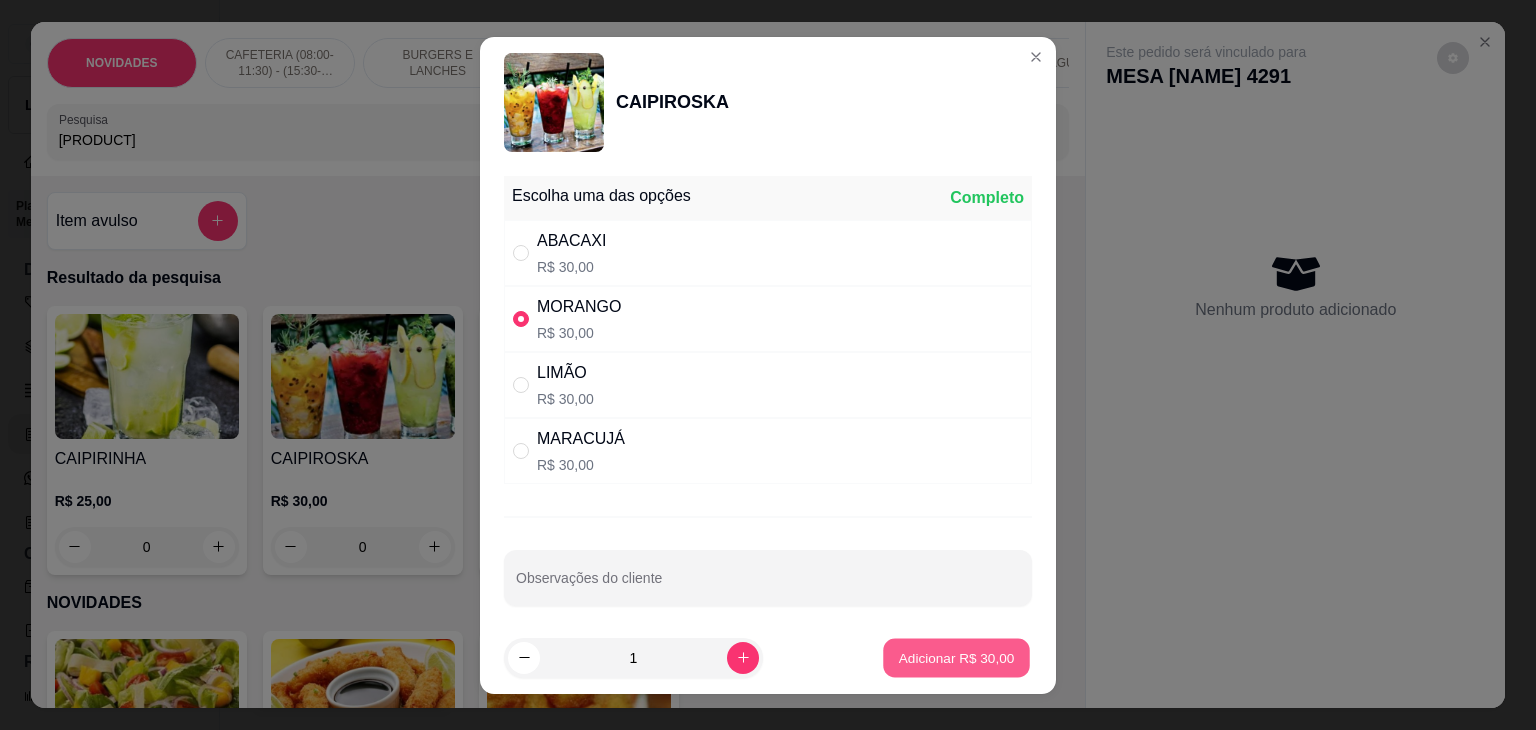 click on "Adicionar   R$ 30,00" at bounding box center (957, 657) 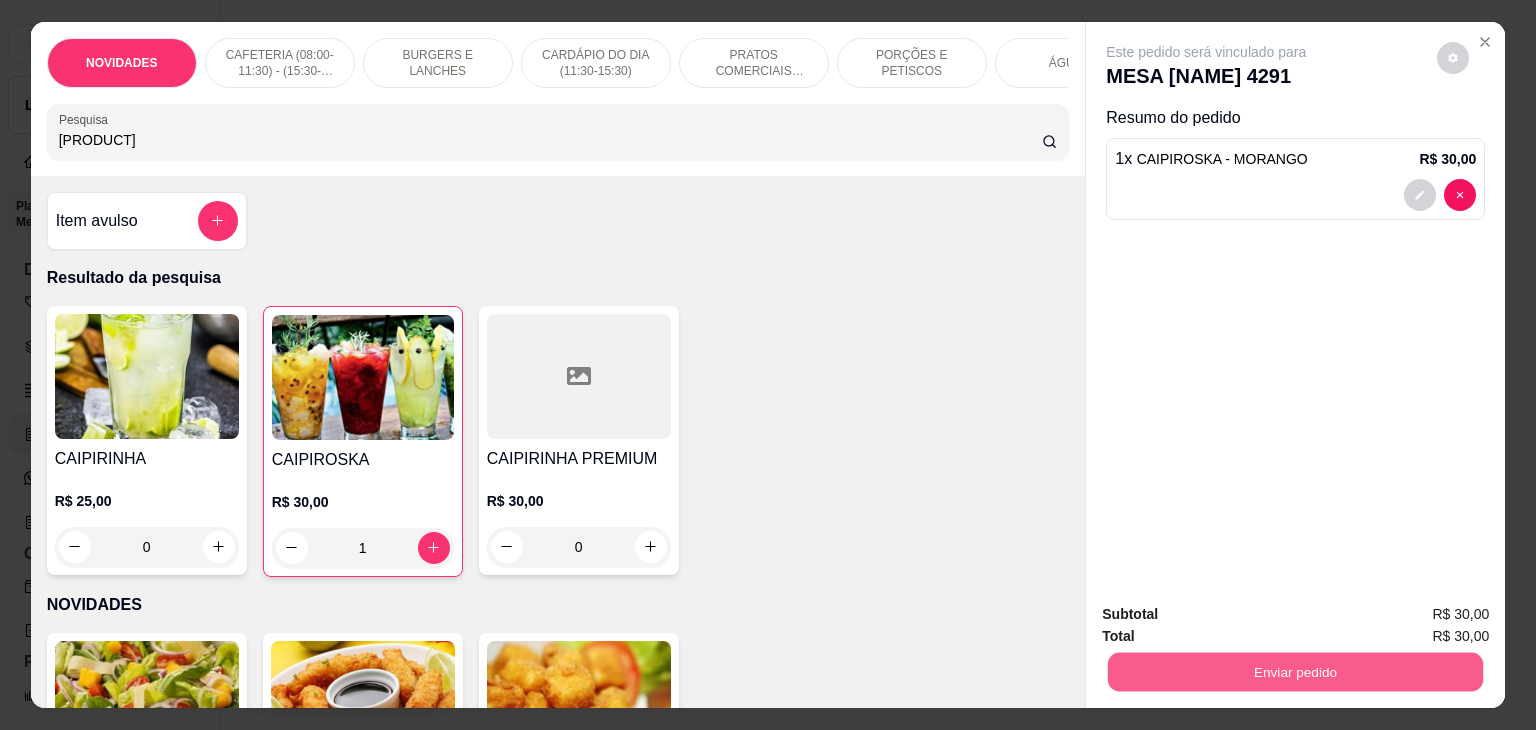 click on "Enviar pedido" at bounding box center (1295, 672) 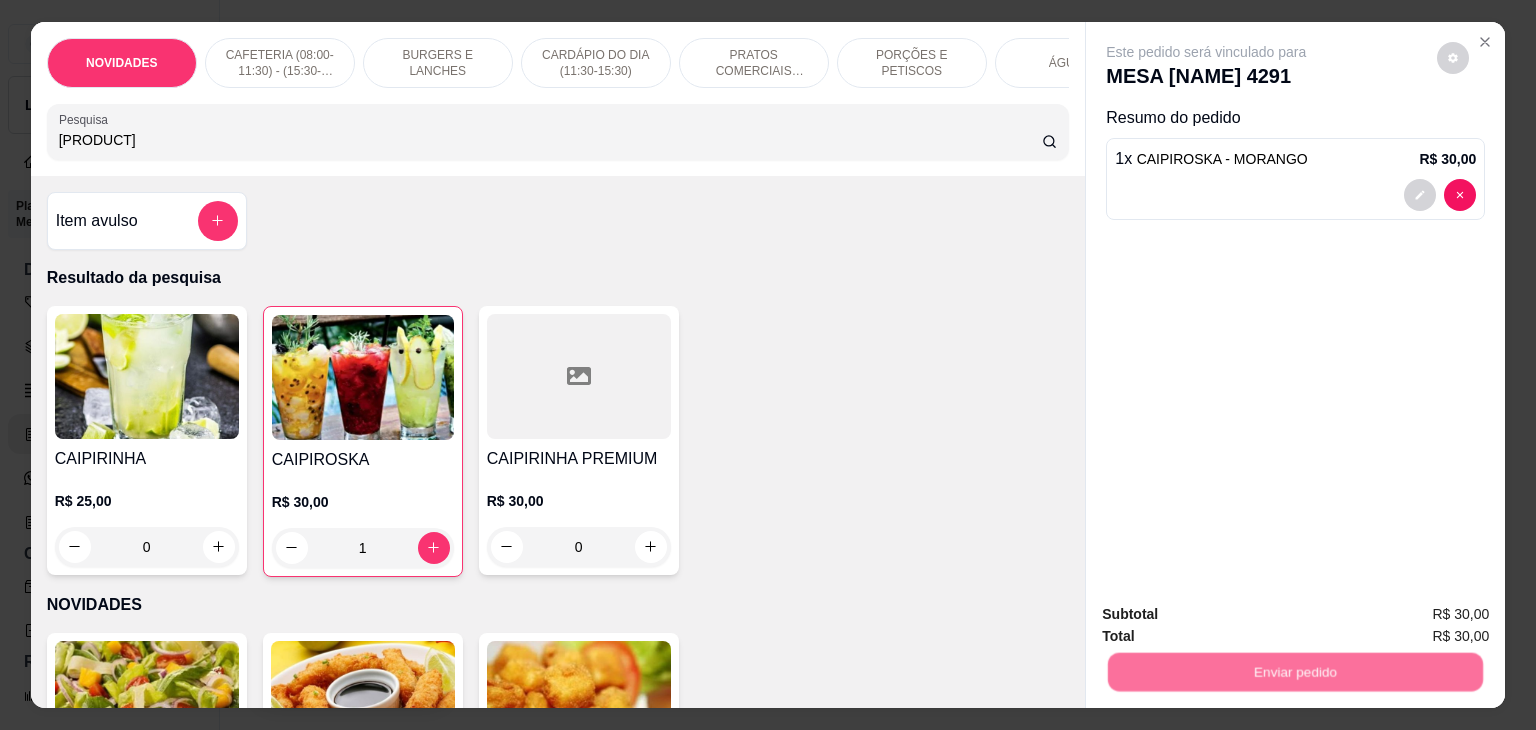 click on "Não registrar e enviar pedido" at bounding box center [1229, 614] 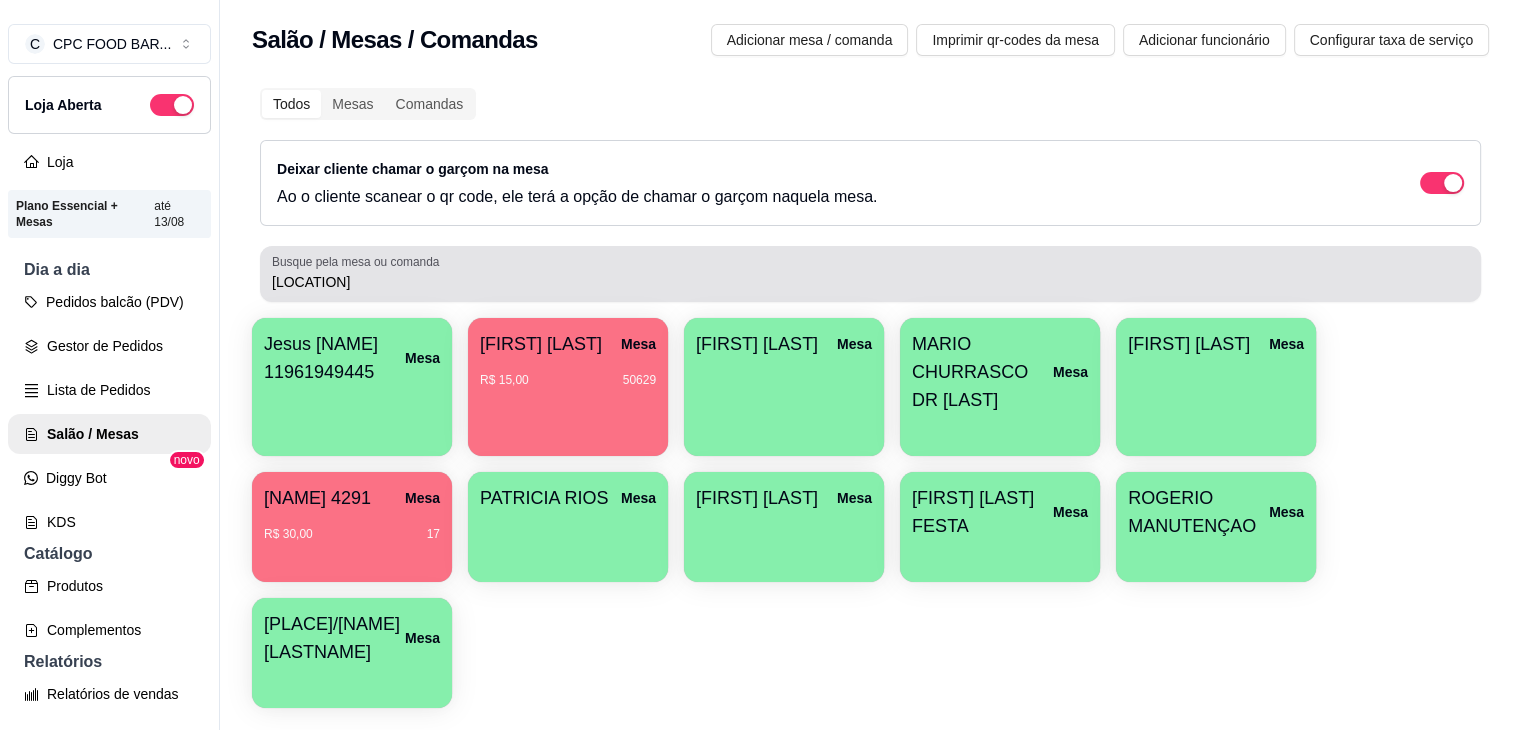 click on "[LOCATION]" at bounding box center [870, 274] 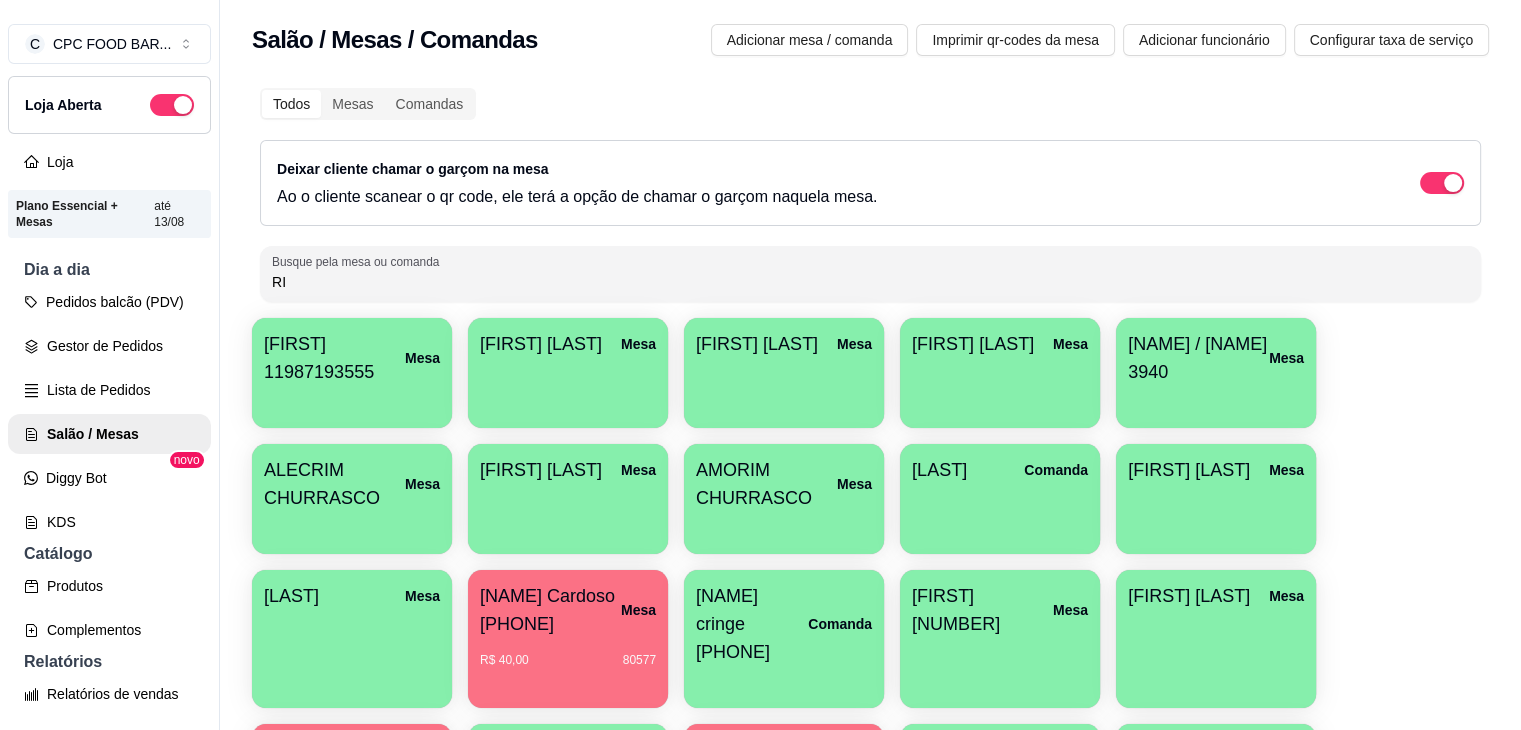 type on "R" 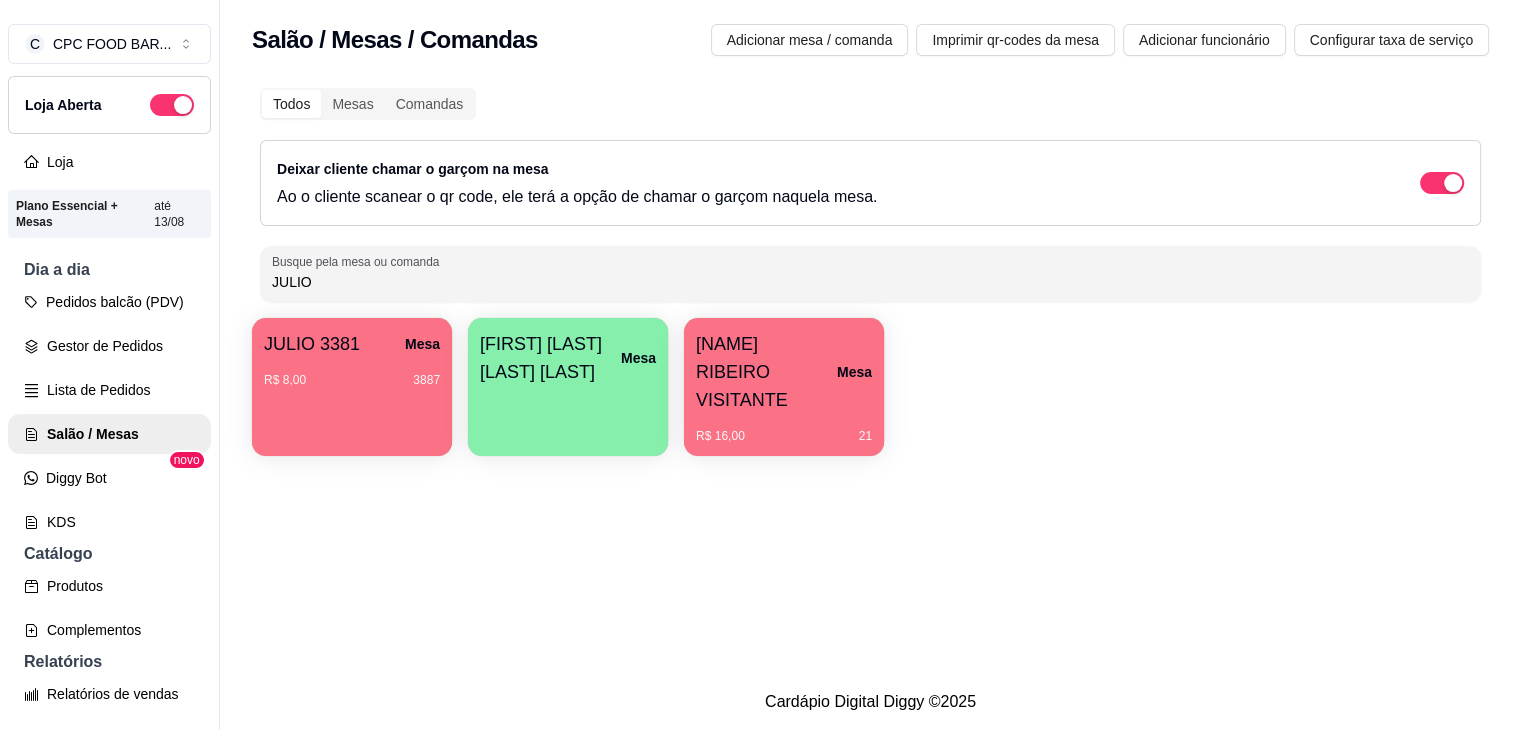 type on "JULIO" 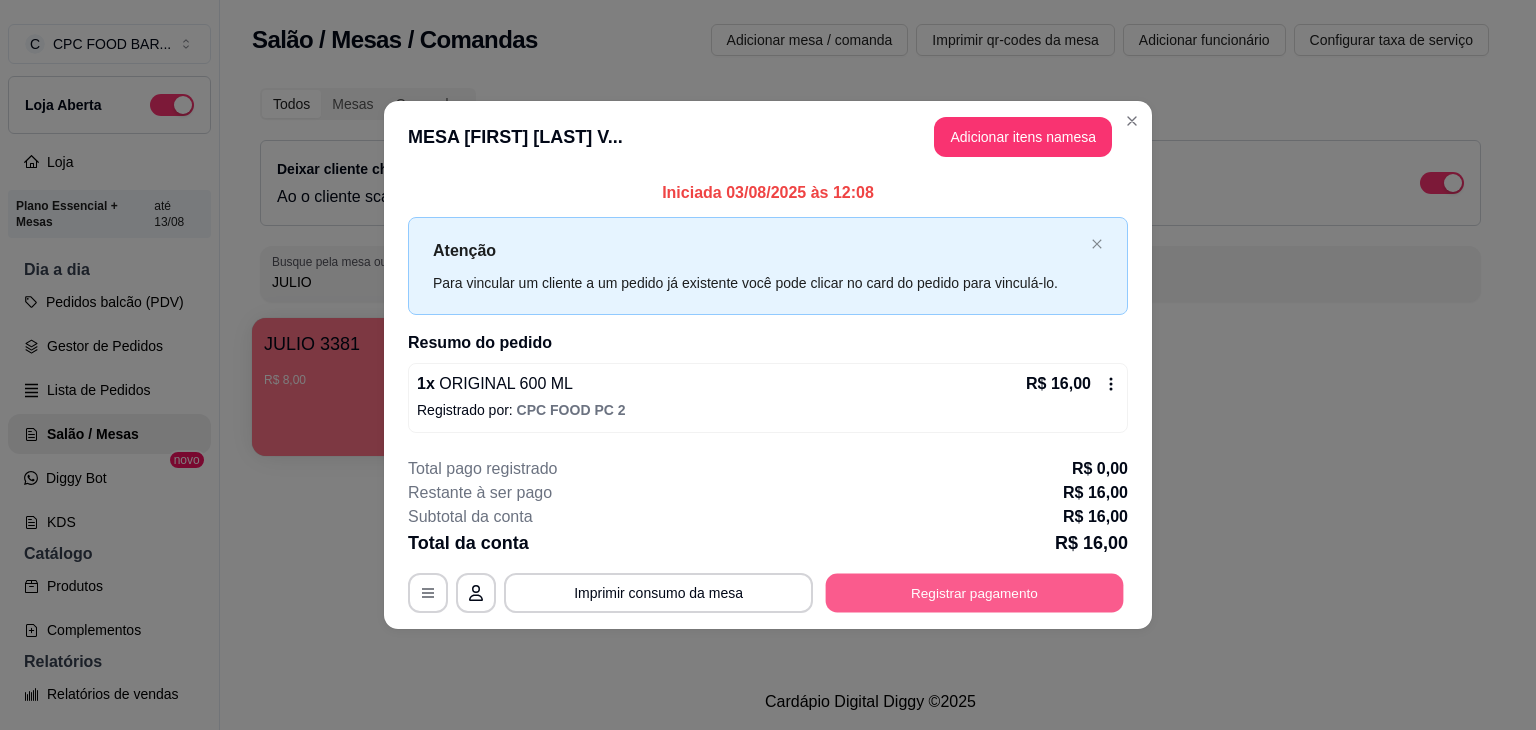 click on "Registrar pagamento" at bounding box center (975, 592) 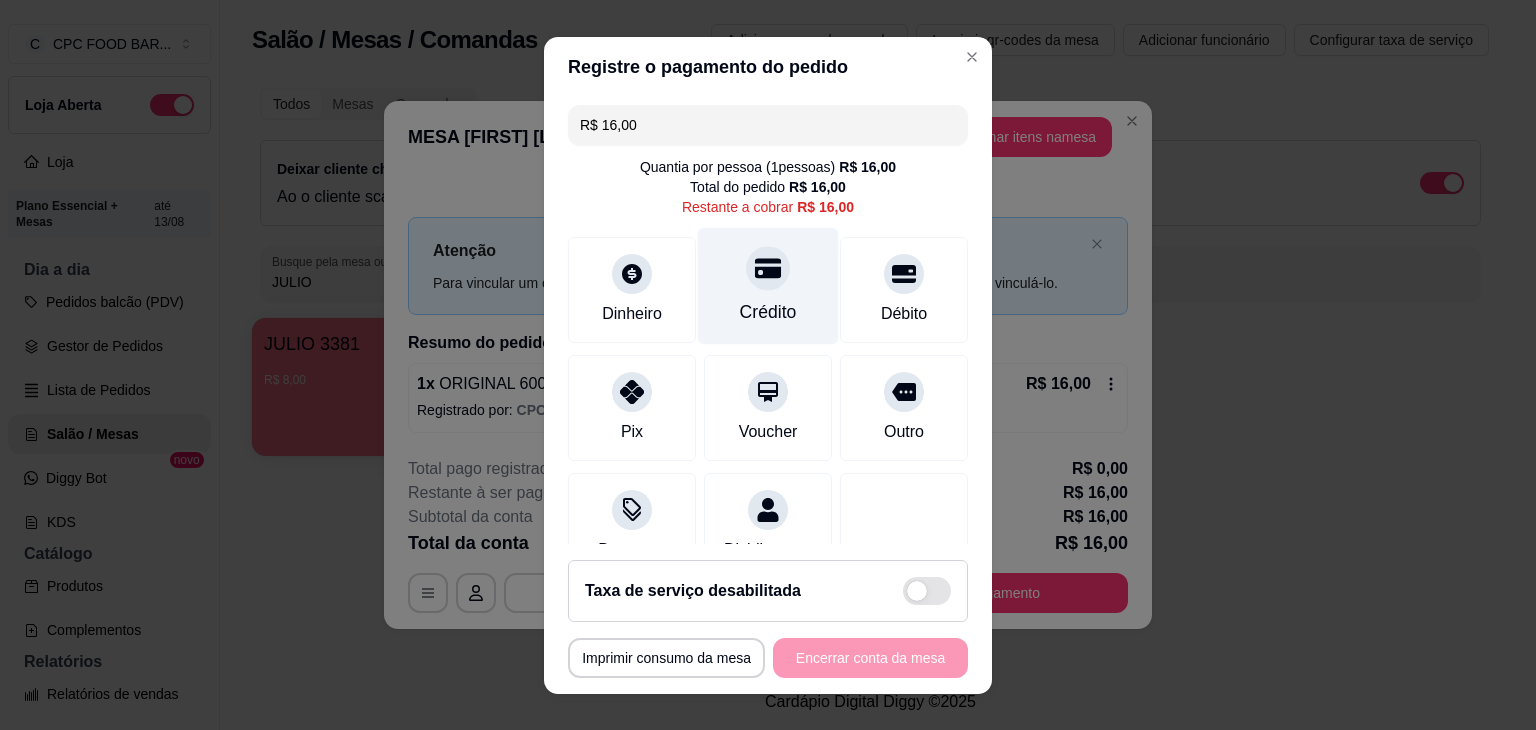 click on "Crédito" at bounding box center (768, 285) 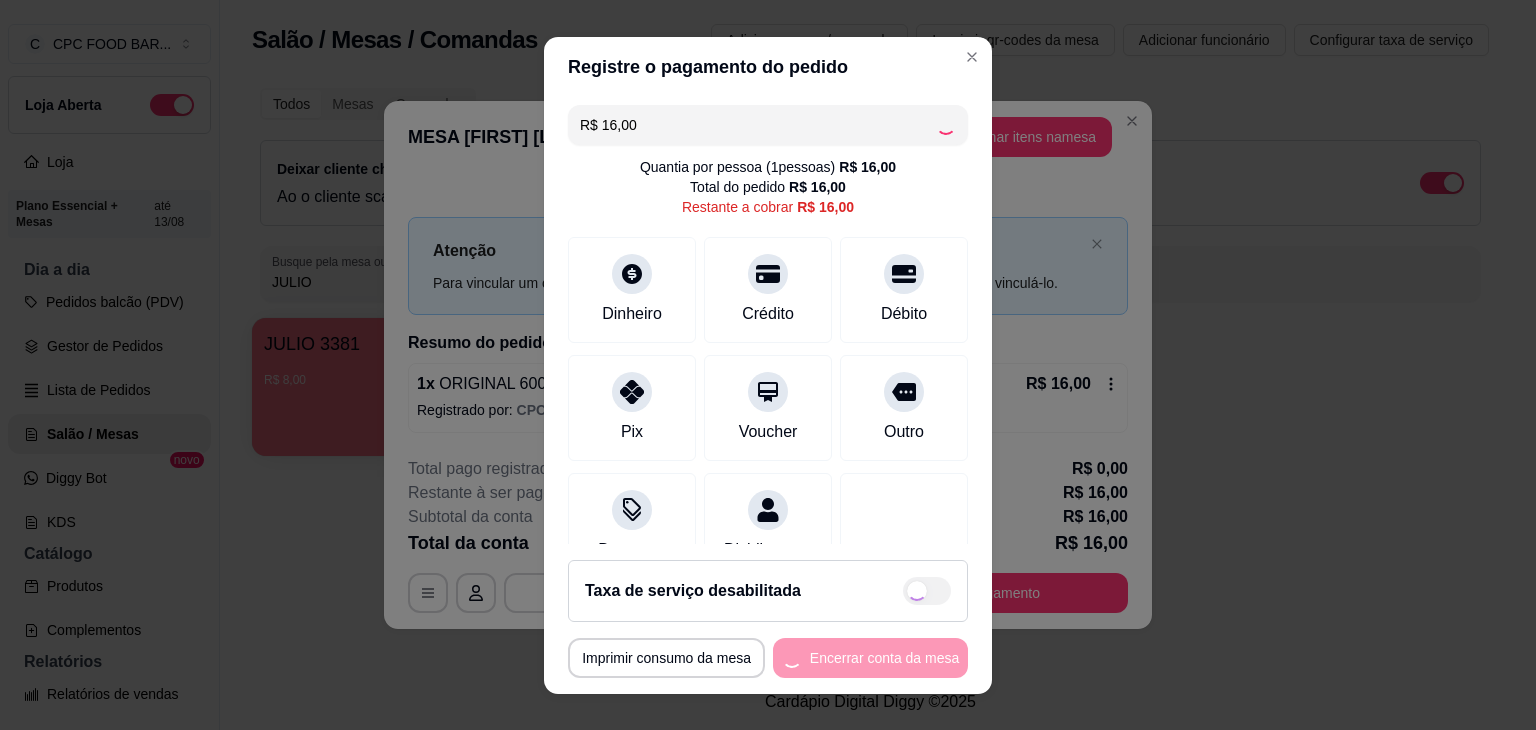 type on "R$ 0,00" 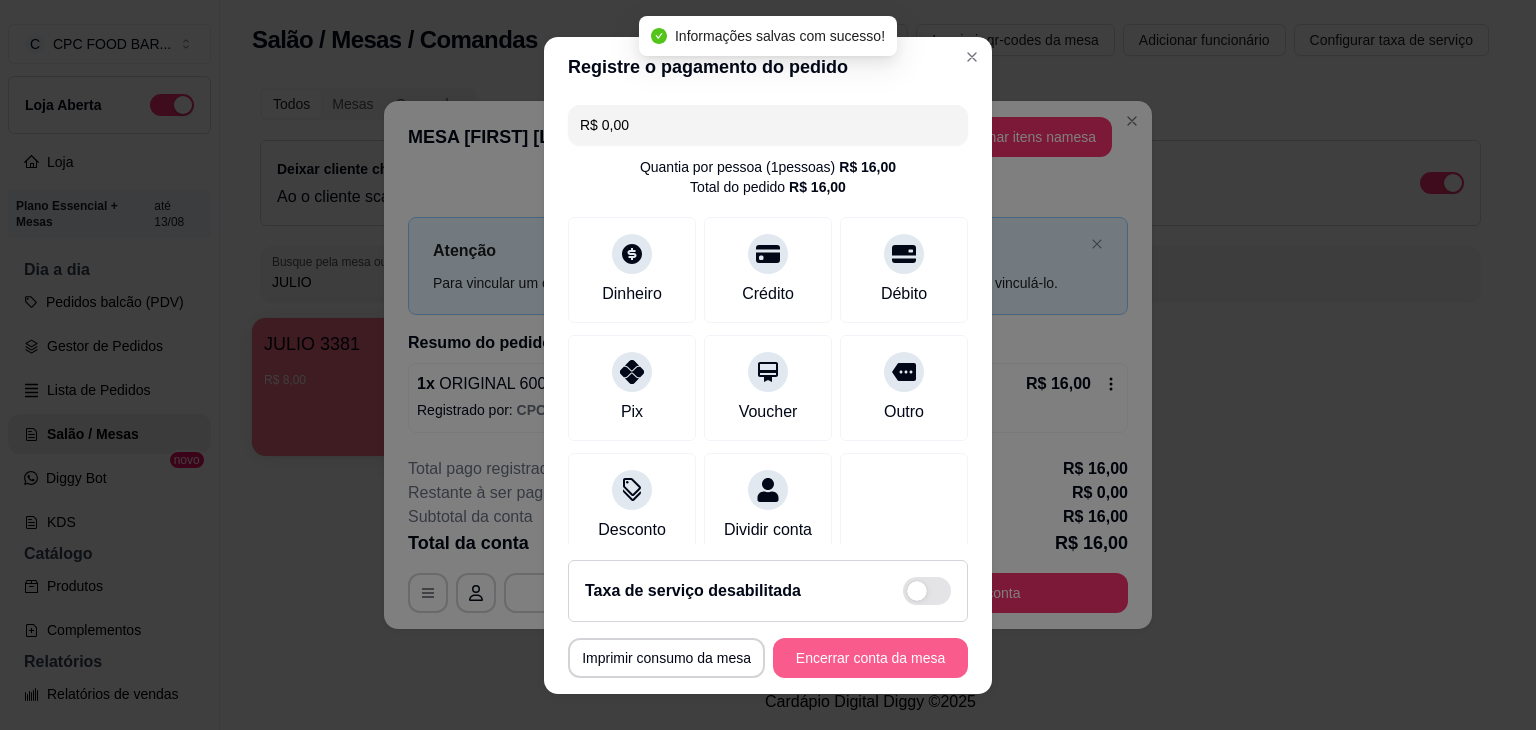 click on "Encerrar conta da mesa" at bounding box center (870, 658) 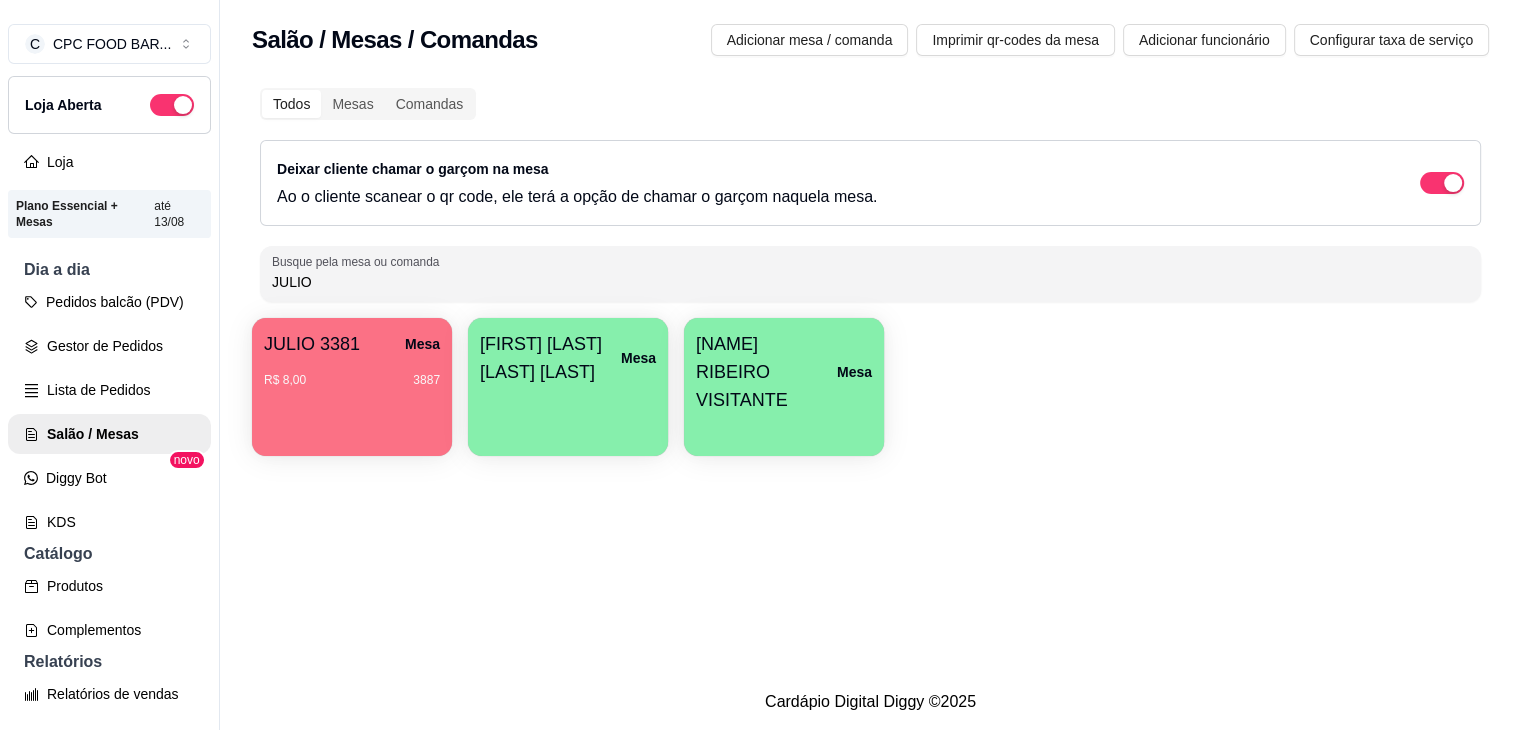 click on "JULIO" at bounding box center (870, 282) 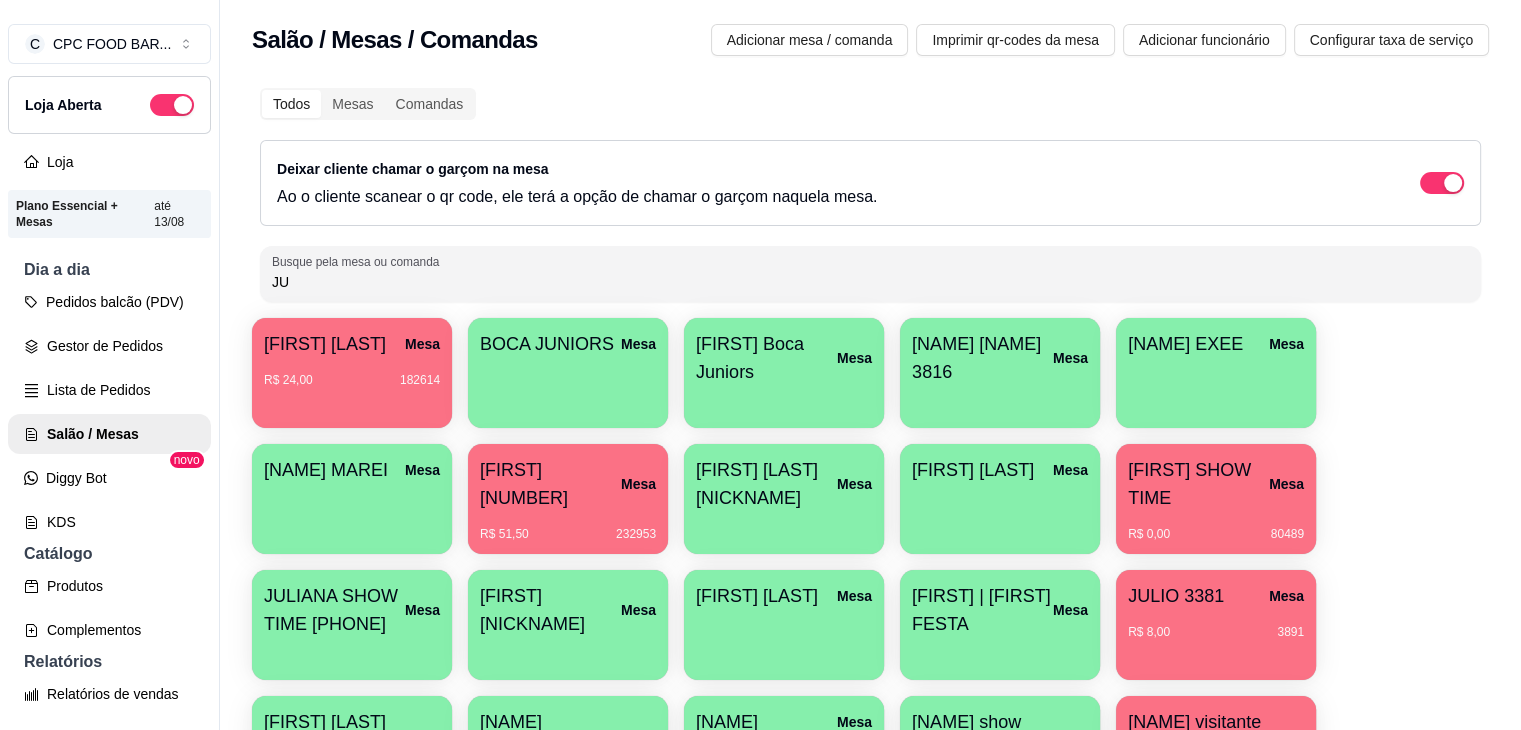 type on "J" 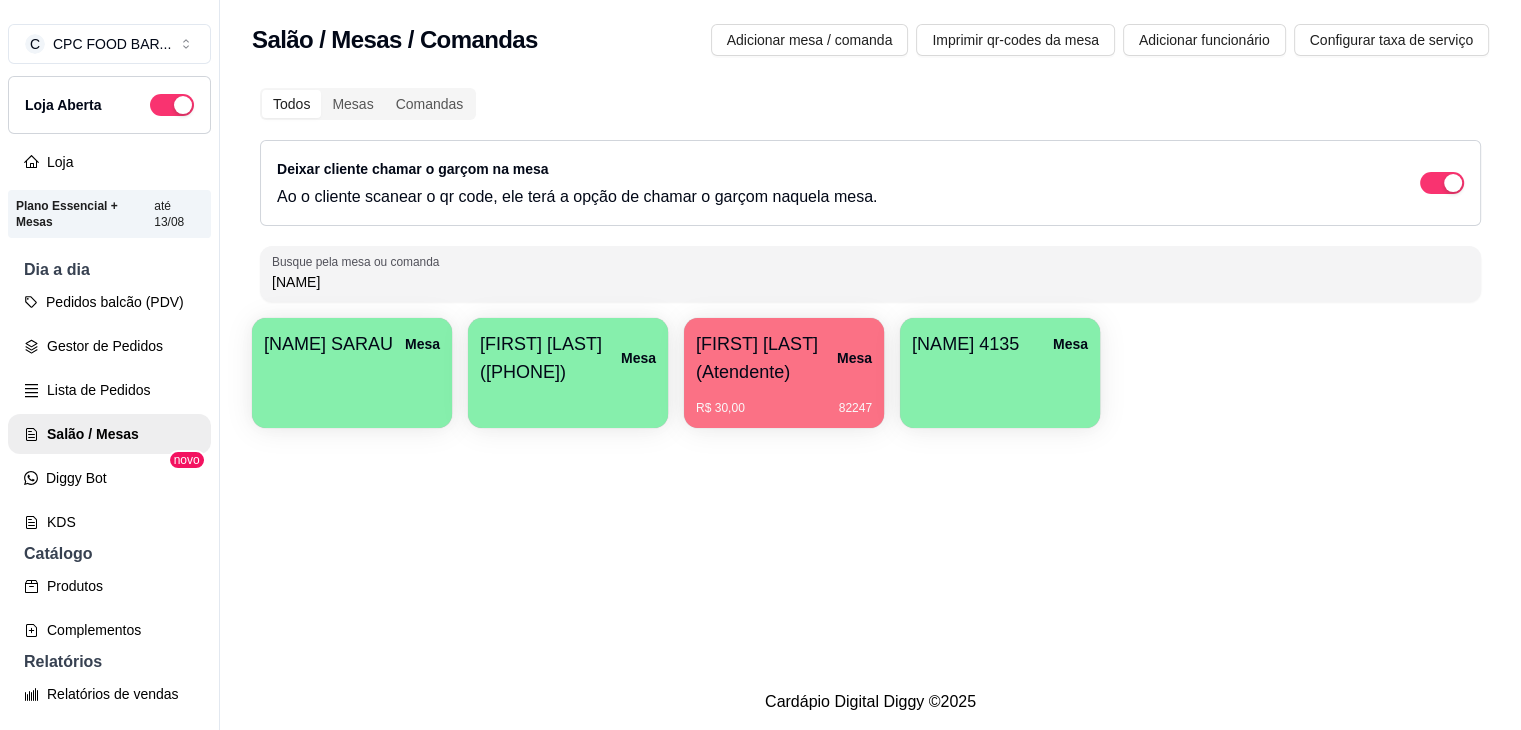 type on "[NAME]" 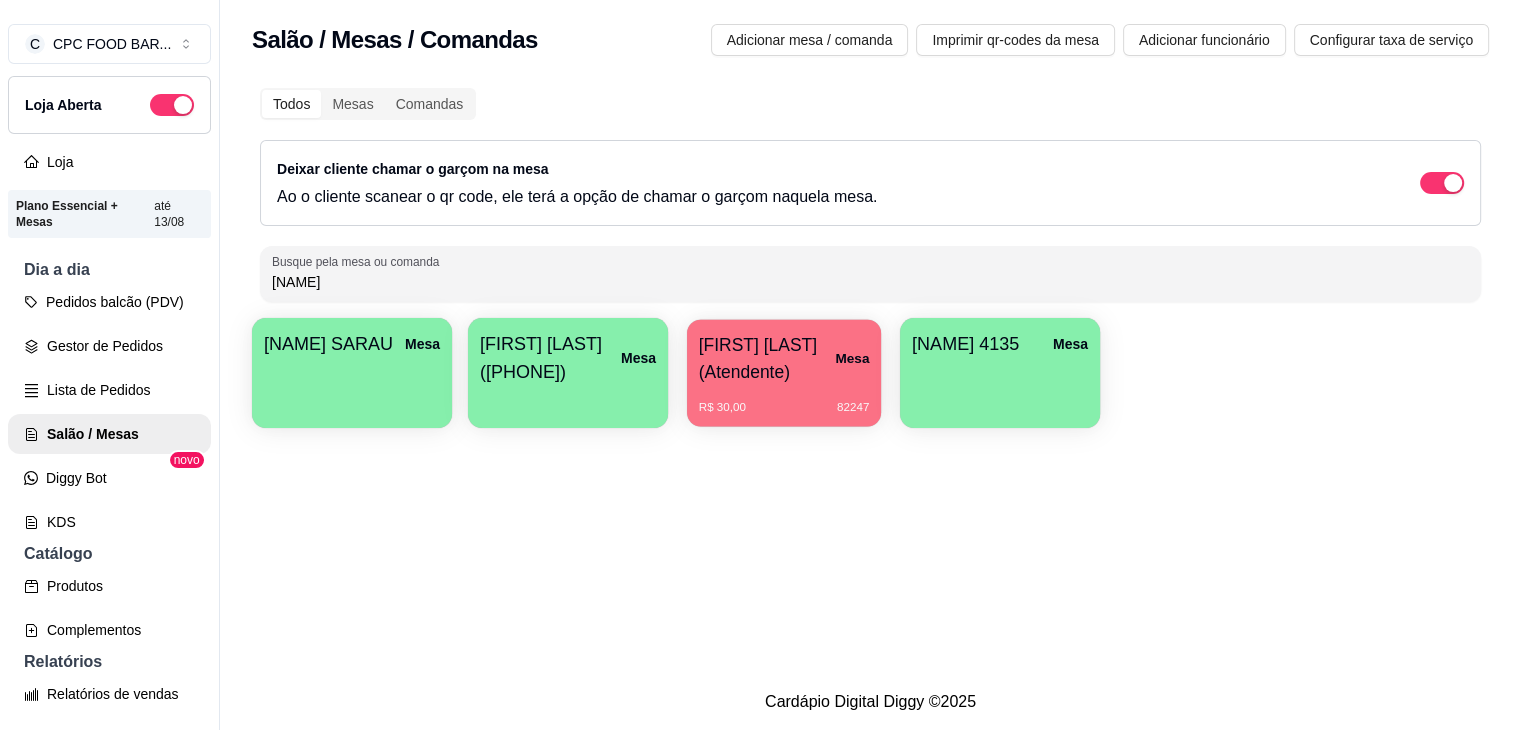 click on "[FIRST] [LAST] (Atendente)" at bounding box center (767, 358) 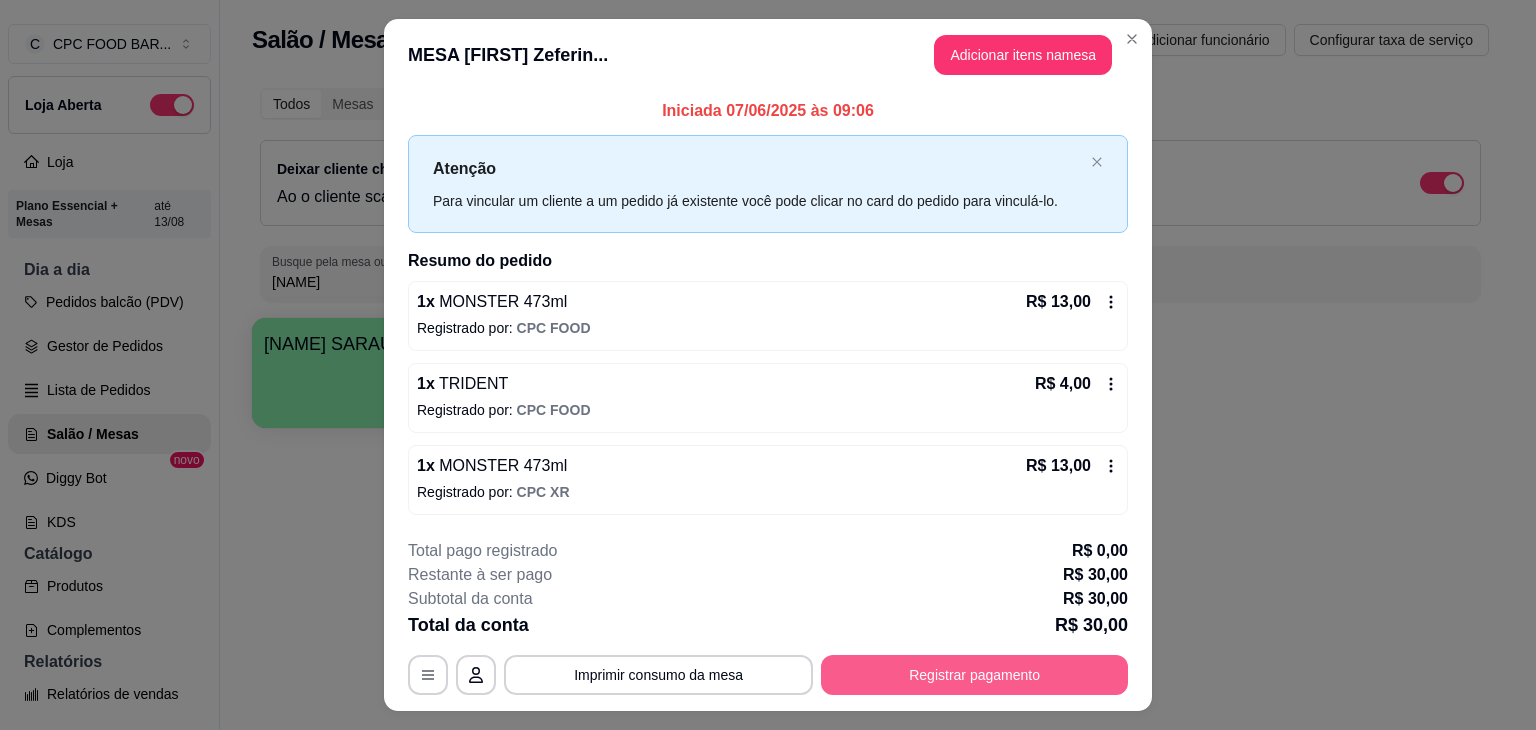 click on "Registrar pagamento" at bounding box center [974, 675] 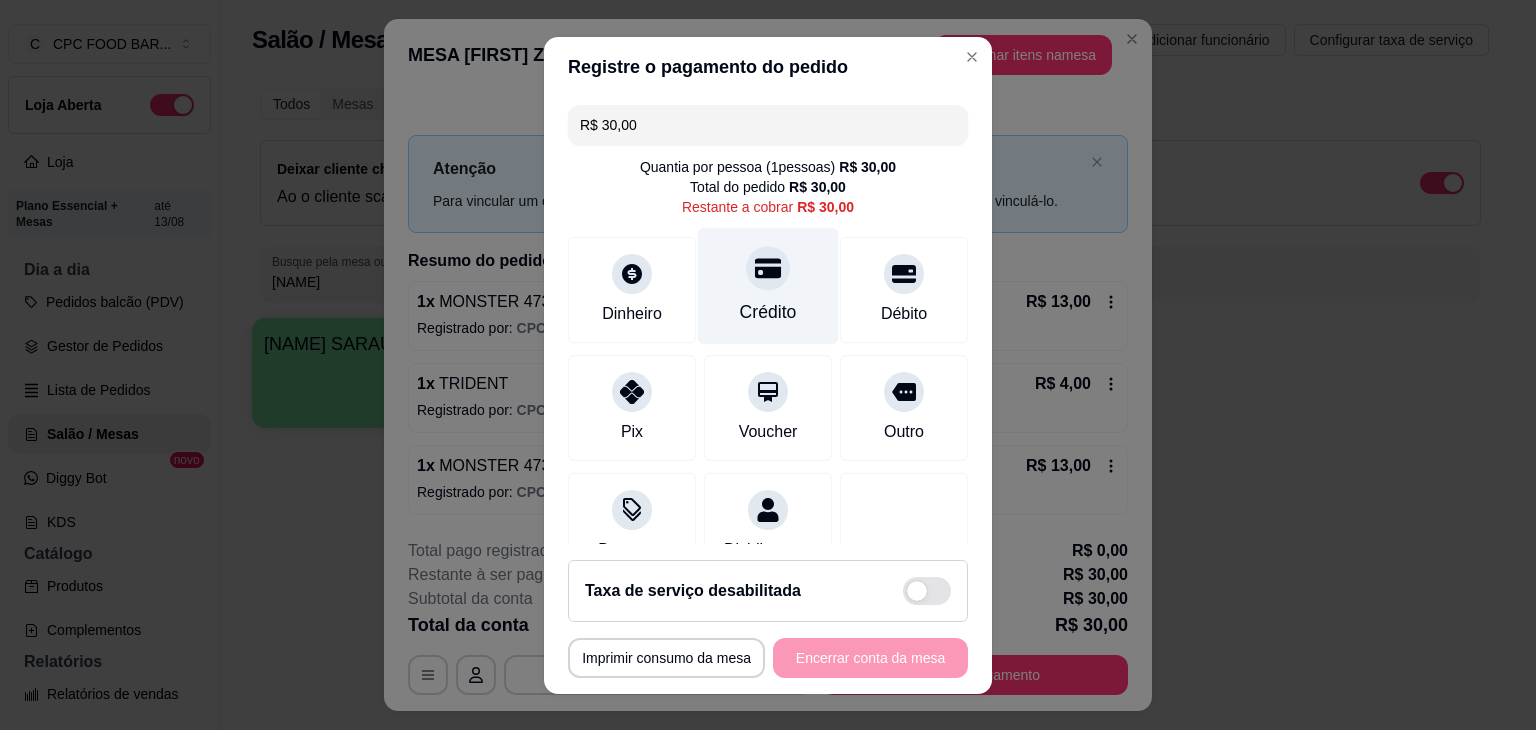 click on "Crédito" at bounding box center [768, 285] 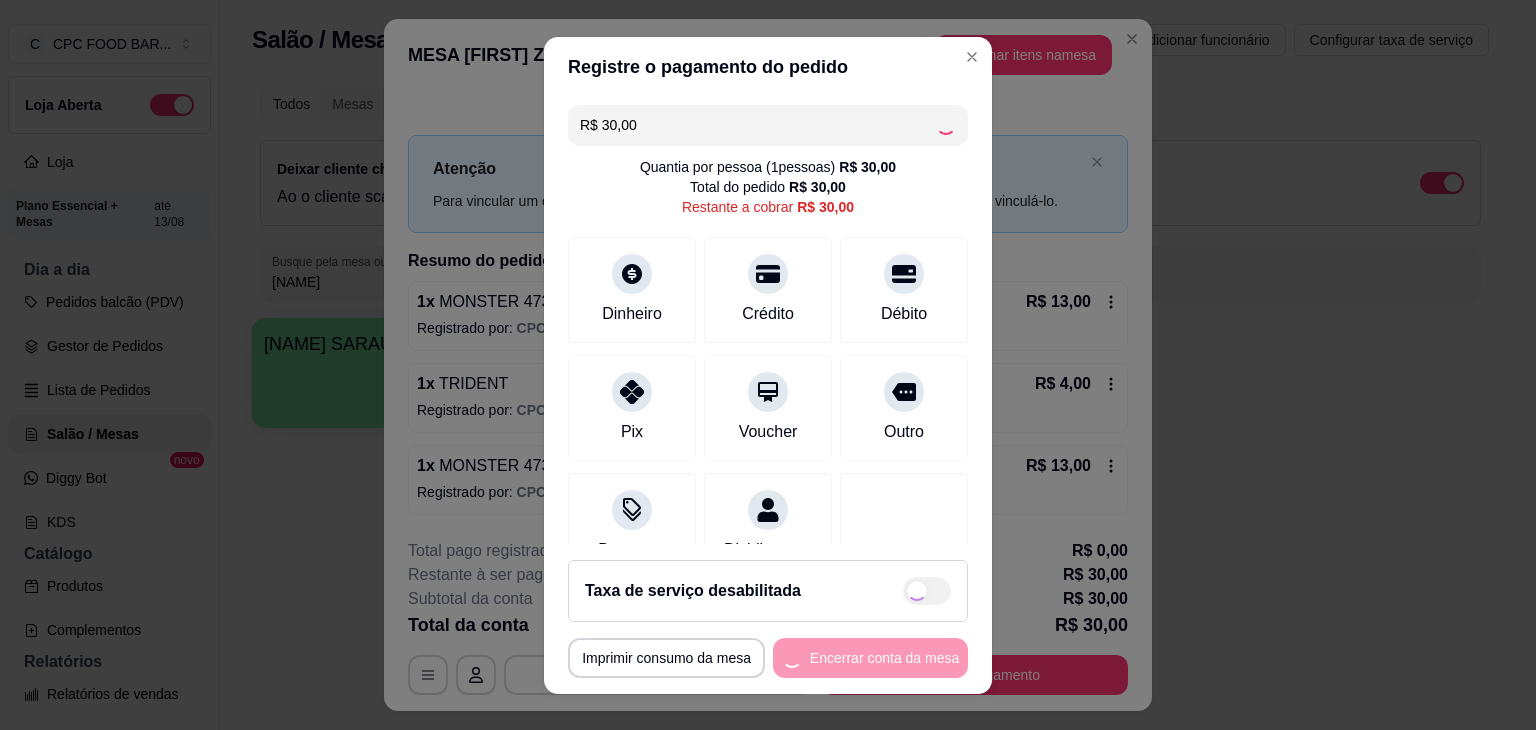 type on "R$ 0,00" 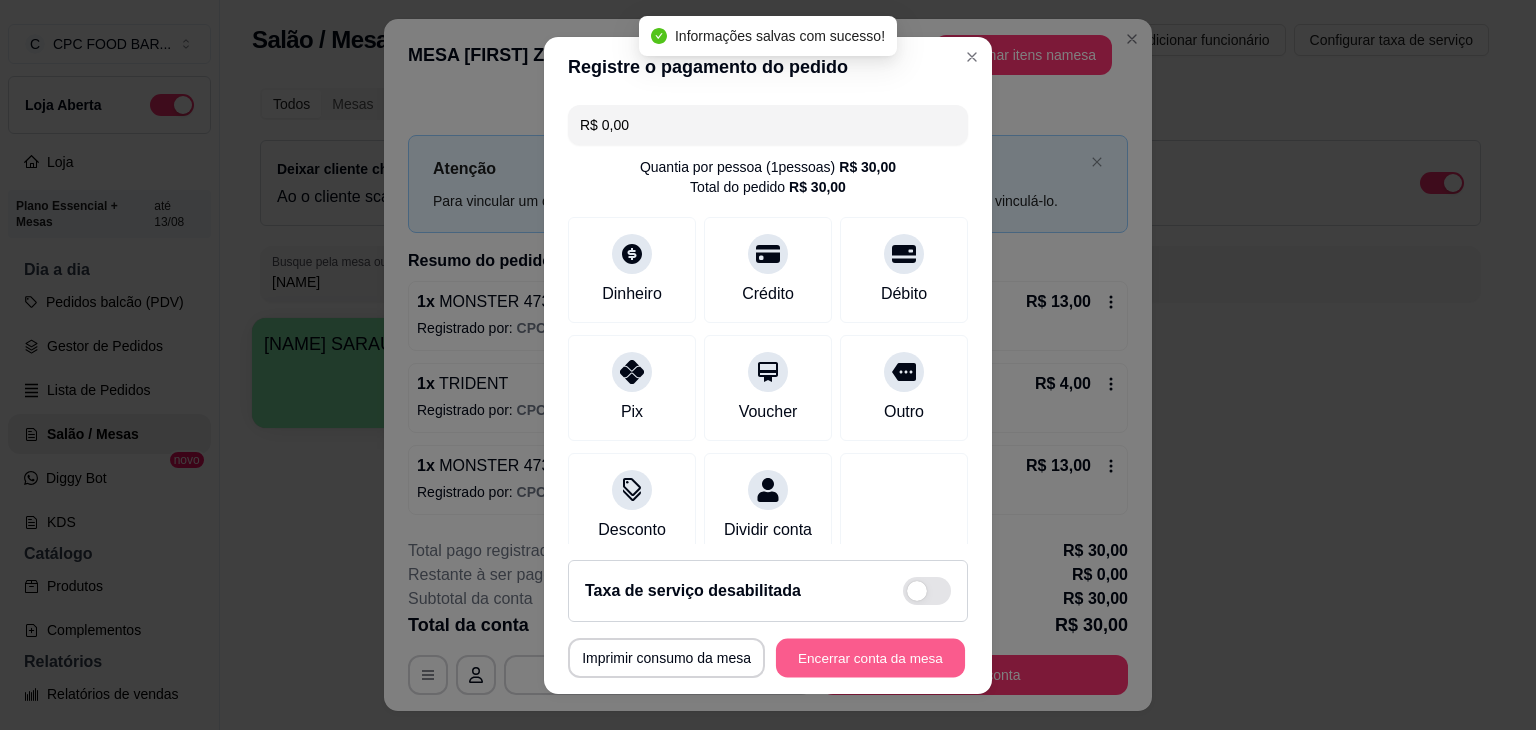 click on "Encerrar conta da mesa" at bounding box center (870, 657) 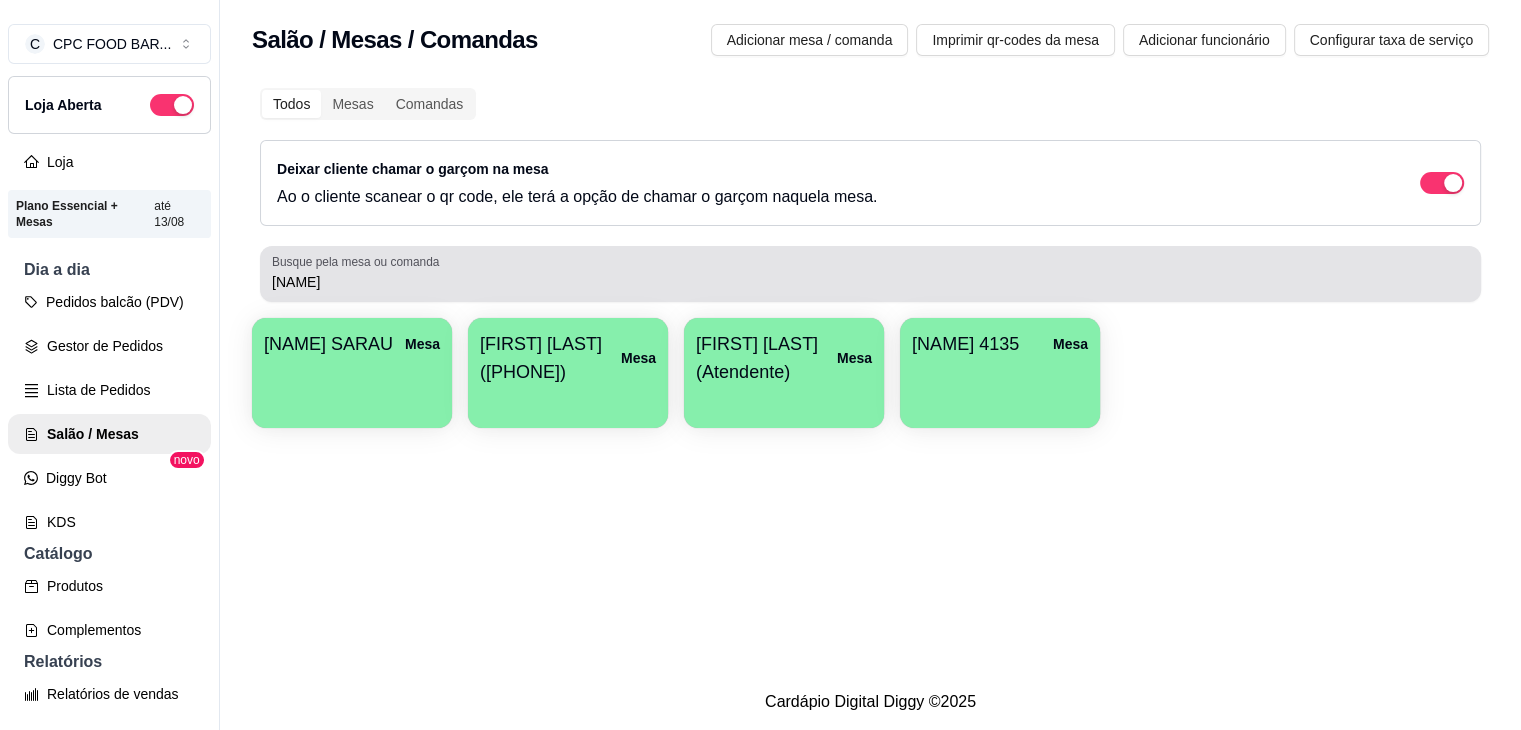 click on "[NAME]" at bounding box center (870, 274) 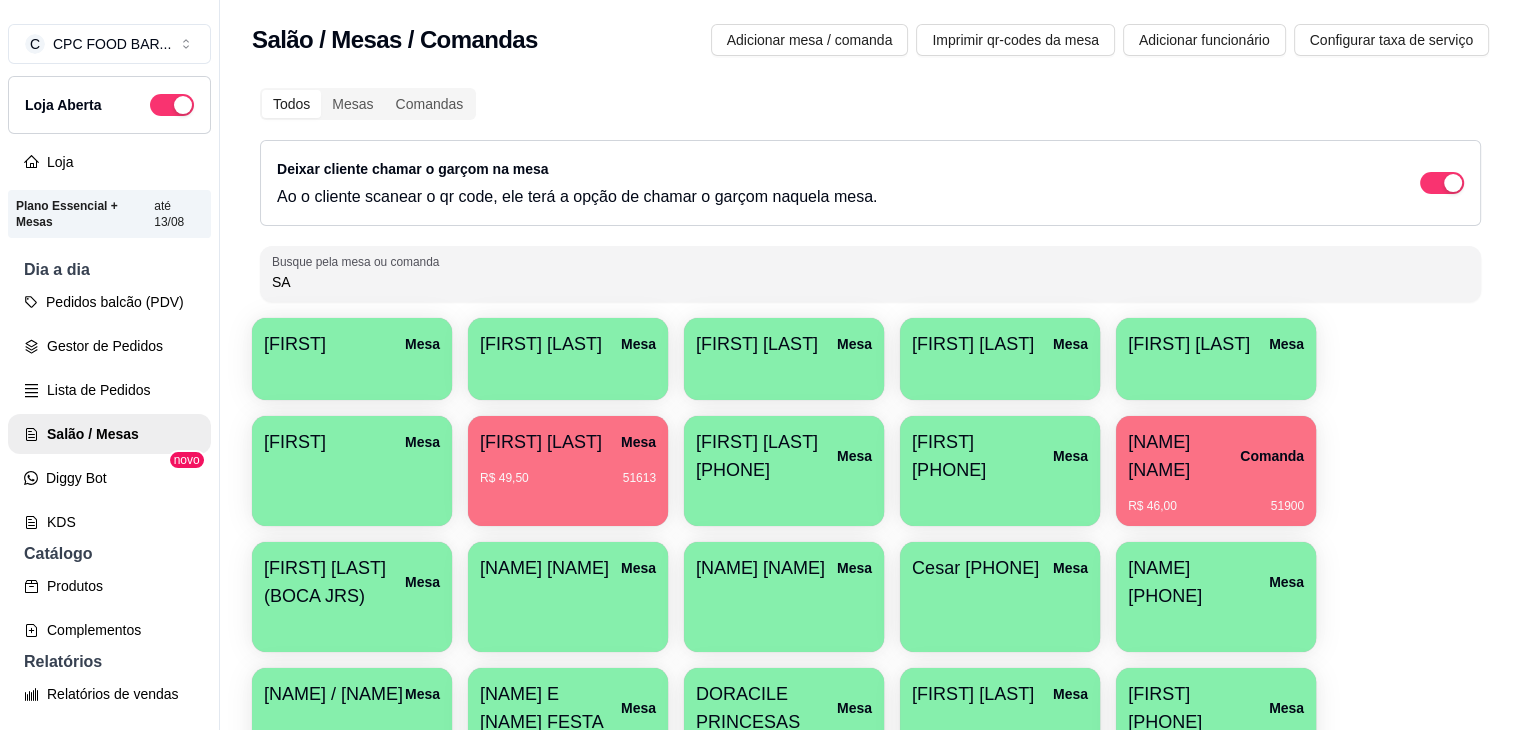 type on "S" 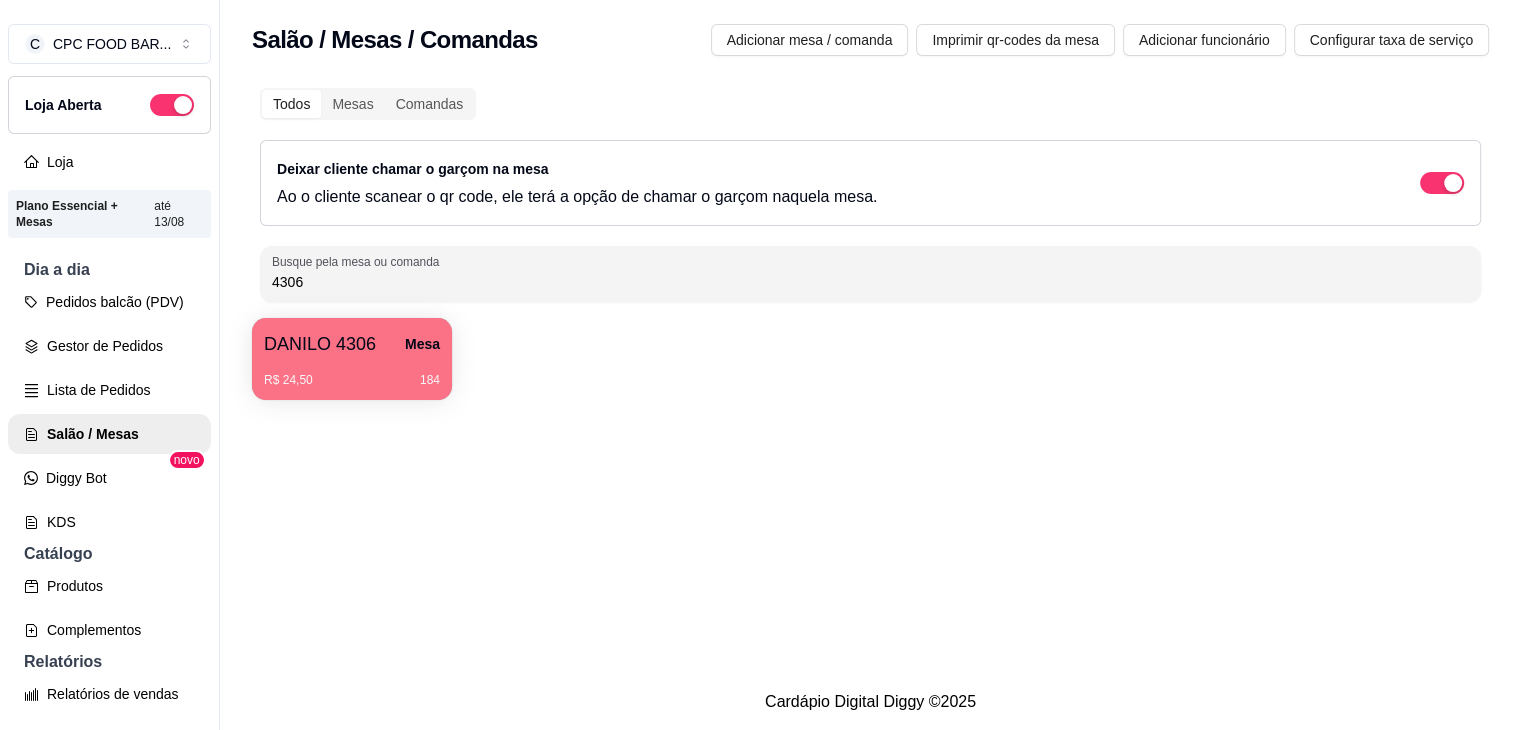 type on "4306" 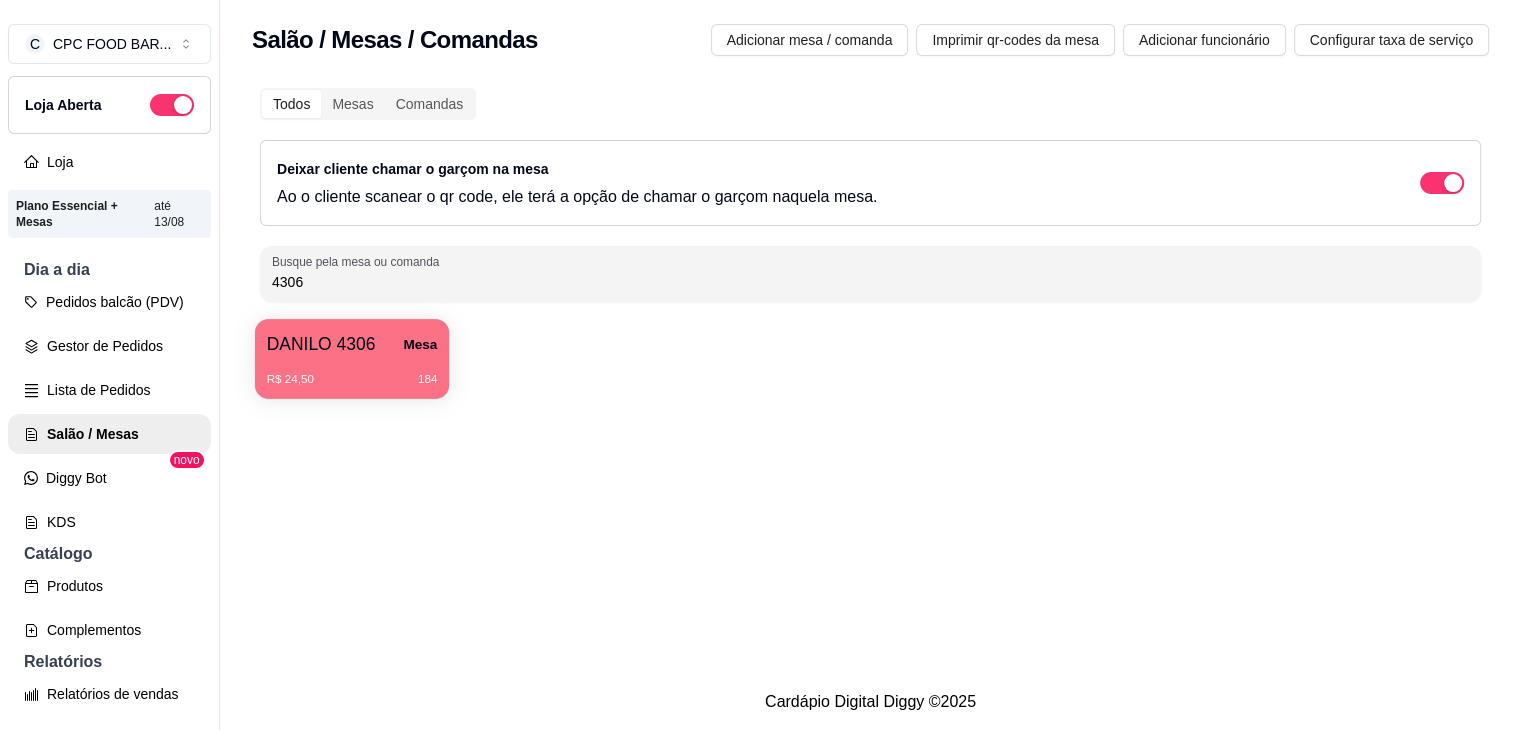 click on "DANILO 4306" at bounding box center (321, 344) 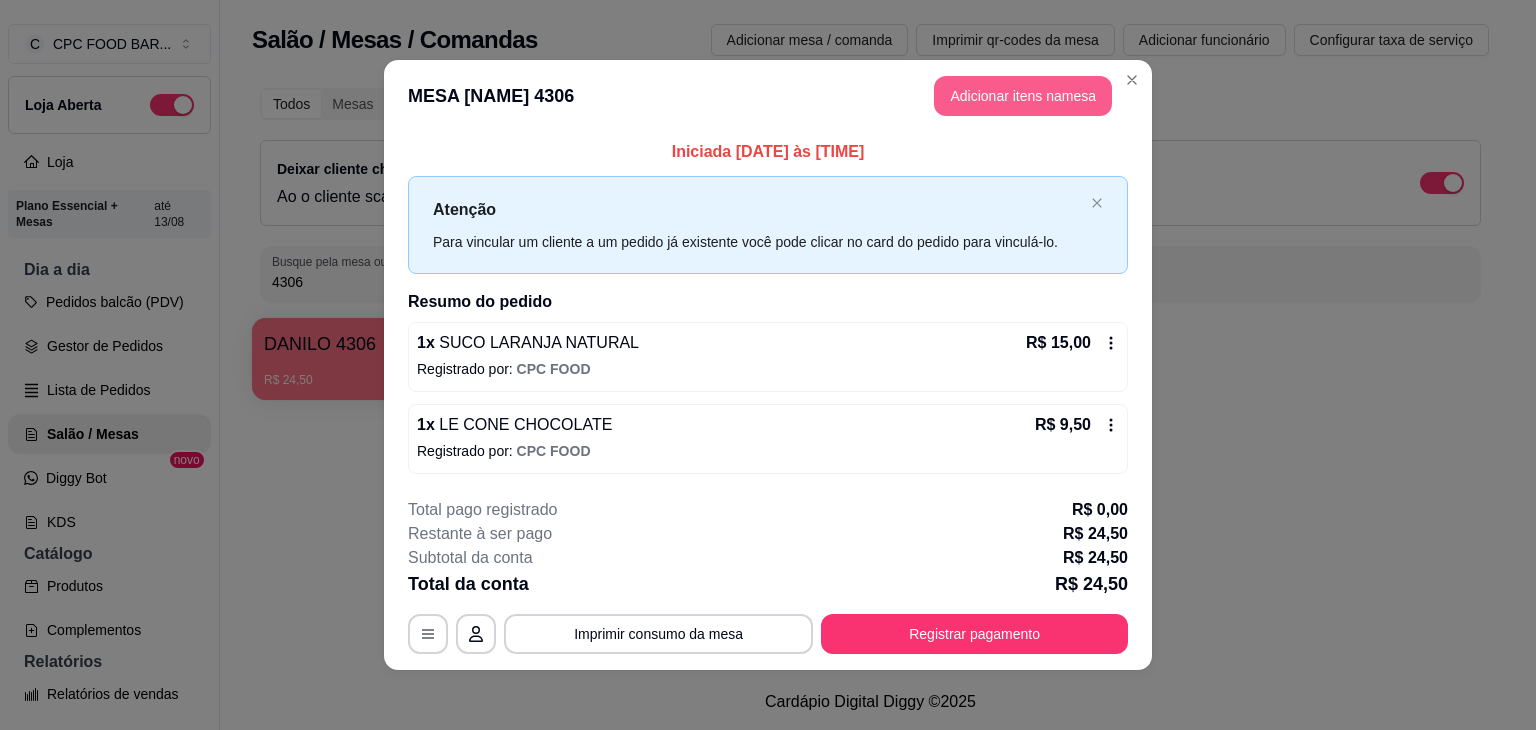 click on "Adicionar itens na  mesa" at bounding box center [1023, 96] 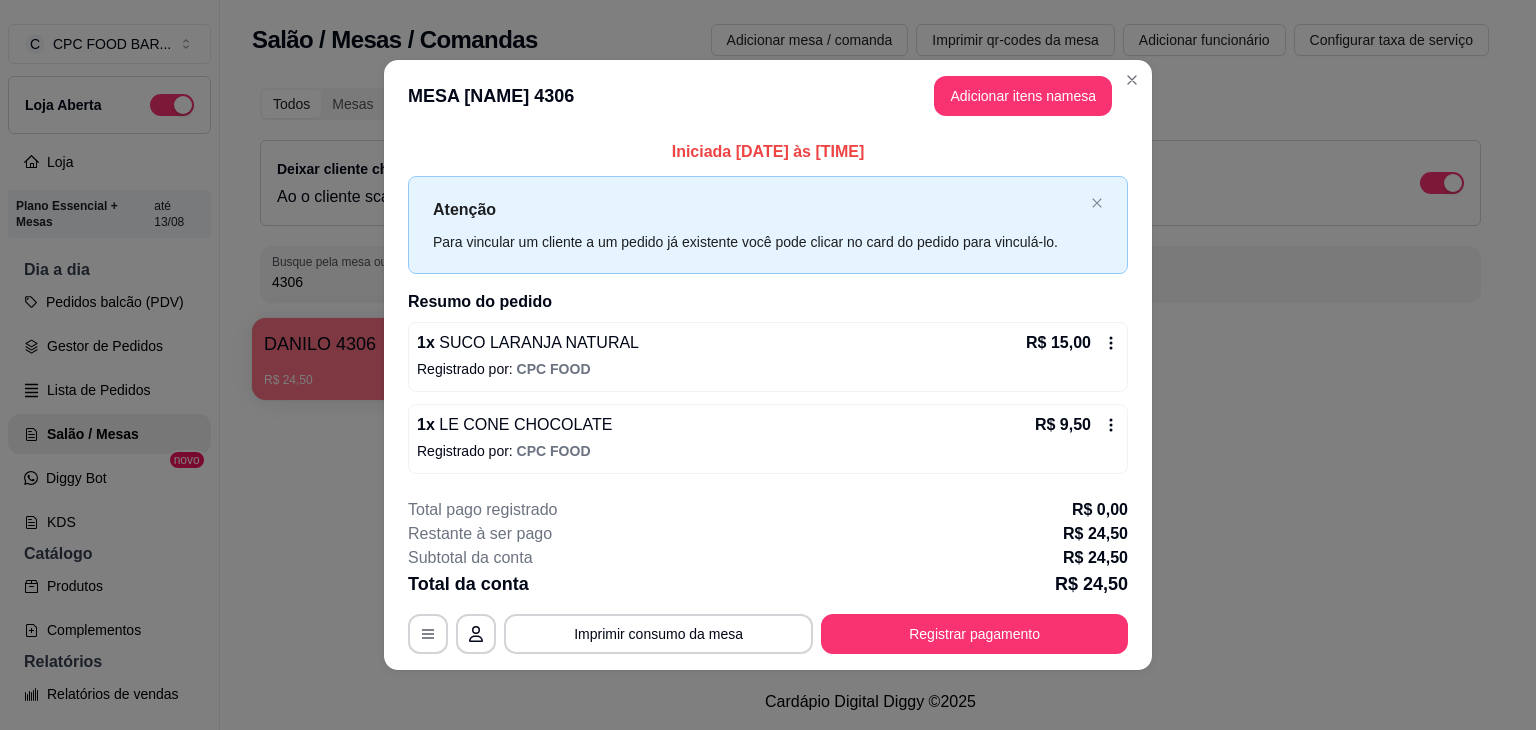 click on "Pesquisa" at bounding box center (550, 140) 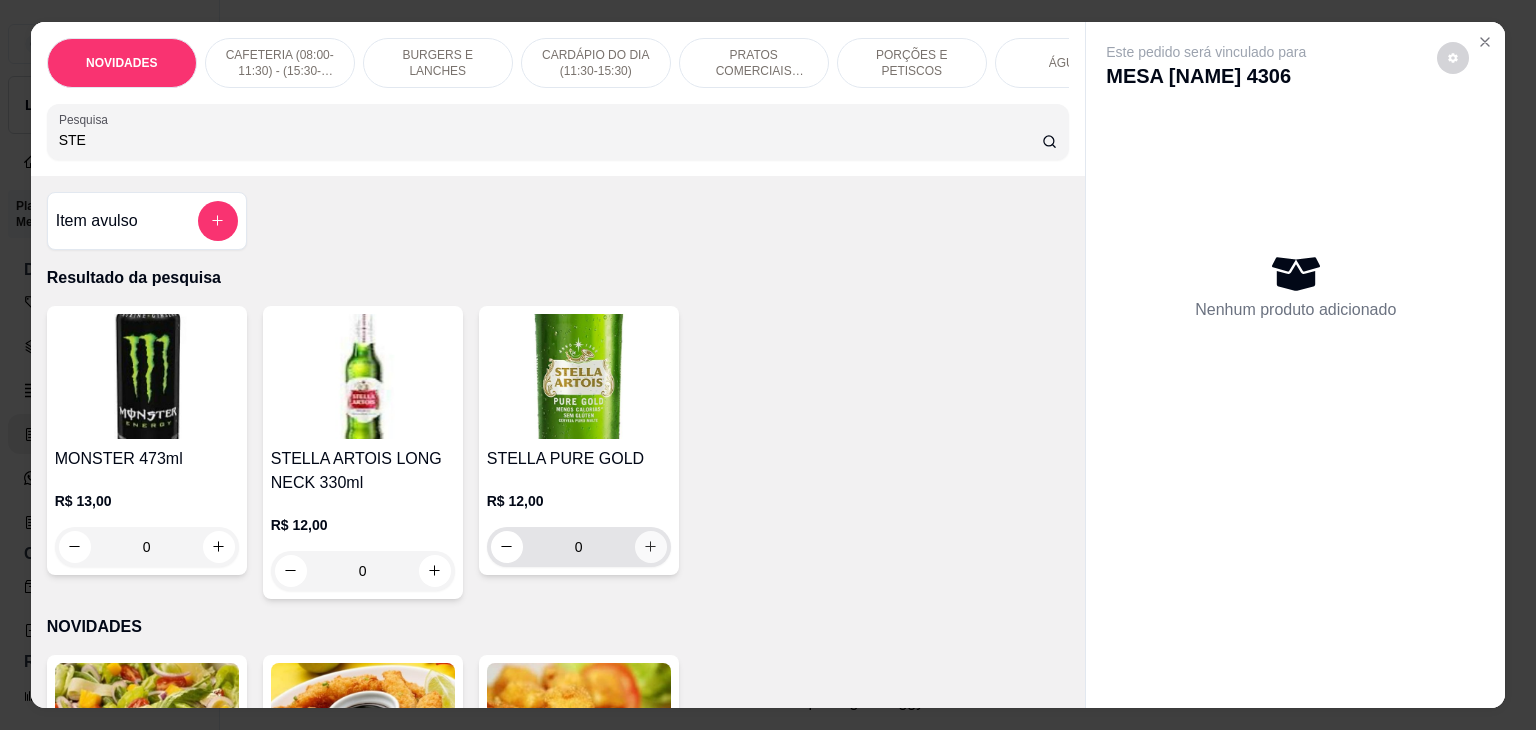 type on "STE" 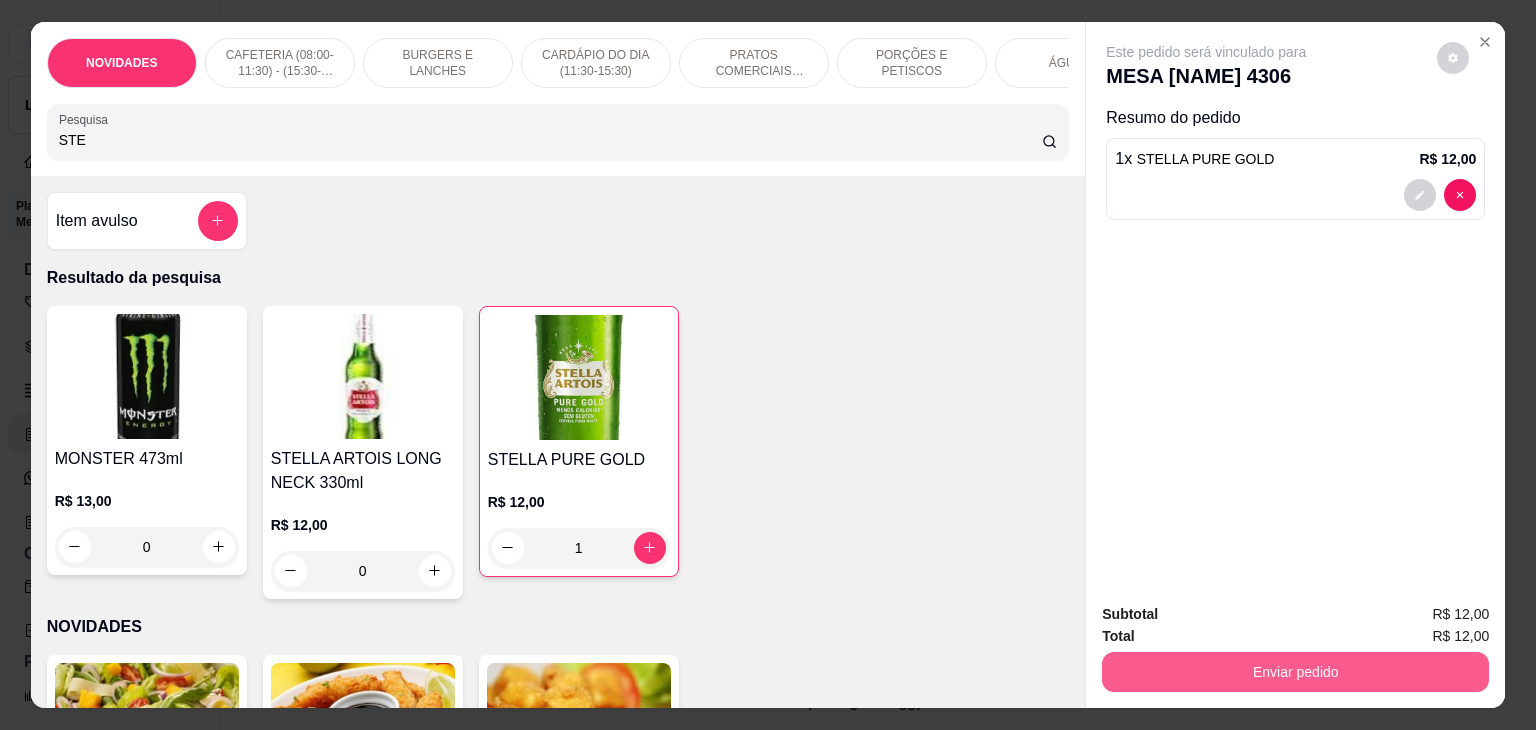 click on "Enviar pedido" at bounding box center (1295, 672) 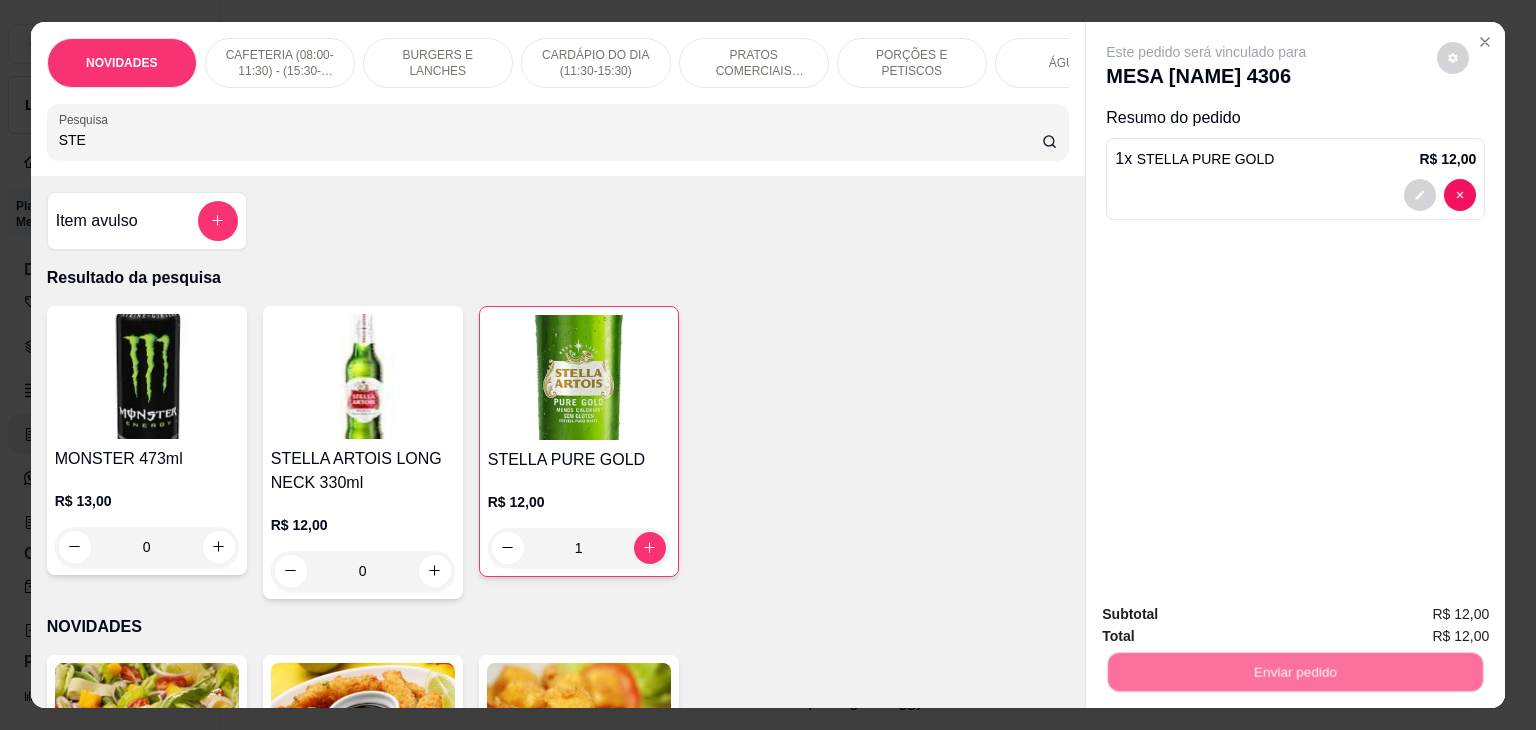 click on "Não registrar e enviar pedido" at bounding box center (1229, 615) 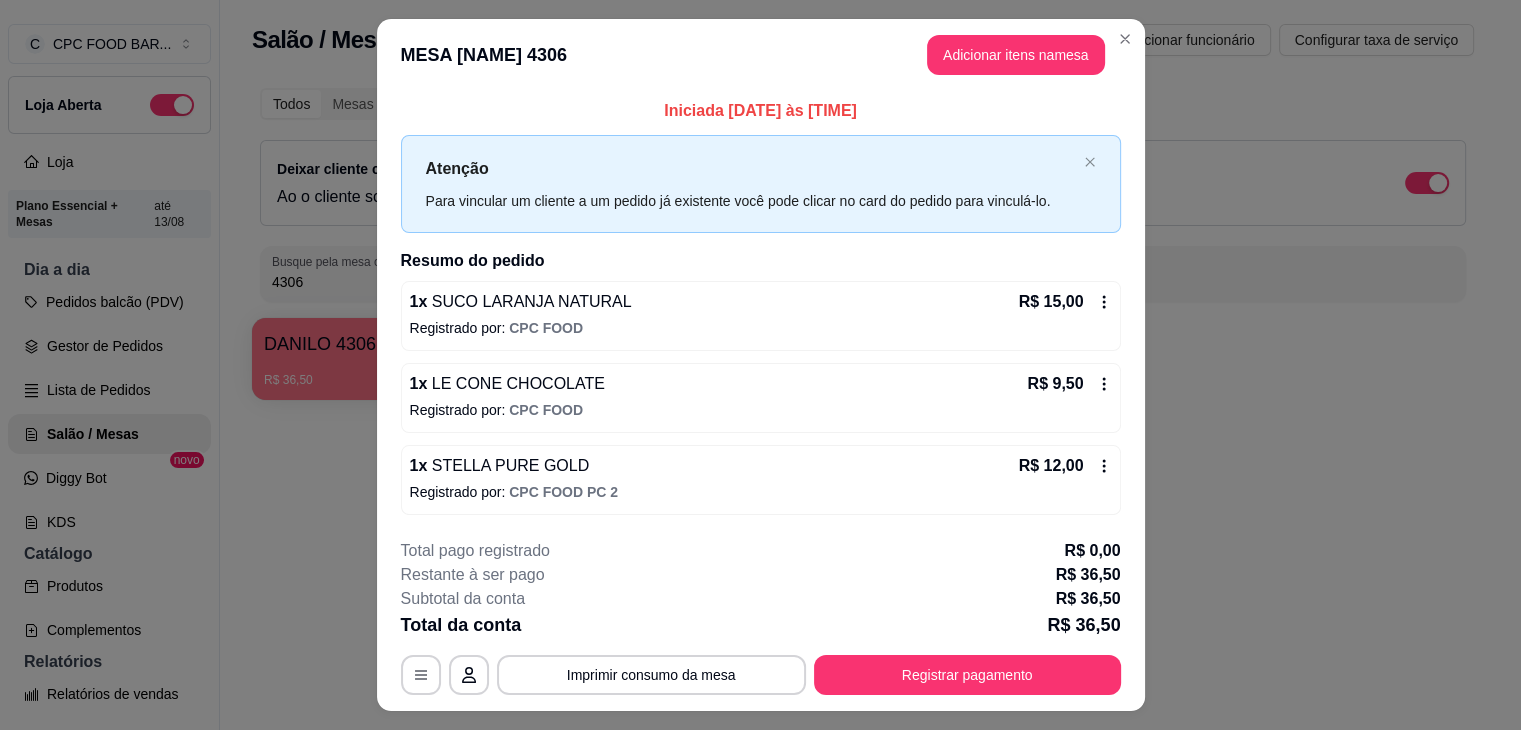 type 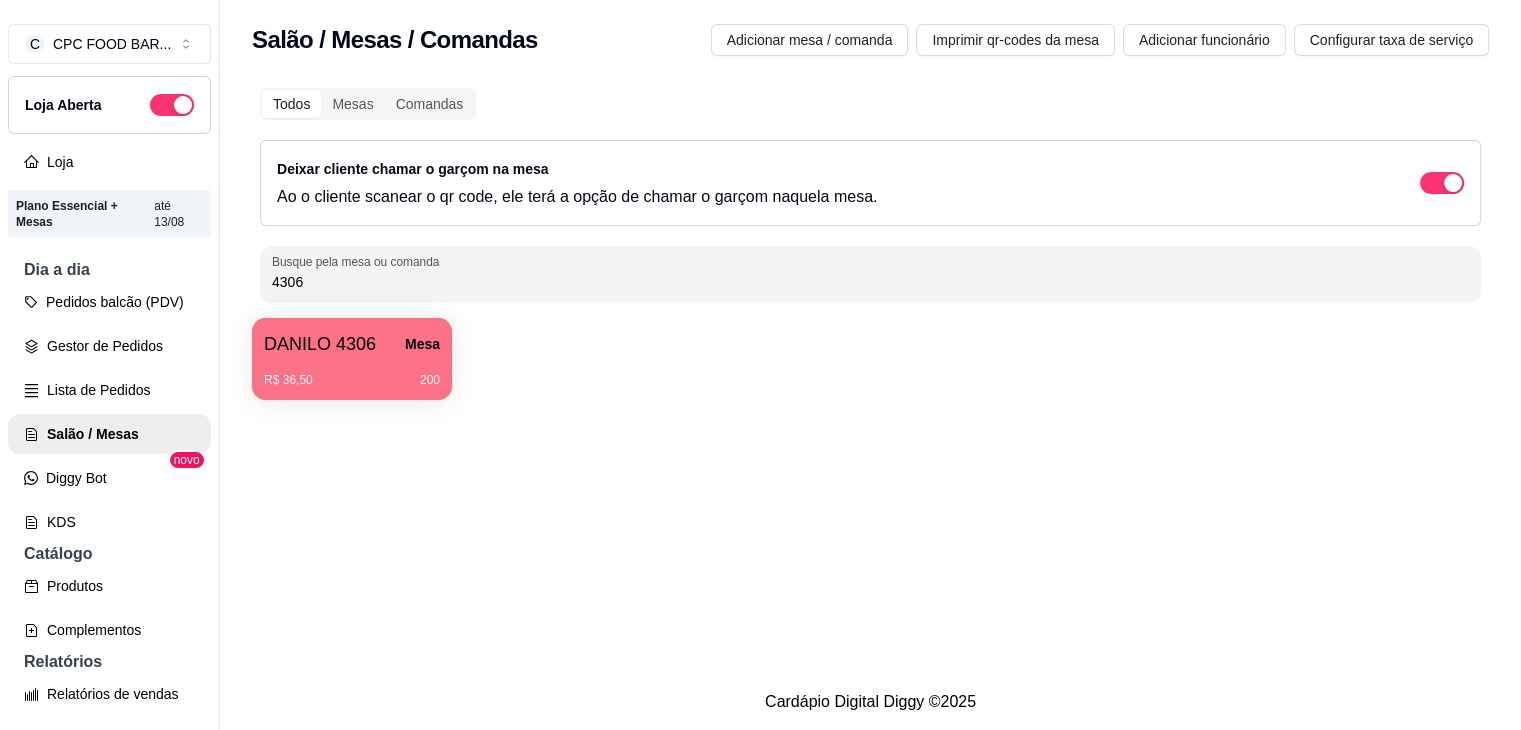 drag, startPoint x: 318, startPoint y: 281, endPoint x: 211, endPoint y: 280, distance: 107.00467 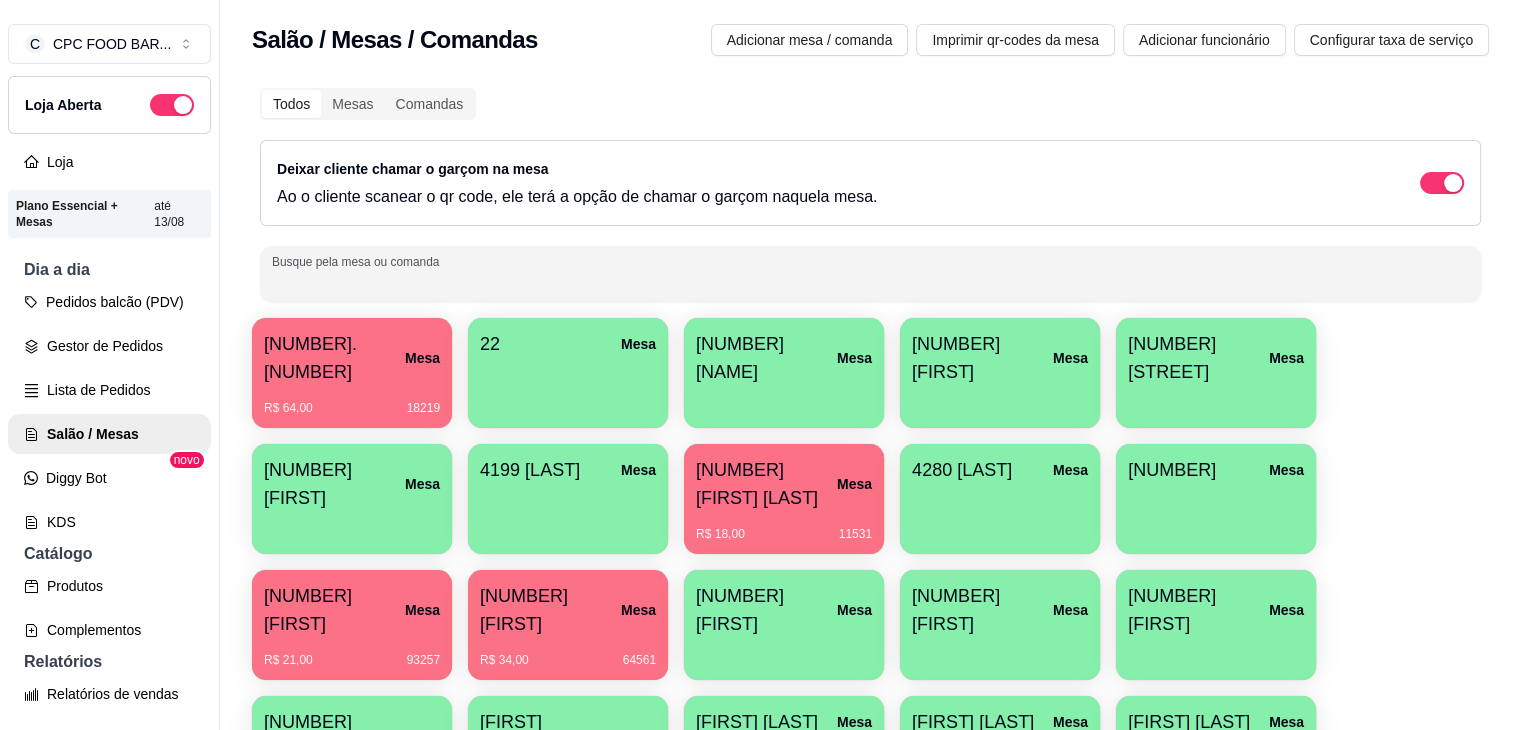 type on "M" 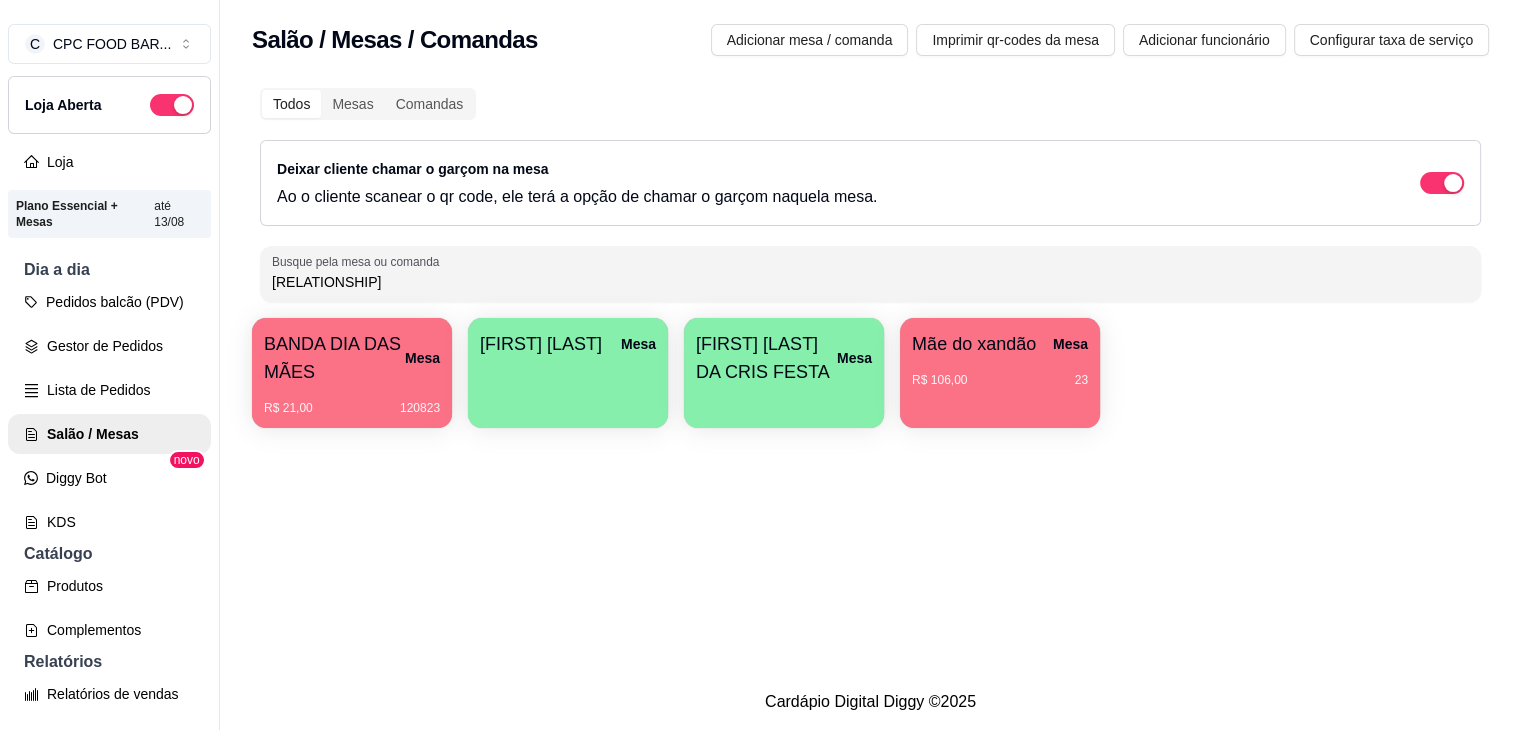 type on "[RELATIONSHIP]" 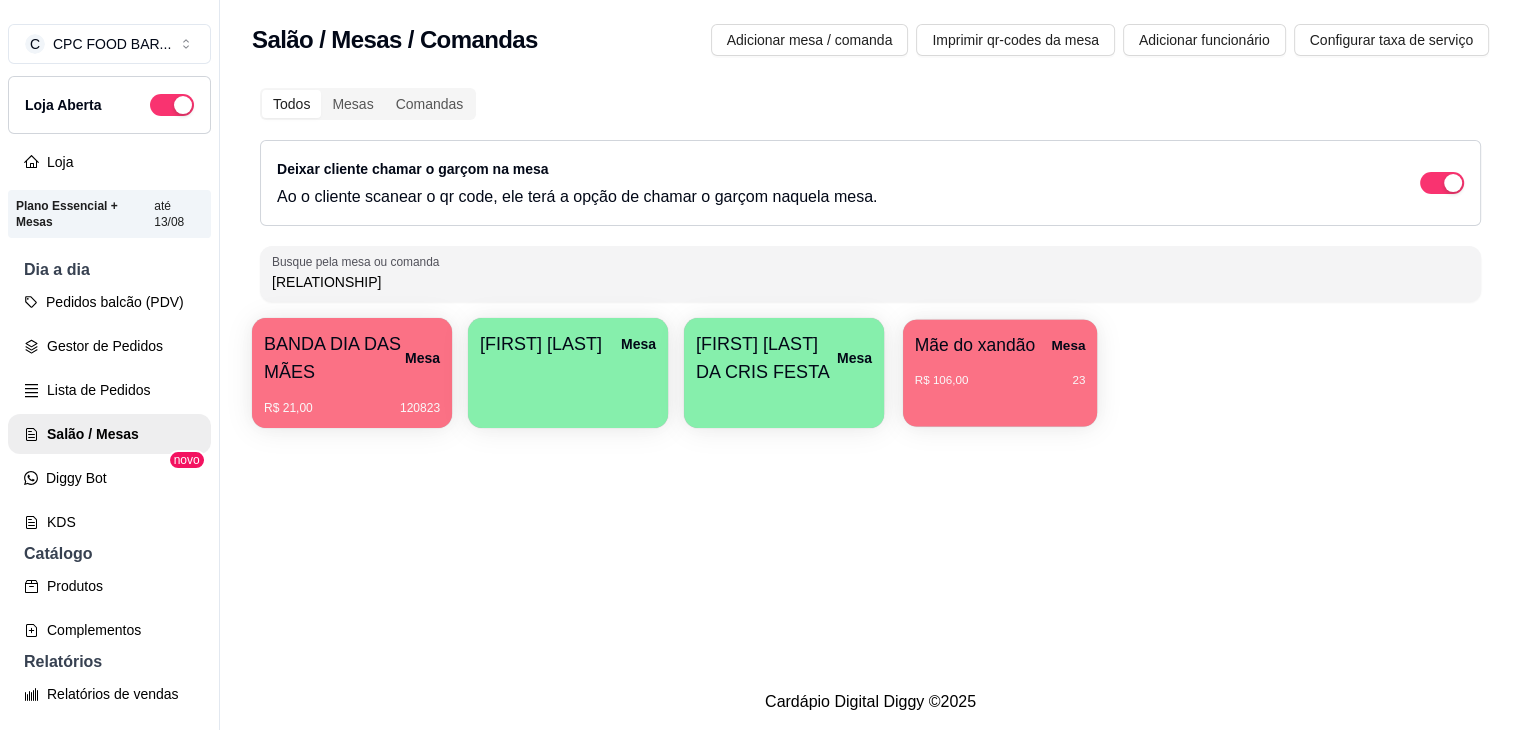 click on "R$ 106,00 23" at bounding box center [1000, 380] 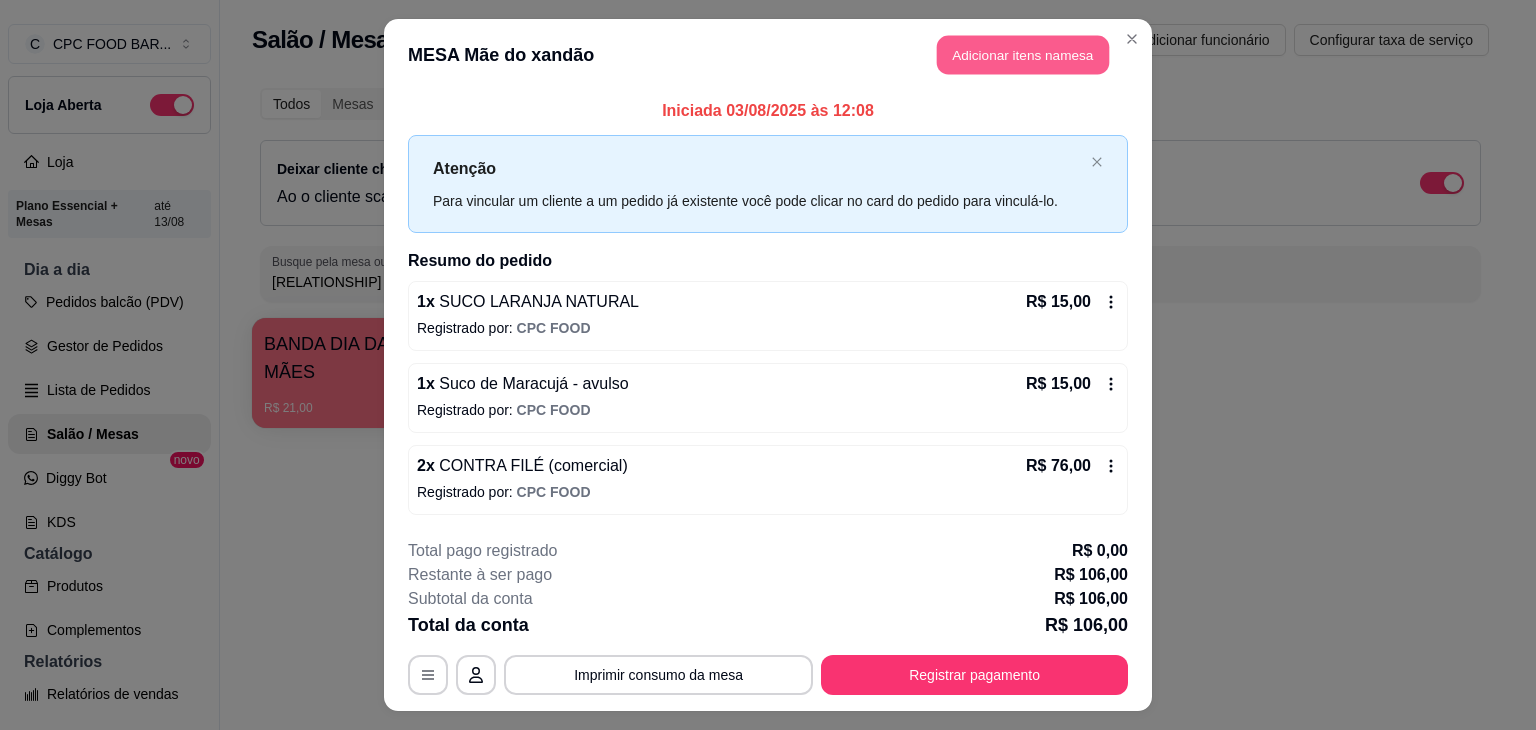 click on "Adicionar itens na  mesa" at bounding box center [1023, 55] 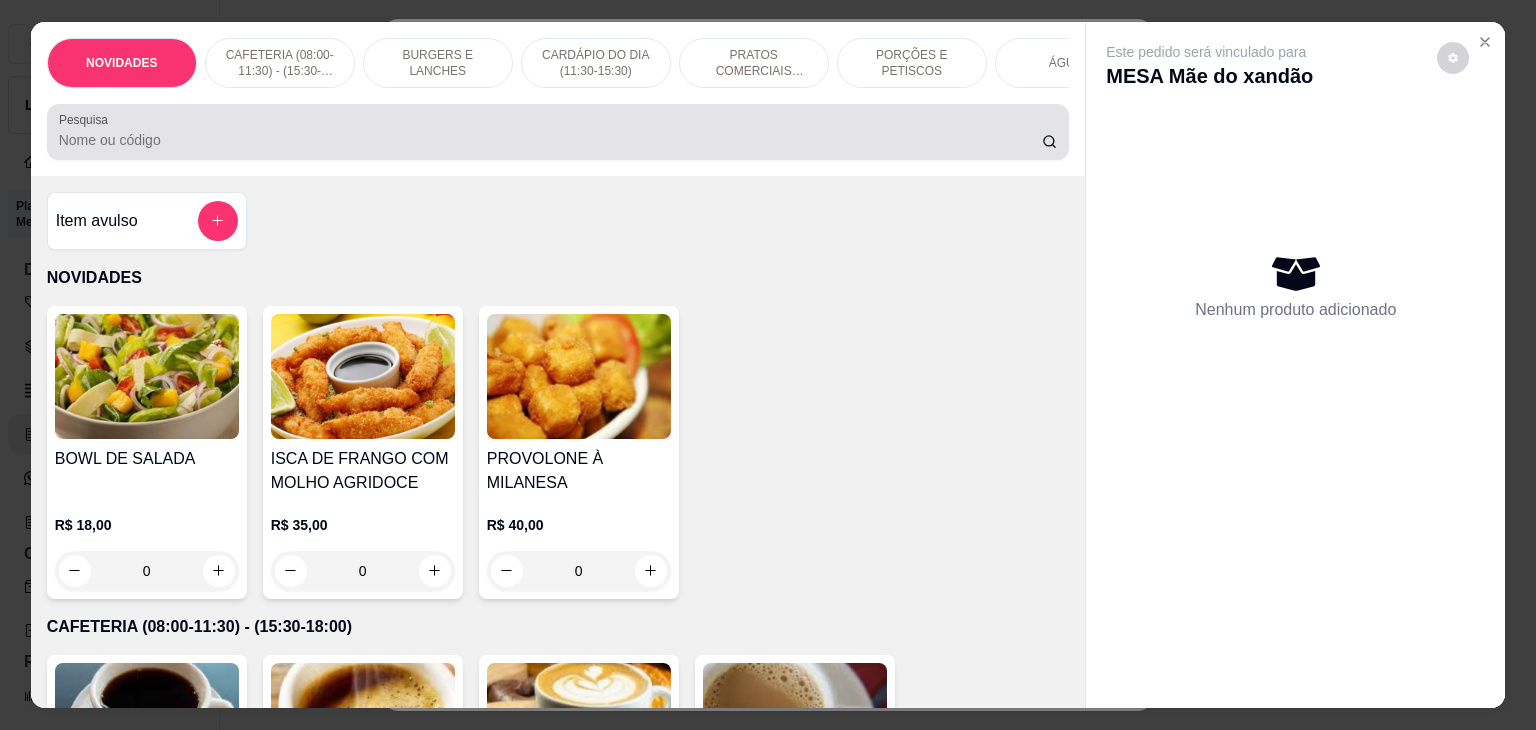 click on "Pesquisa" at bounding box center (550, 140) 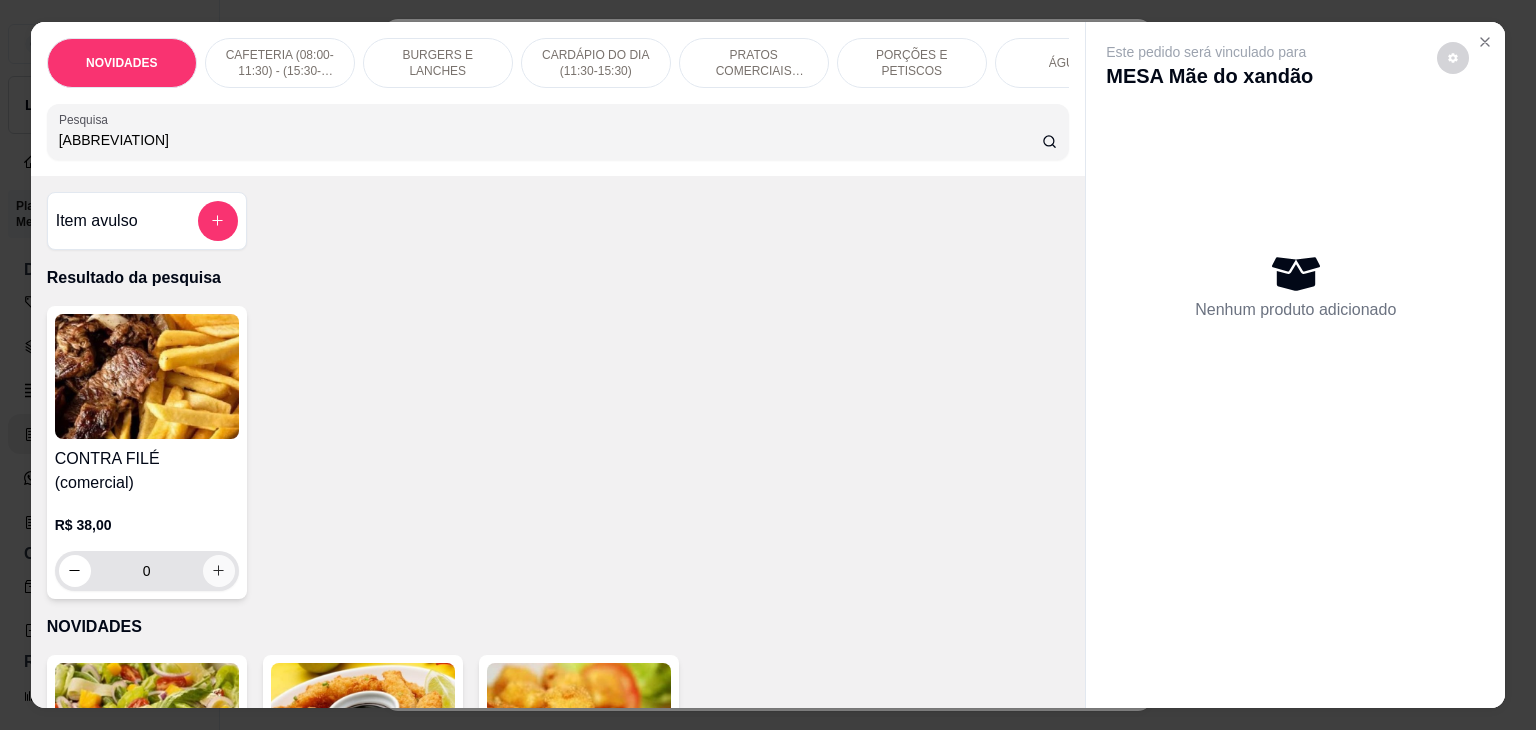 type on "[ABBREVIATION]" 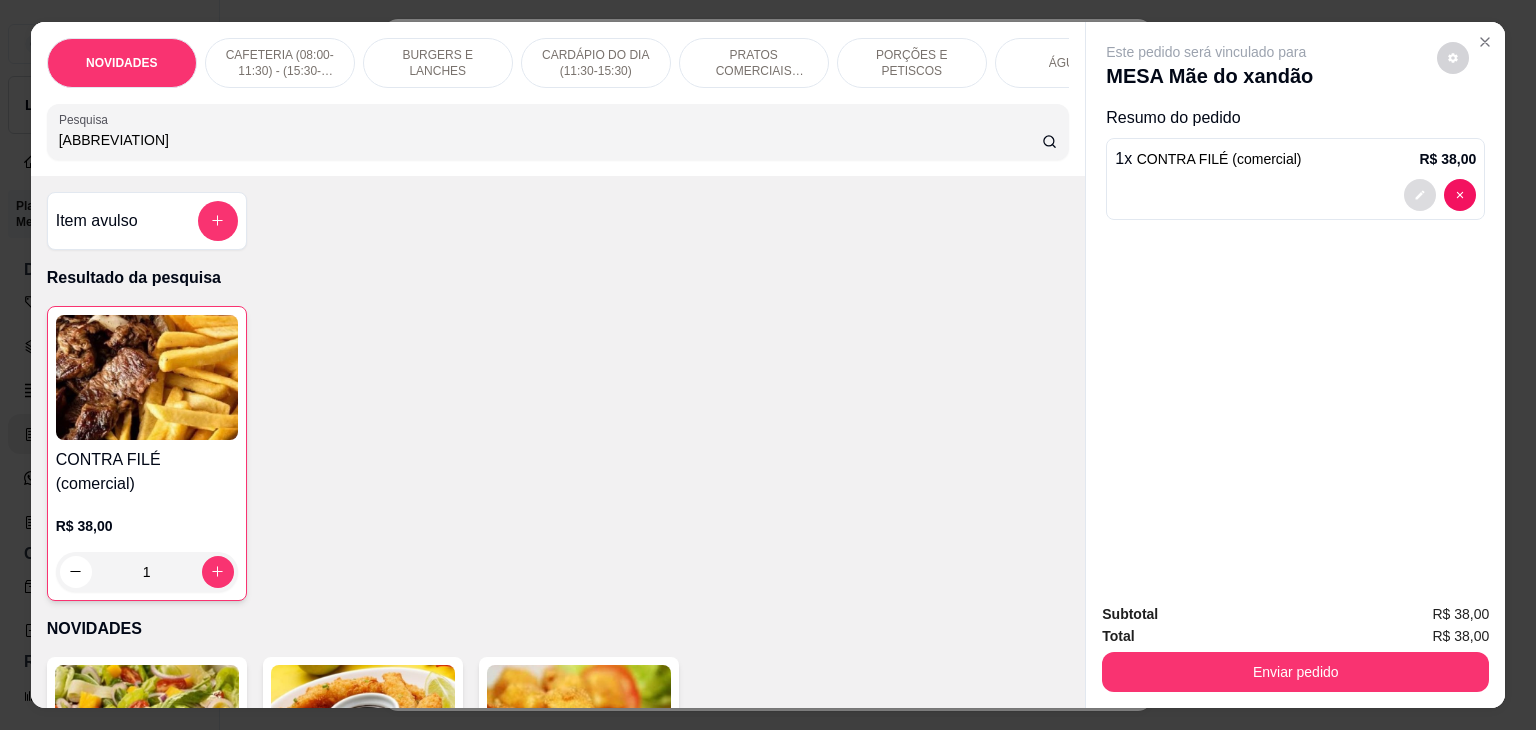 click 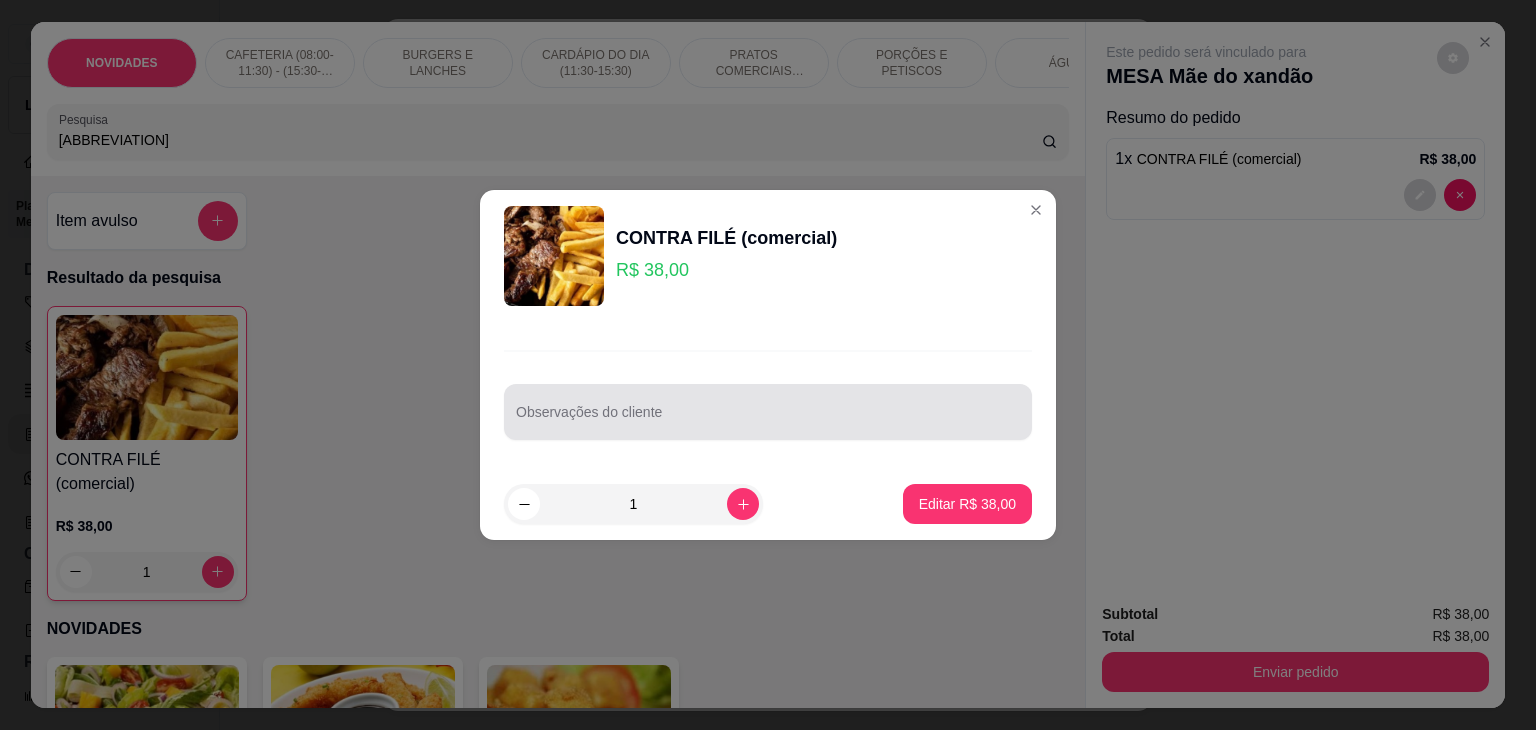 click on "Observações do cliente" at bounding box center (768, 412) 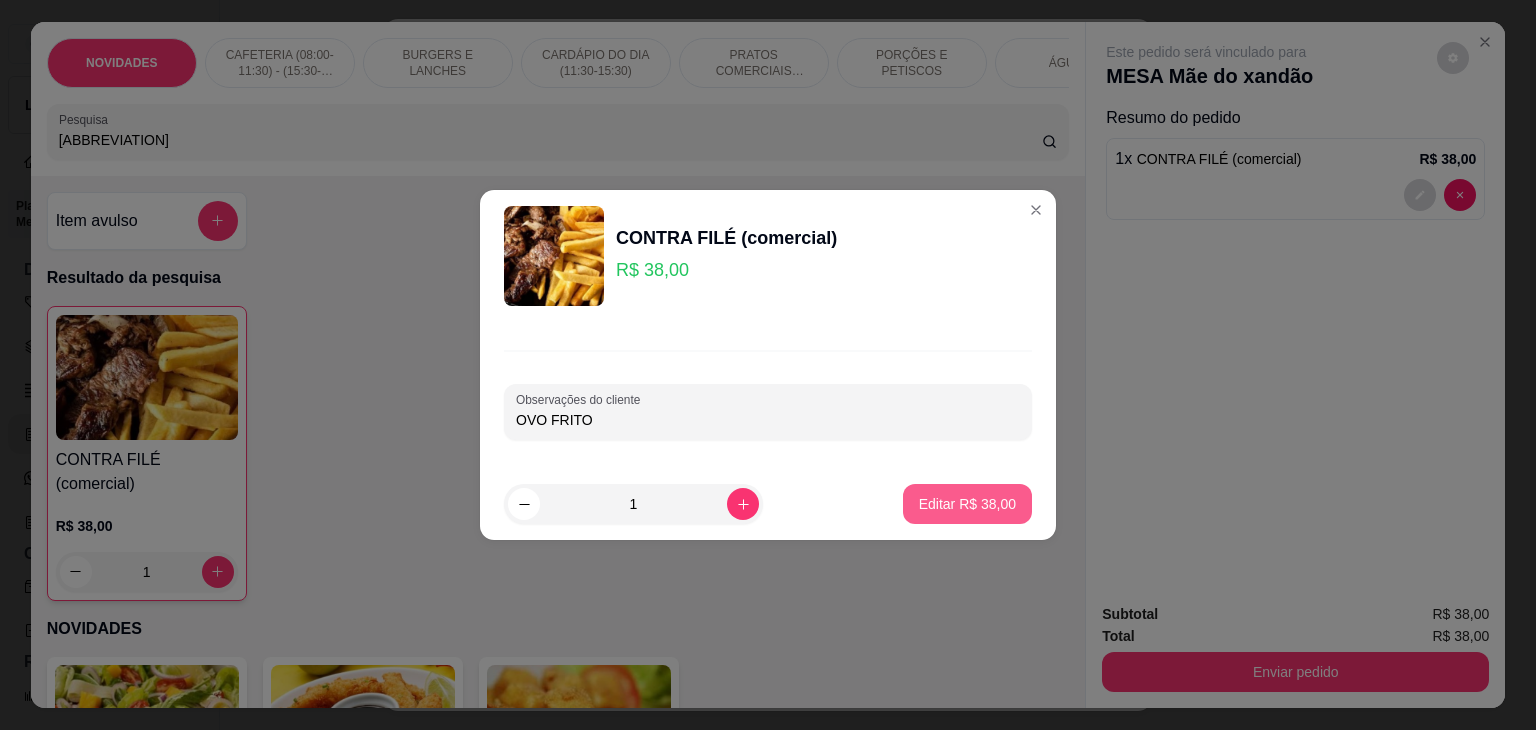 type on "OVO FRITO" 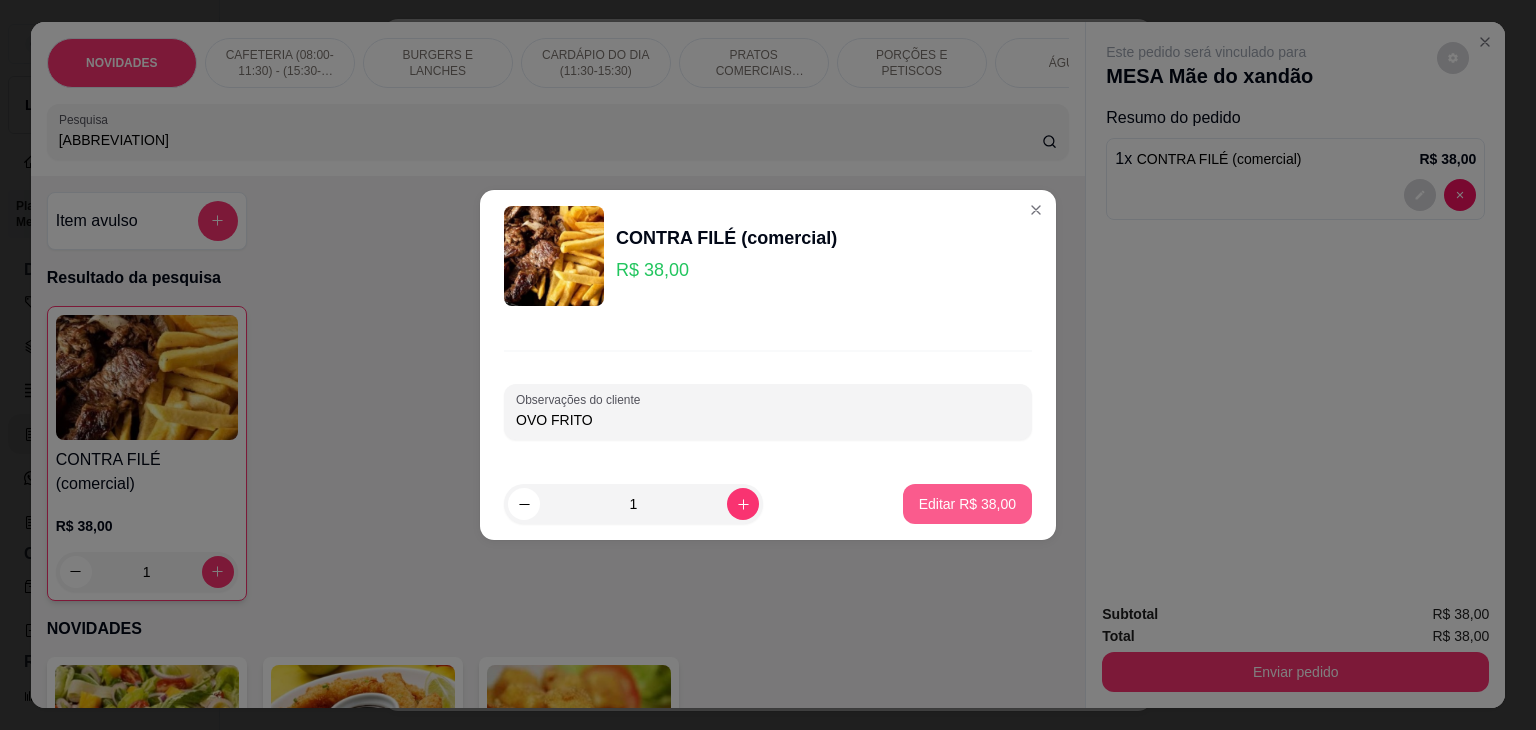 click on "Editar   R$ 38,00" at bounding box center [967, 504] 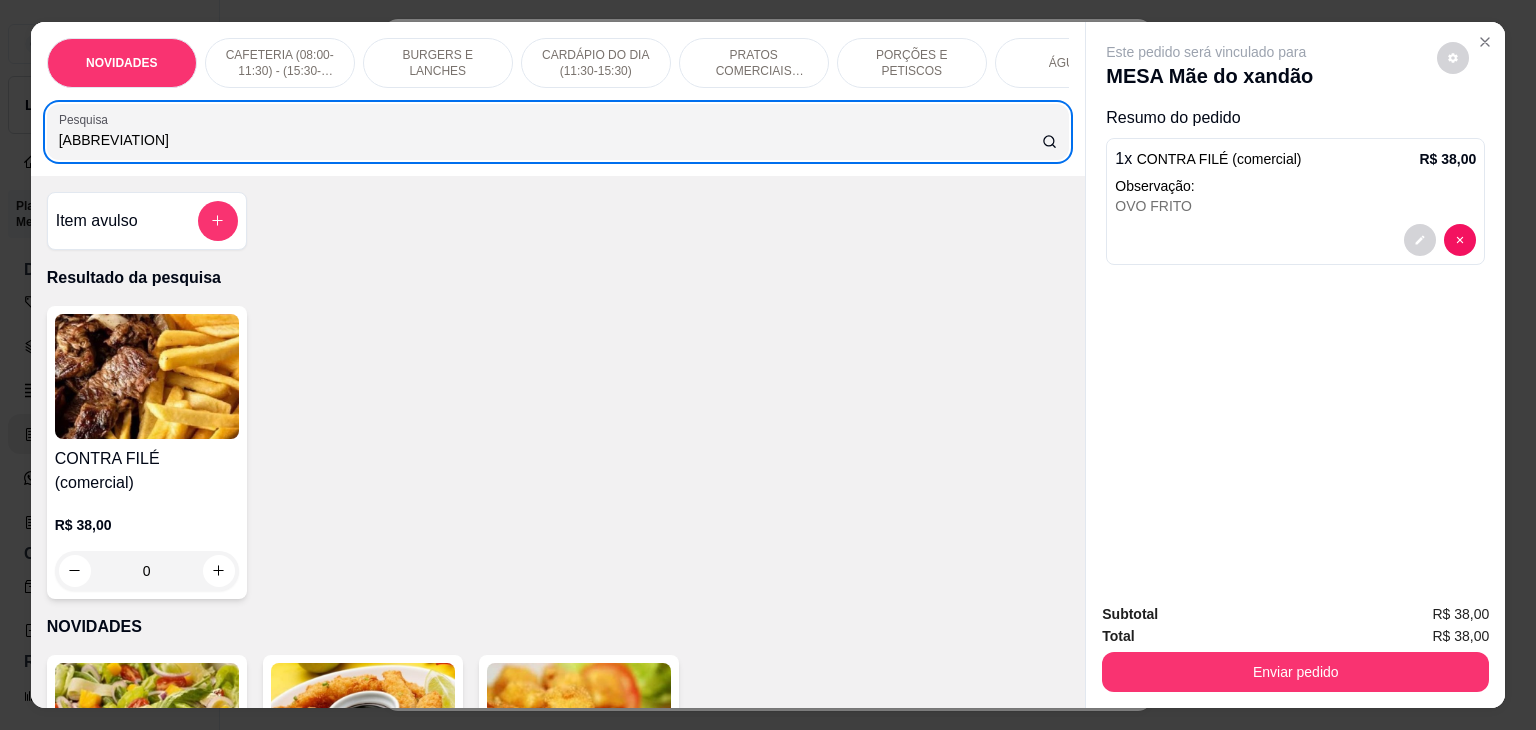 drag, startPoint x: 113, startPoint y: 161, endPoint x: 0, endPoint y: 137, distance: 115.52056 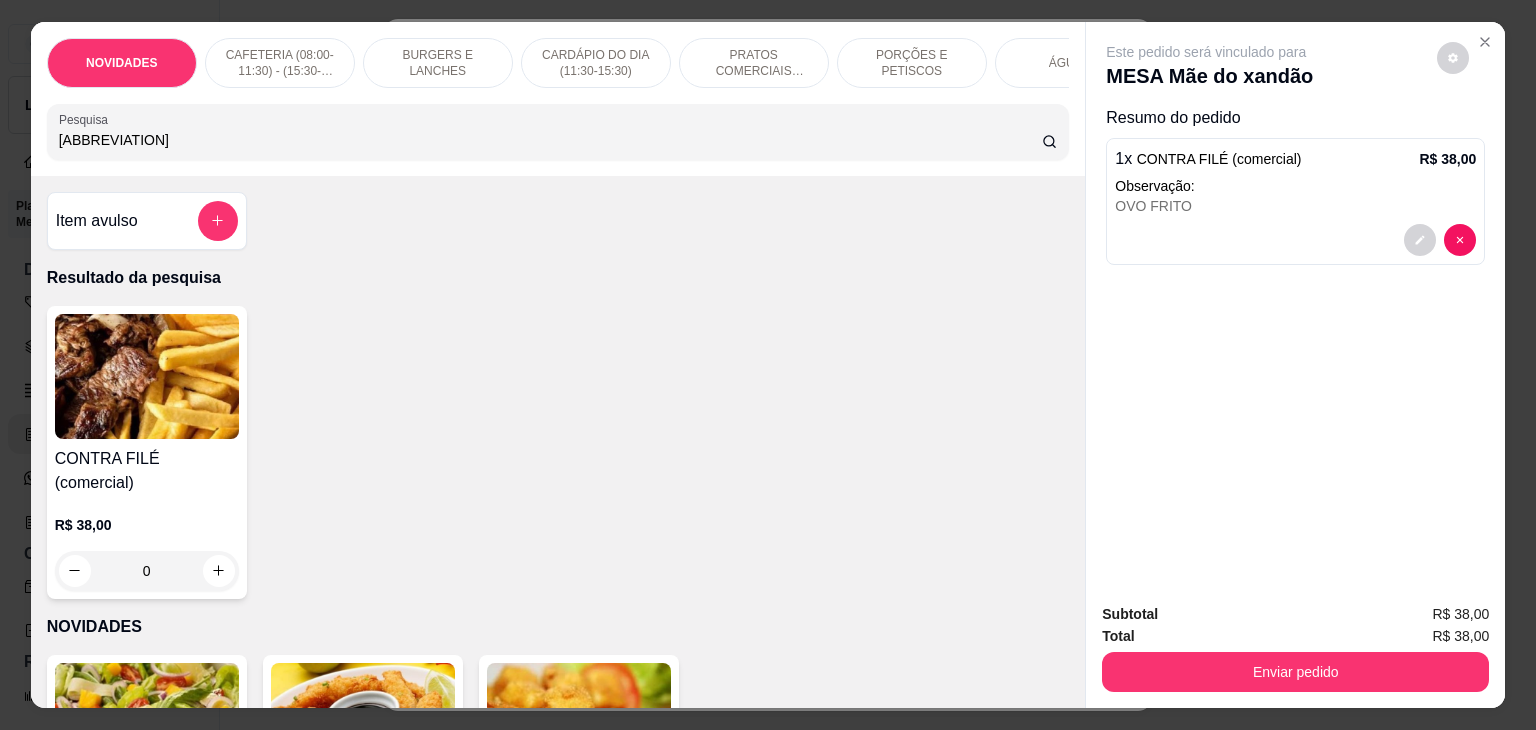 drag, startPoint x: 108, startPoint y: 137, endPoint x: 0, endPoint y: 148, distance: 108.55874 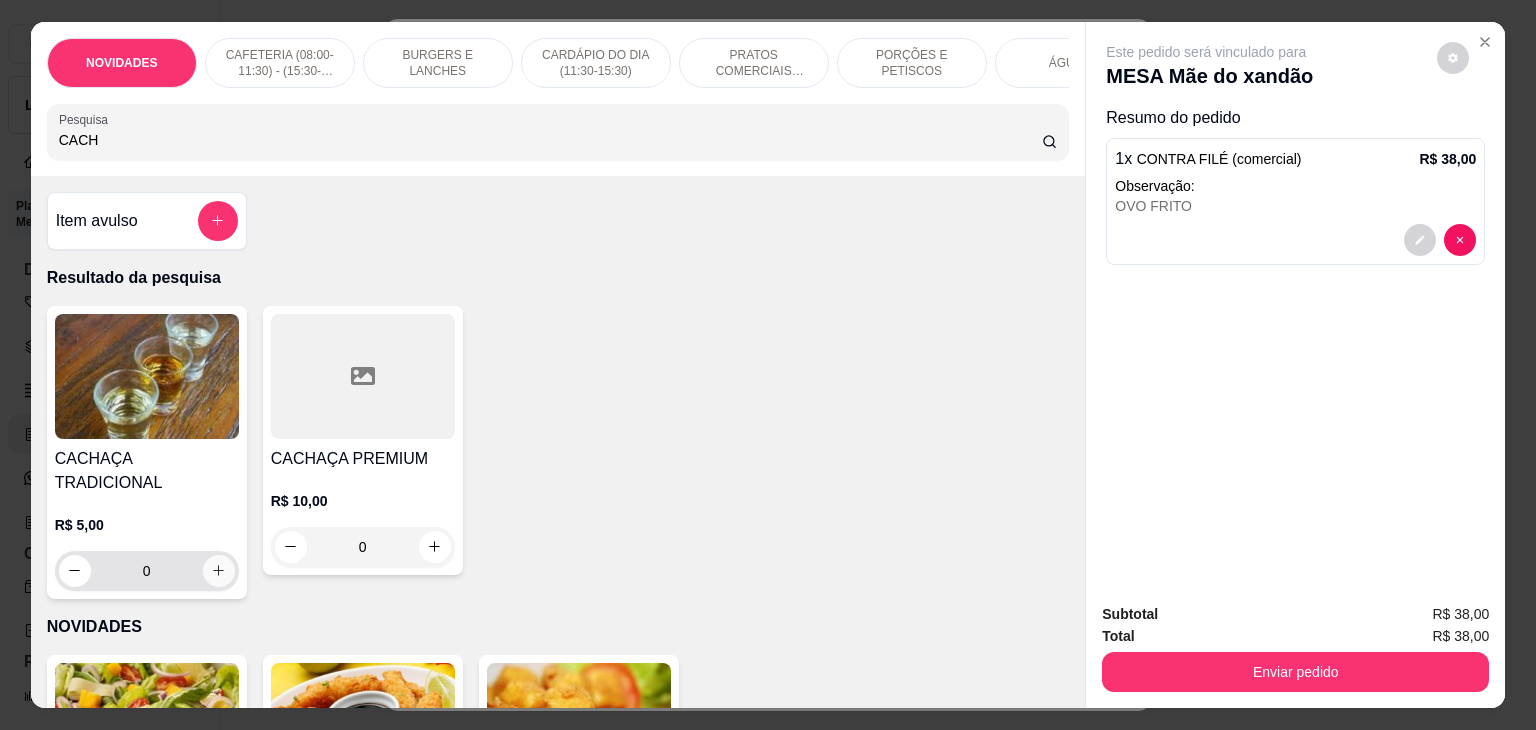 type on "CACH" 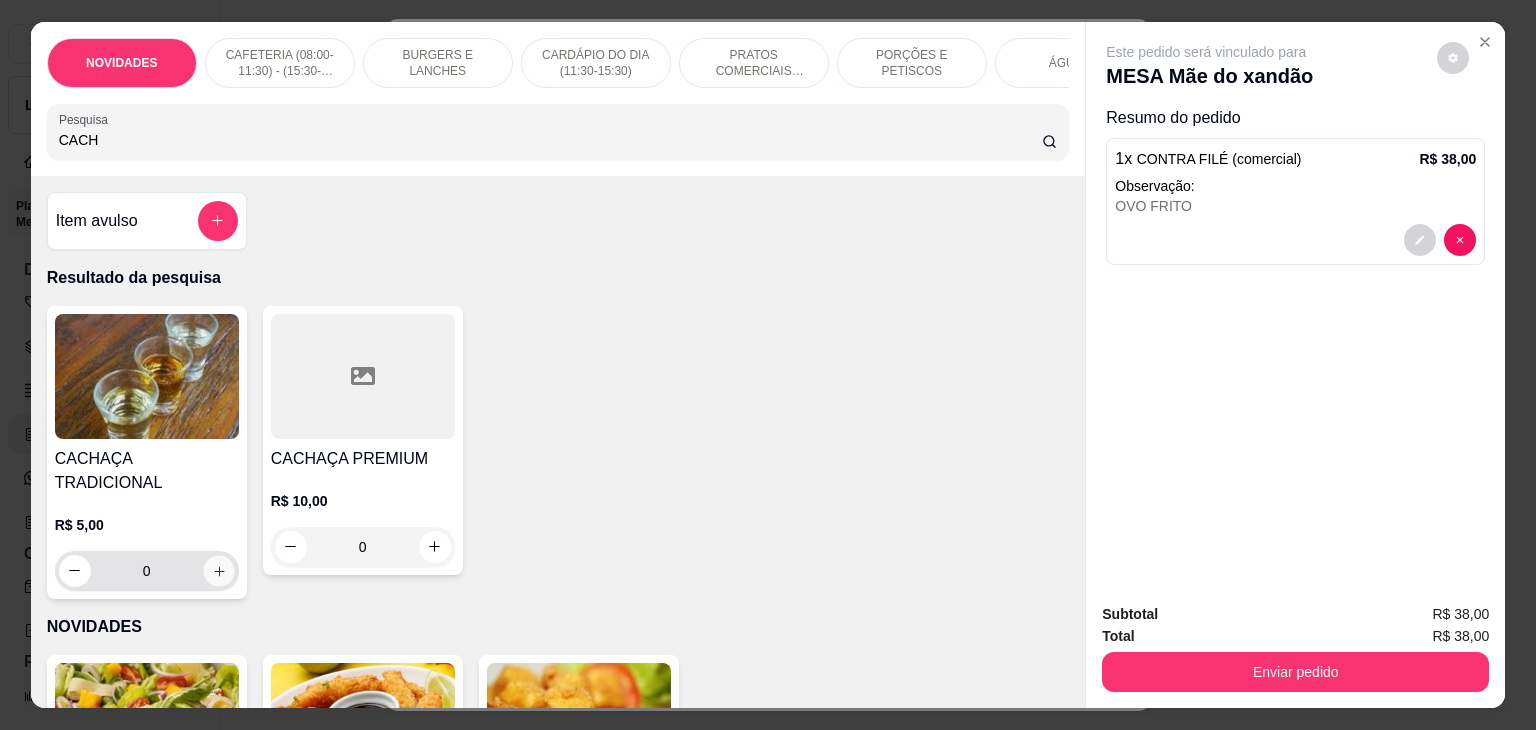 click 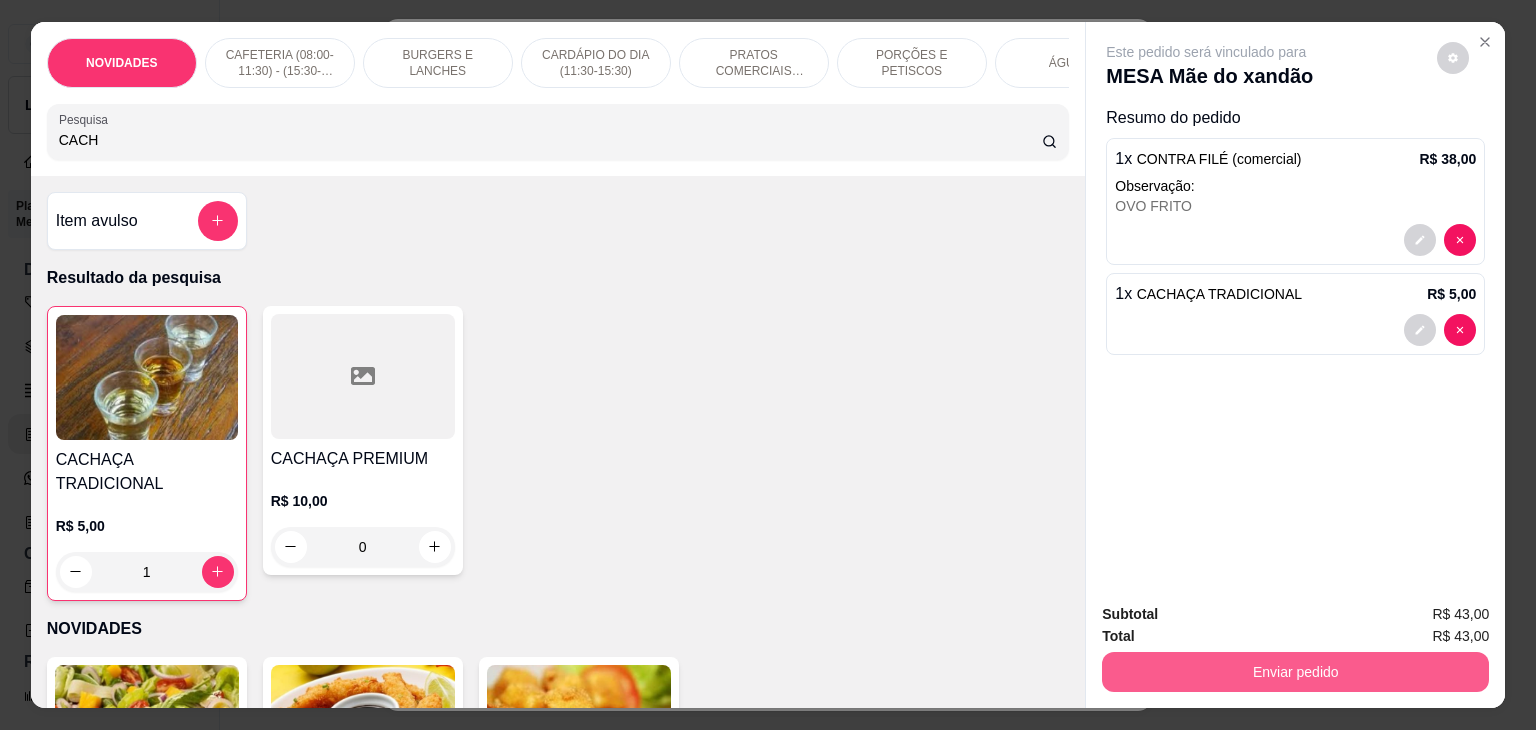 click on "Enviar pedido" at bounding box center (1295, 672) 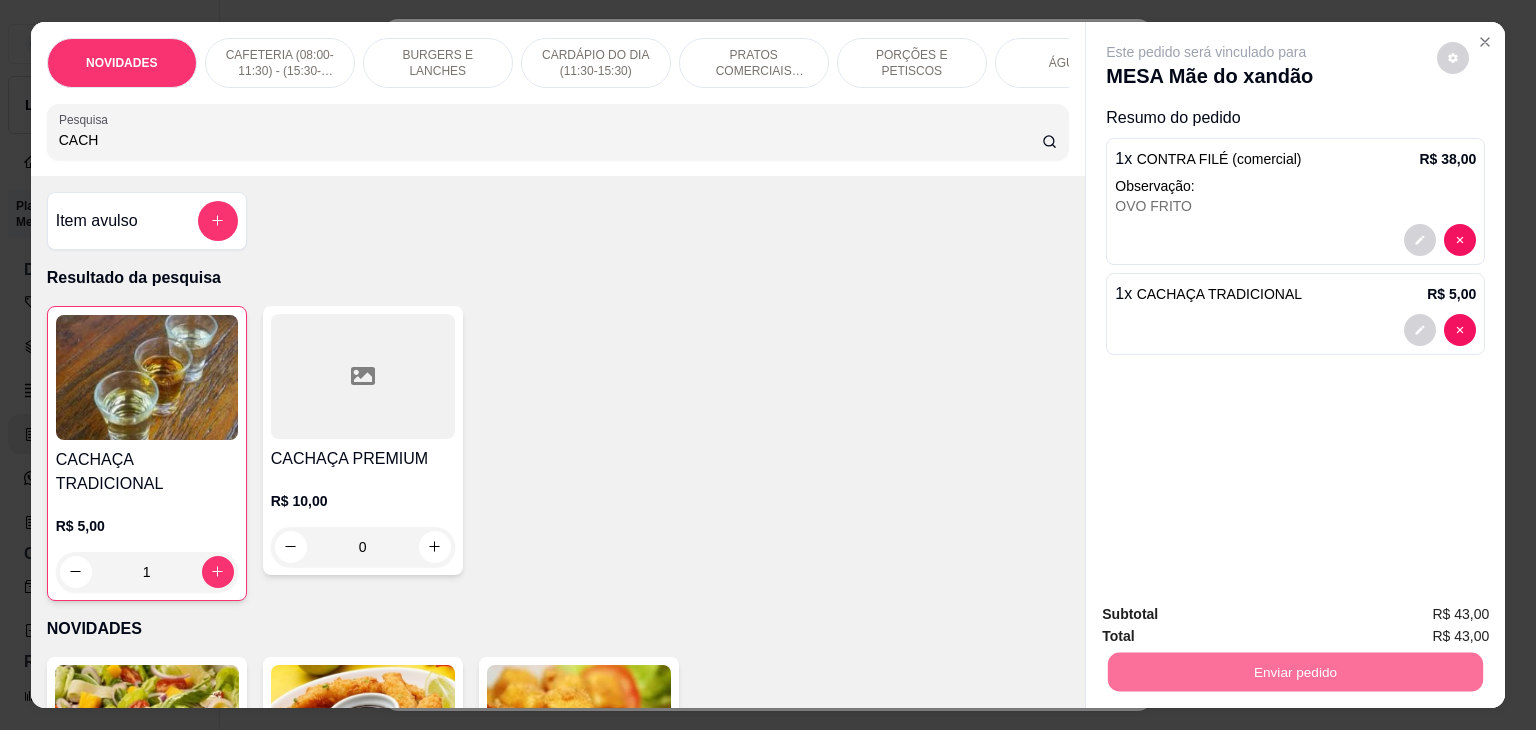 click on "Não registrar e enviar pedido" at bounding box center (1229, 614) 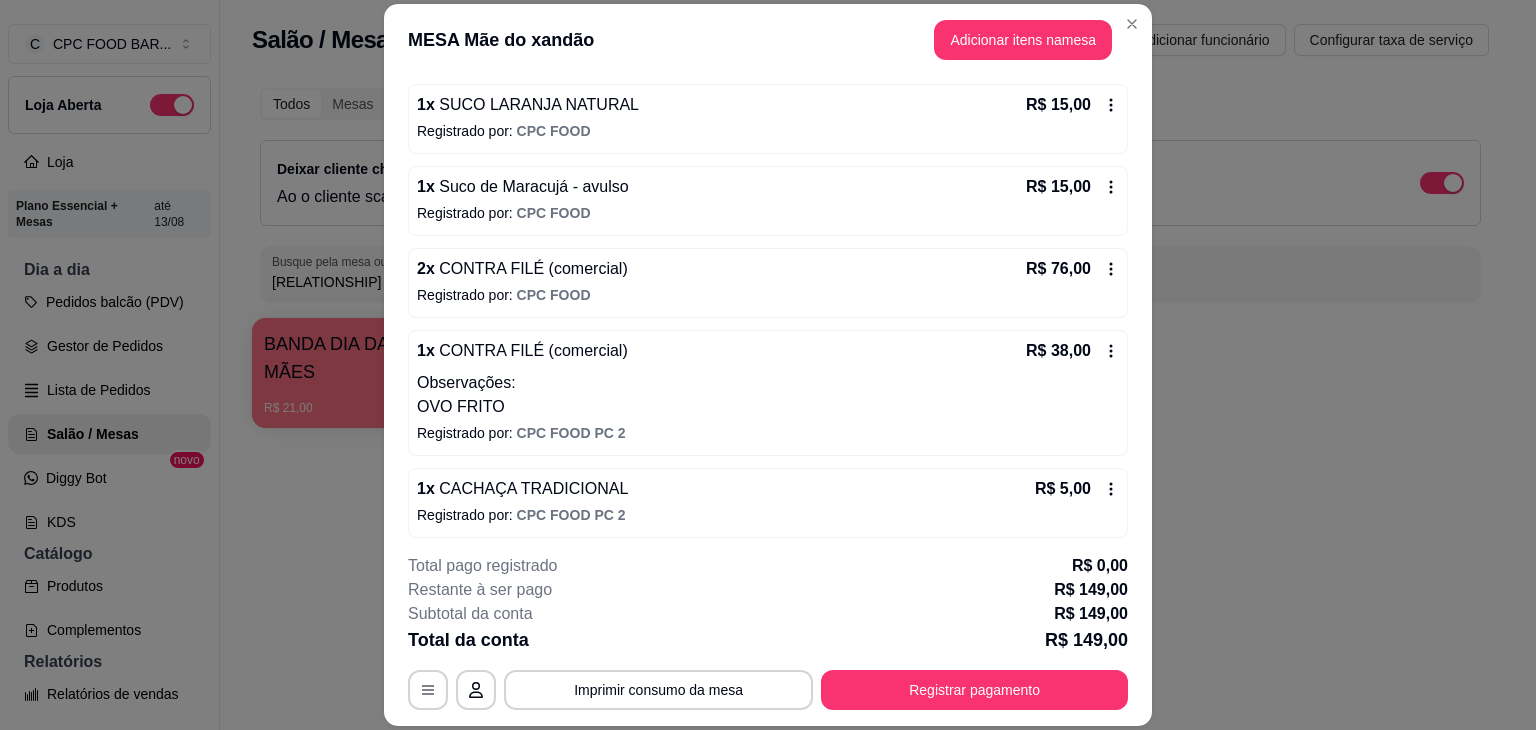 scroll, scrollTop: 186, scrollLeft: 0, axis: vertical 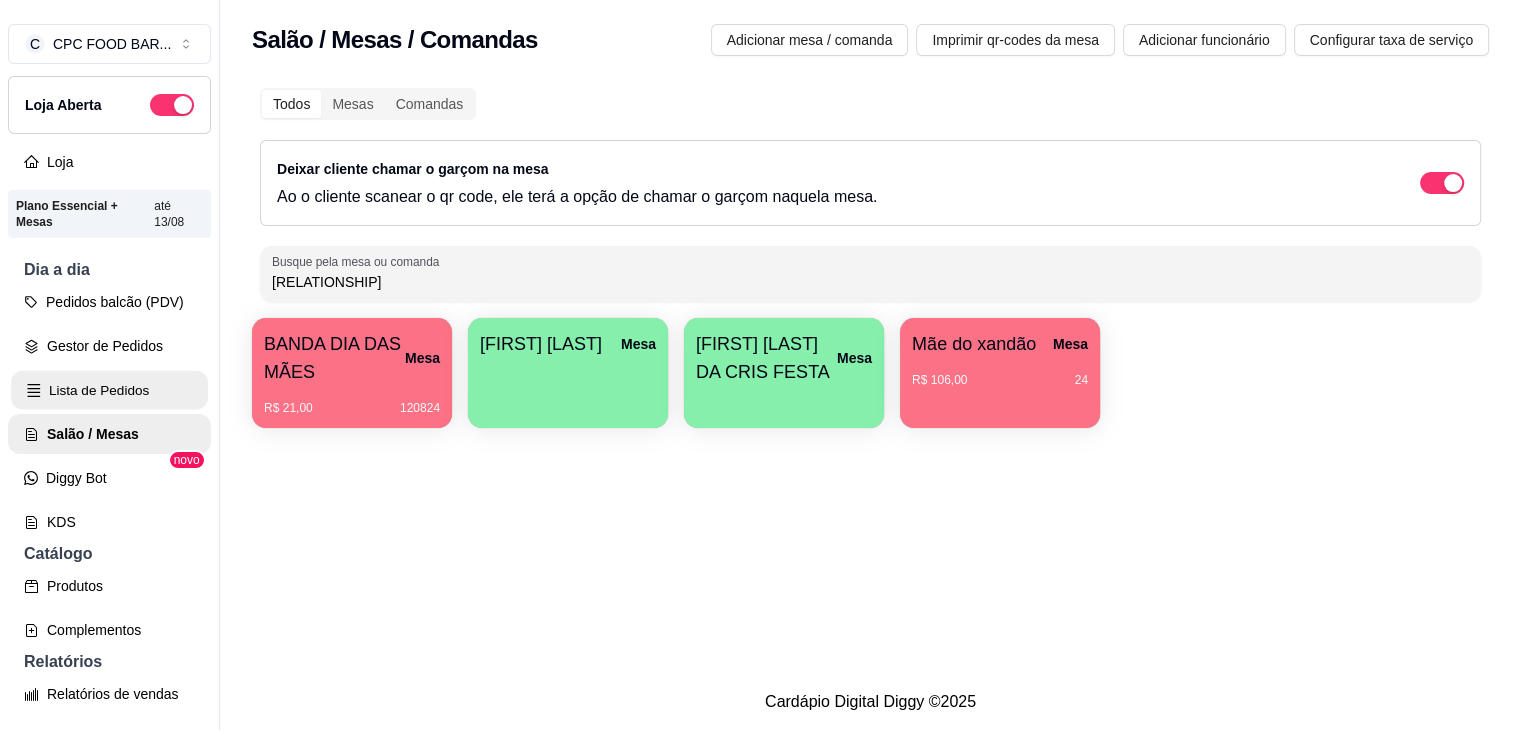 click on "Lista de Pedidos" at bounding box center (109, 390) 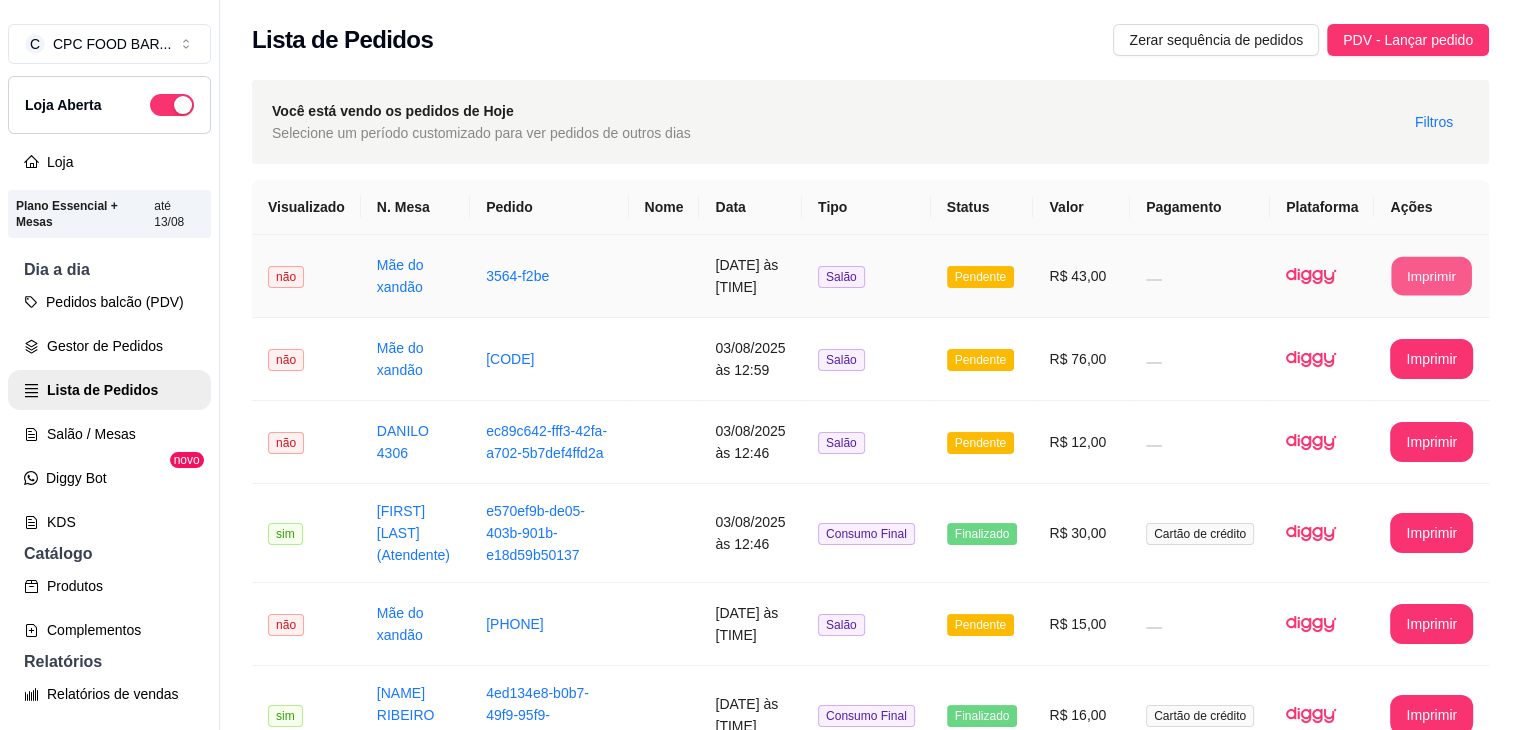 click on "Imprimir" at bounding box center (1432, 276) 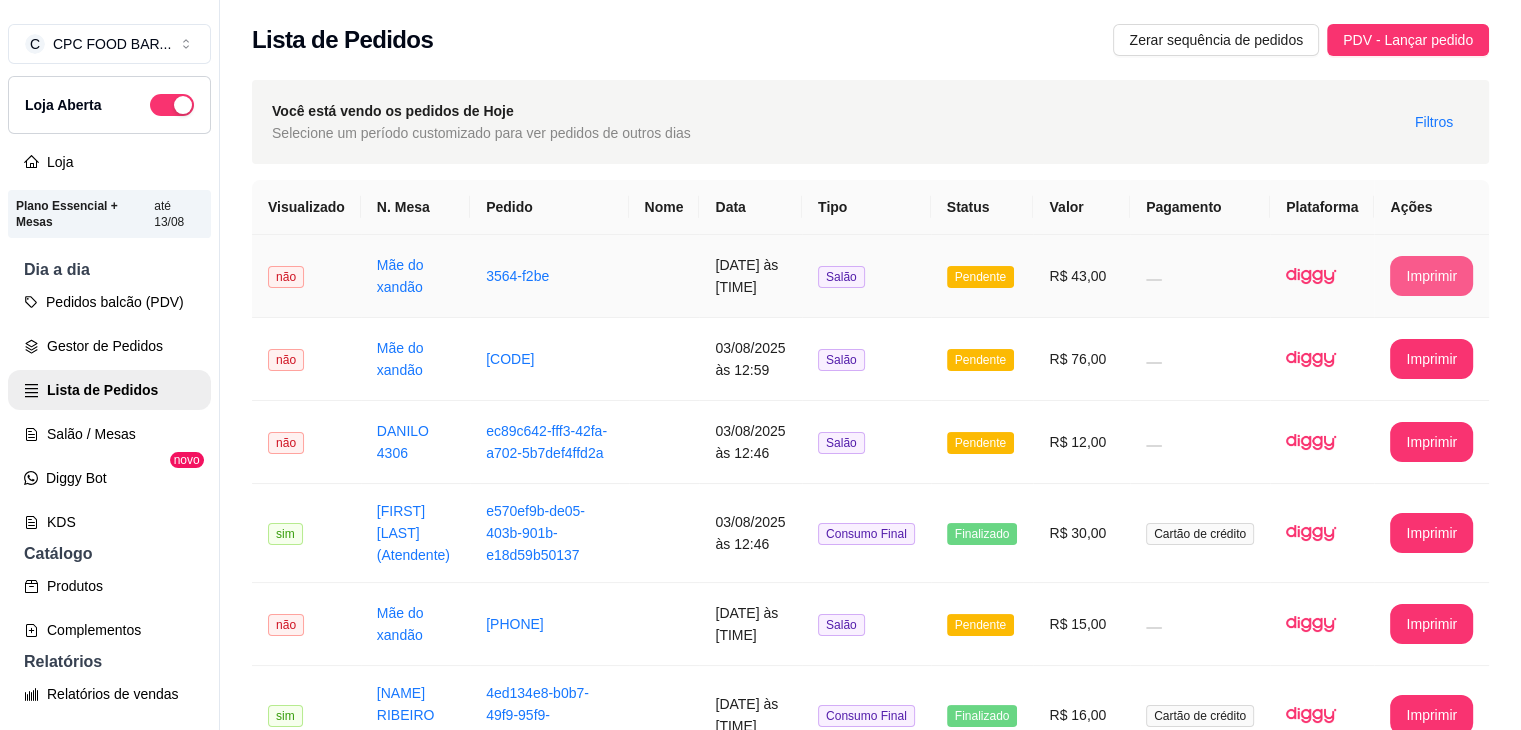 scroll, scrollTop: 0, scrollLeft: 0, axis: both 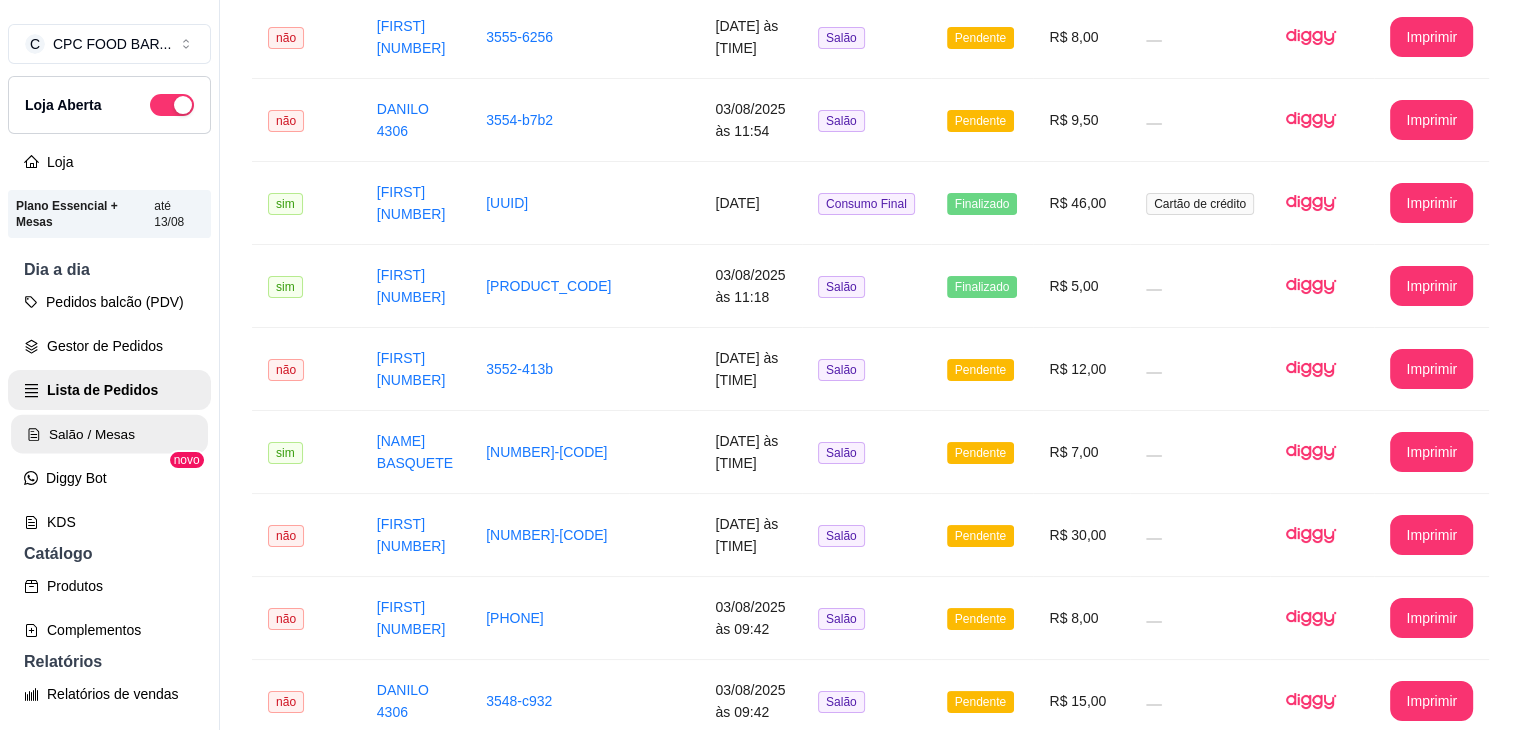 click on "Salão / Mesas" at bounding box center (109, 434) 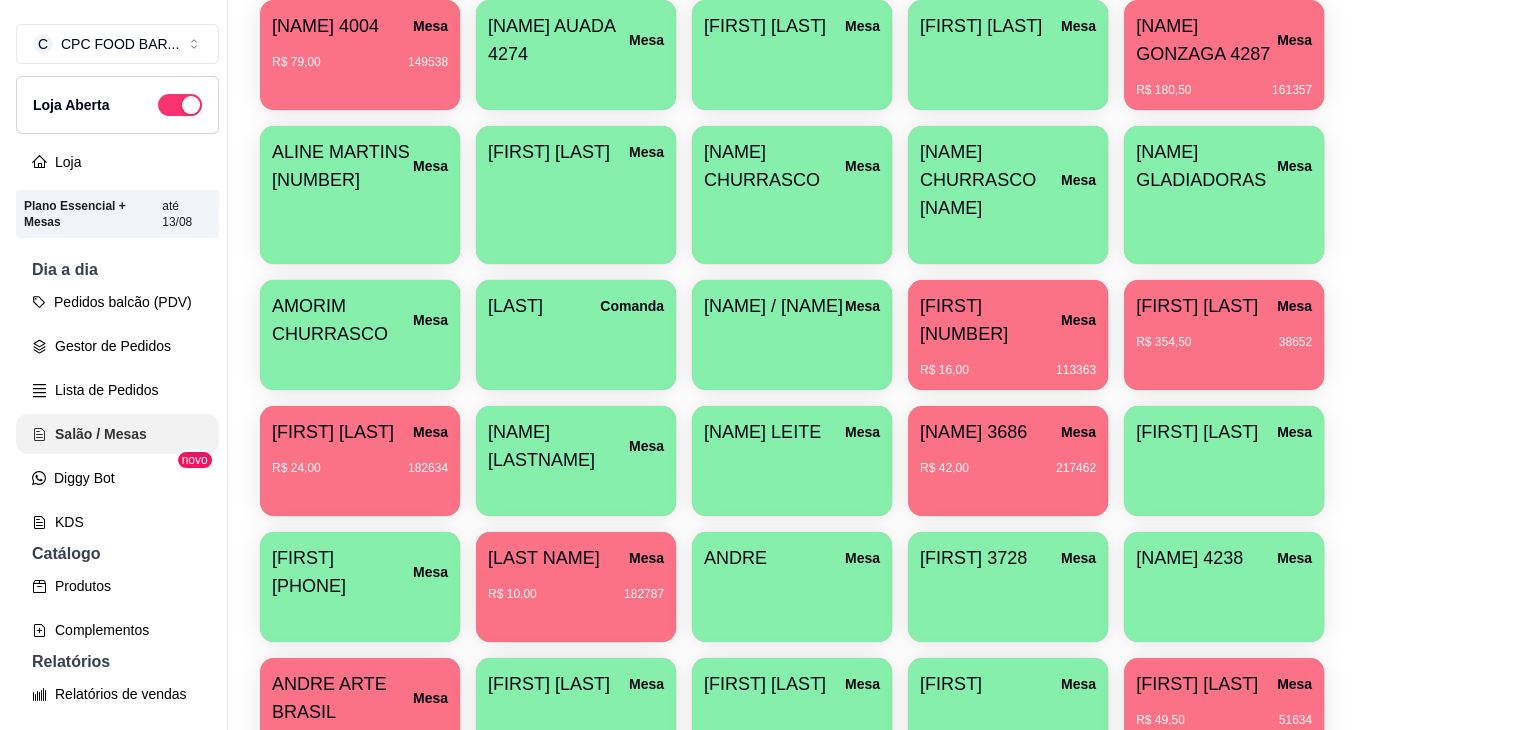scroll, scrollTop: 0, scrollLeft: 0, axis: both 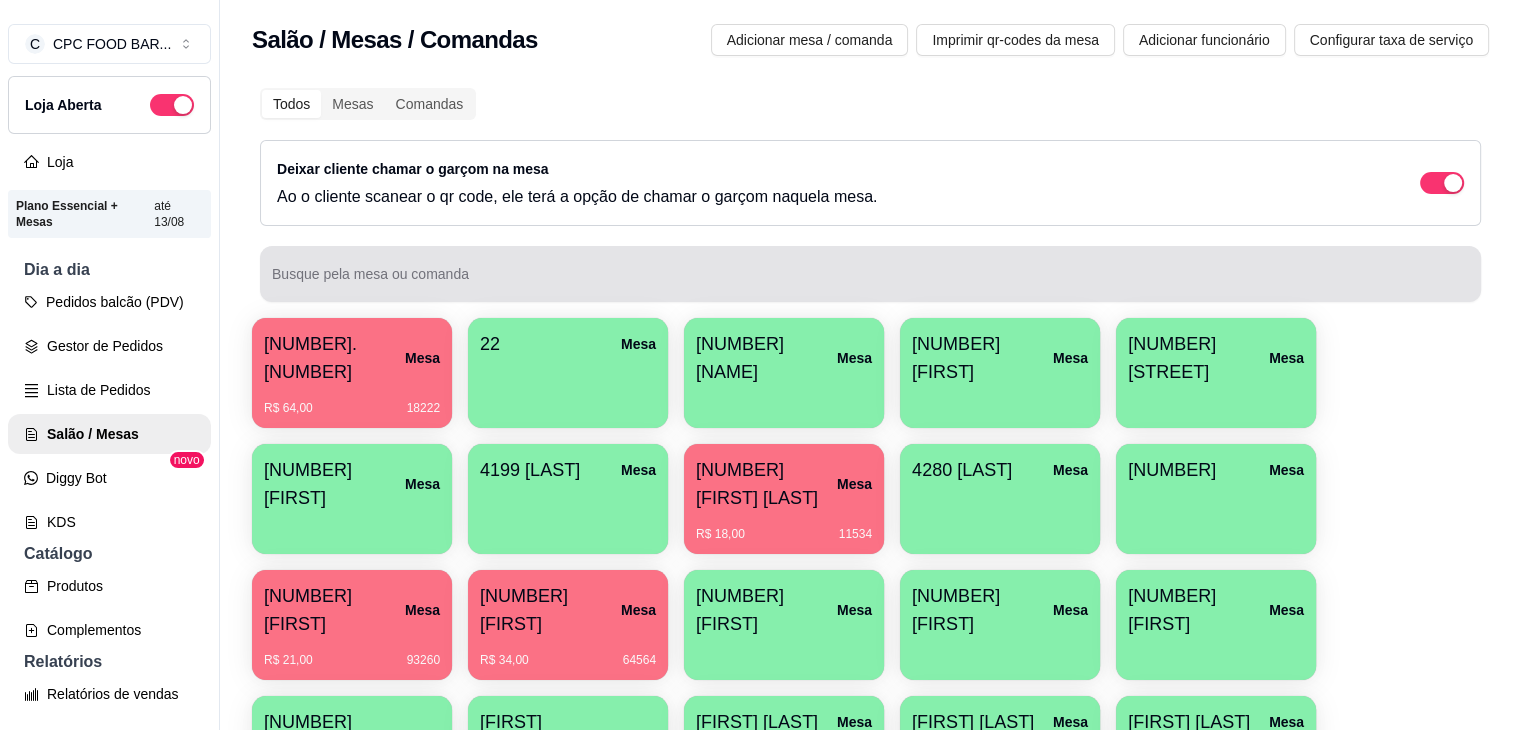 click on "Busque pela mesa ou comanda" at bounding box center (870, 274) 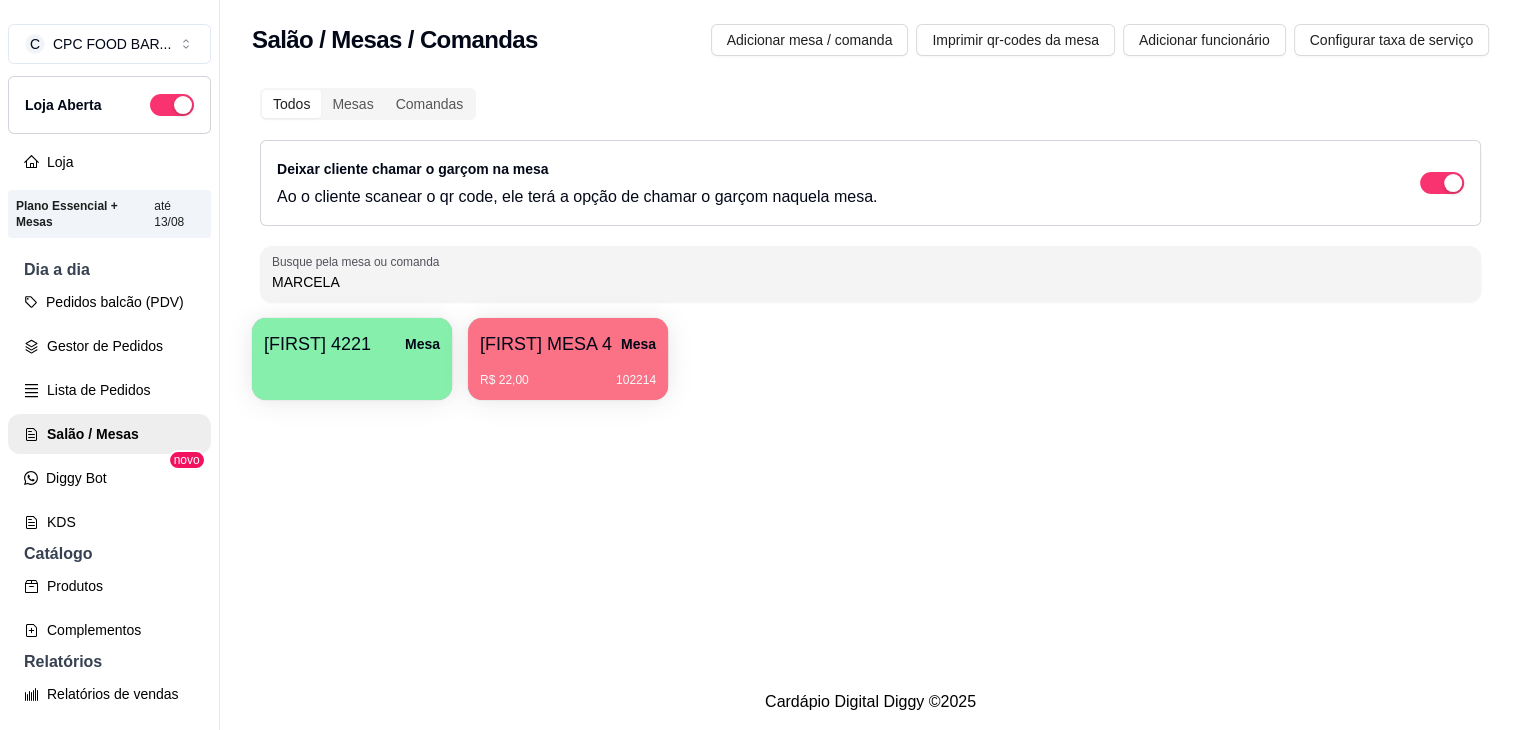 drag, startPoint x: 377, startPoint y: 277, endPoint x: 44, endPoint y: 283, distance: 333.05405 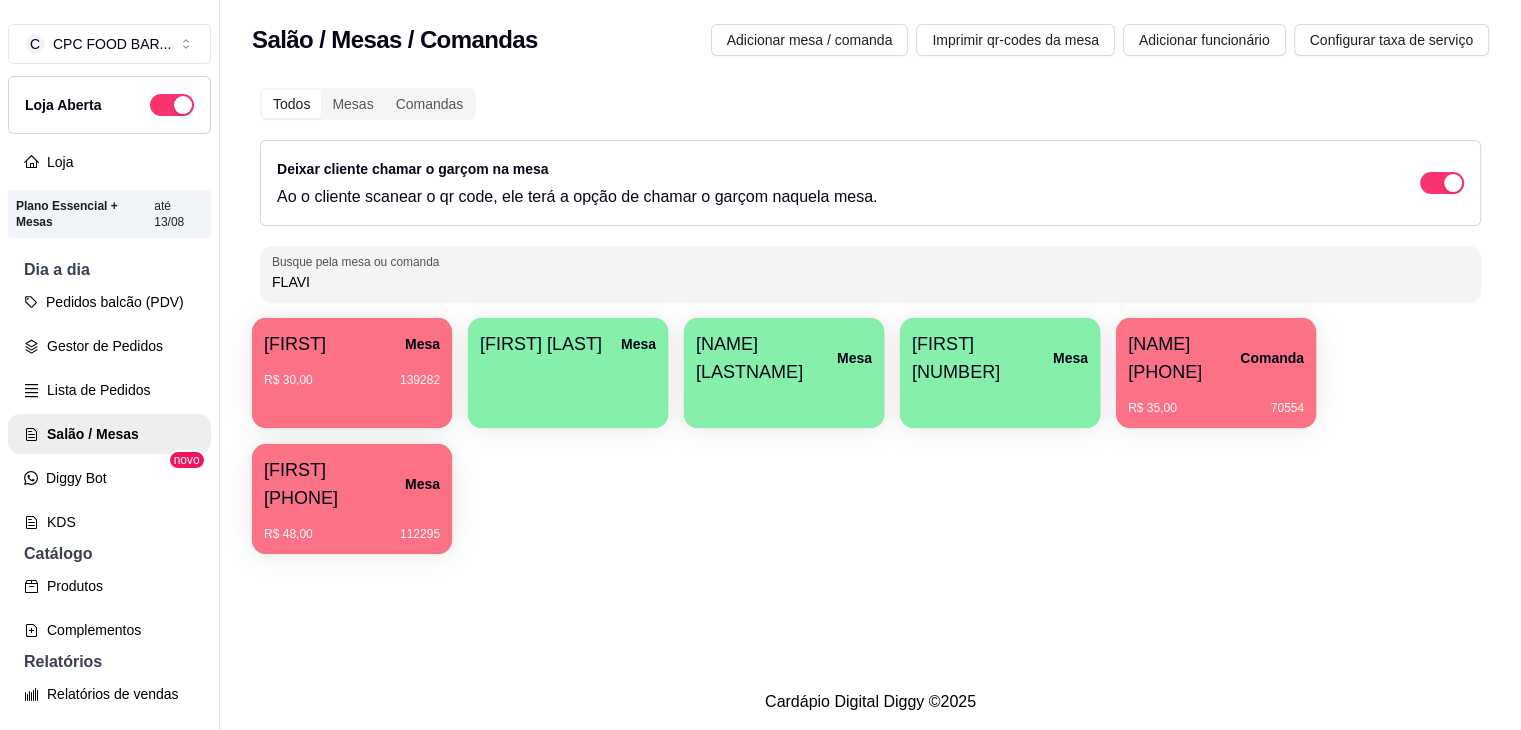type on "[FIRST]" 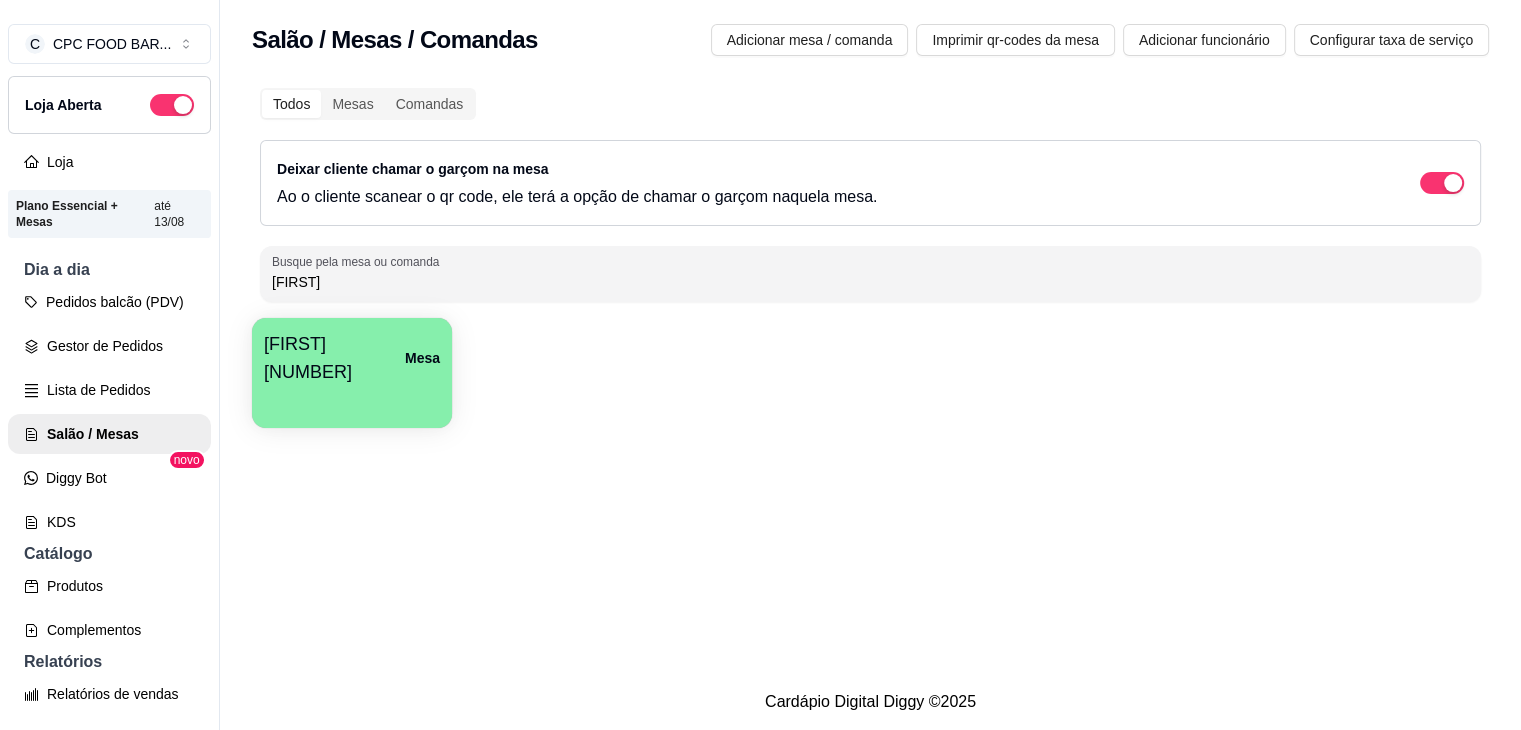 drag, startPoint x: 364, startPoint y: 273, endPoint x: 32, endPoint y: 273, distance: 332 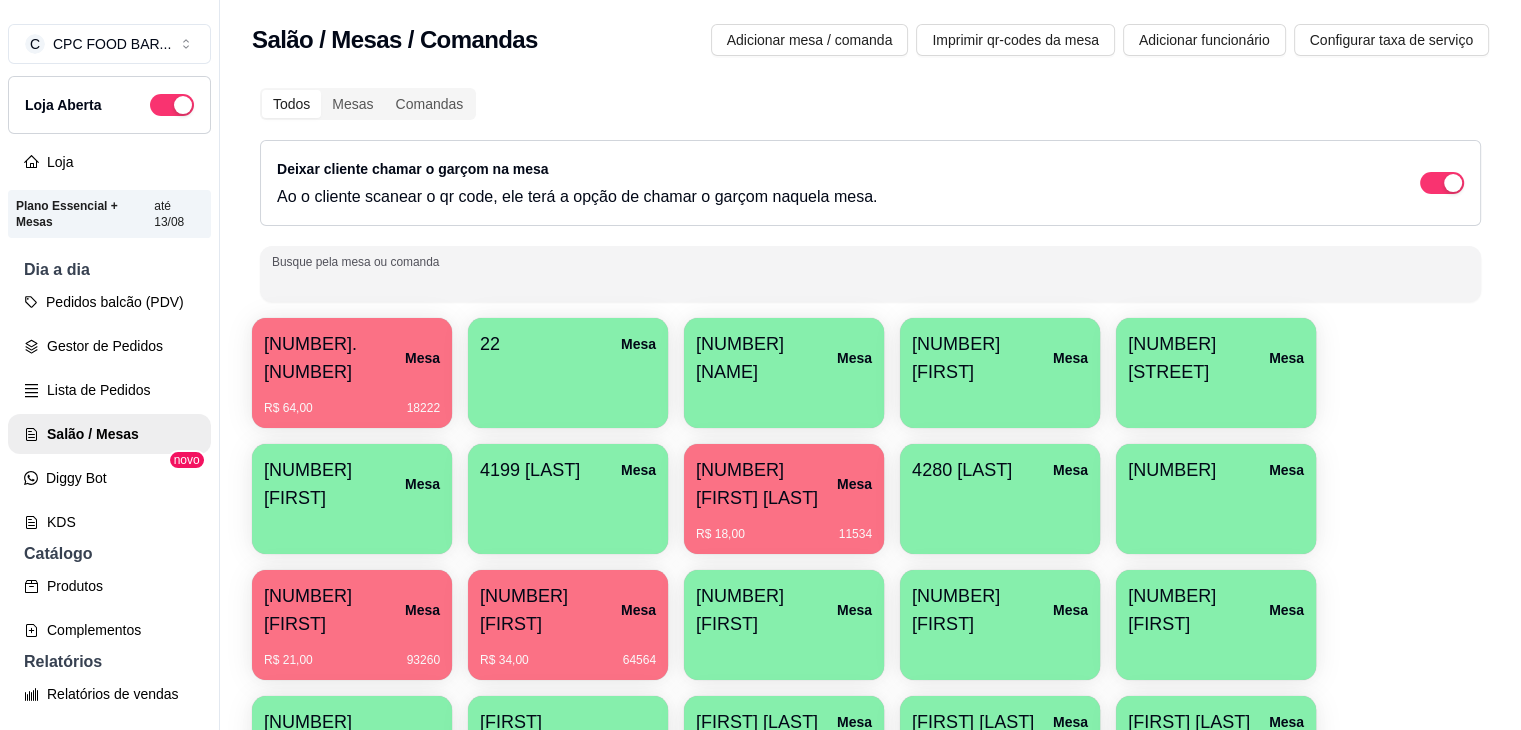 click on "Busque pela mesa ou comanda" at bounding box center (870, 274) 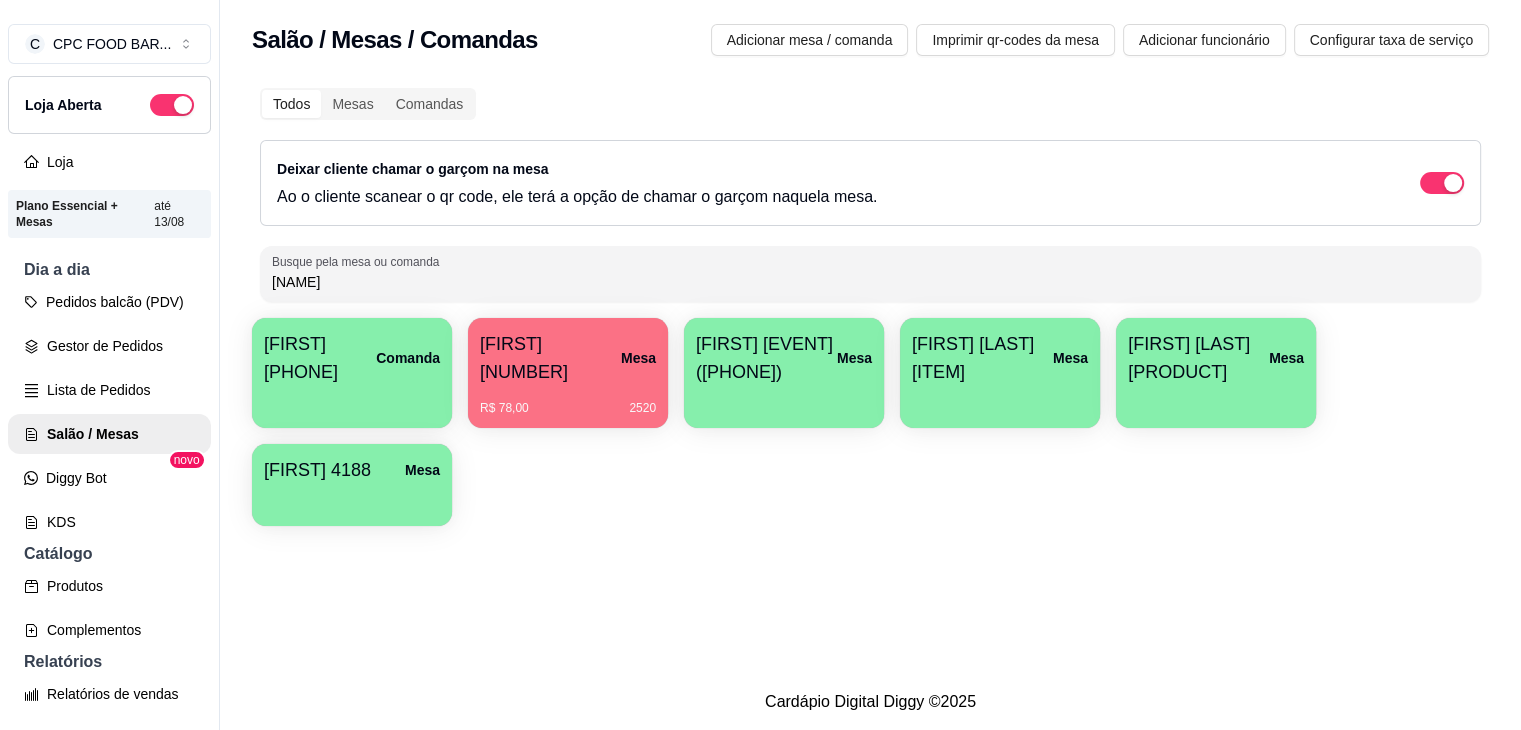 type on "[NAME]" 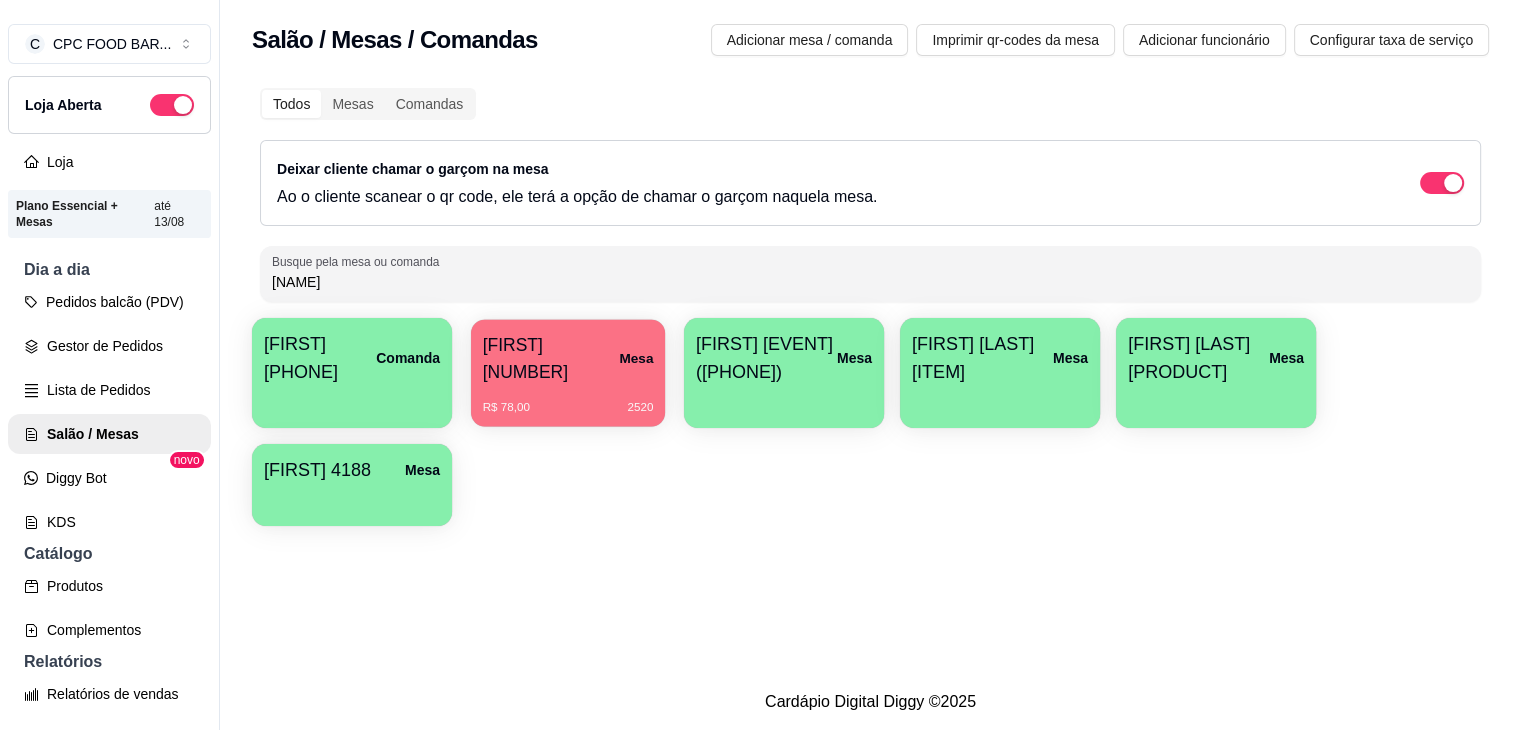 click on "[FIRST] 4294 Mesa R$ 78,00 2520" at bounding box center [568, 373] 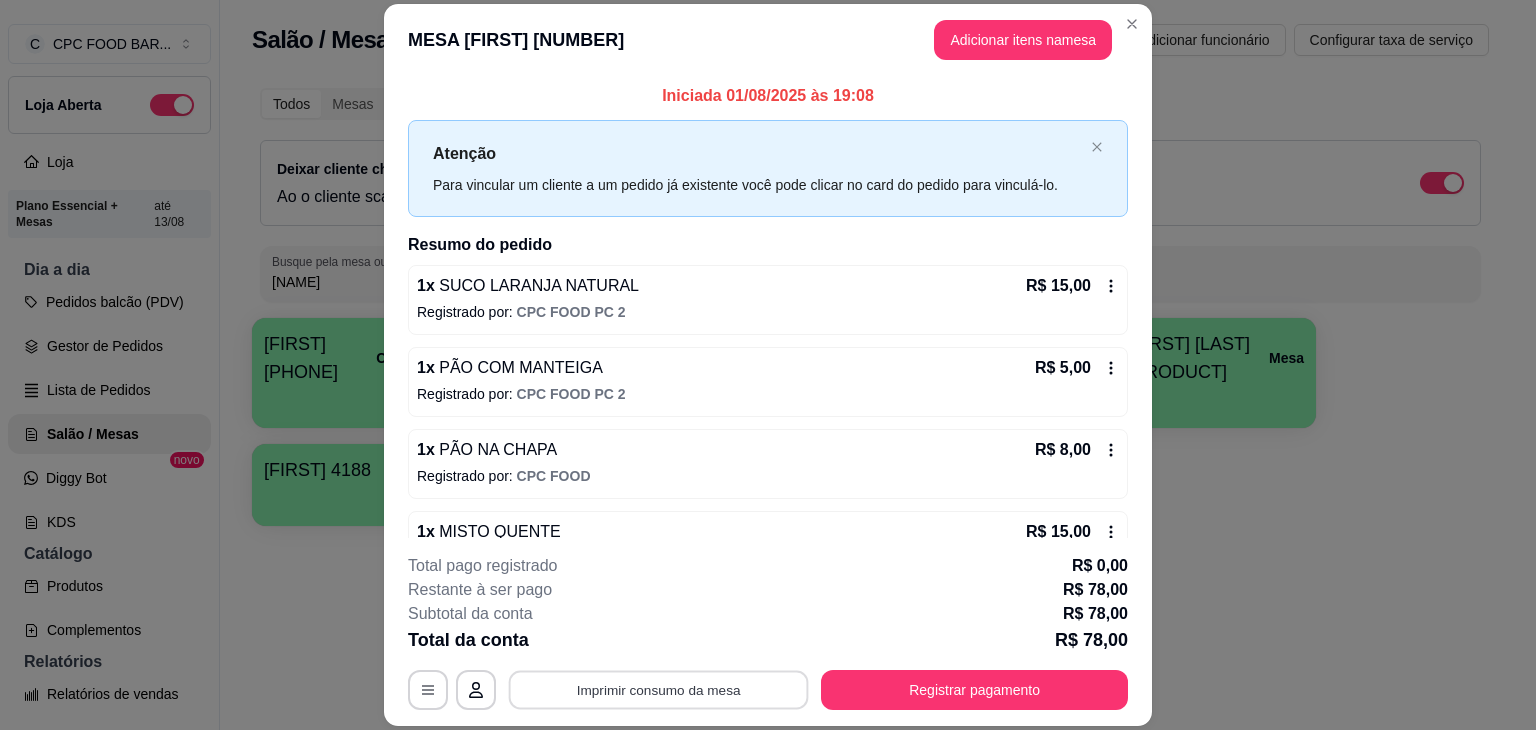 click on "Imprimir consumo da mesa" at bounding box center [659, 690] 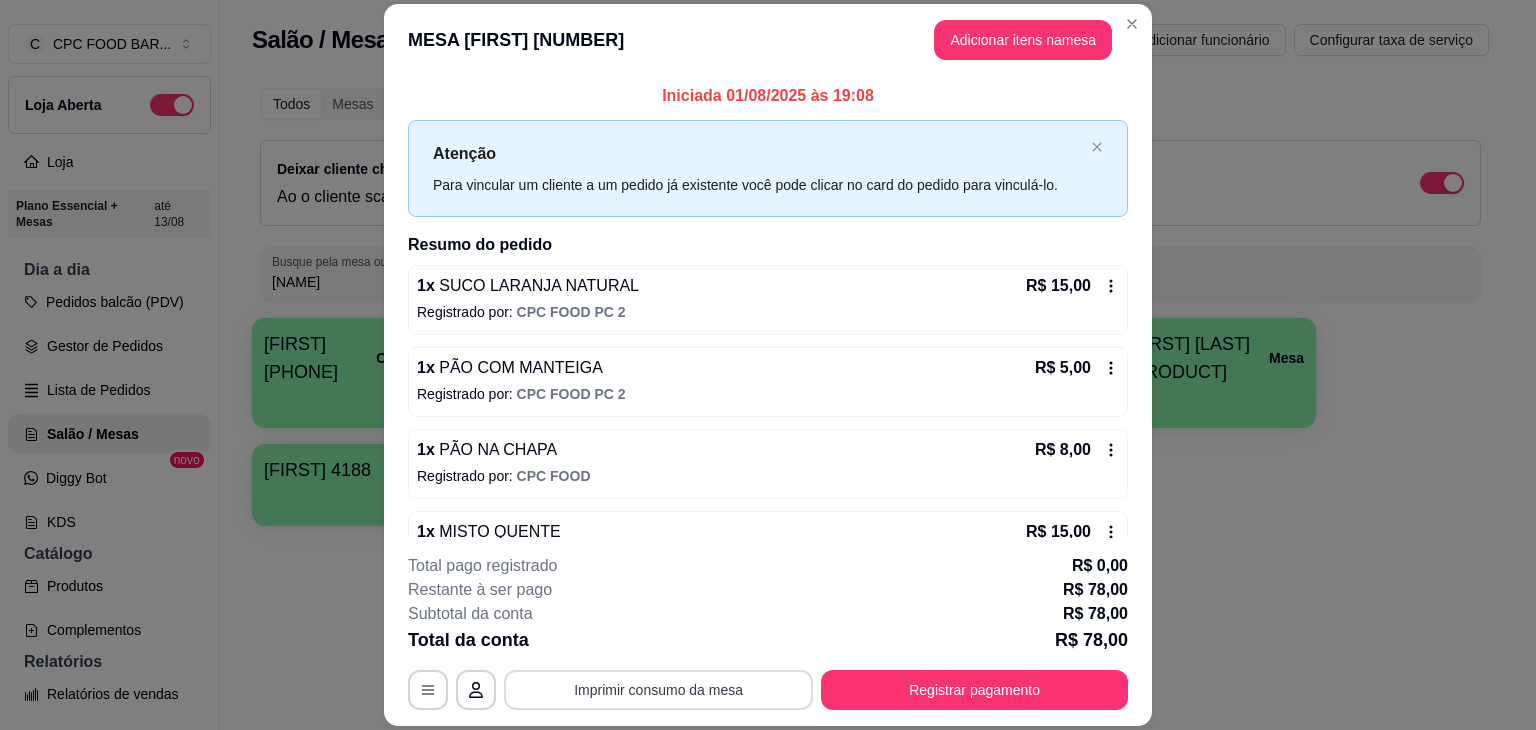 scroll, scrollTop: 0, scrollLeft: 0, axis: both 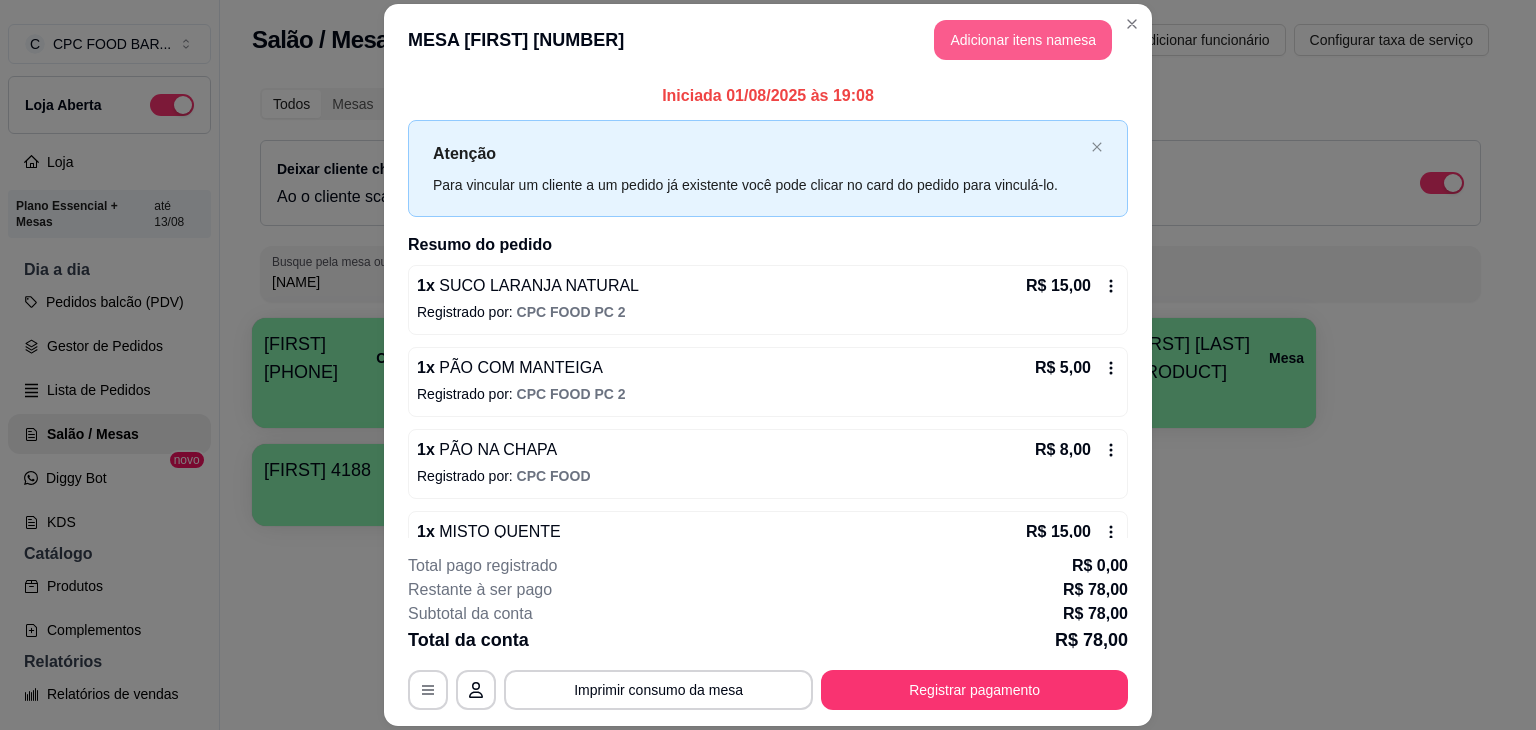 click on "Adicionar itens na  mesa" at bounding box center [1023, 40] 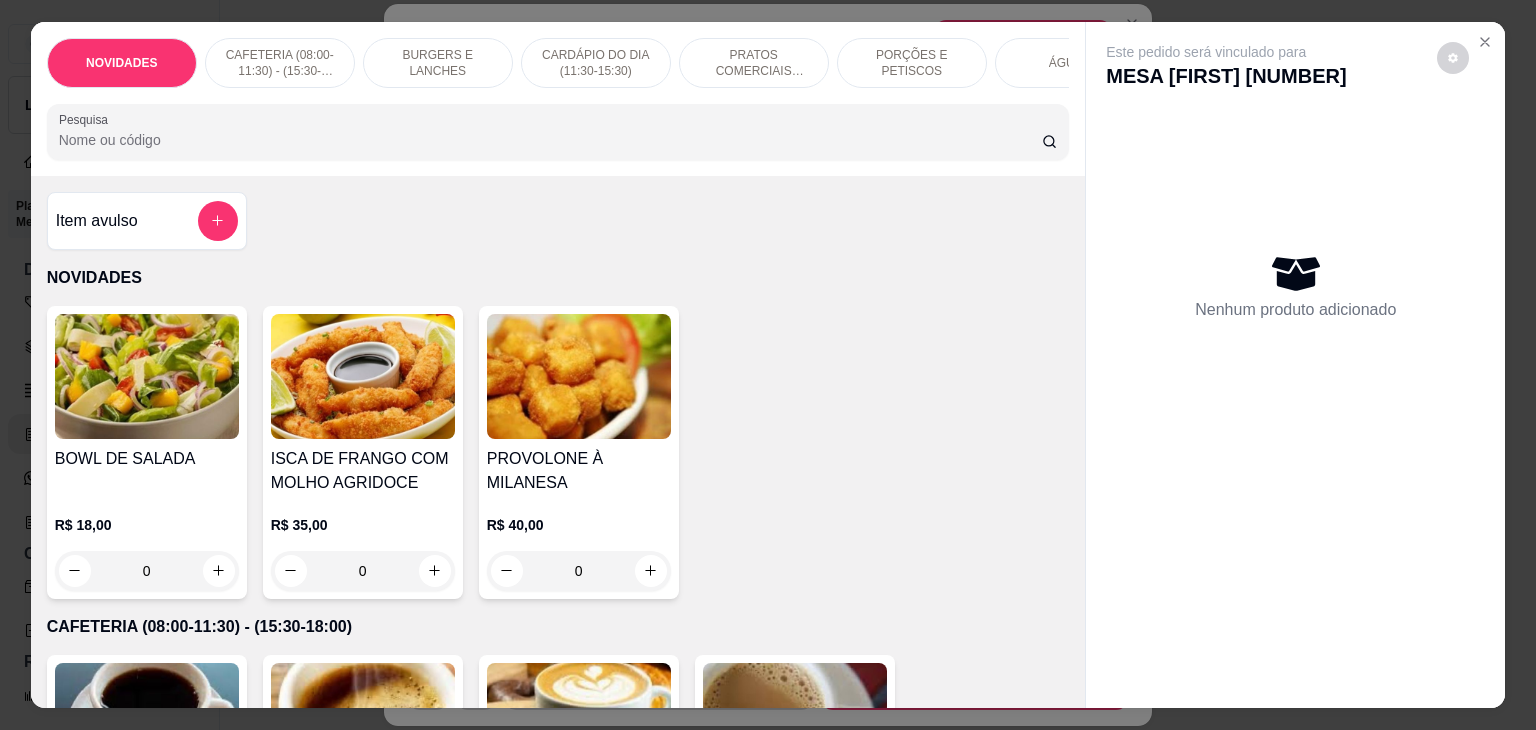 click on "Pesquisa" at bounding box center [550, 140] 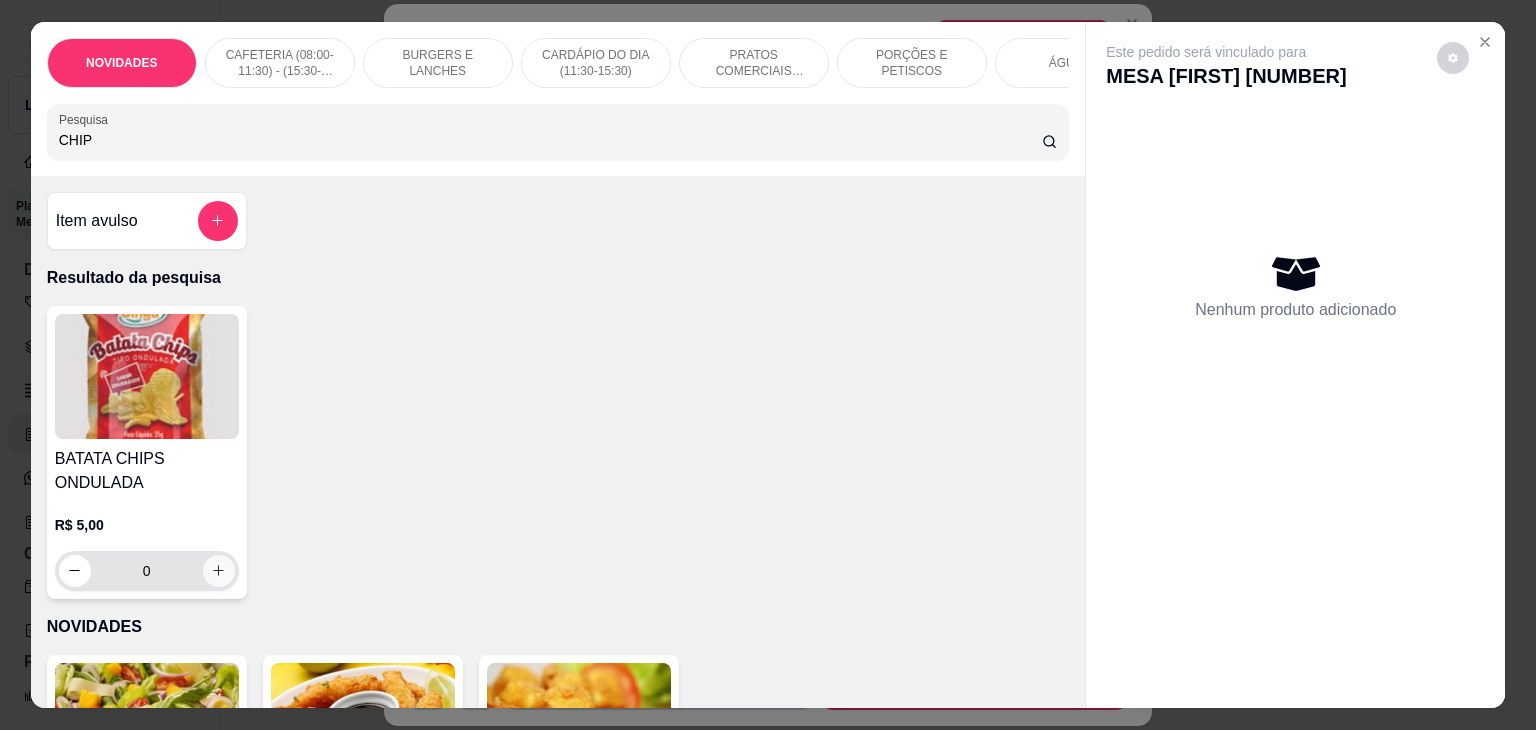 type on "CHIP" 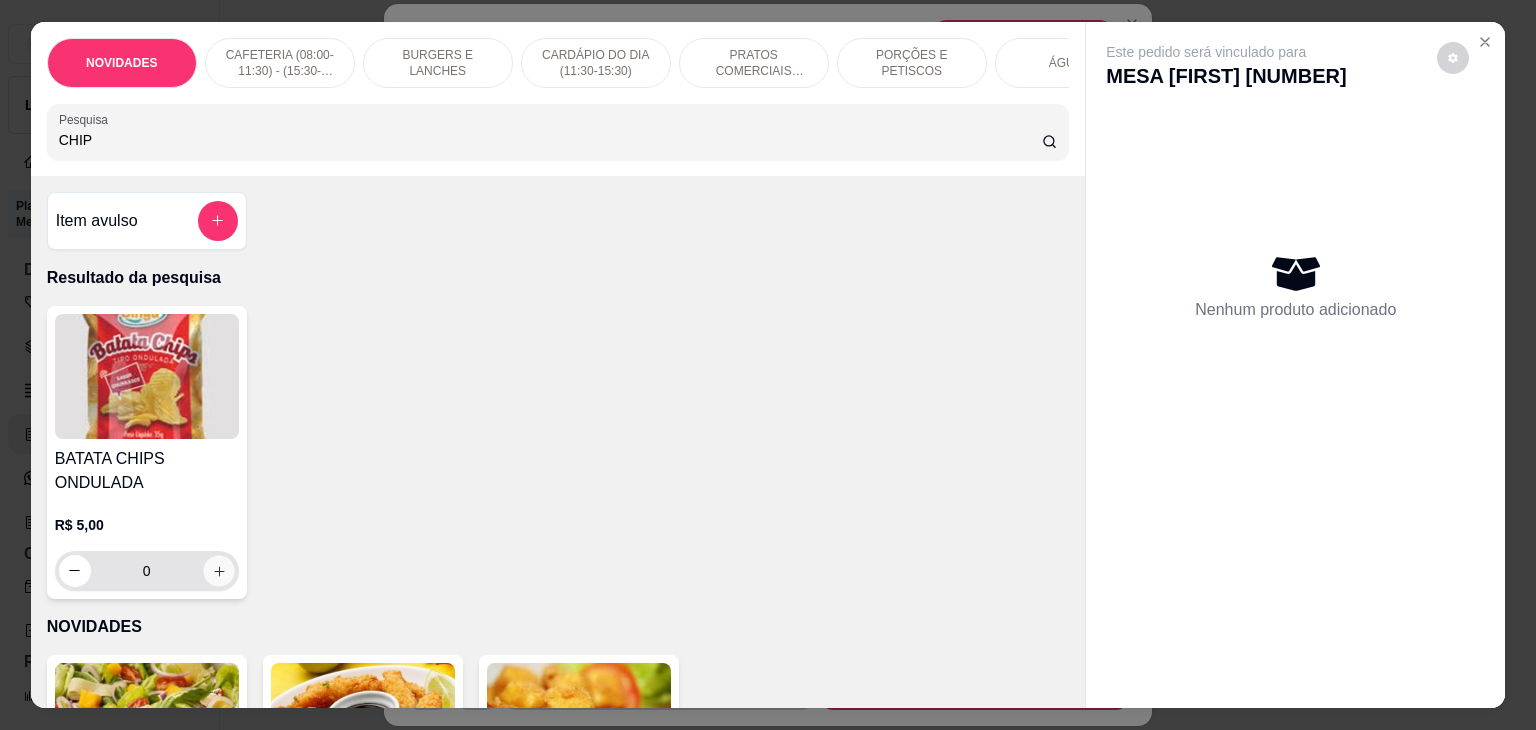 click 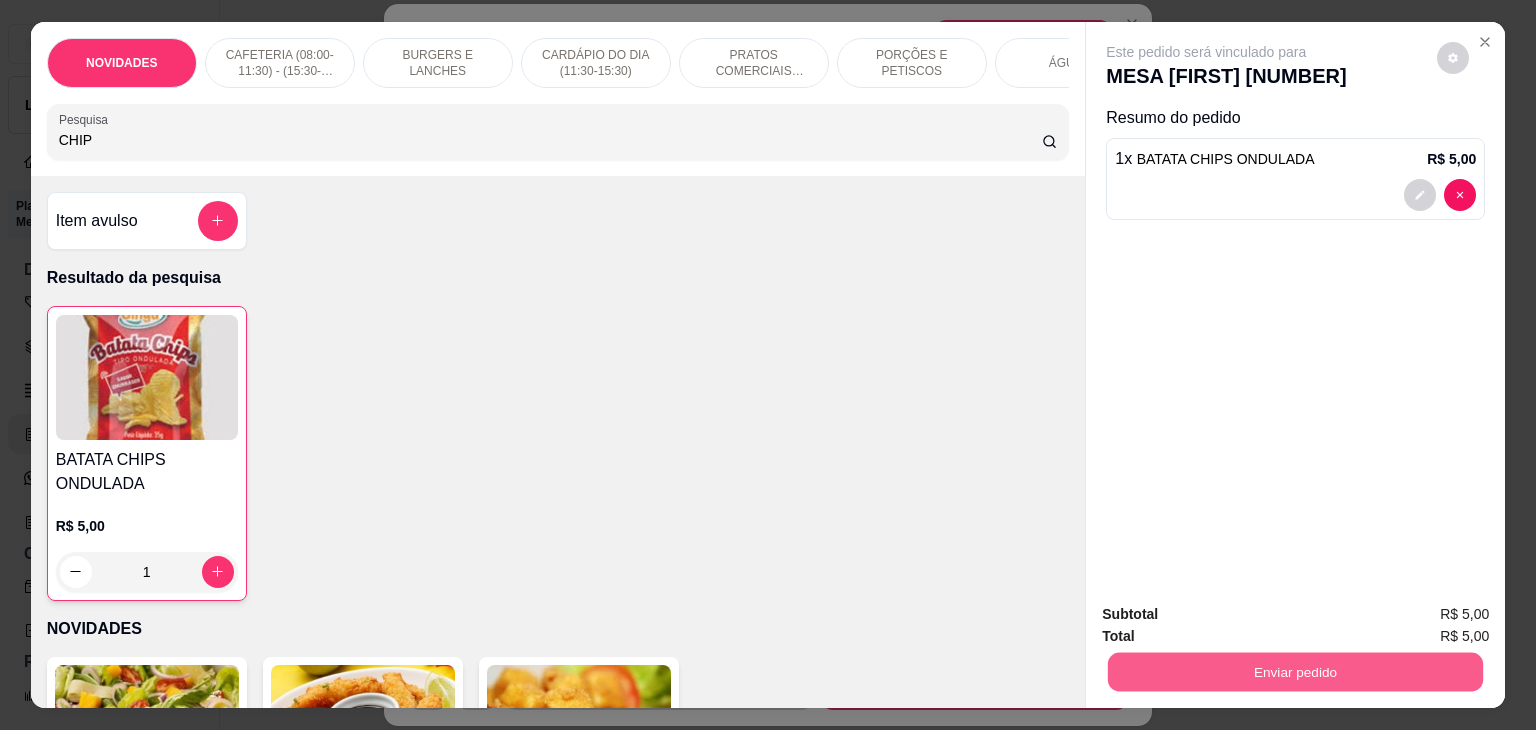 click on "Enviar pedido" at bounding box center (1295, 672) 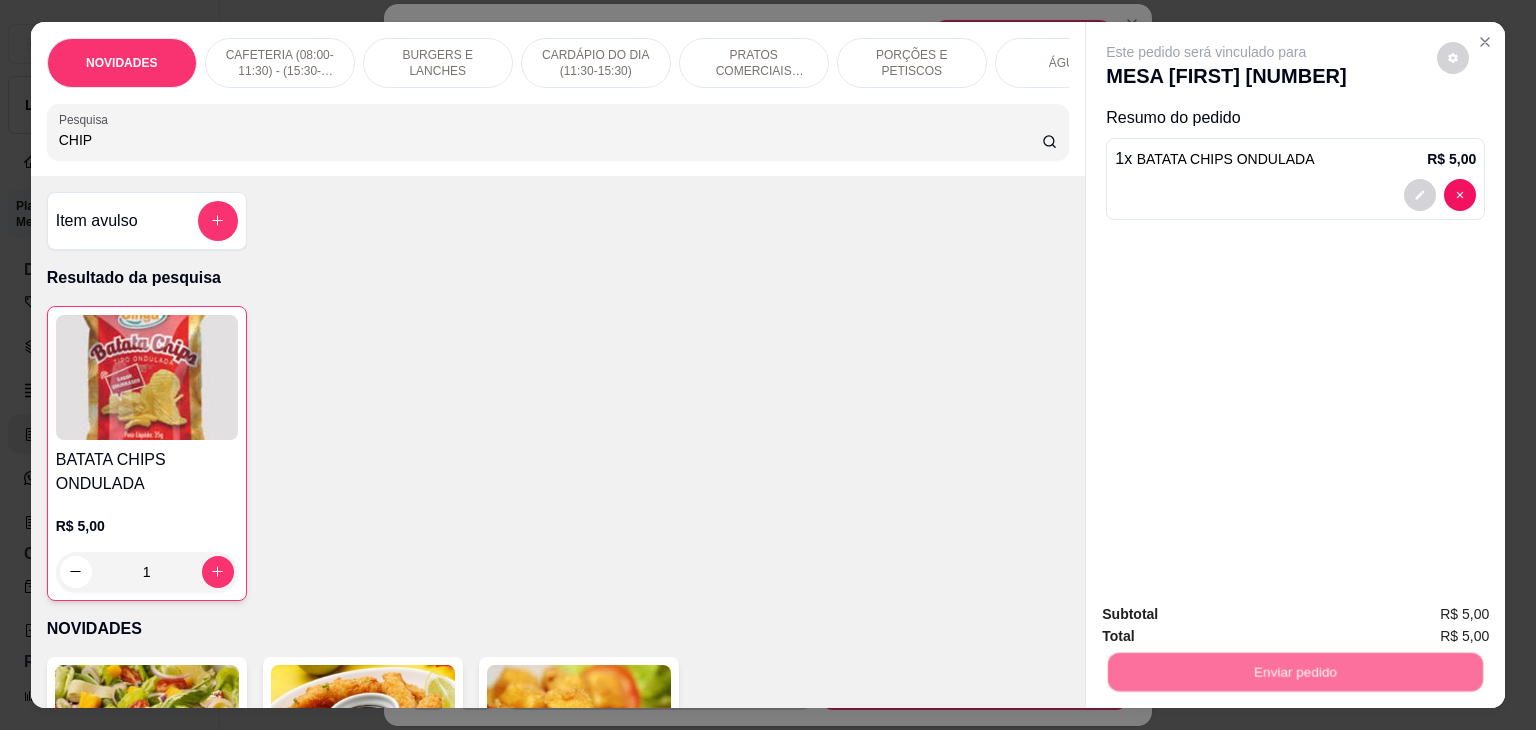 click on "Não registrar e enviar pedido" at bounding box center (1229, 615) 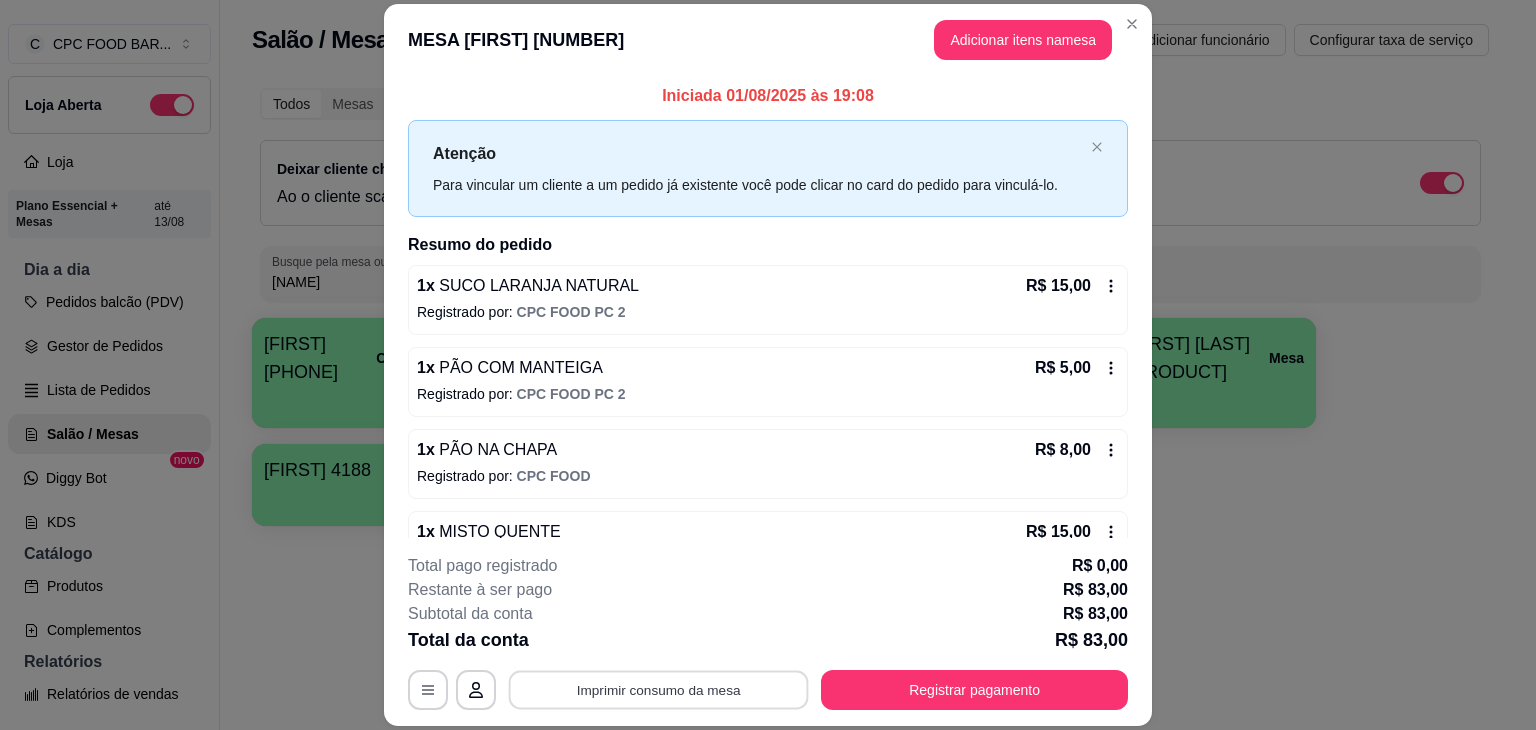 click on "Imprimir consumo da mesa" at bounding box center [659, 690] 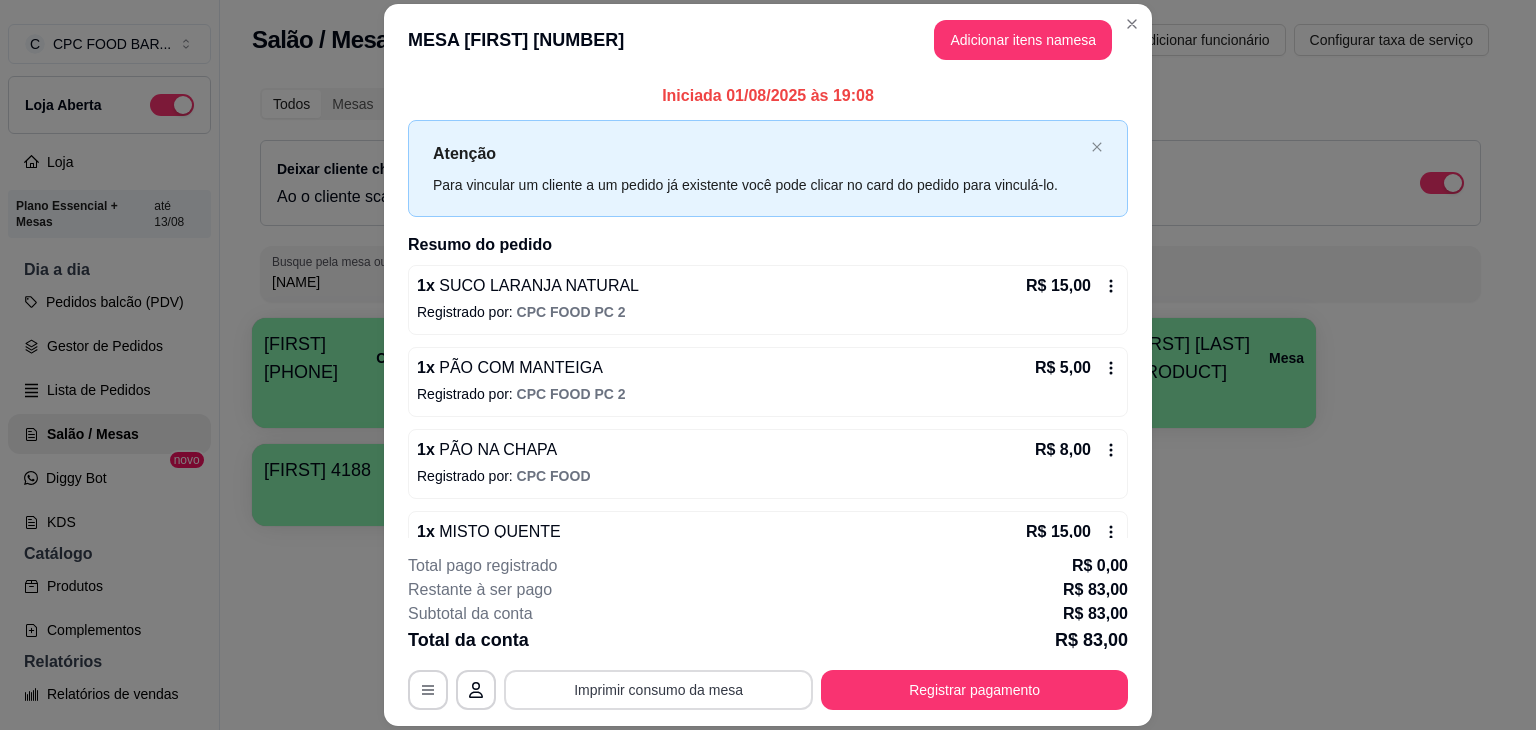 scroll, scrollTop: 0, scrollLeft: 0, axis: both 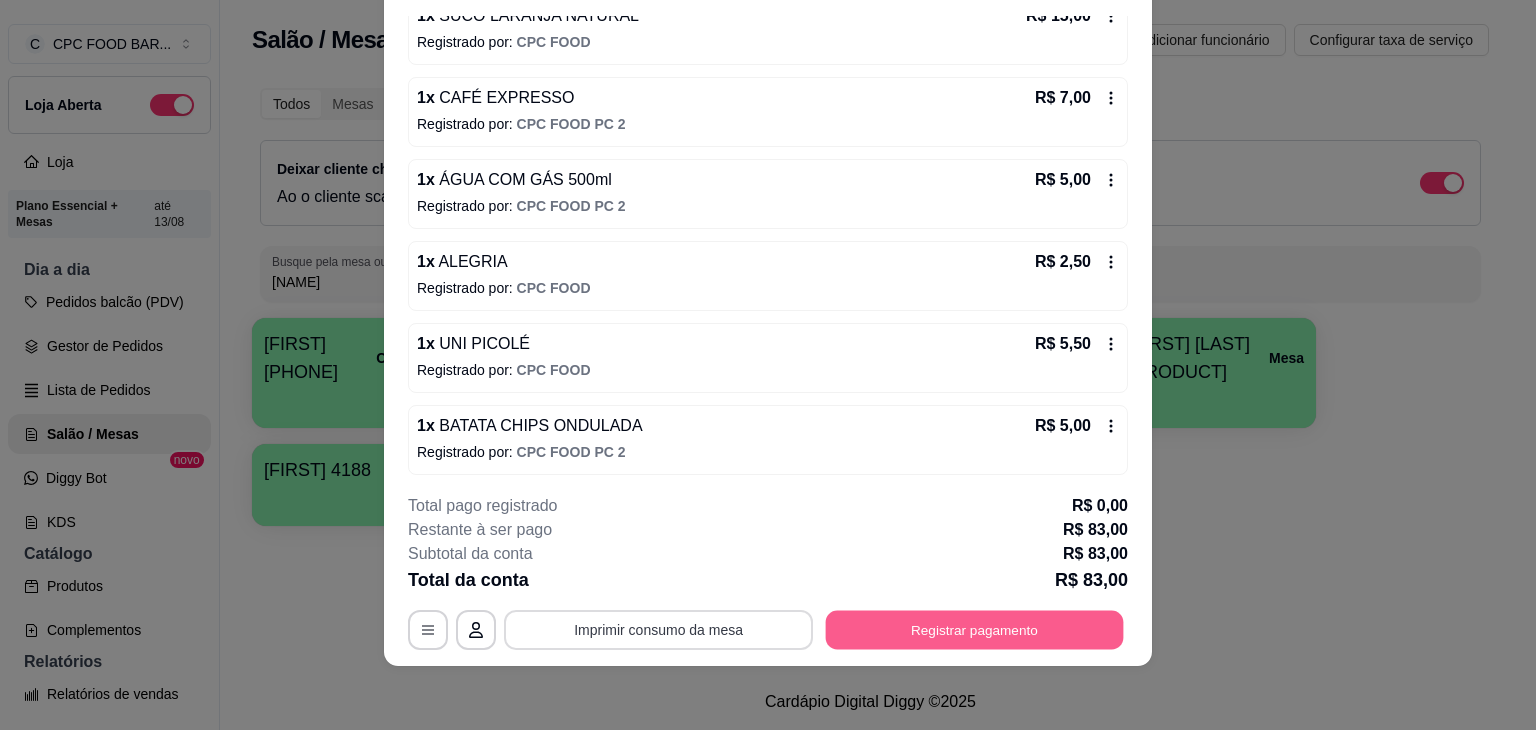 click on "Registrar pagamento" at bounding box center [975, 630] 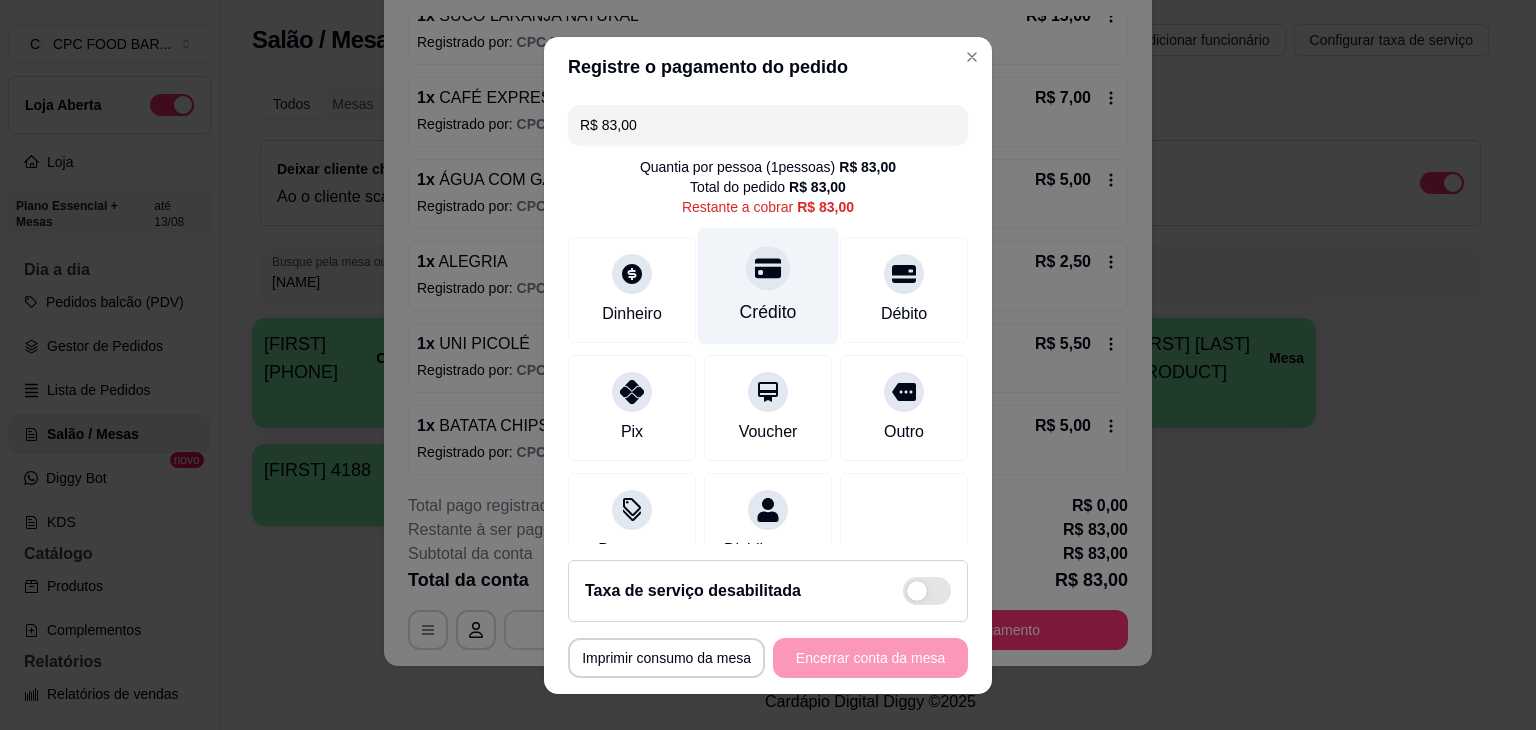 click on "Crédito" at bounding box center (768, 285) 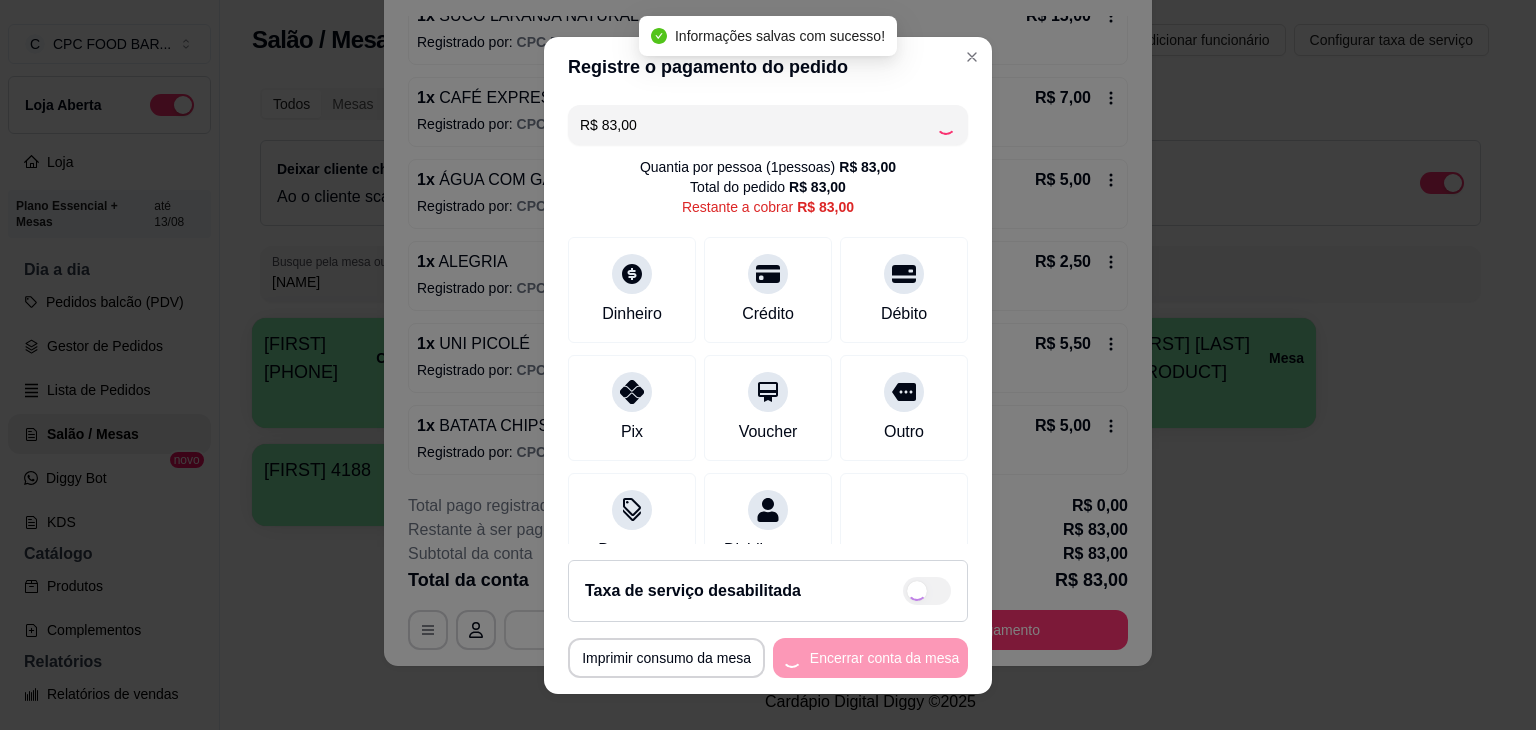 type on "R$ 0,00" 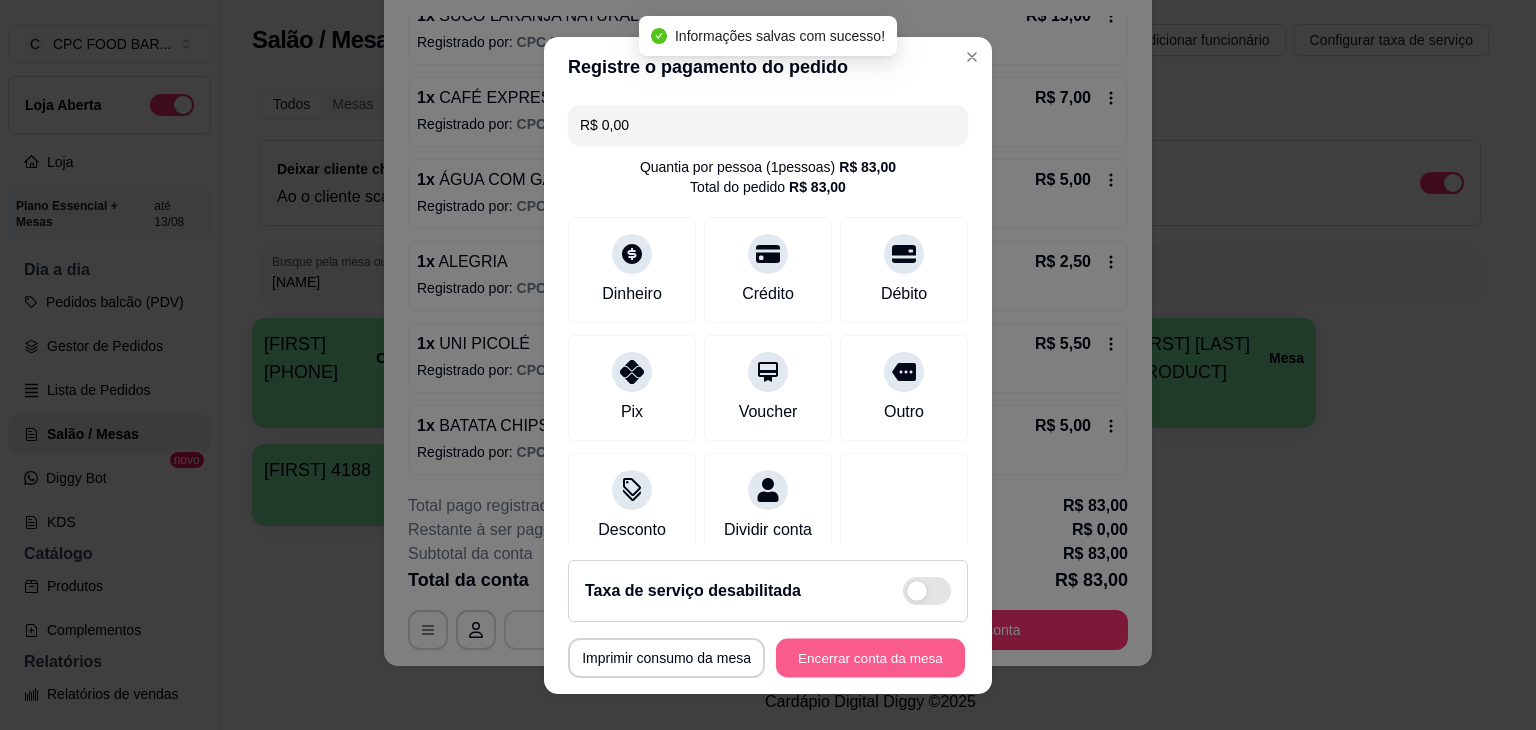 click on "Encerrar conta da mesa" at bounding box center (870, 657) 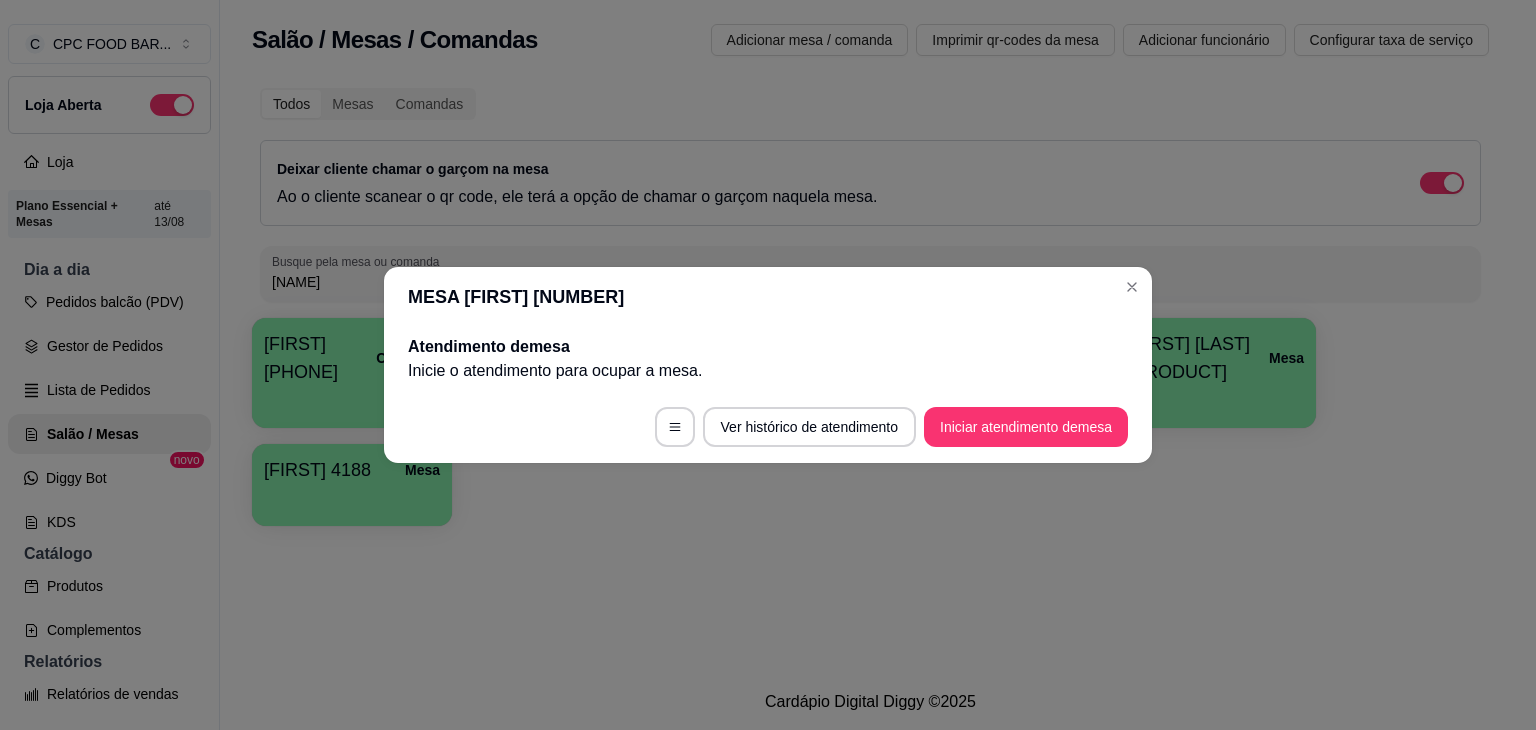 scroll, scrollTop: 0, scrollLeft: 0, axis: both 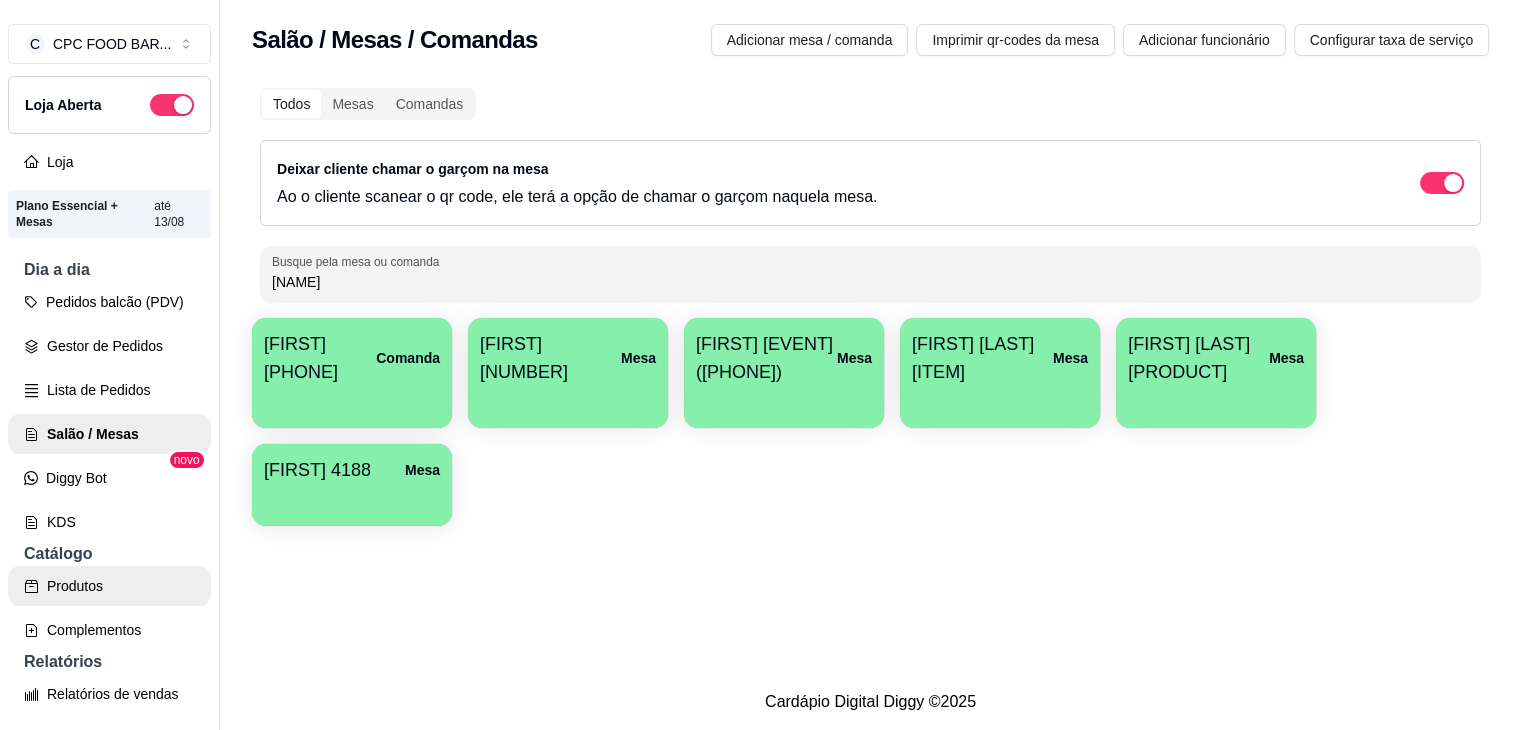 click on "Produtos" at bounding box center [109, 586] 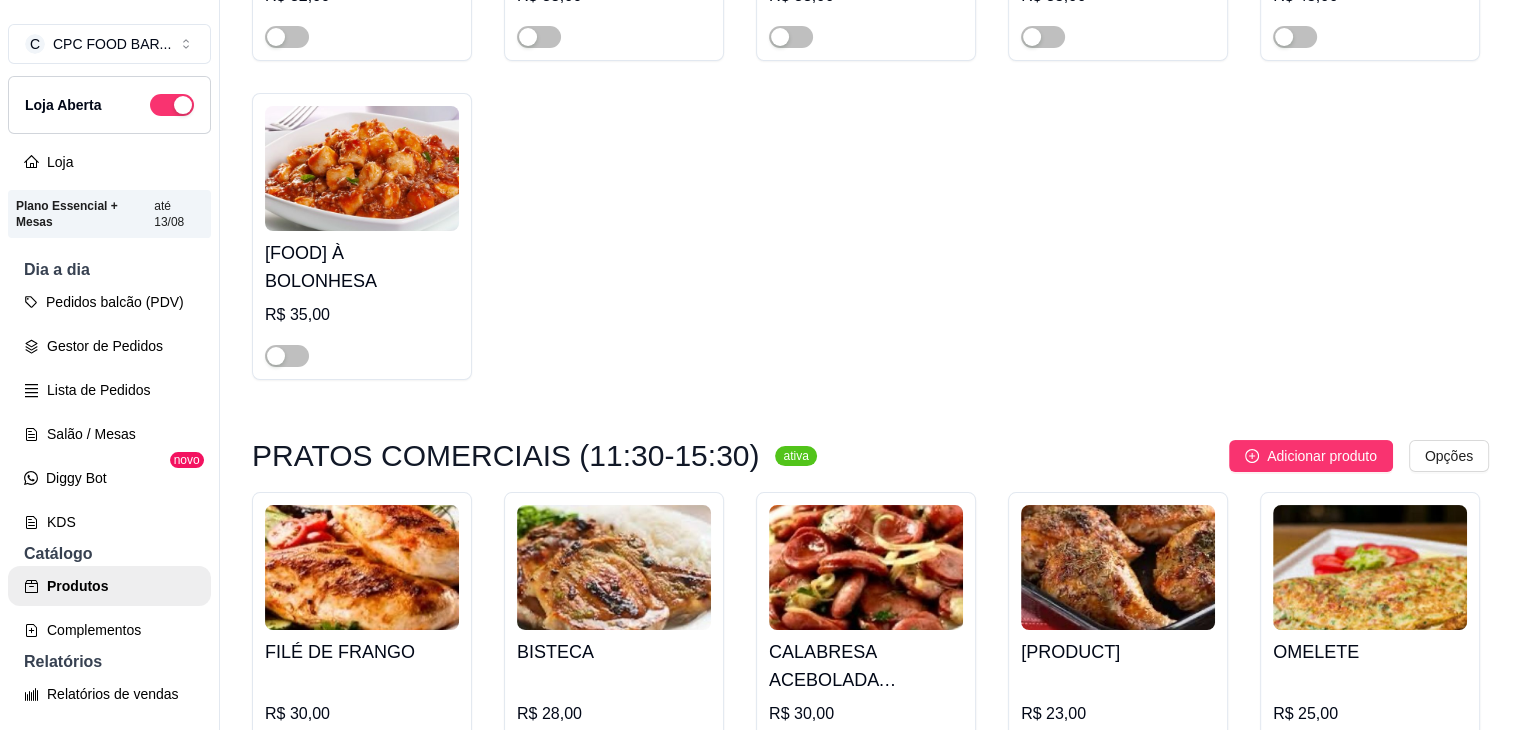 scroll, scrollTop: 7700, scrollLeft: 0, axis: vertical 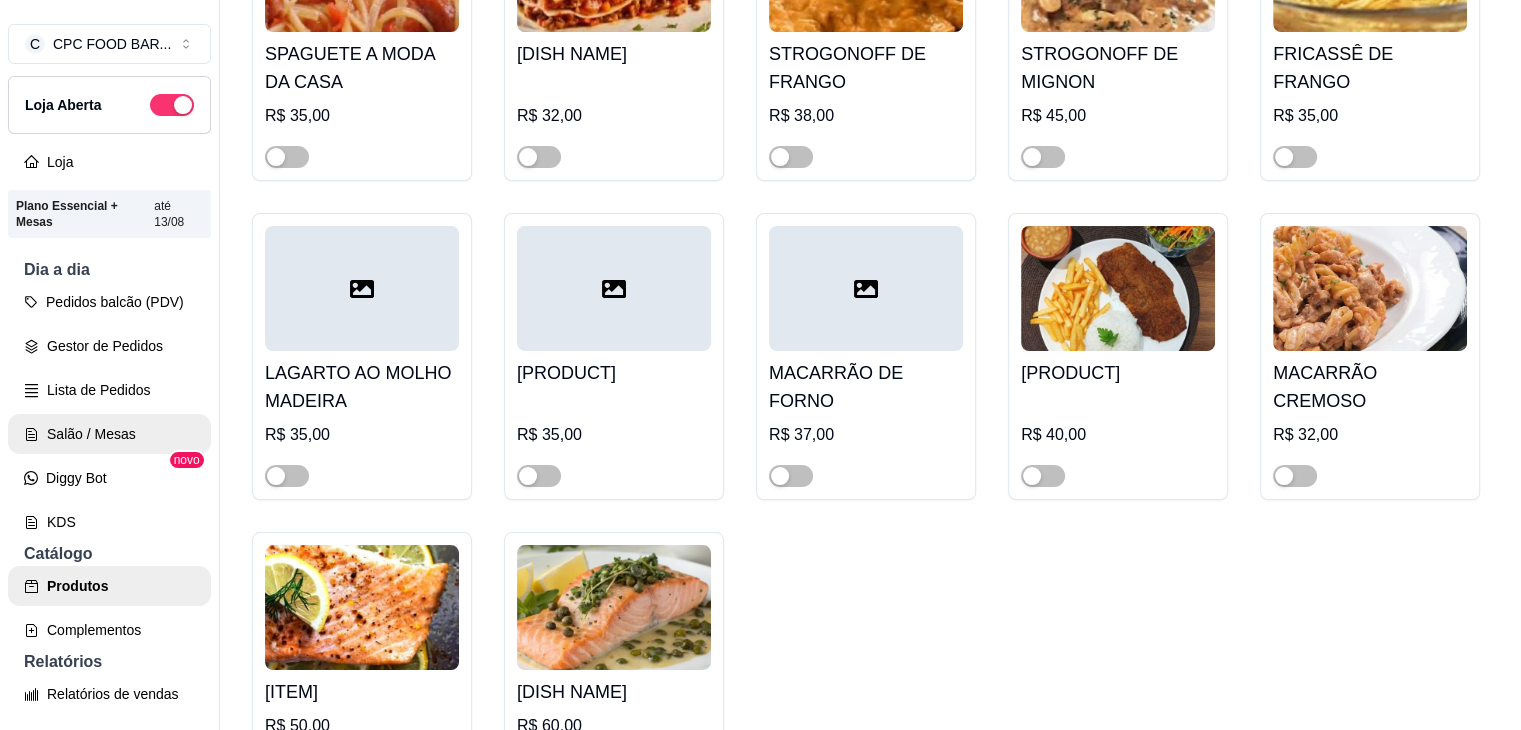 click on "Salão / Mesas" at bounding box center (109, 434) 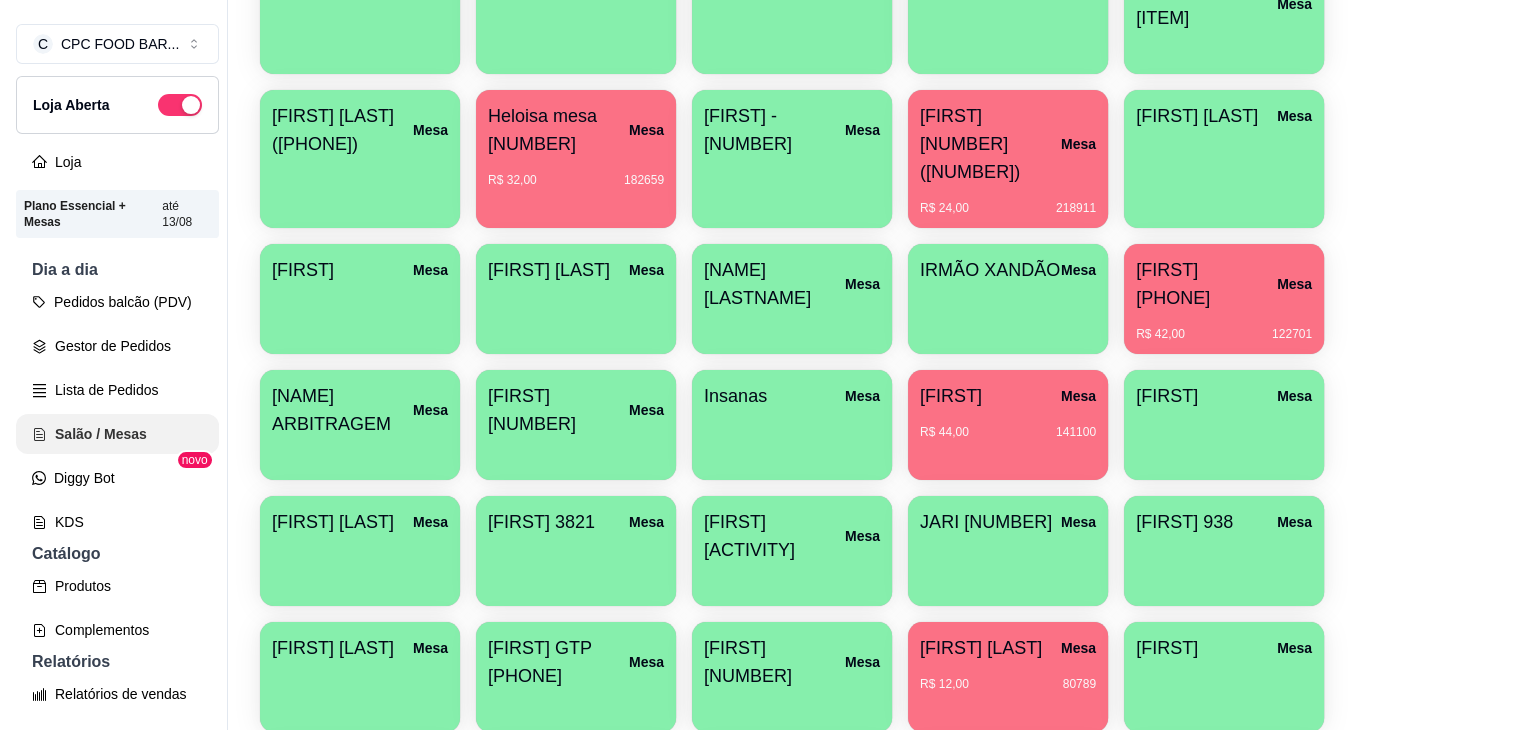 scroll, scrollTop: 0, scrollLeft: 0, axis: both 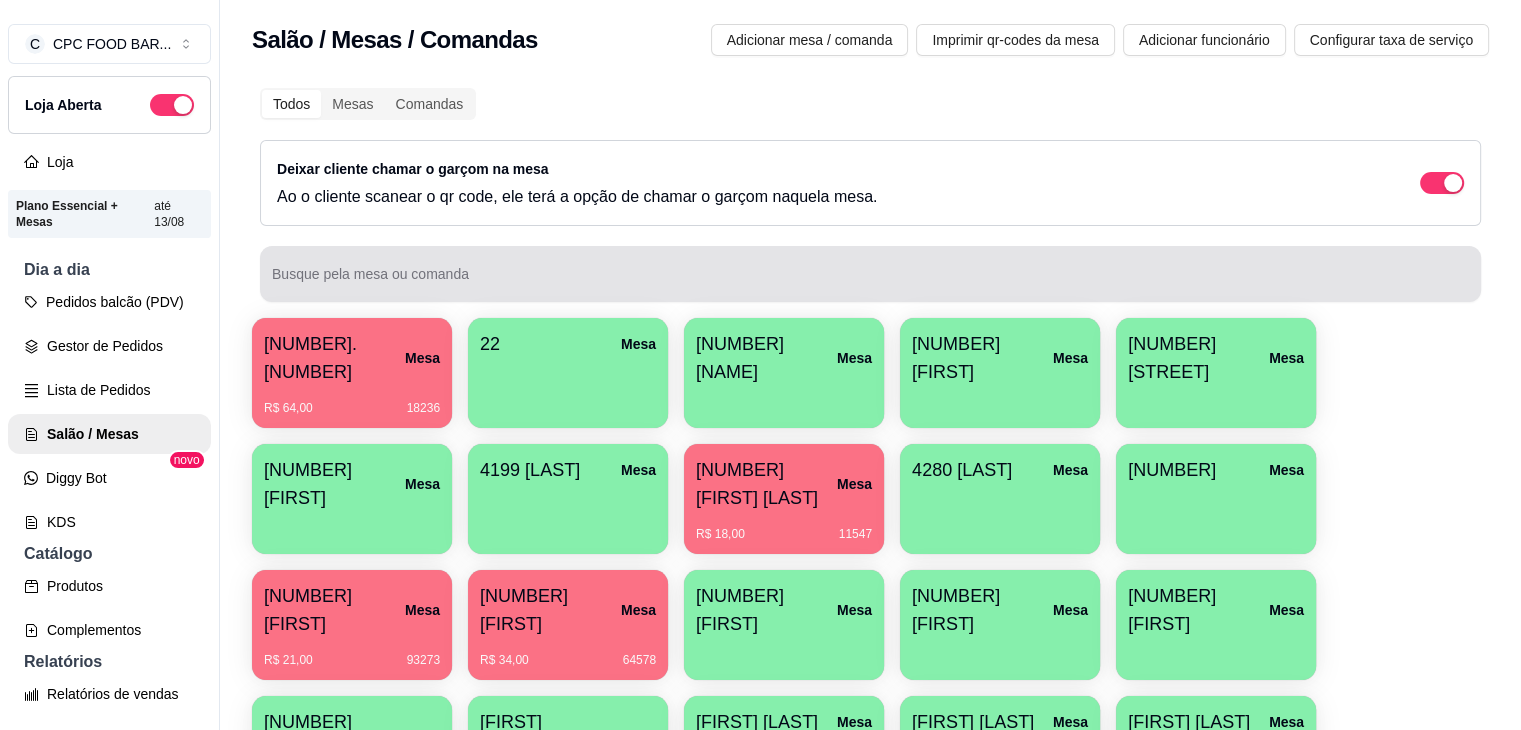 click at bounding box center (870, 274) 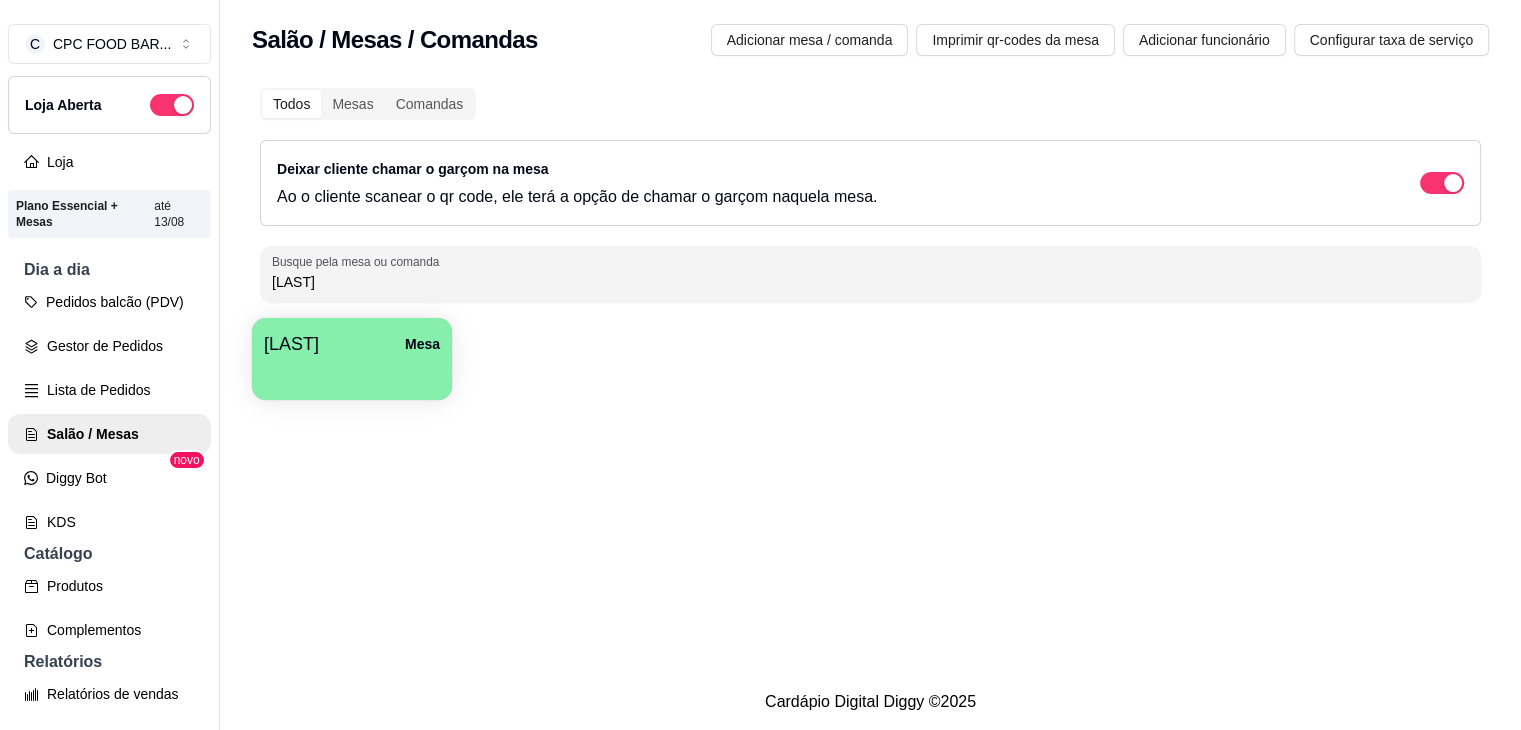 type on "[LAST]" 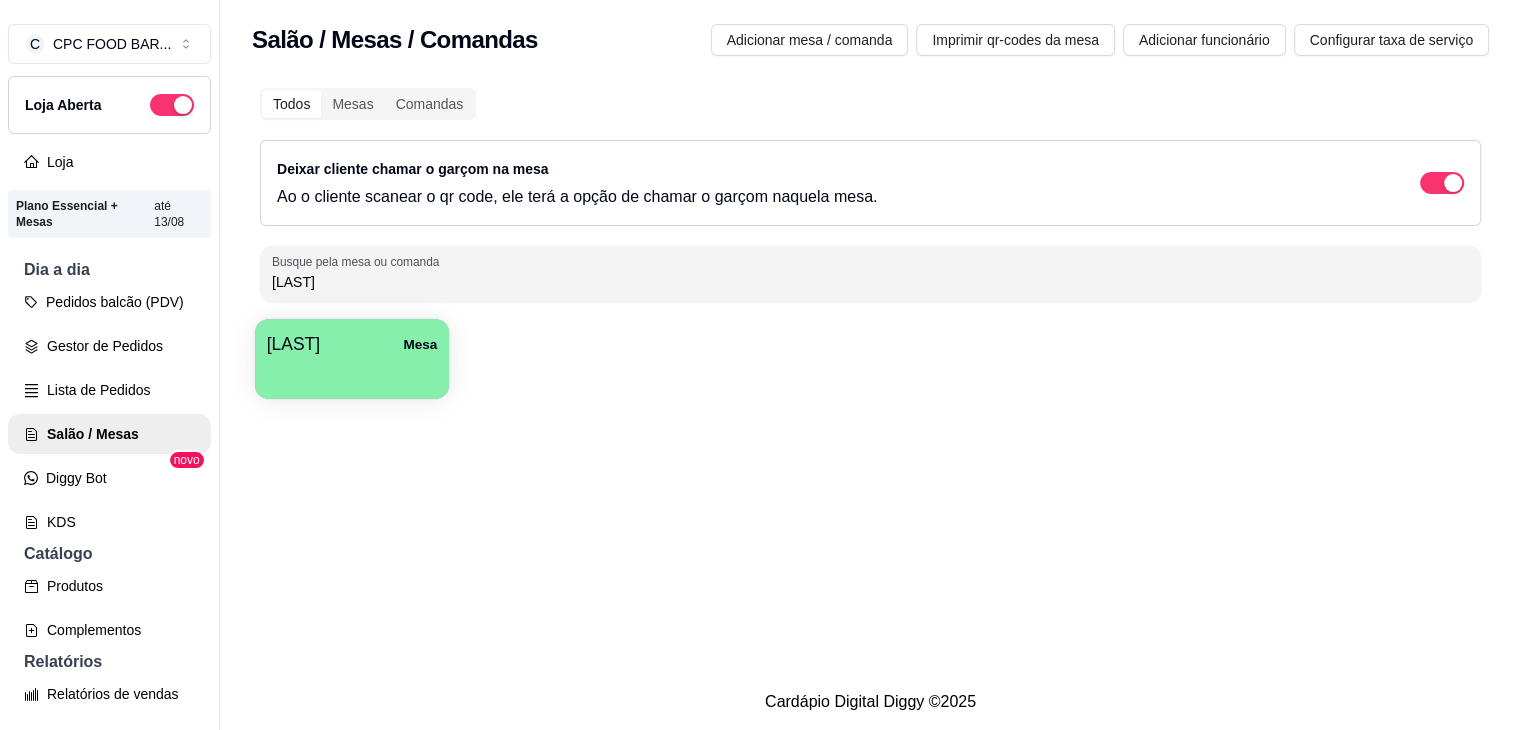 click on "[LAST] Mesa" at bounding box center (352, 344) 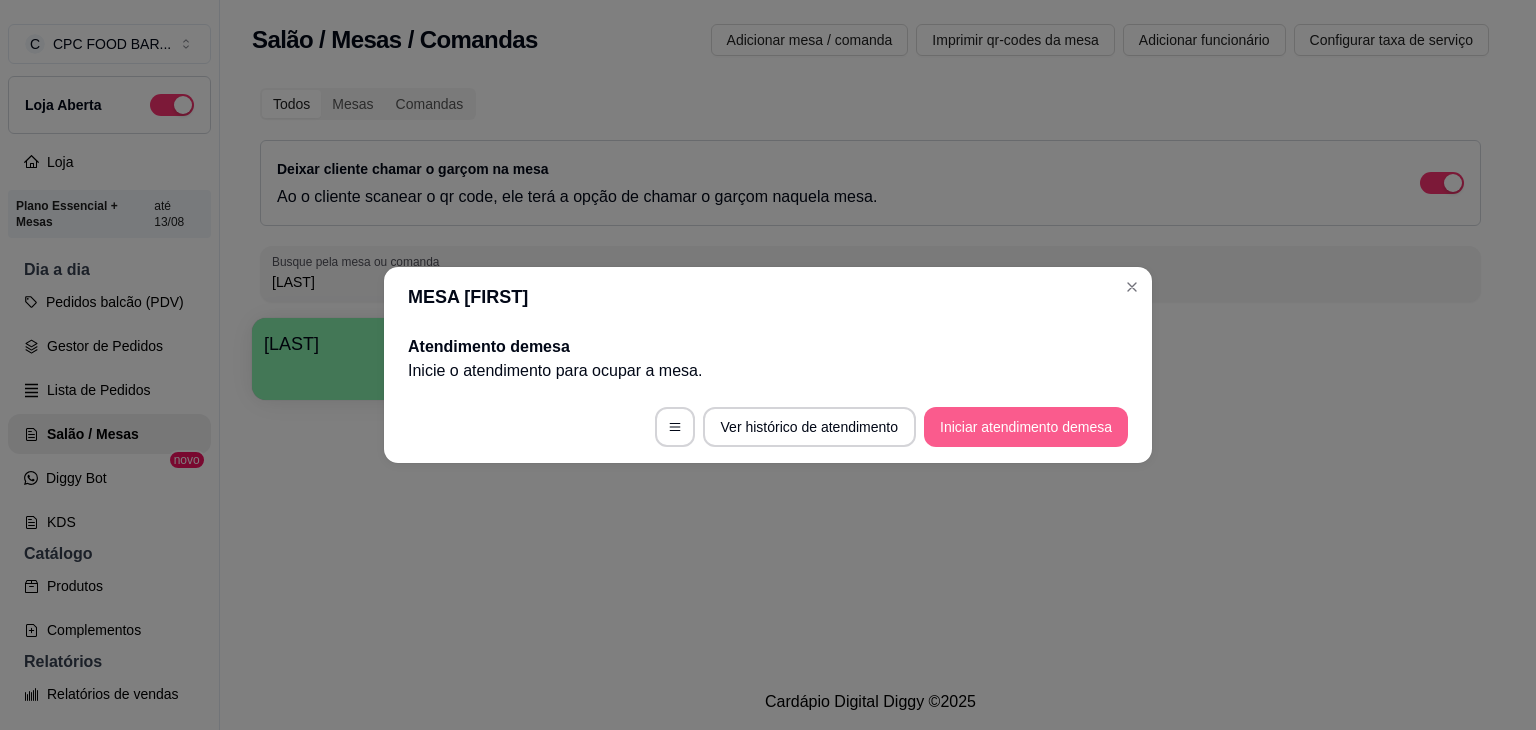 click on "Iniciar atendimento de  mesa" at bounding box center (1026, 427) 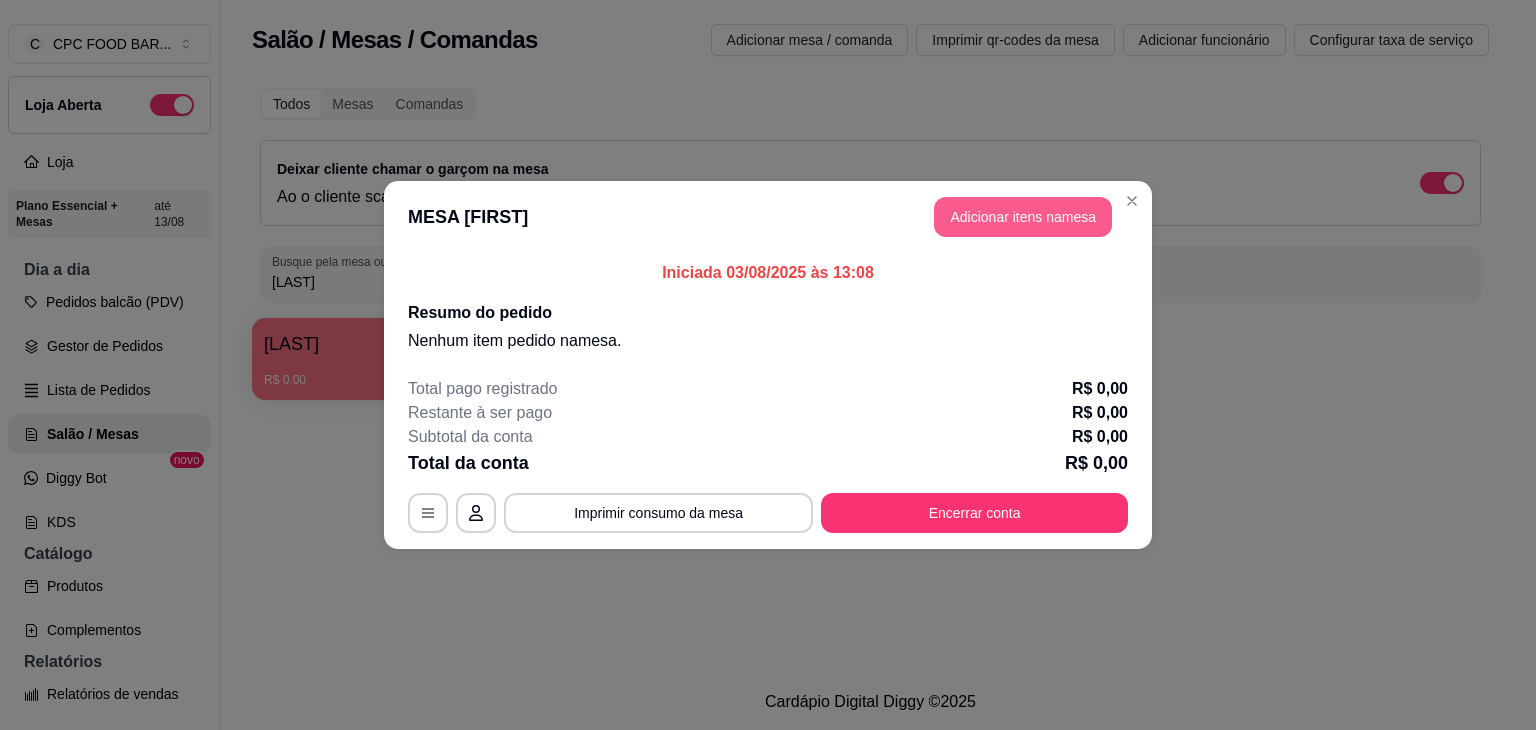 click on "Adicionar itens na  mesa" at bounding box center [1023, 217] 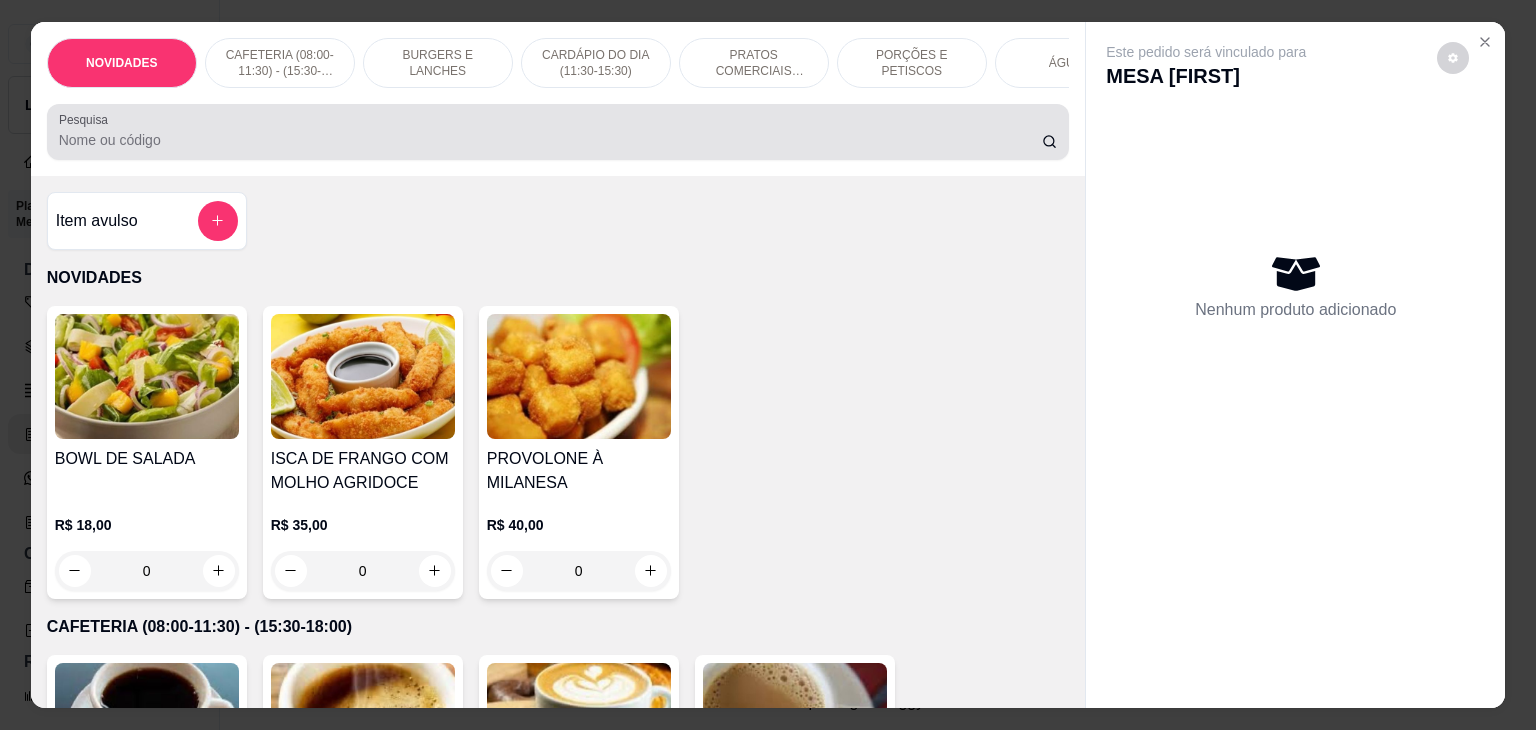 click at bounding box center (558, 132) 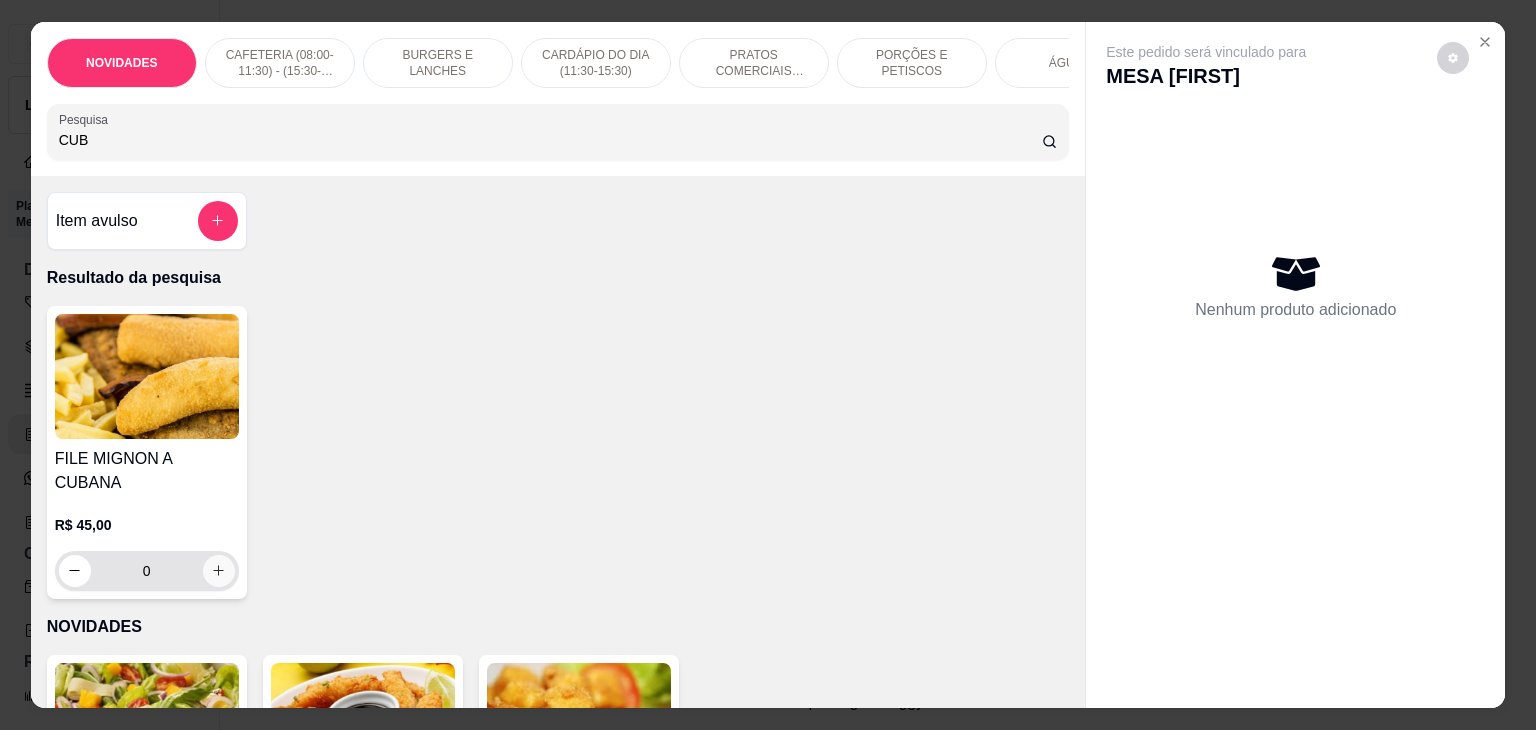 type on "CUB" 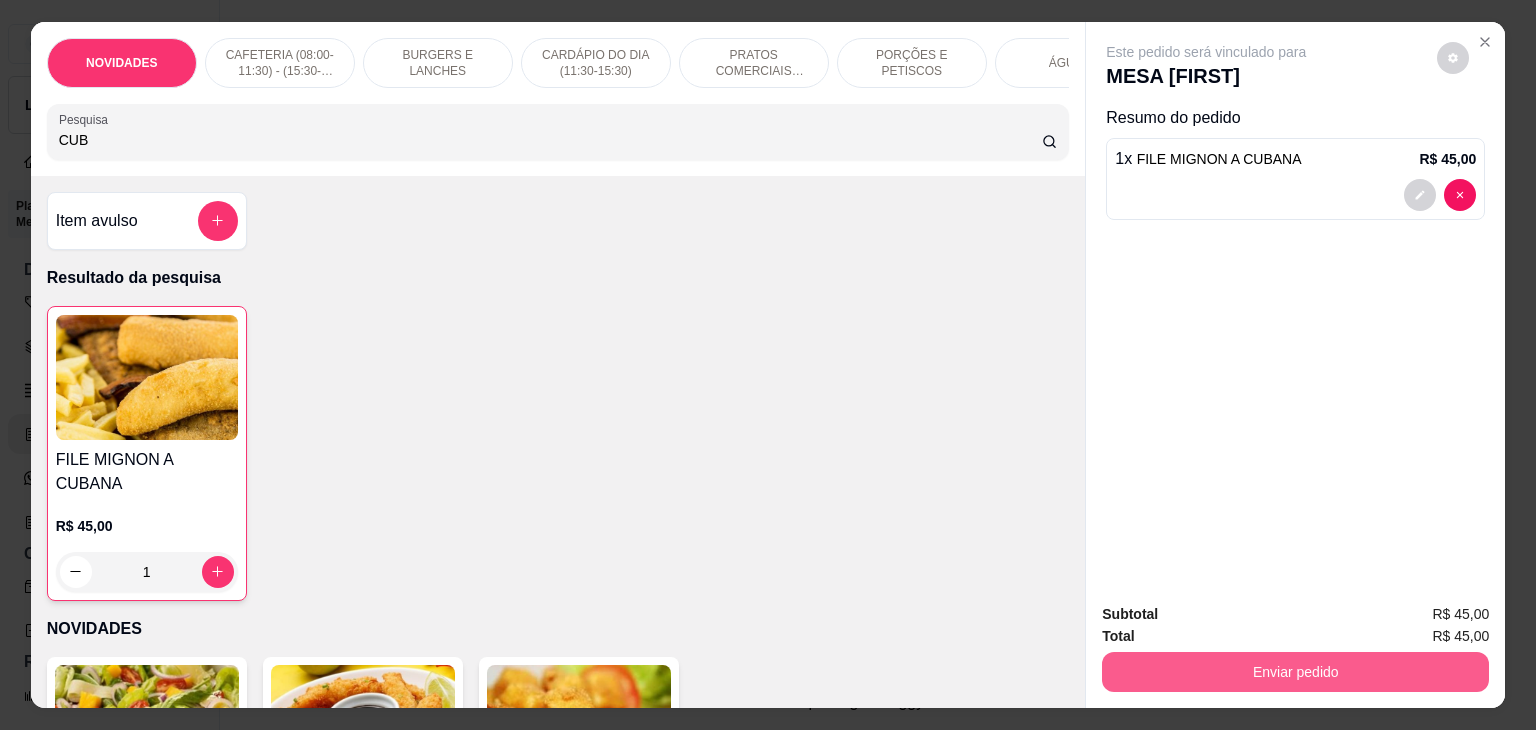 click on "Enviar pedido" at bounding box center (1295, 672) 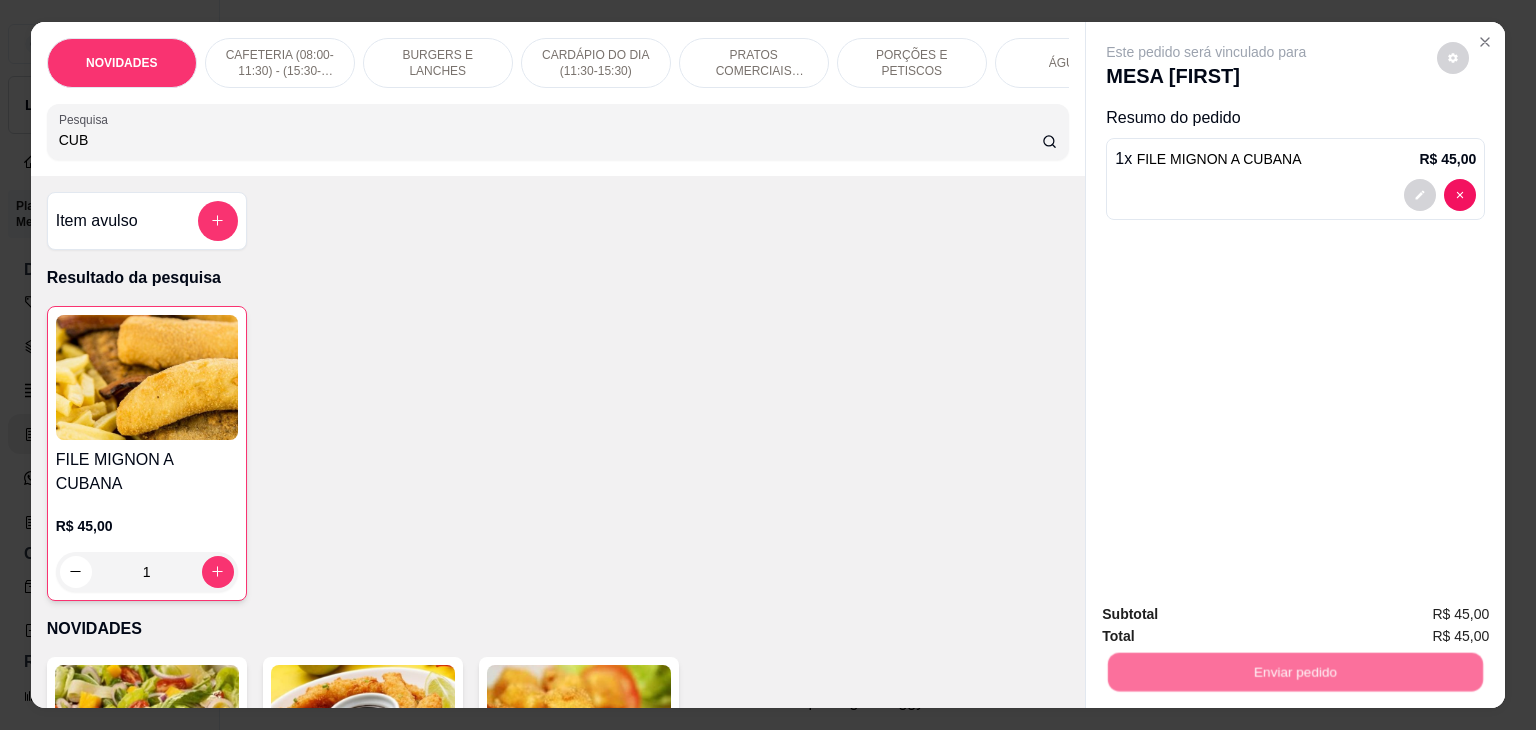 click on "Não registrar e enviar pedido" at bounding box center [1229, 614] 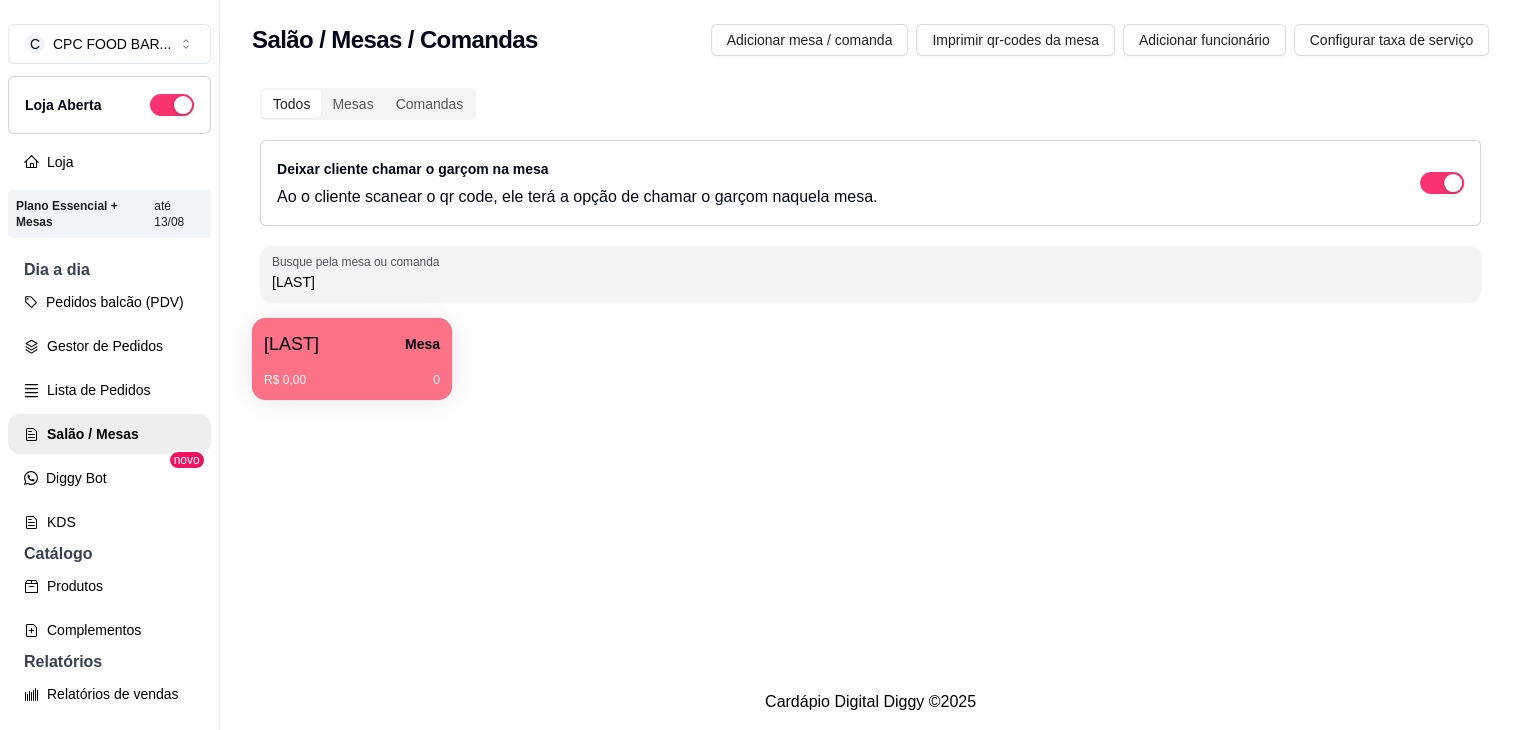 click on "R$ 0,00 0" at bounding box center (352, 373) 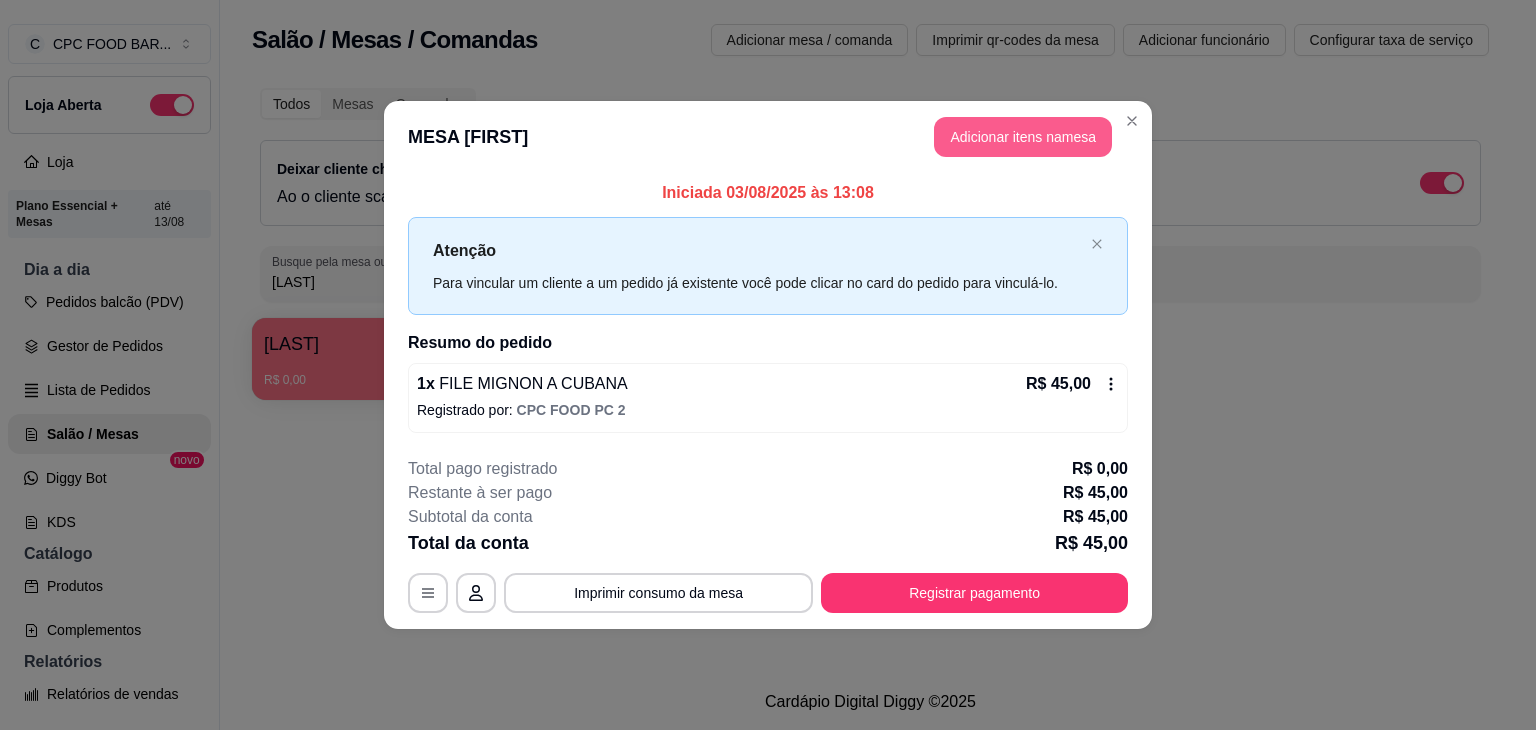 click on "Adicionar itens na  mesa" at bounding box center [1023, 137] 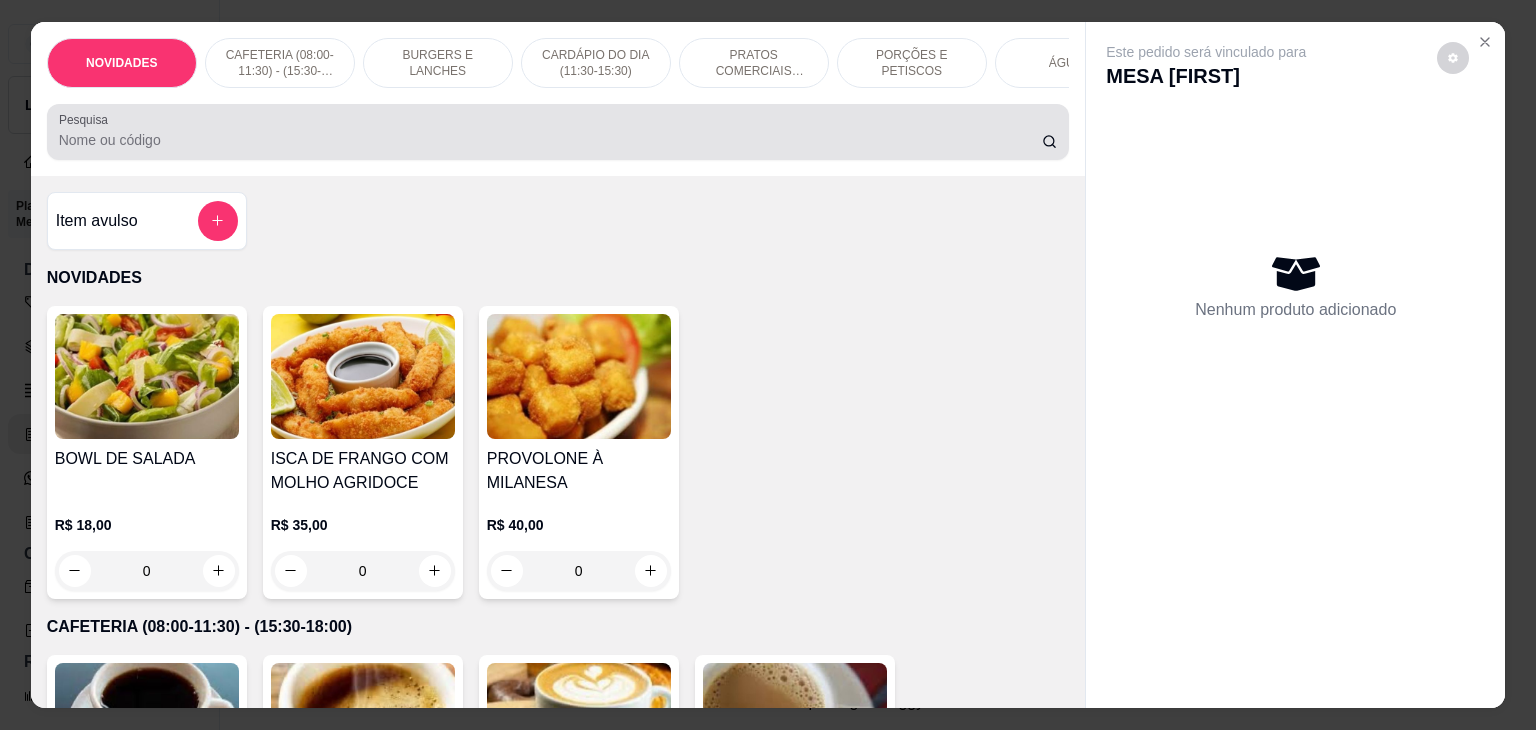 click at bounding box center [558, 132] 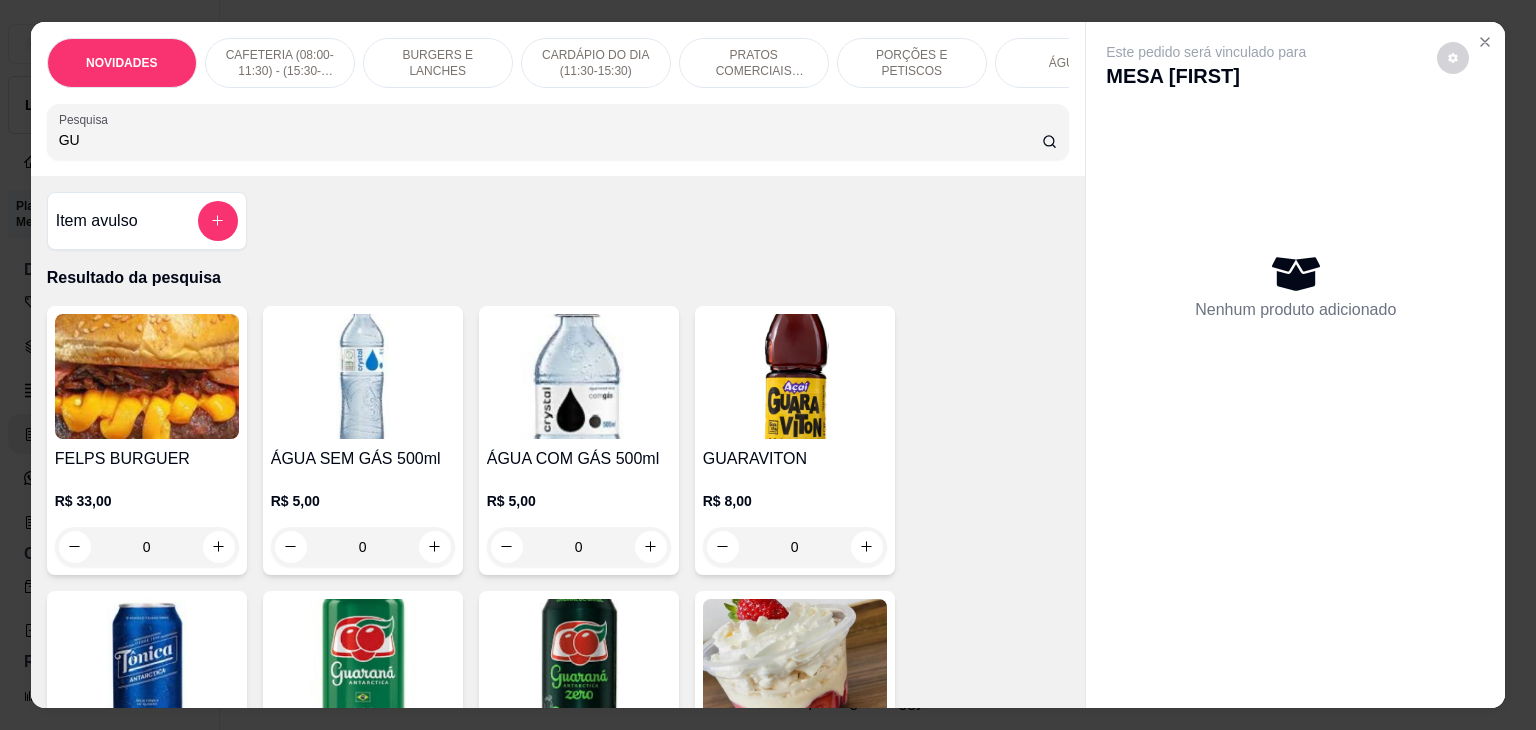 scroll, scrollTop: 49, scrollLeft: 0, axis: vertical 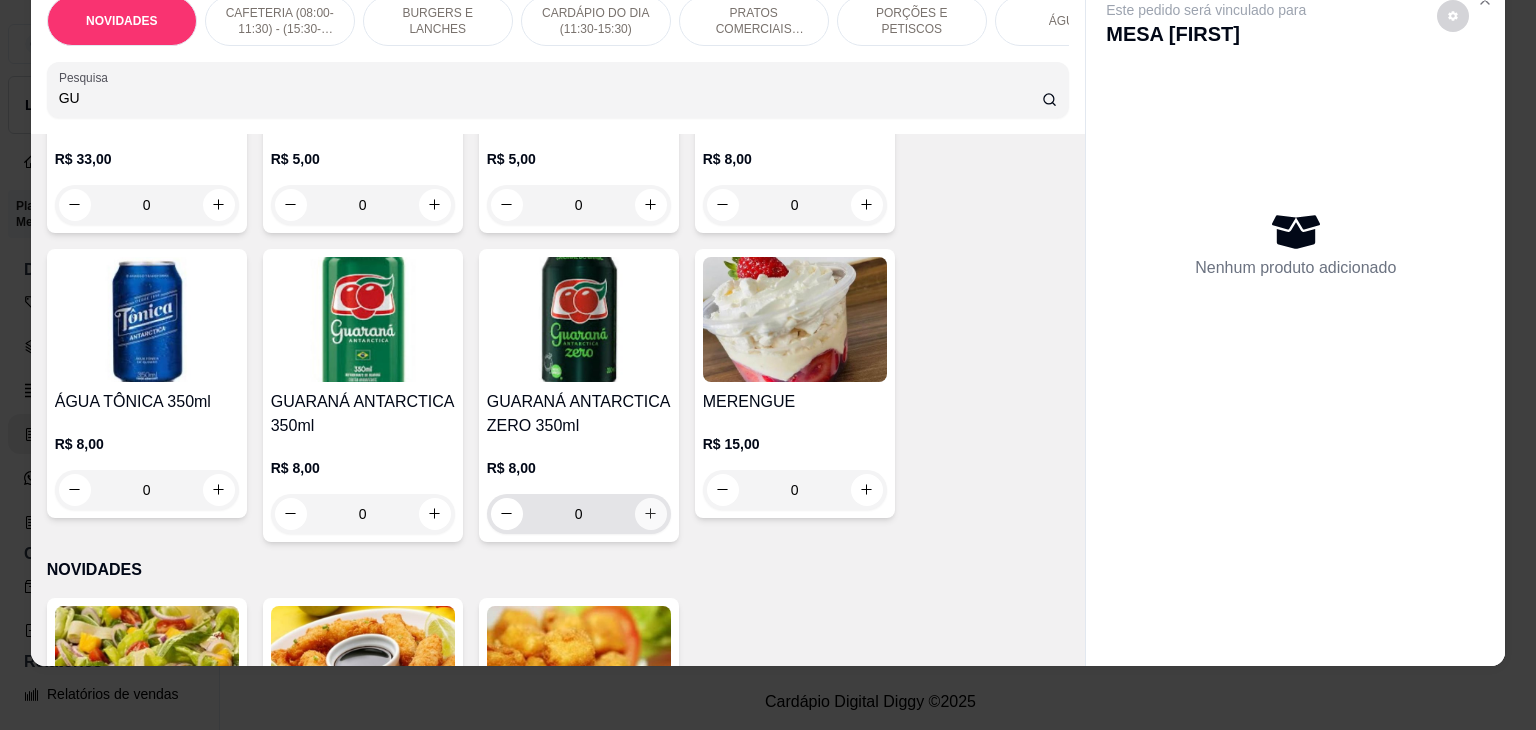 type on "GU" 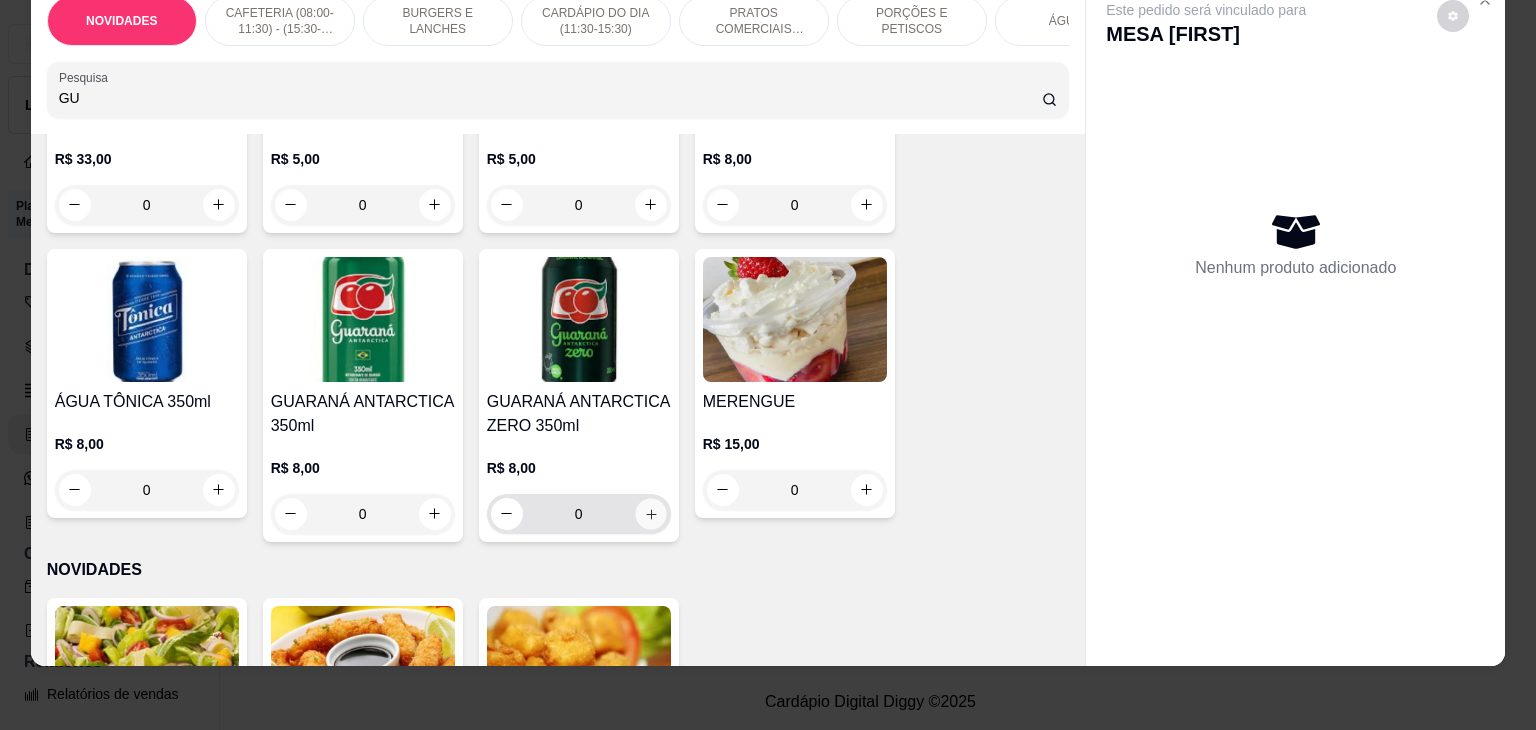 click at bounding box center (650, 513) 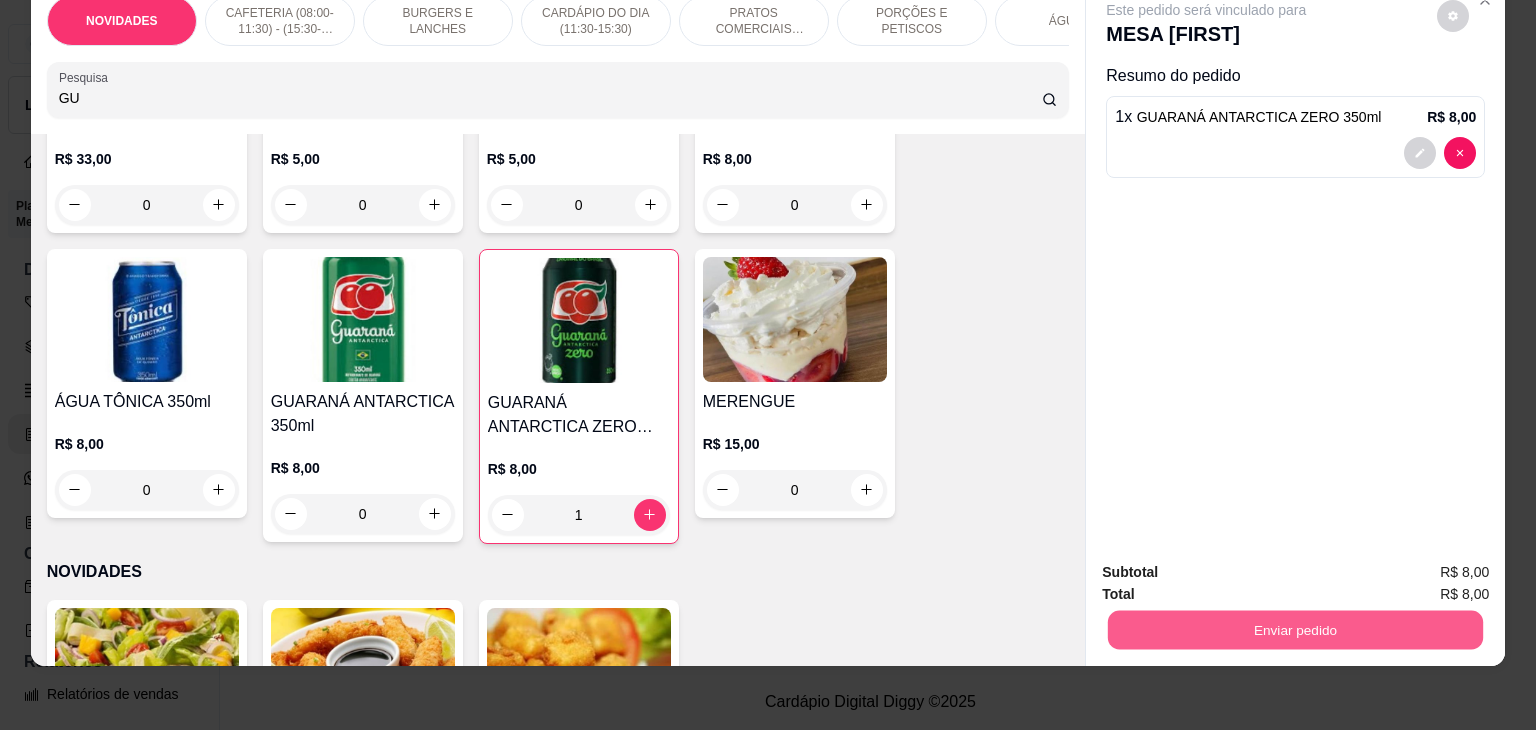 click on "Enviar pedido" at bounding box center [1295, 630] 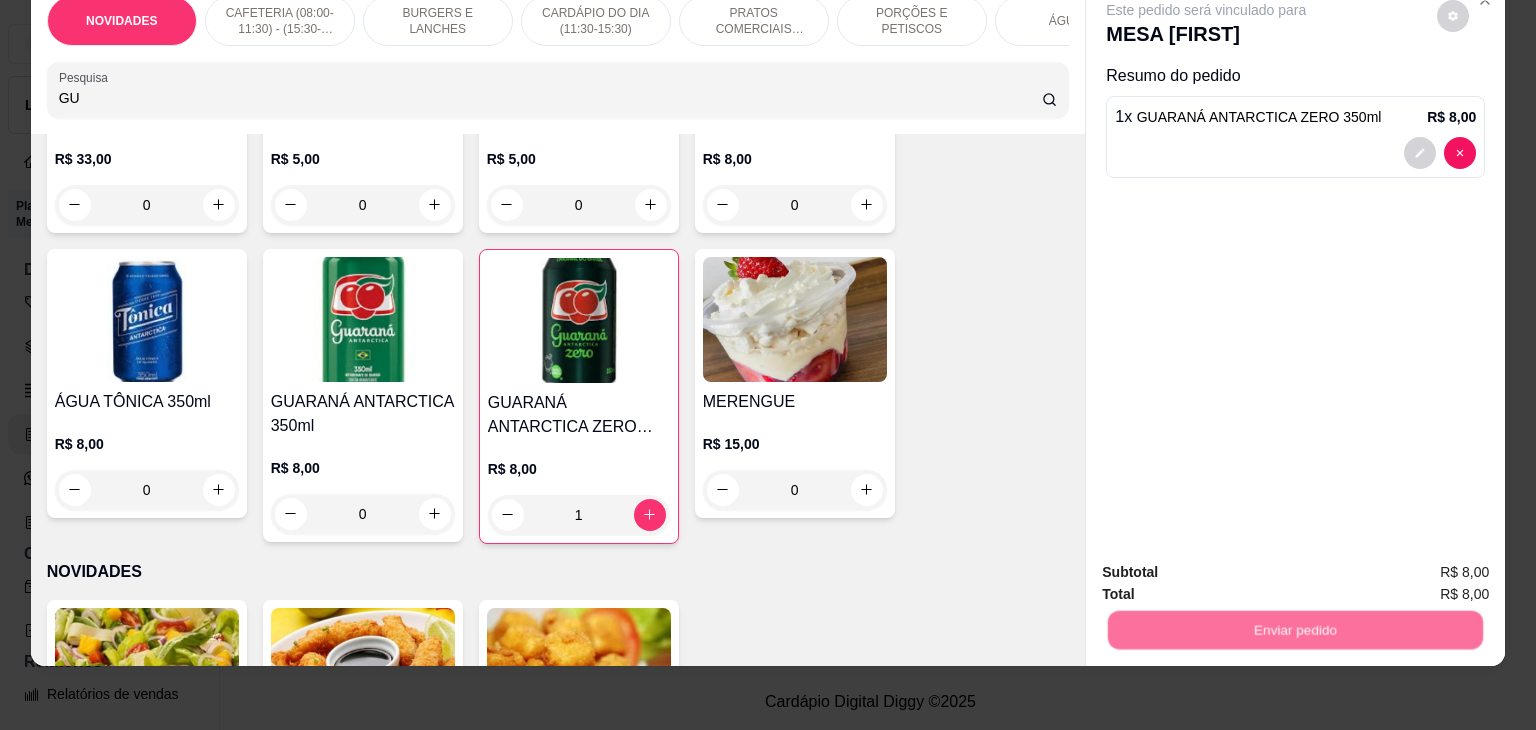 click on "Não registrar e enviar pedido" at bounding box center (1229, 565) 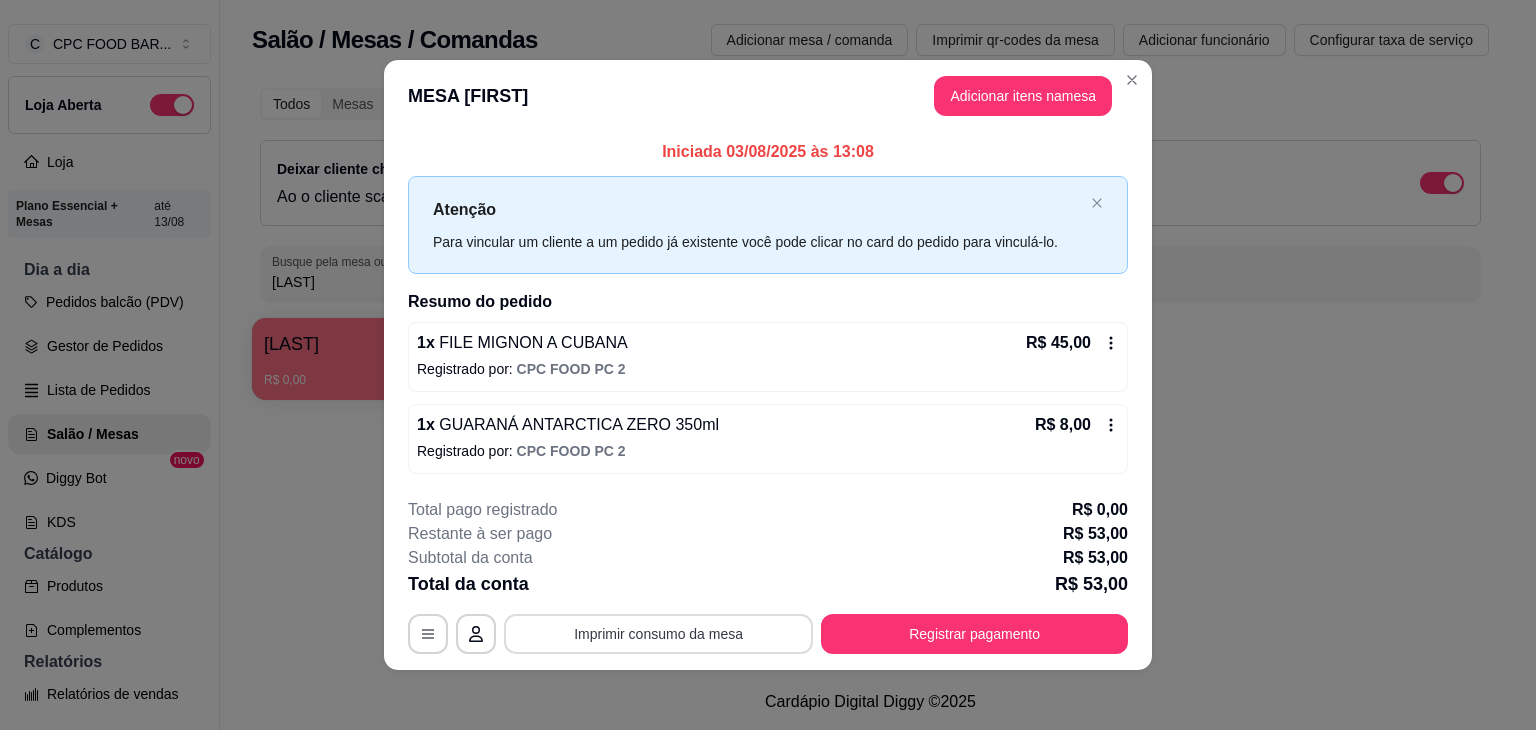 click on "Imprimir consumo da mesa" at bounding box center (658, 634) 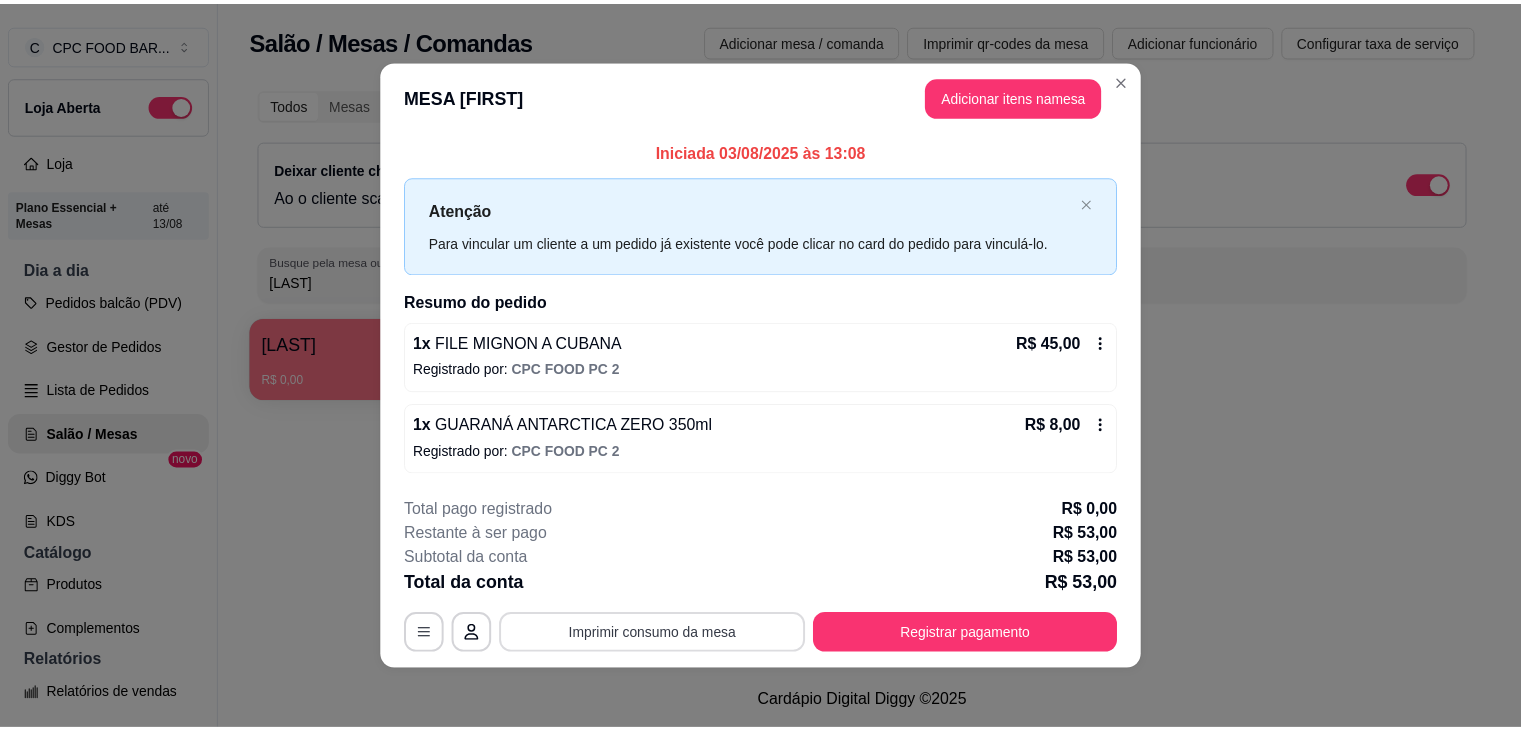 scroll, scrollTop: 0, scrollLeft: 0, axis: both 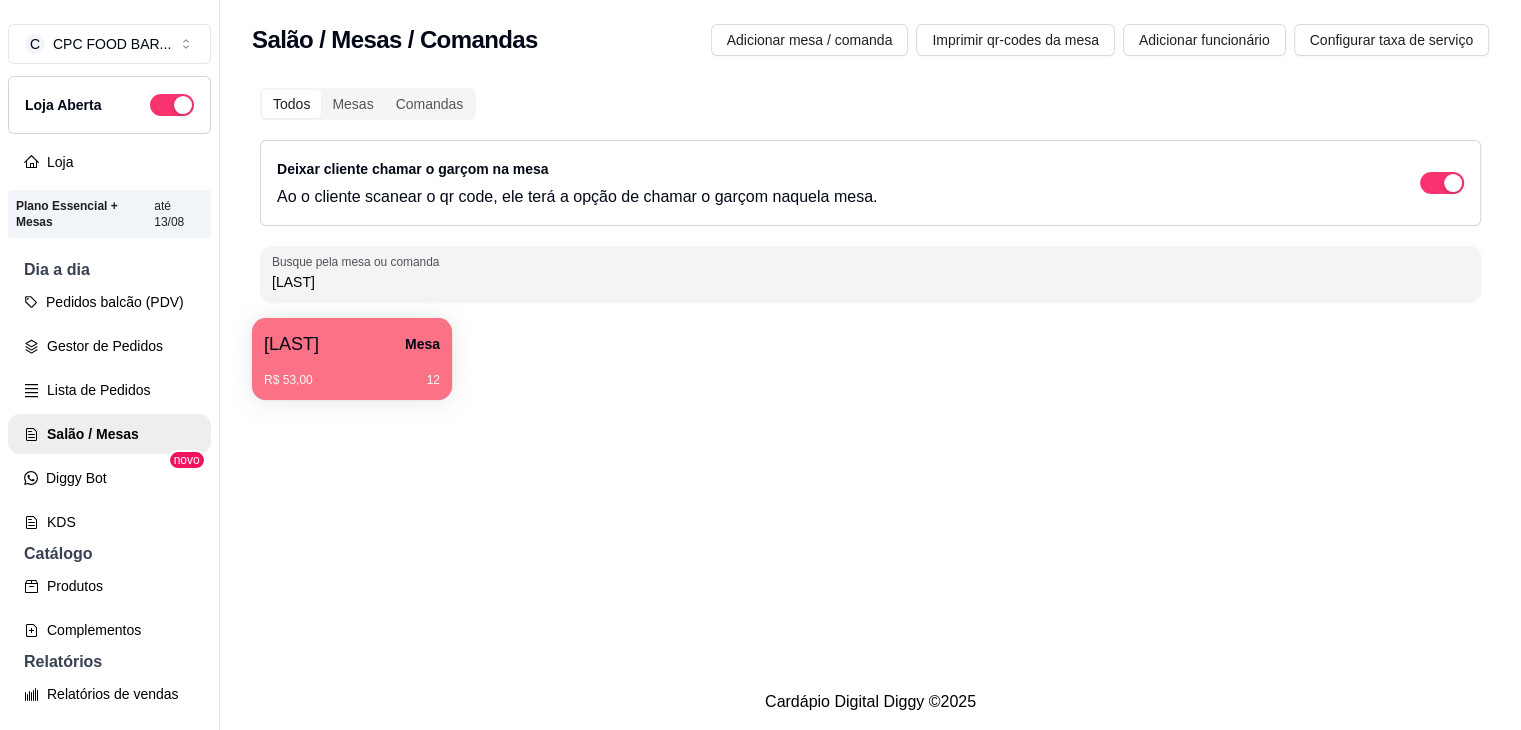 drag, startPoint x: 359, startPoint y: 280, endPoint x: 234, endPoint y: 272, distance: 125.25574 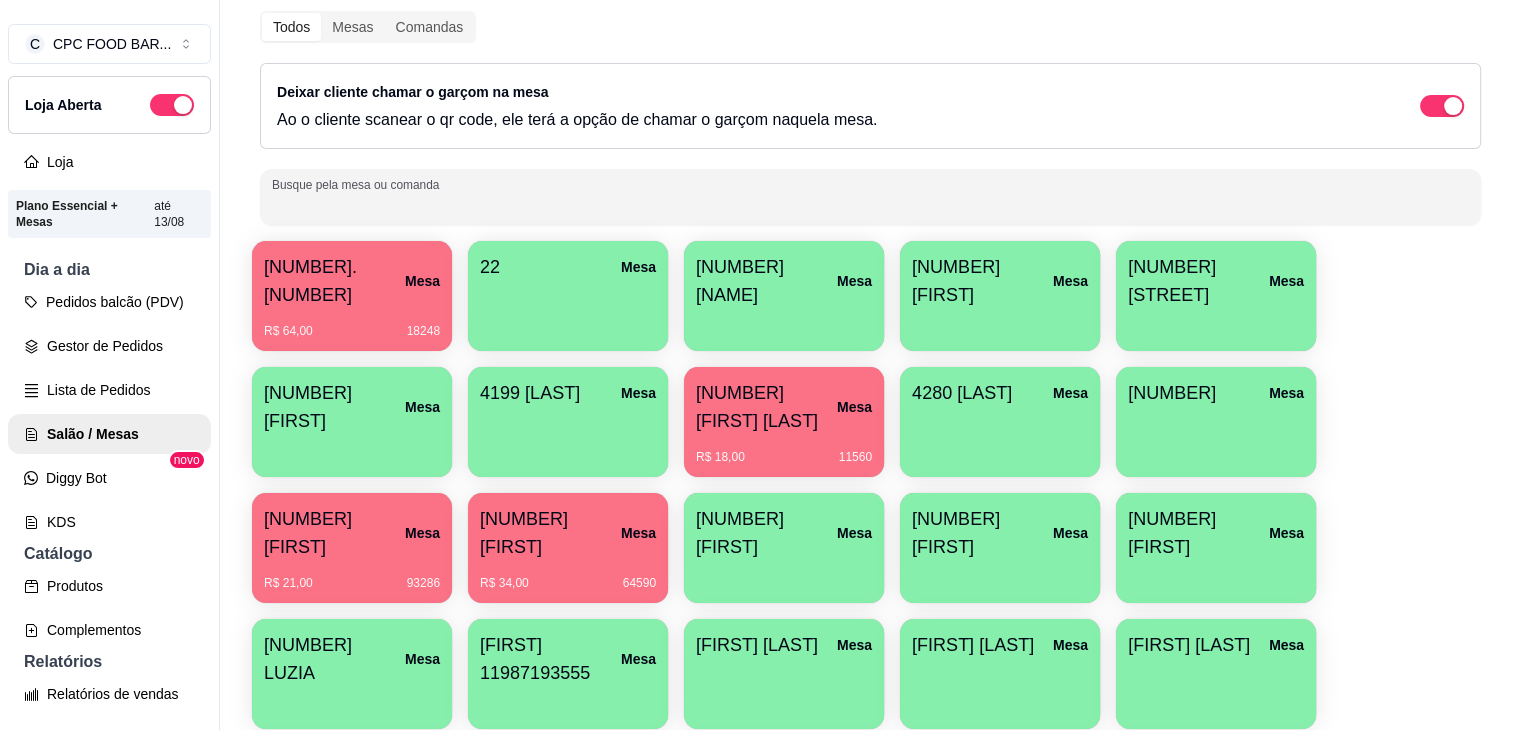 scroll, scrollTop: 100, scrollLeft: 0, axis: vertical 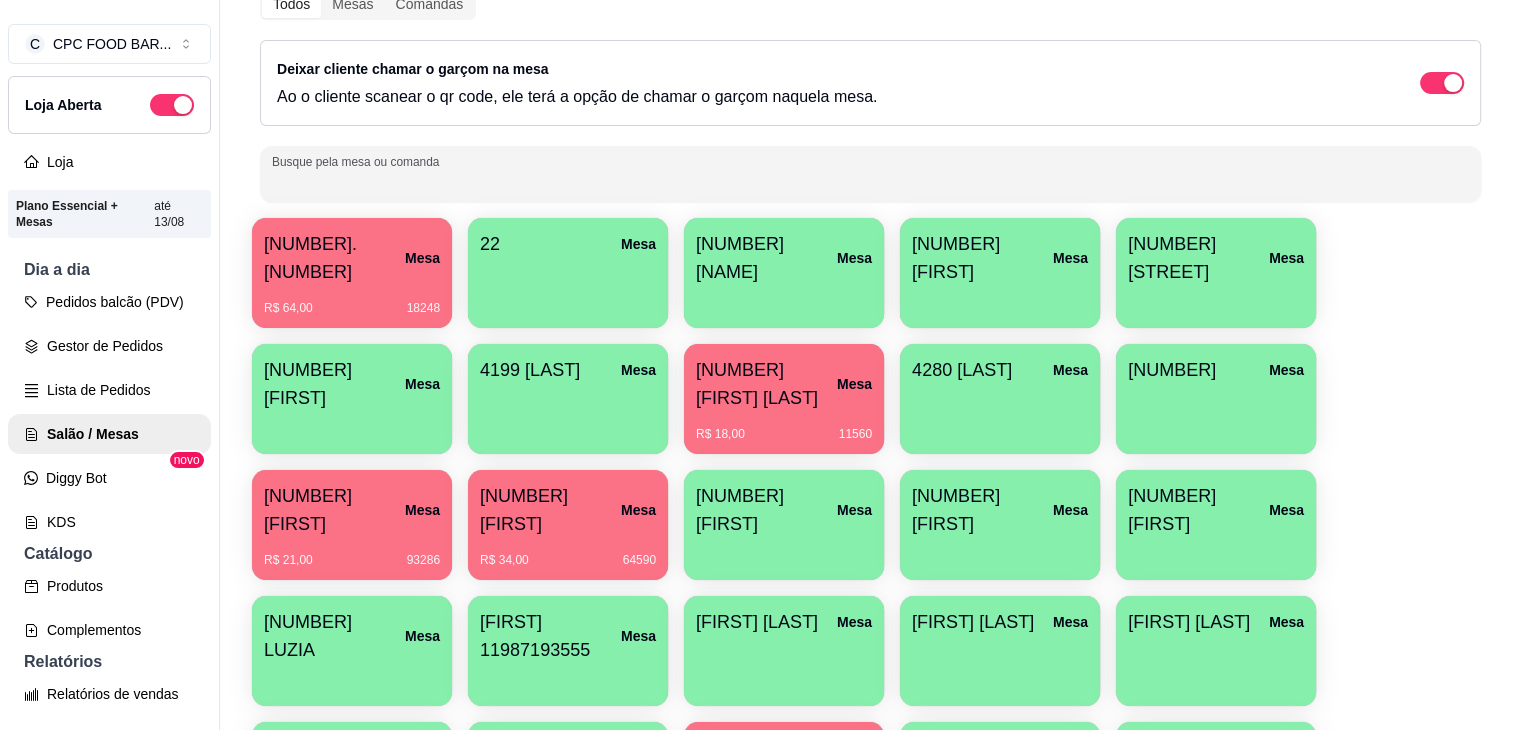 click on "Busque pela mesa ou comanda" at bounding box center (870, 182) 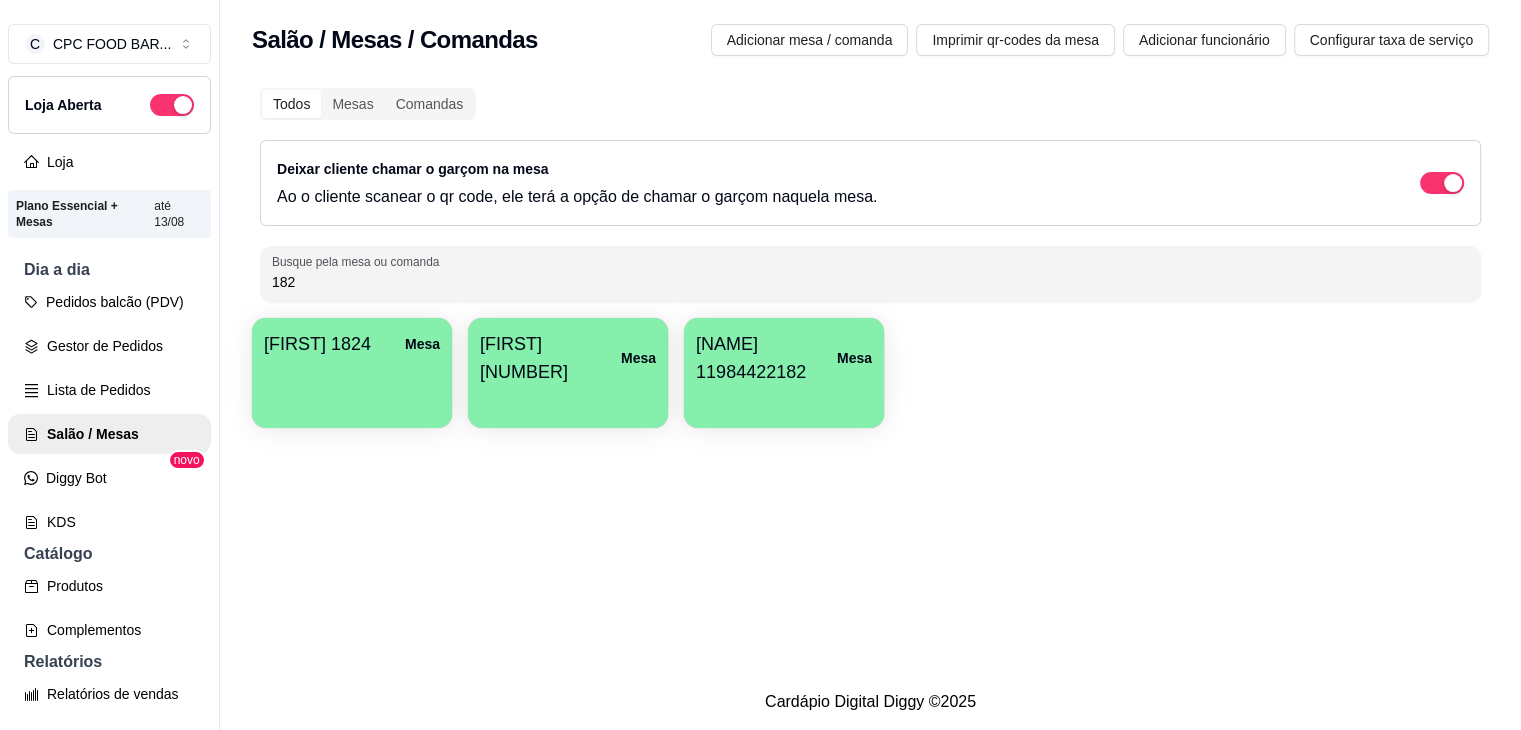 scroll, scrollTop: 0, scrollLeft: 0, axis: both 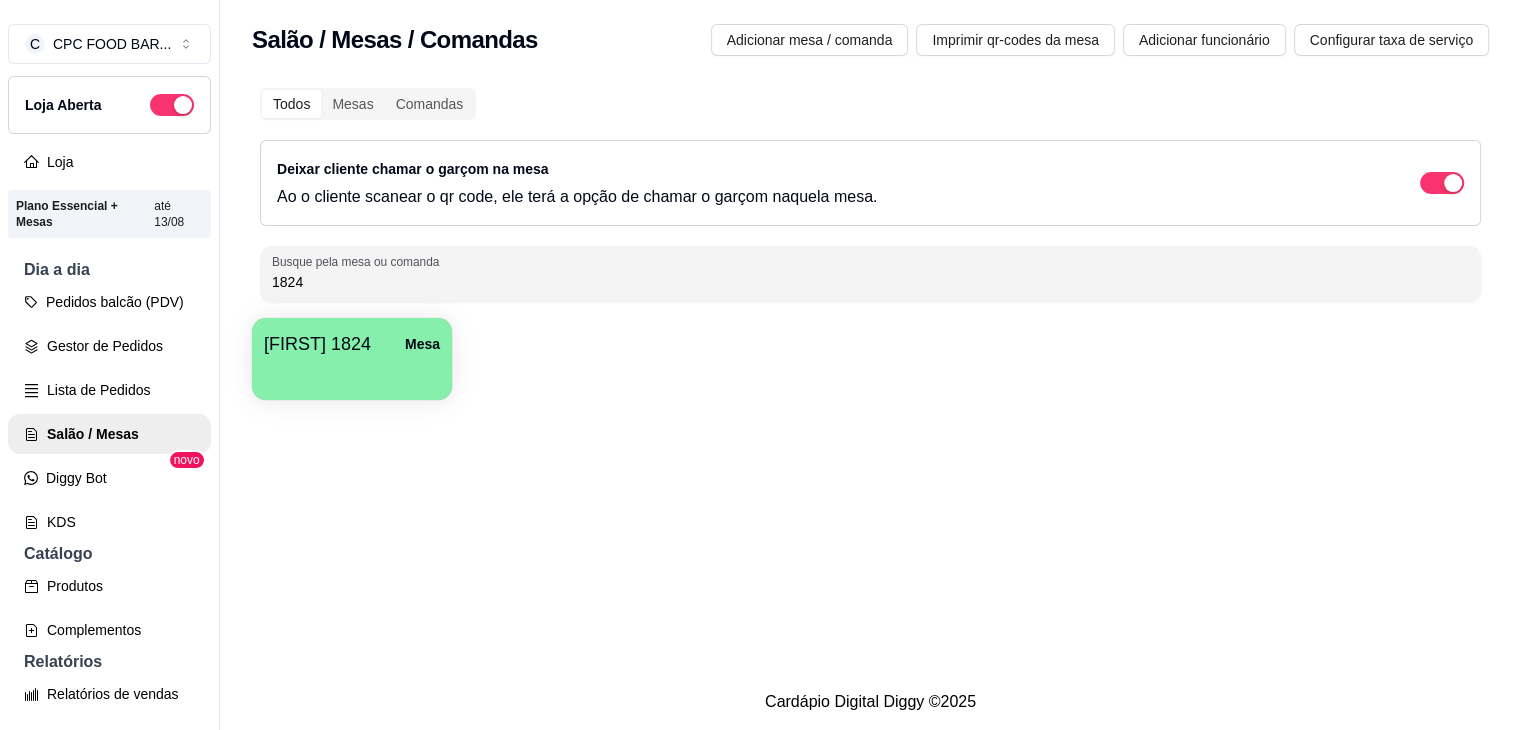 type on "1824" 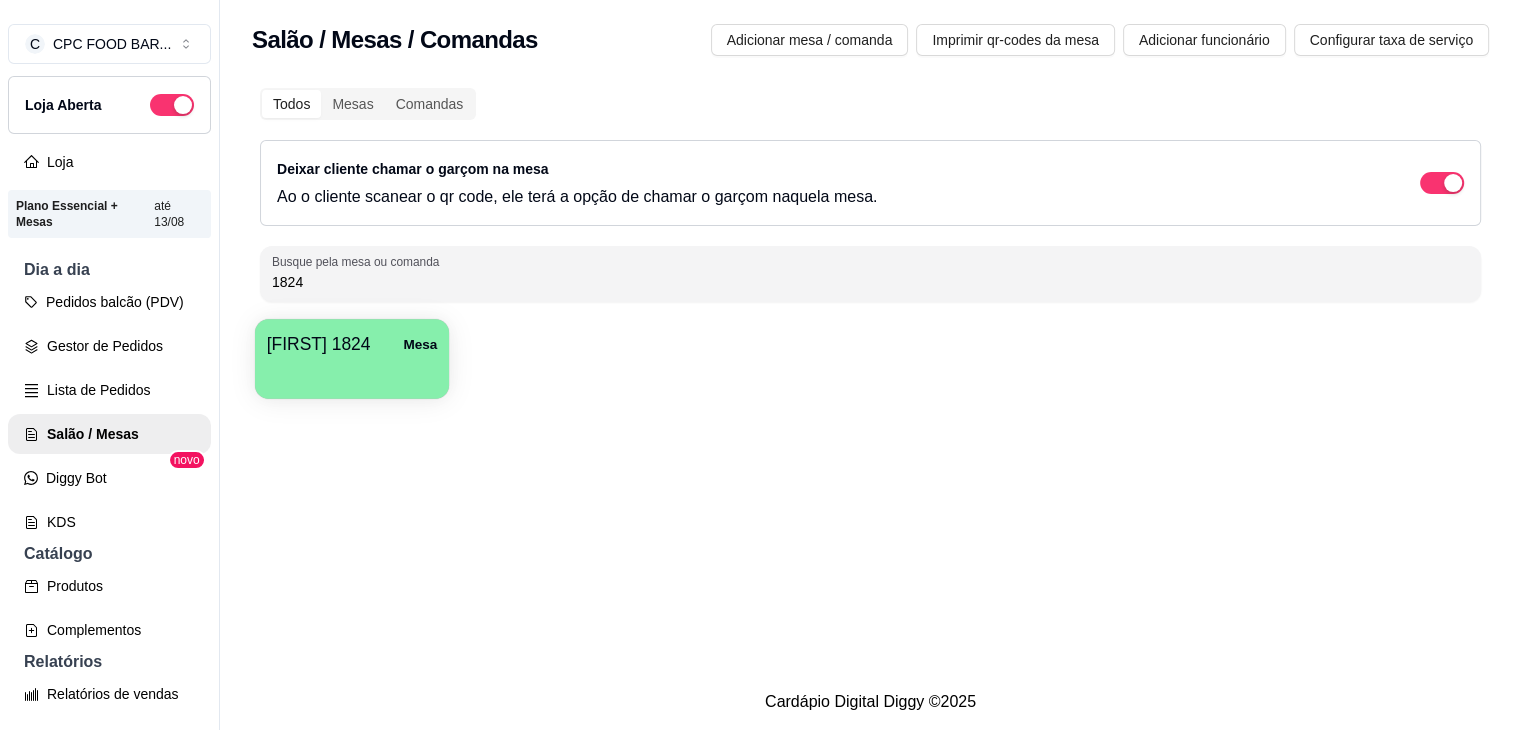 click at bounding box center (352, 372) 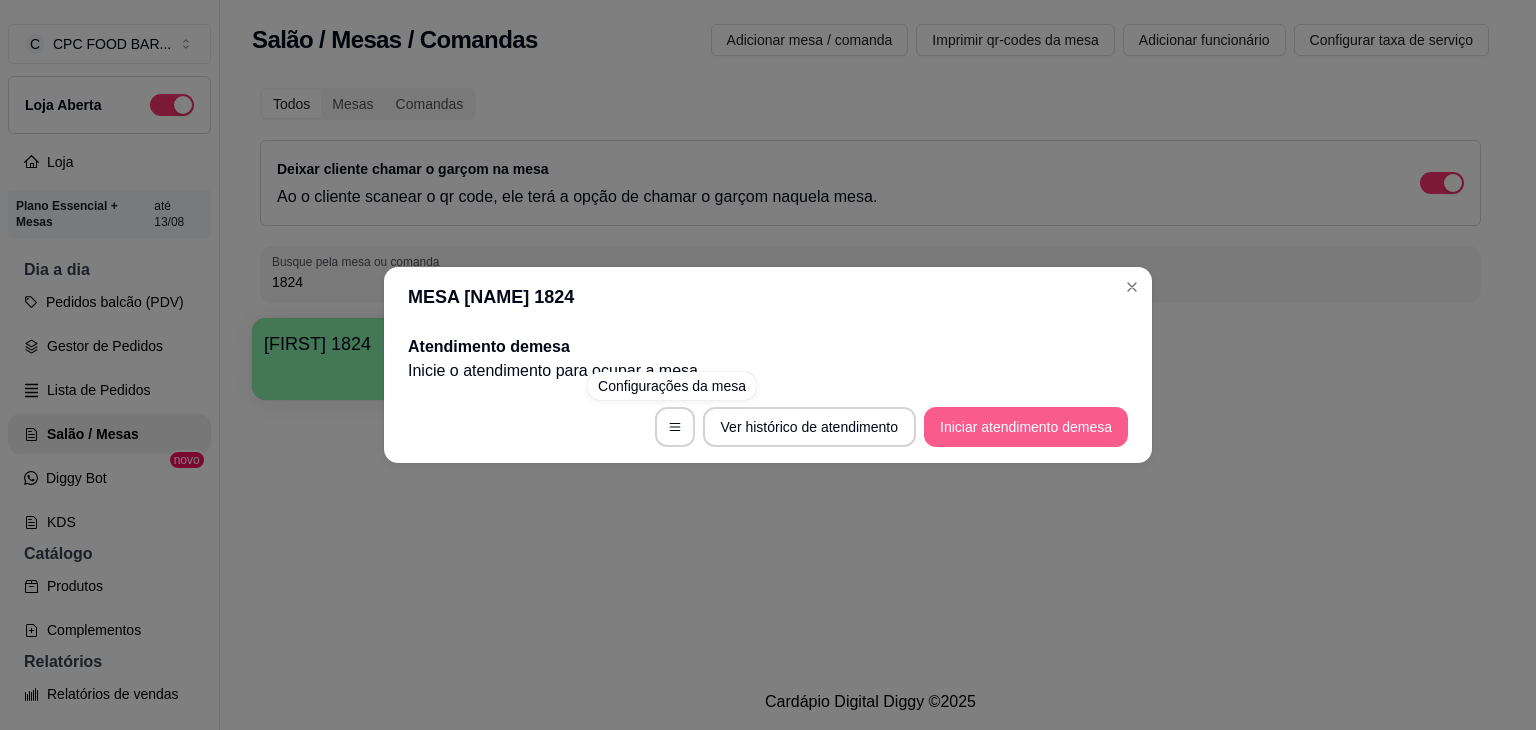 click on "Iniciar atendimento de  mesa" at bounding box center [1026, 427] 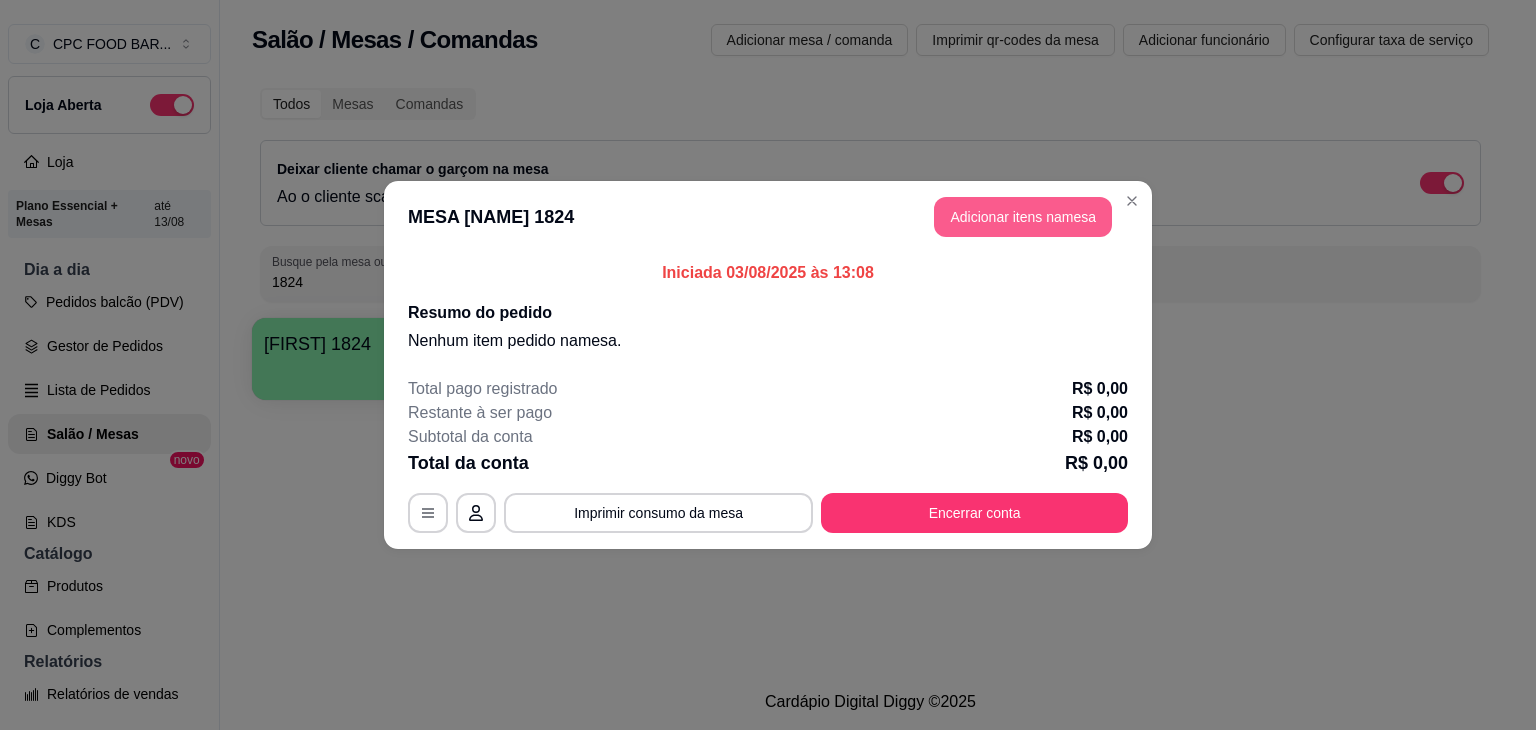click on "Adicionar itens na  mesa" at bounding box center [1023, 217] 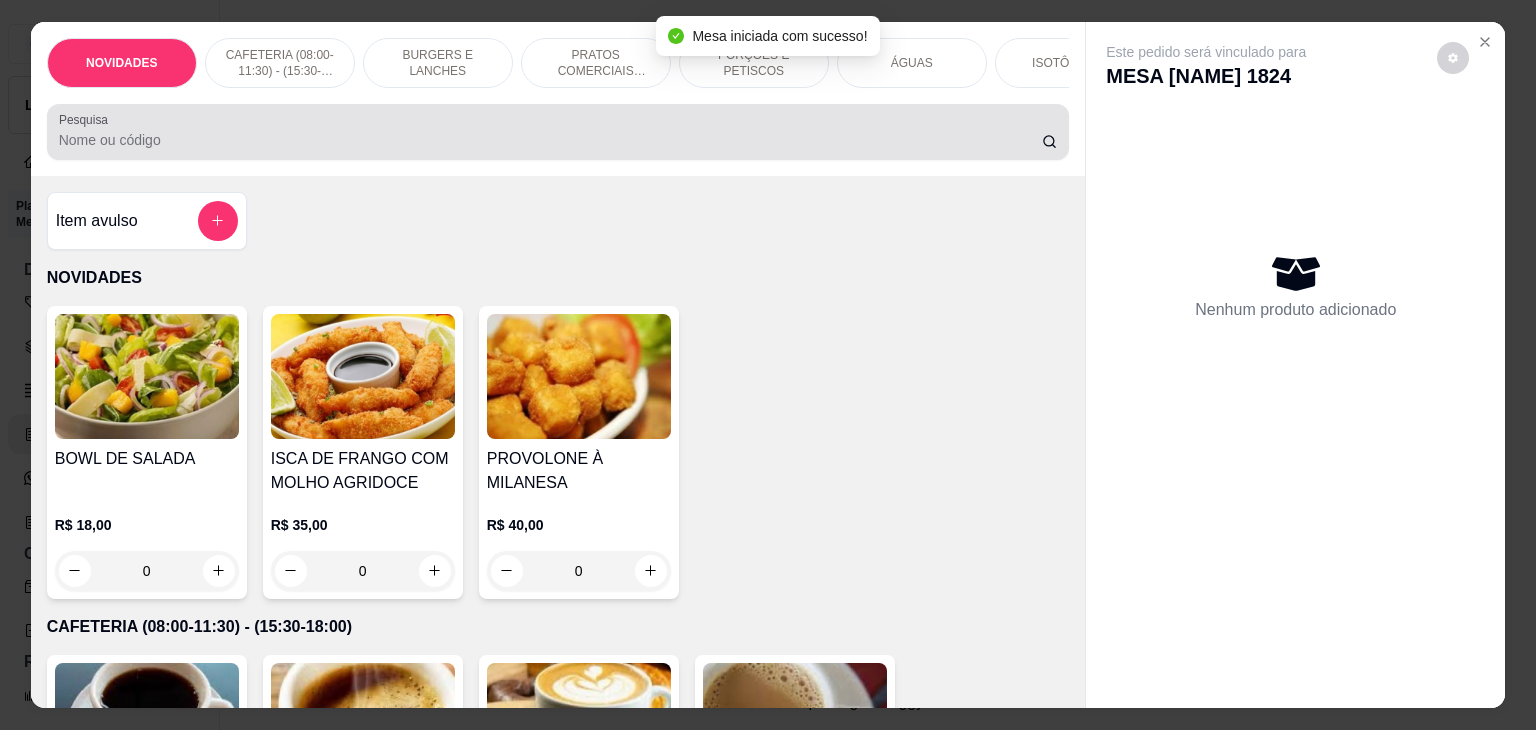 click at bounding box center [558, 132] 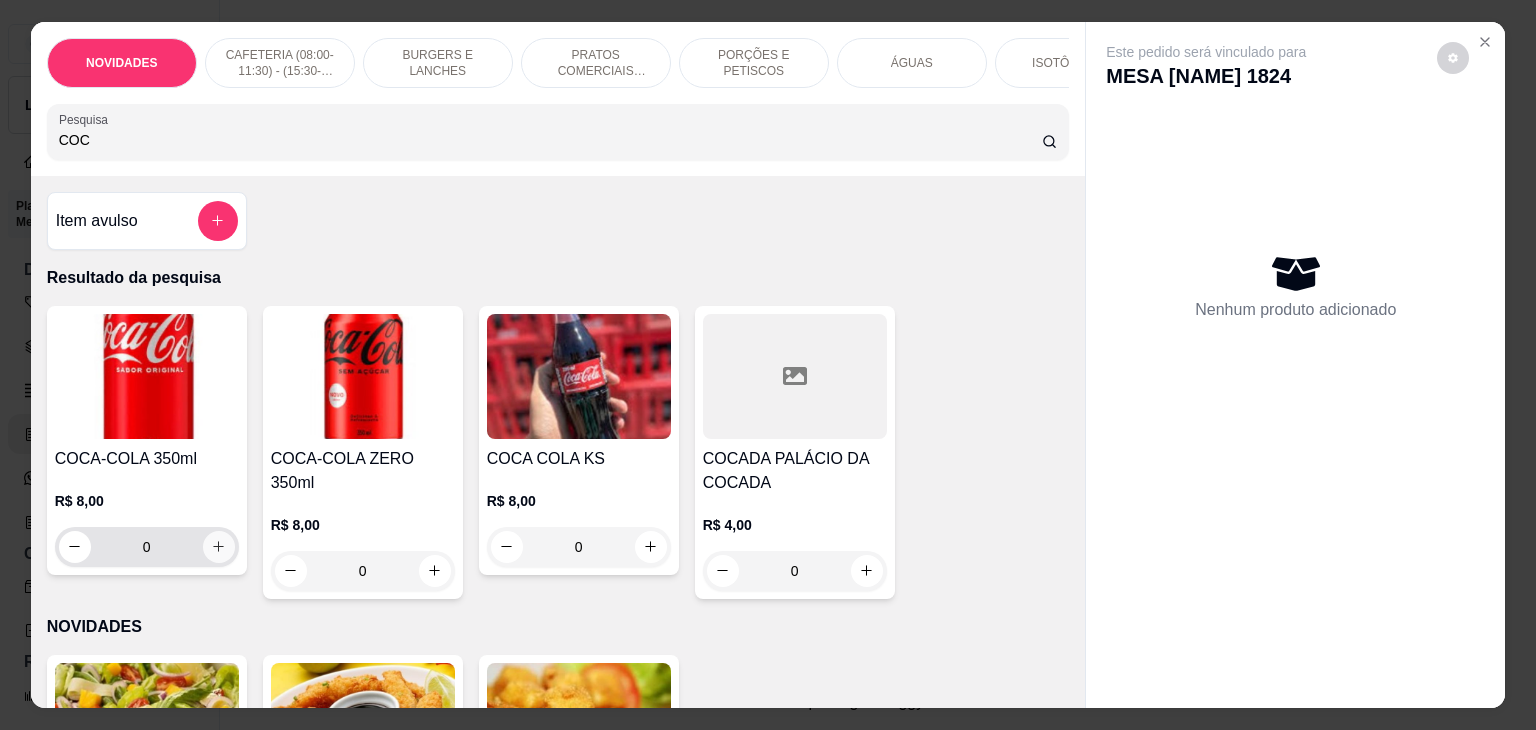type on "COC" 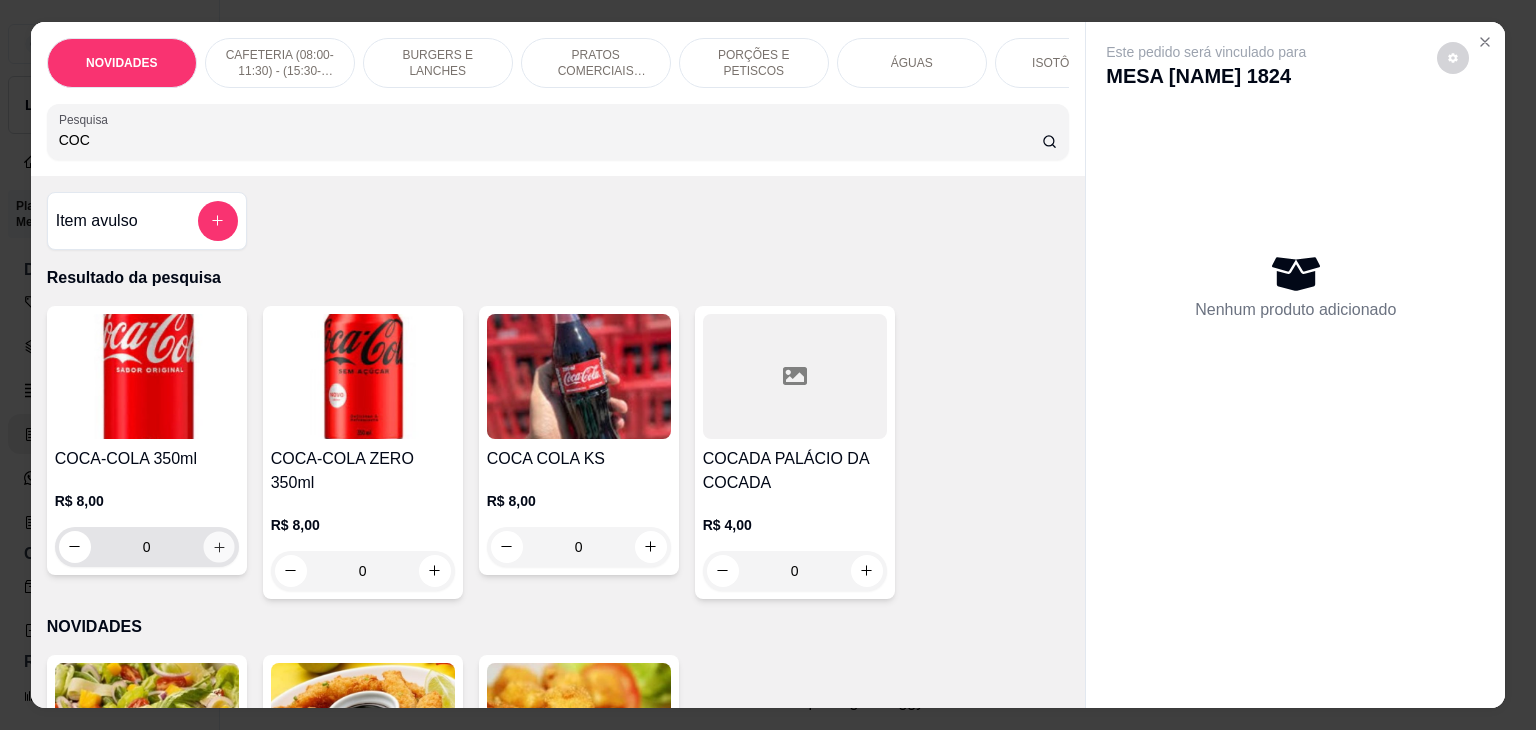 click 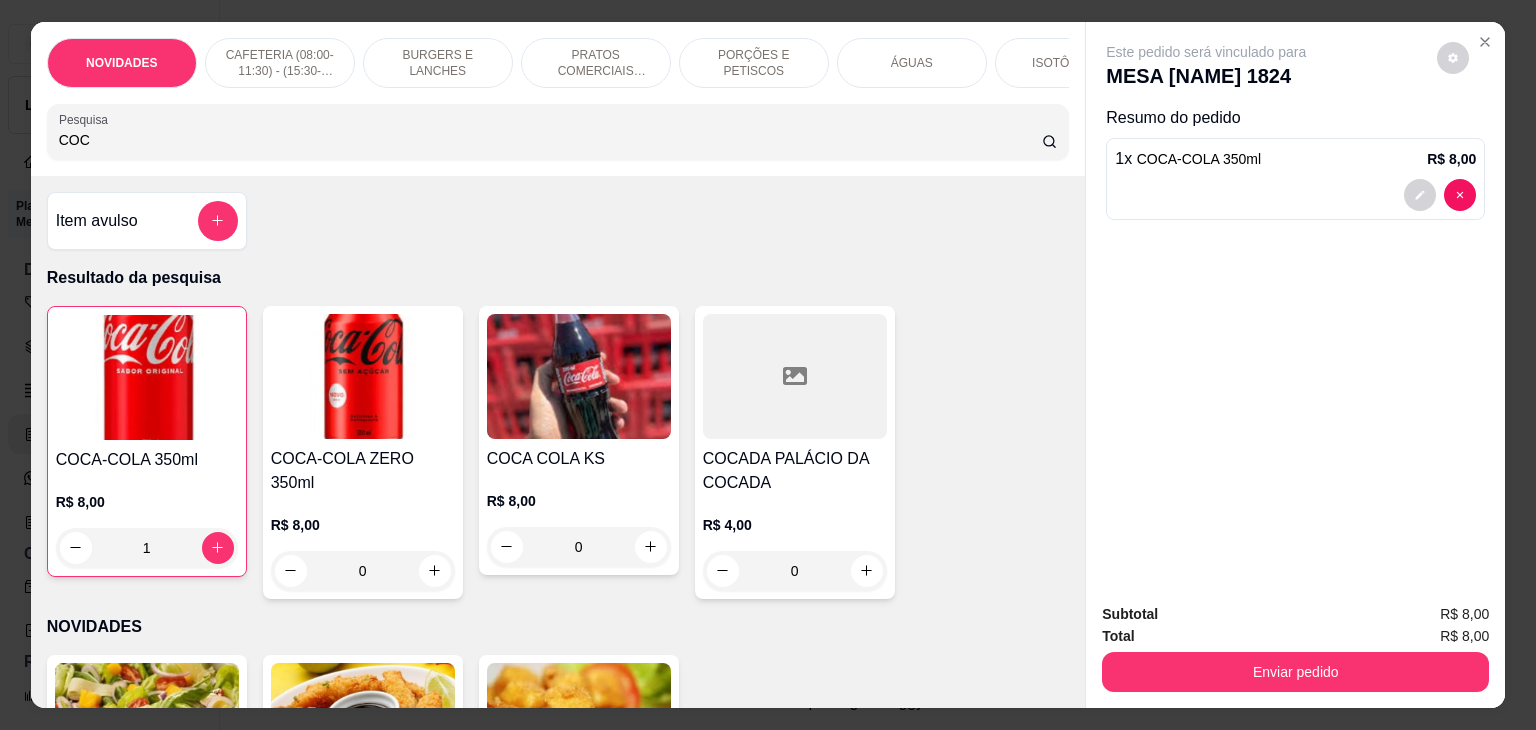 drag, startPoint x: 192, startPoint y: 137, endPoint x: 3, endPoint y: 127, distance: 189.26436 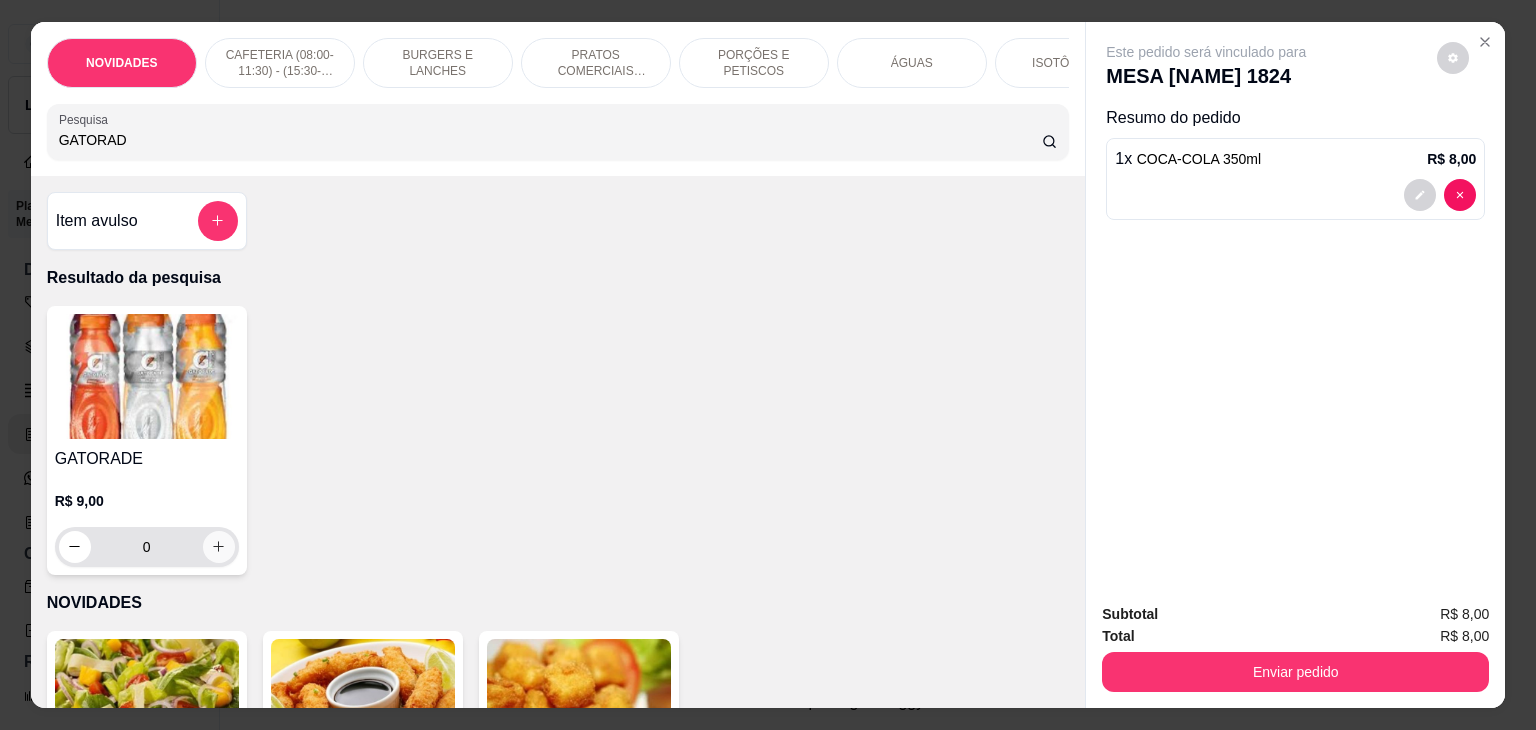 type on "GATORAD" 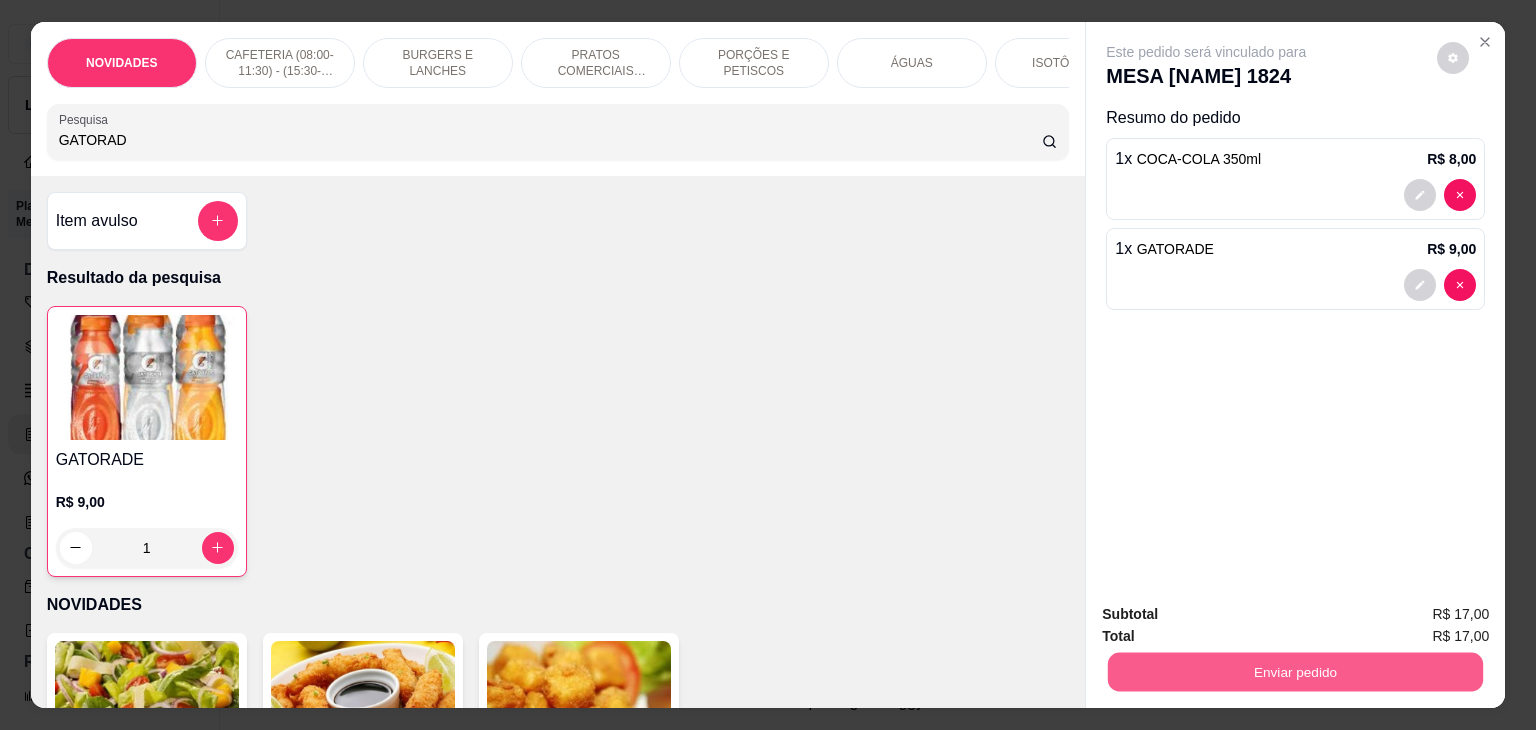 click on "Enviar pedido" at bounding box center (1295, 672) 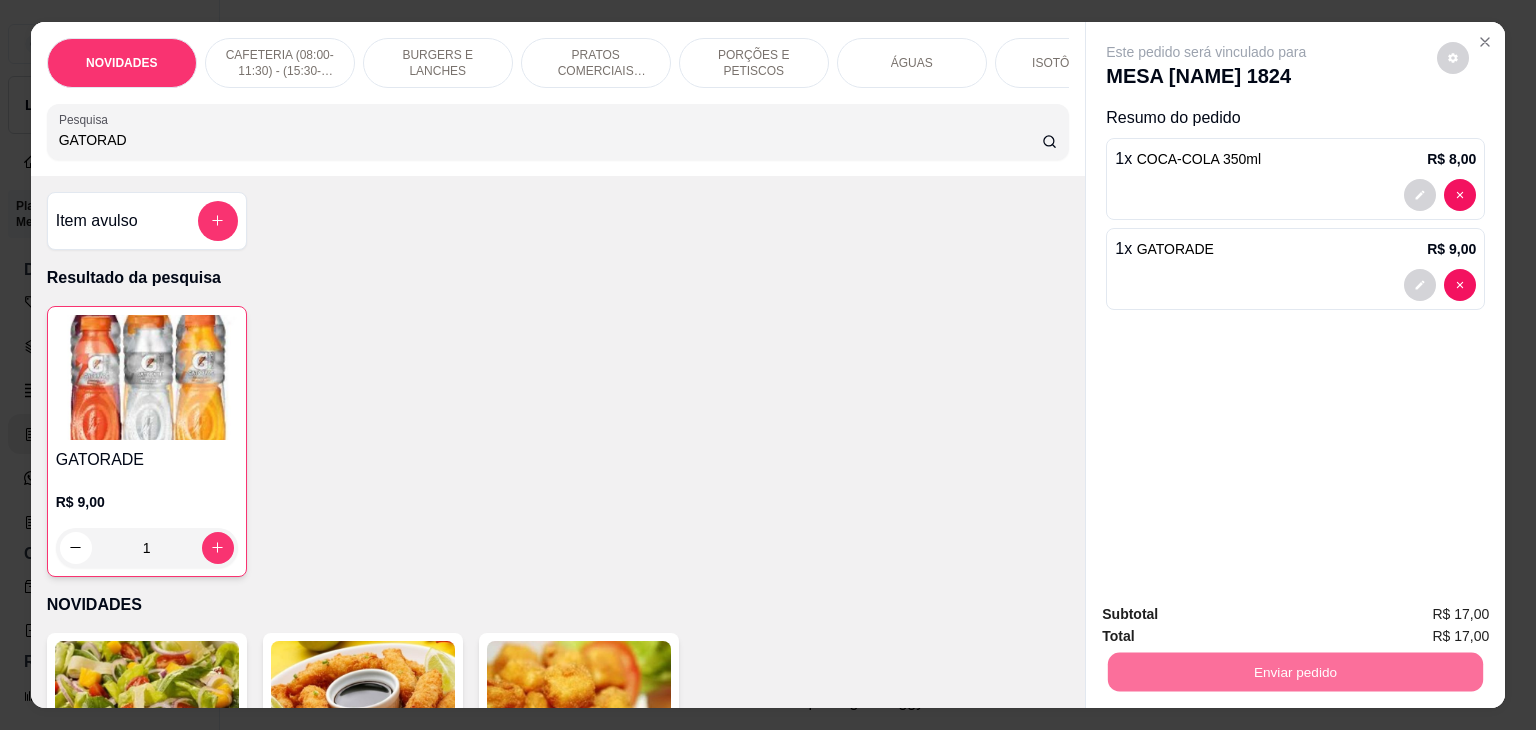 click on "Não registrar e enviar pedido" at bounding box center (1229, 615) 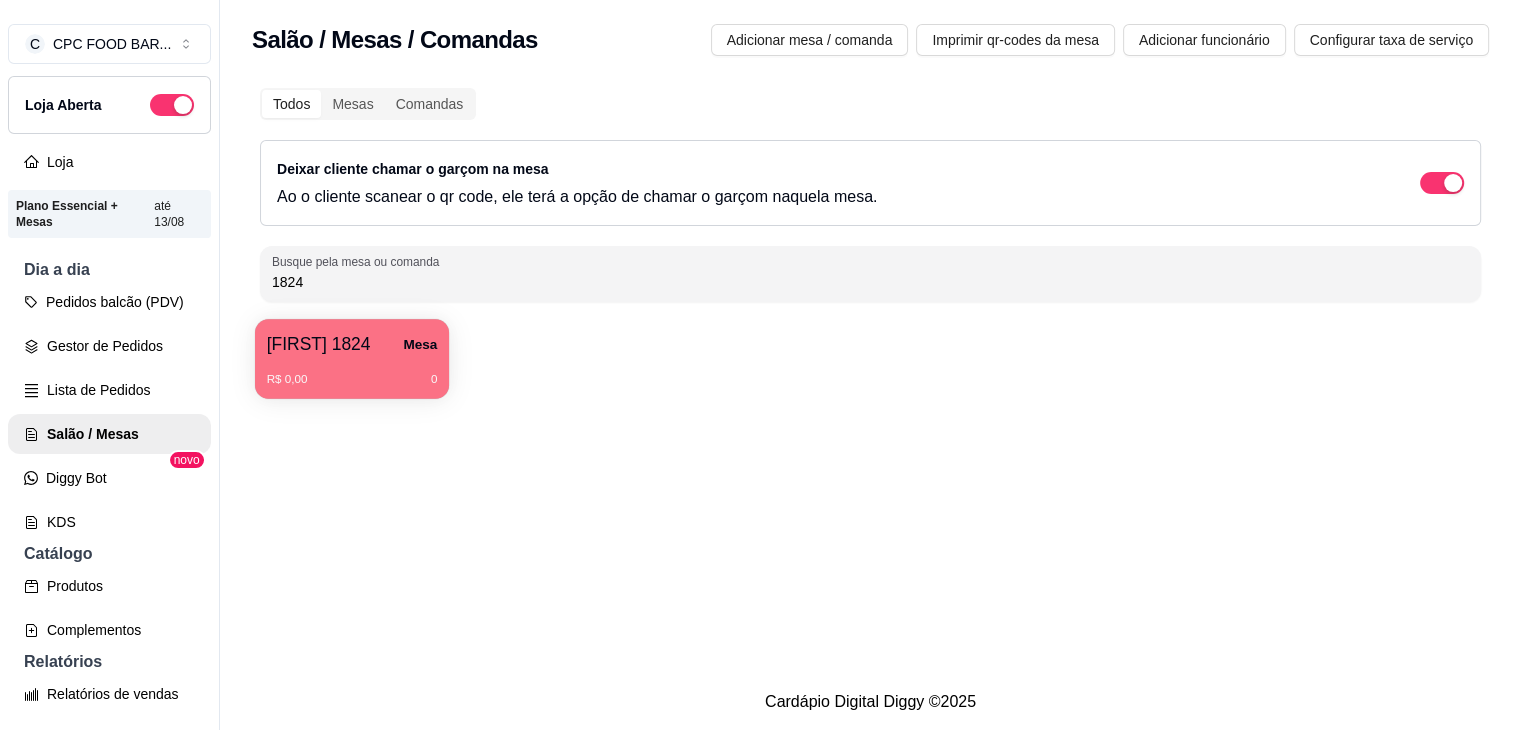 click on "R$ 0,00 0" at bounding box center (352, 372) 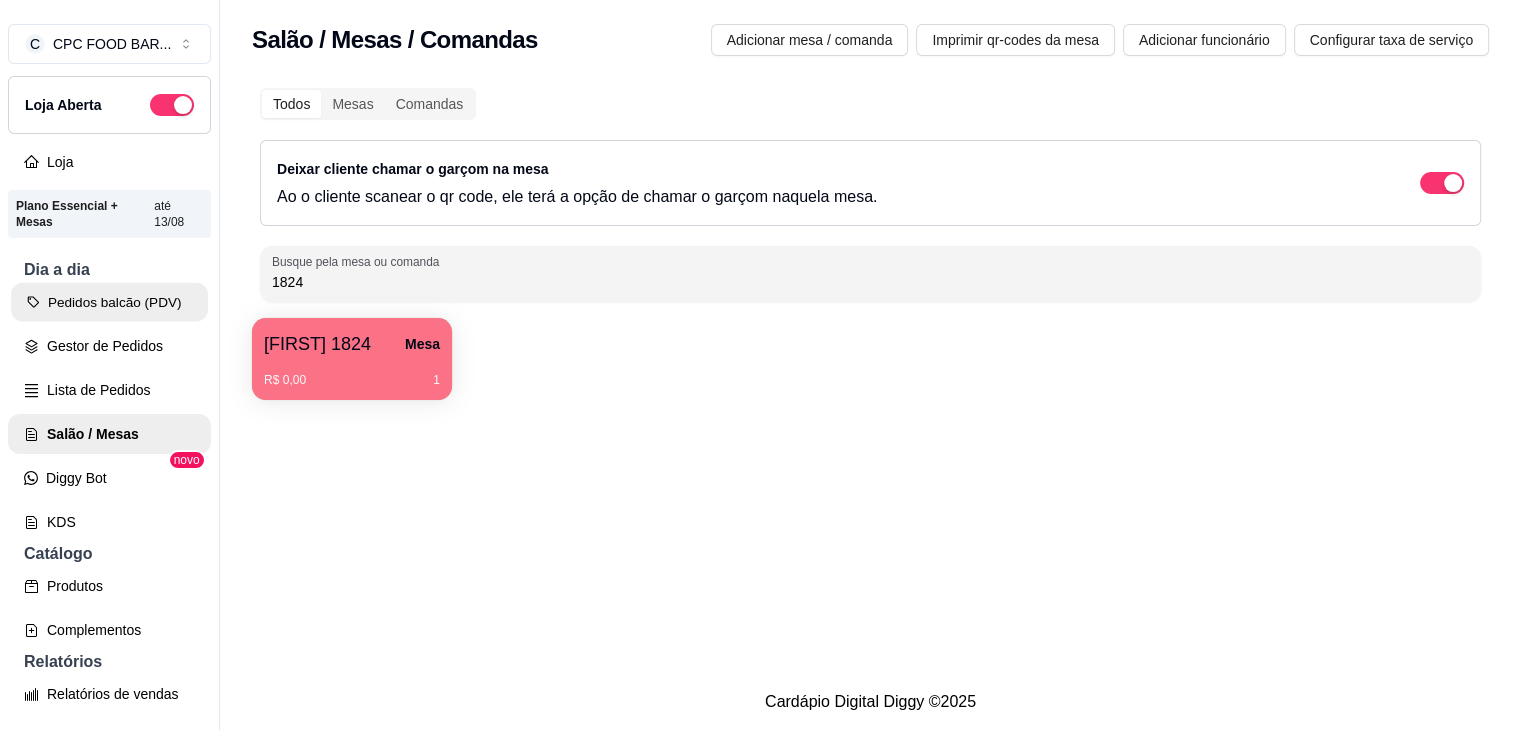 click on "Pedidos balcão (PDV)" at bounding box center [109, 302] 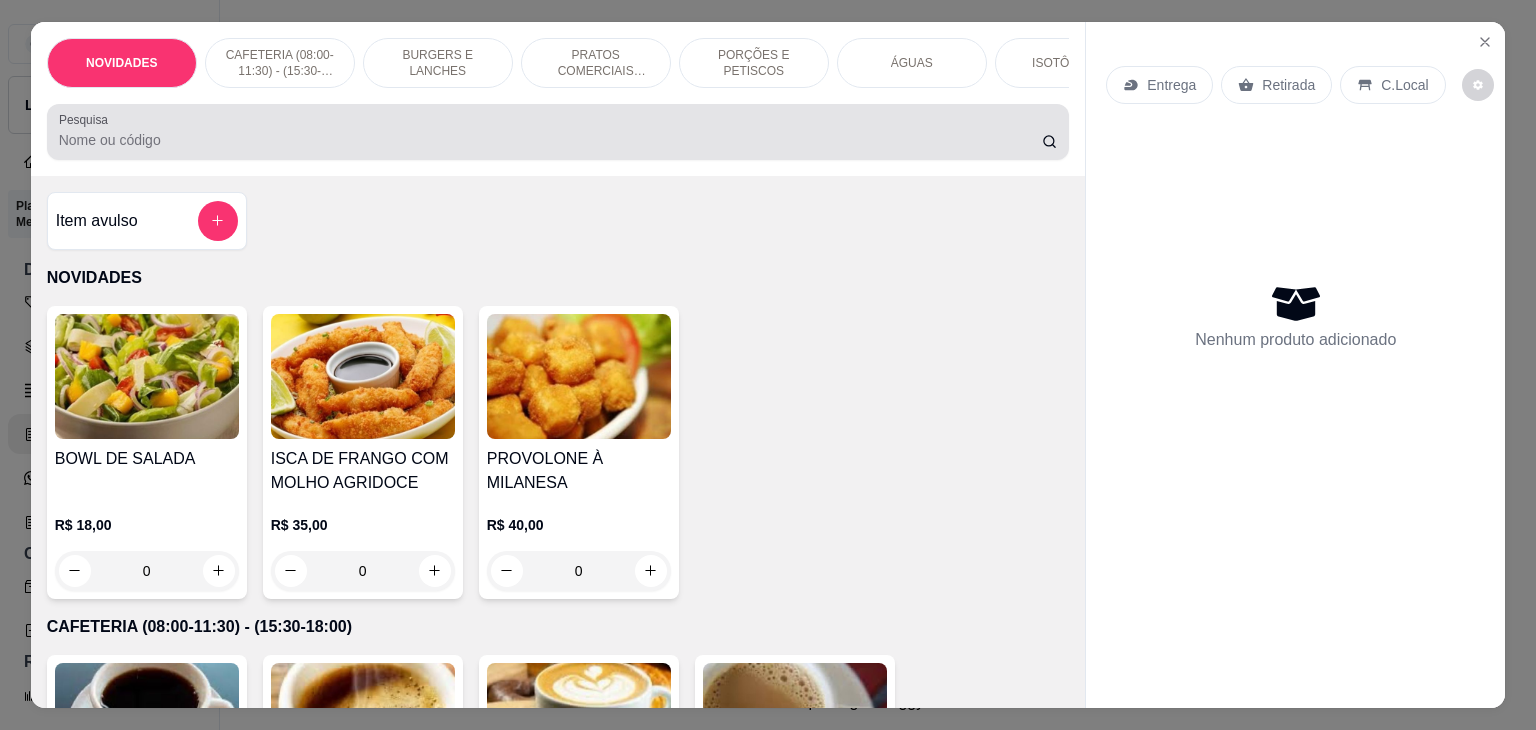 click on "Pesquisa" at bounding box center [550, 140] 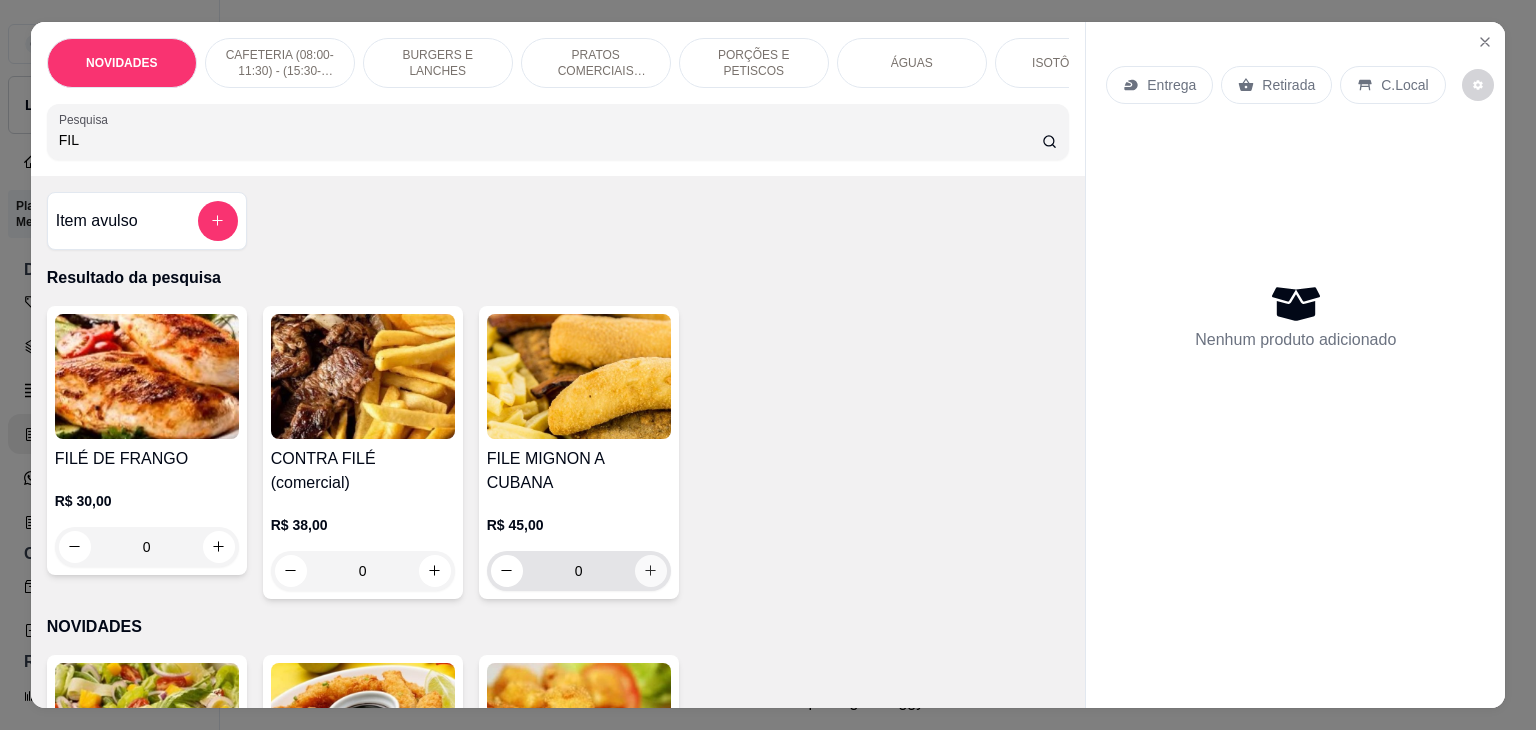 type on "FIL" 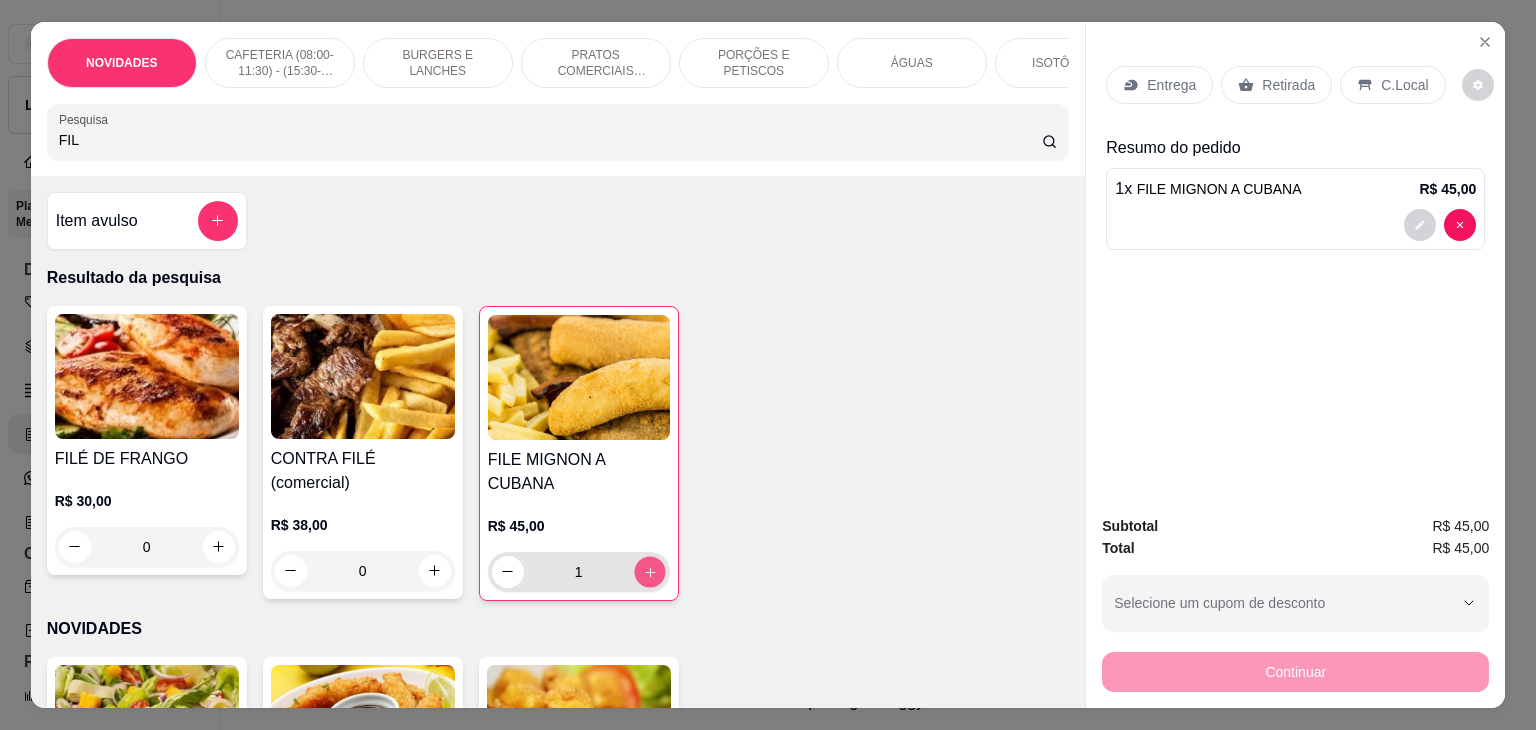 click 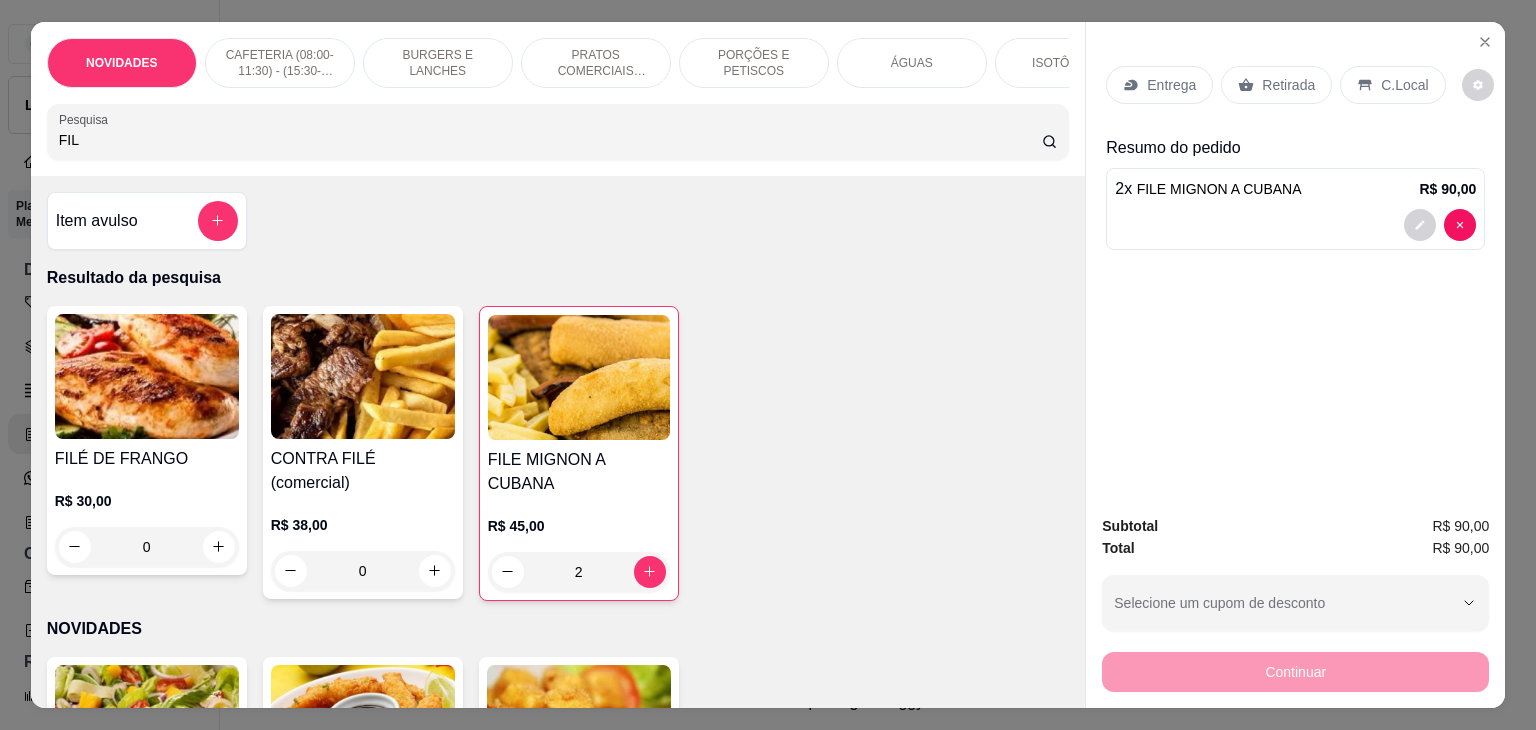 click on "2 x FILE MIGNON A CUBANA R$ 90,00" at bounding box center [1295, 209] 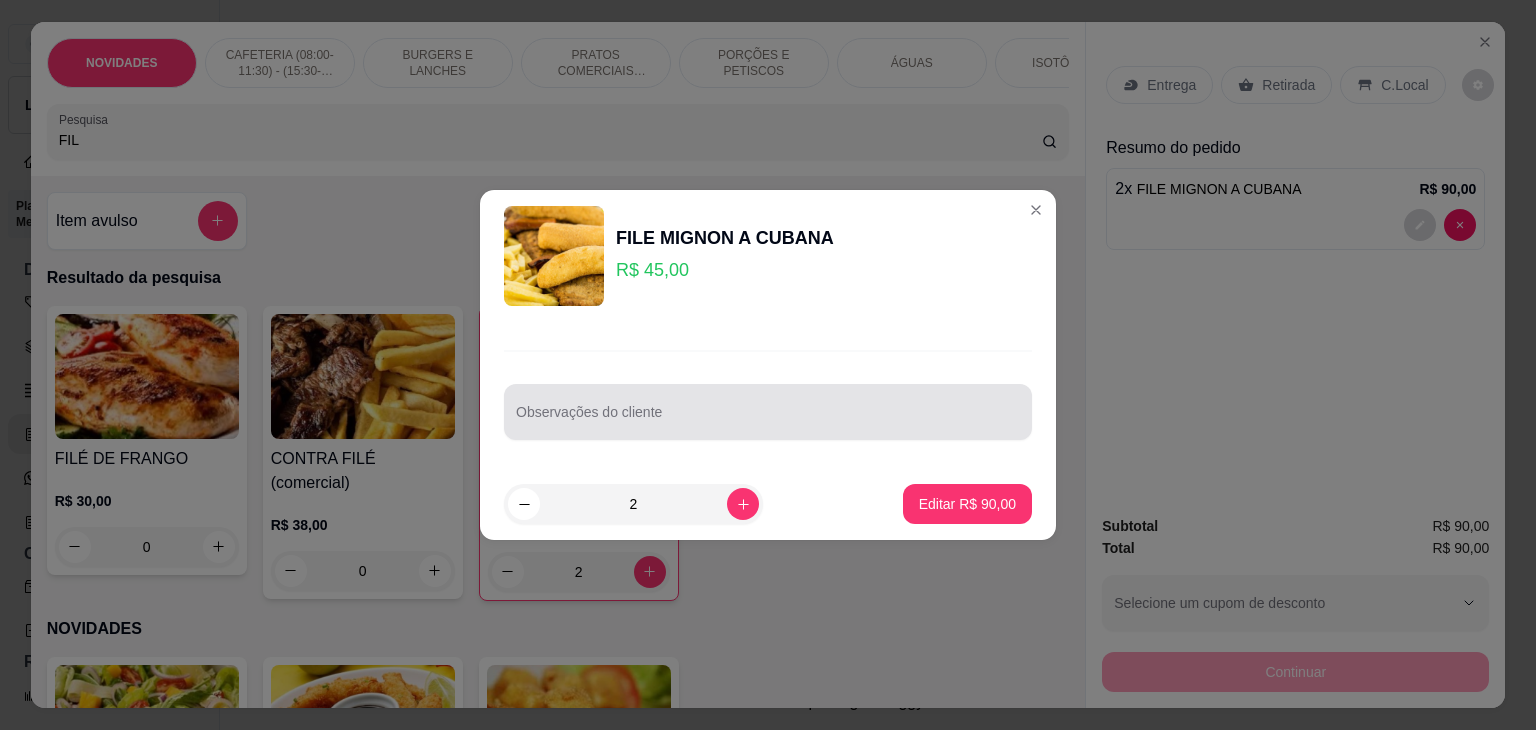 click at bounding box center (768, 412) 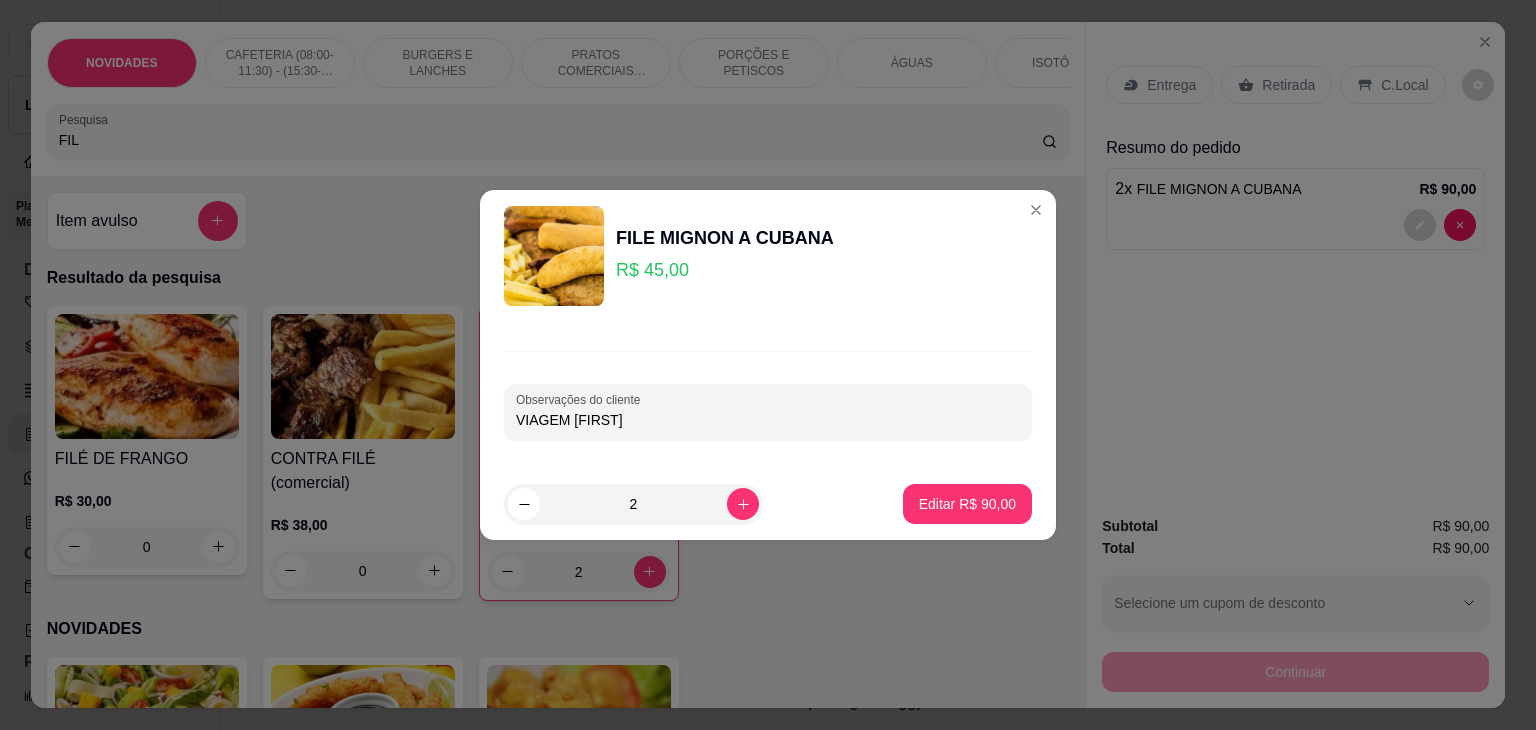 type on "VIAGEM [FIRST]" 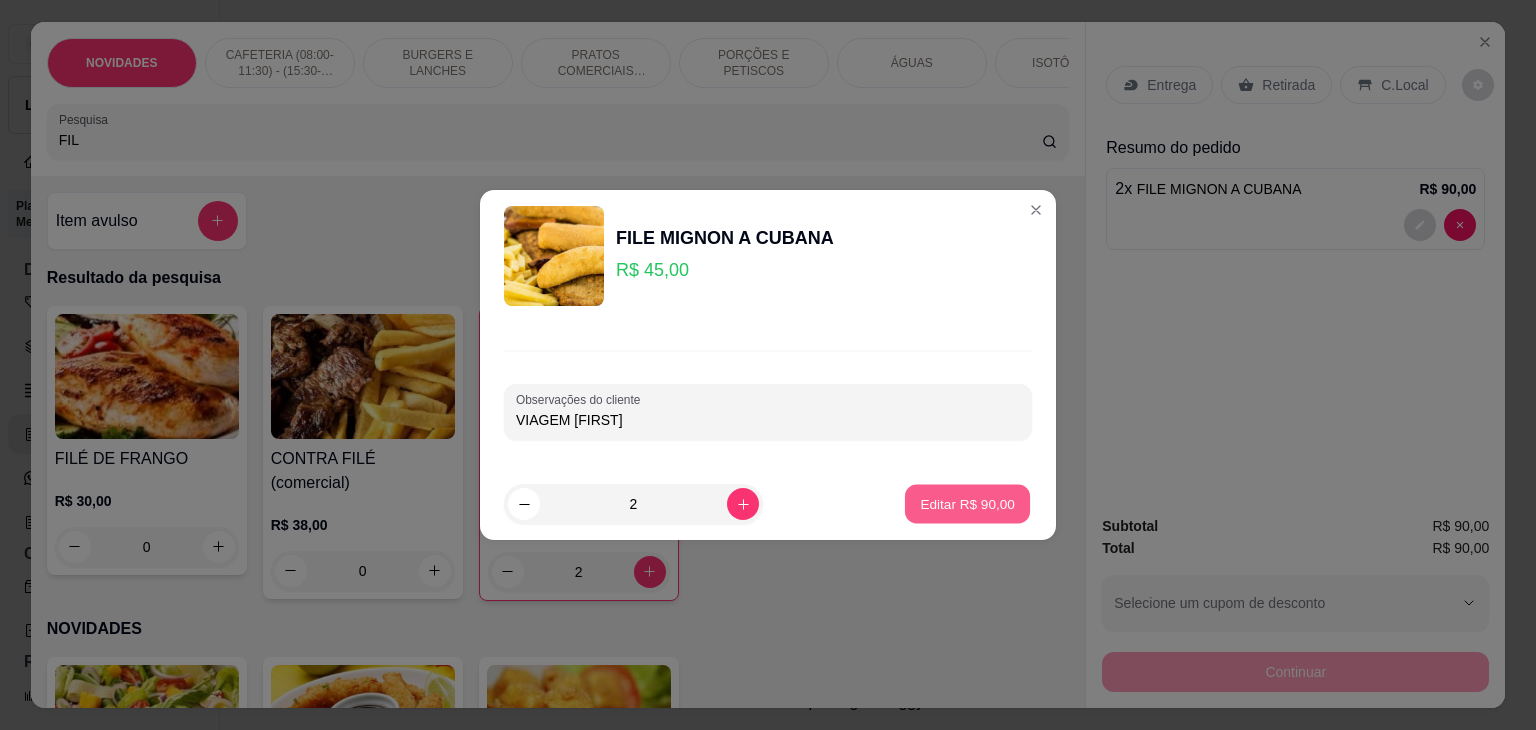 click on "Editar R$ 90,00" at bounding box center (967, 503) 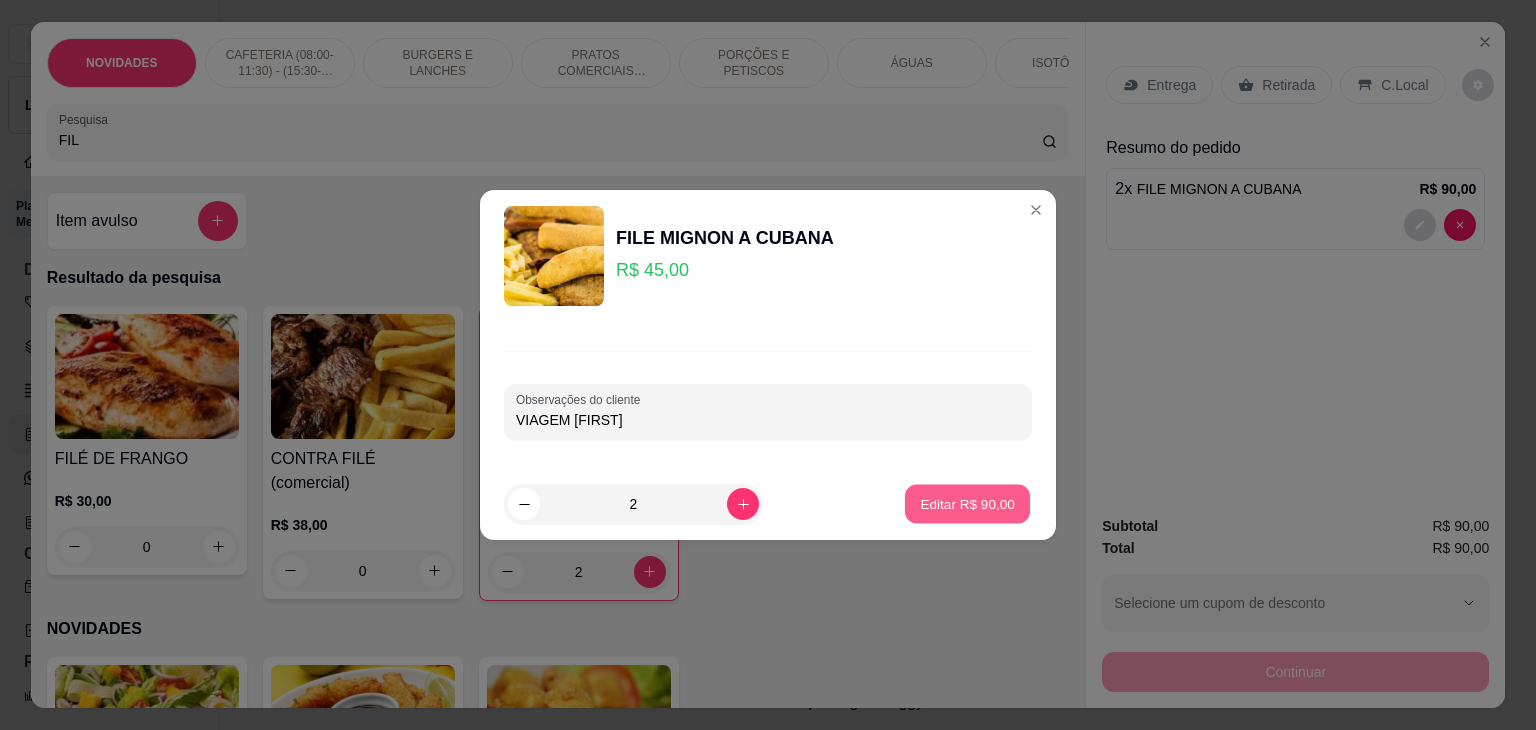 type on "0" 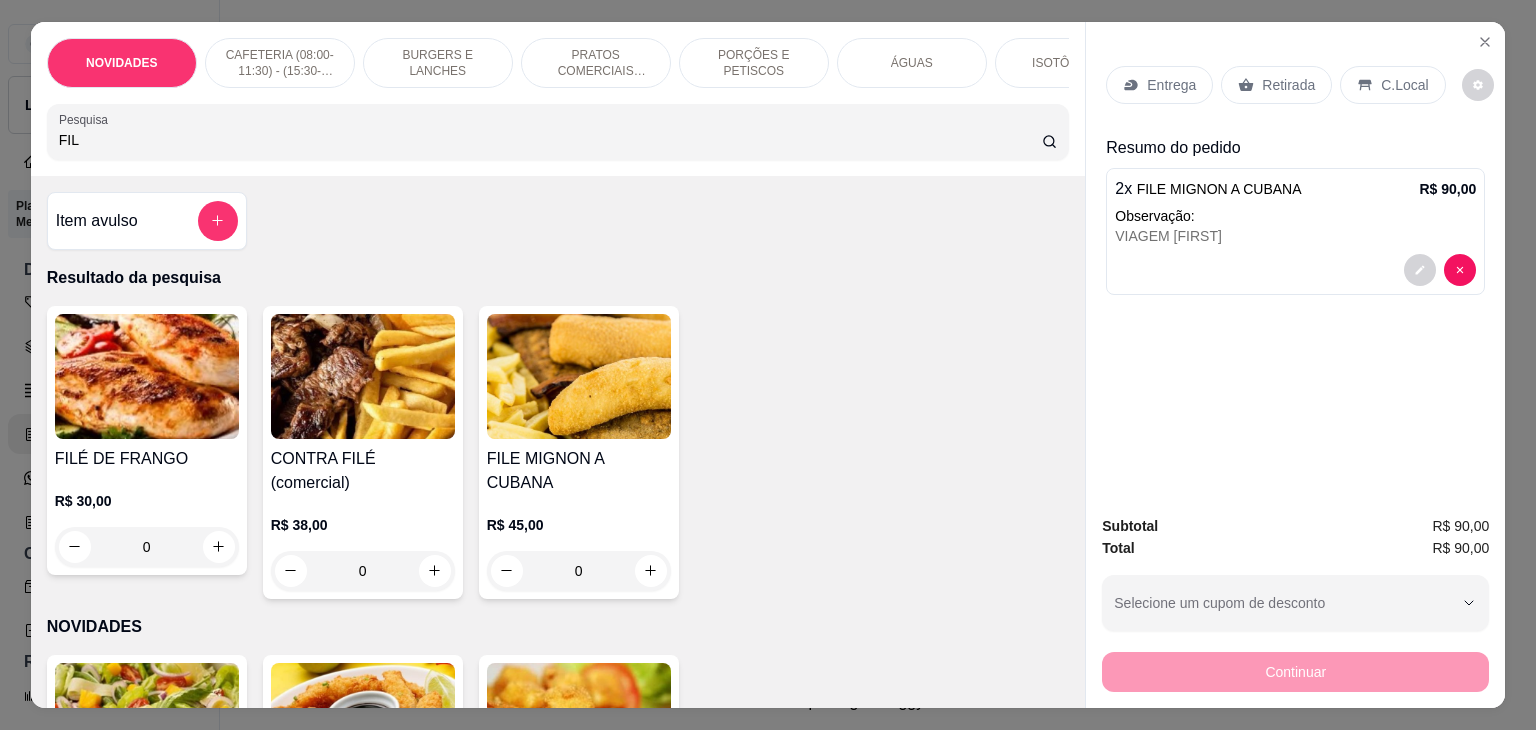 drag, startPoint x: 1280, startPoint y: 89, endPoint x: 1271, endPoint y: 107, distance: 20.12461 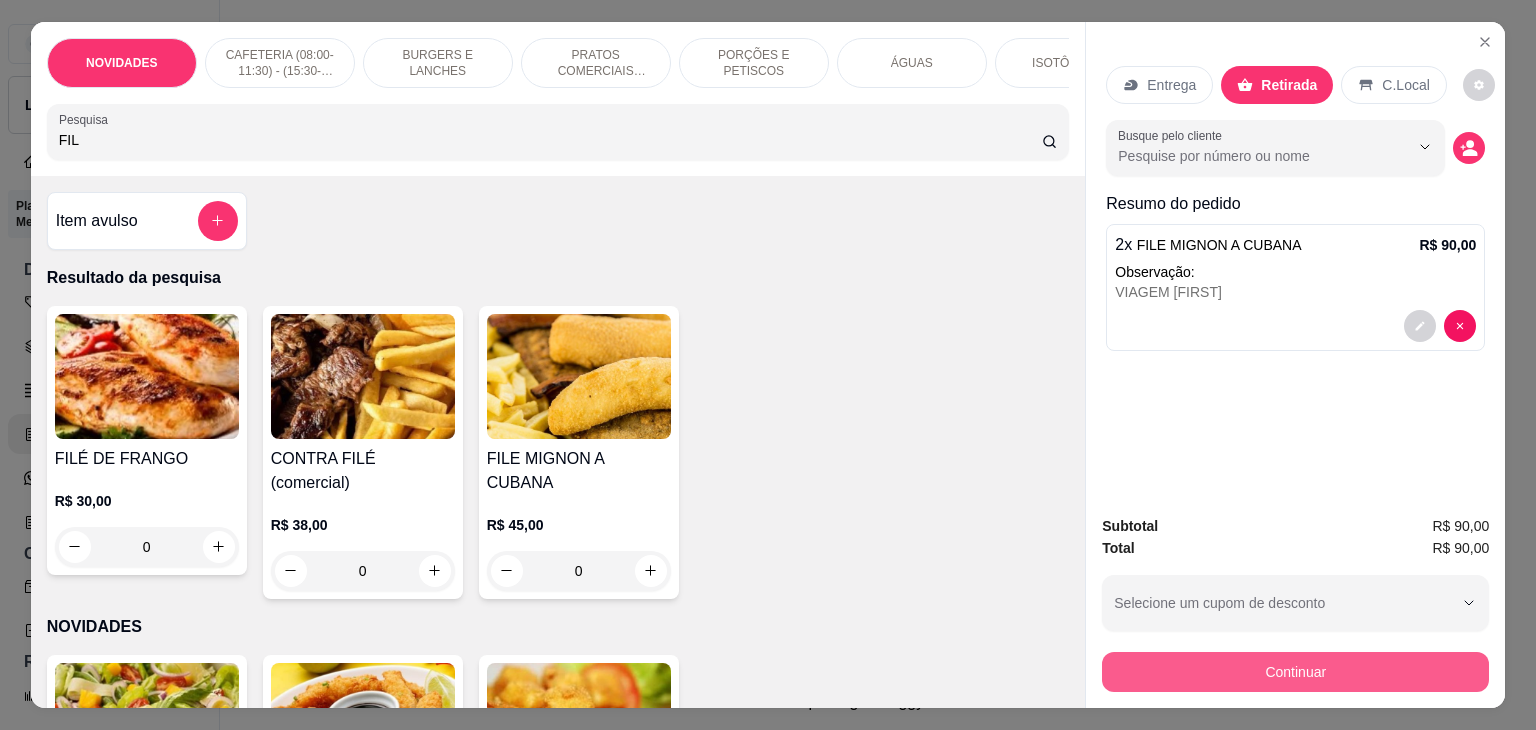 click on "Continuar" at bounding box center (1295, 672) 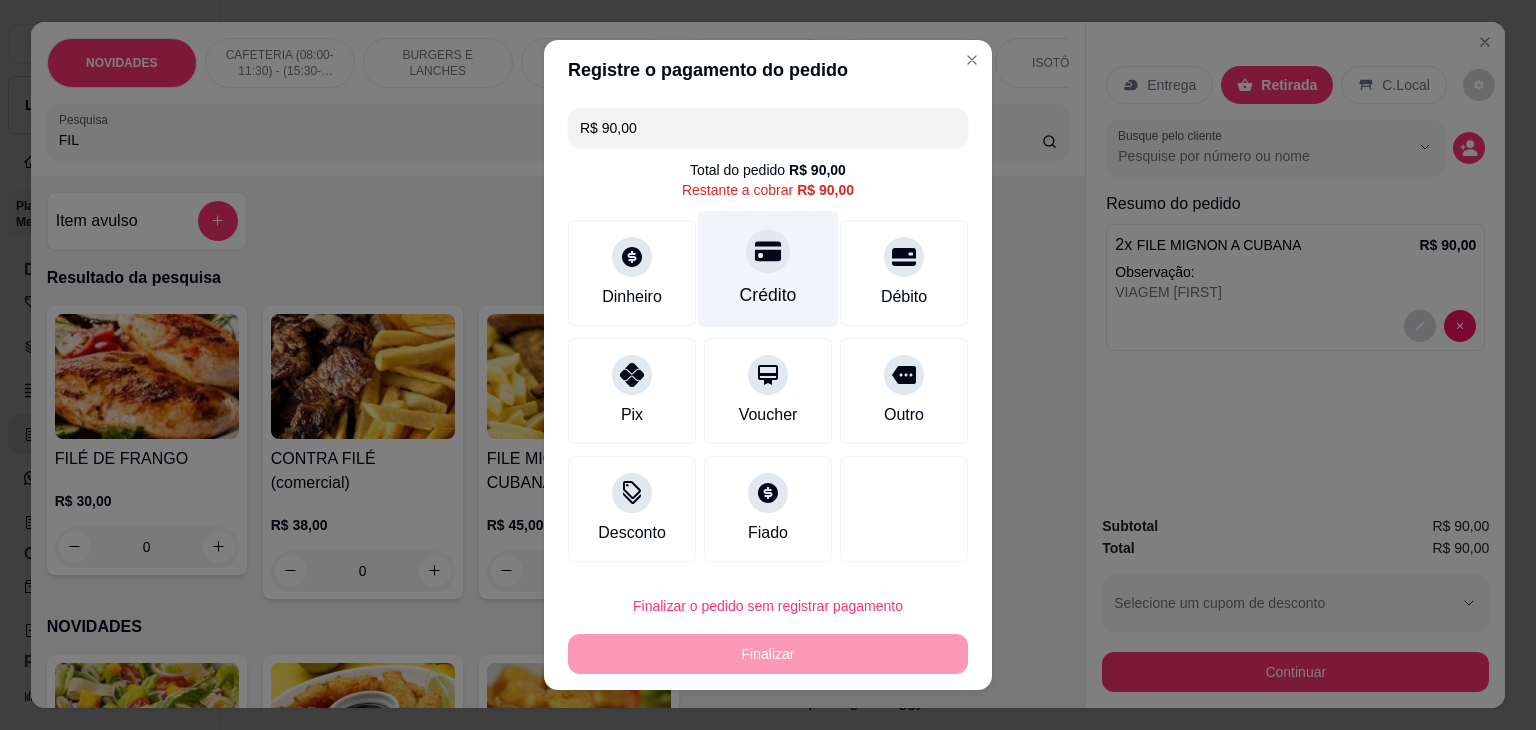 click on "Crédito" at bounding box center [768, 269] 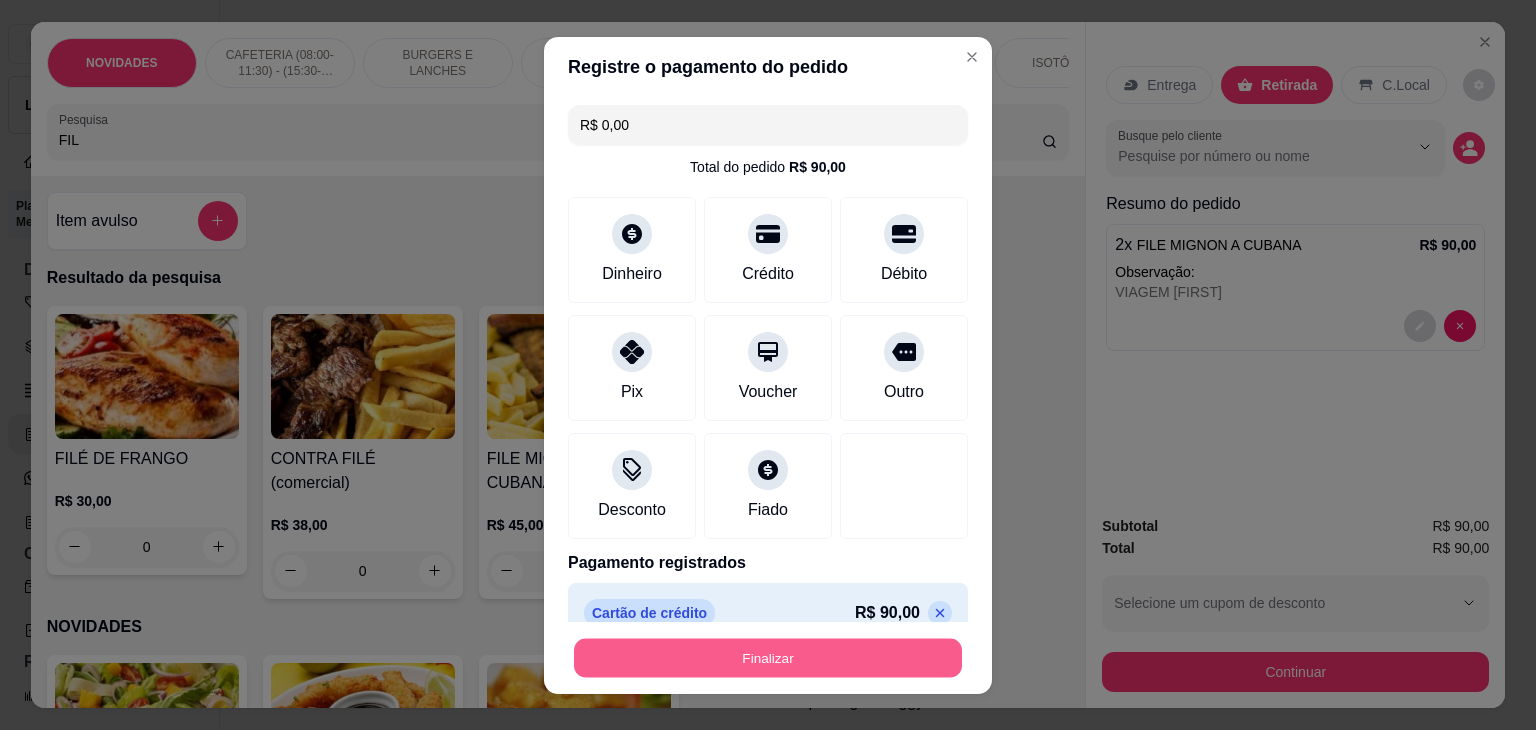 click on "Finalizar" at bounding box center [768, 657] 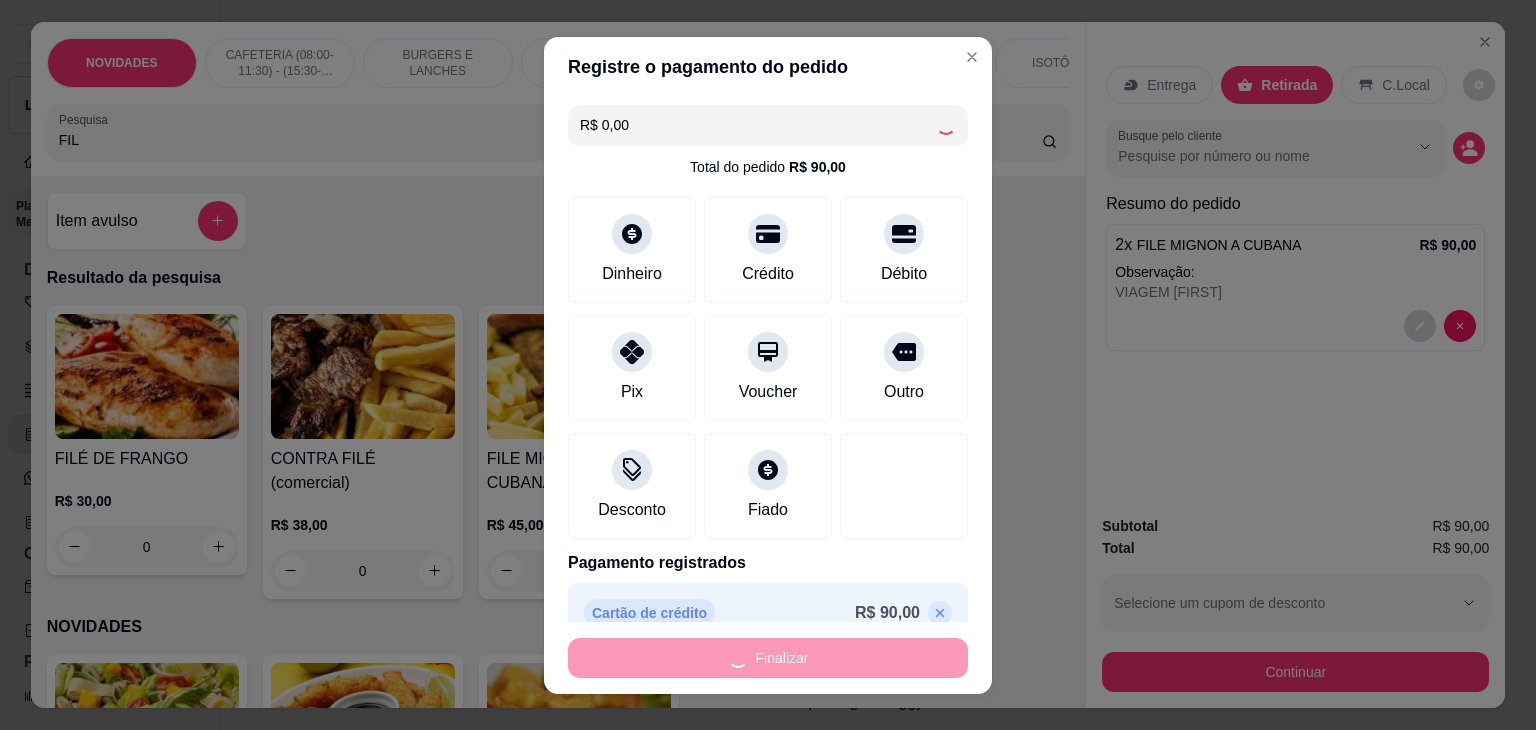 type on "-R$ 90,00" 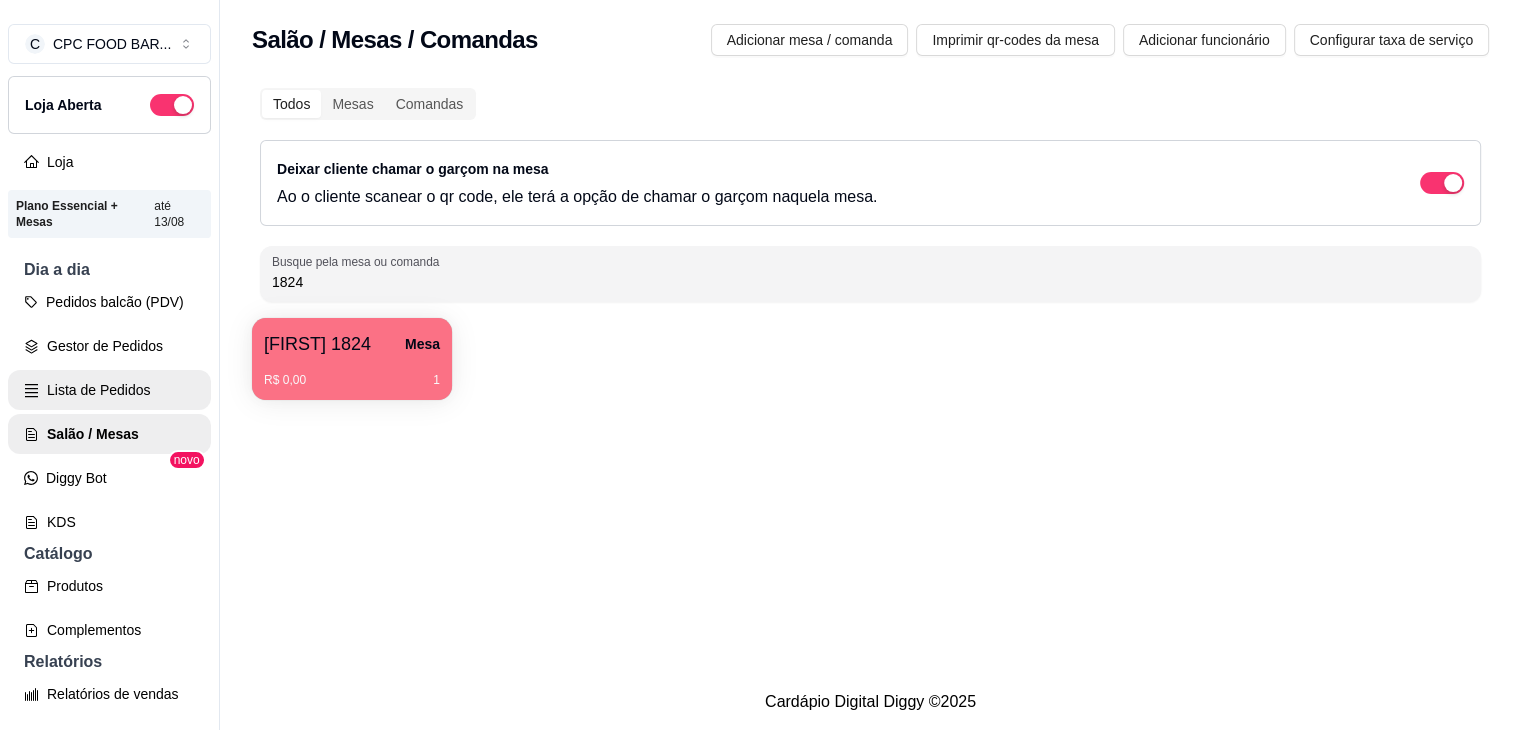 click on "Lista de Pedidos" at bounding box center [109, 390] 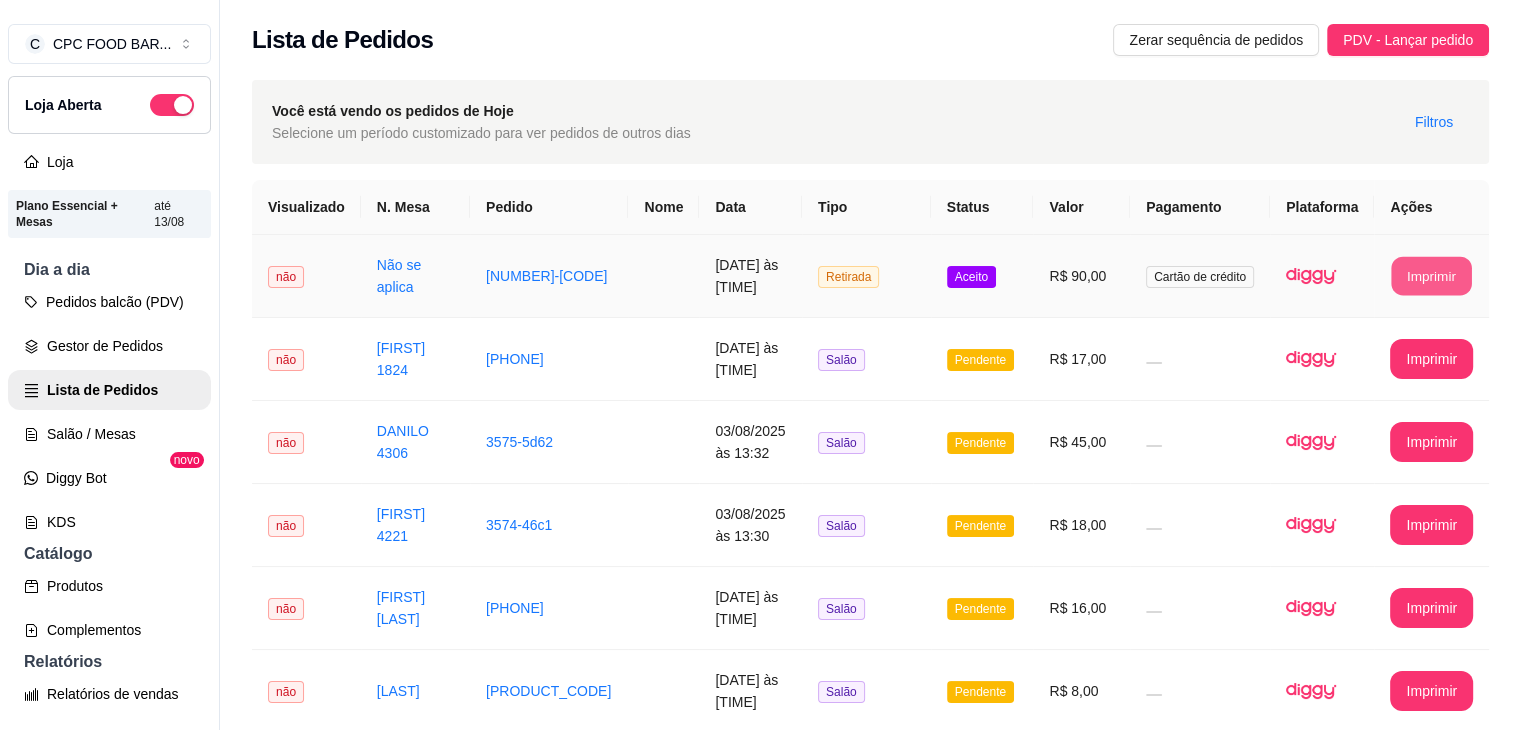click on "Imprimir" at bounding box center (1432, 276) 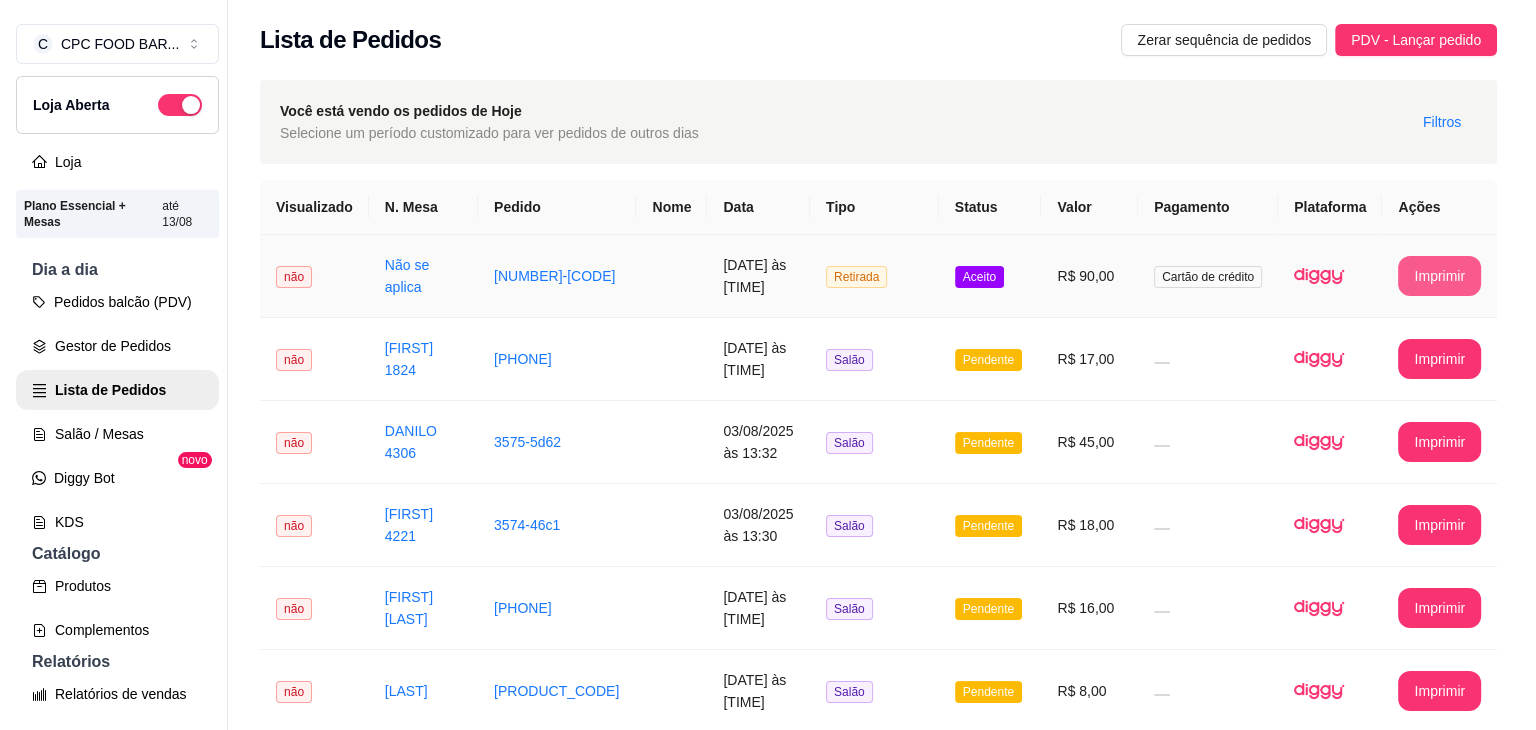 scroll, scrollTop: 0, scrollLeft: 0, axis: both 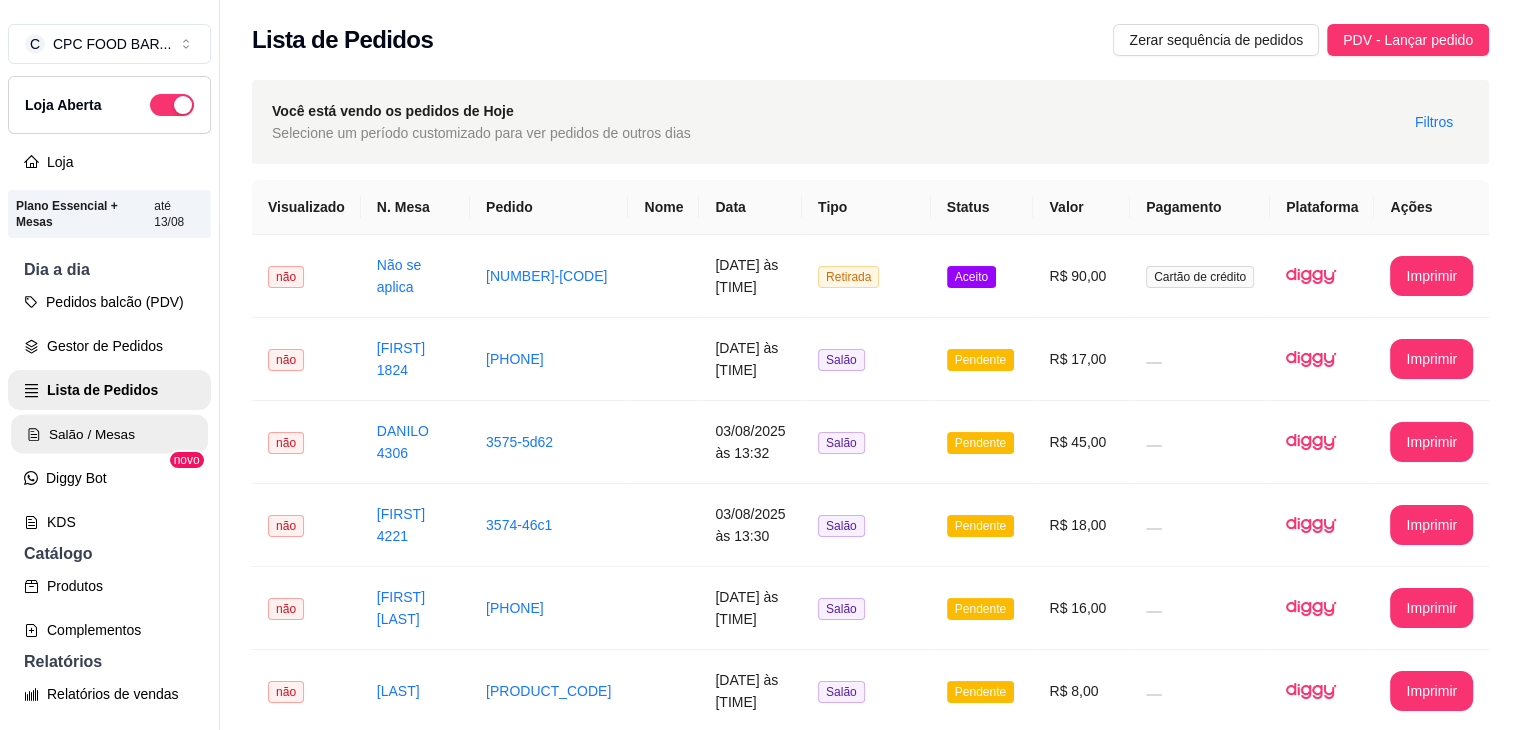 click on "Salão / Mesas" at bounding box center (109, 434) 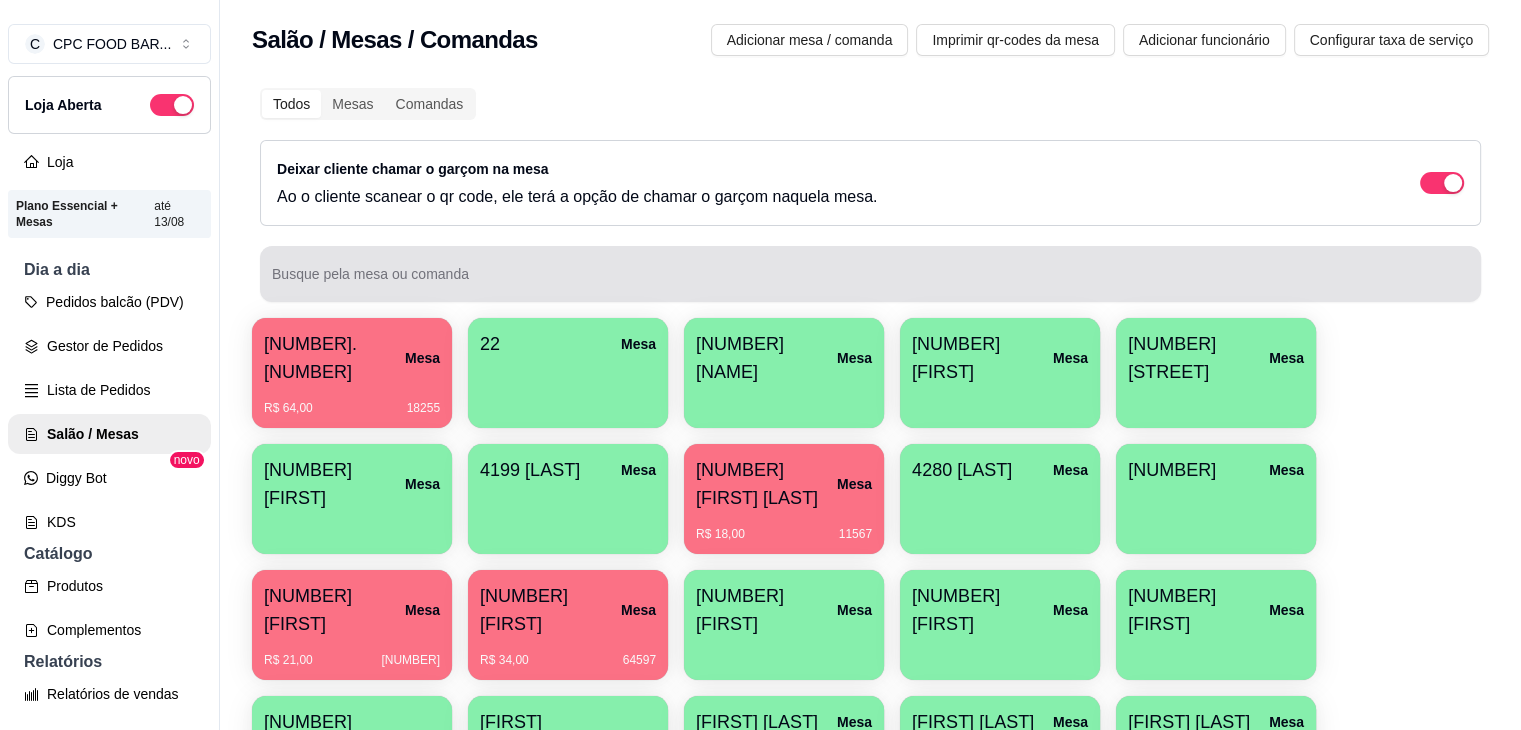 click at bounding box center (870, 274) 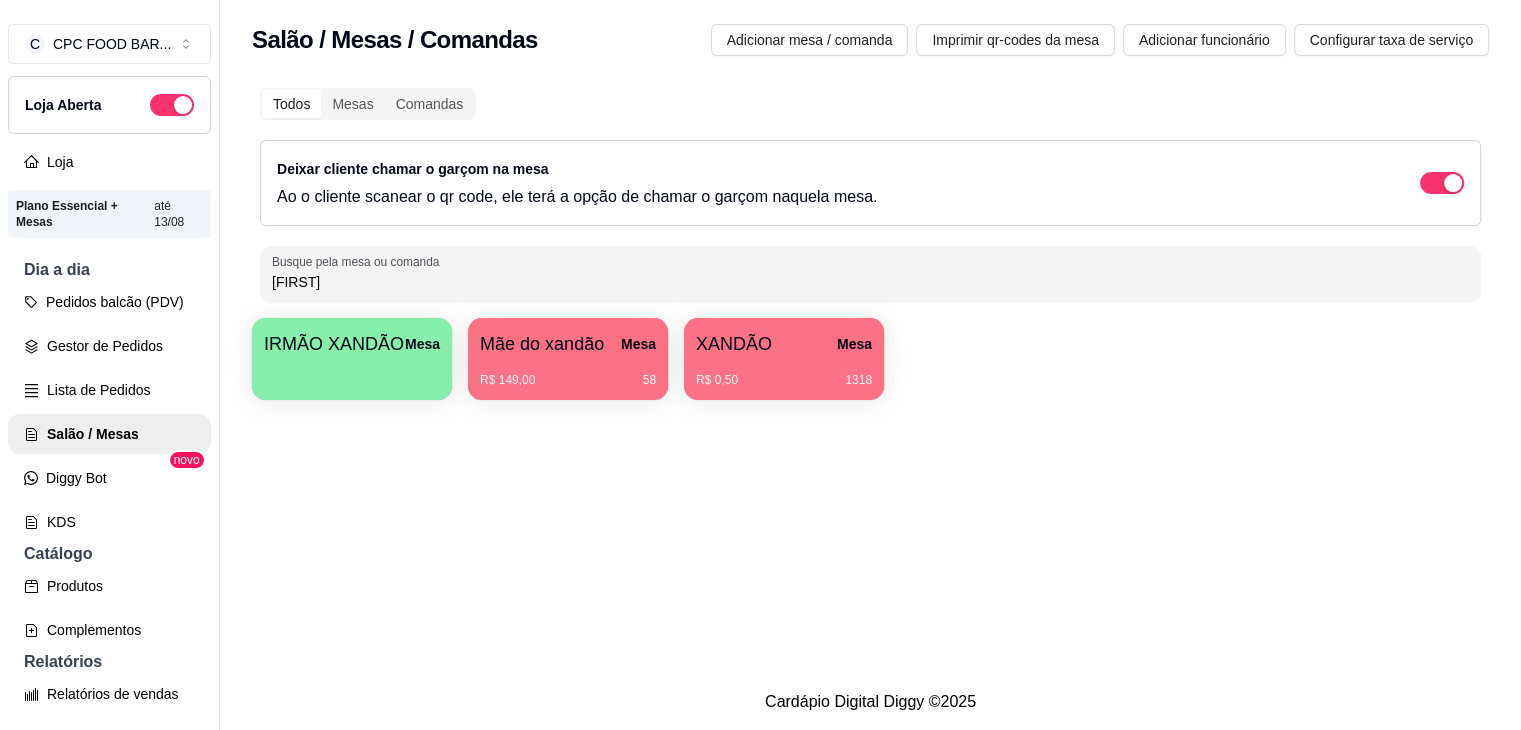 type on "[FIRST]" 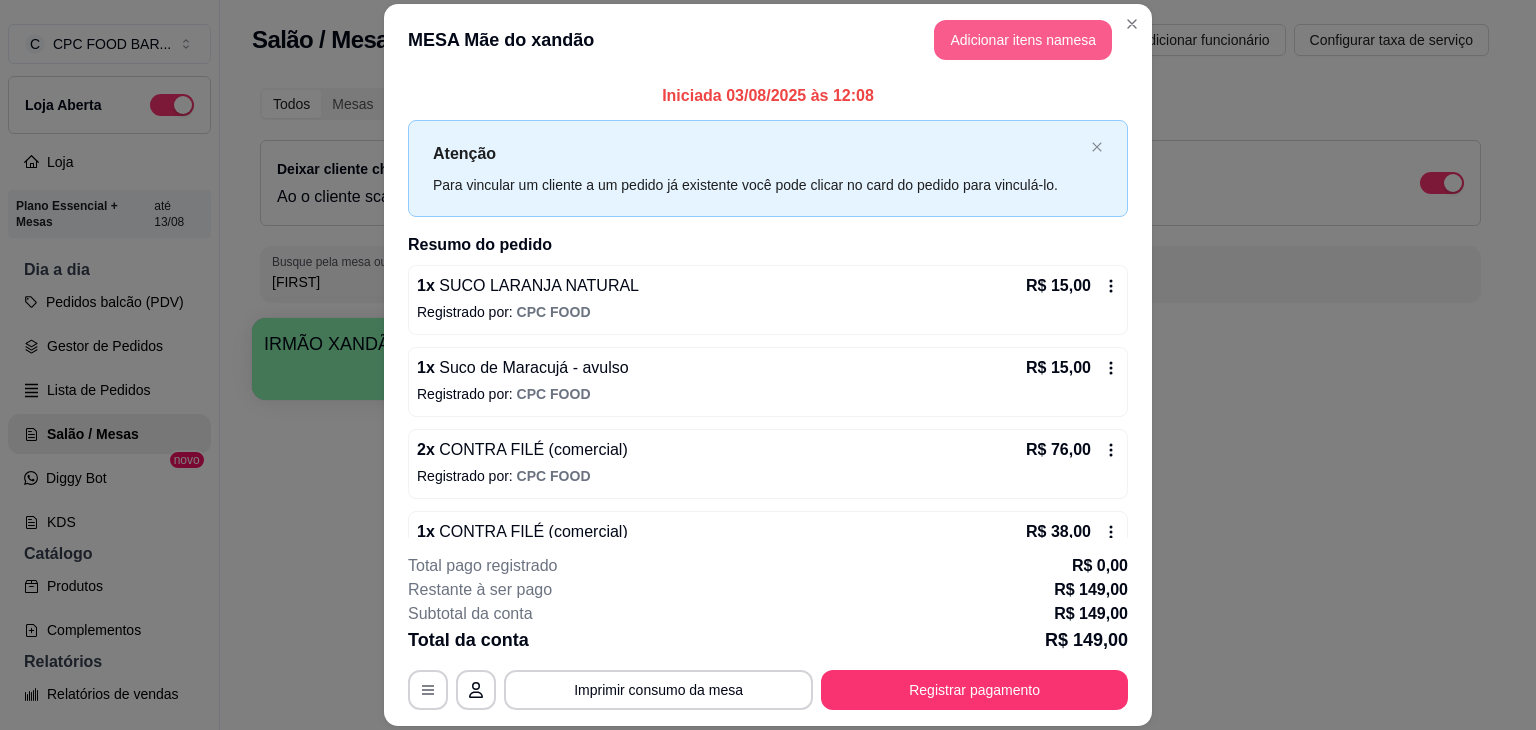 click on "Adicionar itens na  mesa" at bounding box center (1023, 40) 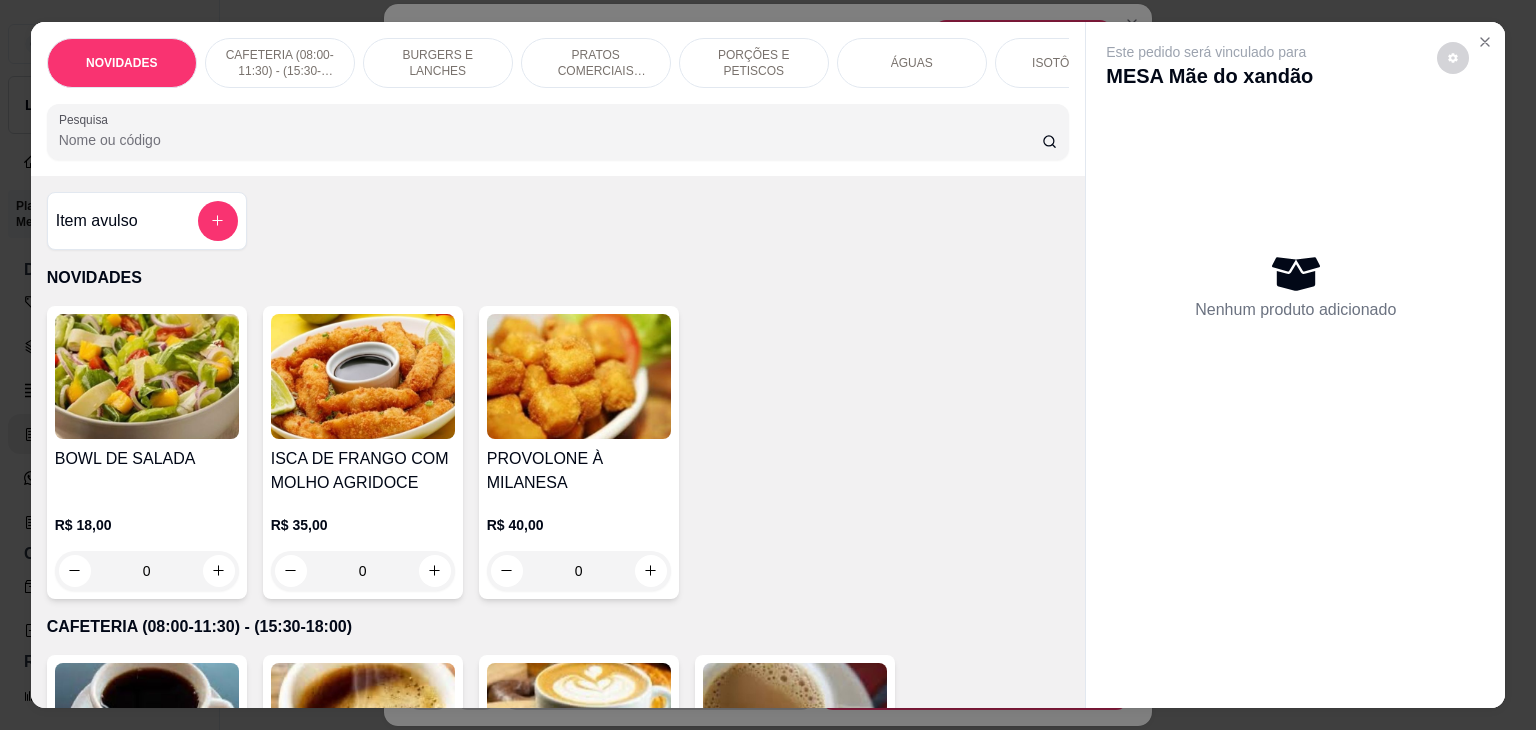 click on "Pesquisa" at bounding box center (550, 140) 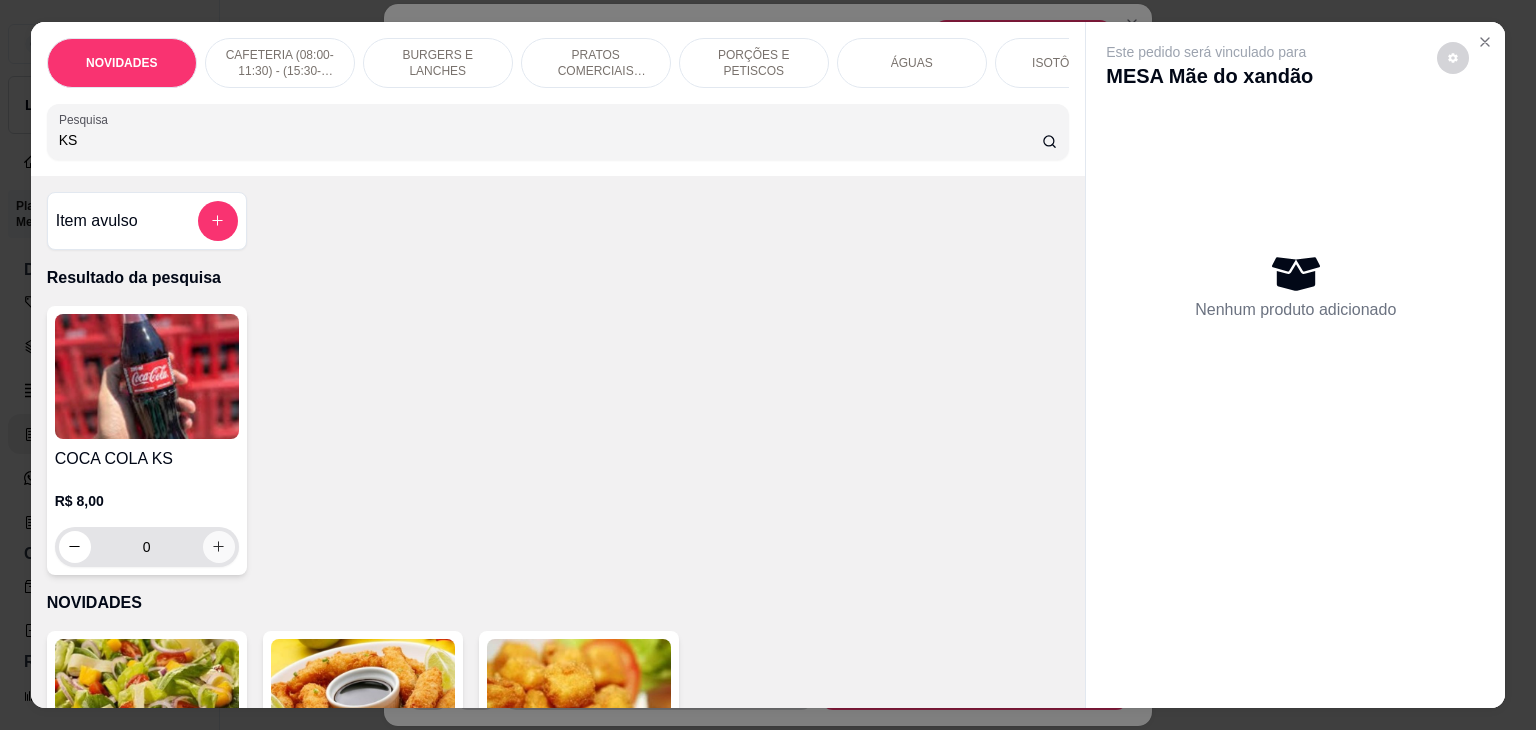 type on "KS" 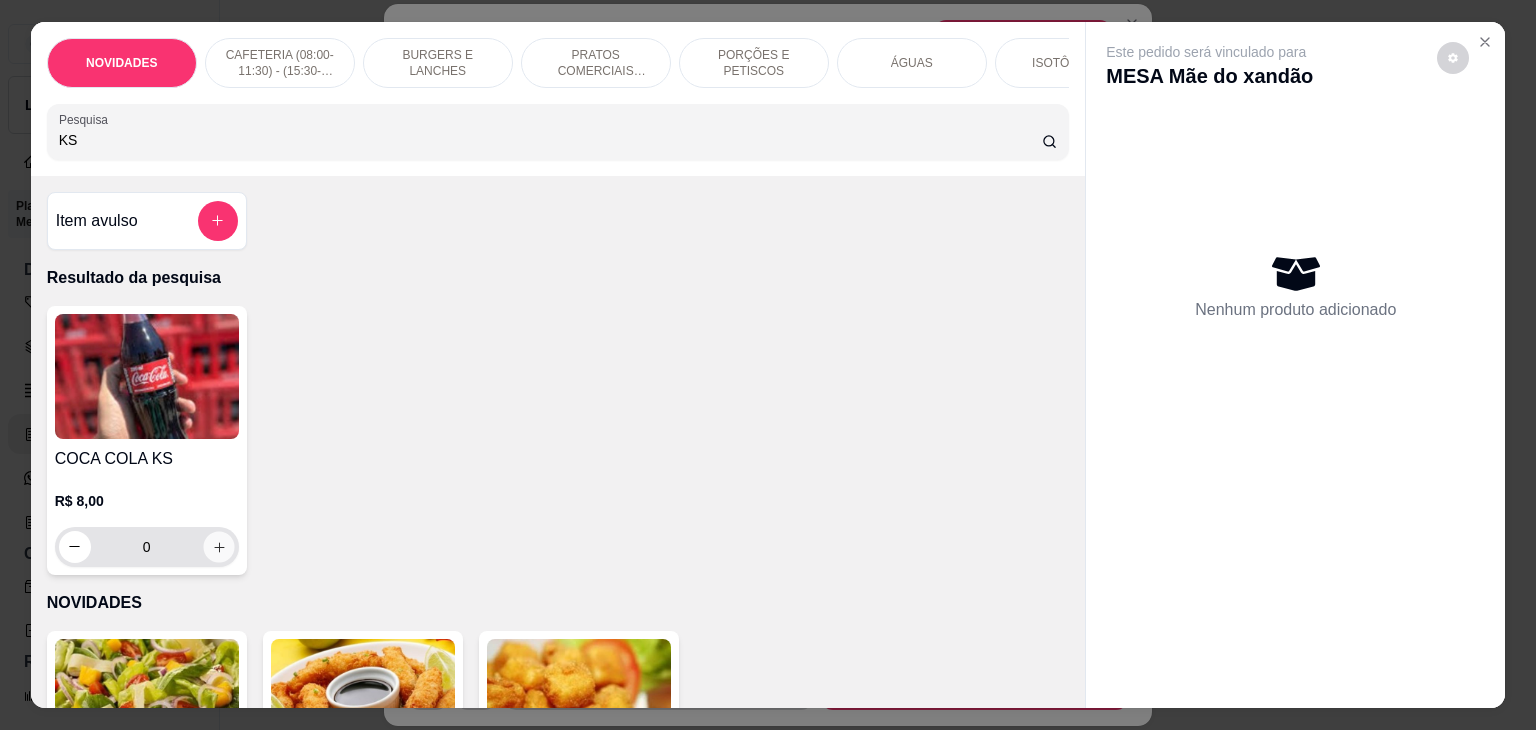 click 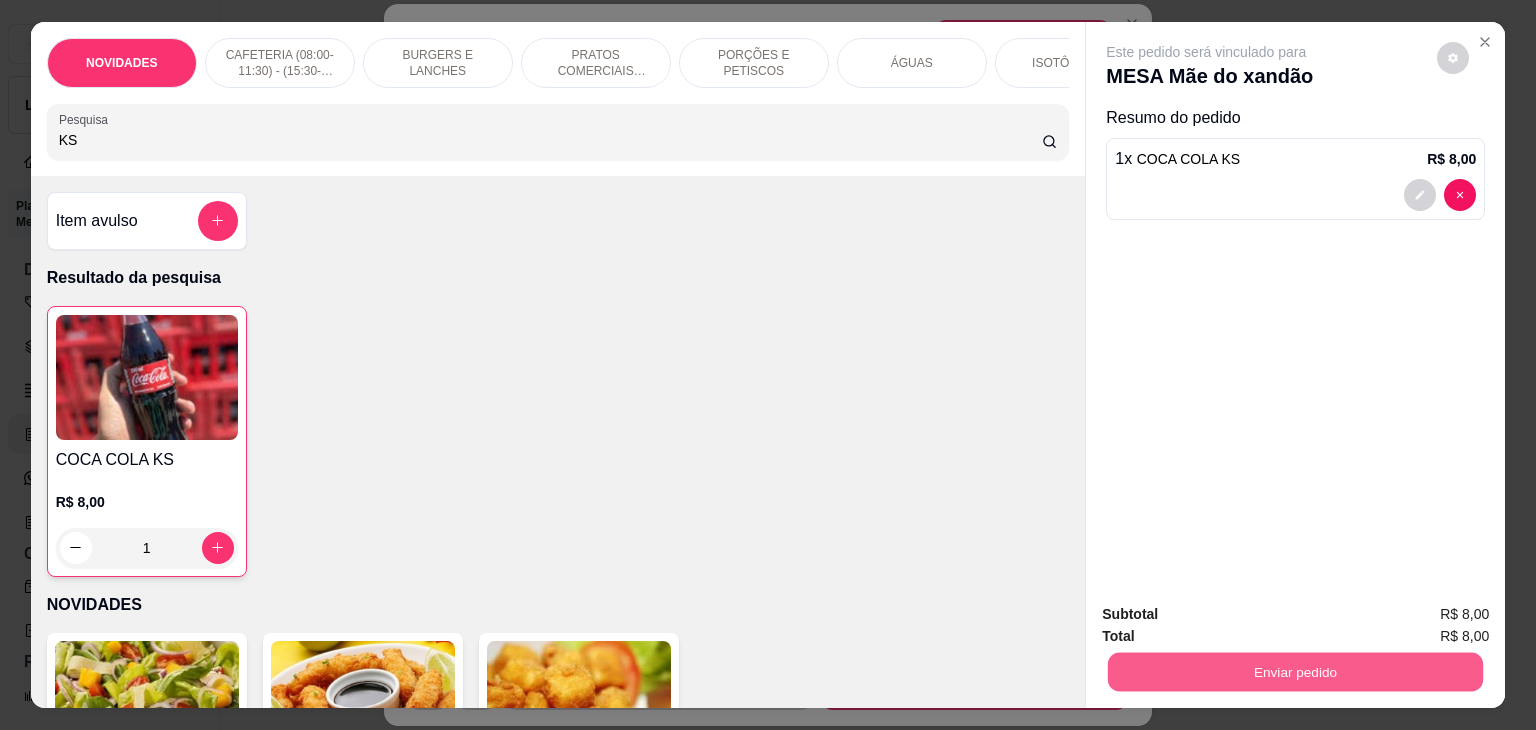 click on "Enviar pedido" at bounding box center [1295, 672] 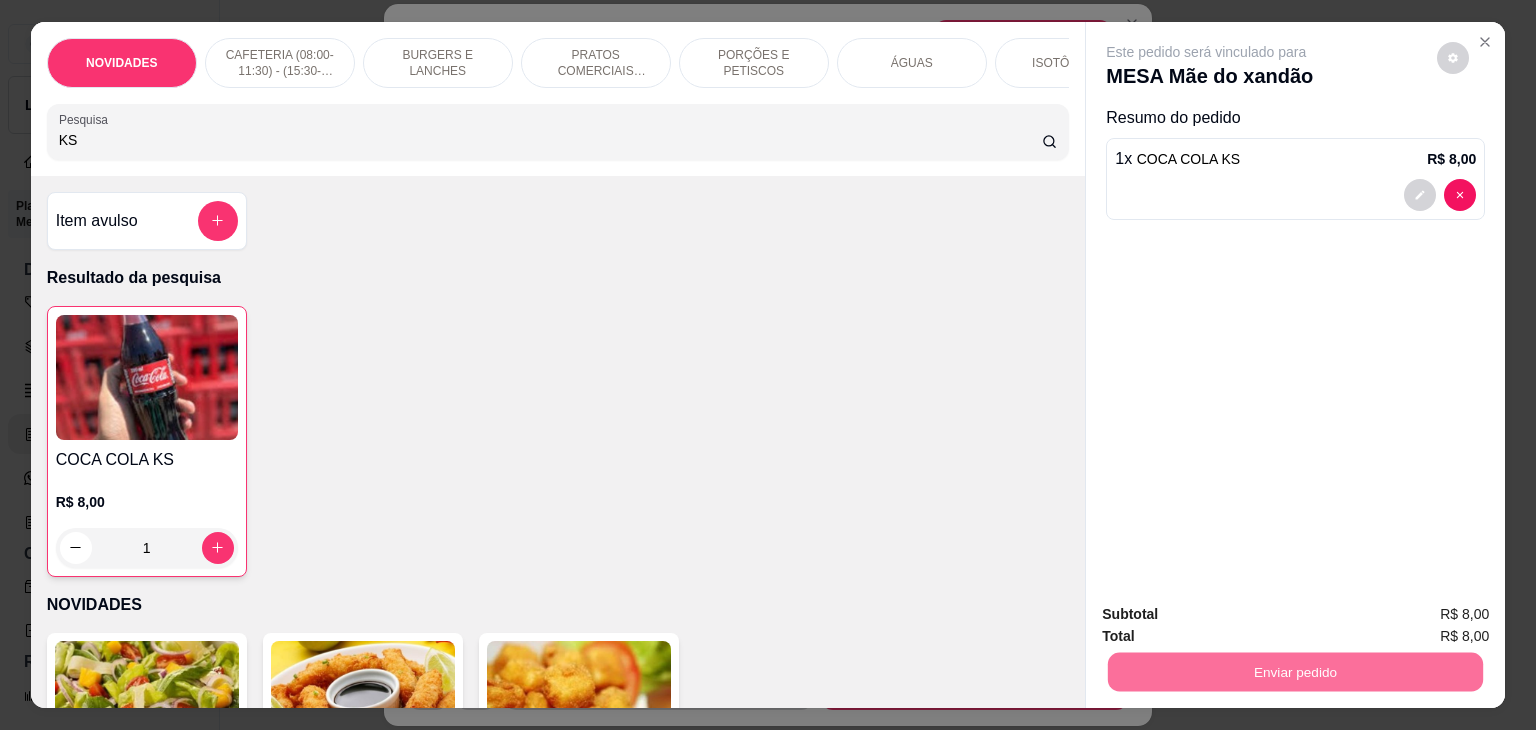 click on "Não registrar e enviar pedido" at bounding box center [1229, 614] 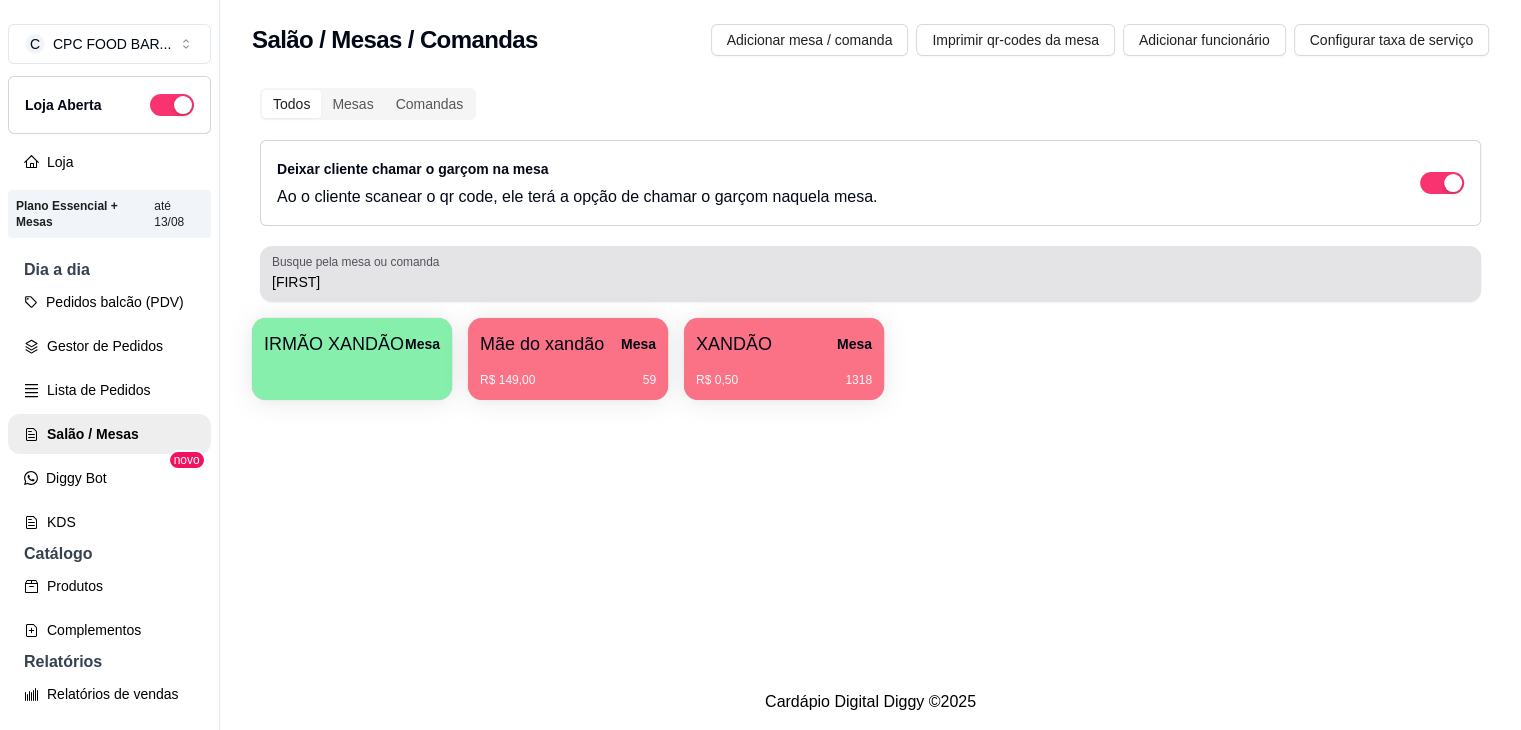 click on "[FIRST]" at bounding box center (870, 274) 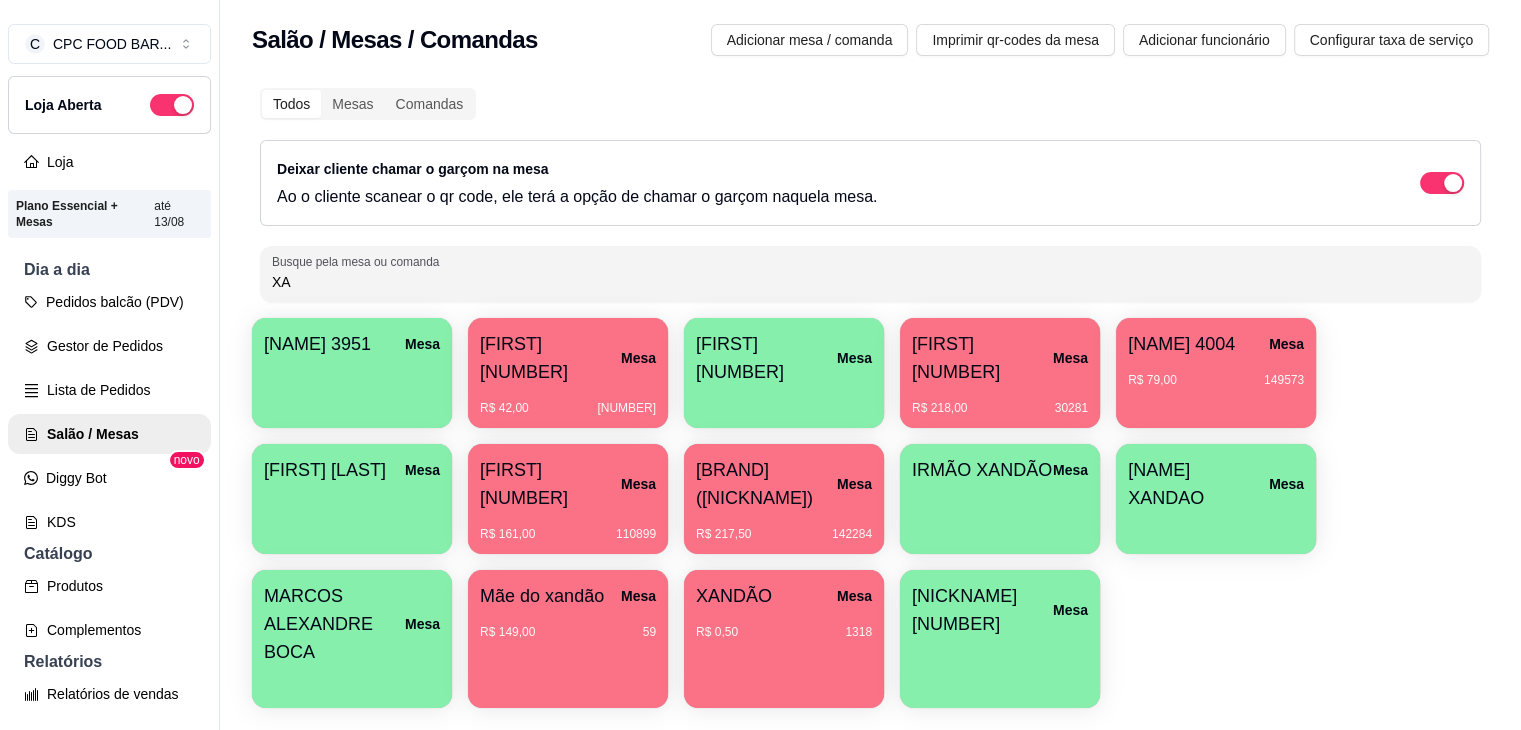 type on "X" 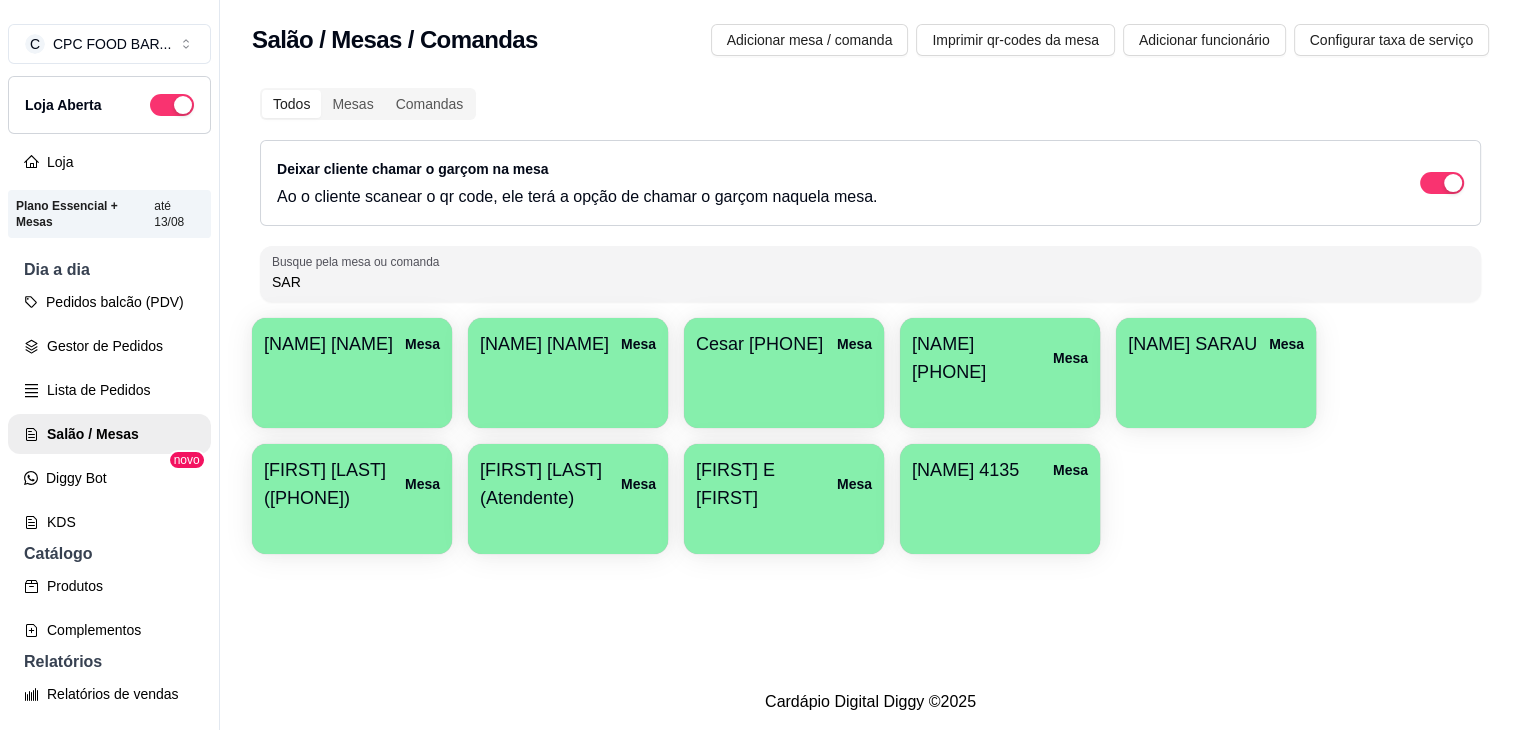 click on "[FIRST] [NUMBER] Mesa" at bounding box center [1000, 499] 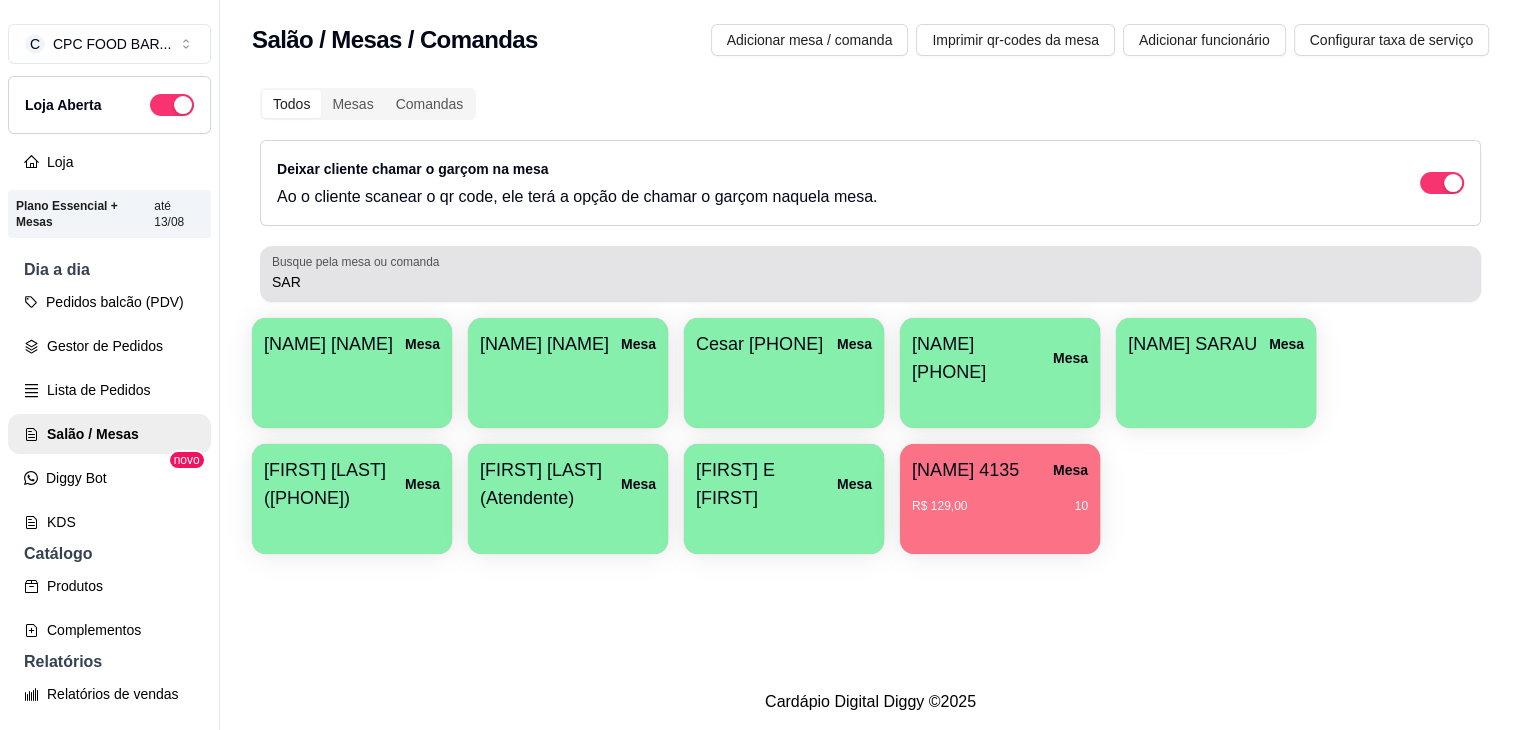click on "SAR" at bounding box center (870, 274) 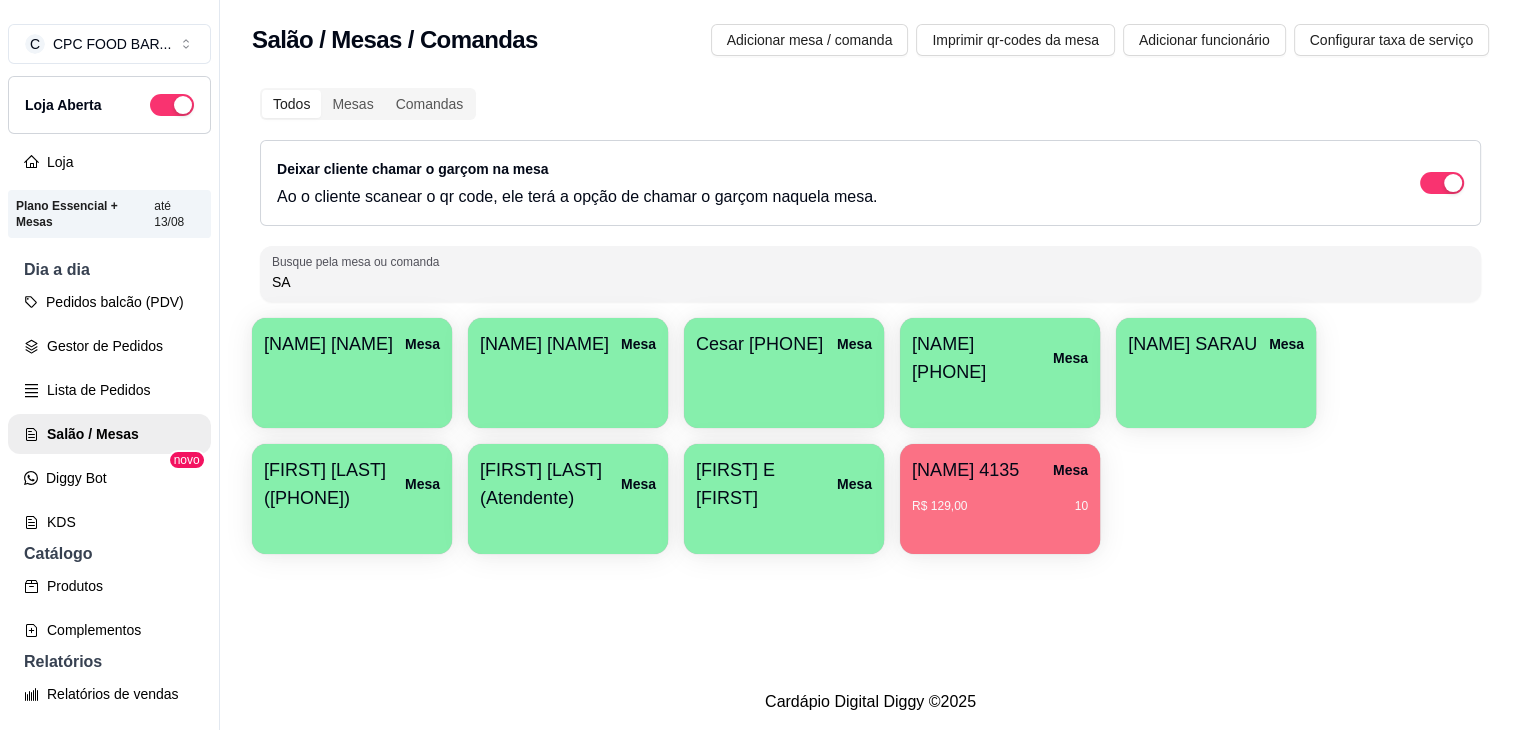 type on "S" 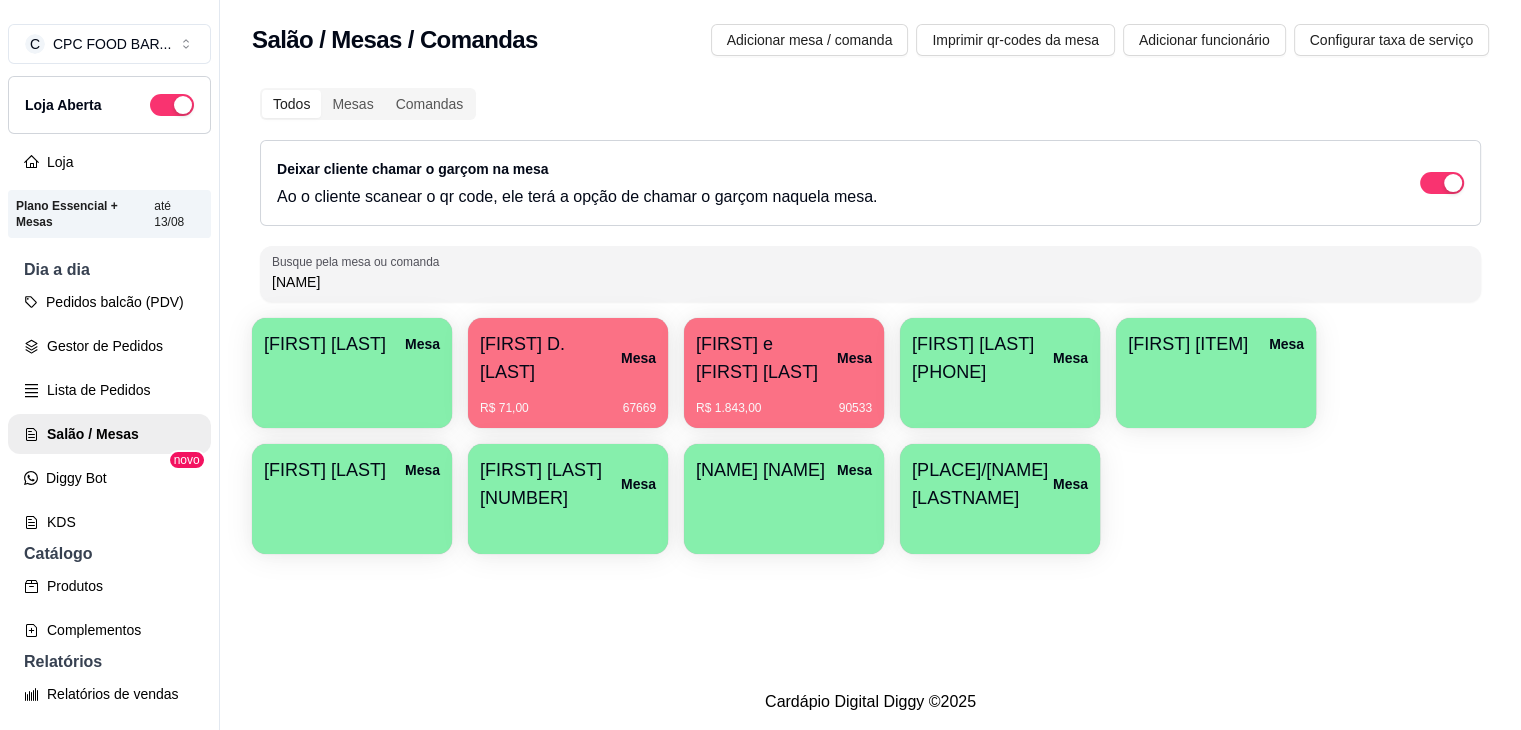 type on "[NAME]" 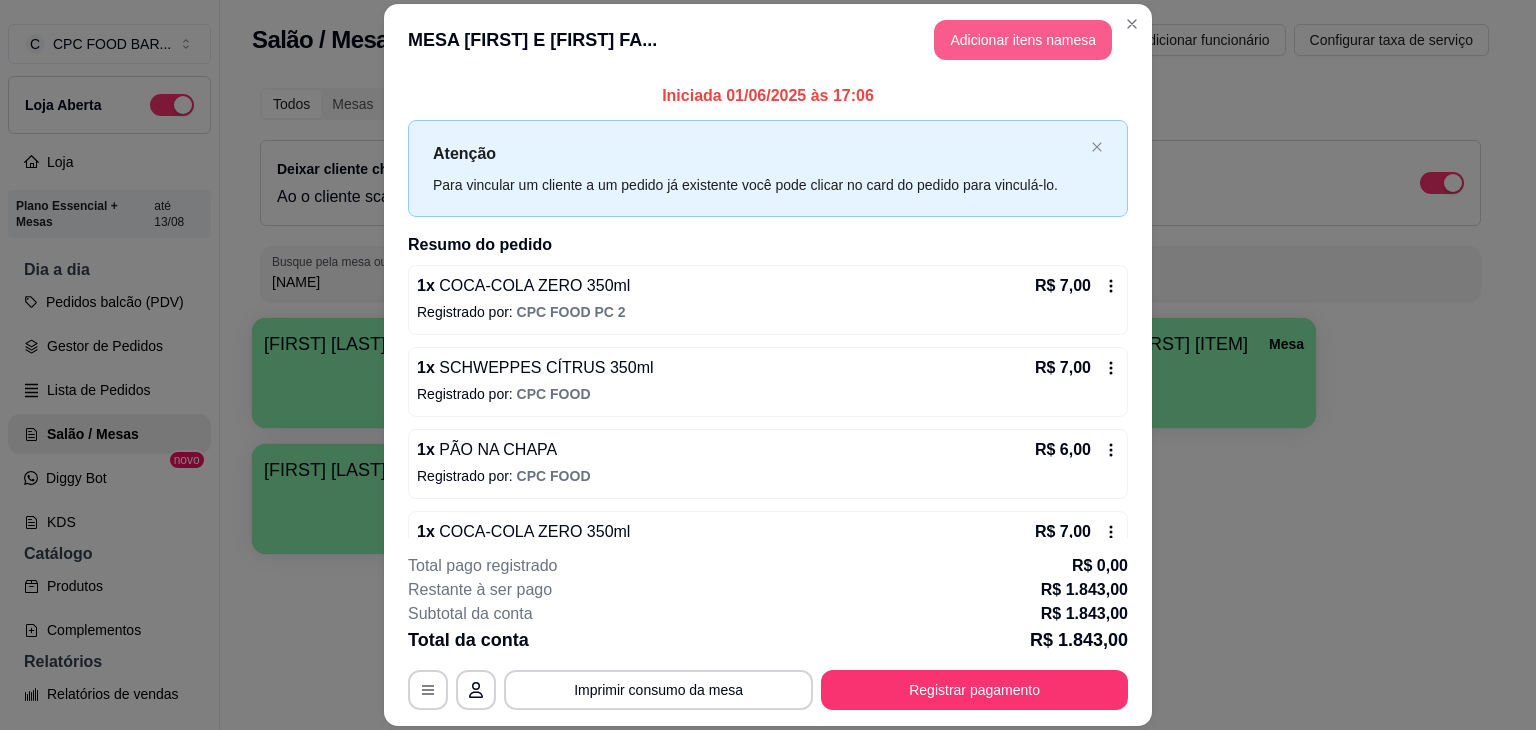 click on "Adicionar itens na  mesa" at bounding box center [1023, 40] 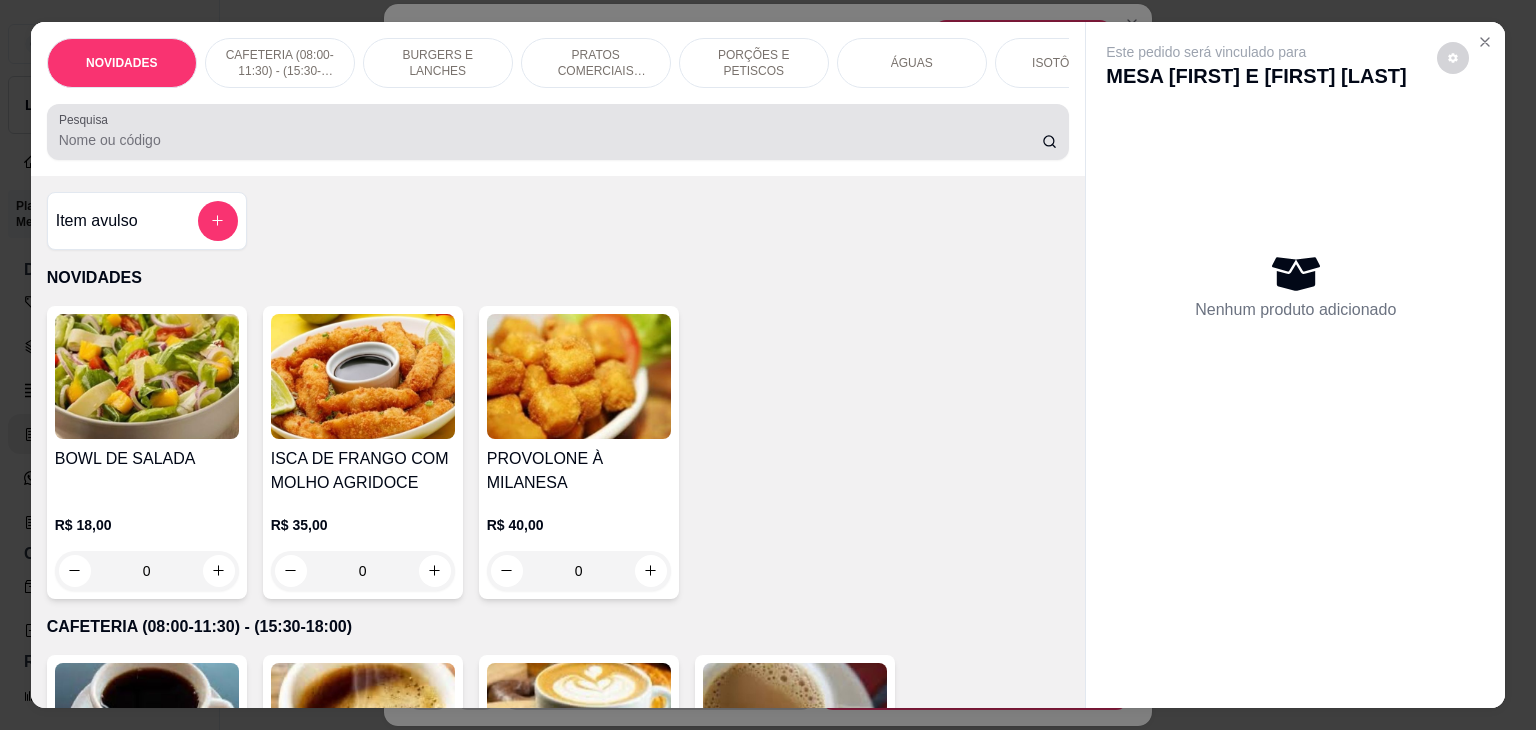 click at bounding box center (558, 132) 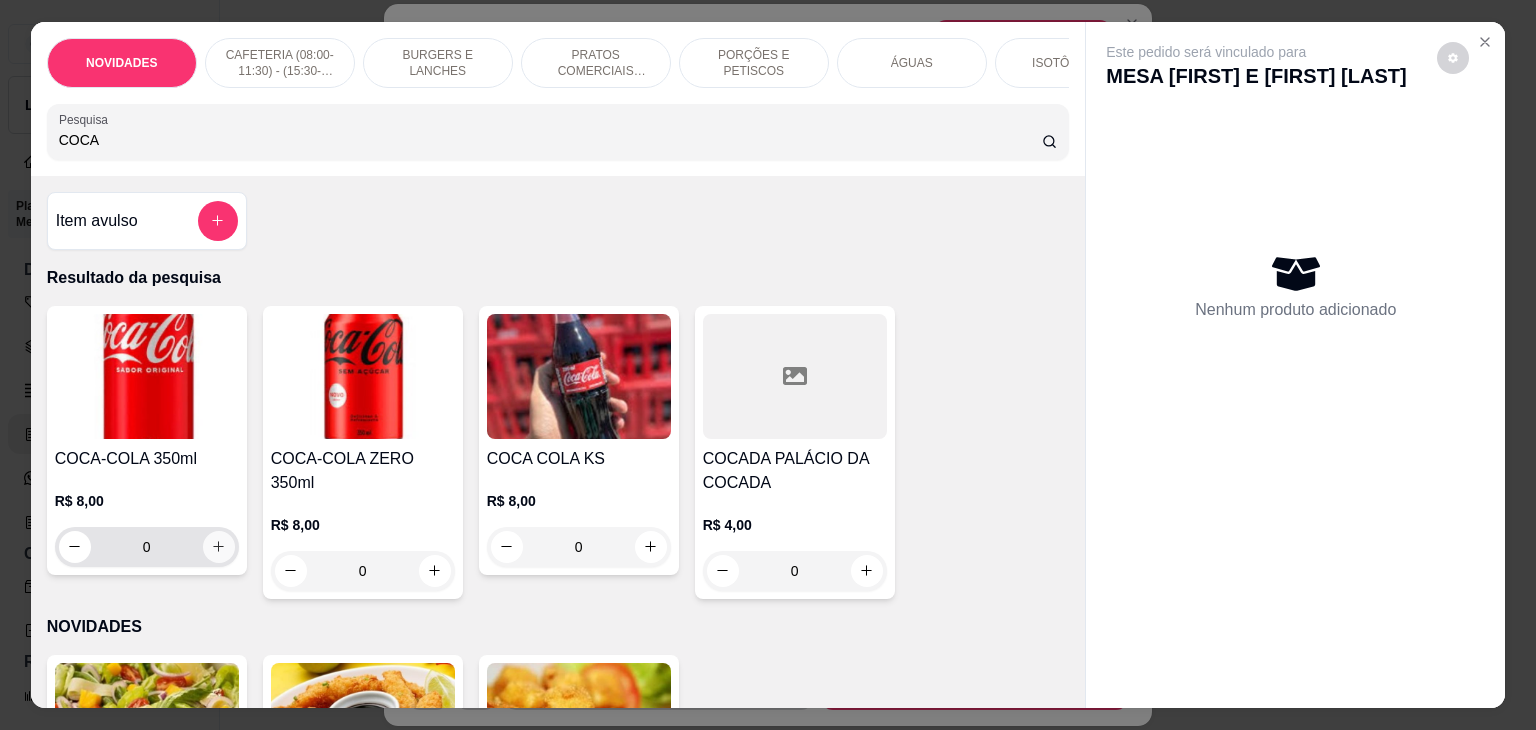 type on "COCA" 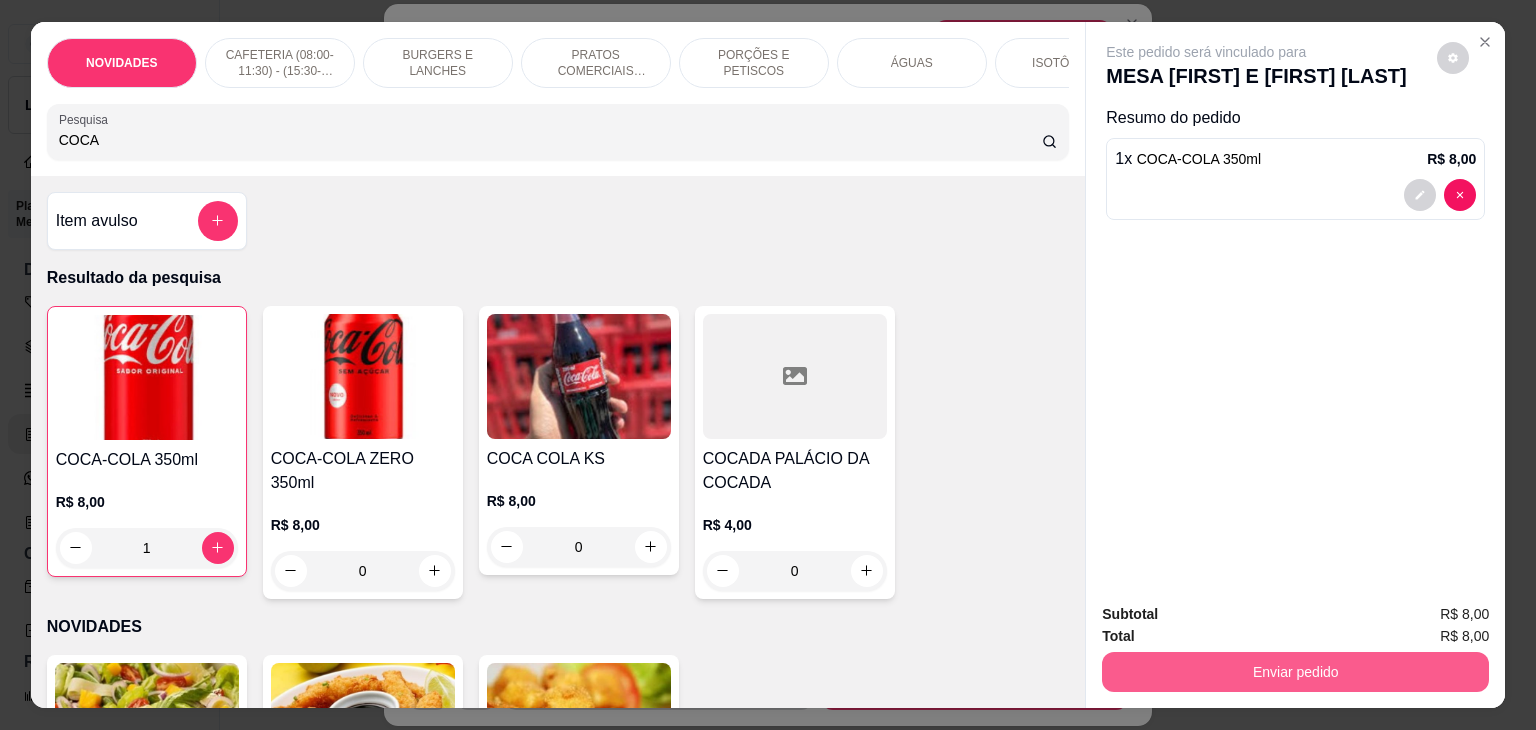 click on "Enviar pedido" at bounding box center [1295, 672] 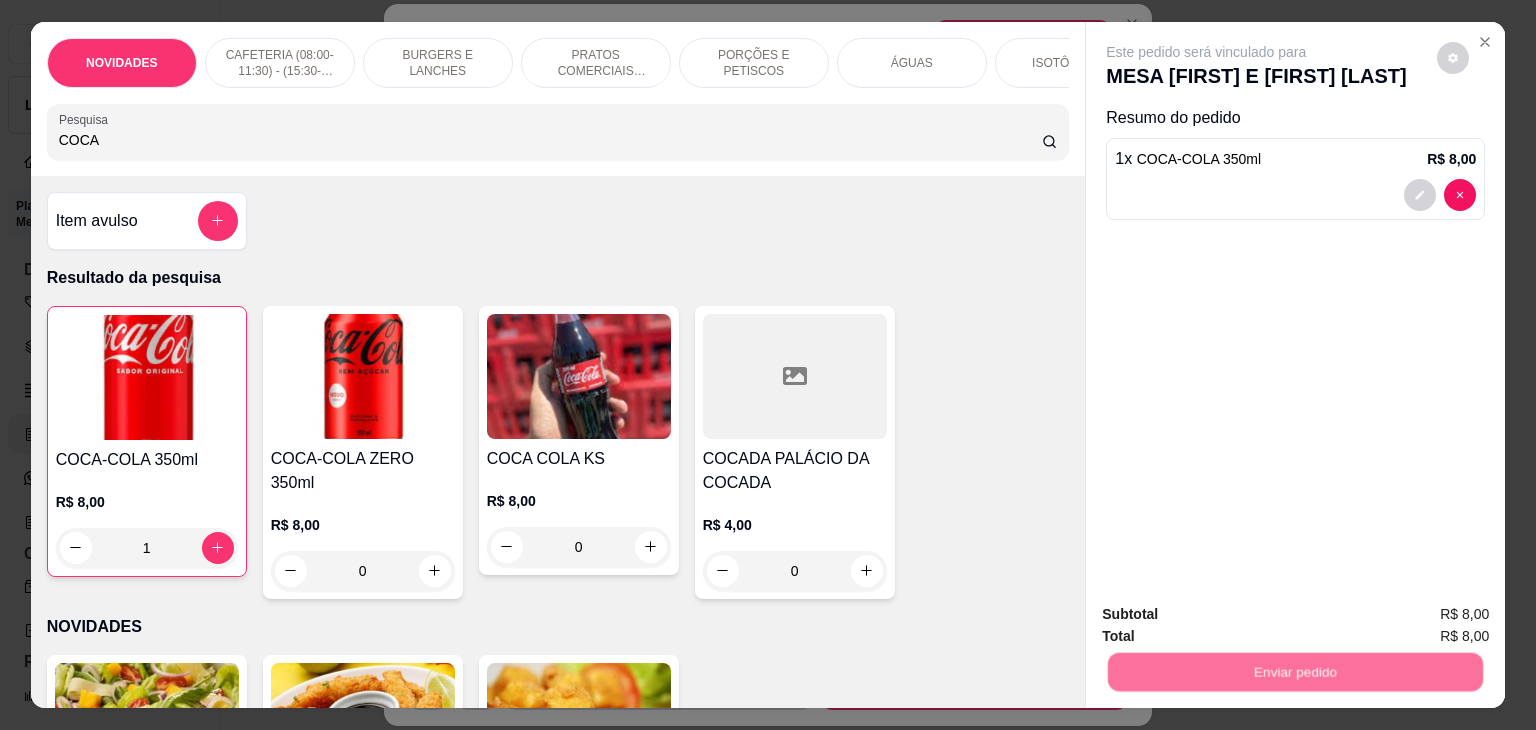 click on "Não registrar e enviar pedido" at bounding box center [1229, 615] 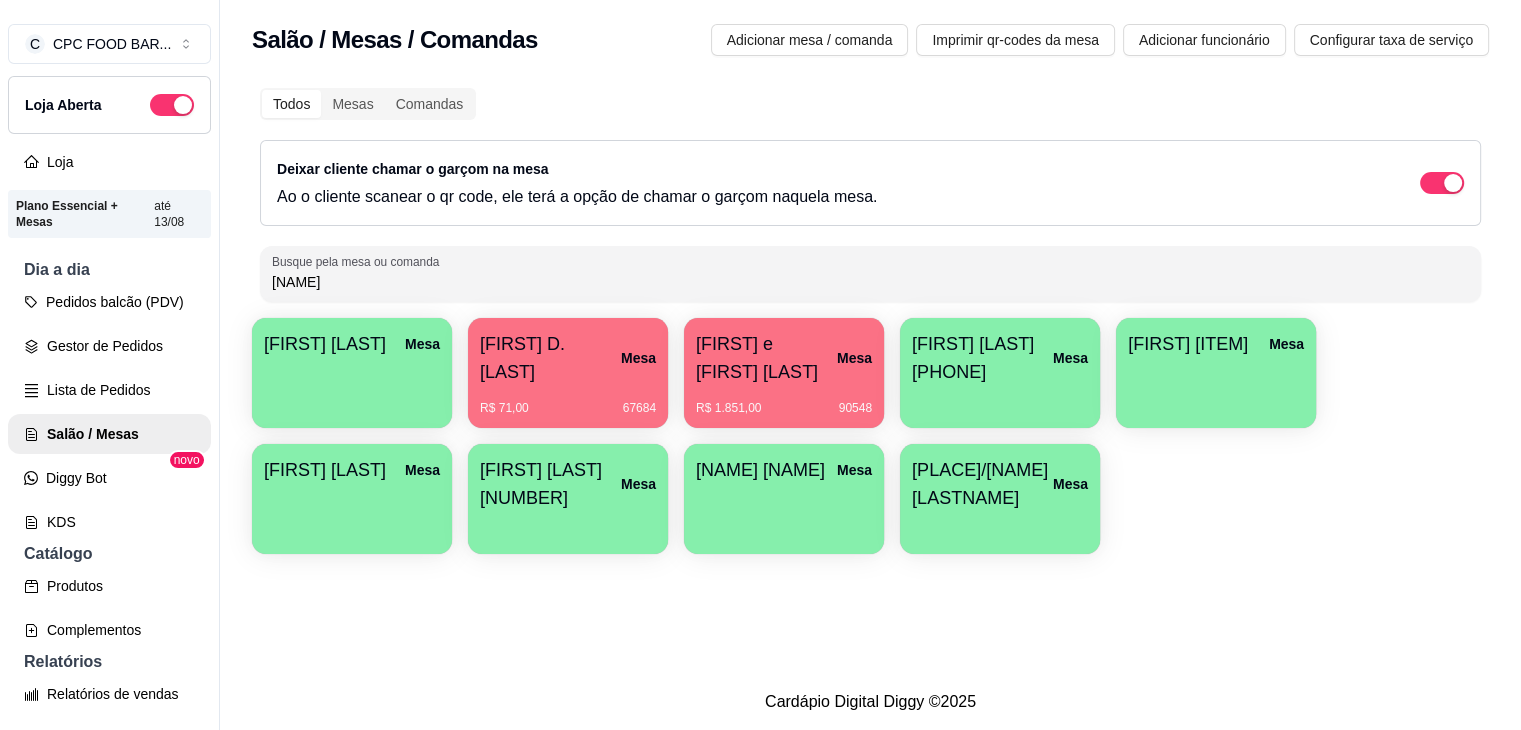 click on "[NAME]" at bounding box center [870, 282] 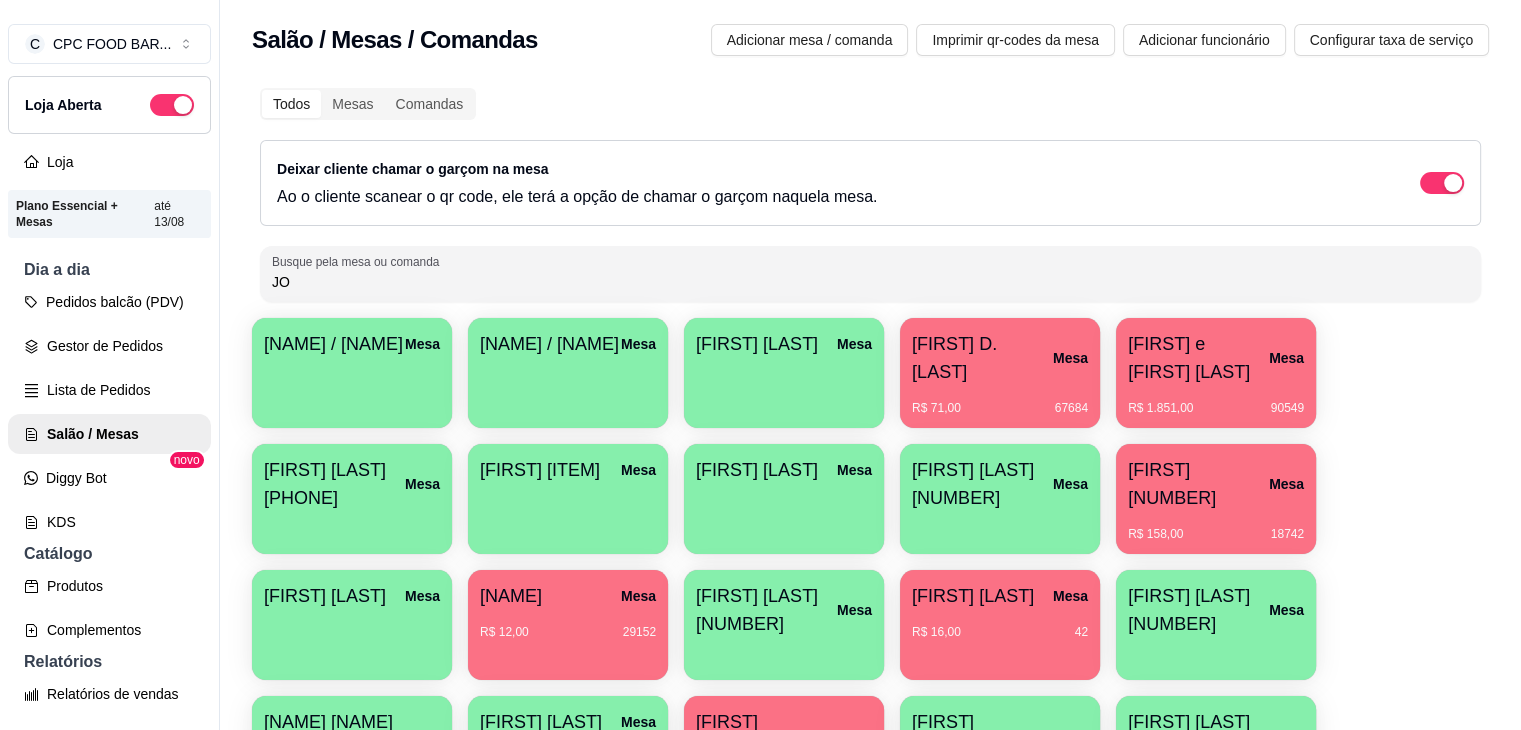 type on "J" 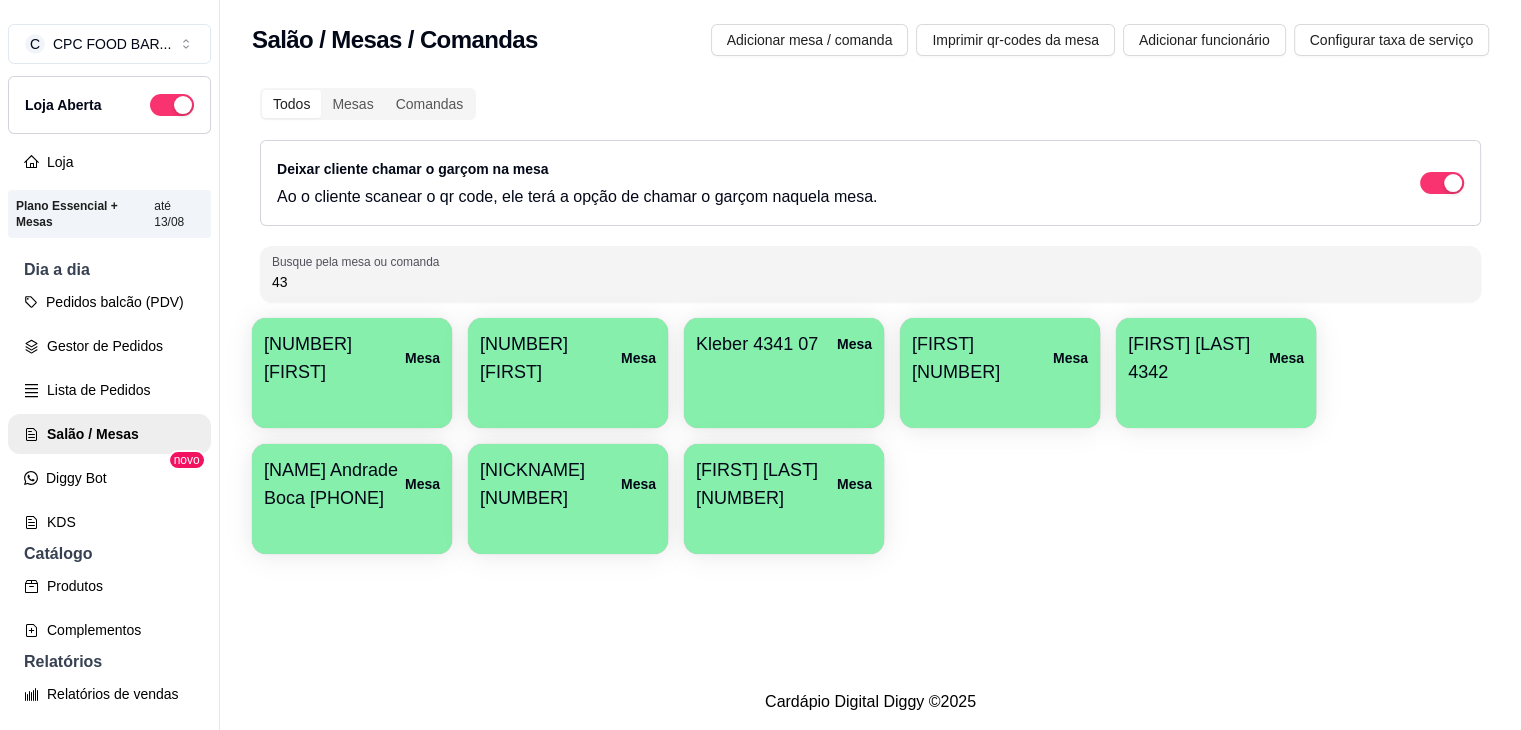 type on "4" 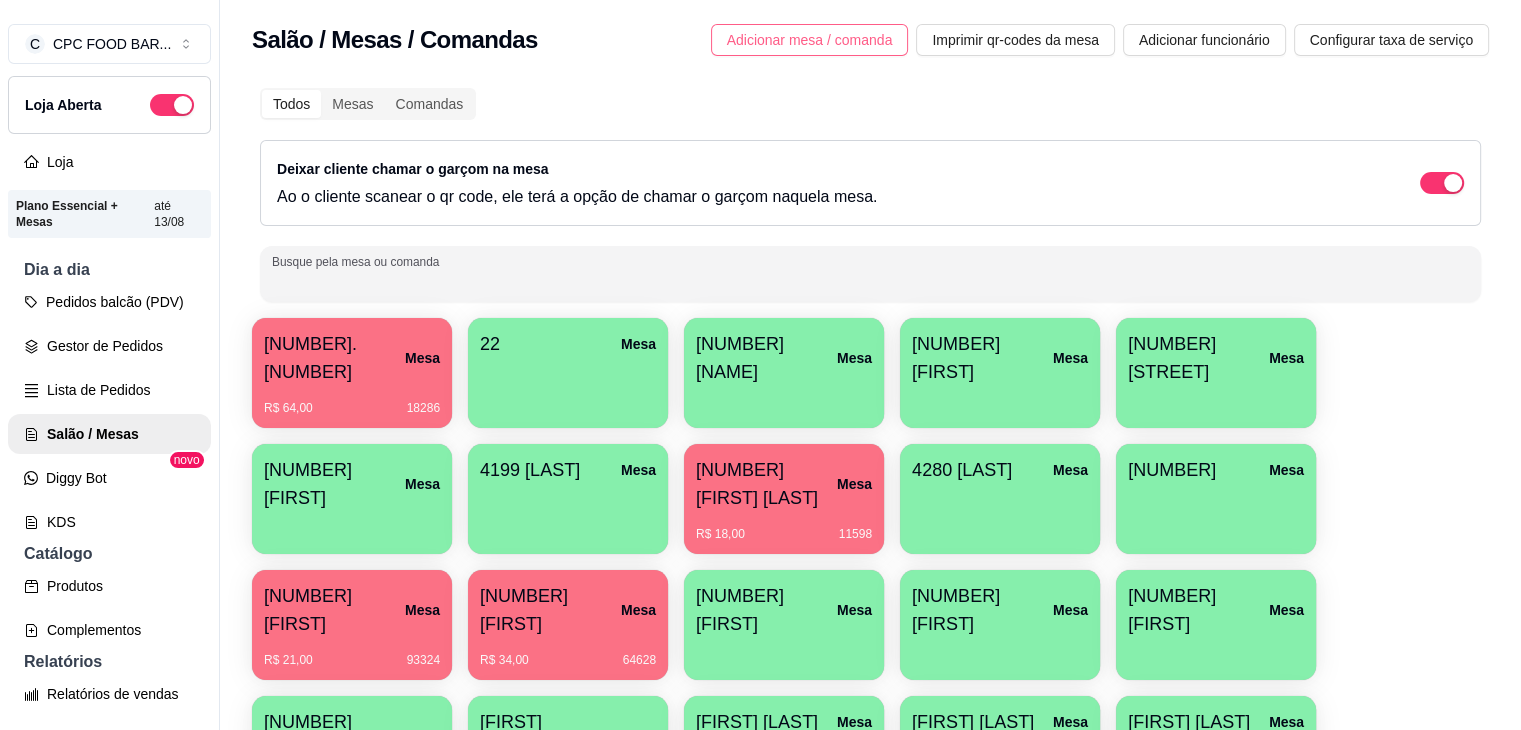 type 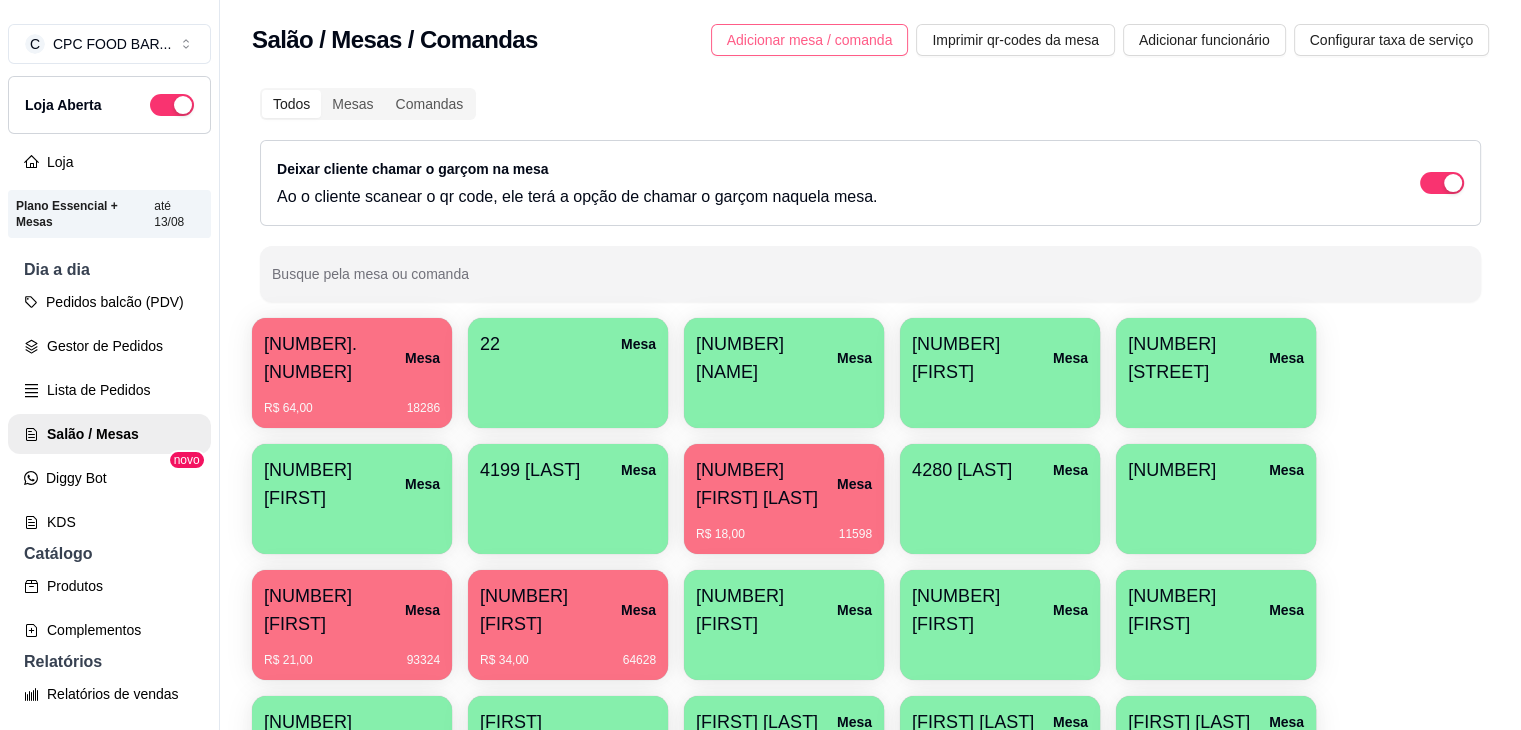 click on "Adicionar mesa / comanda" at bounding box center (810, 40) 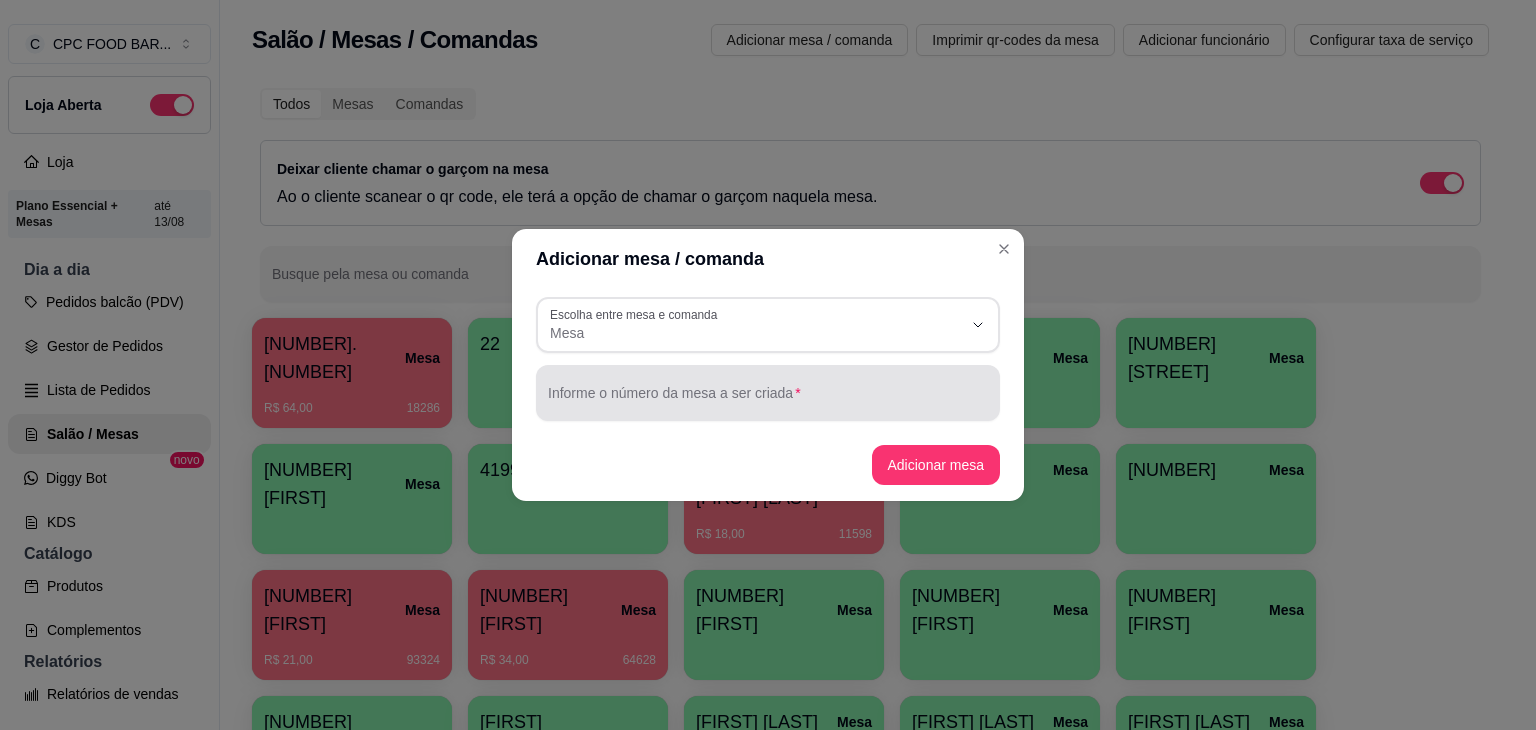 click at bounding box center (768, 393) 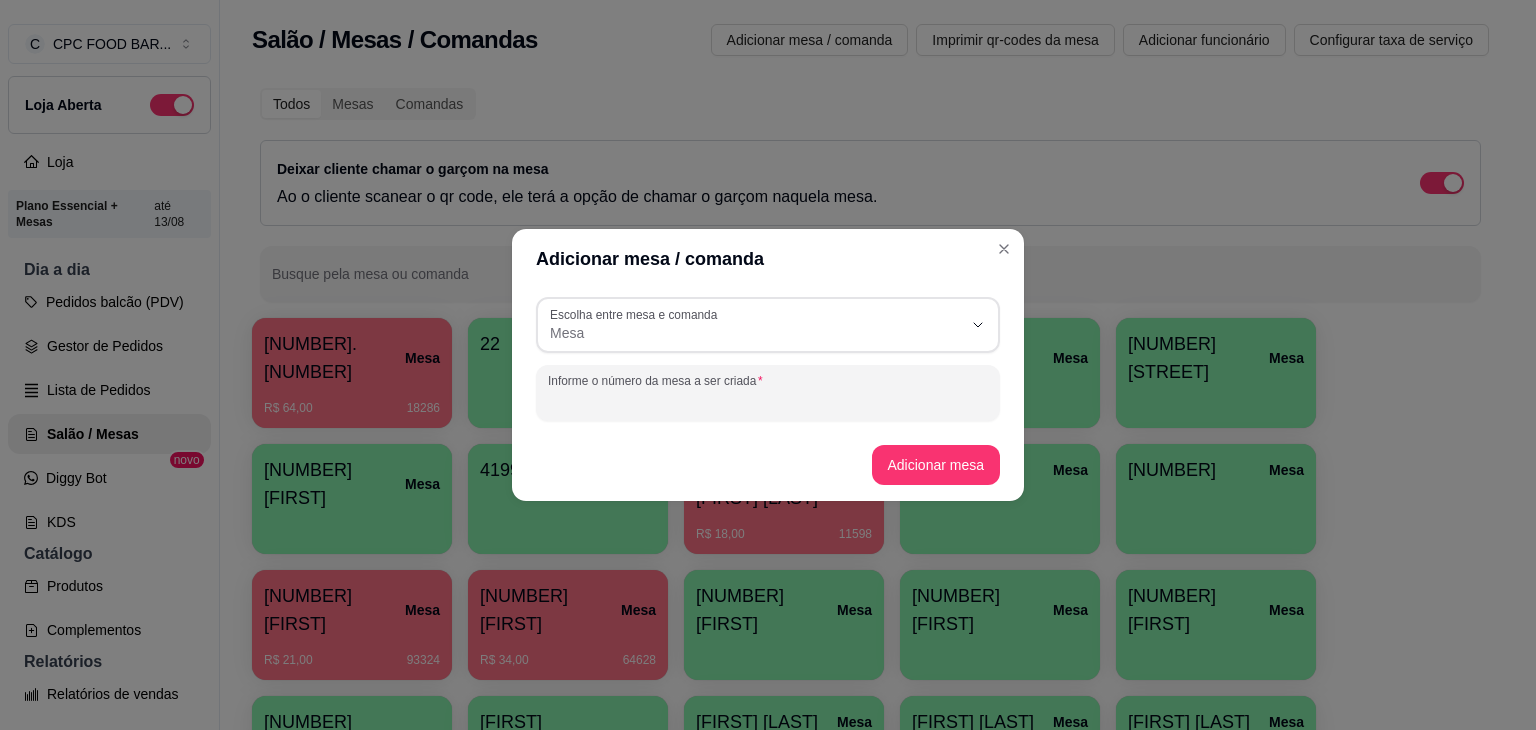 click on "Informe o número da mesa a ser criada" at bounding box center [768, 401] 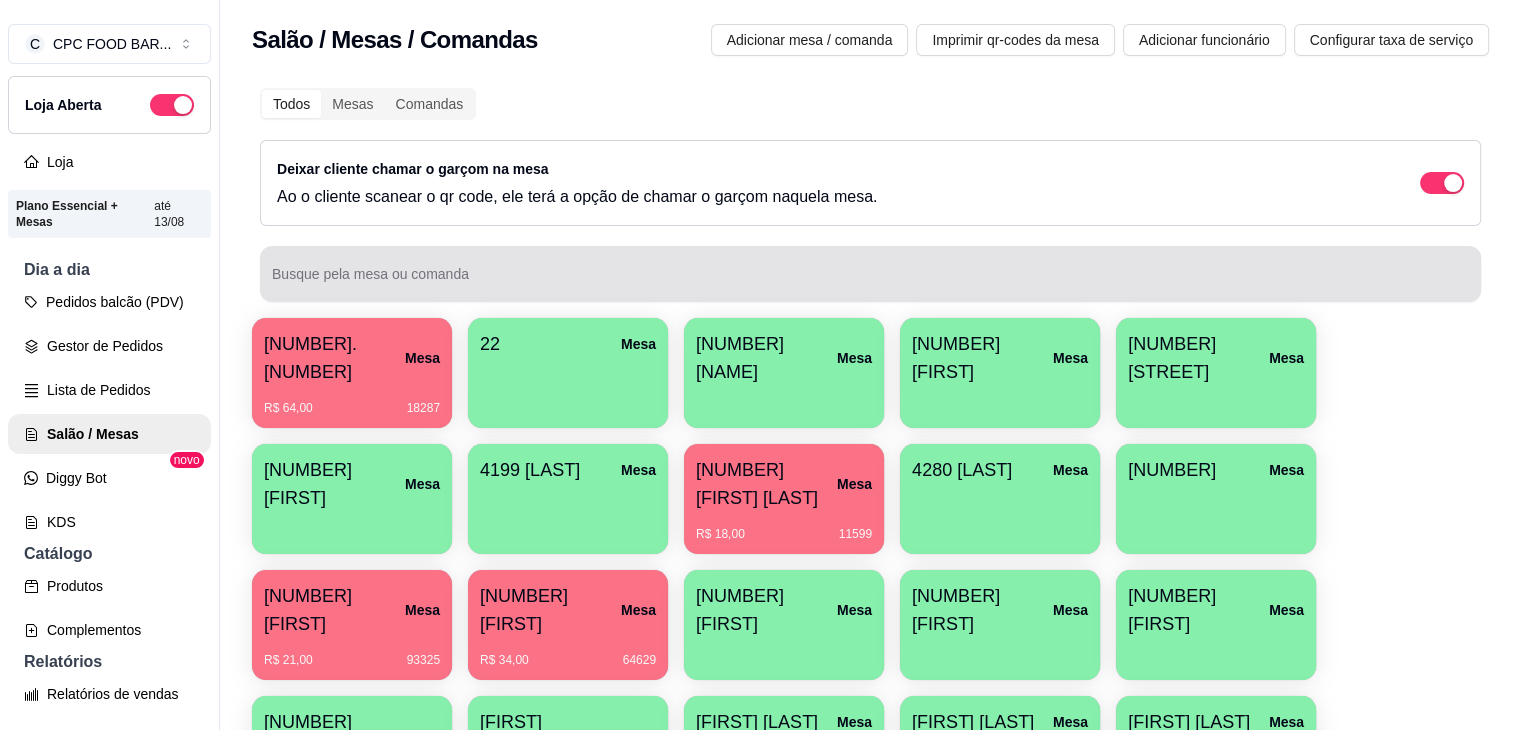 click on "Busque pela mesa ou comanda" at bounding box center (870, 274) 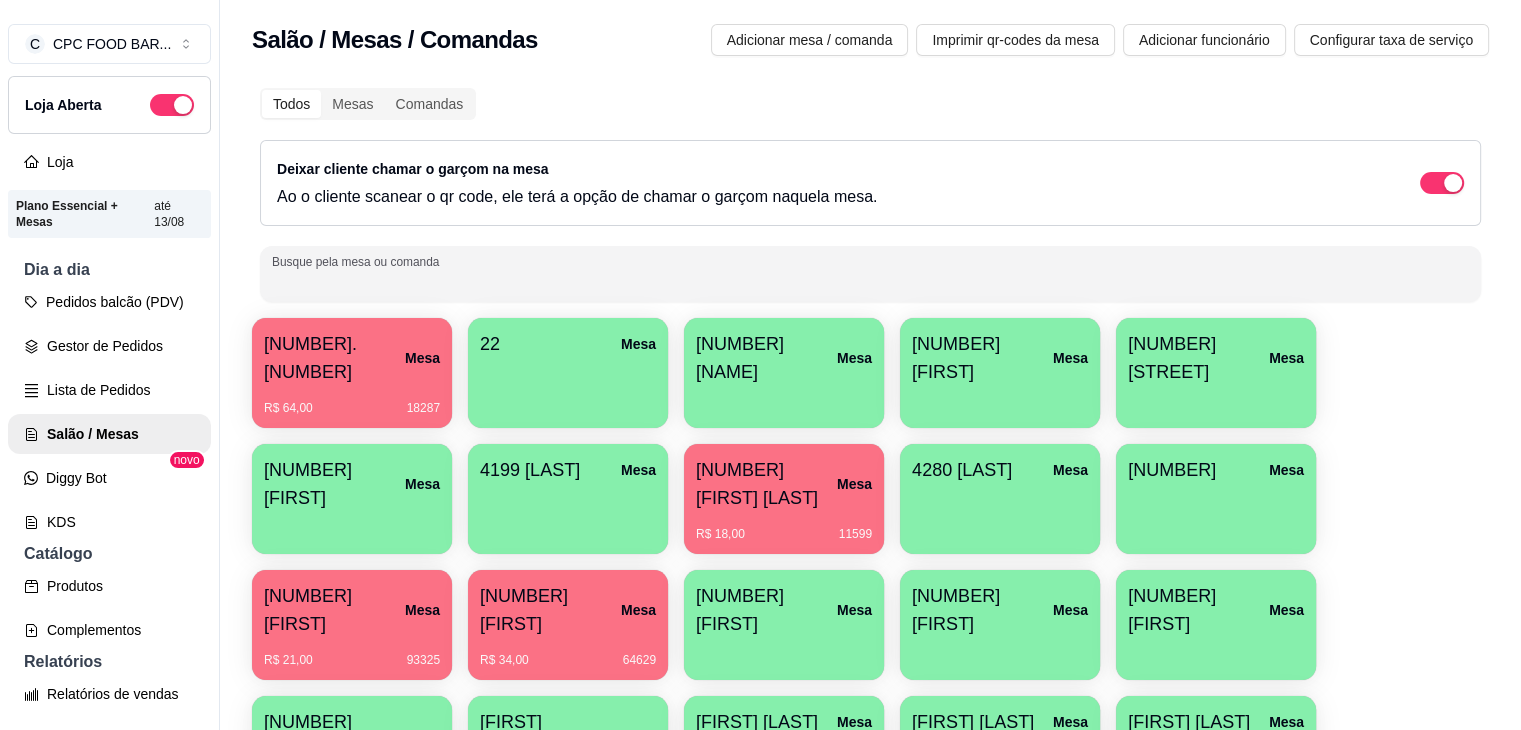 click on "Busque pela mesa ou comanda" at bounding box center (870, 282) 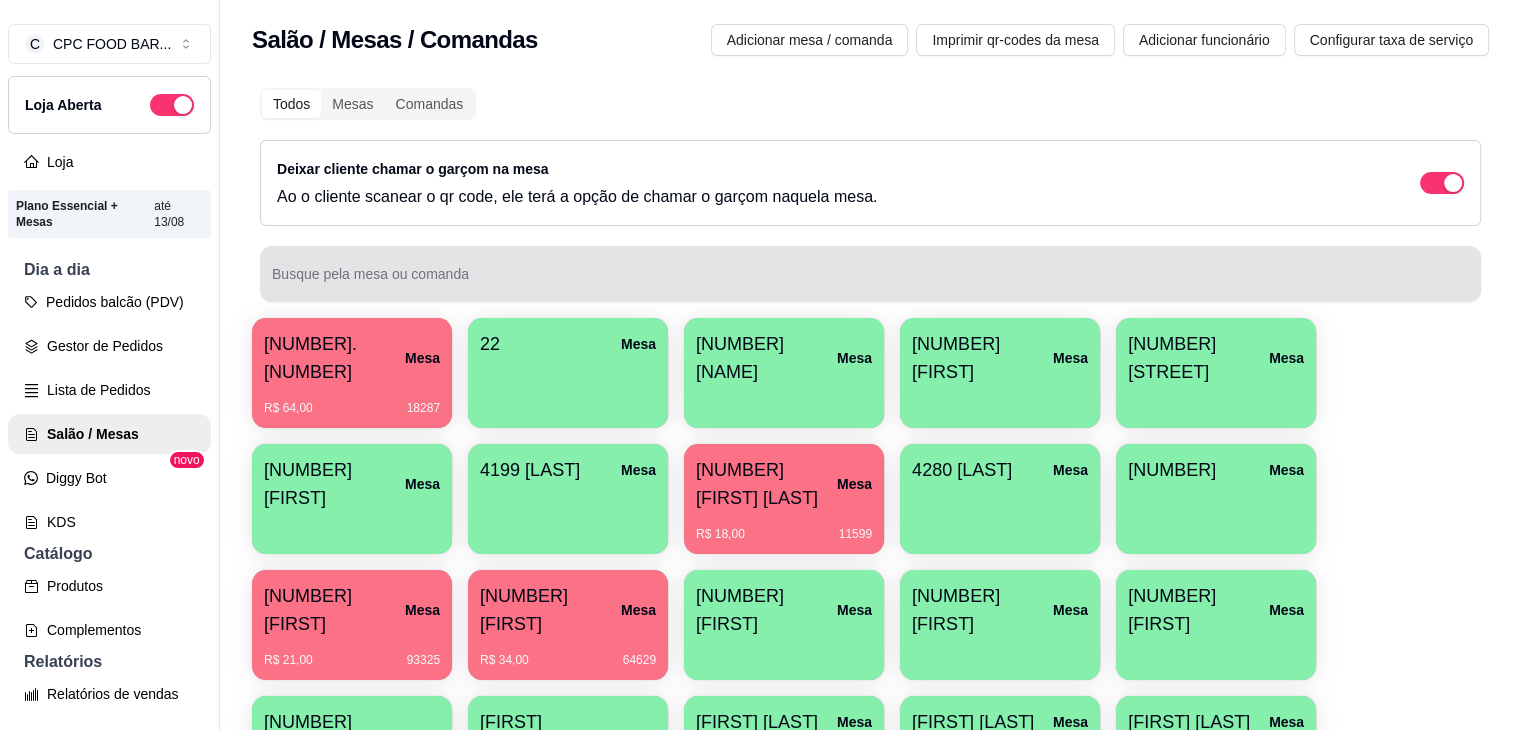 click at bounding box center (870, 274) 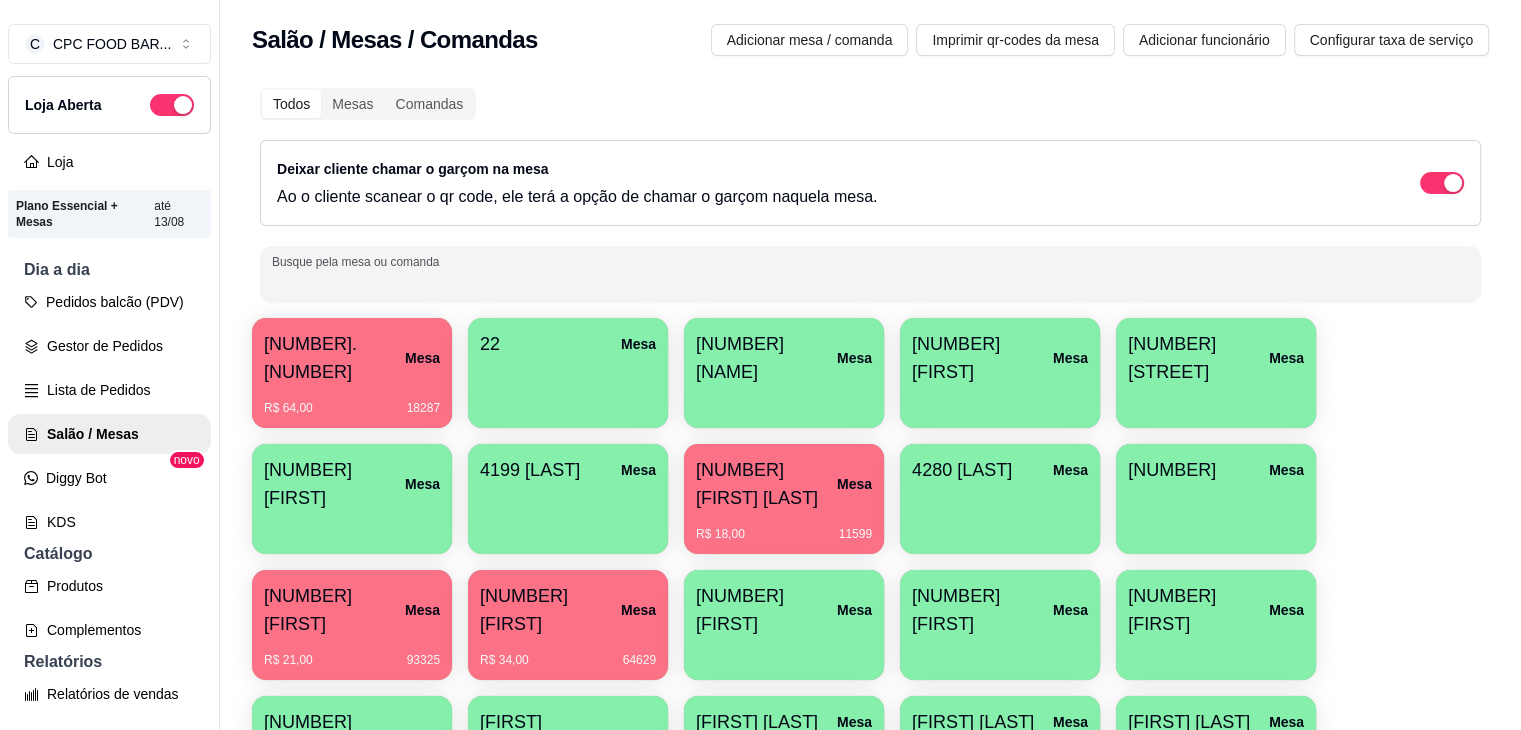 click at bounding box center [870, 274] 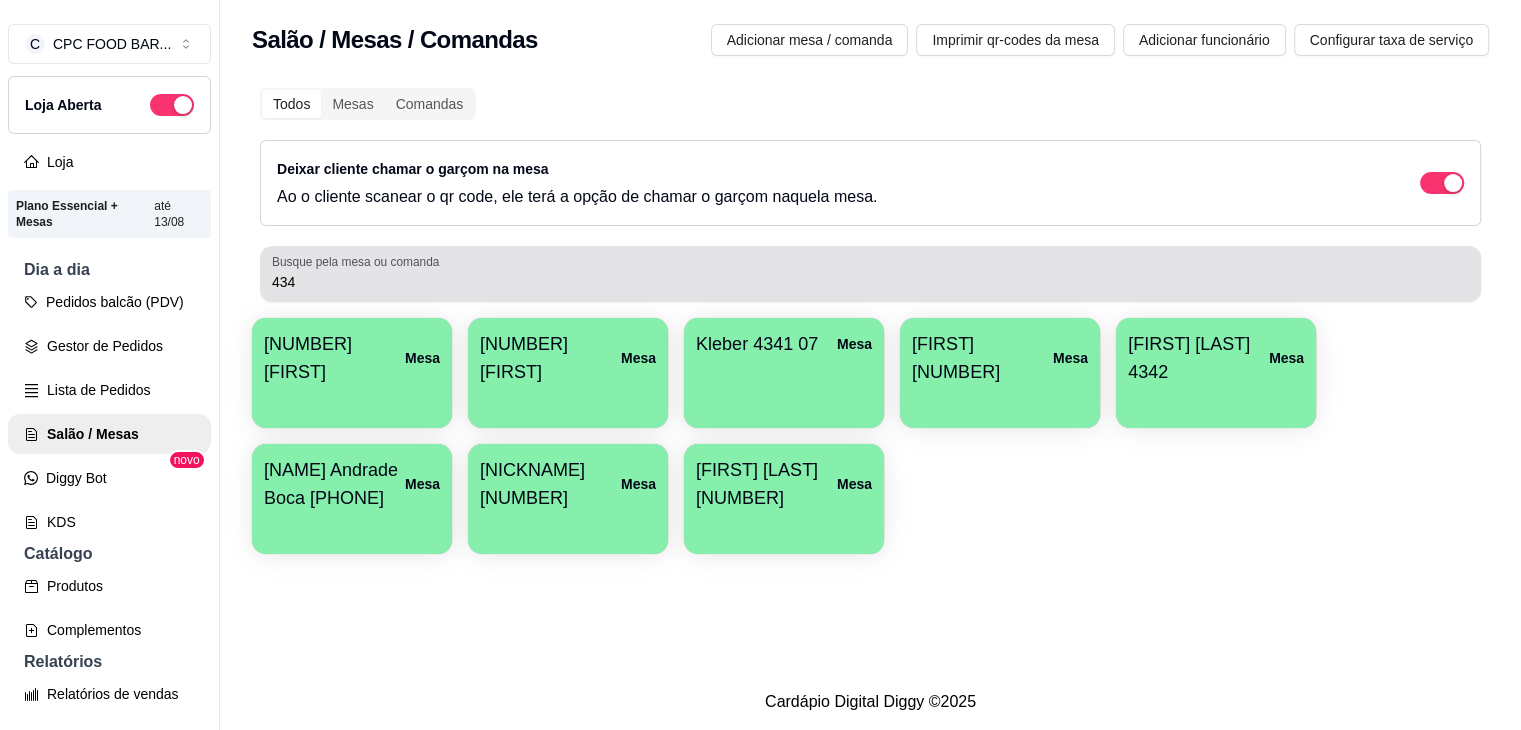 click on "434" at bounding box center [870, 274] 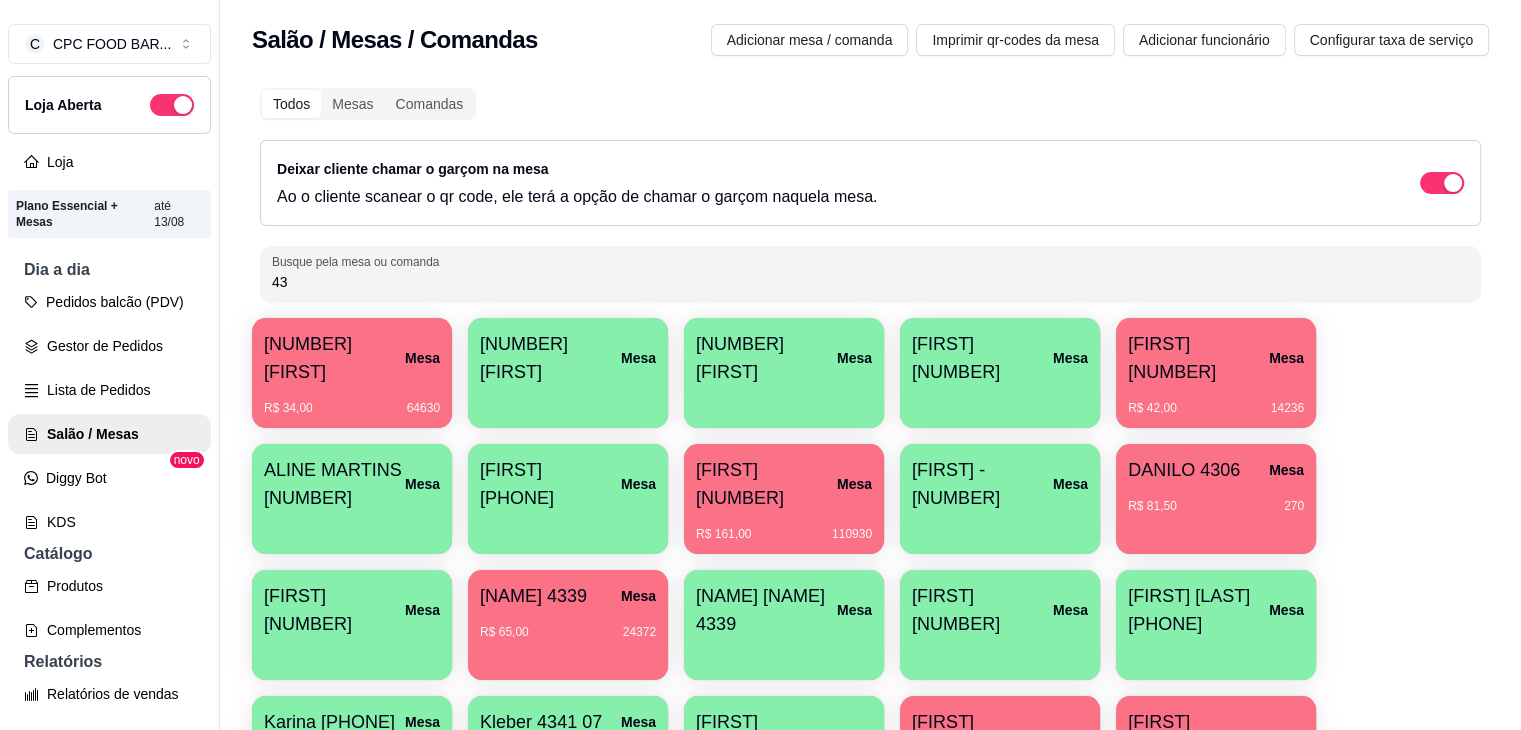 type on "4" 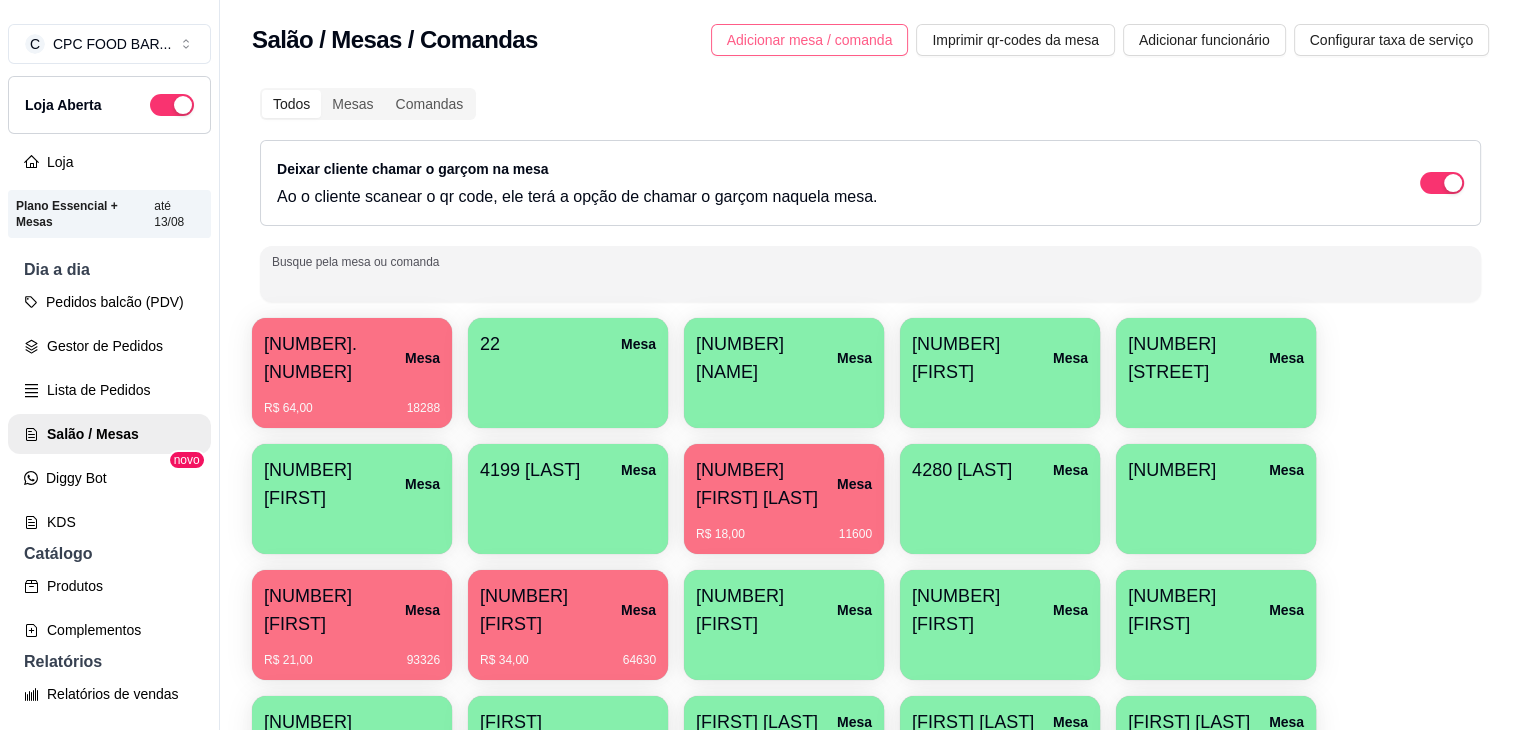 type 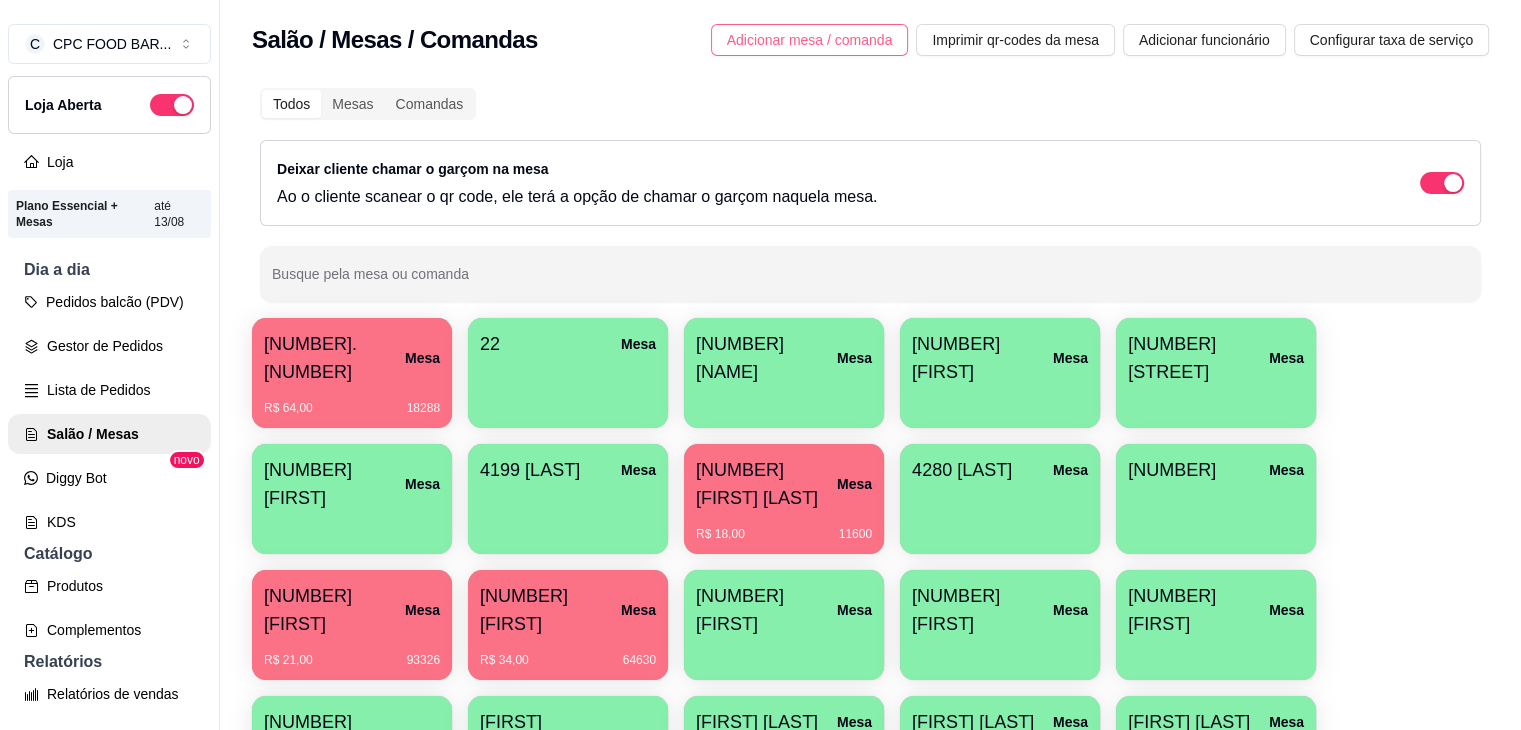 click on "Adicionar mesa / comanda" at bounding box center (810, 40) 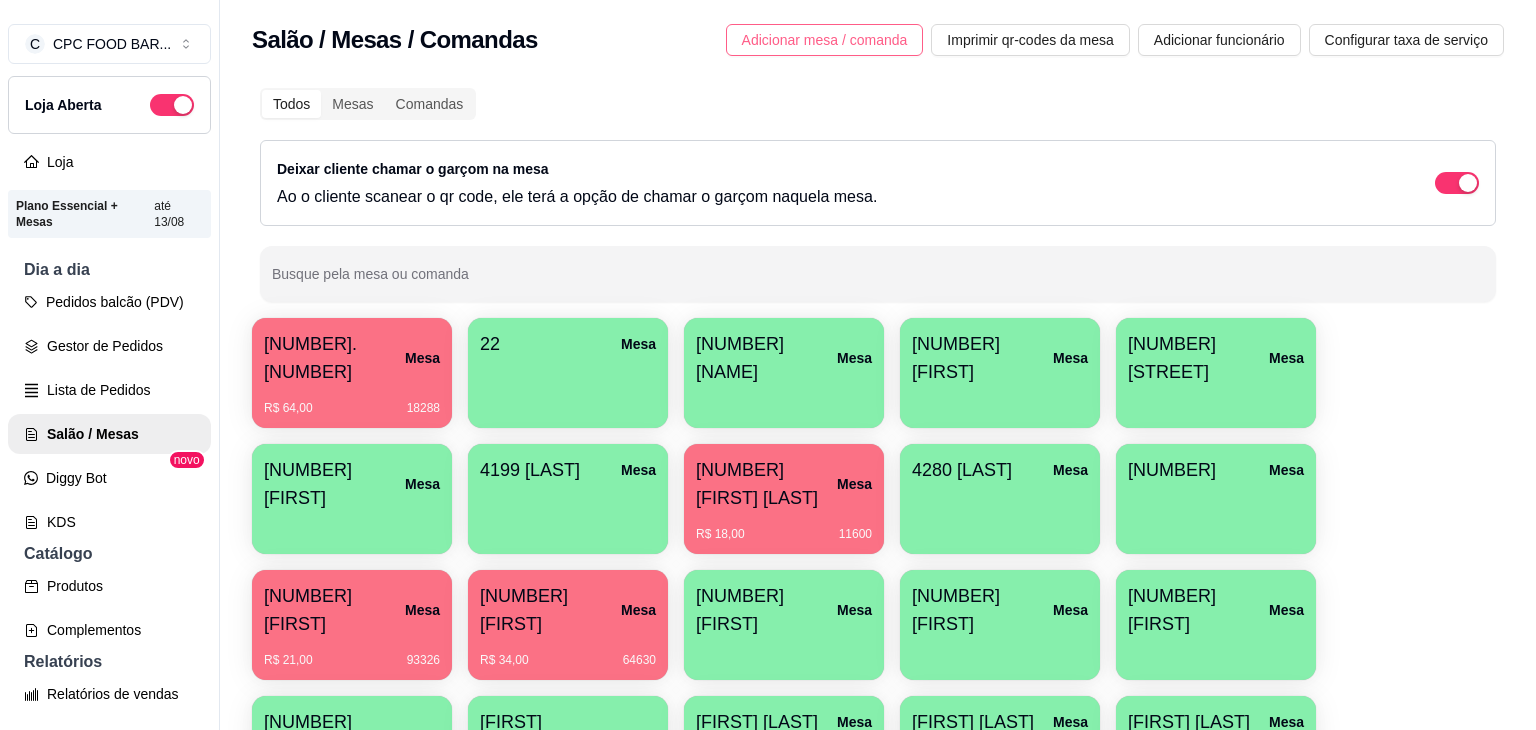 select on "TABLE" 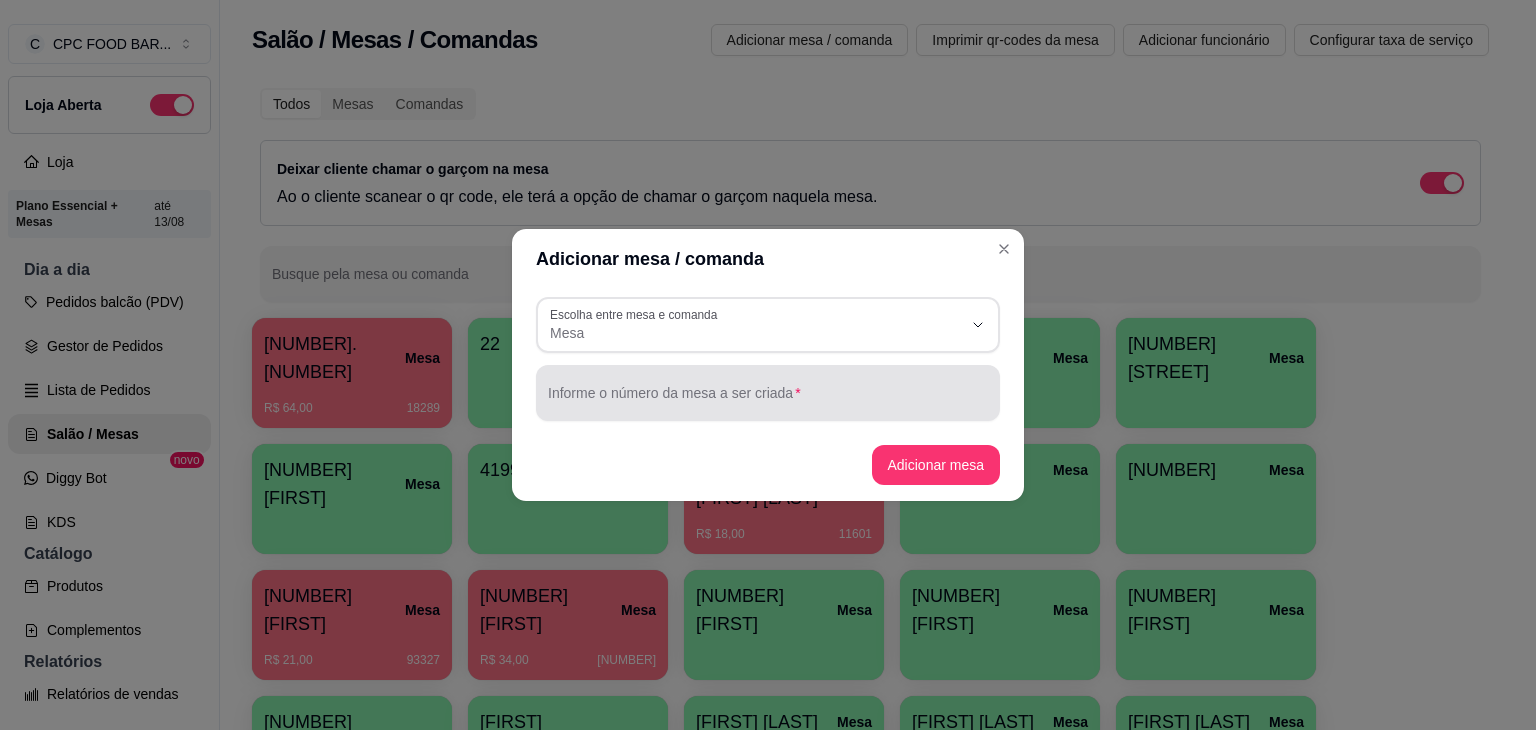 click on "Informe o número da mesa a ser criada" at bounding box center (768, 401) 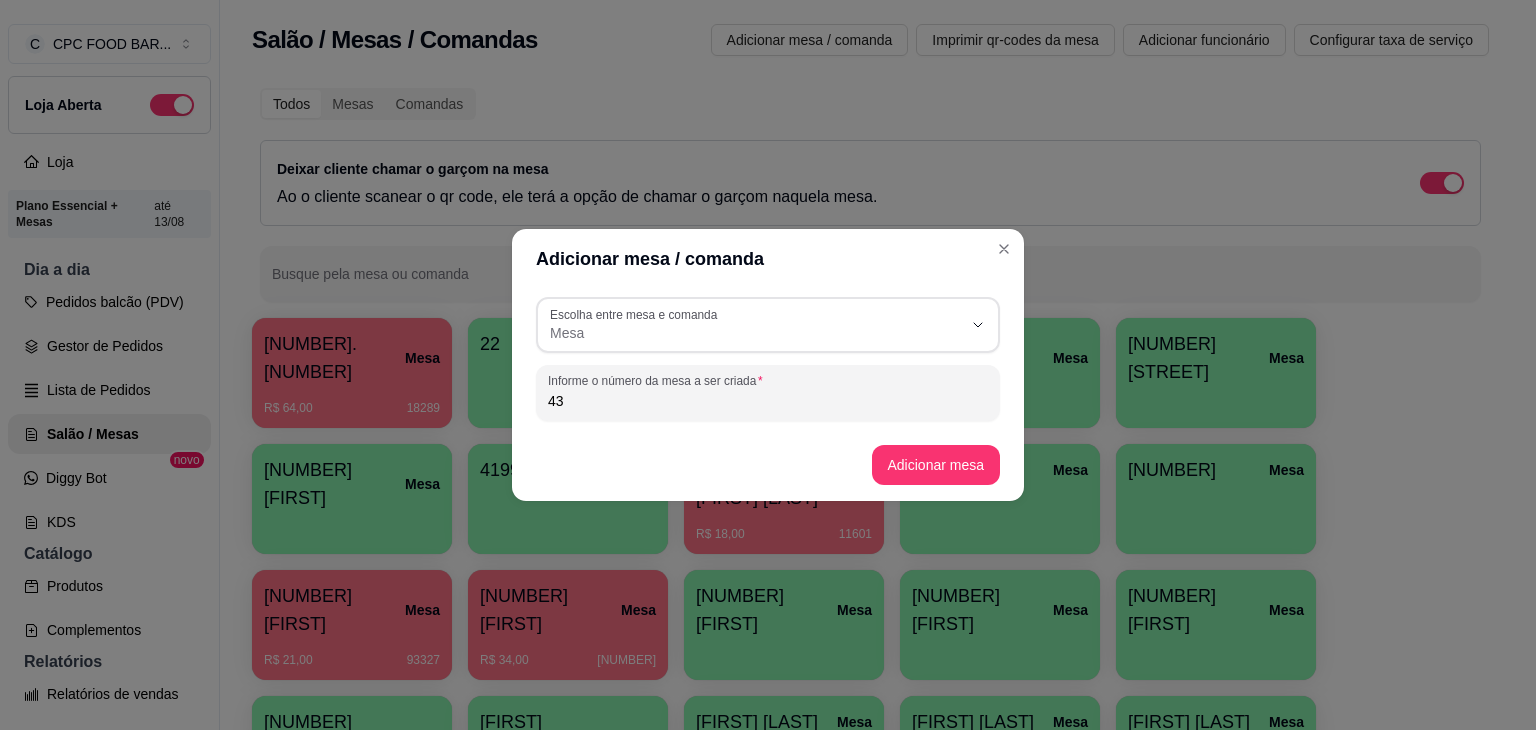 type on "4" 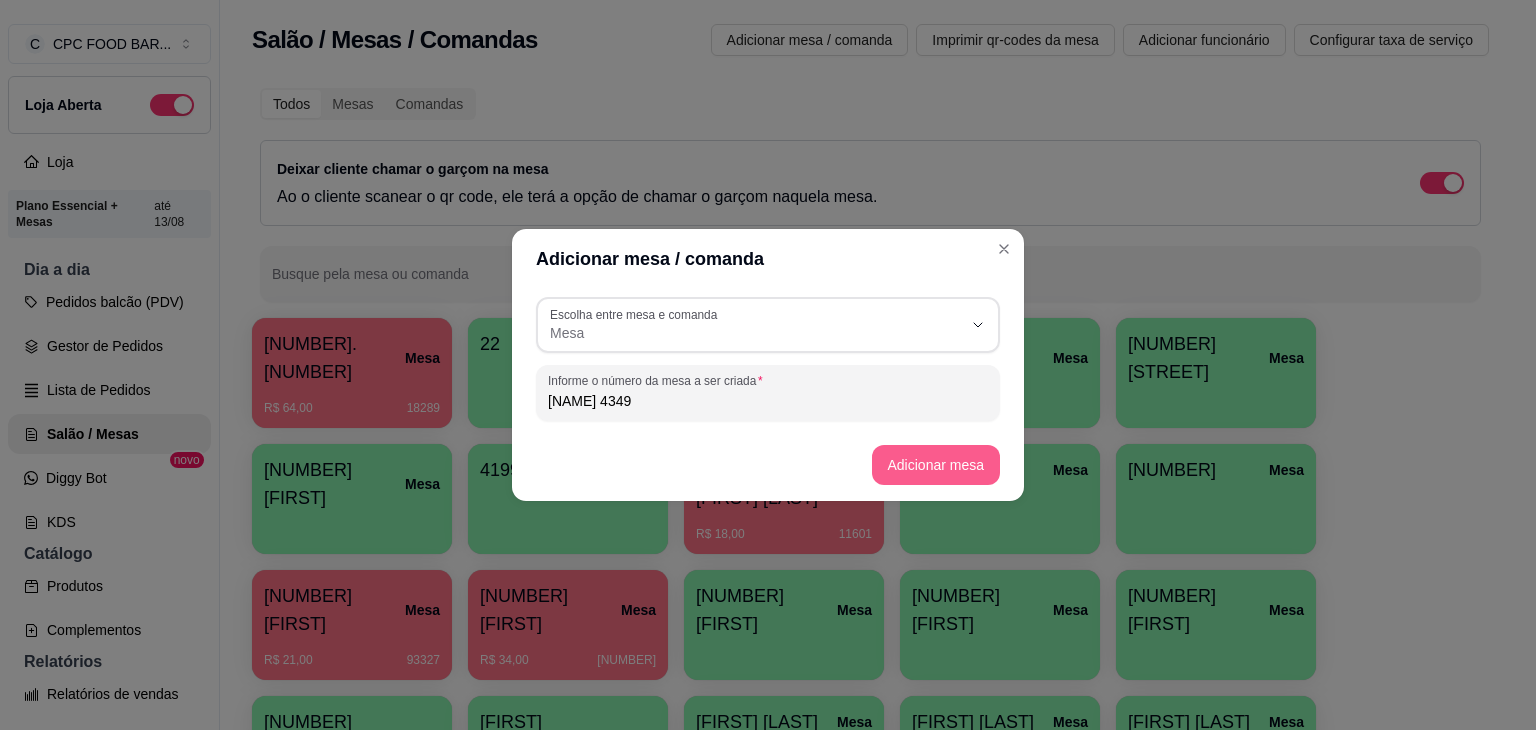type on "[NAME] 4349" 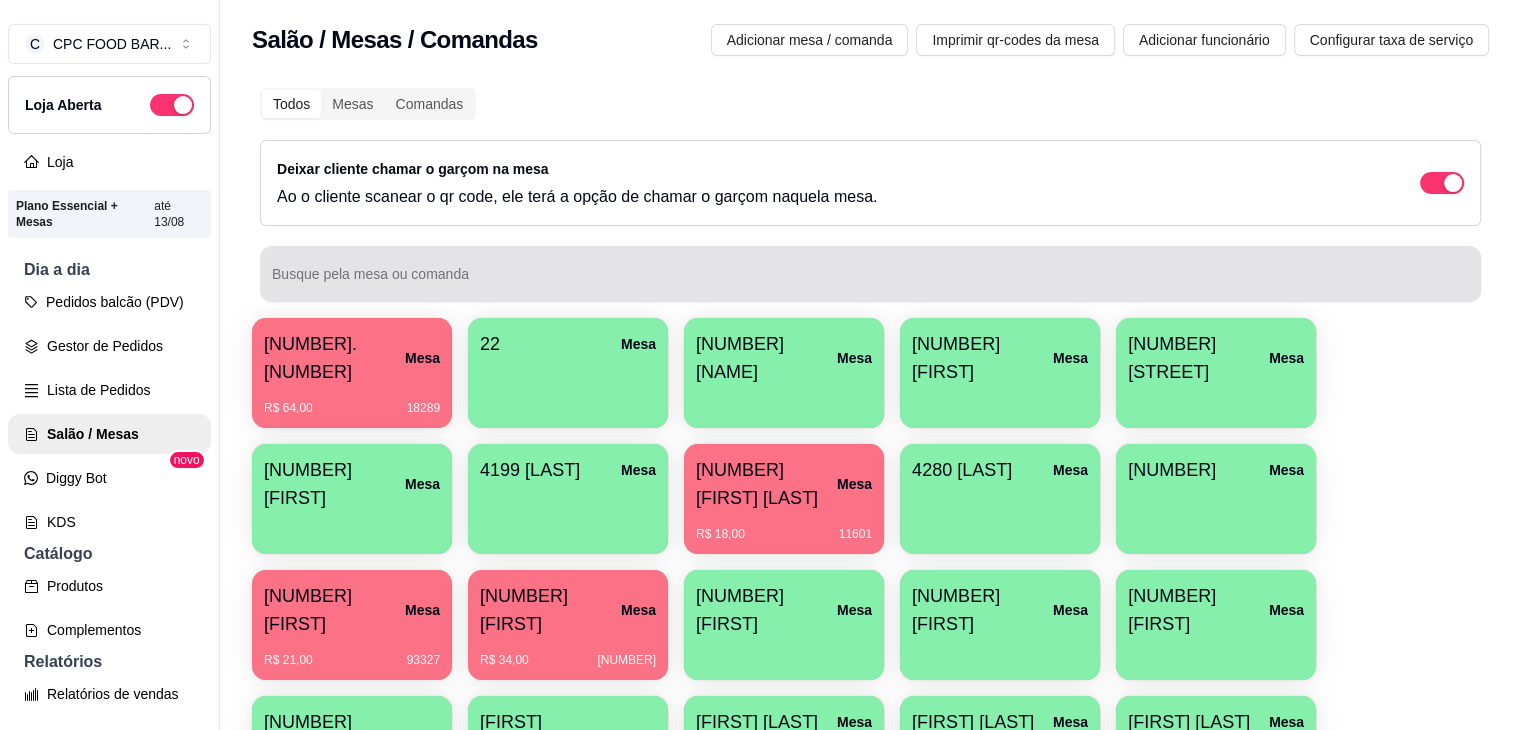 click at bounding box center [870, 274] 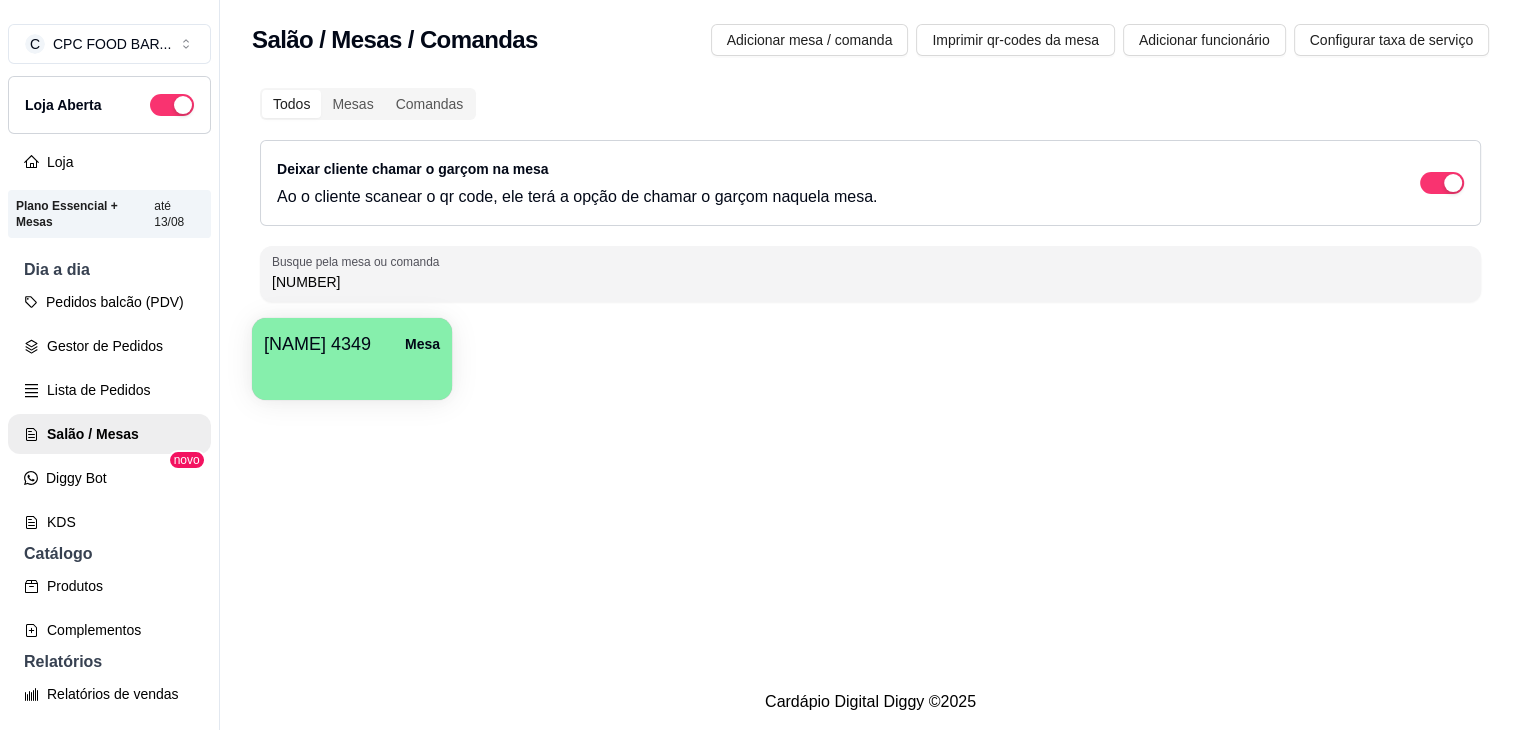 type on "[NUMBER]" 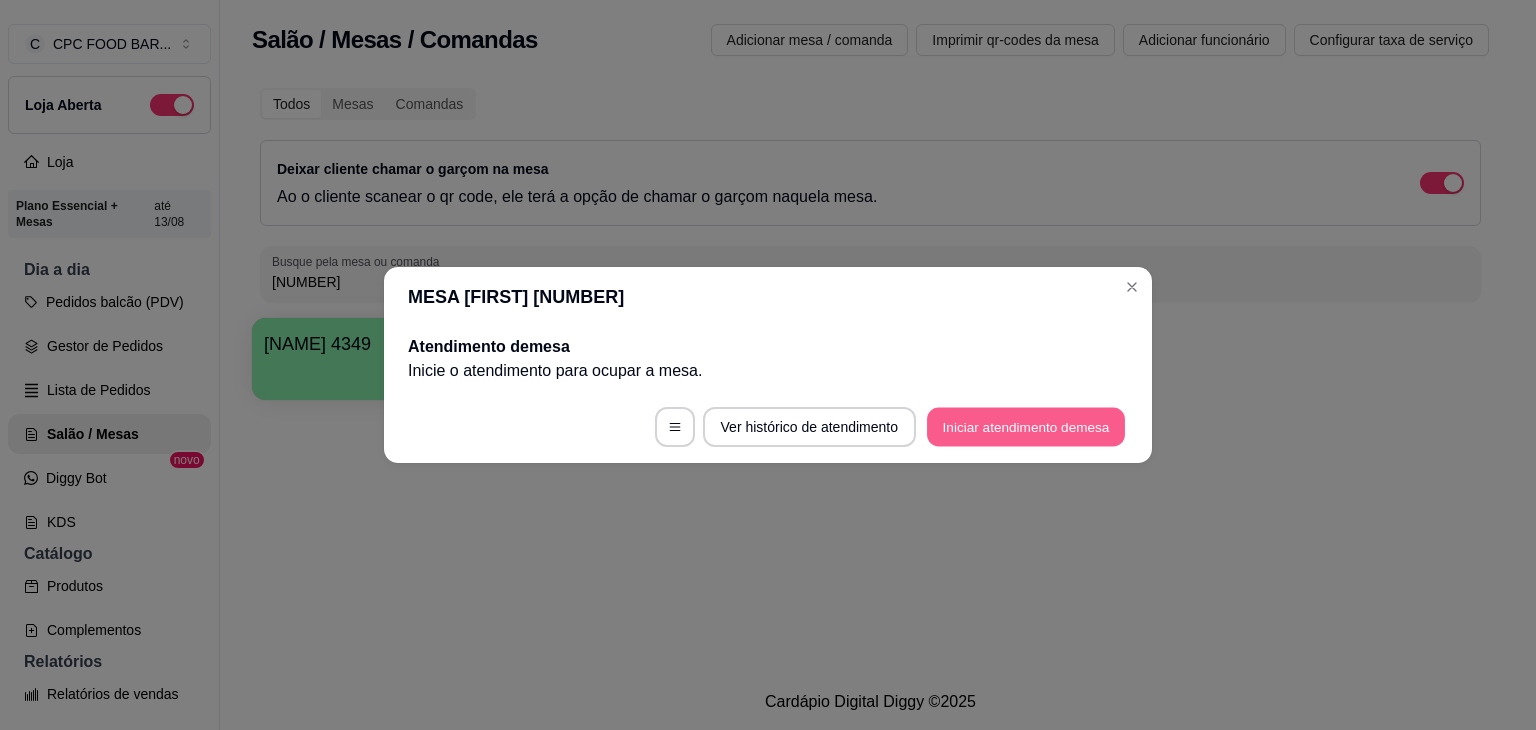 click on "Iniciar atendimento de  mesa" at bounding box center [1026, 427] 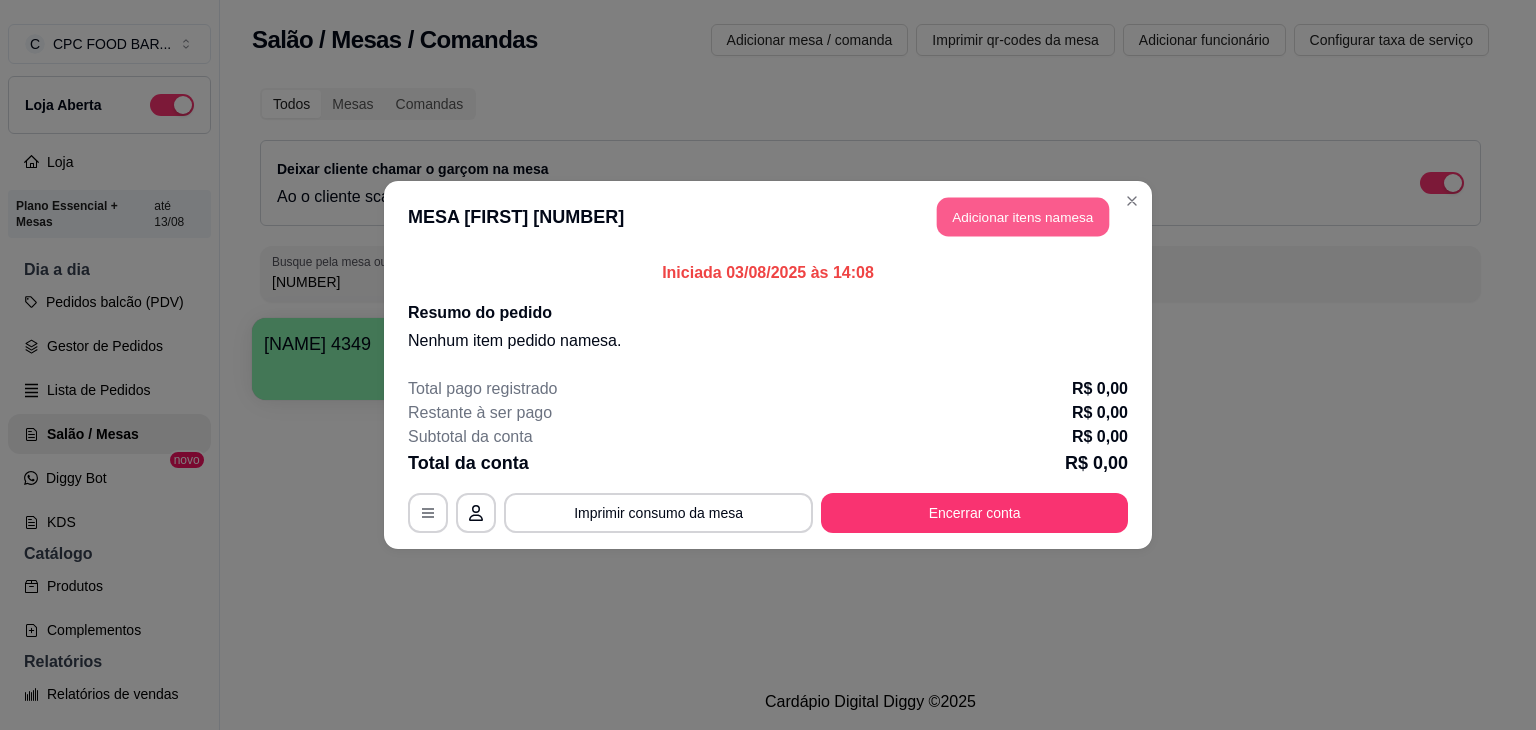 click on "Adicionar itens na  mesa" at bounding box center [1023, 217] 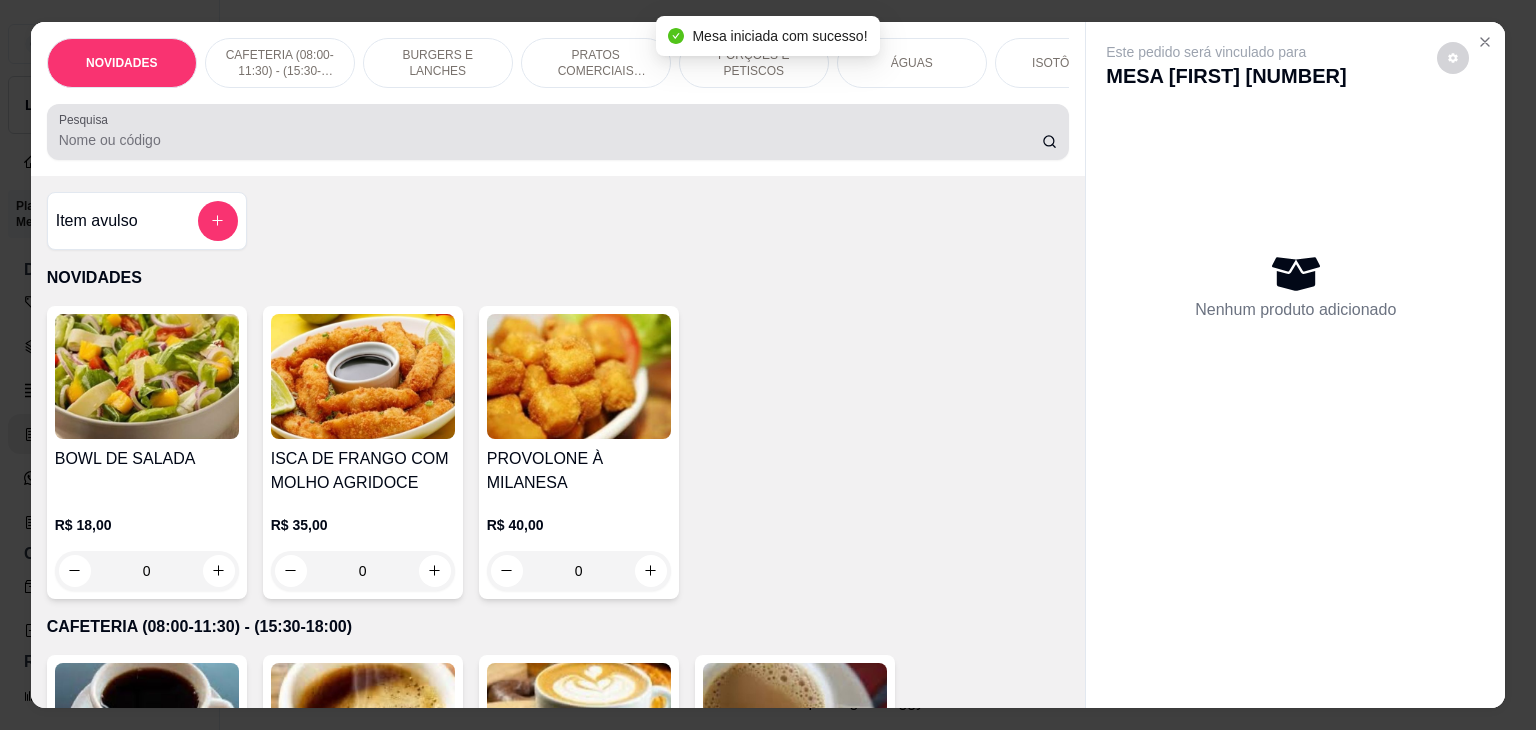 click at bounding box center [558, 132] 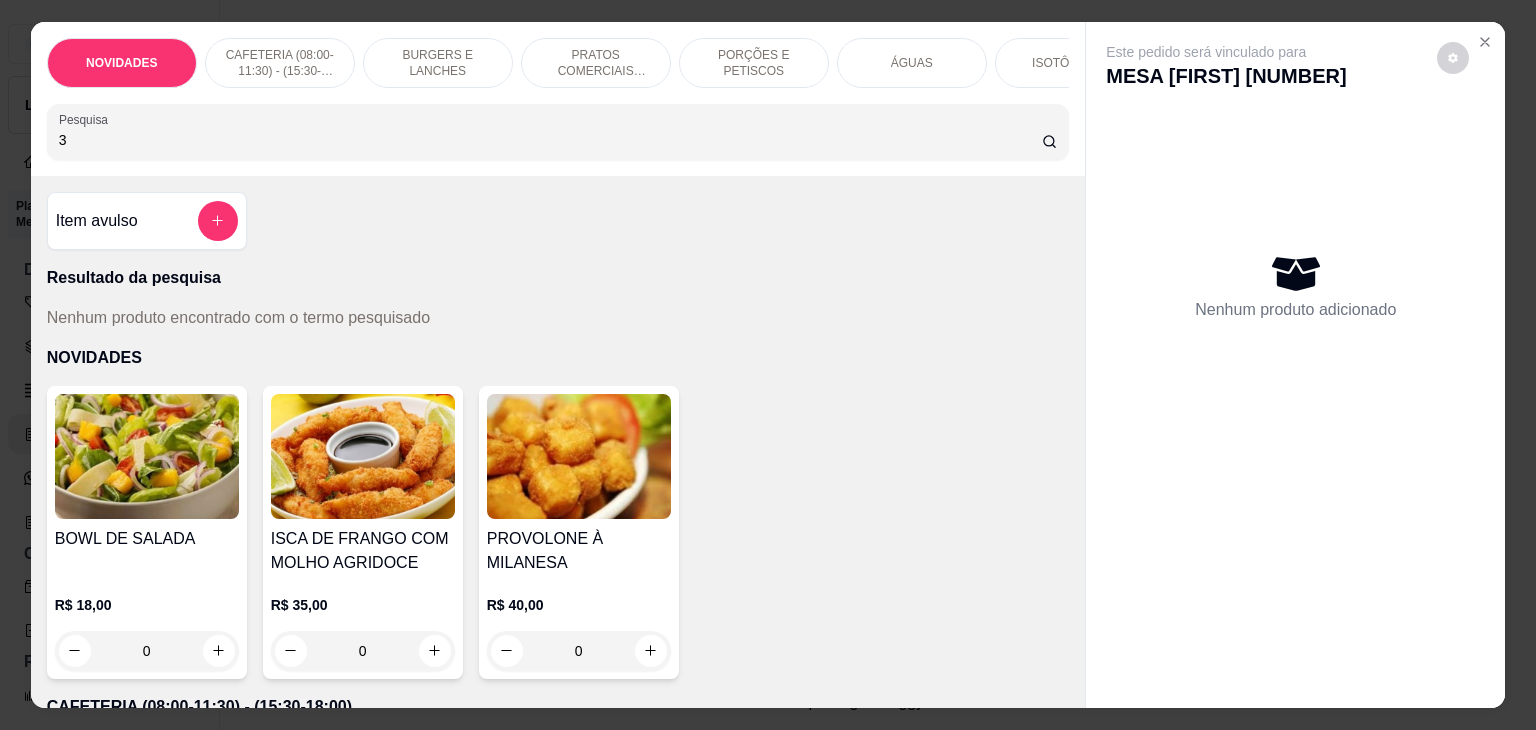 type on "3" 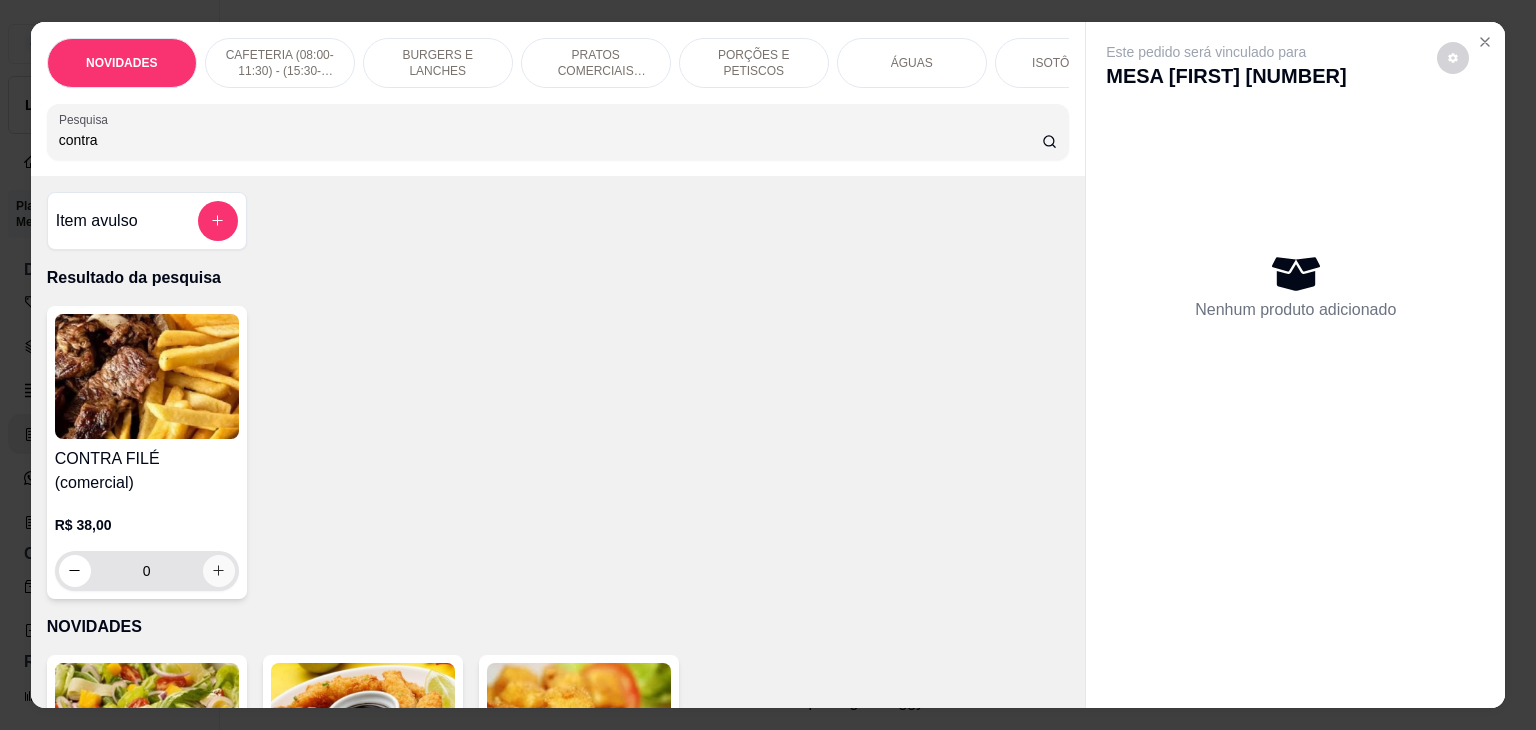 type on "contra" 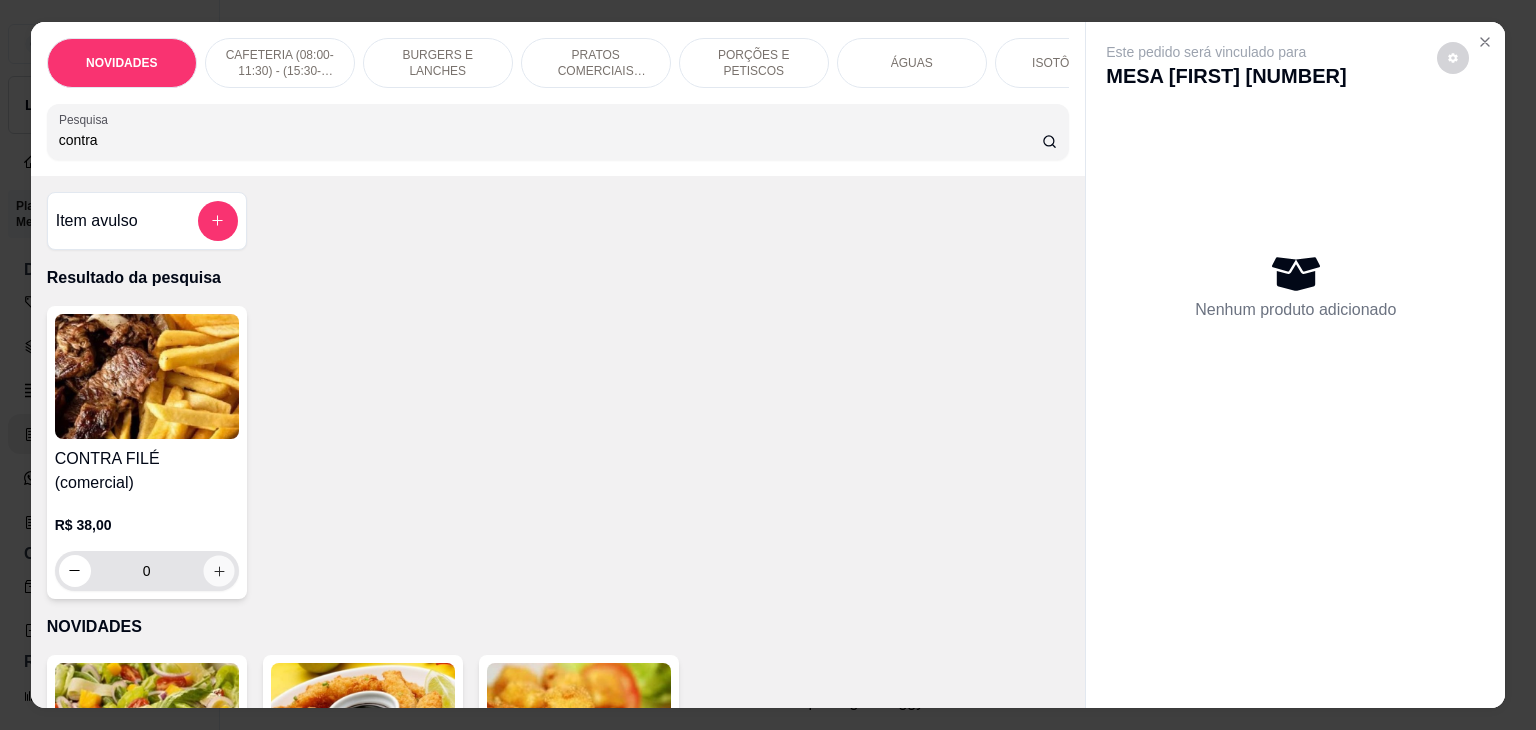 click at bounding box center (218, 570) 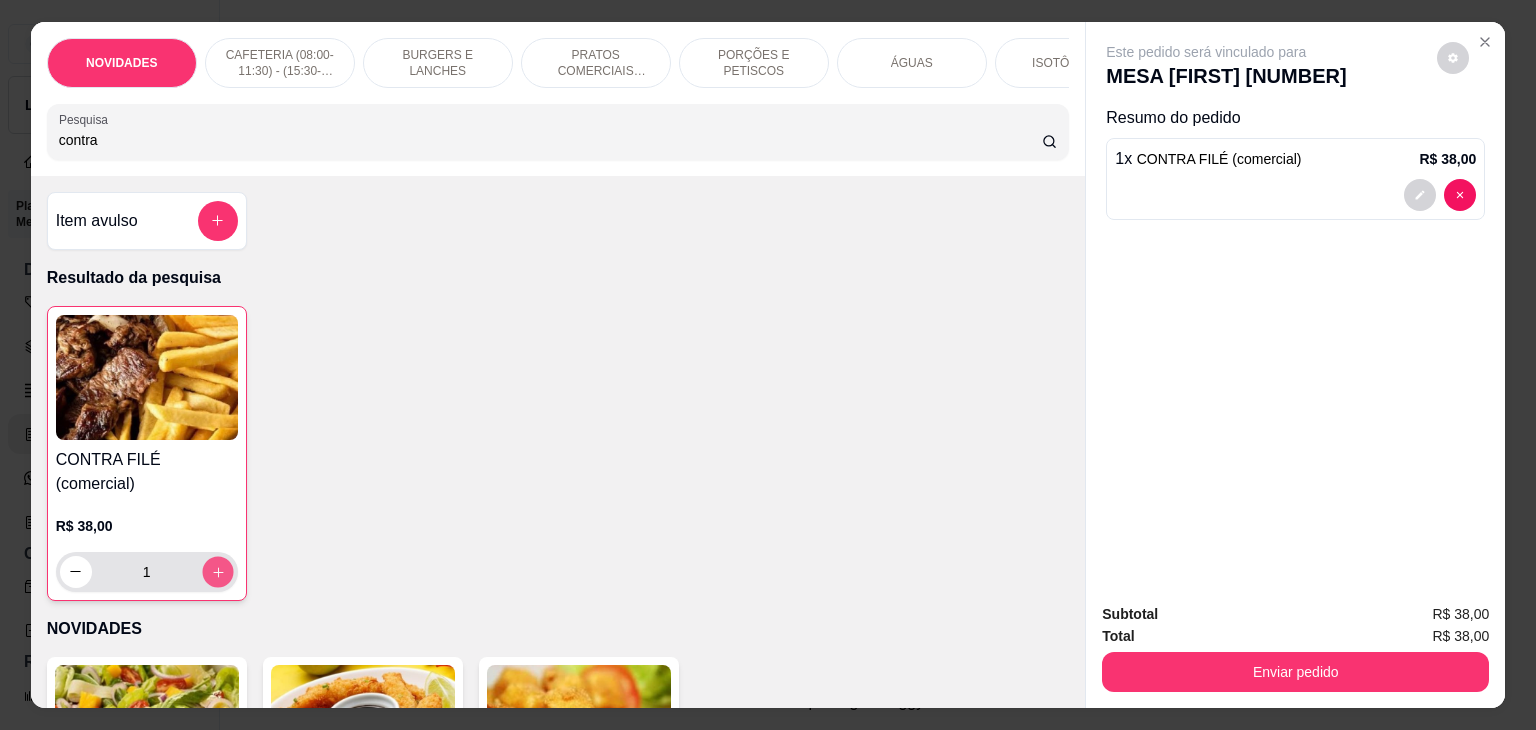 click at bounding box center [217, 571] 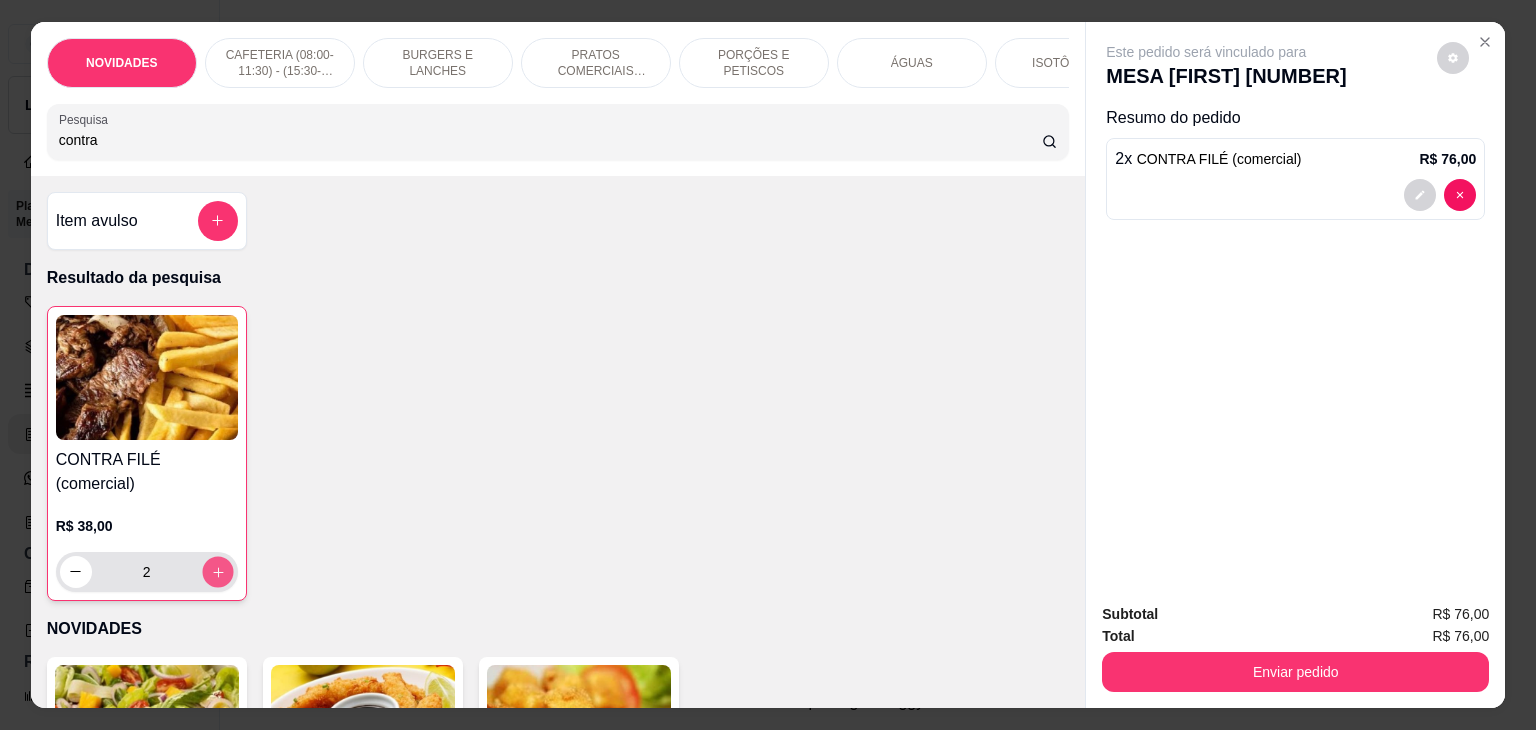 click at bounding box center [217, 571] 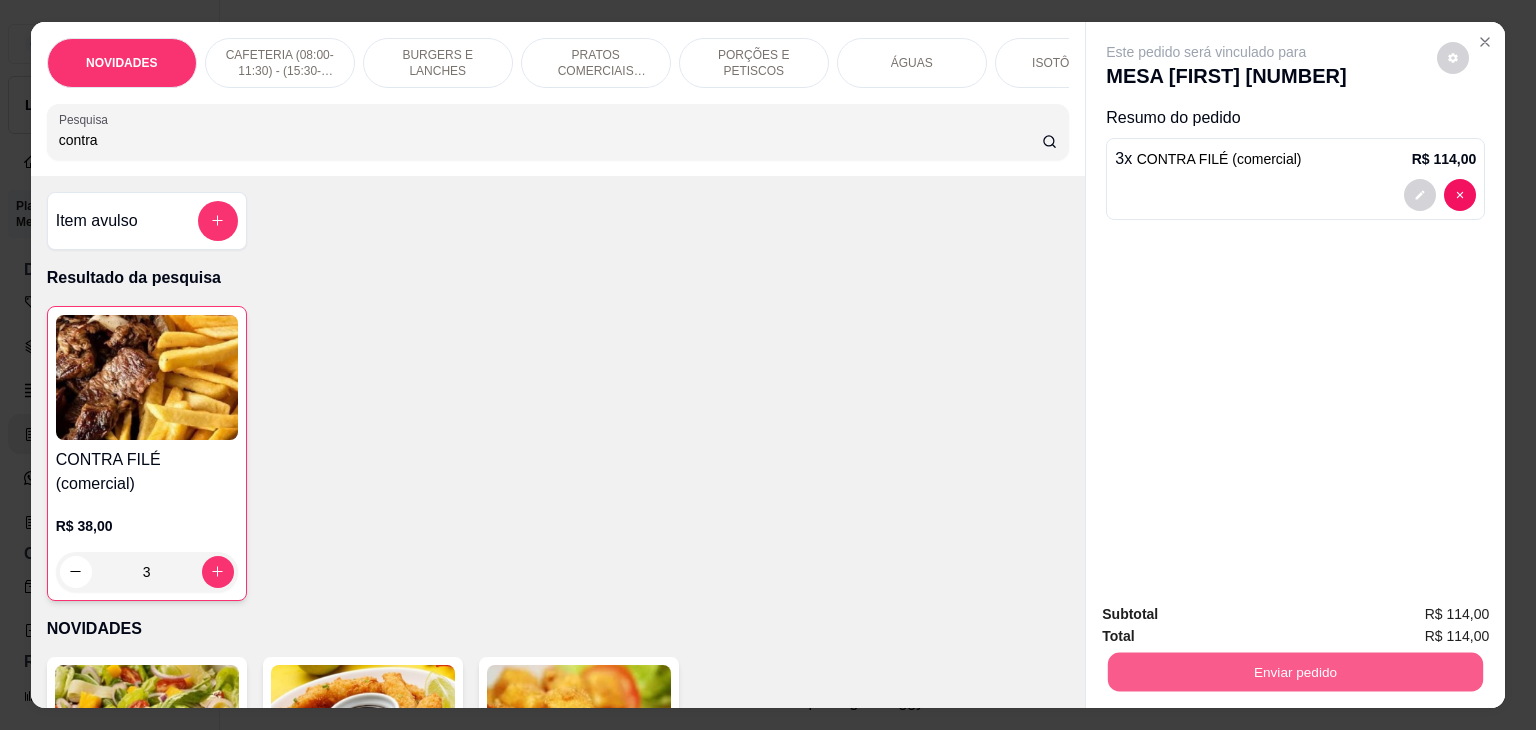 click on "Enviar pedido" at bounding box center (1295, 672) 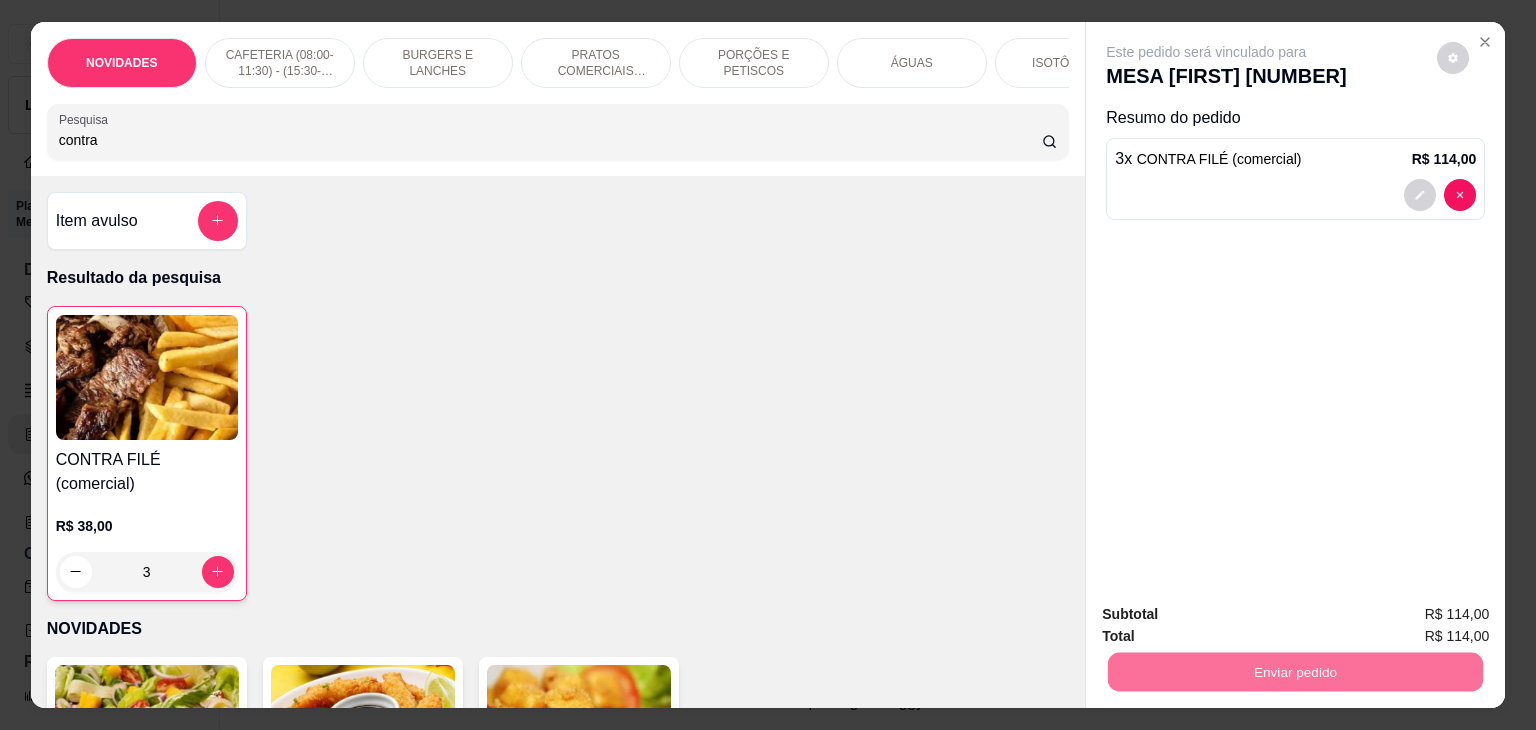 click on "Não registrar e enviar pedido" at bounding box center (1229, 615) 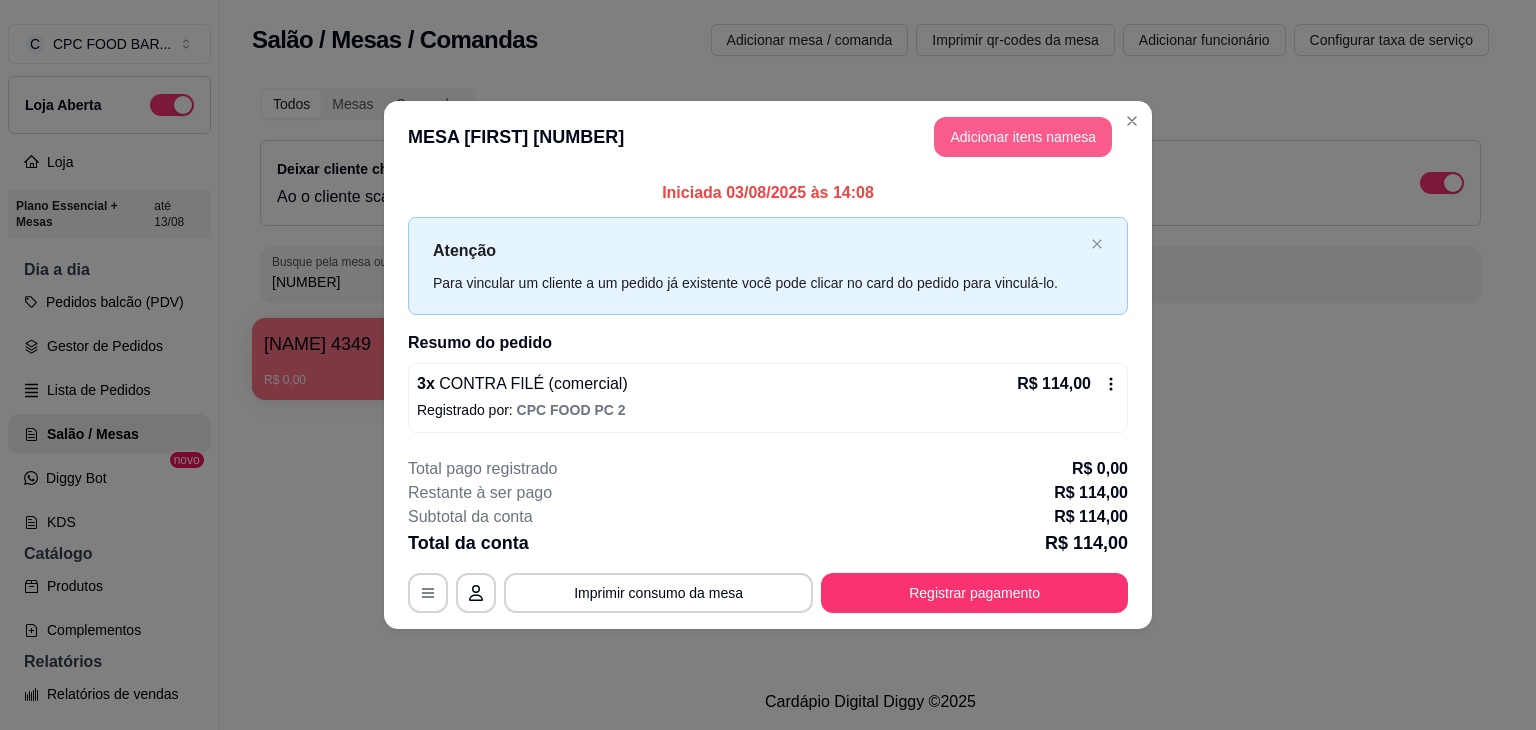 click on "Adicionar itens na  mesa" at bounding box center (1023, 137) 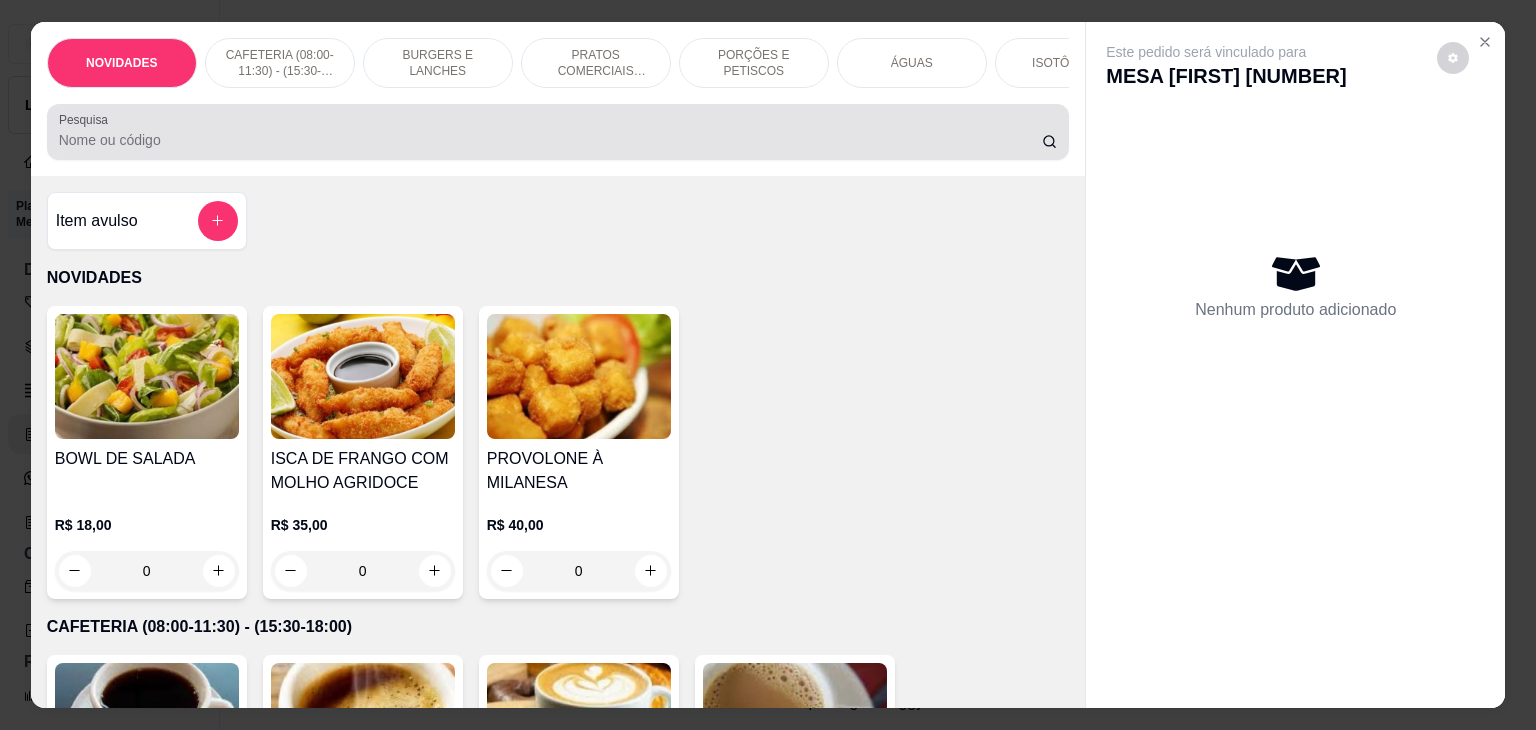 click on "Pesquisa" at bounding box center [550, 140] 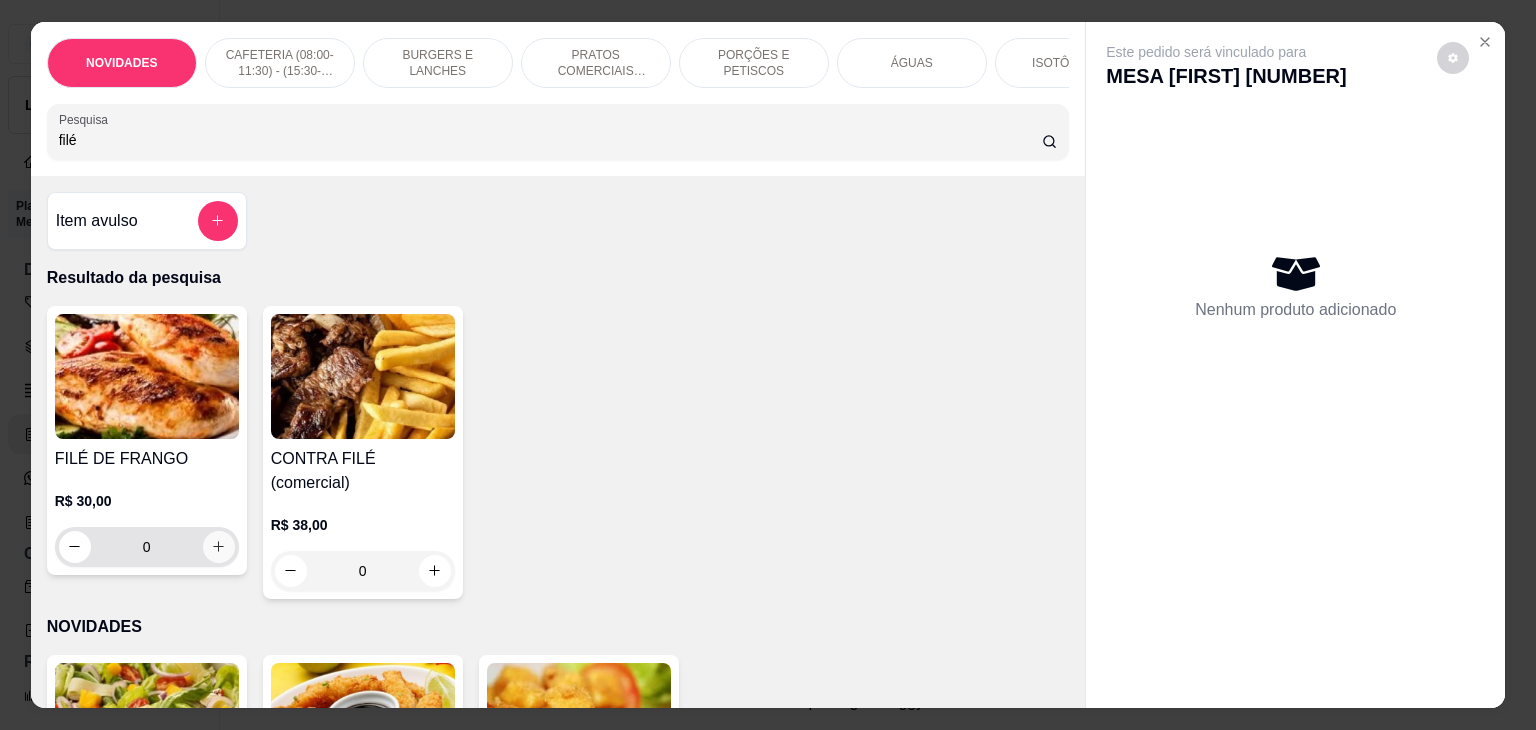 type on "filé" 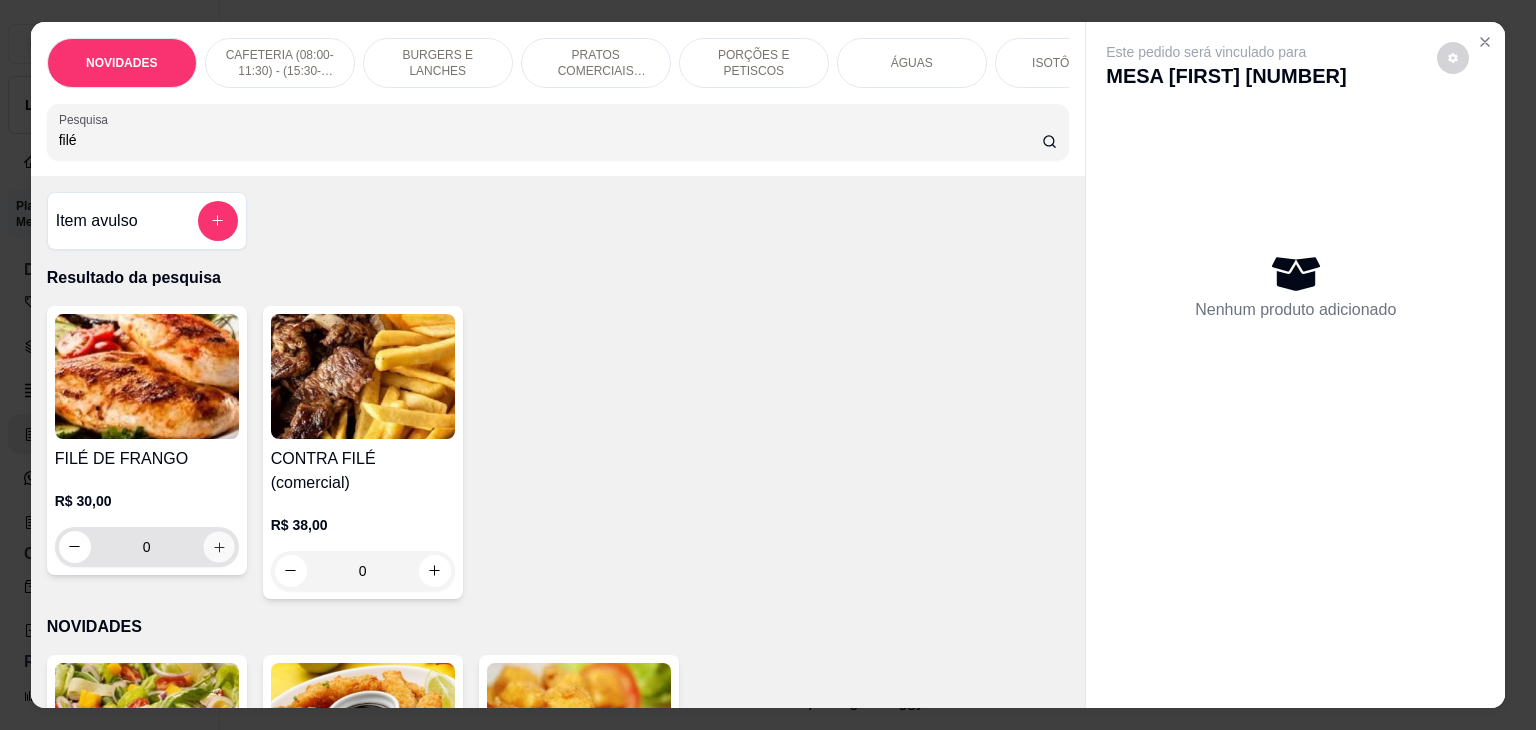 click at bounding box center (218, 546) 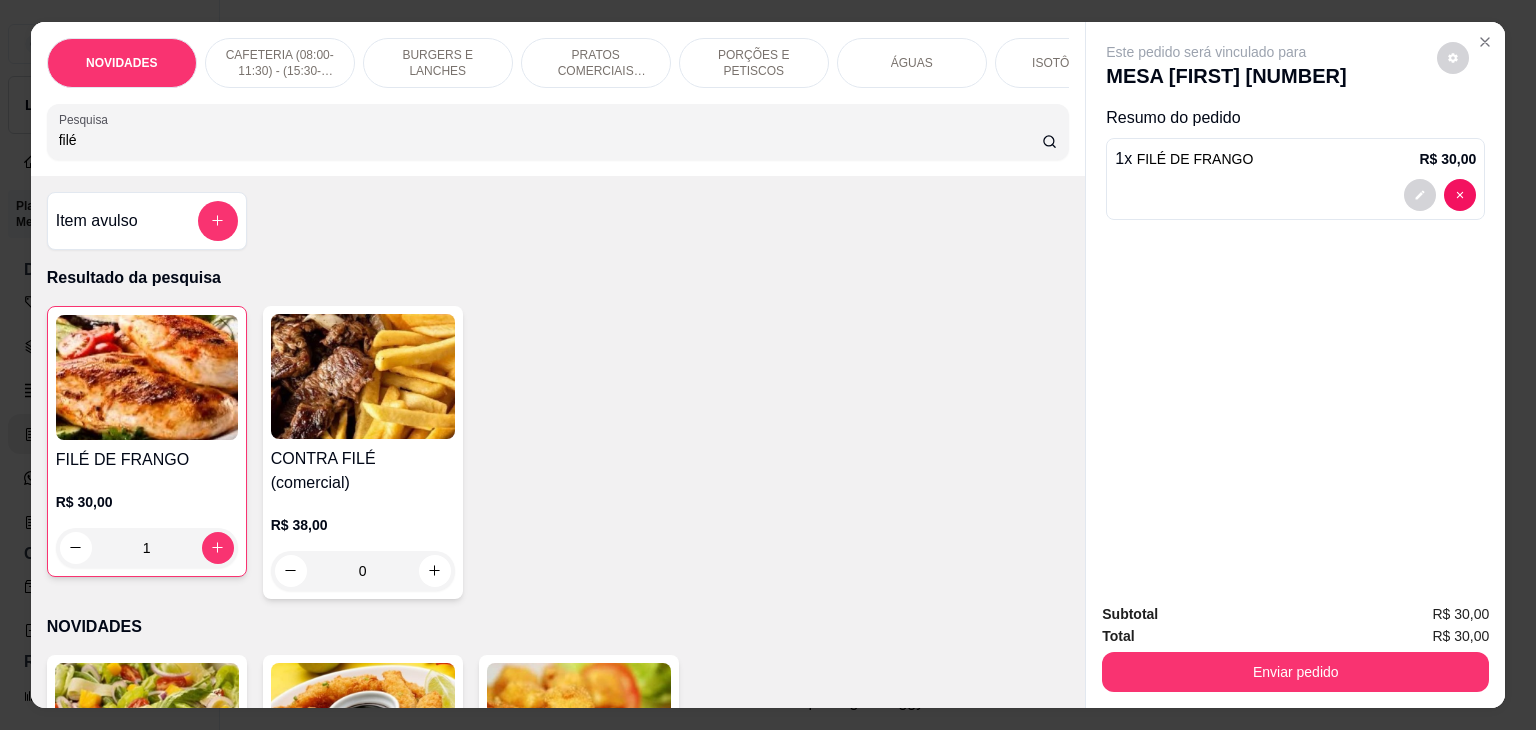 drag, startPoint x: 145, startPoint y: 150, endPoint x: 0, endPoint y: 174, distance: 146.9728 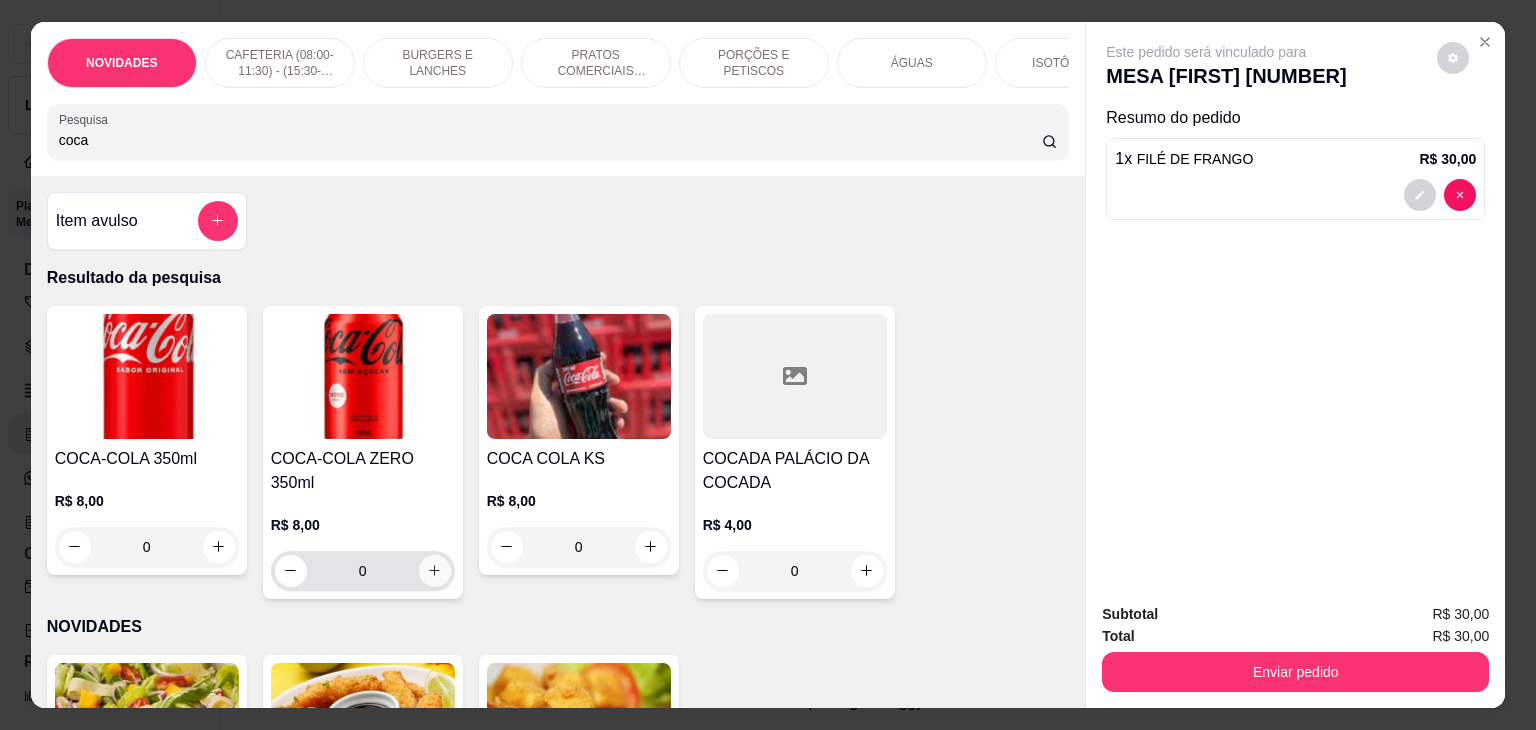 type on "coca" 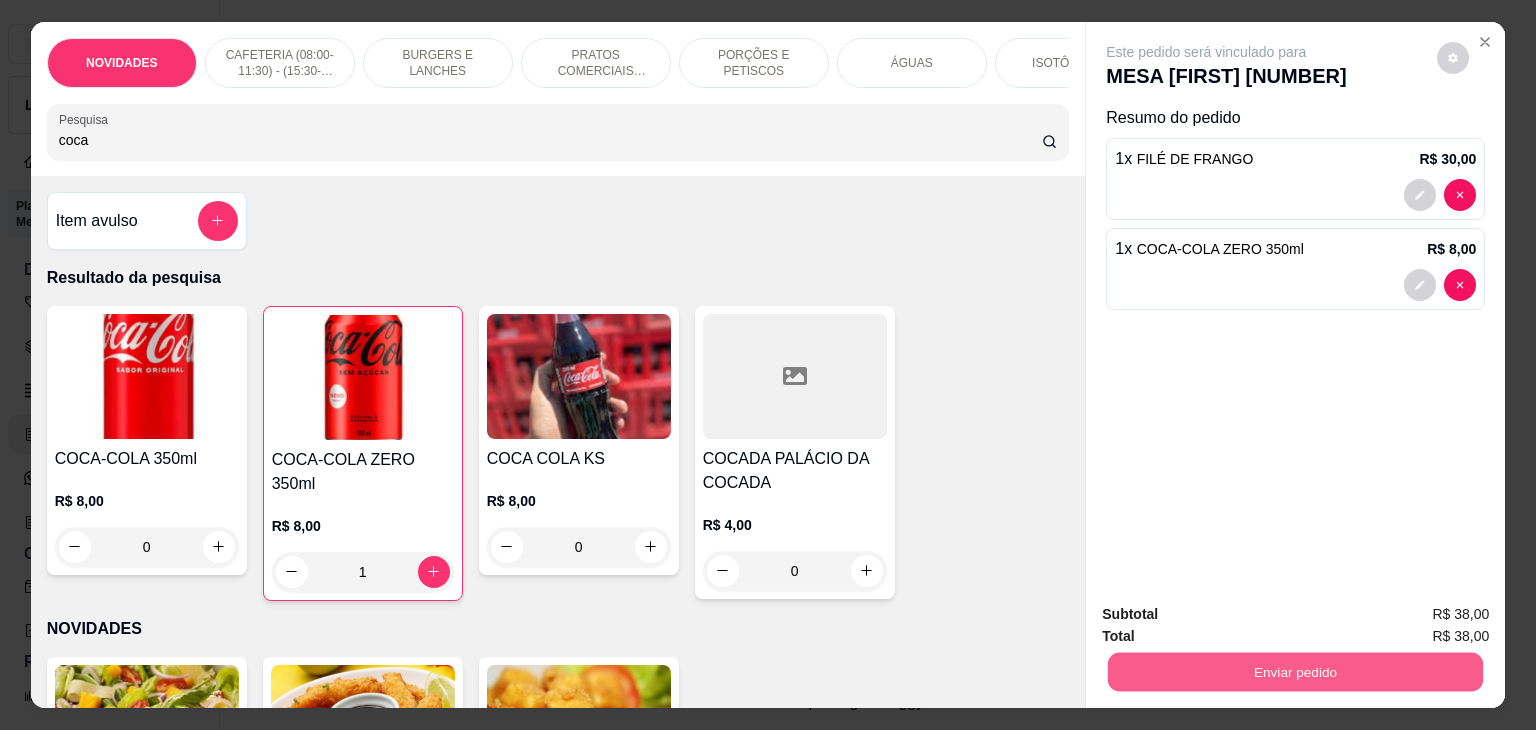 click on "Enviar pedido" at bounding box center [1295, 672] 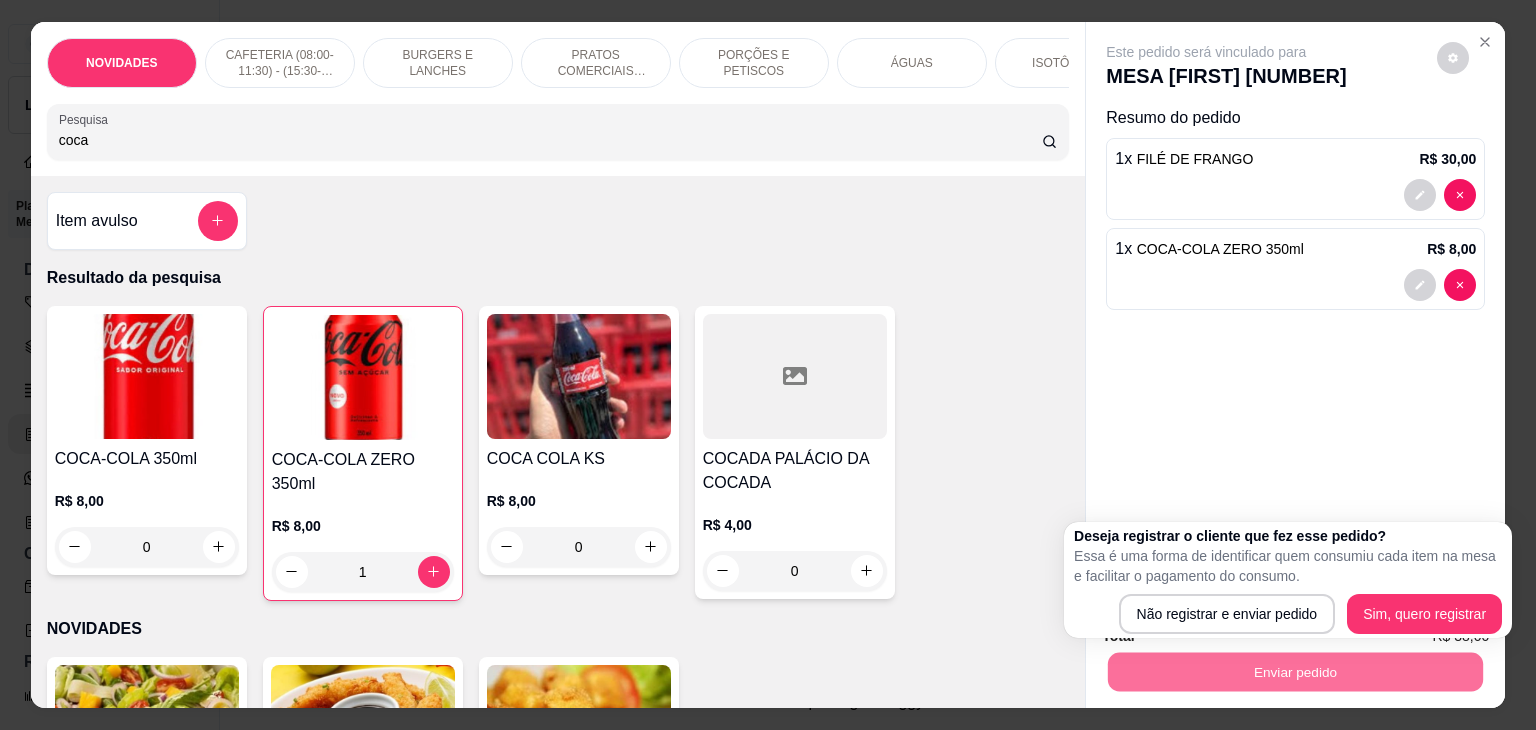 click on "Item avulso Resultado da pesquisa COCA-COLA 350ml R$ 8,00 0 COCA-COLA ZERO 350ml R$ 8,00 1 COCA COLA KS R$ 8,00 0 COCADA PALÁCIO DA COCADA R$ 4,00 0 NOVIDADES BOWL DE SALADA R$ 18,00 0 ISCA DE FRANGO COM MOLHO AGRIDOCE R$ 35,00 0 PROVOLONE À MILANESA R$ 40,00 0 CAFETERIA (08:00-11:30) - (15:30-18:00) CAFÉ R$ 5,00 0 CAFÉ EXPRESSO R$ 7,00 0 CAPPUCCINO R$ 7,00 0 CAFÉ COM LEITE R$ 7,00 0 ACHOCOLATADO R$ 10,00 0 1 OVO MEXIDO R$ 5,00 0 PORÇÃO DE OVOS E BACON R$ 15,00 0 PÃO COM OVO R$ 10,00 0 PÃO COM MANTEIGA R$ 5,00 0 PÃO NA CHAPA R$ 8,00 0 SALGADOS R$ 8,00 0 BURGERS E LANCHES FELPS BURGUER R$ 33,00 0 X-BURGER R$ 25,00 0 X-SALADA R$ 30,00 0 X-EGG R$ 30,00 0 X-BACON R$ 32,00 0 X-MAIONESE R$ 28,00 0 X-TUDO R$ 42,00 0 AMERICANO R$ 18,00 0 MISTO QUENTE R$ 15,00 0 MISTO FRIO R$ 14,00 0 BAURU R$ 16,00 0 QUEIJO QUENTE R$ 14,00 0 X FRANGO R$ 25,00 0 PRATOS COMERCIAIS (11:30-15:30) FILÉ DE FRANGO 1 0" at bounding box center (558, 442) 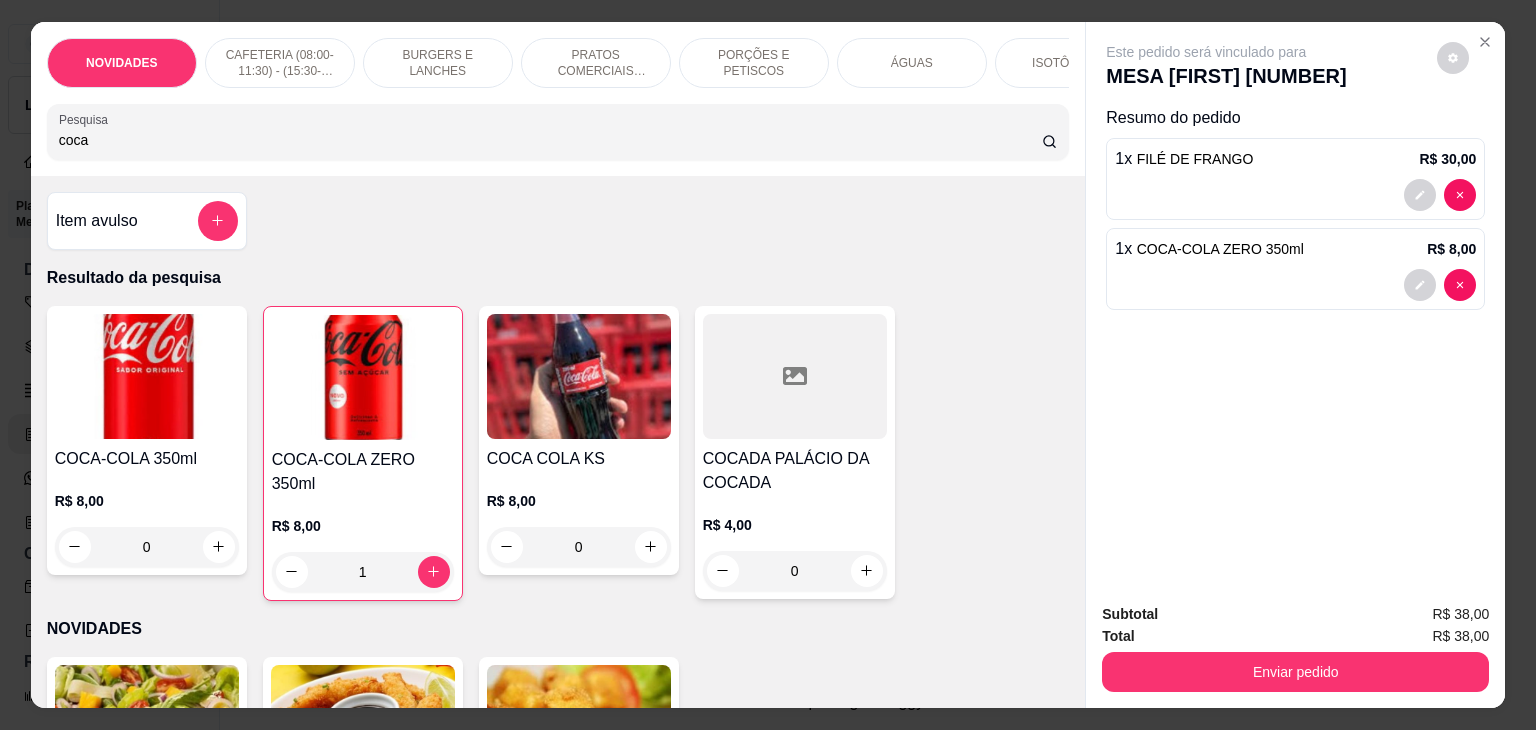 drag, startPoint x: 141, startPoint y: 156, endPoint x: 1, endPoint y: 154, distance: 140.01428 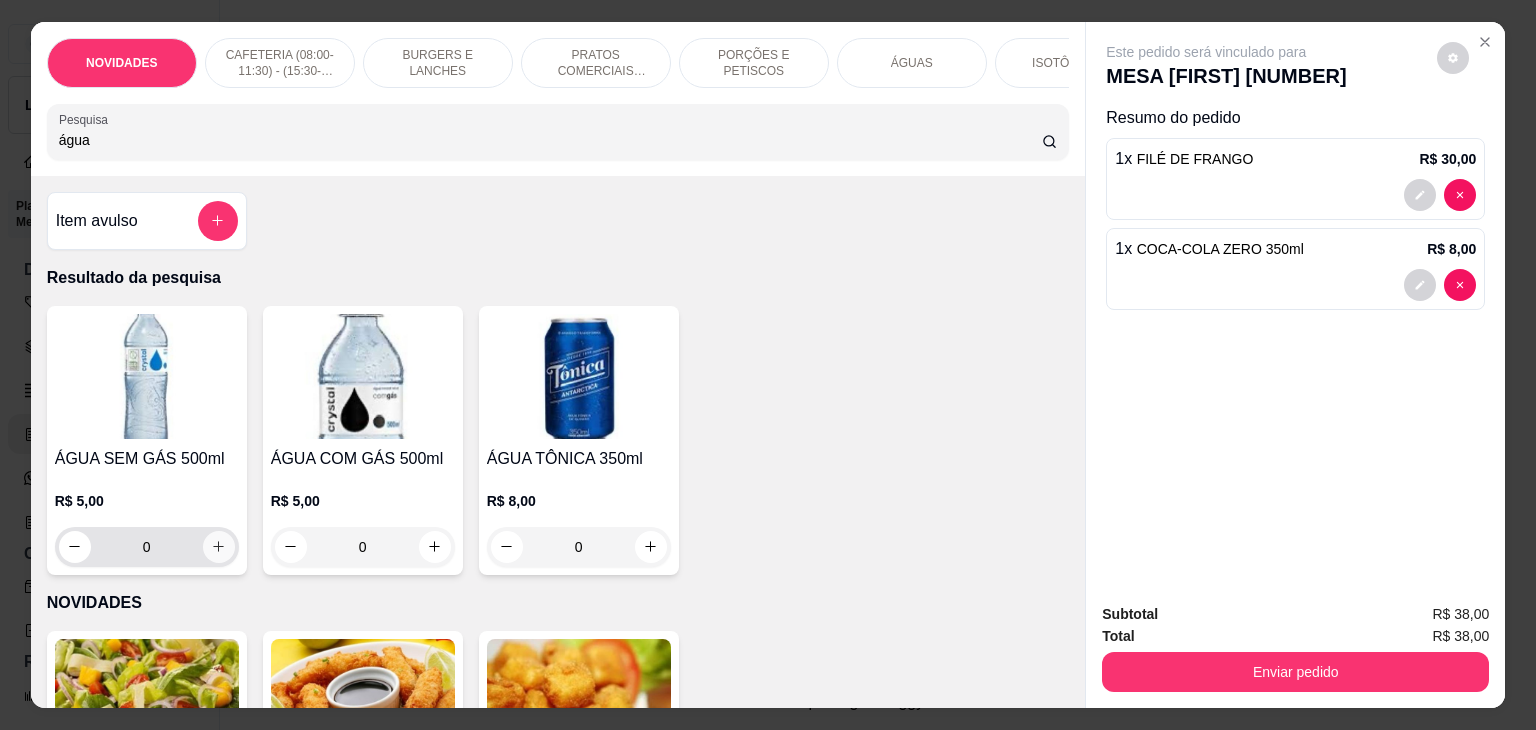 type on "água" 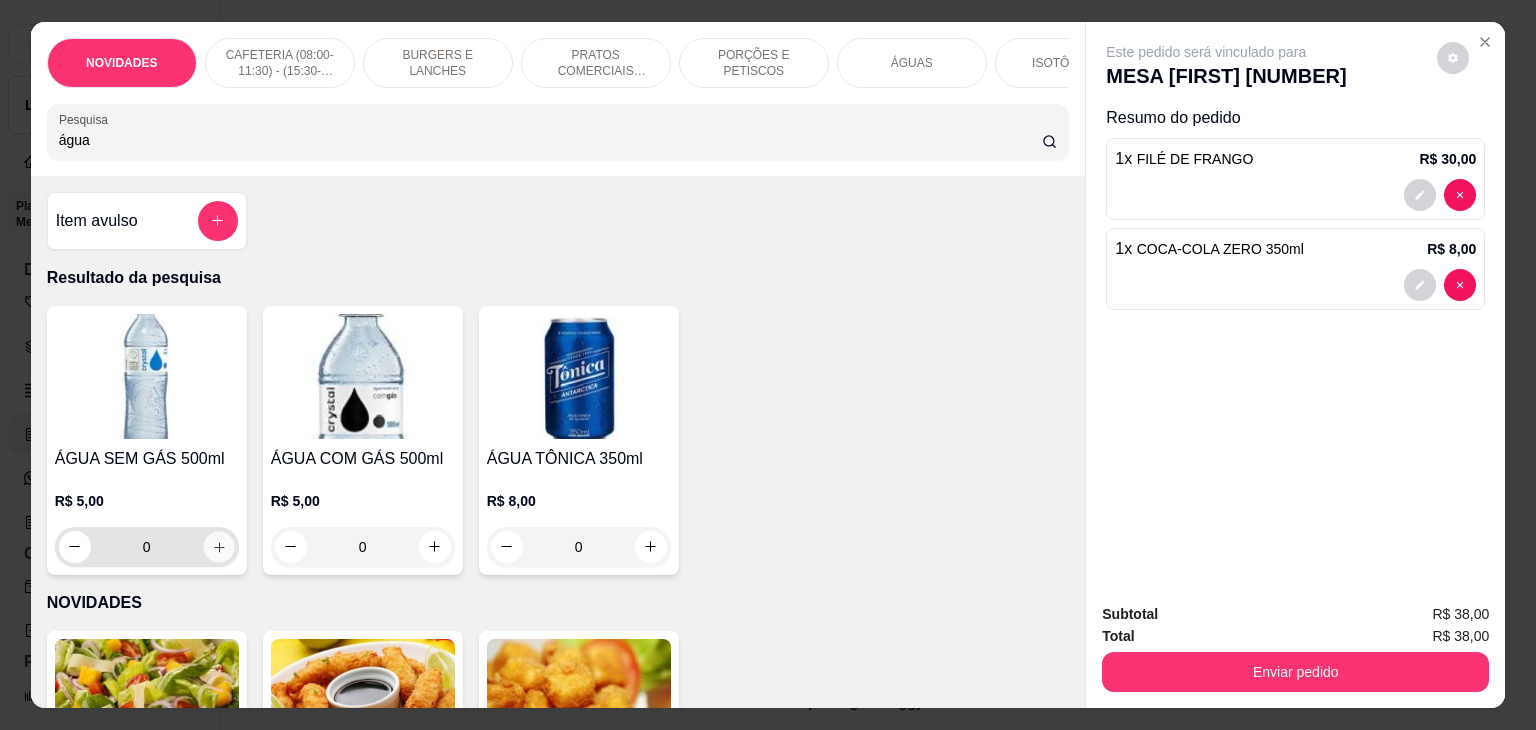click 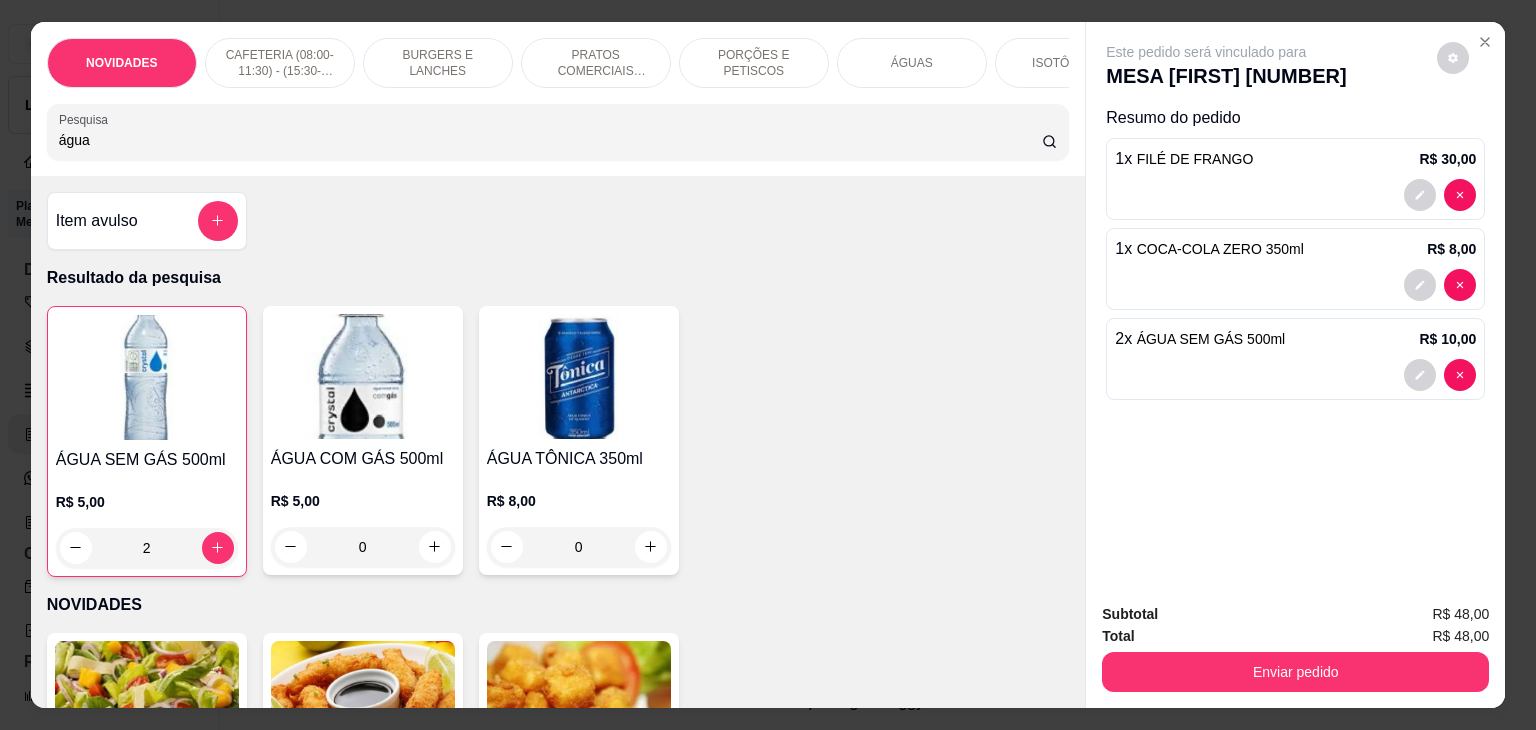 drag, startPoint x: 116, startPoint y: 153, endPoint x: 0, endPoint y: 150, distance: 116.03879 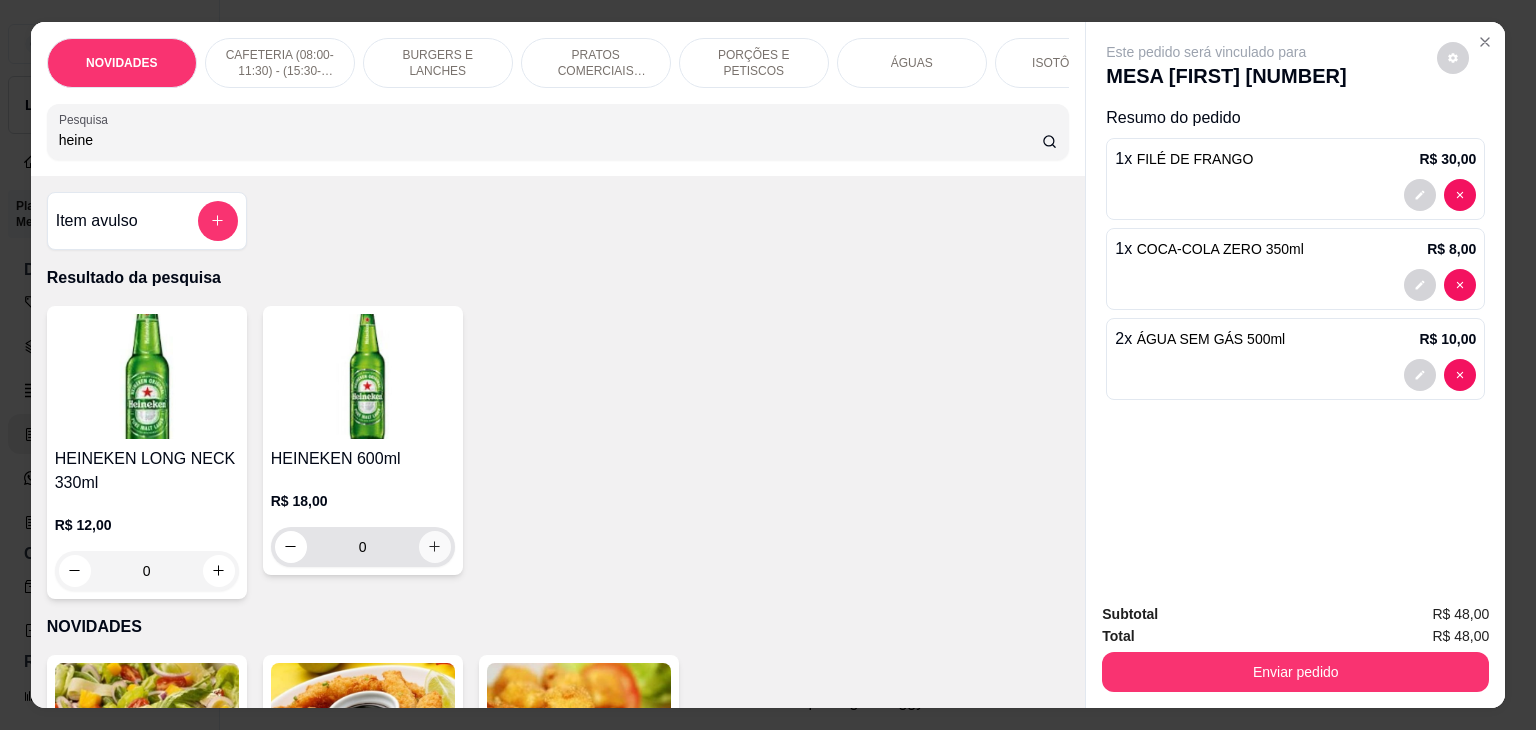 type on "heine" 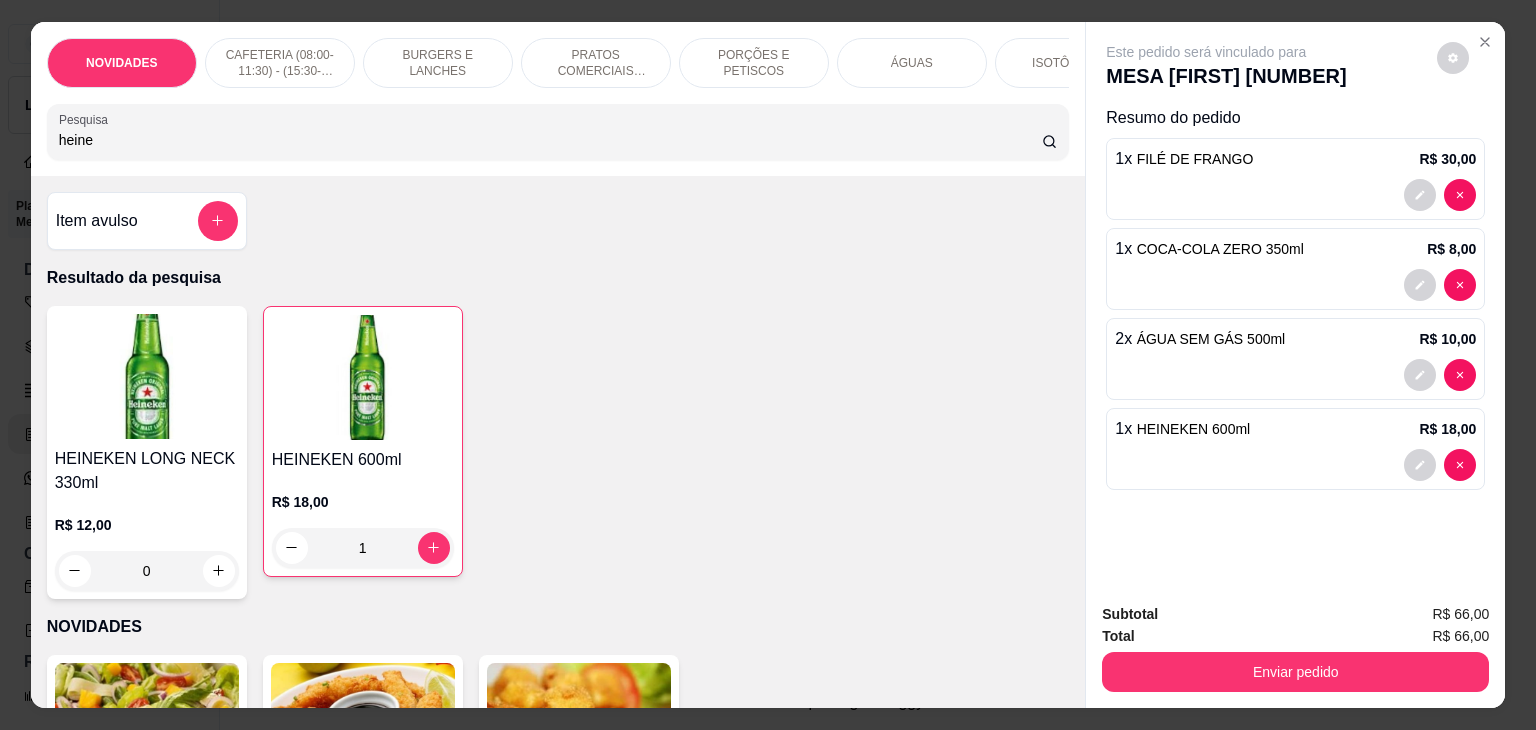 drag, startPoint x: 172, startPoint y: 156, endPoint x: 0, endPoint y: 175, distance: 173.04623 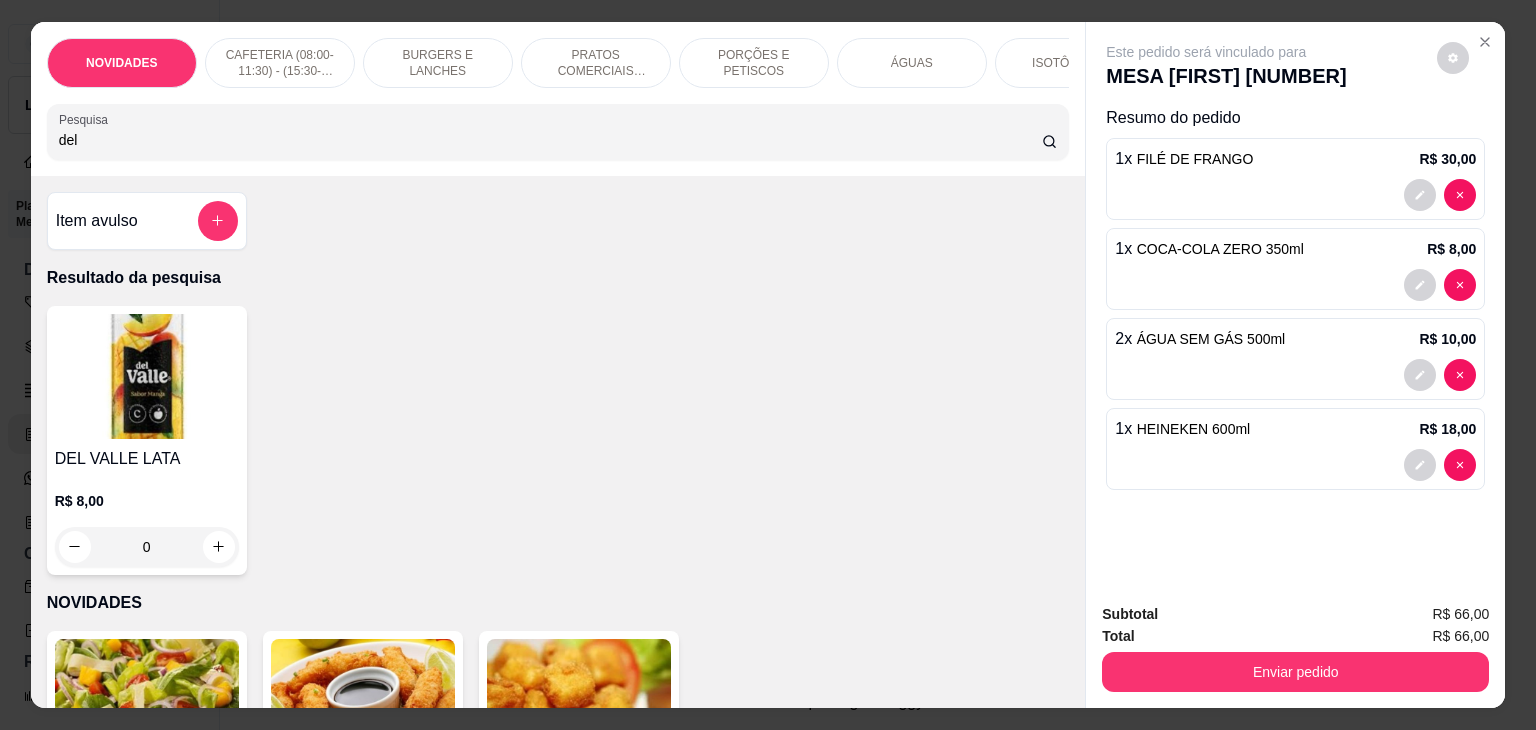 type on "del" 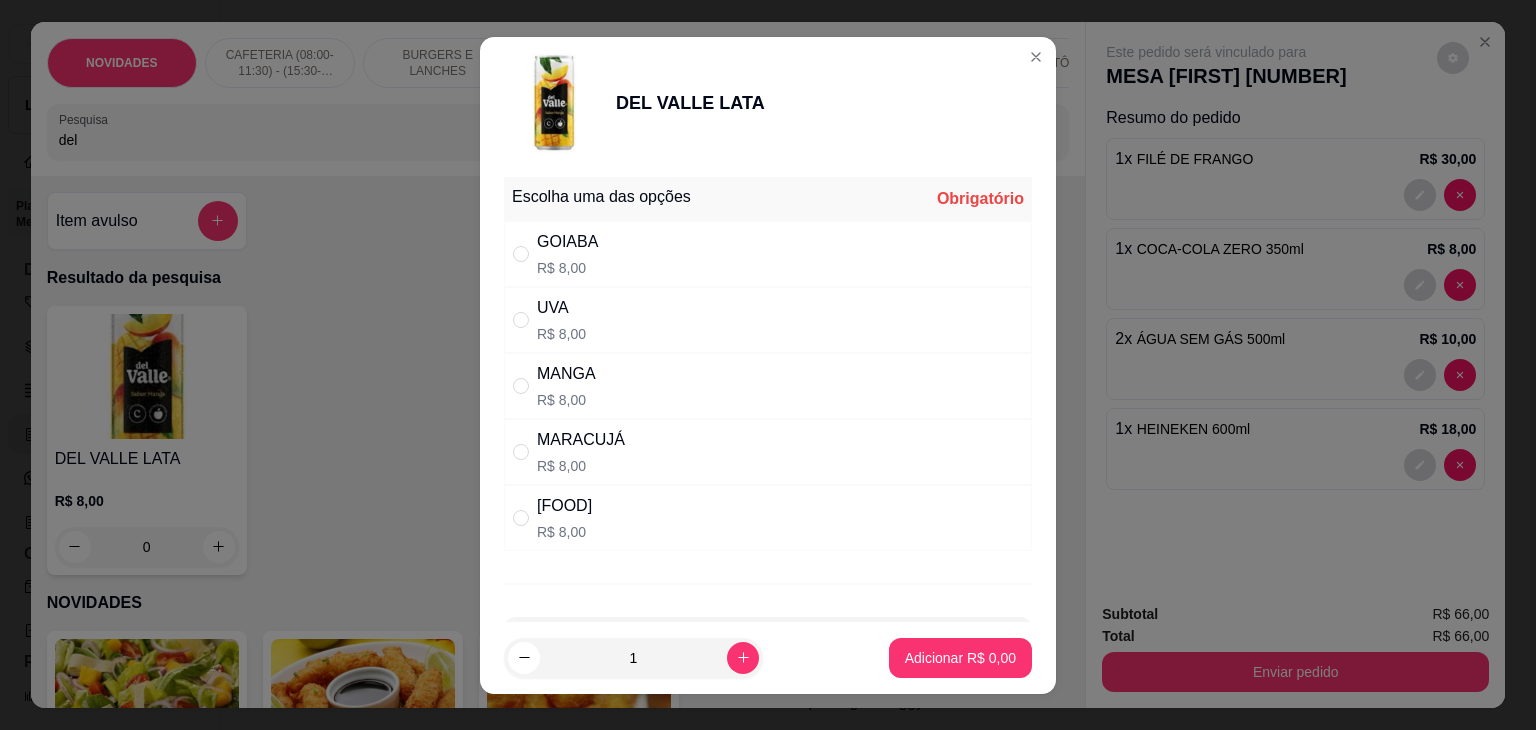 click on "[PRODUCT] R$ [PRICE]" at bounding box center [768, 320] 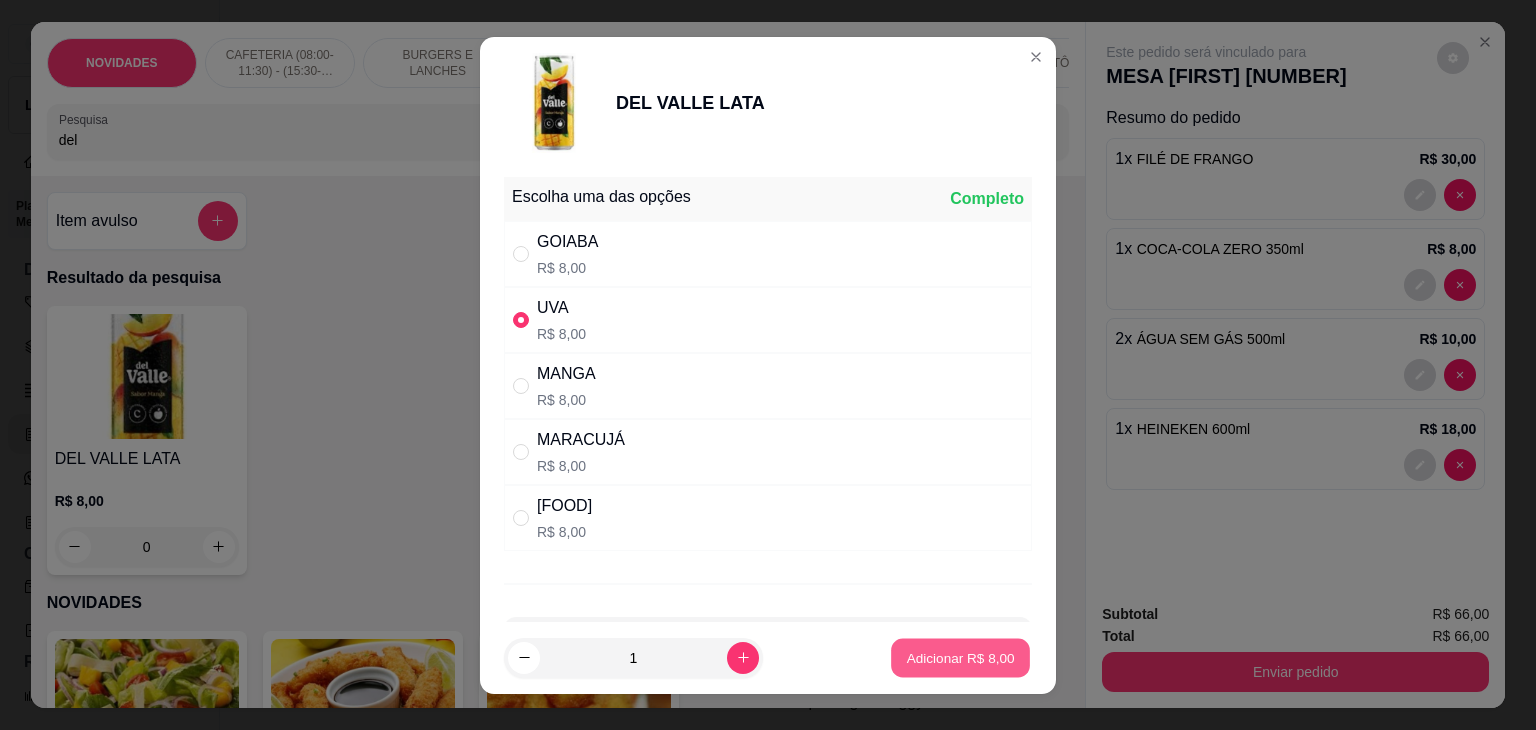 click on "Adicionar   R$ 8,00" at bounding box center (960, 657) 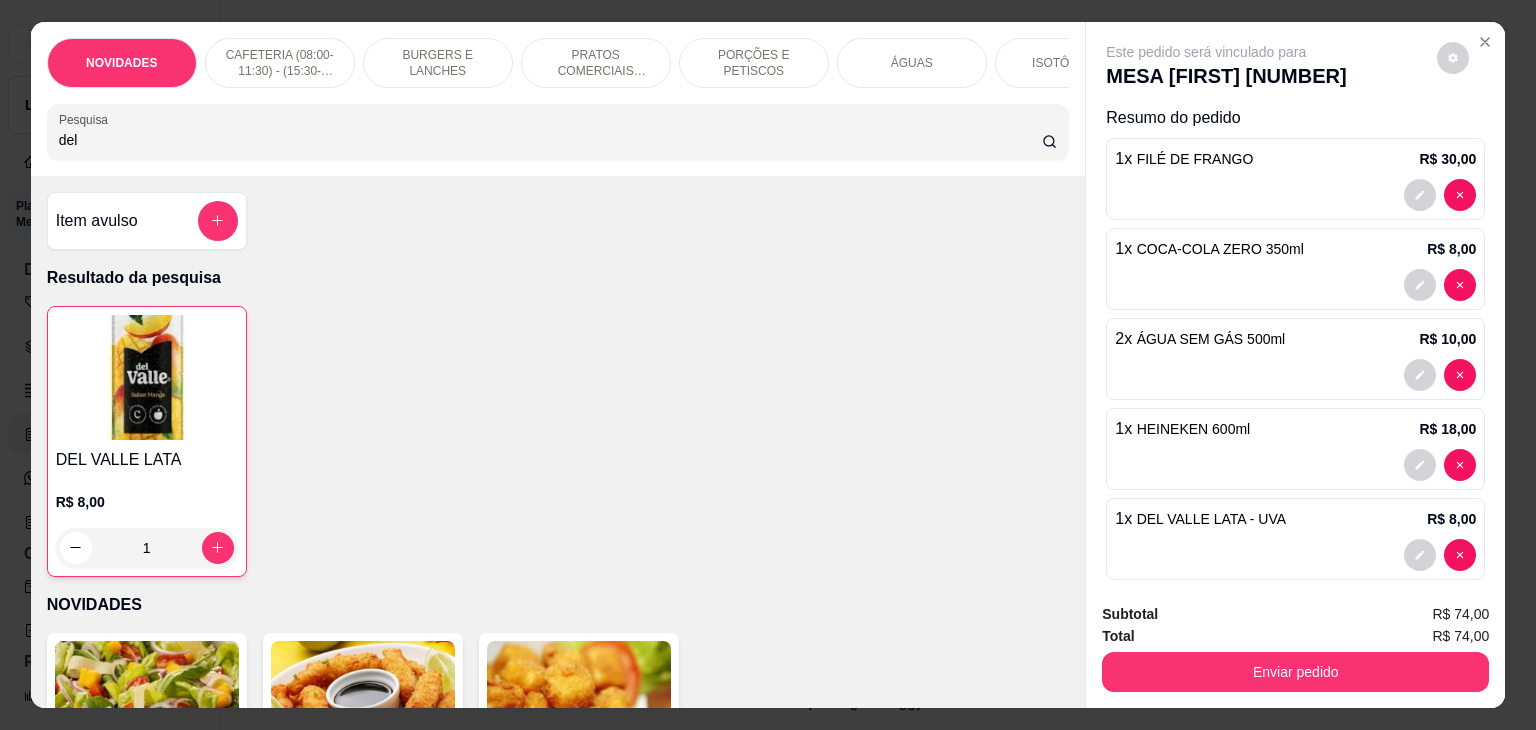 click on "del" at bounding box center (550, 140) 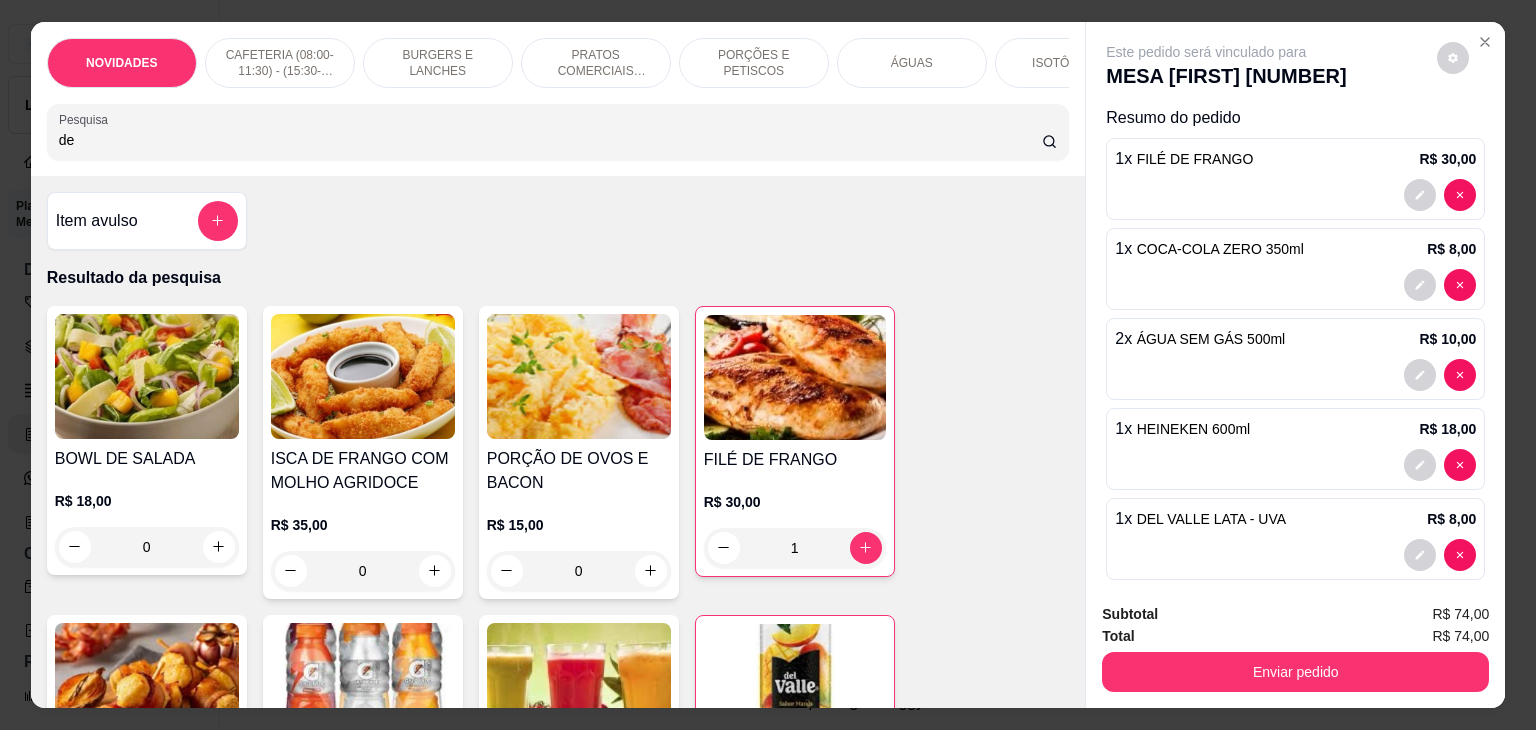 type on "d" 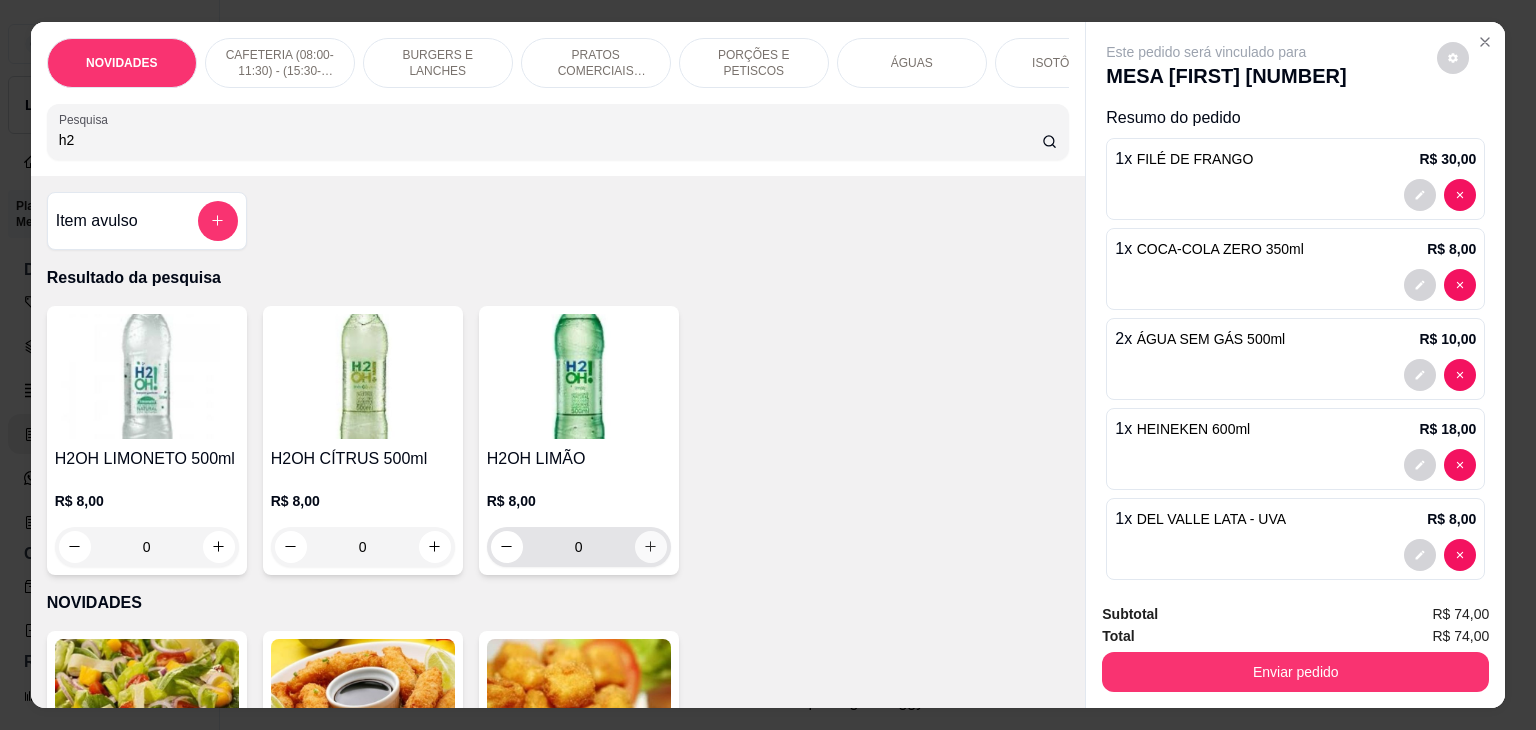 type on "h2" 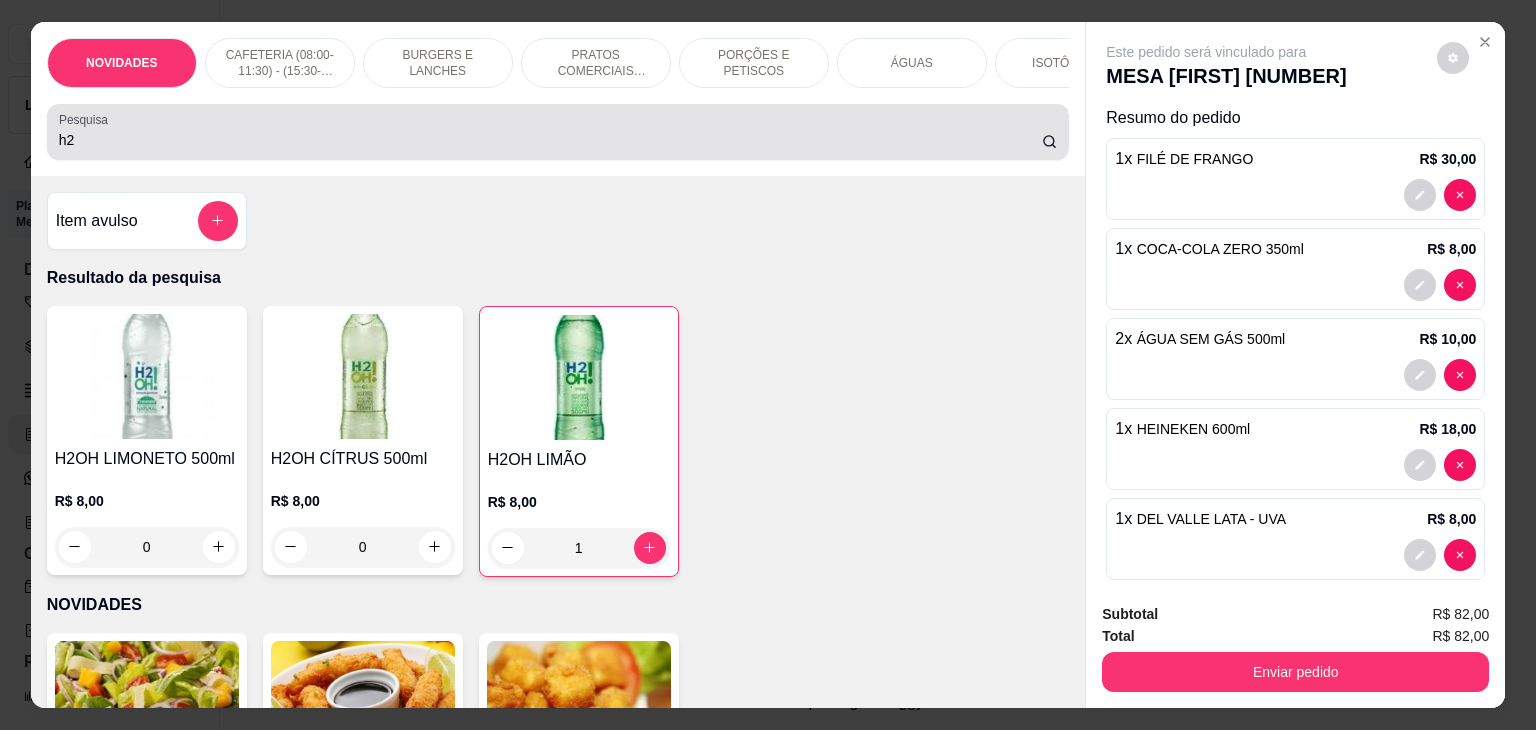 click on "h2" at bounding box center [558, 132] 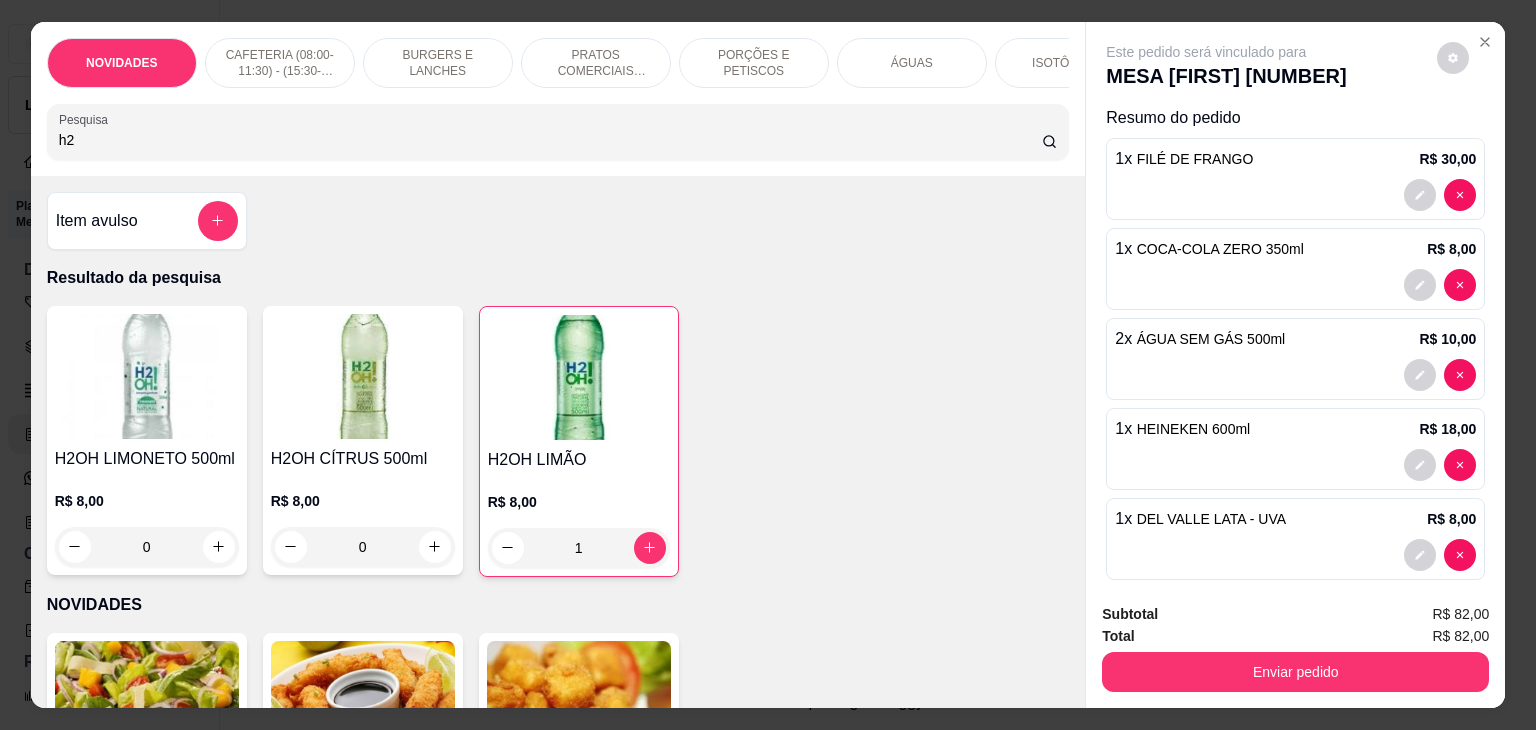 type on "h" 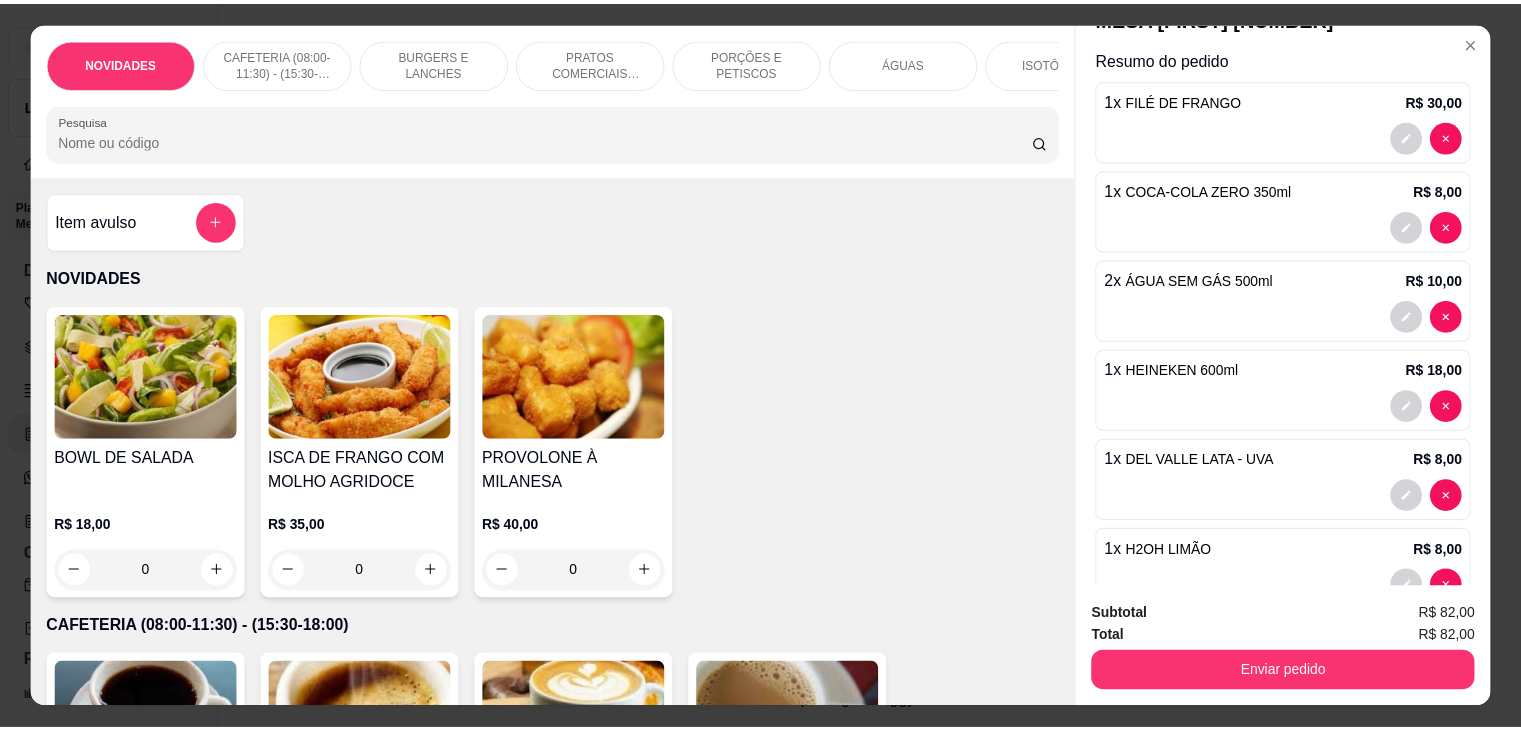 scroll, scrollTop: 108, scrollLeft: 0, axis: vertical 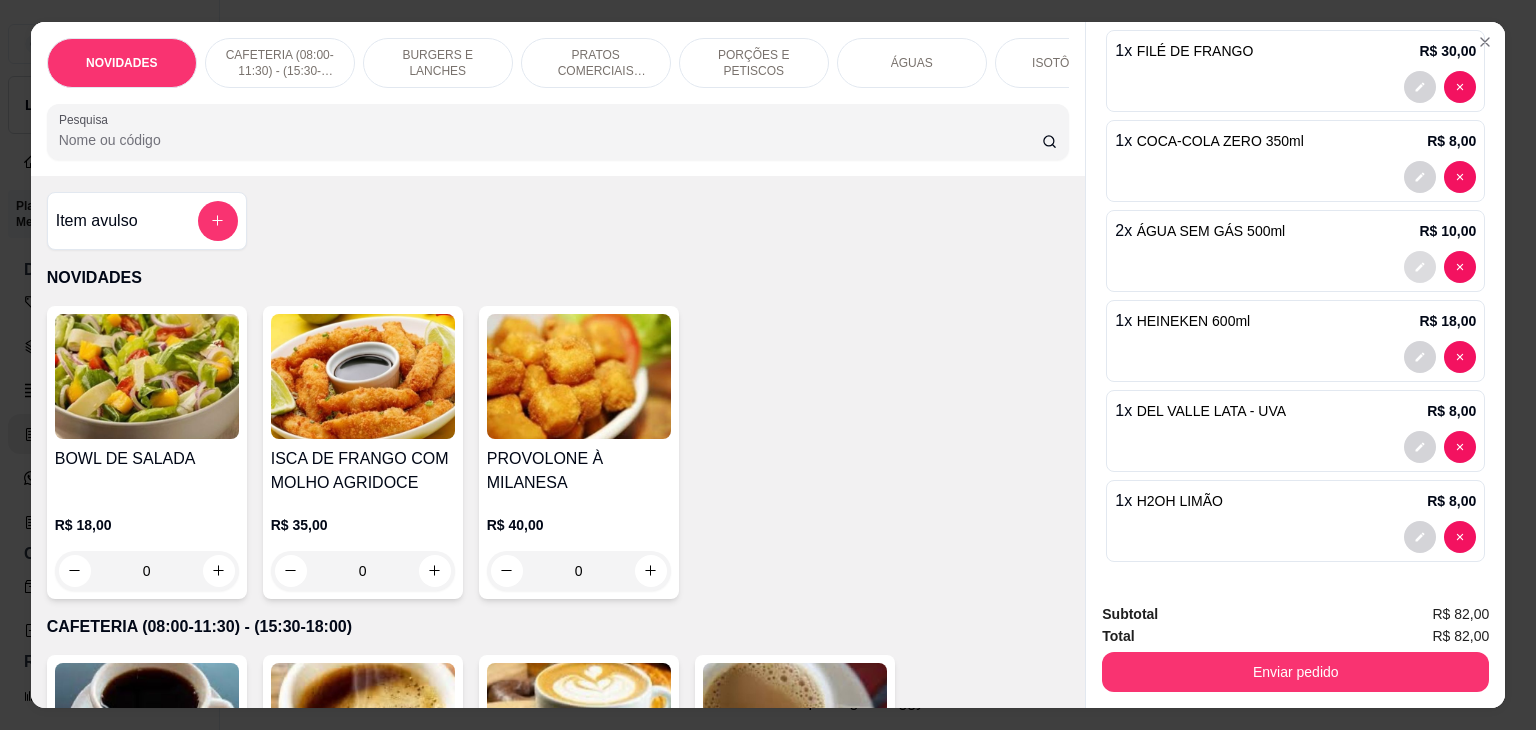 type 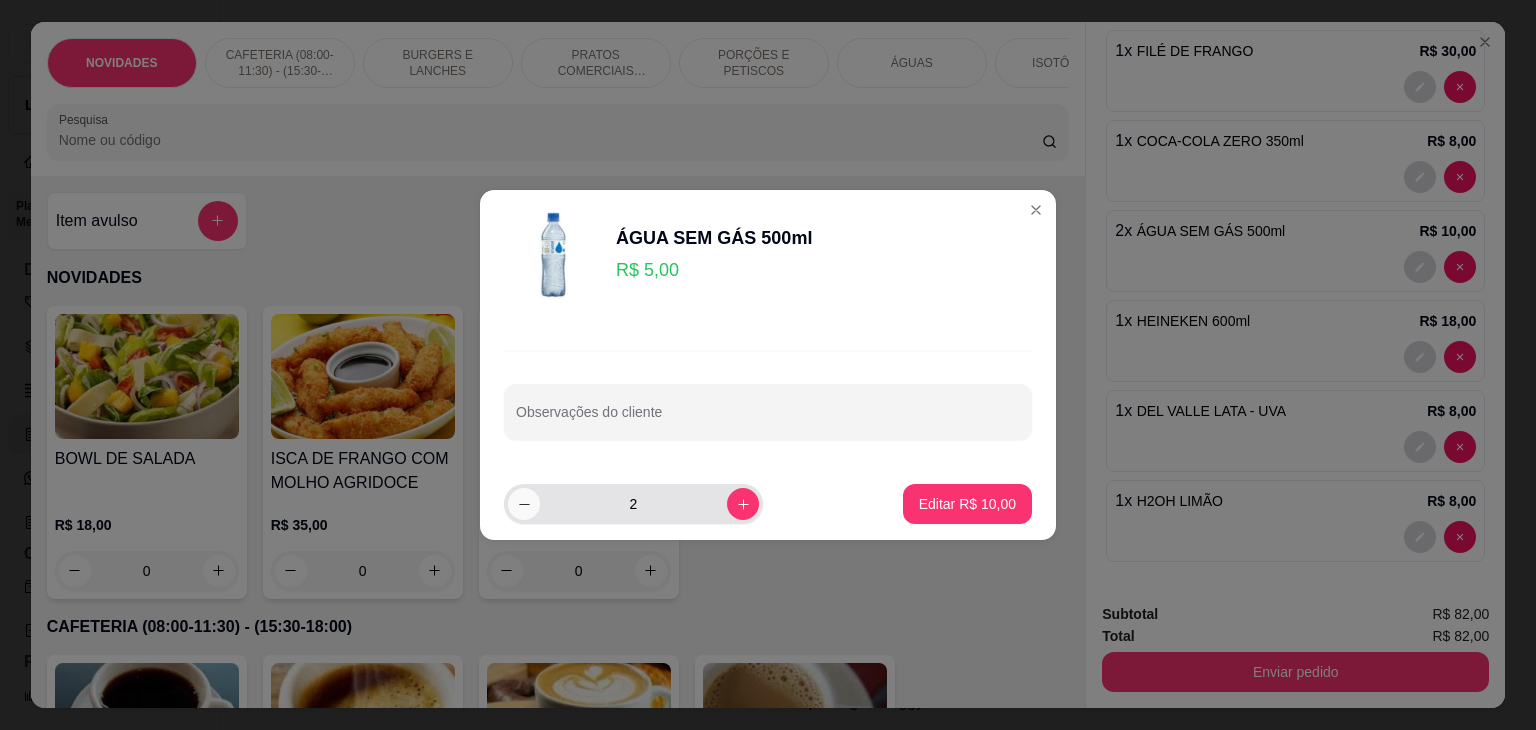 click 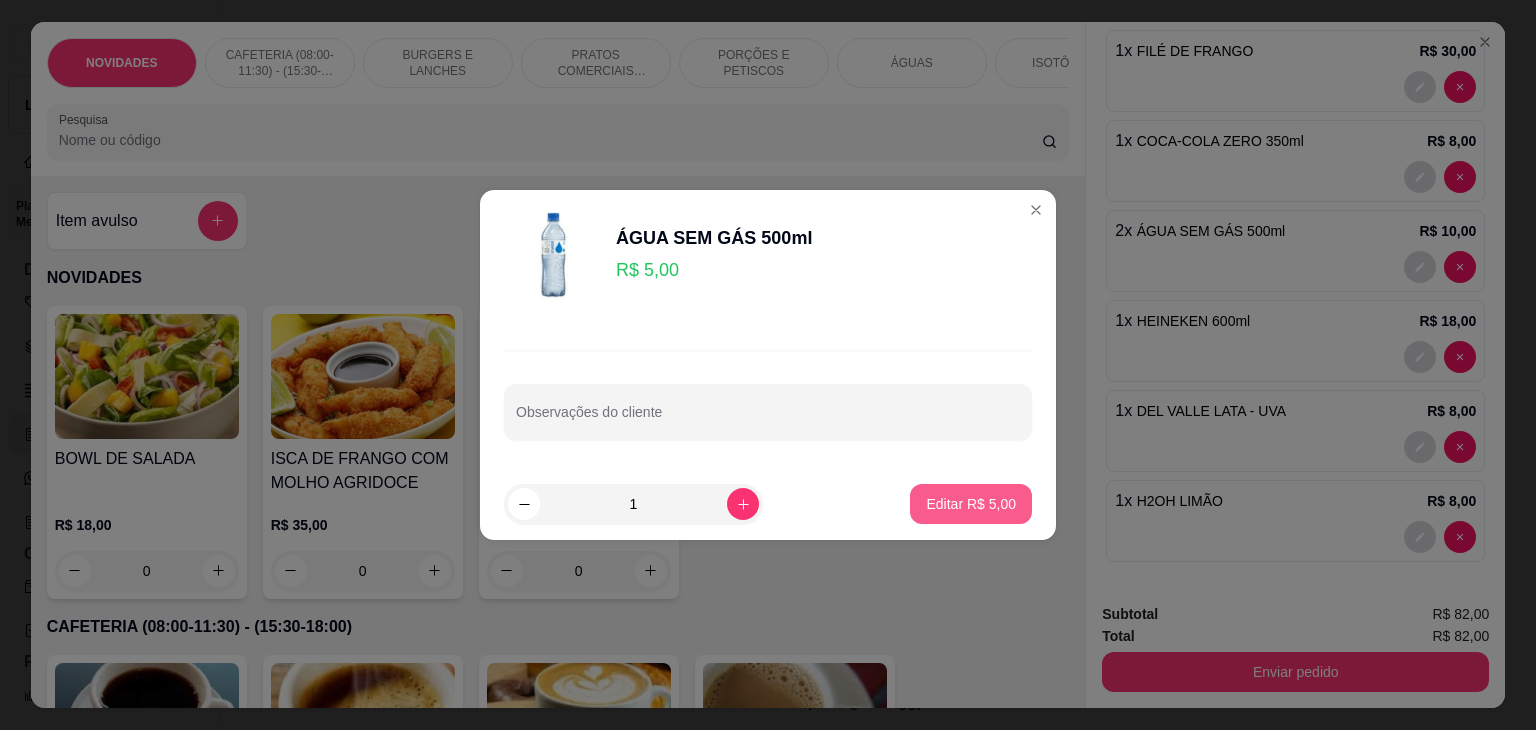 click on "Editar R$ 5,00" at bounding box center [971, 504] 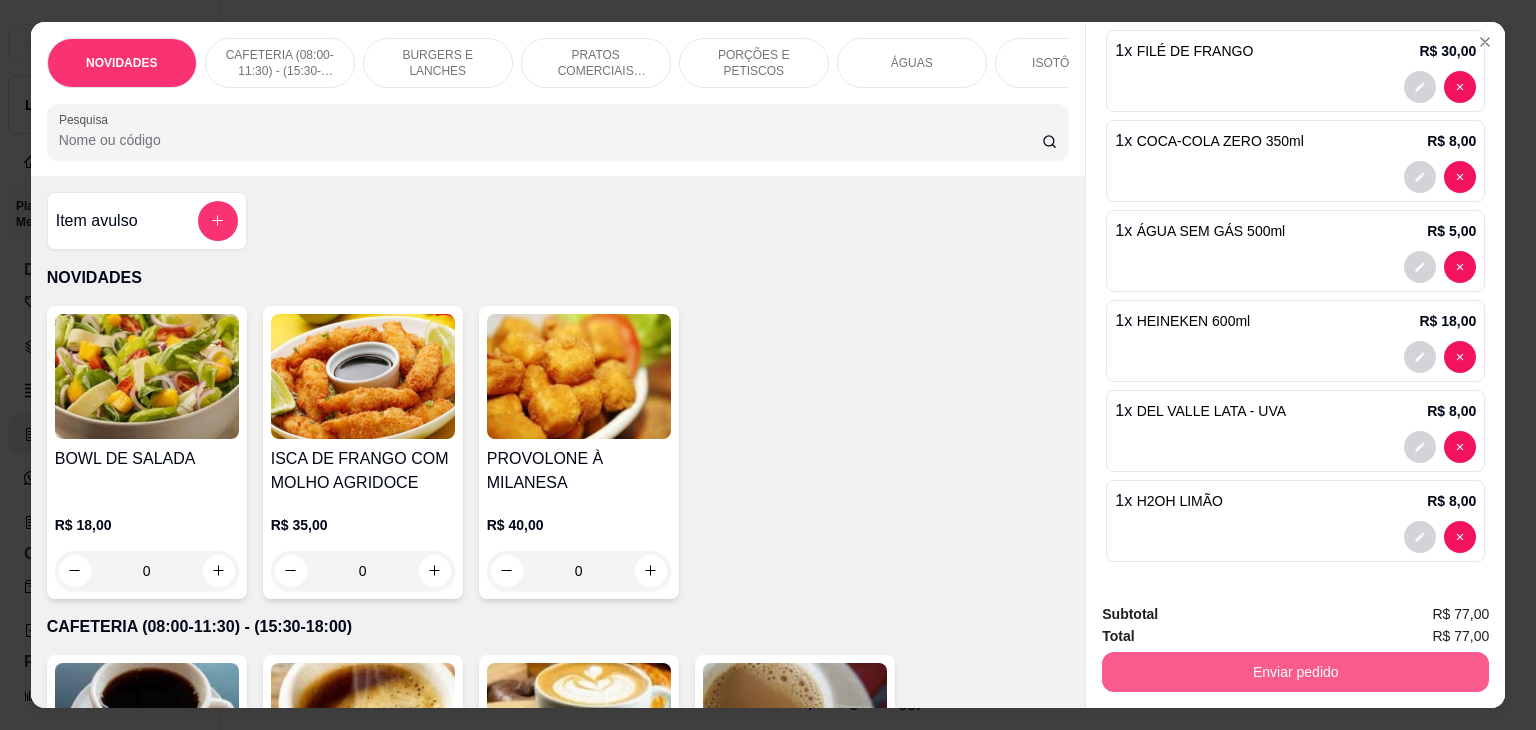click on "Enviar pedido" at bounding box center [1295, 672] 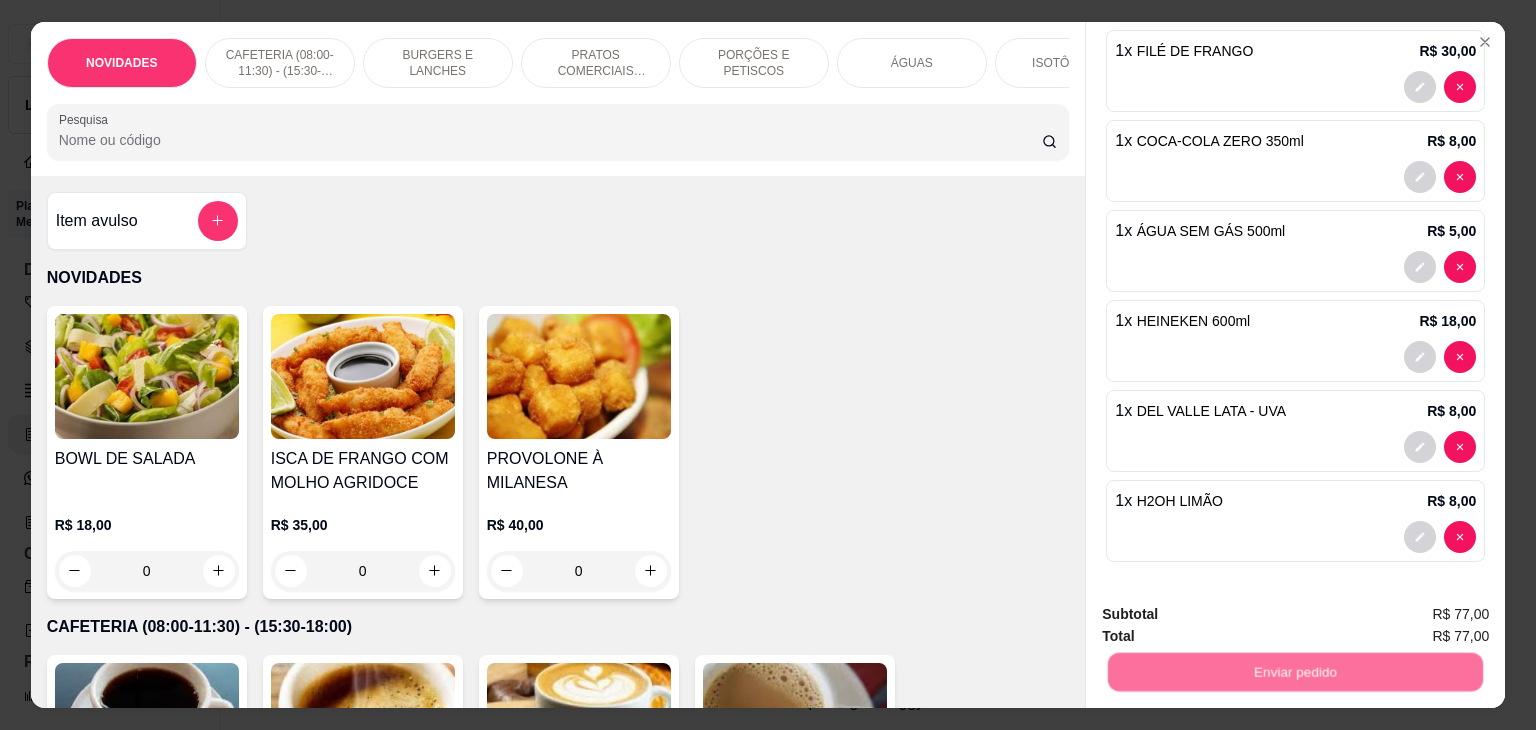 click on "Não registrar e enviar pedido" at bounding box center [1229, 615] 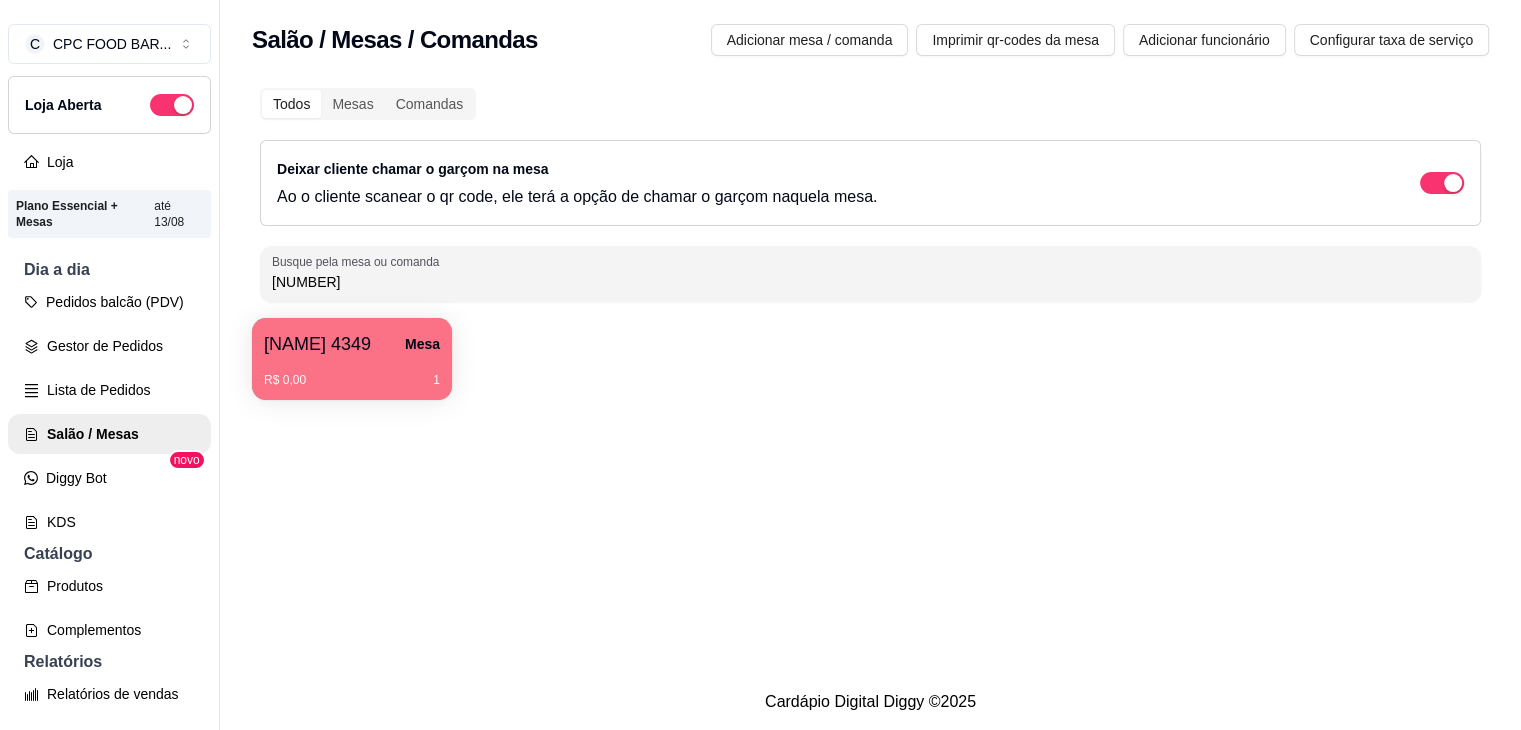 click on "Lista de Pedidos" at bounding box center (109, 390) 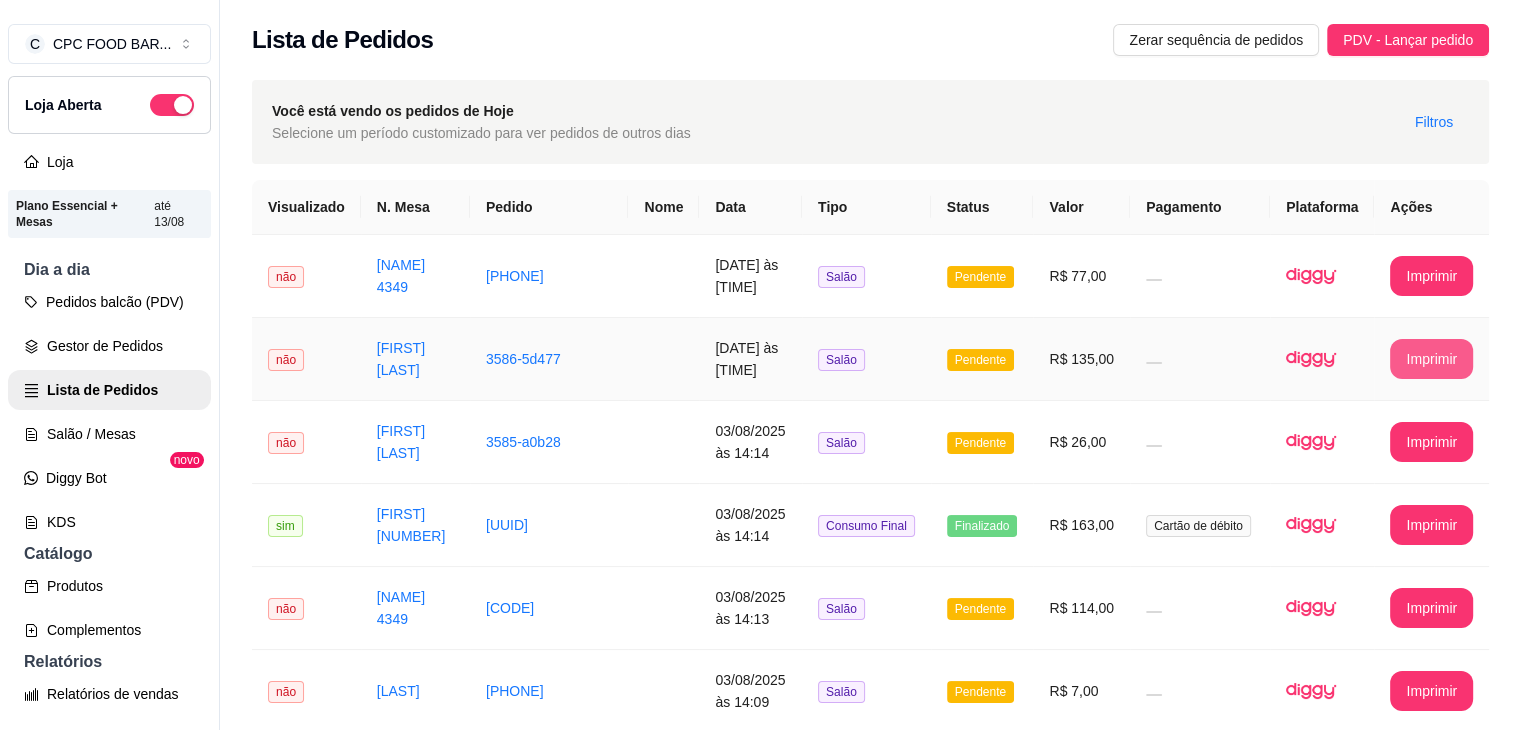 click on "Imprimir" at bounding box center [1431, 359] 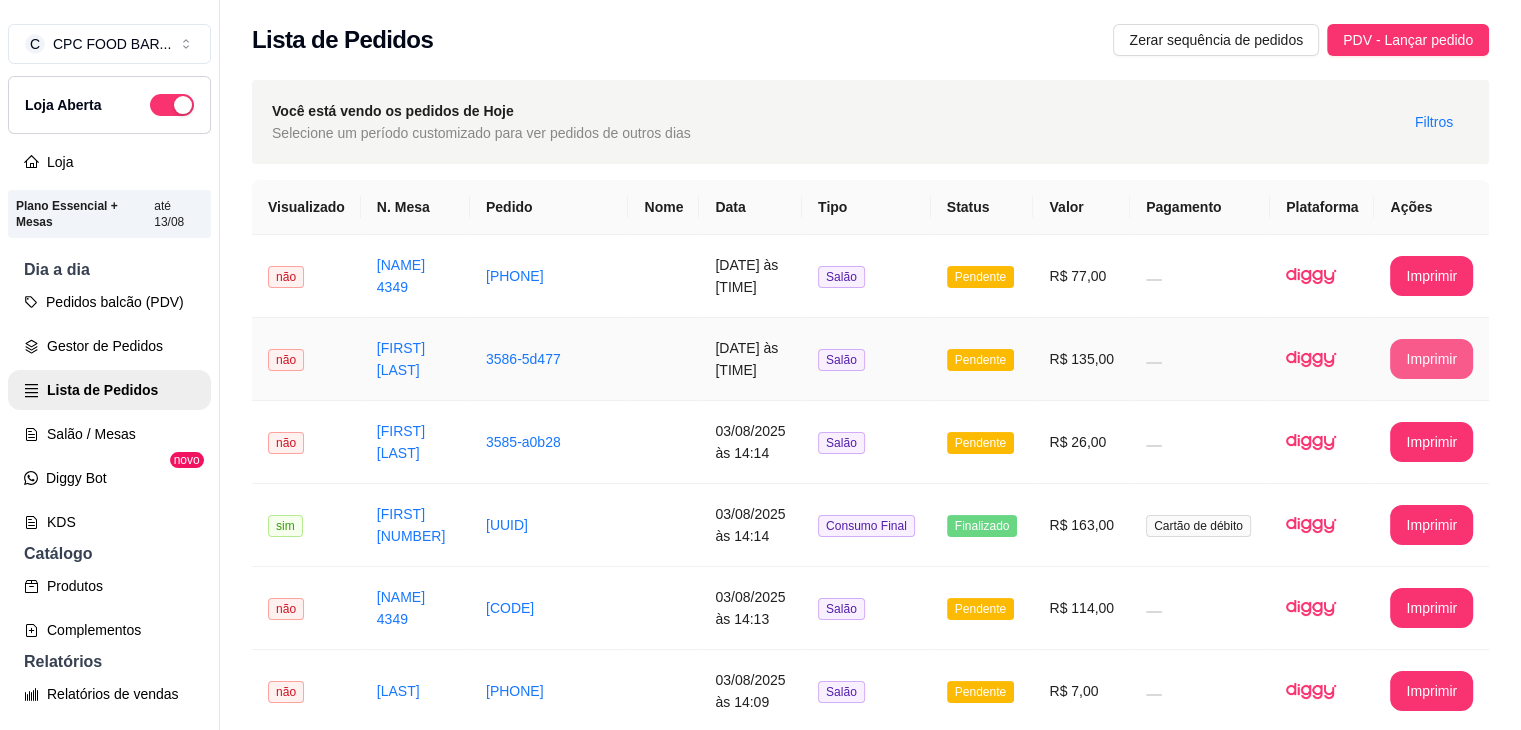 scroll, scrollTop: 0, scrollLeft: 0, axis: both 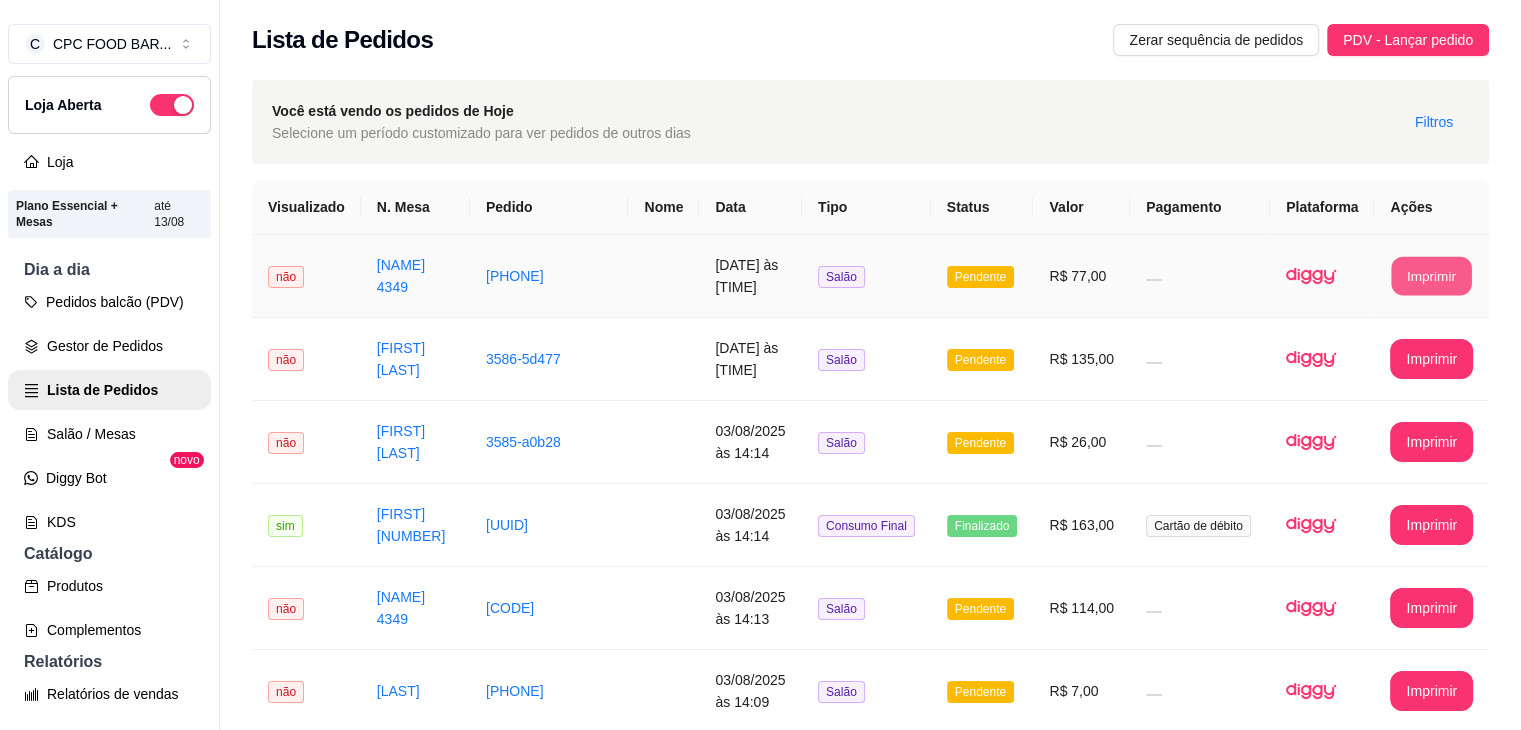 click on "Imprimir" at bounding box center (1432, 276) 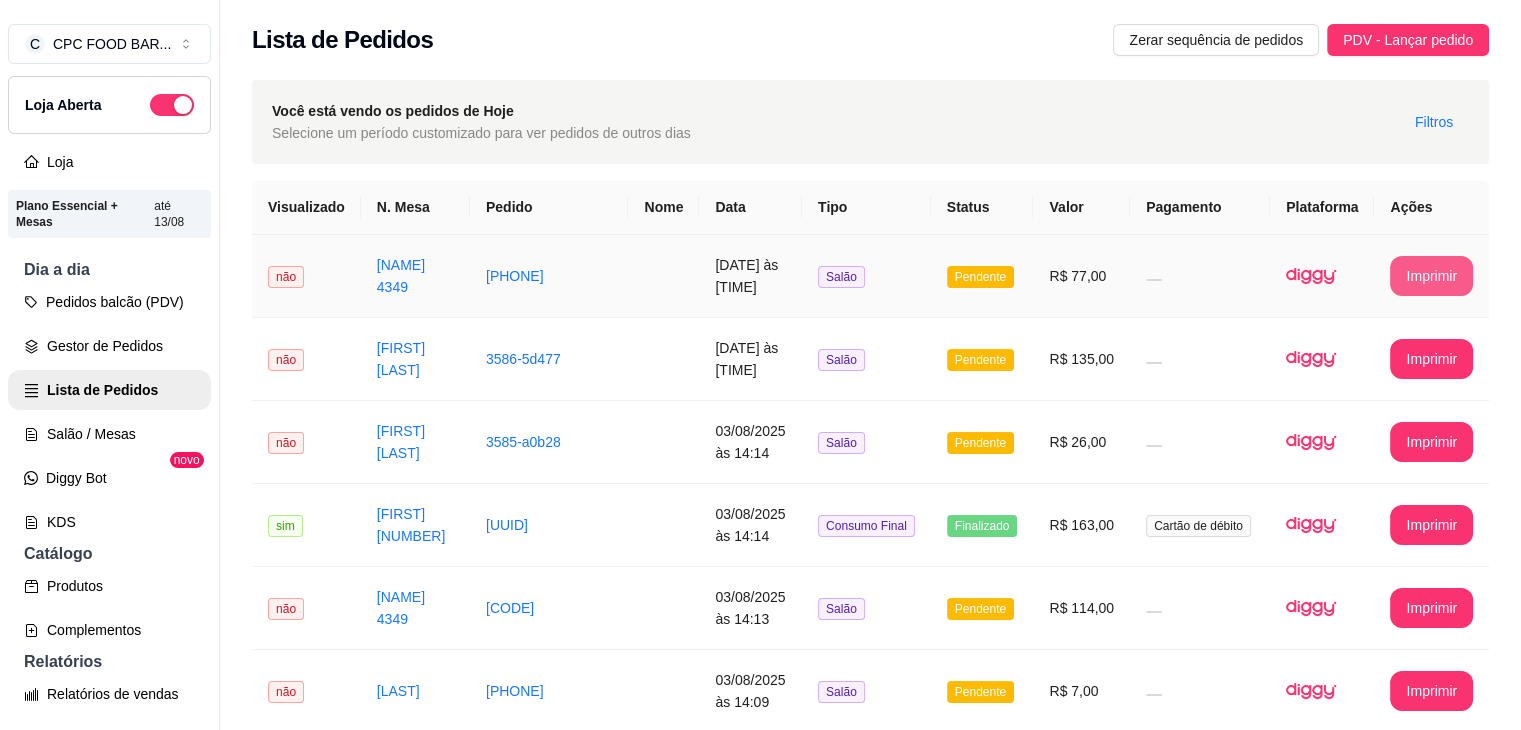 scroll, scrollTop: 0, scrollLeft: 0, axis: both 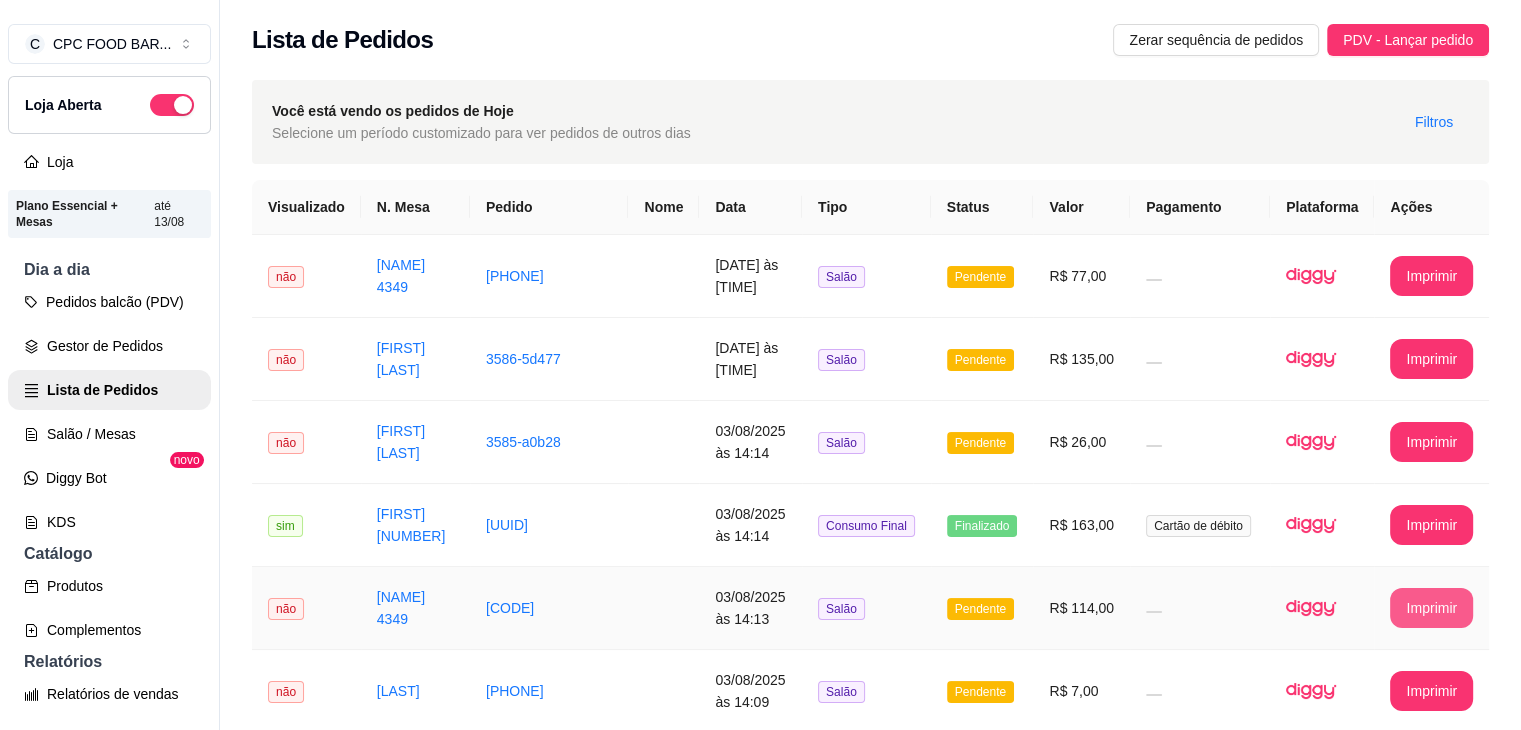 click on "Imprimir" at bounding box center (1431, 608) 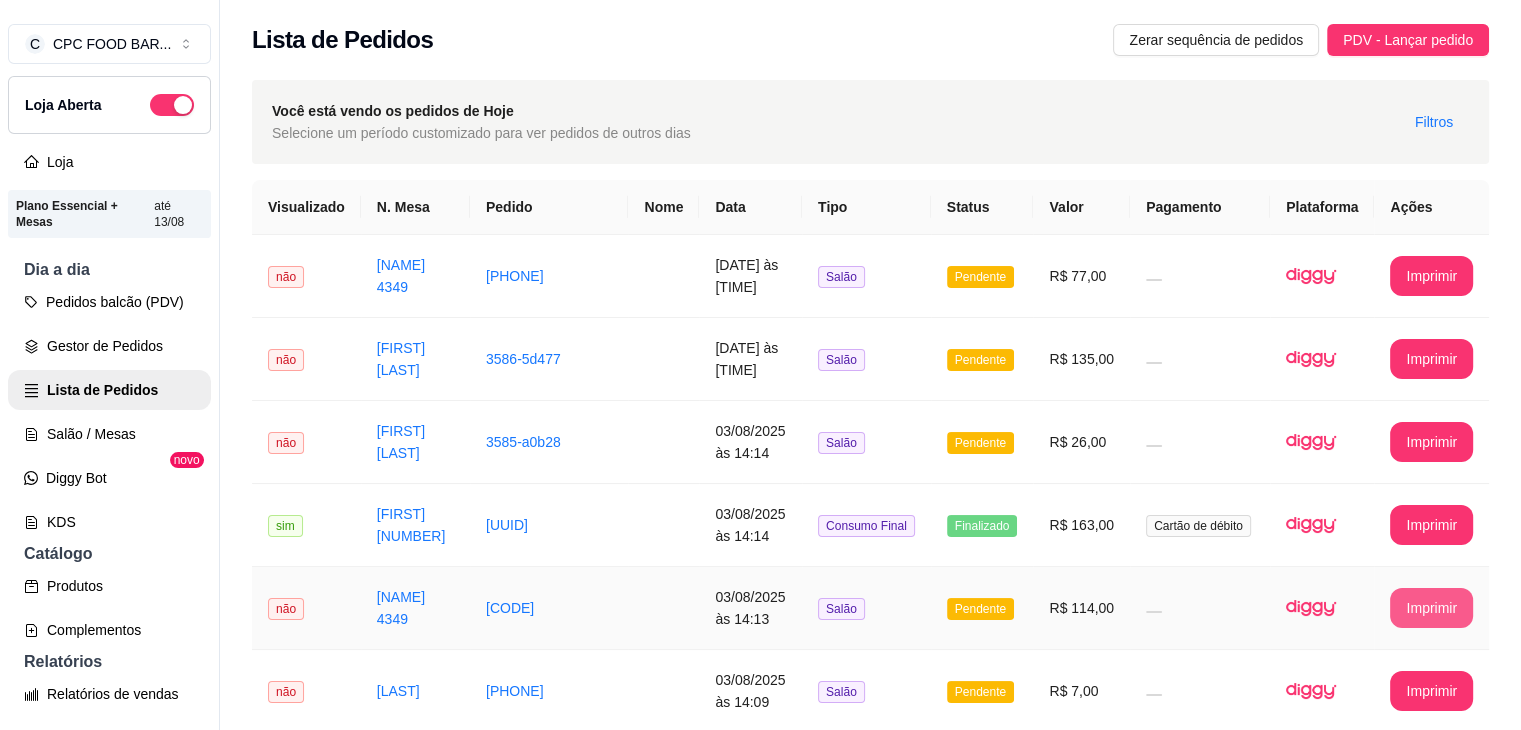 scroll, scrollTop: 0, scrollLeft: 0, axis: both 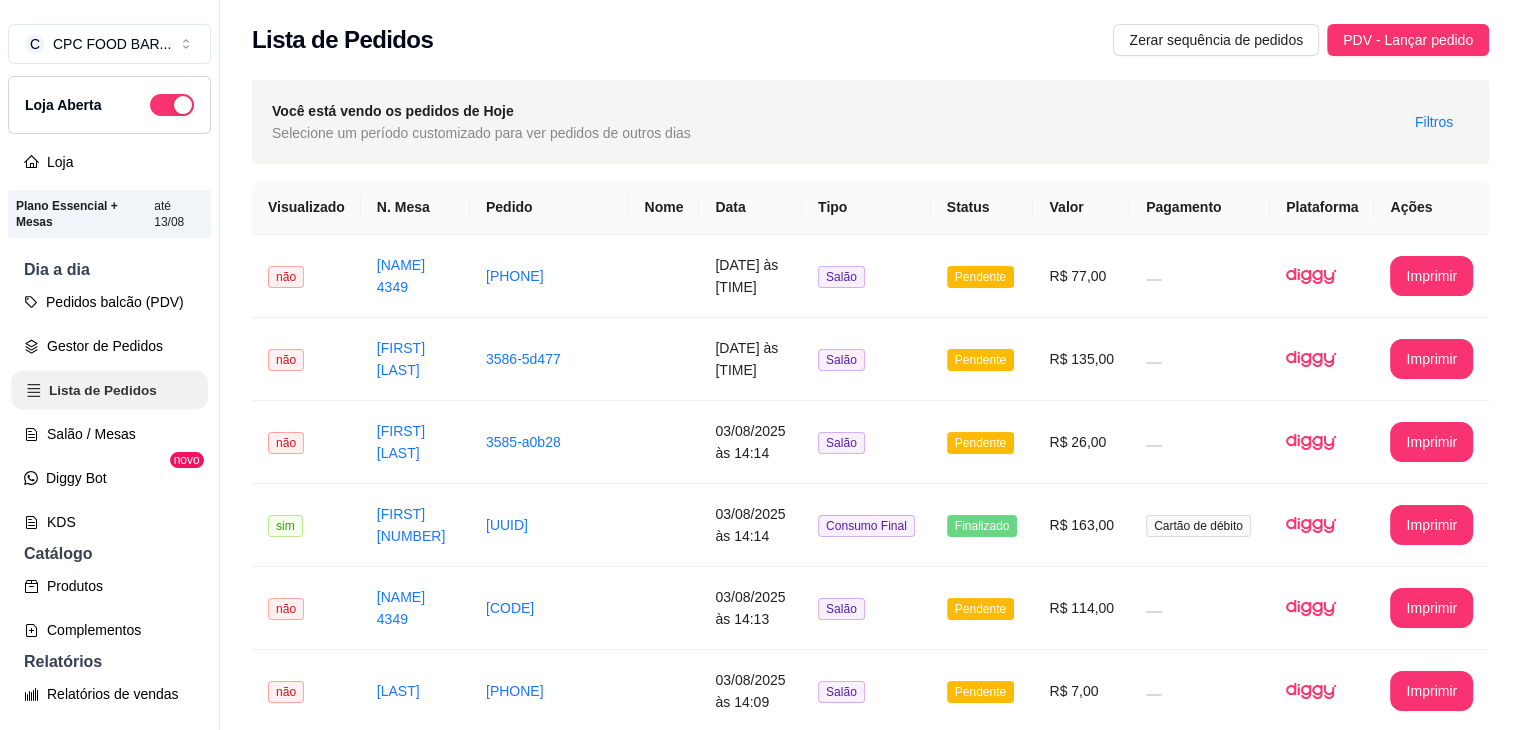 click on "Lista de Pedidos" at bounding box center (109, 390) 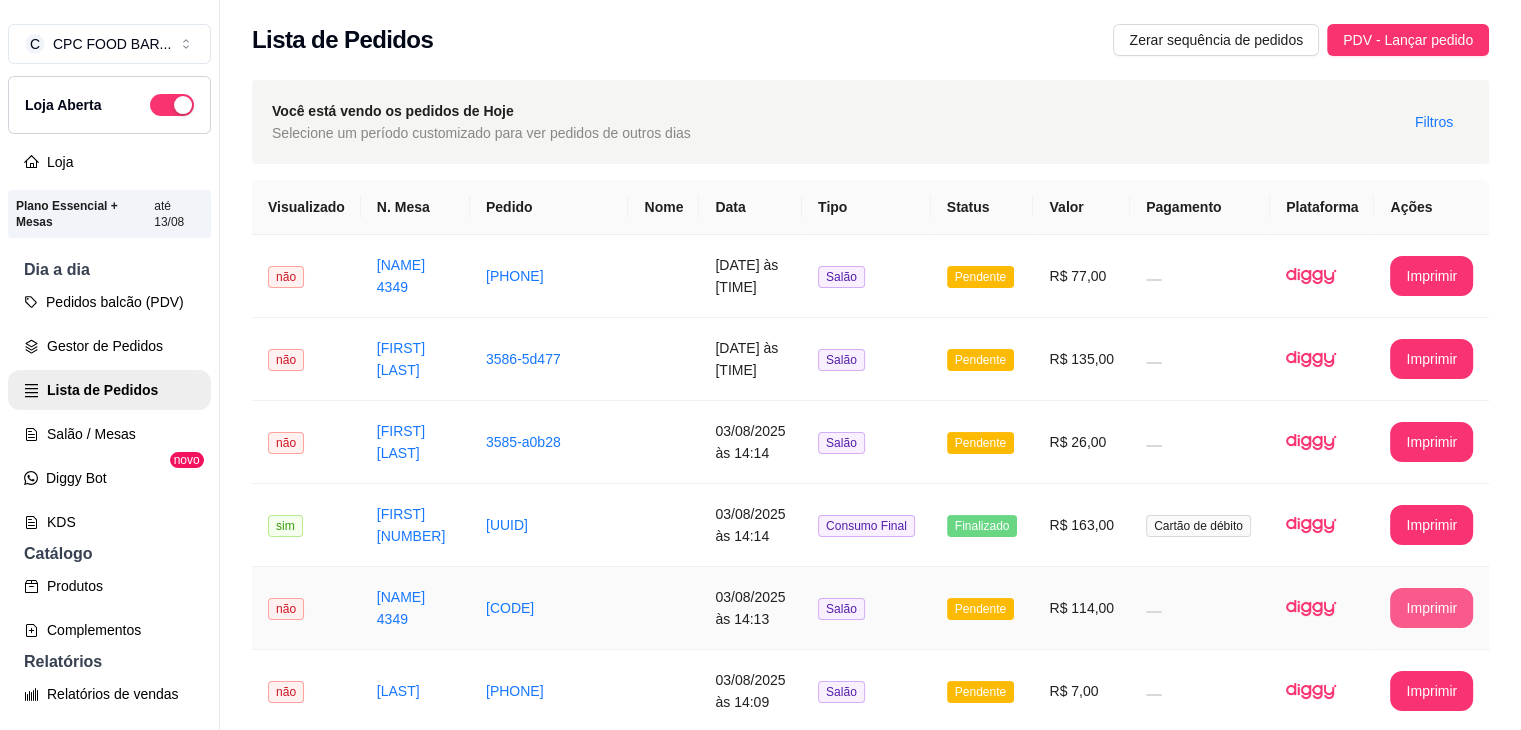 click on "Imprimir" at bounding box center [1431, 608] 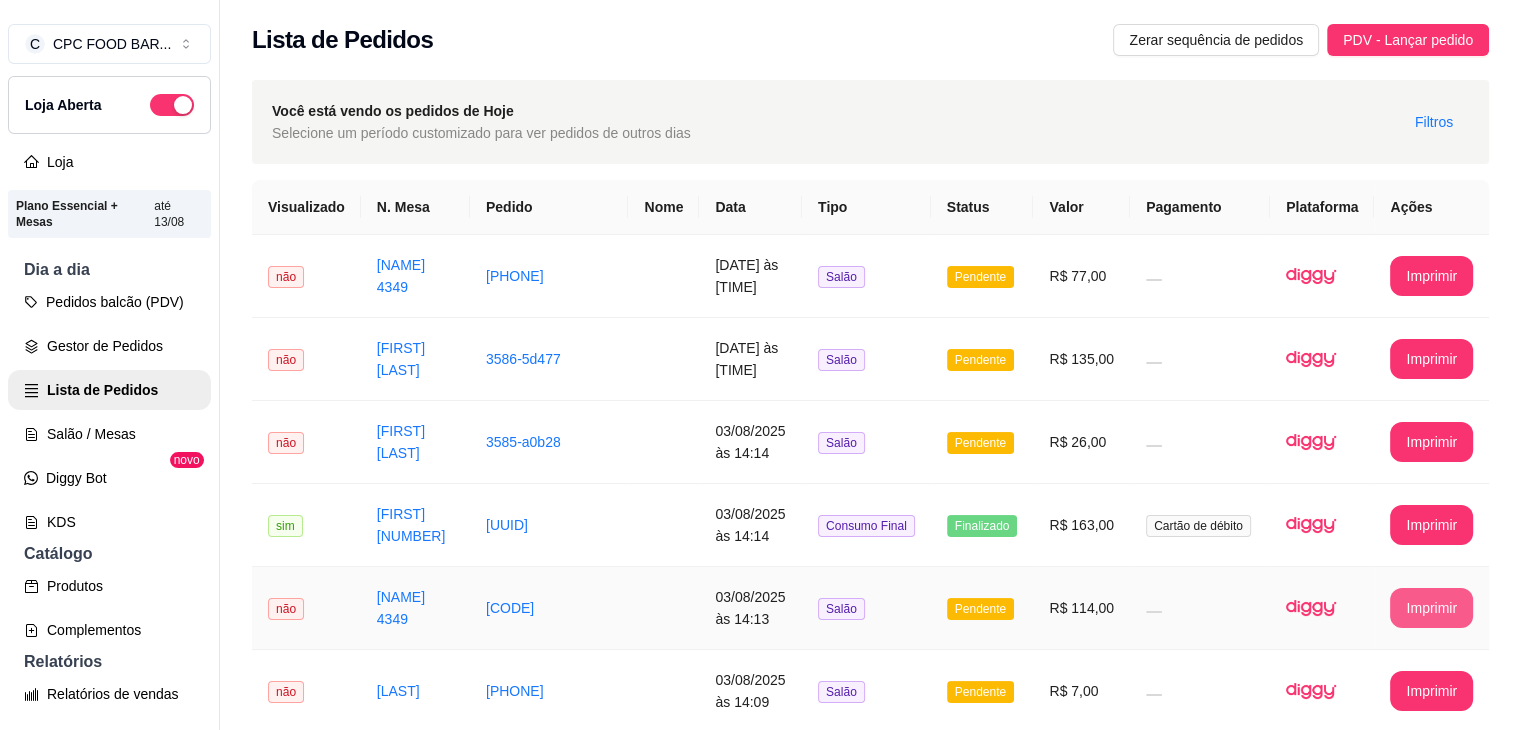 scroll, scrollTop: 0, scrollLeft: 0, axis: both 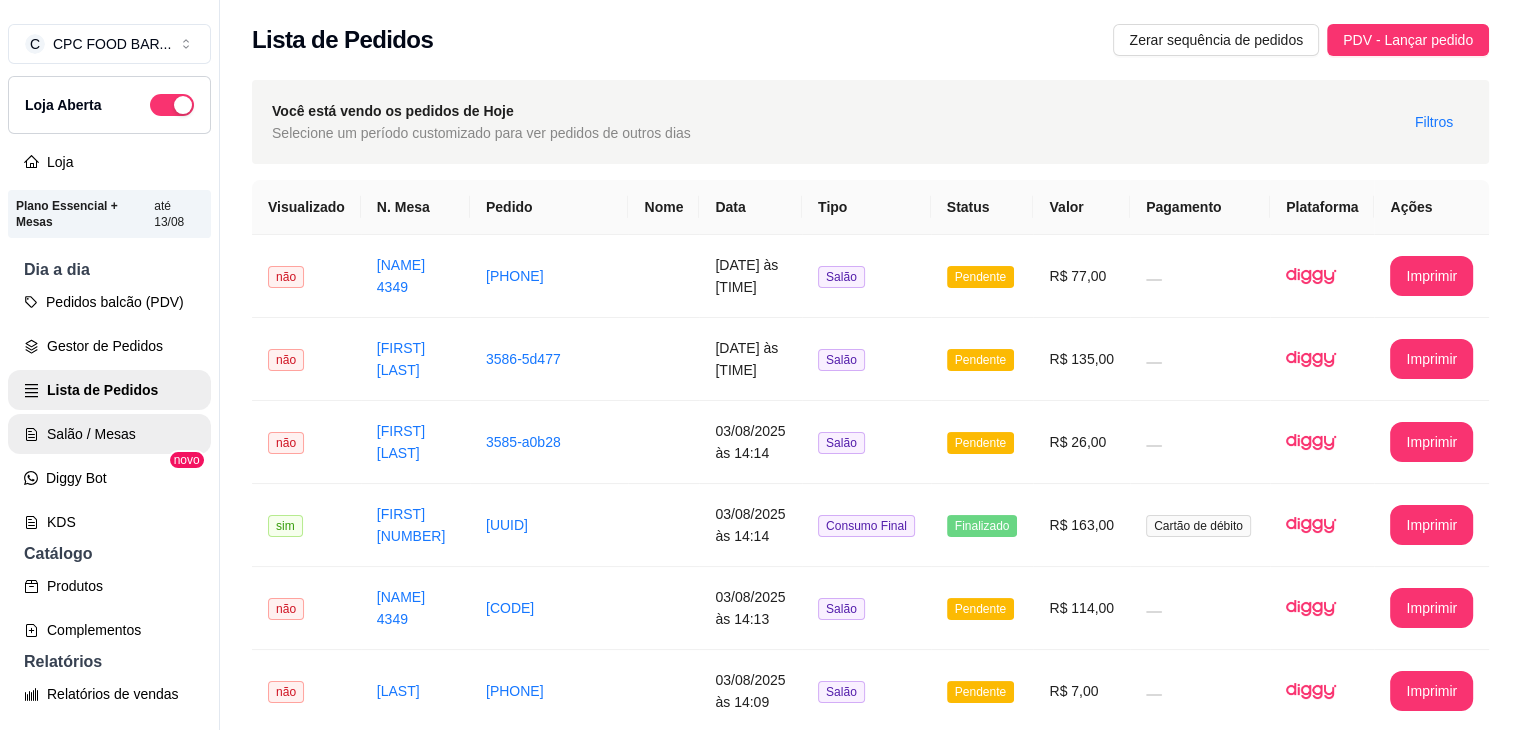 click on "Salão / Mesas" at bounding box center (109, 434) 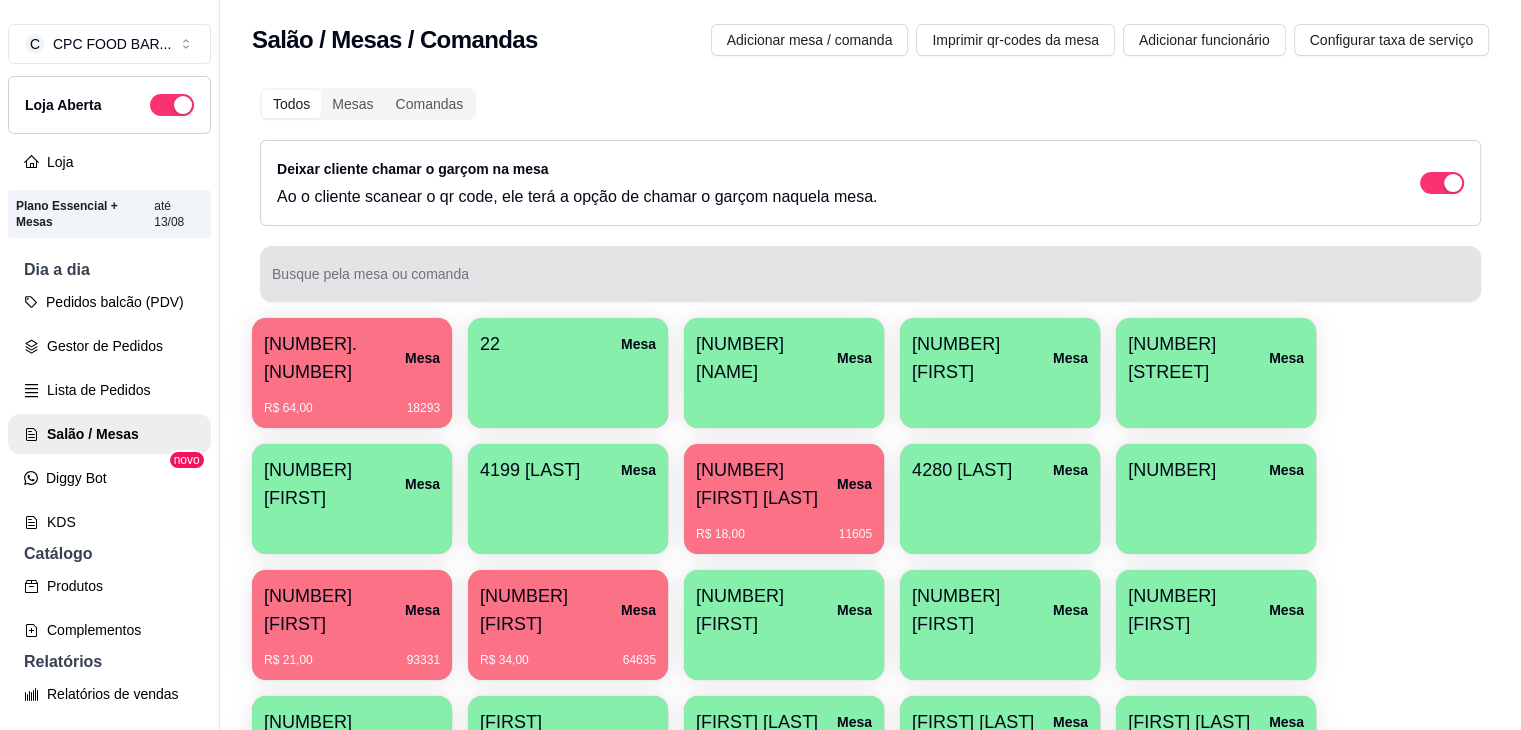 click at bounding box center [870, 274] 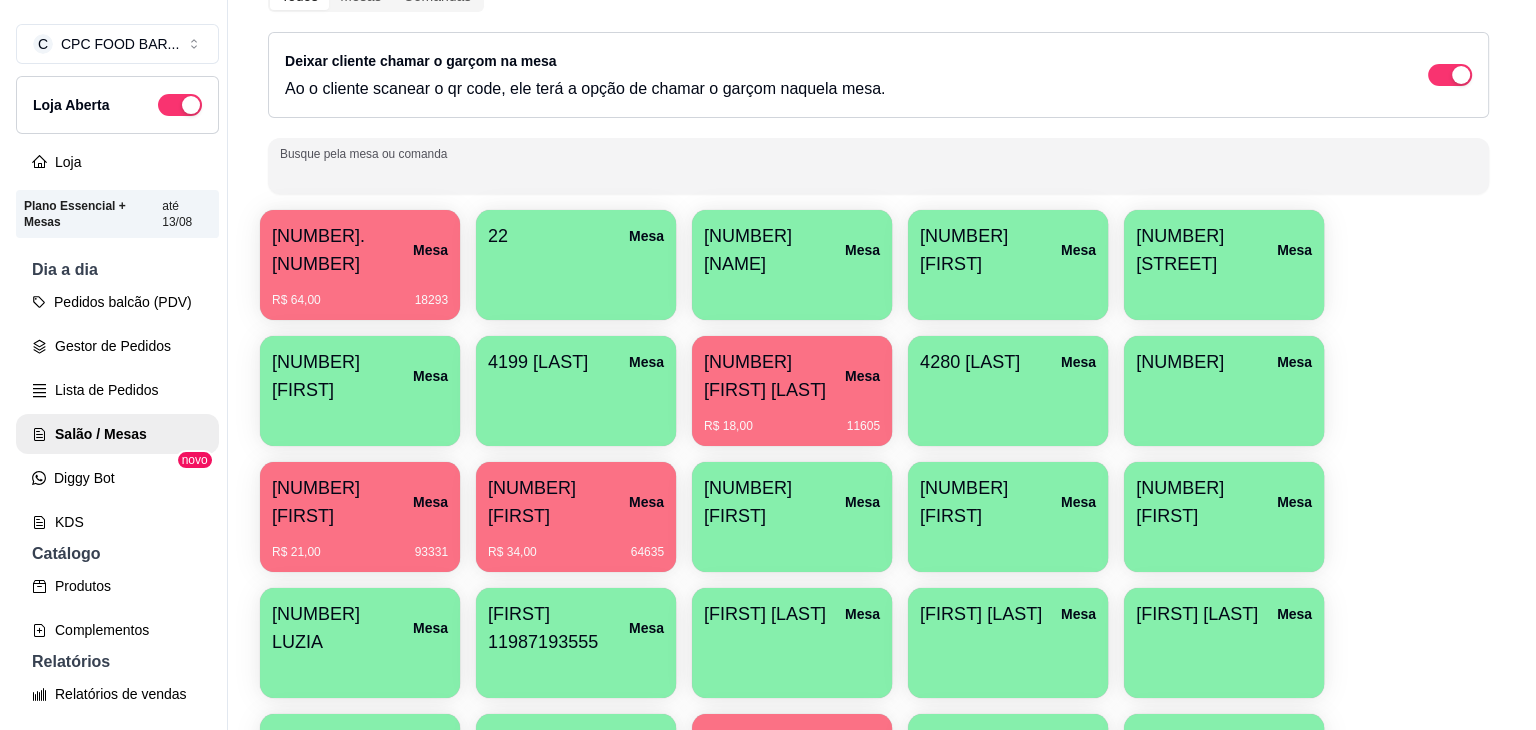 scroll, scrollTop: 0, scrollLeft: 0, axis: both 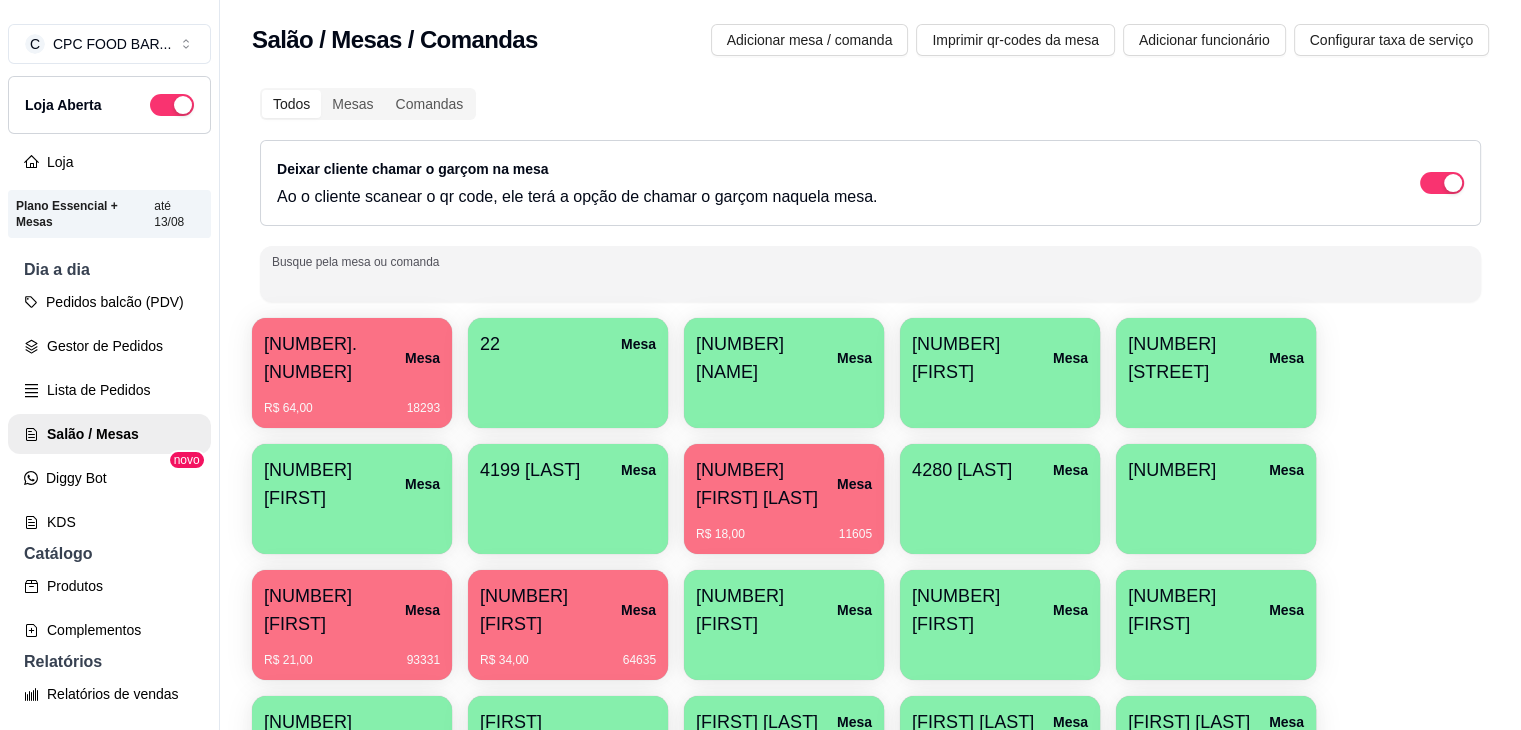 click on "Busque pela mesa ou comanda" at bounding box center [870, 282] 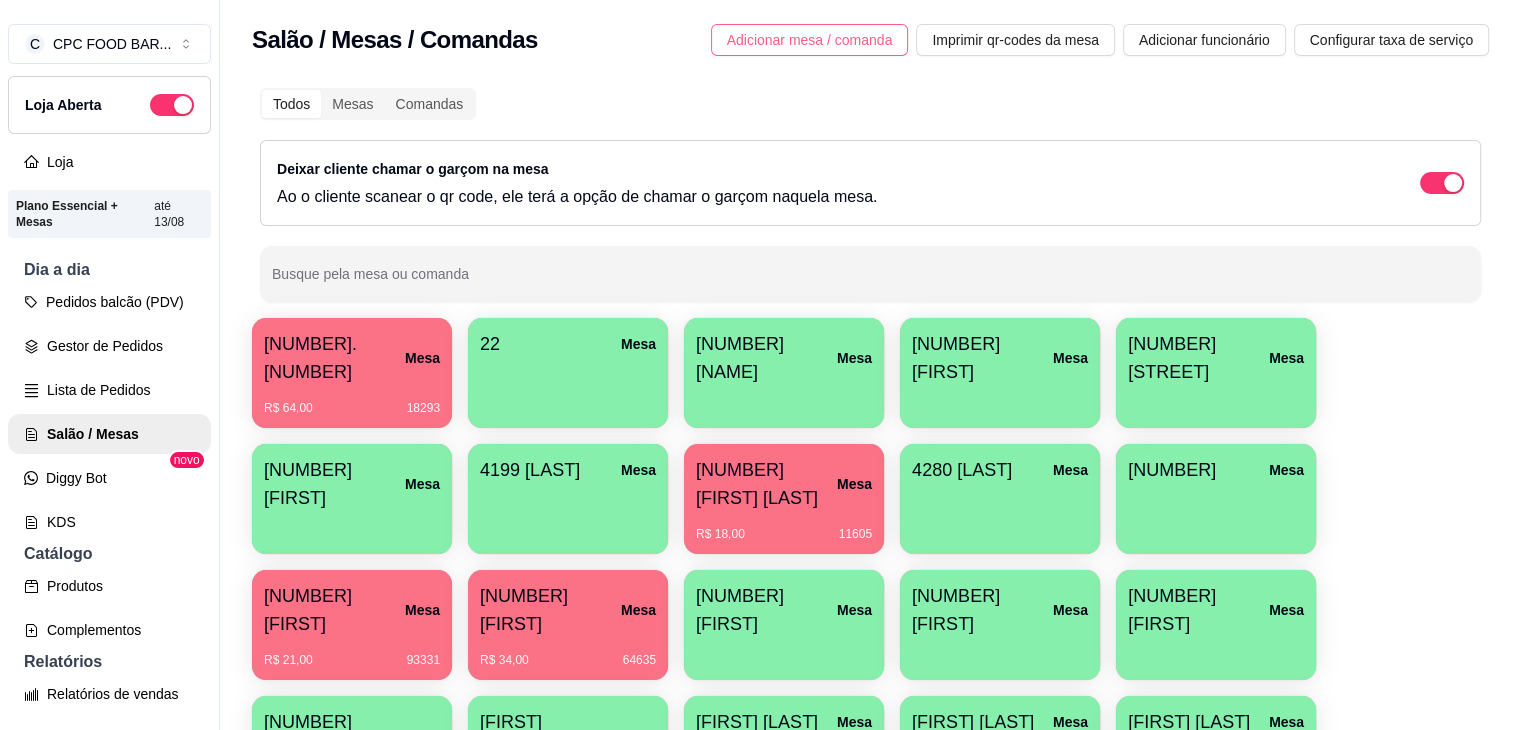 click on "Adicionar mesa / comanda" at bounding box center [810, 40] 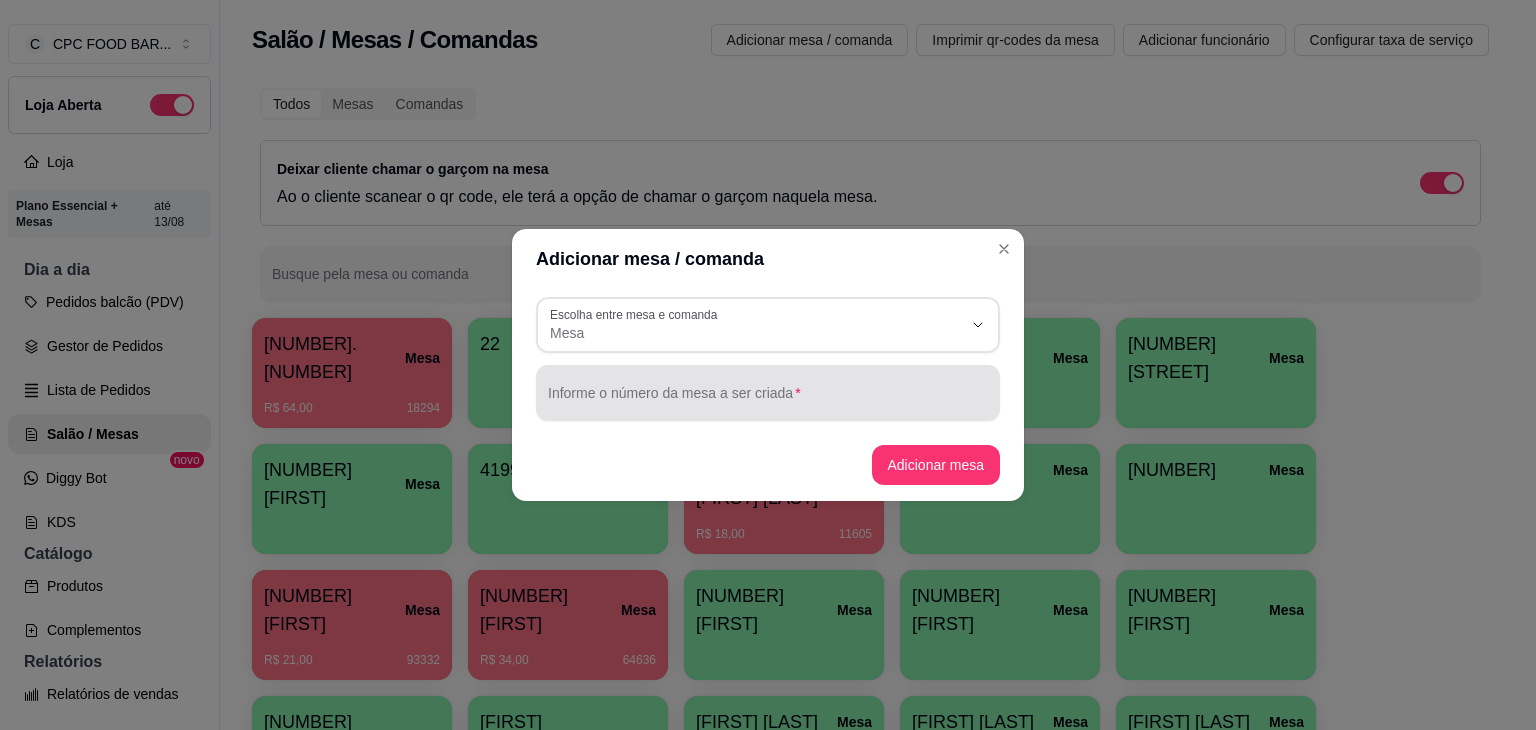 click on "Informe o número da mesa a ser criada" at bounding box center (768, 401) 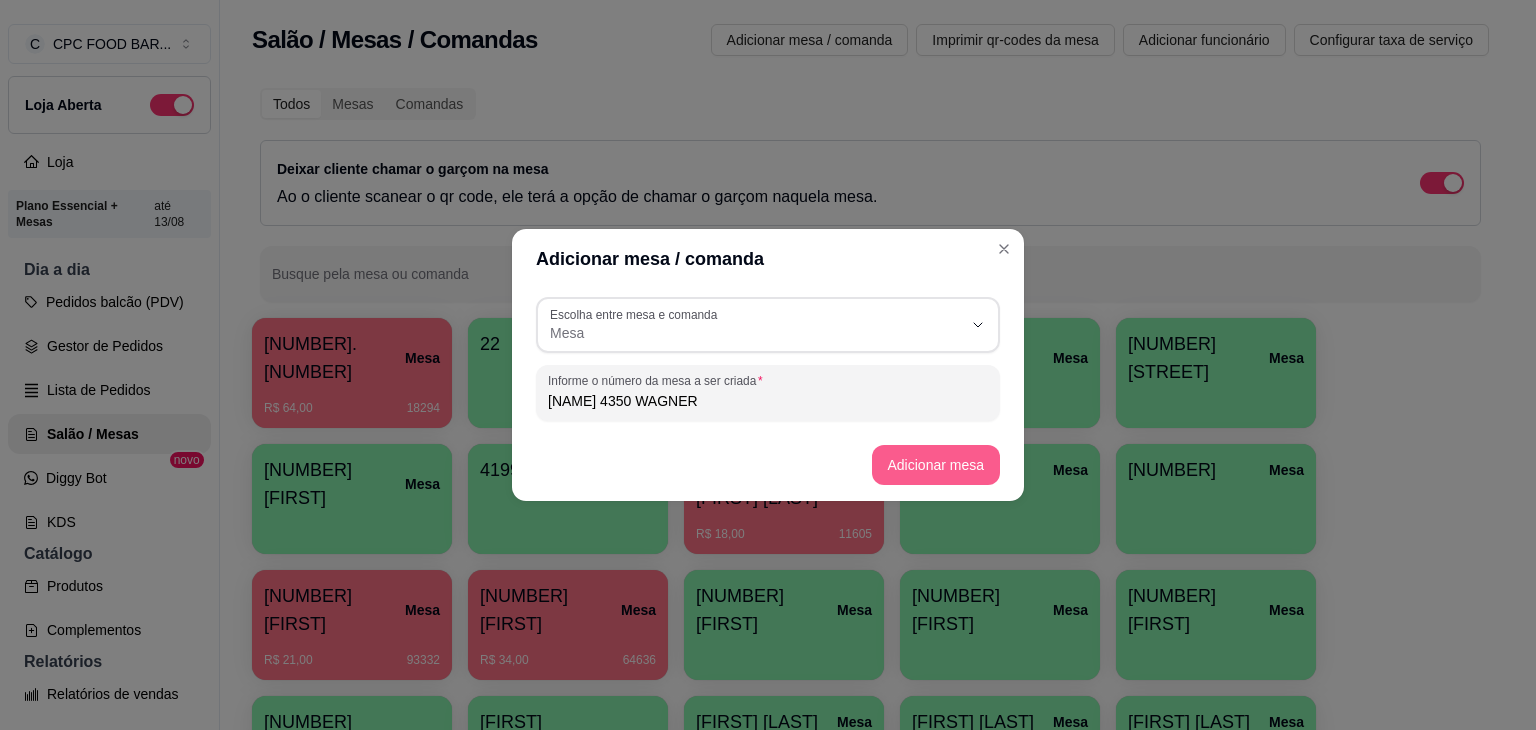 type on "[NAME] 4350 WAGNER" 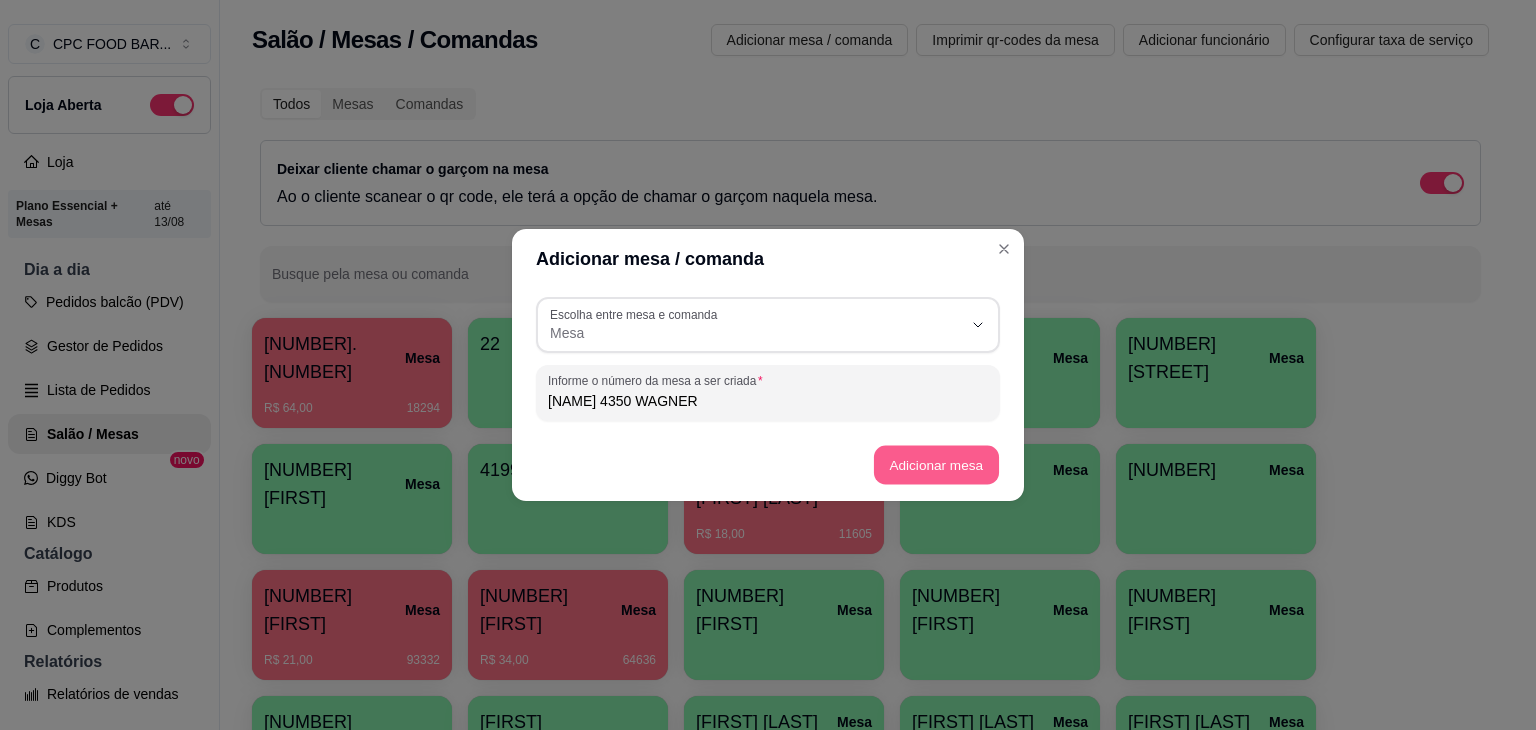 click on "Adicionar   mesa" at bounding box center (935, 465) 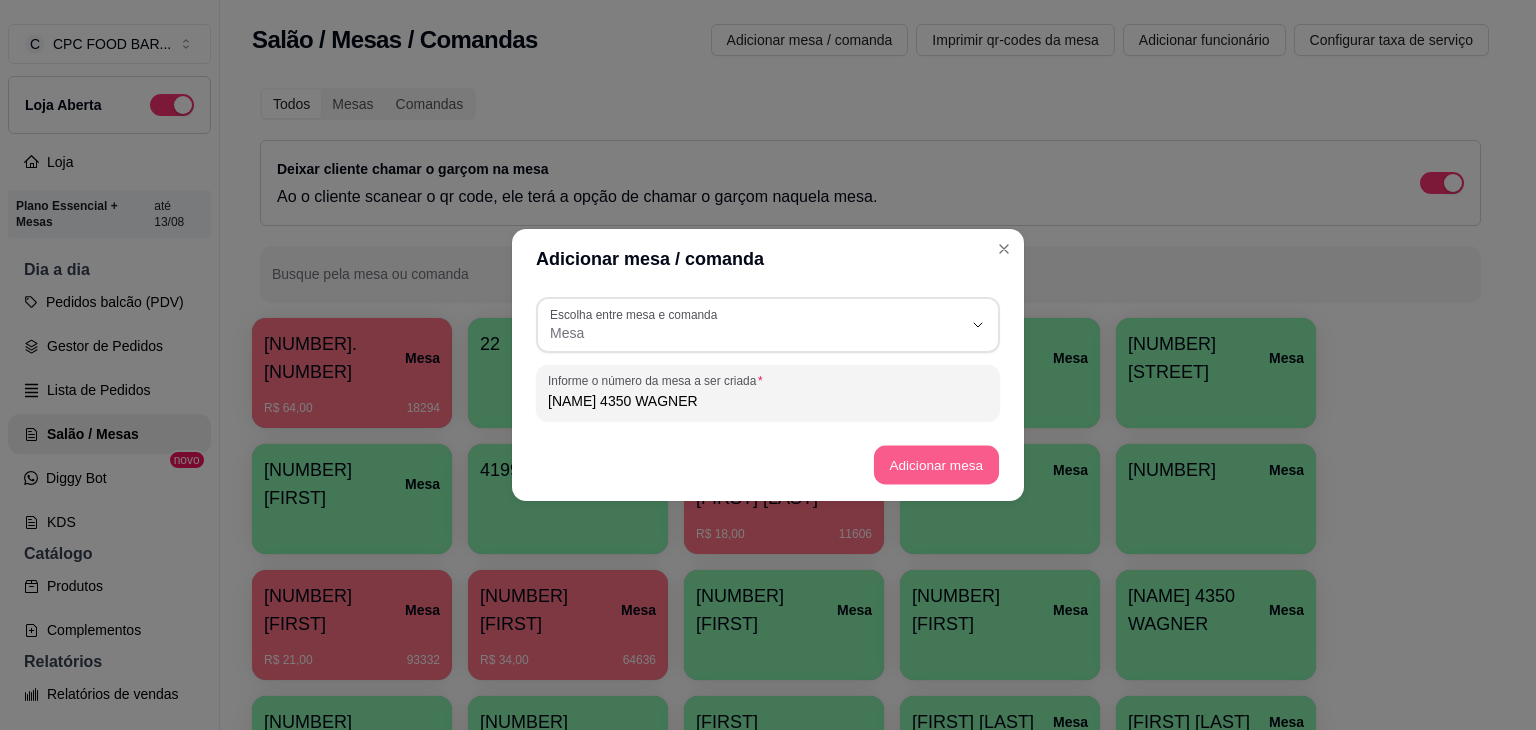 click on "Adicionar   mesa" at bounding box center [935, 465] 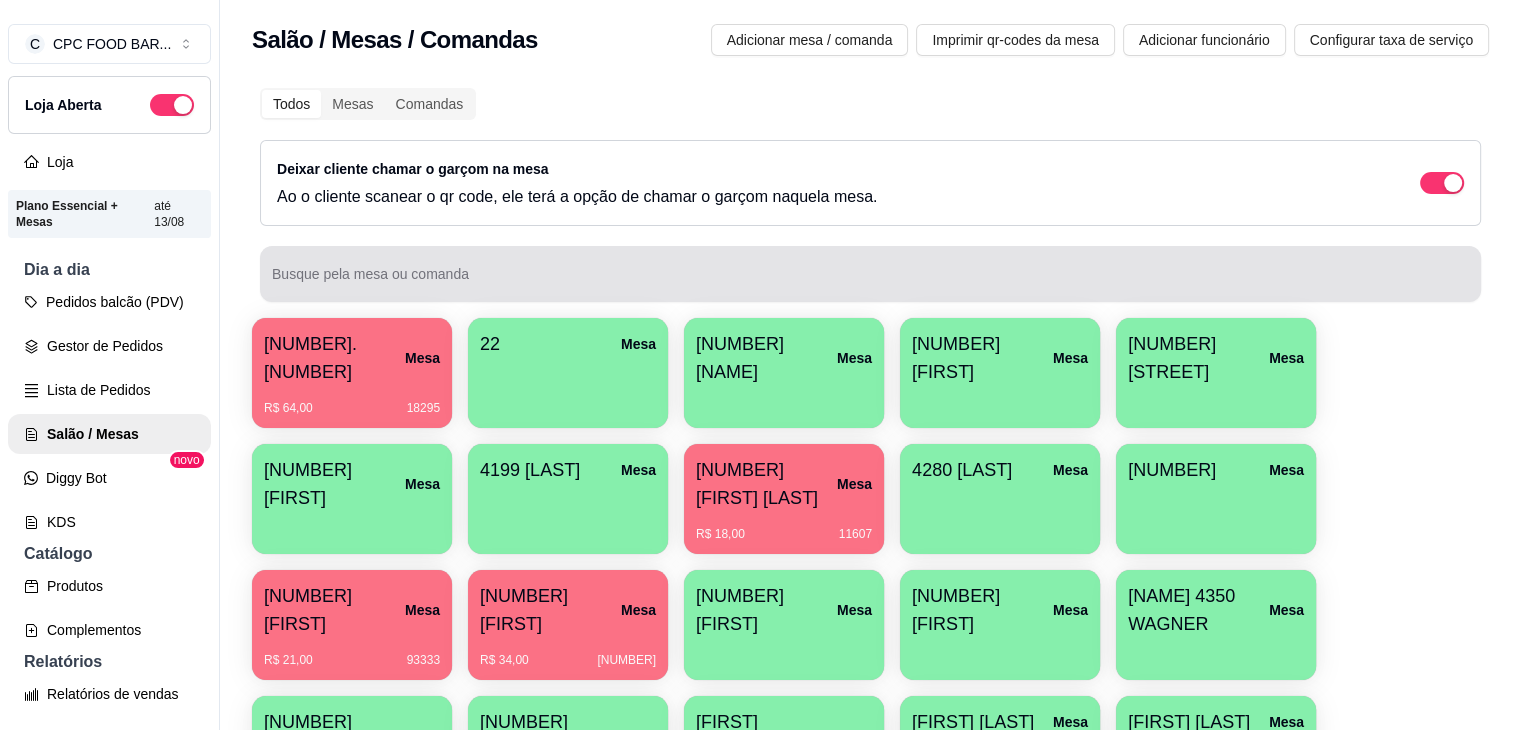 click on "Busque pela mesa ou comanda" at bounding box center (870, 282) 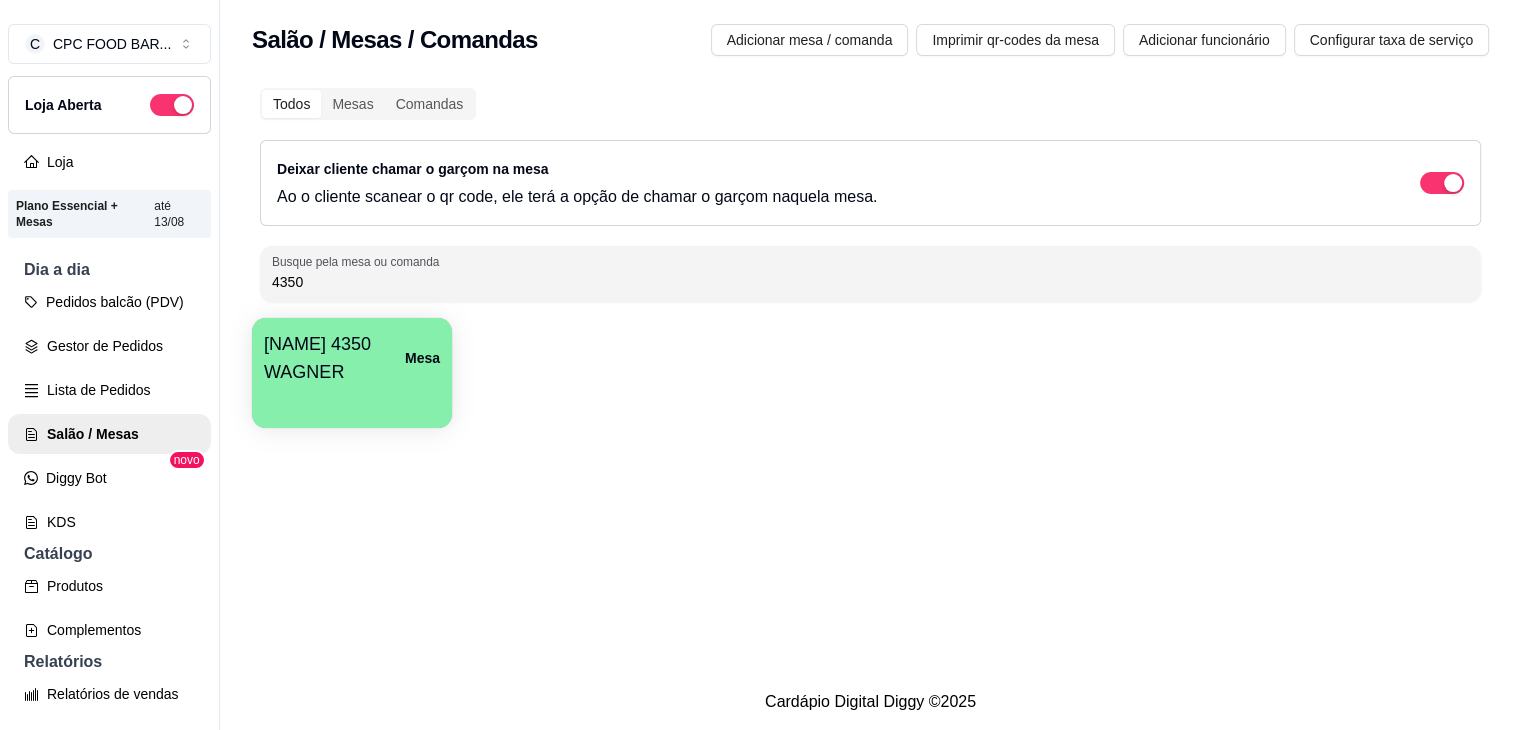 type on "4350" 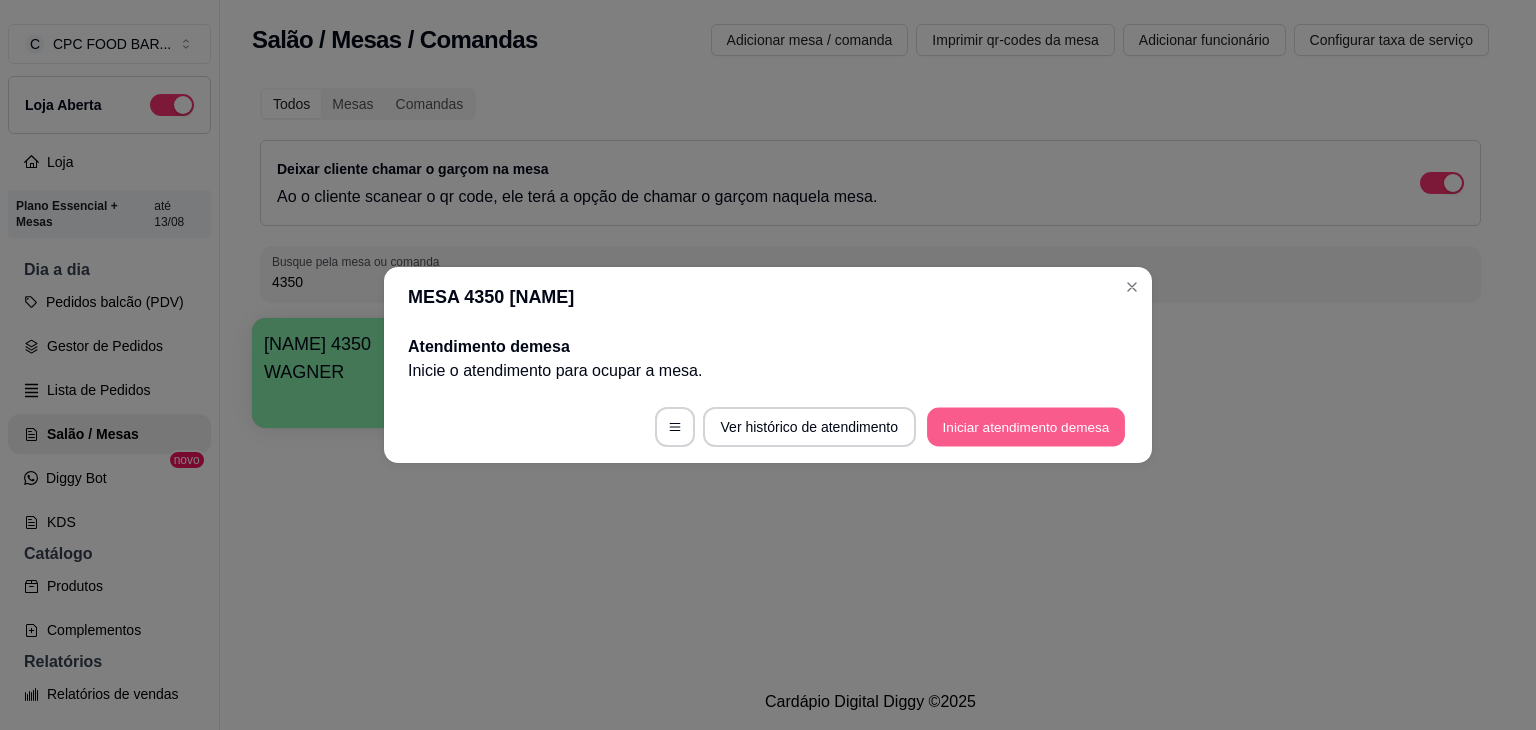 click on "Iniciar atendimento de  mesa" at bounding box center [1026, 427] 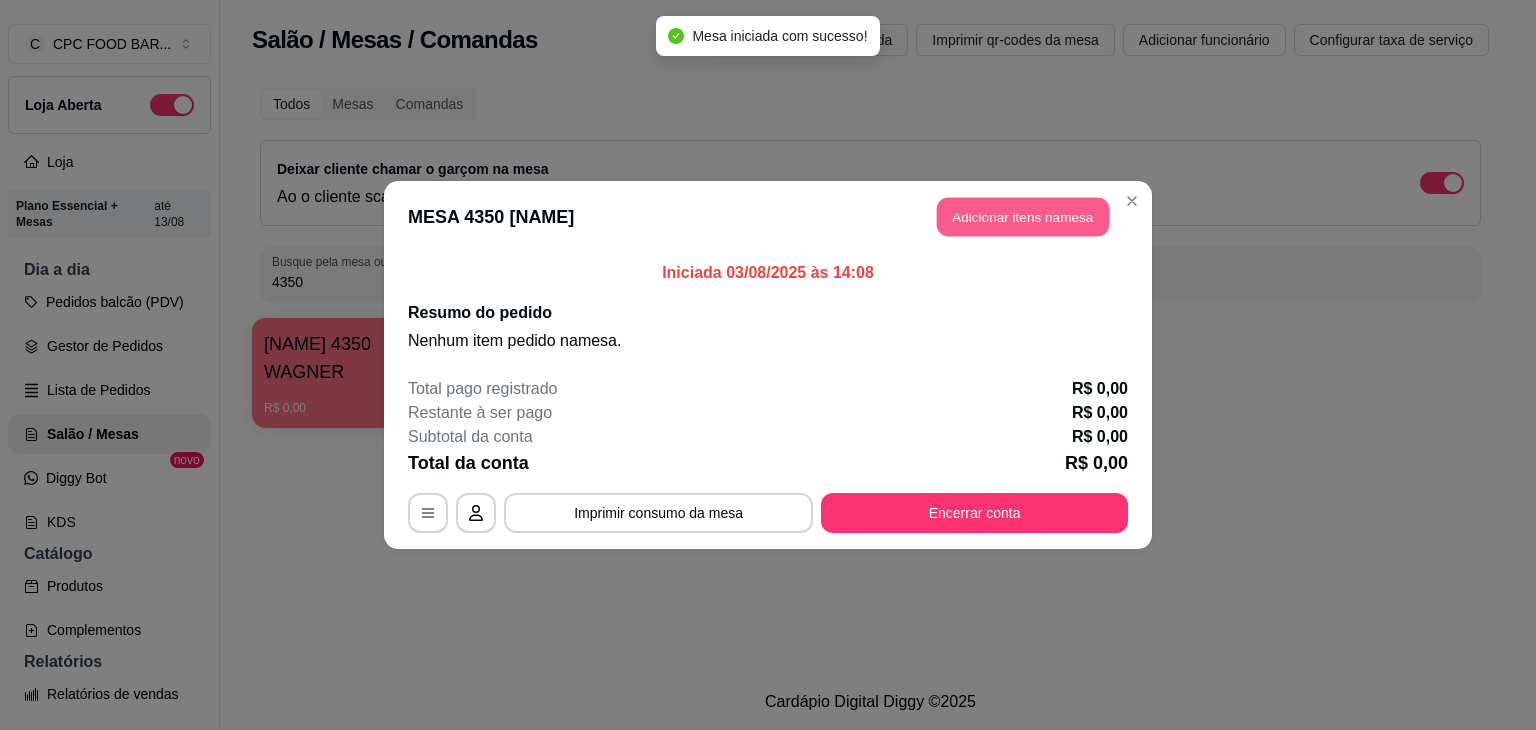 click on "Adicionar itens na  mesa" at bounding box center (1023, 217) 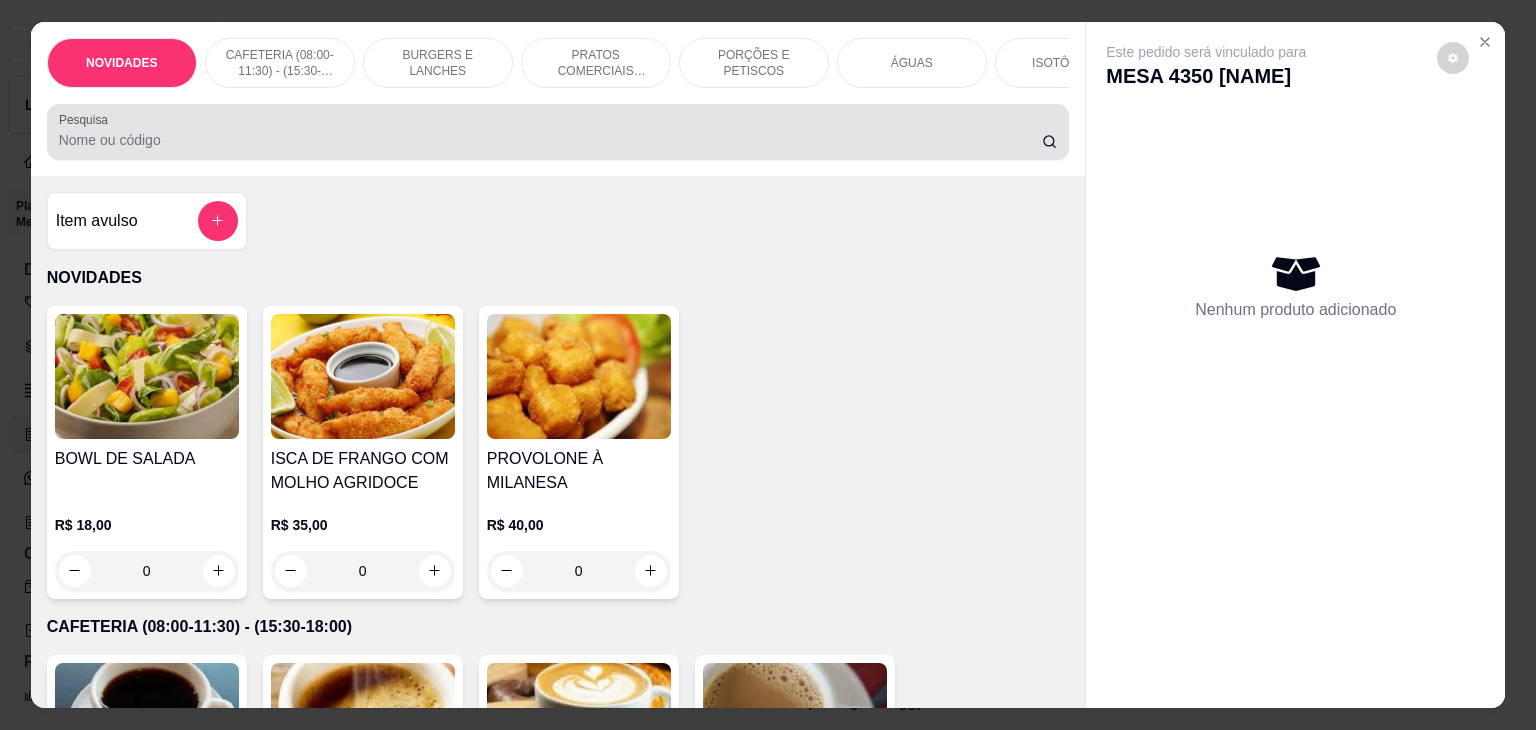 click on "Pesquisa" at bounding box center [558, 132] 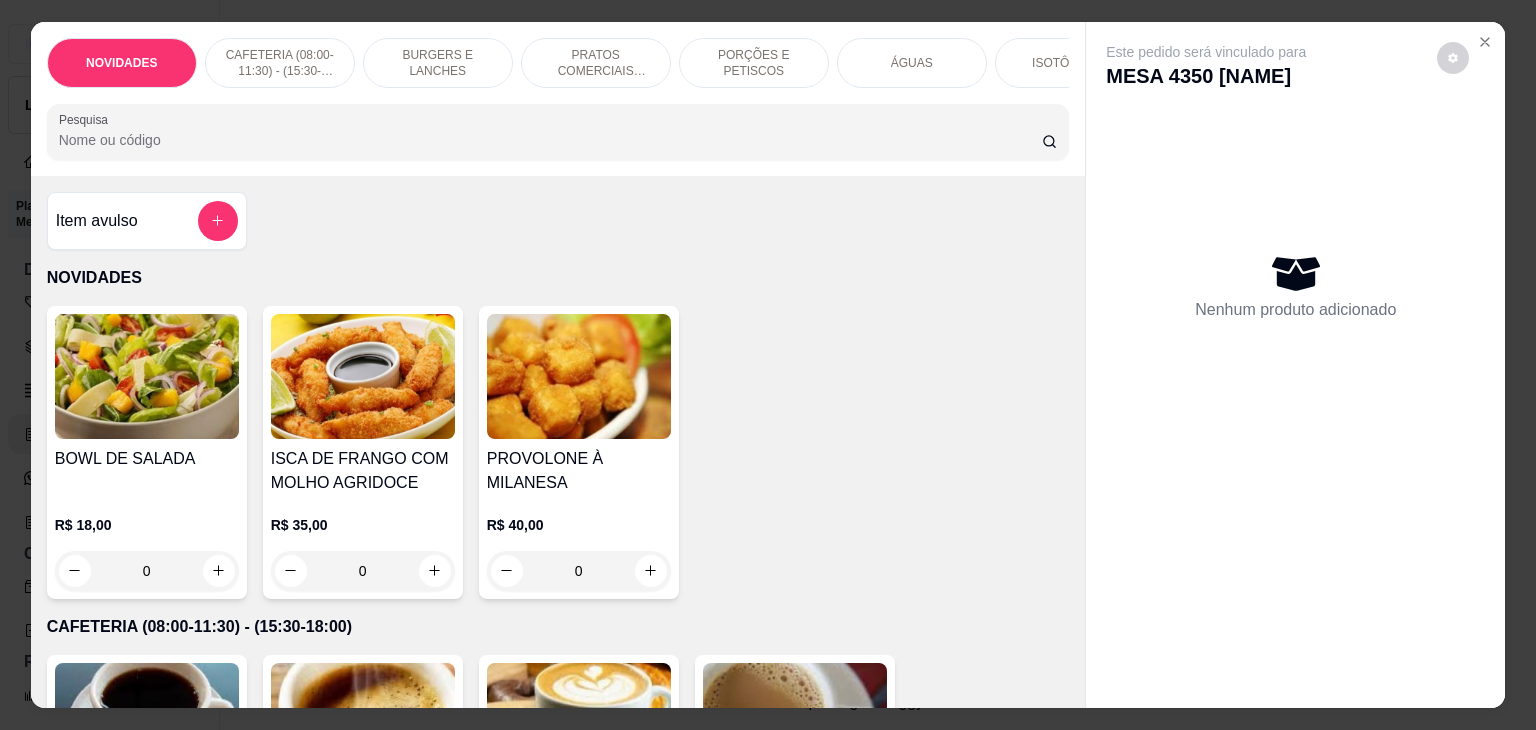 click on "Pesquisa" at bounding box center [550, 140] 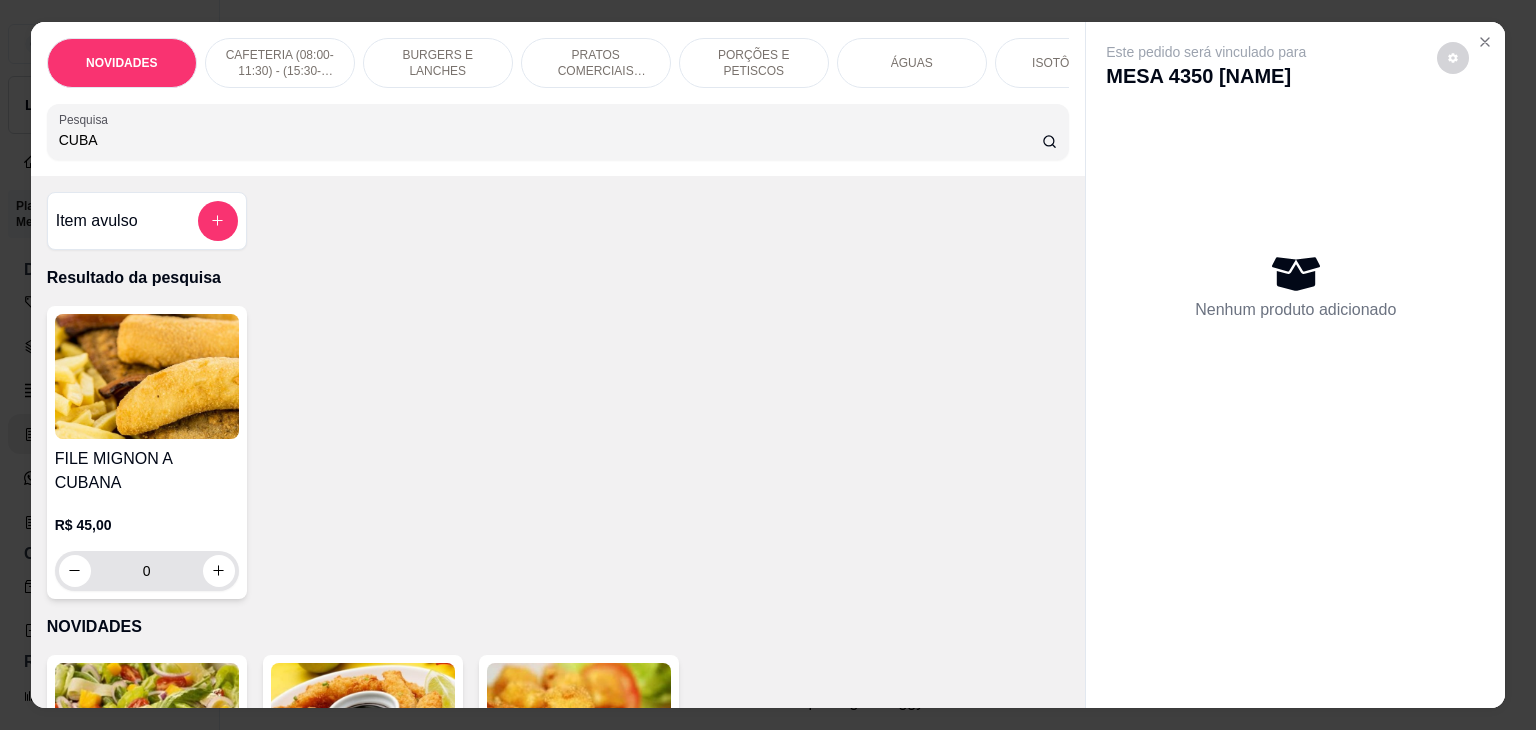 type on "CUBA" 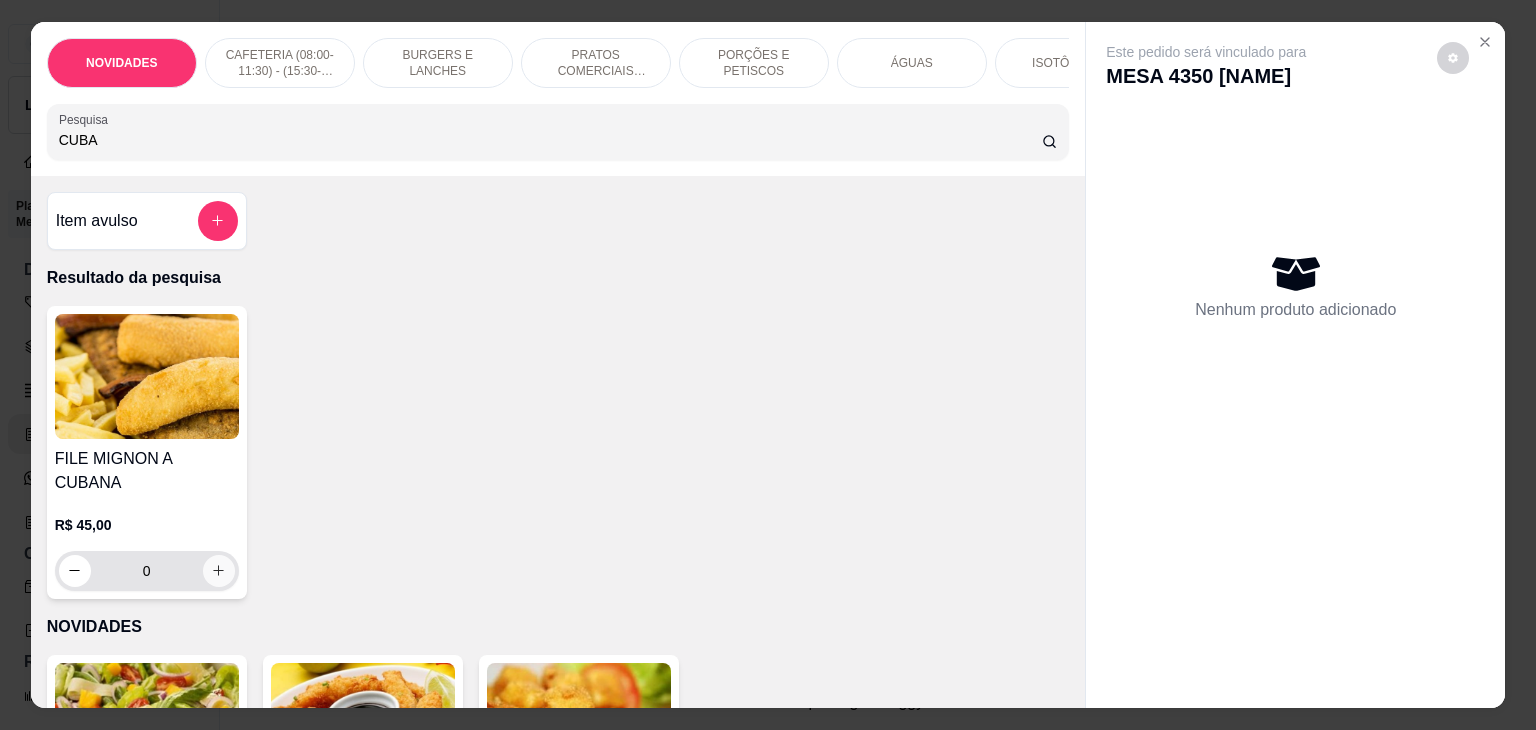 drag, startPoint x: 210, startPoint y: 572, endPoint x: 233, endPoint y: 570, distance: 23.086792 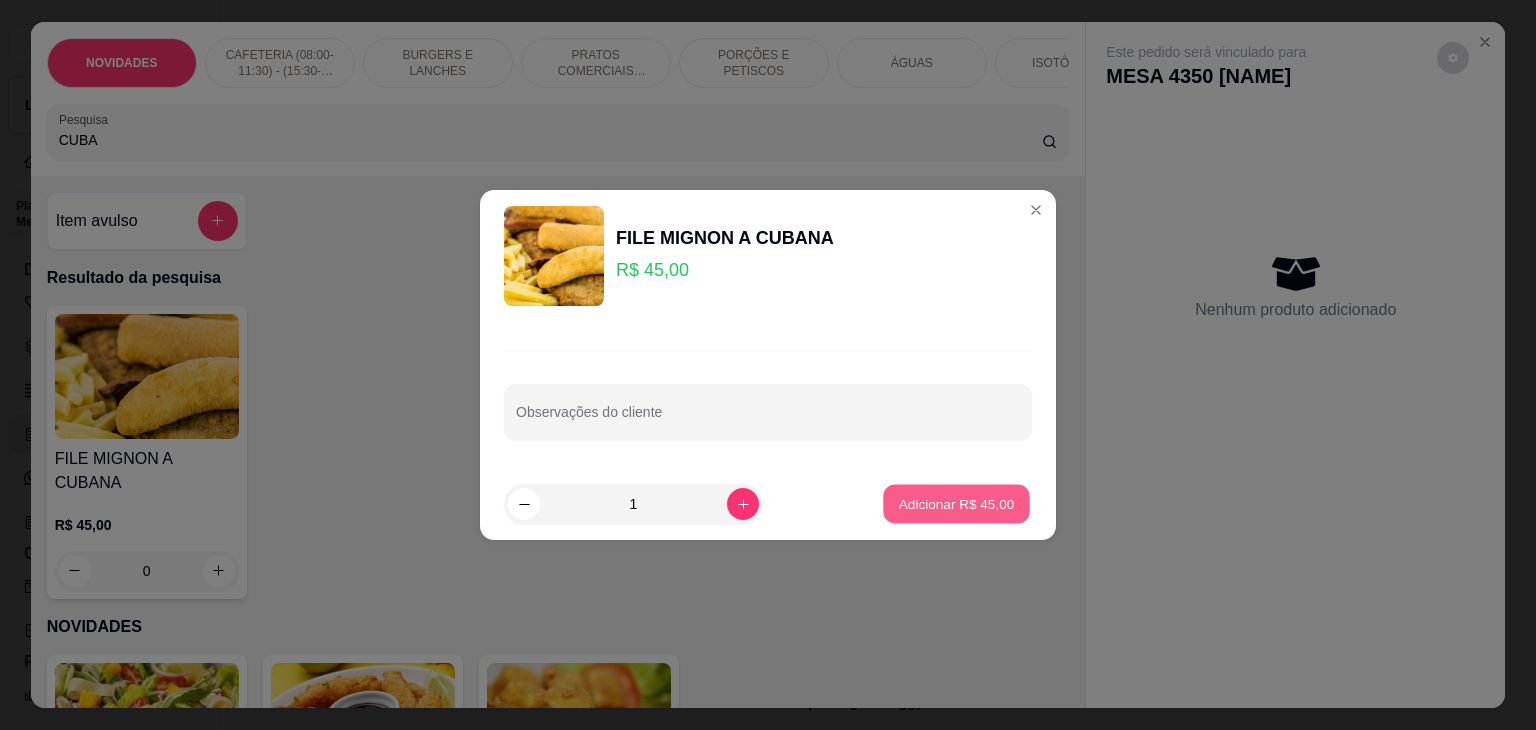 click on "Adicionar   R$ 45,00" at bounding box center [957, 503] 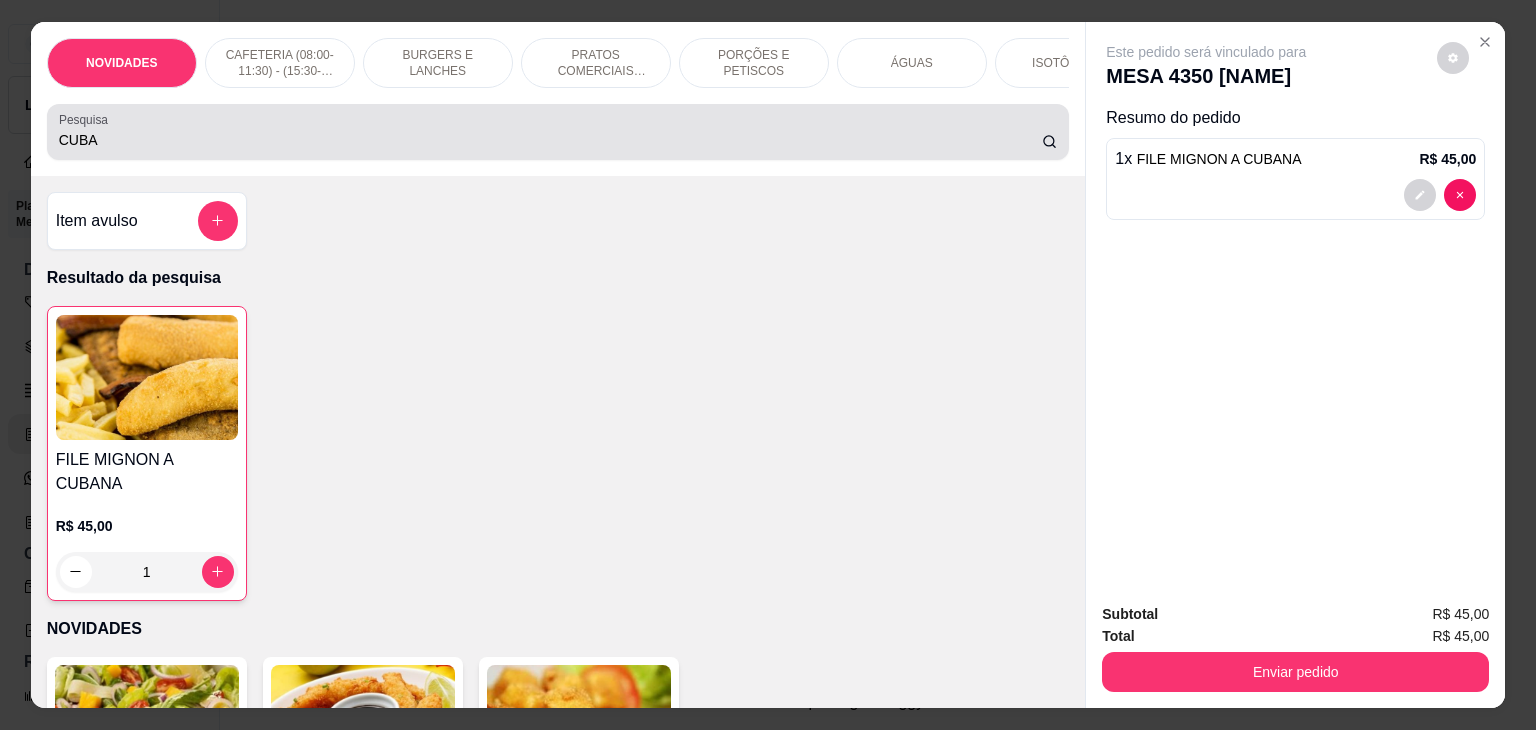 click on "CUBA" at bounding box center [550, 140] 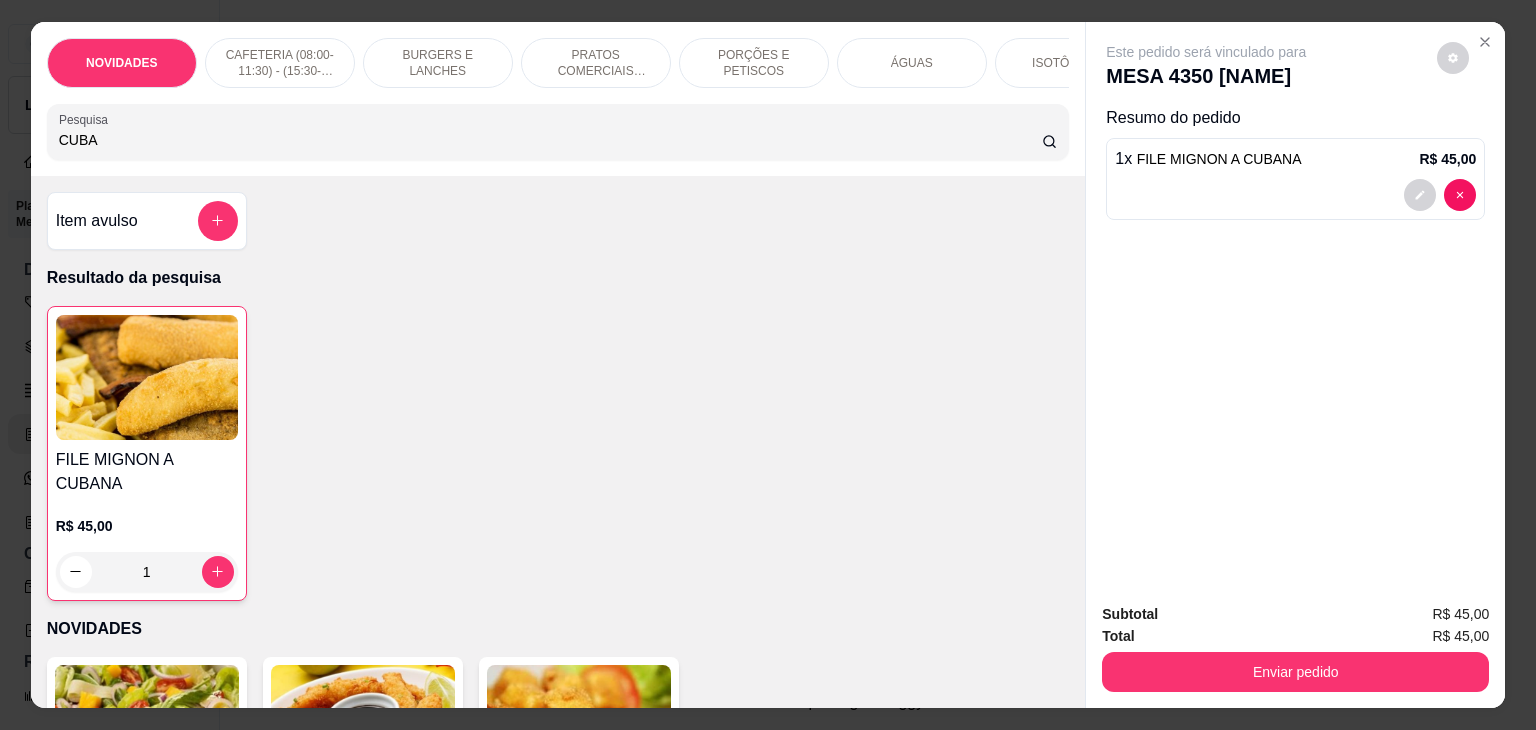 click on "CUBA" at bounding box center [550, 140] 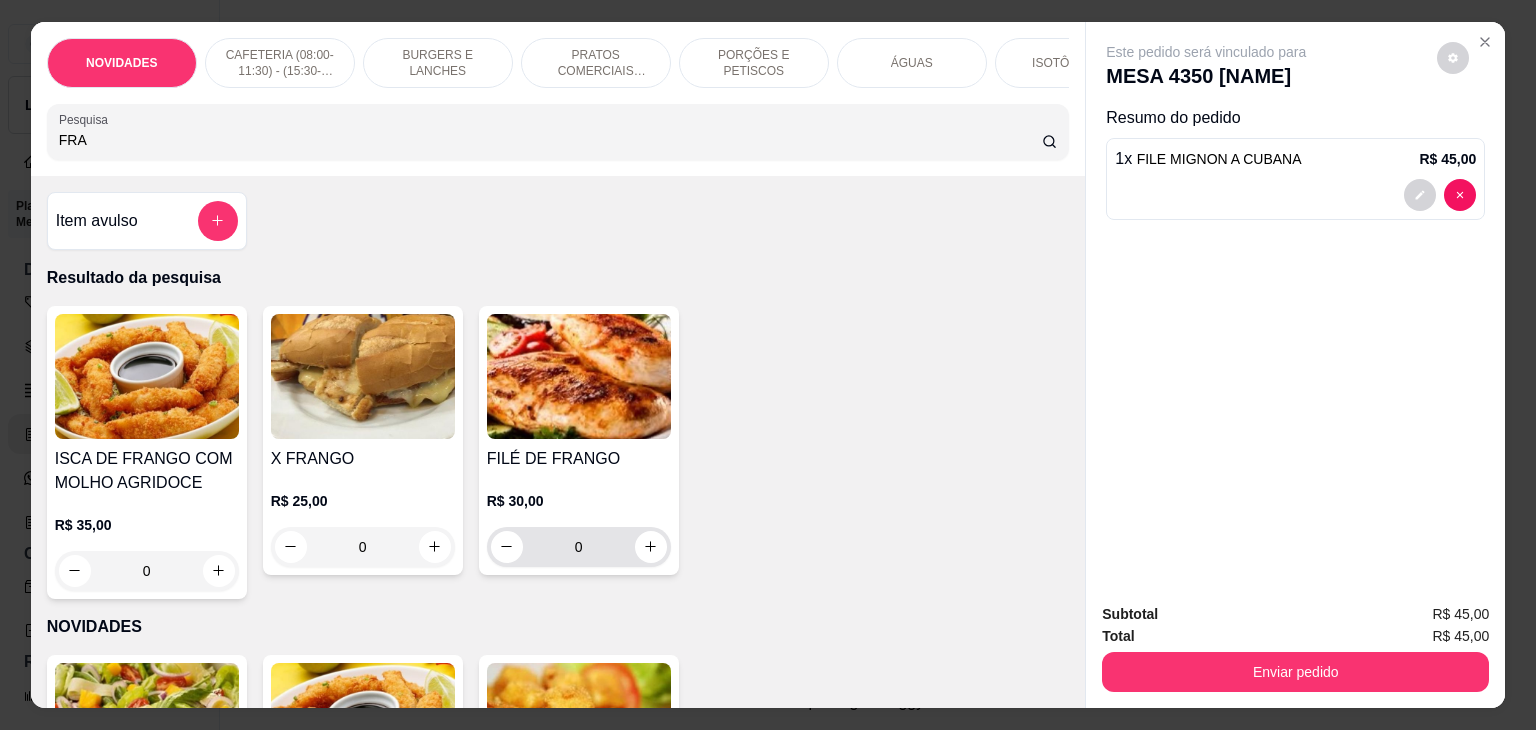 type on "FRA" 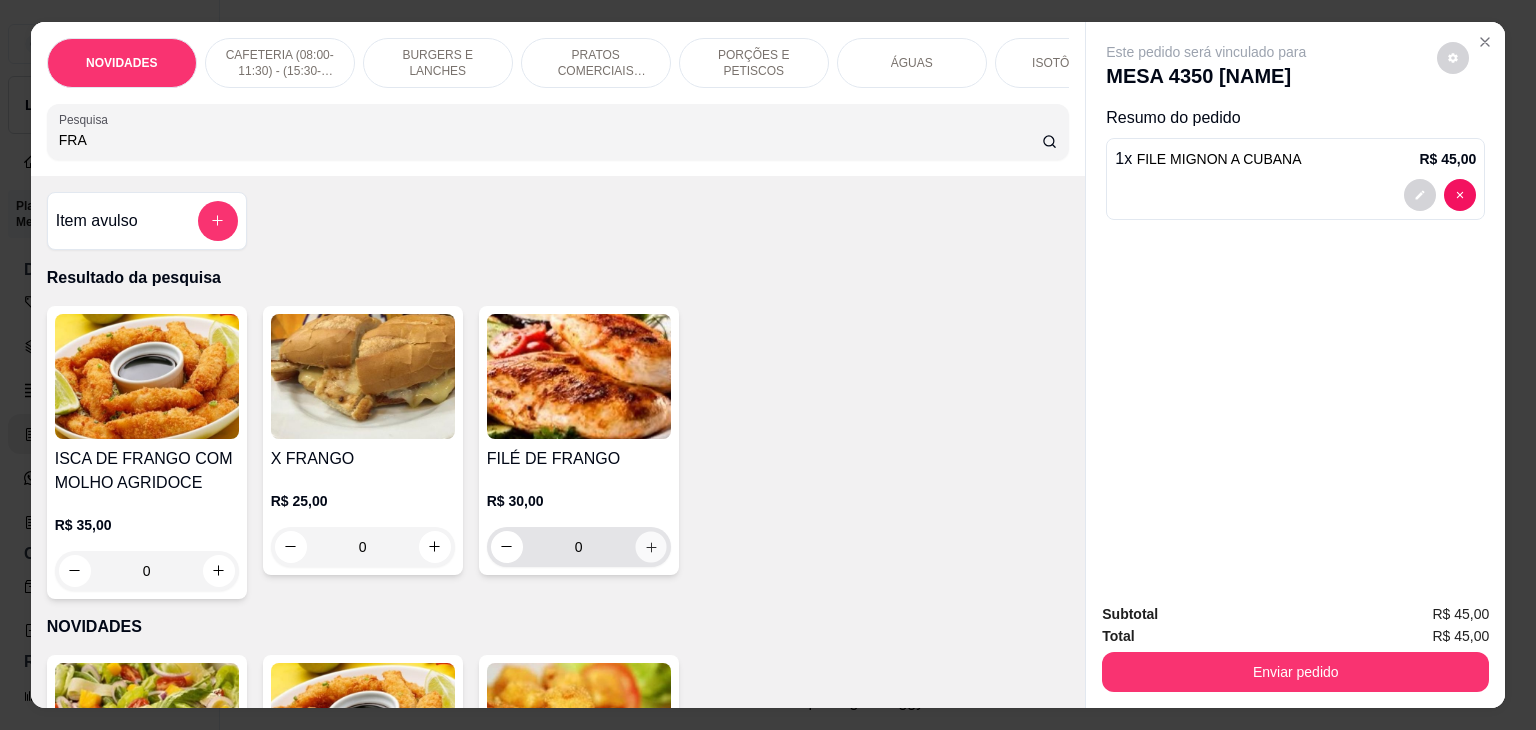 click at bounding box center [650, 546] 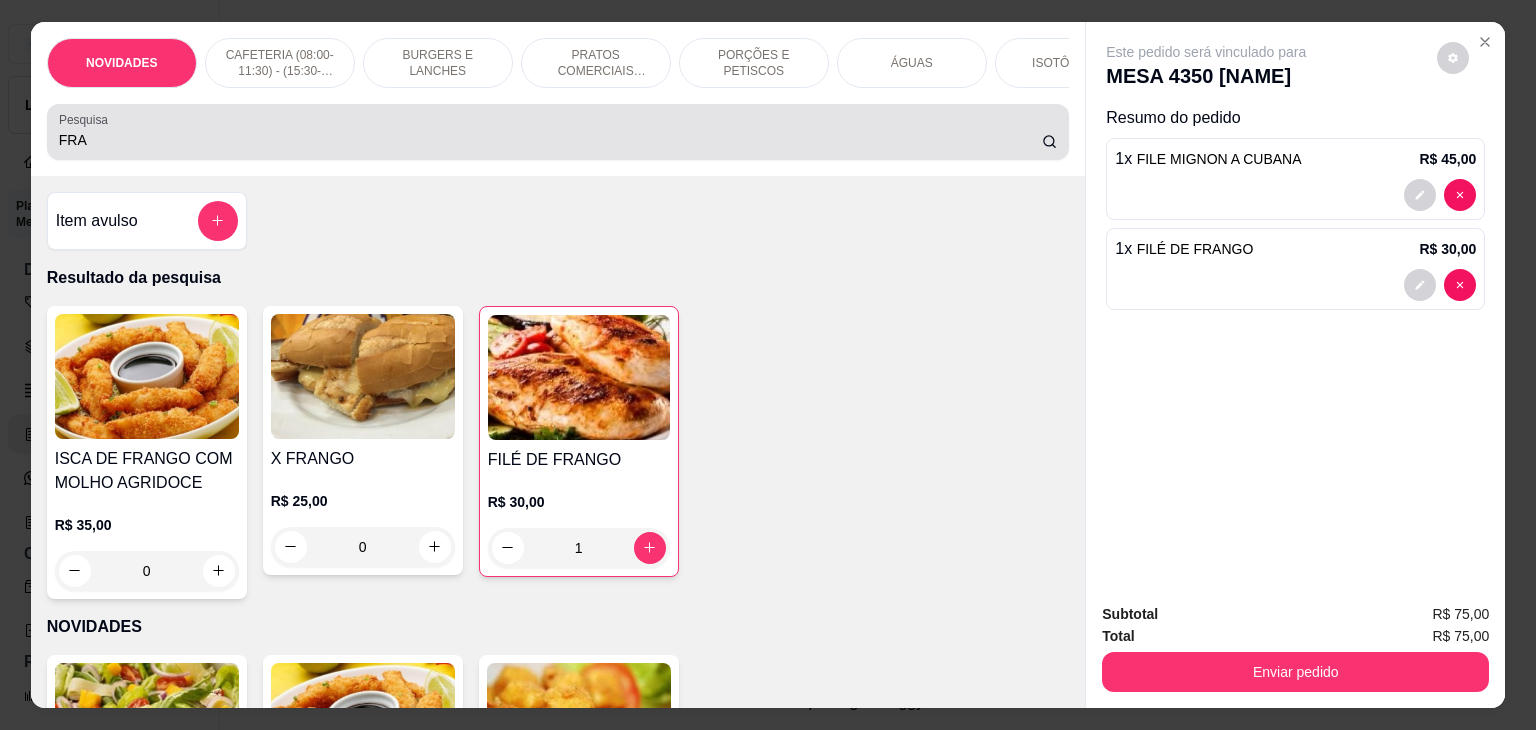 click on "FRA" at bounding box center (550, 140) 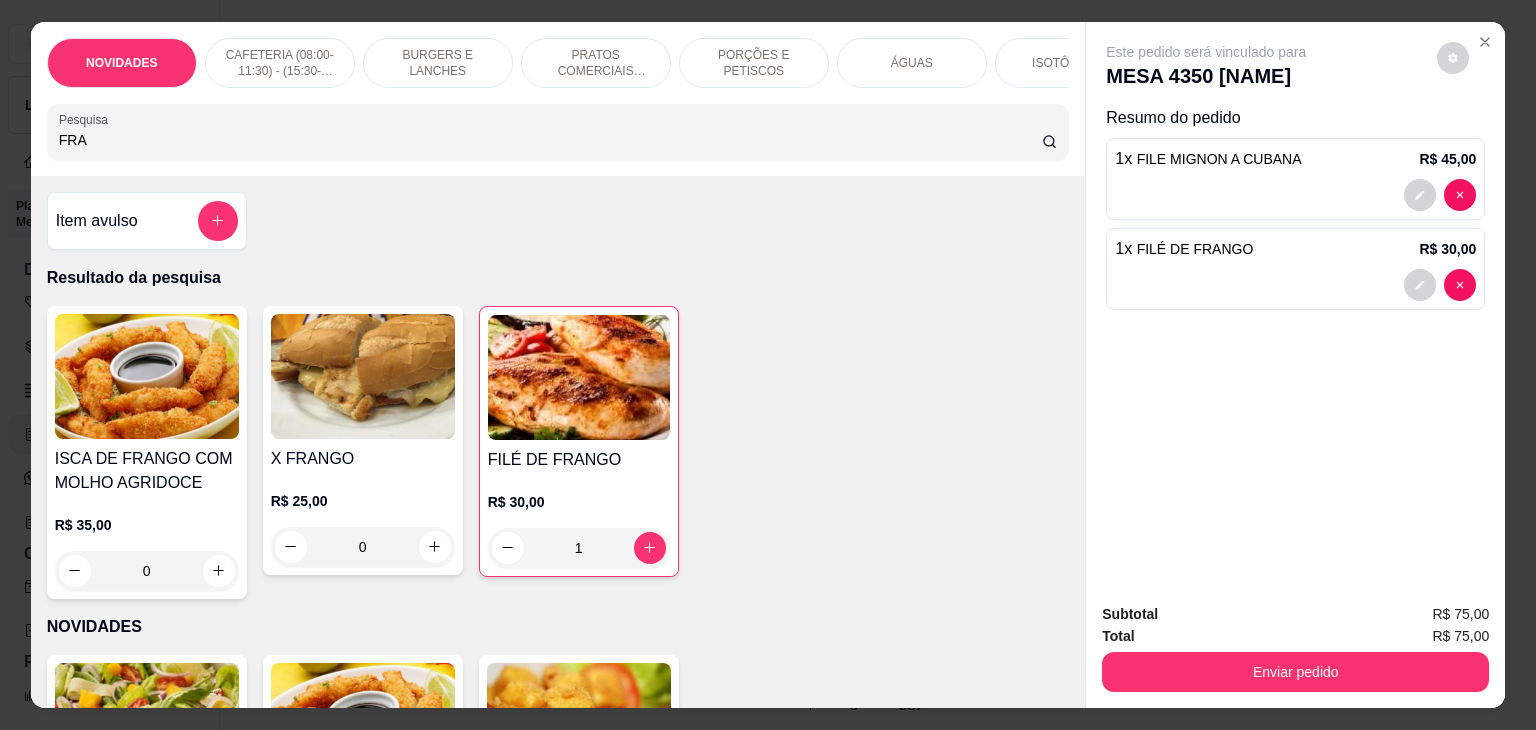 drag, startPoint x: 171, startPoint y: 139, endPoint x: 169, endPoint y: 155, distance: 16.124516 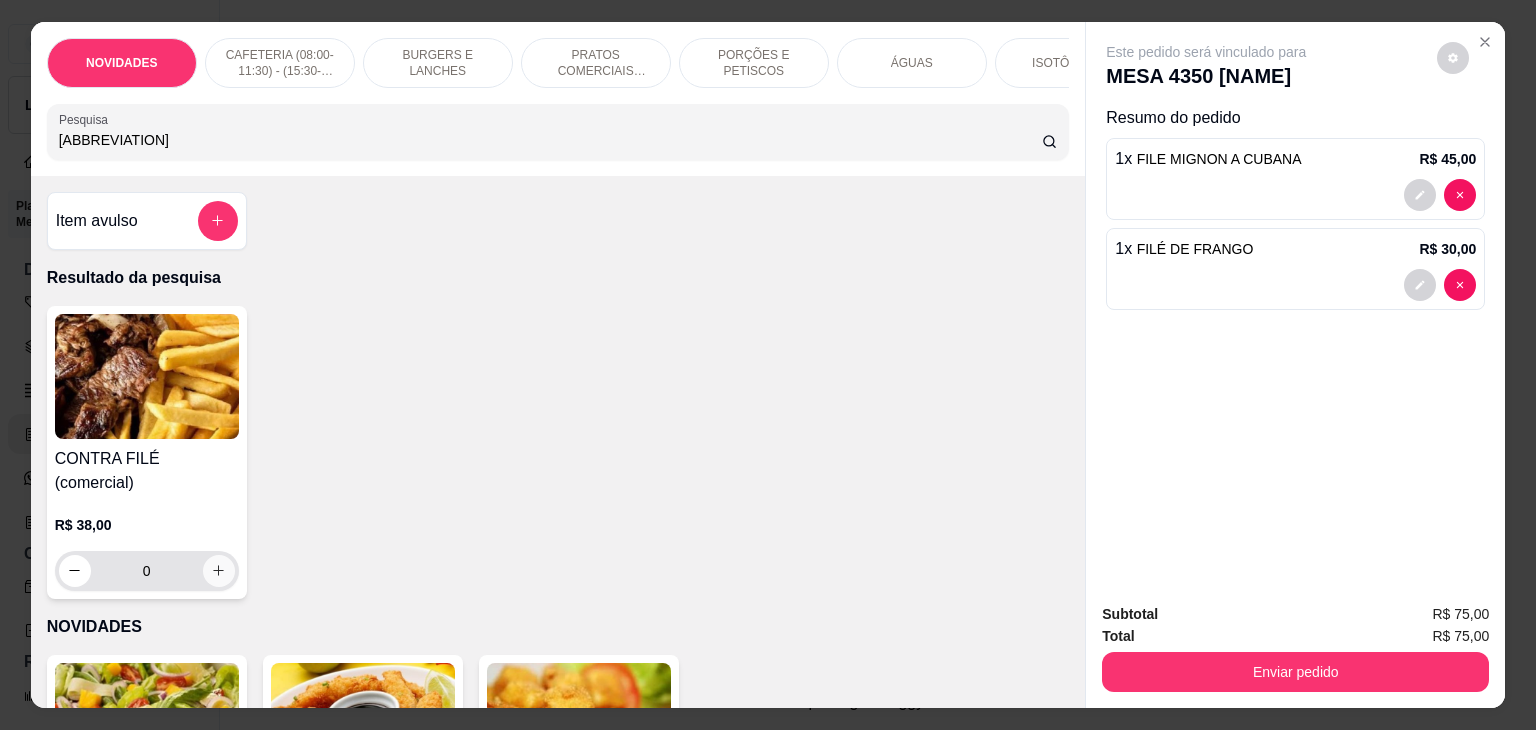type on "[ABBREVIATION]" 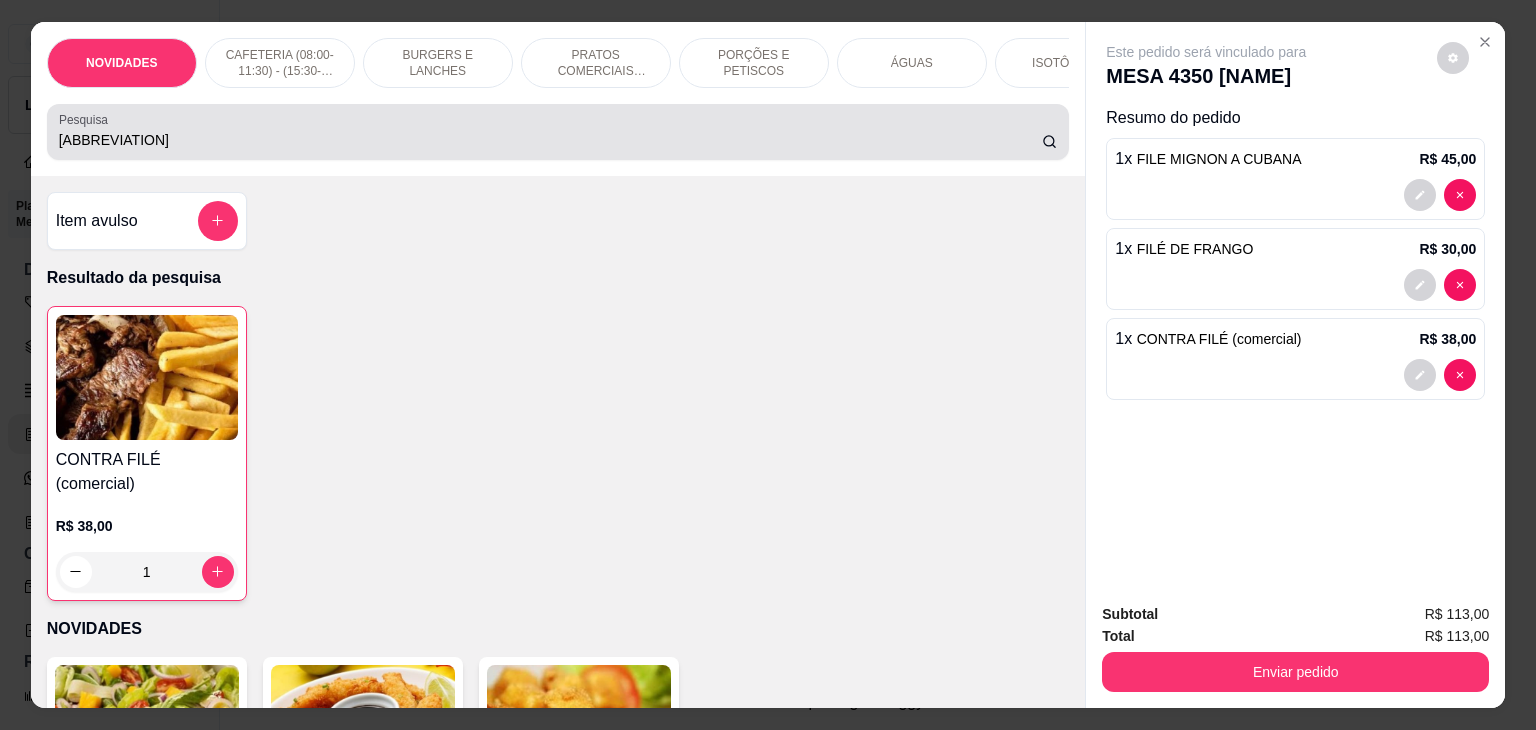click on "[ABBREVIATION]" at bounding box center [558, 132] 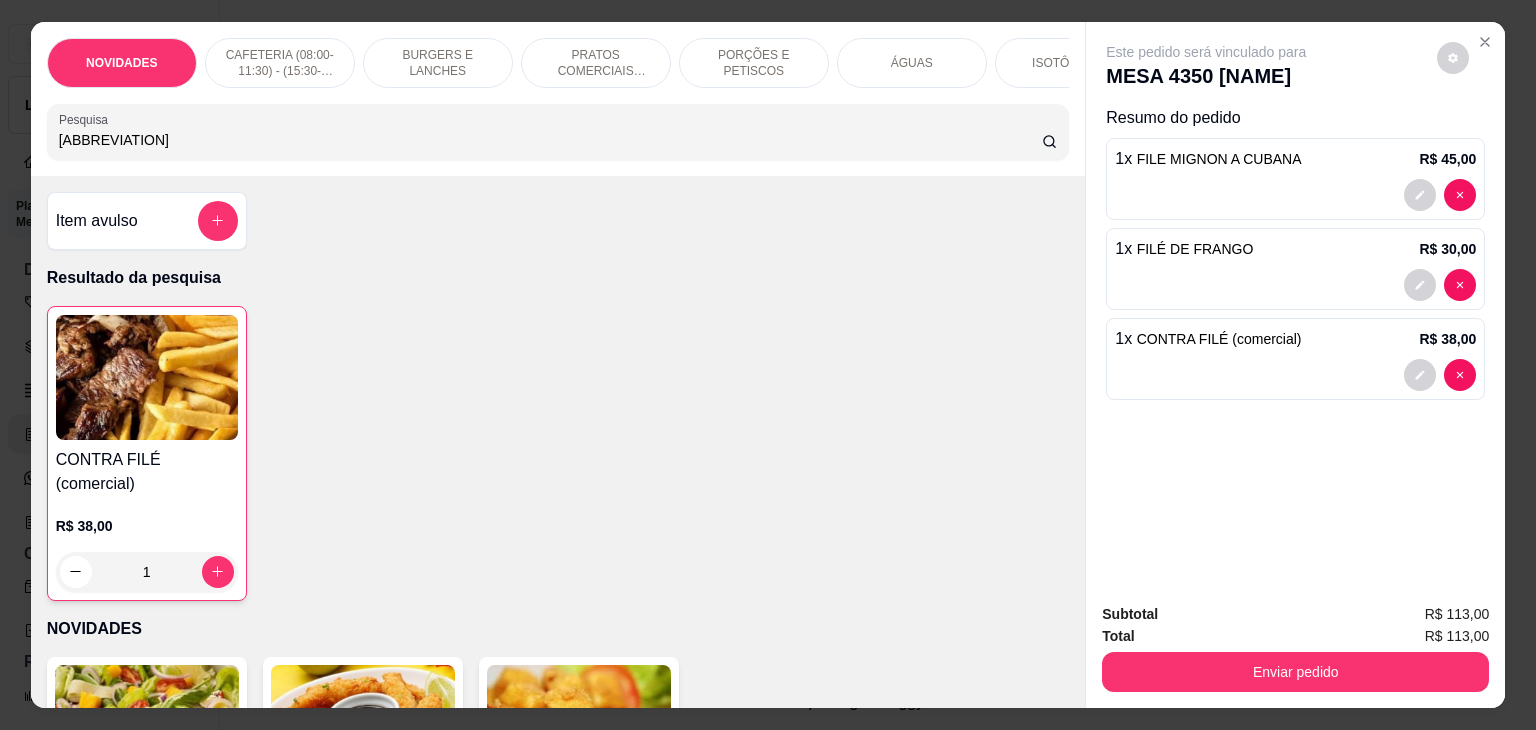 click on "Pesquisa CONTR" at bounding box center (558, 132) 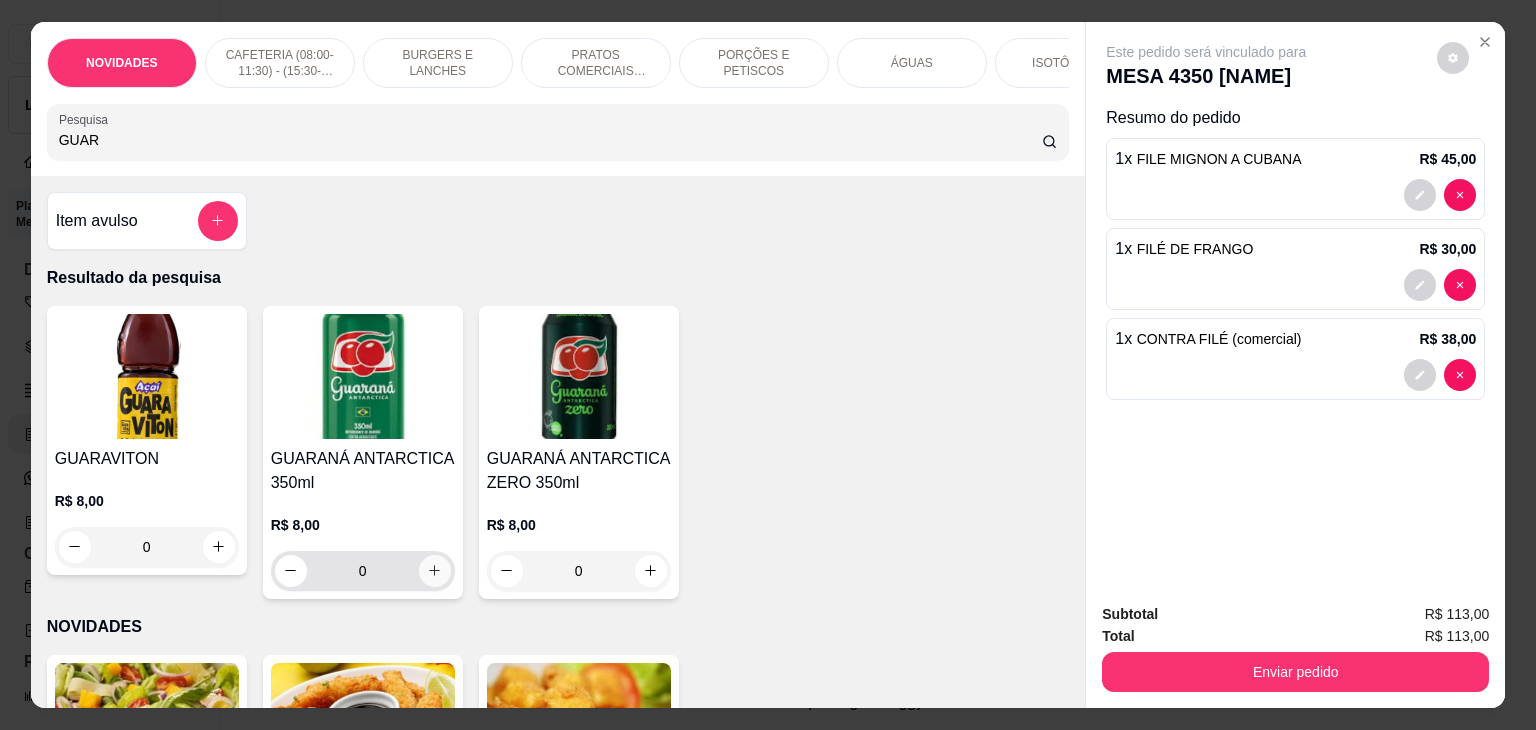 type on "GUAR" 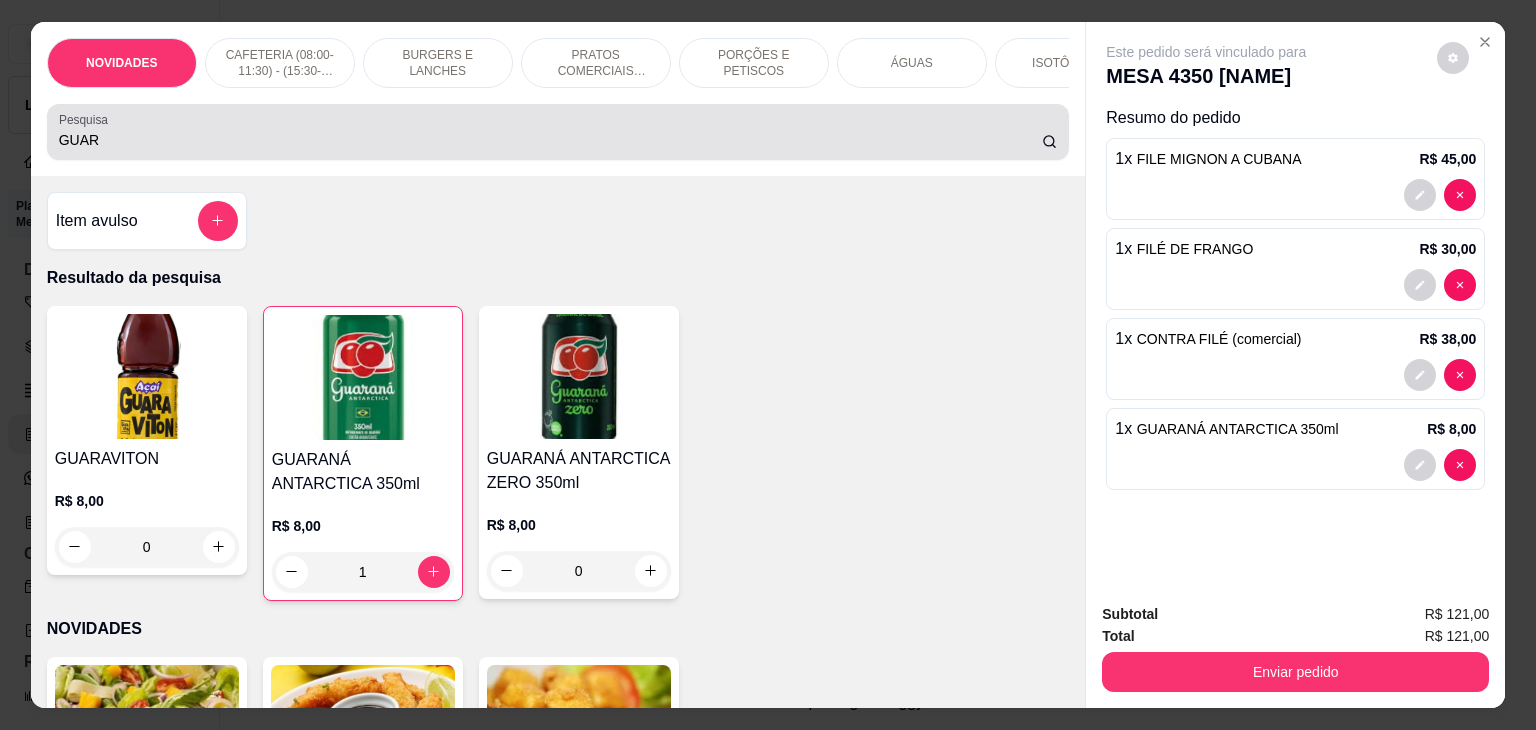 click on "Pesquisa GUAR" at bounding box center [558, 132] 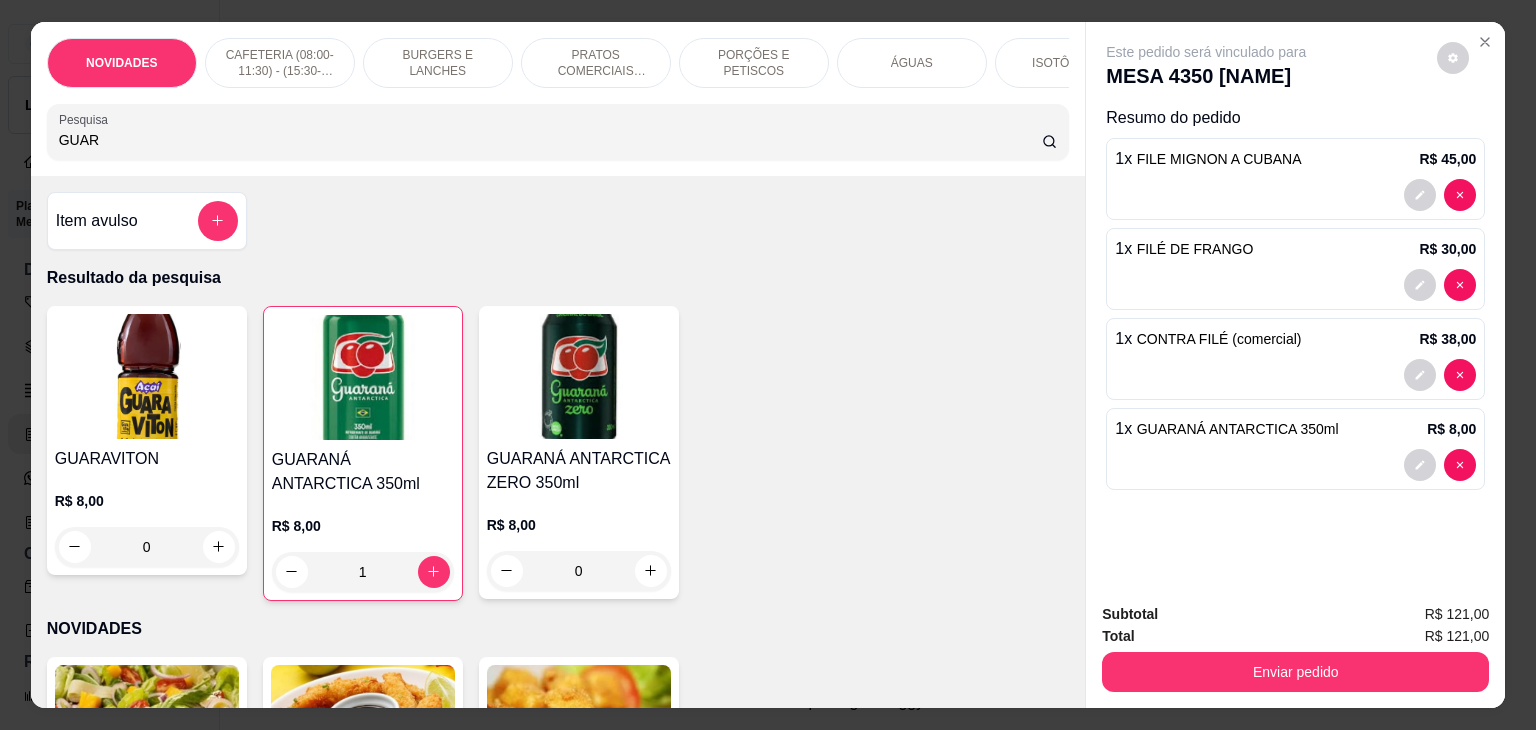 click on "Pesquisa GUAR" at bounding box center (558, 132) 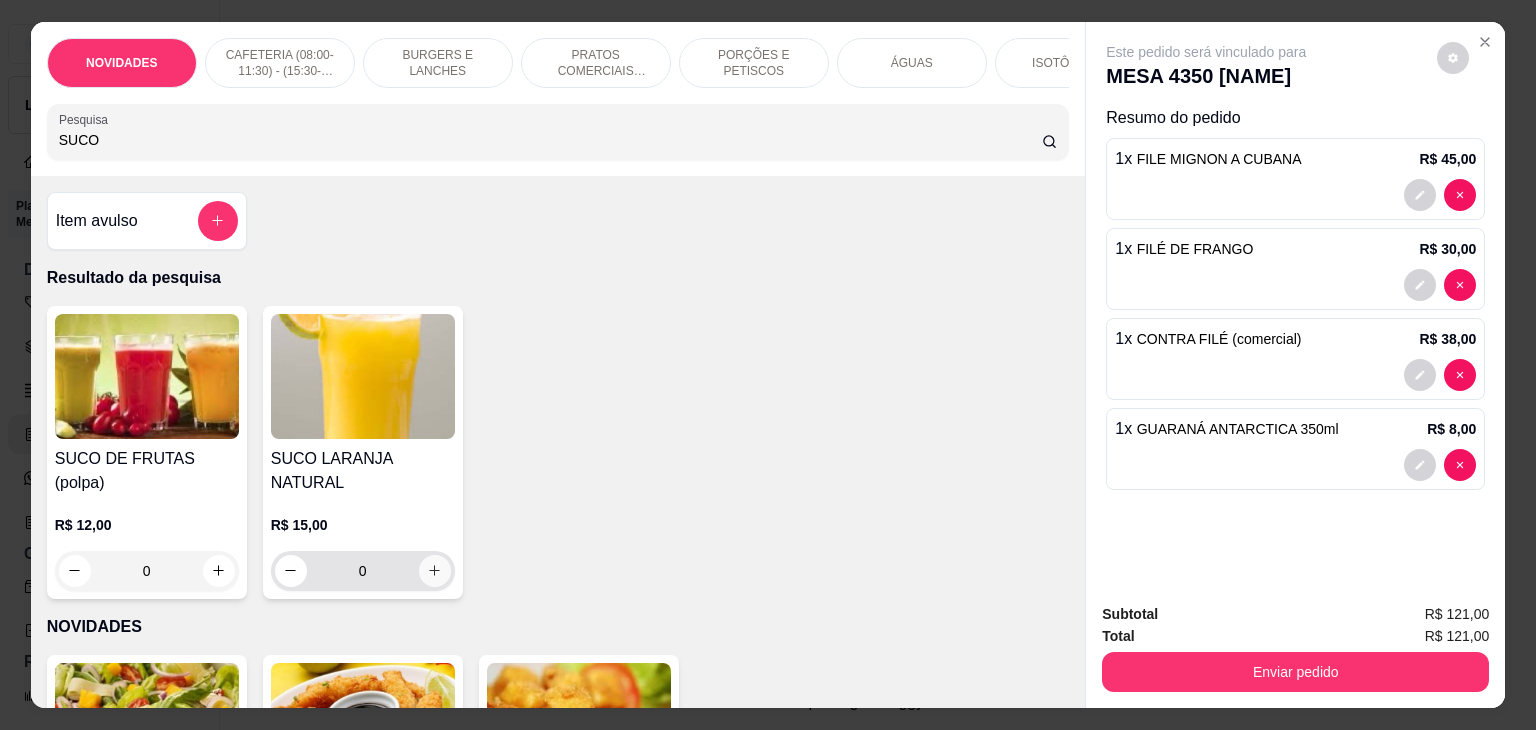 type on "SUCO" 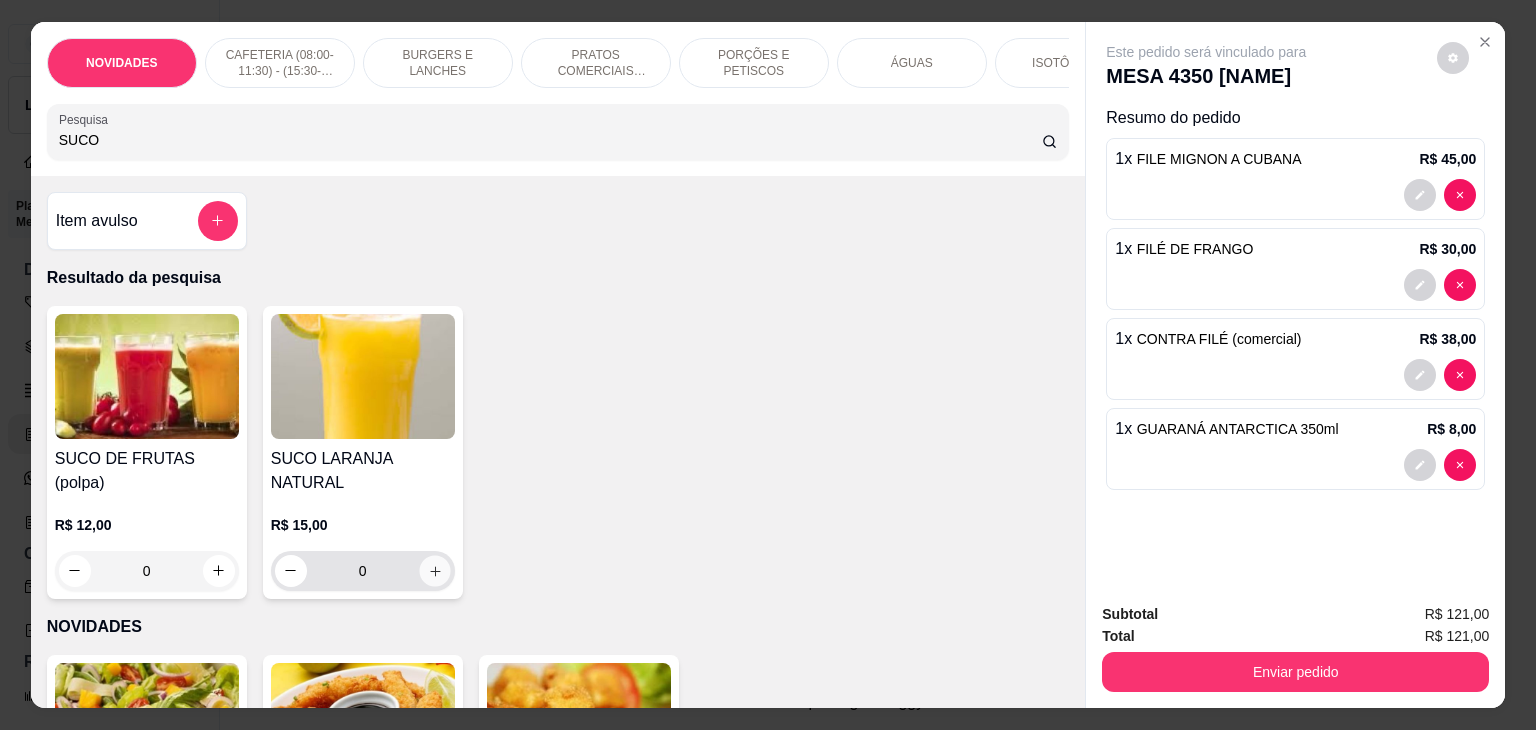 click at bounding box center (434, 570) 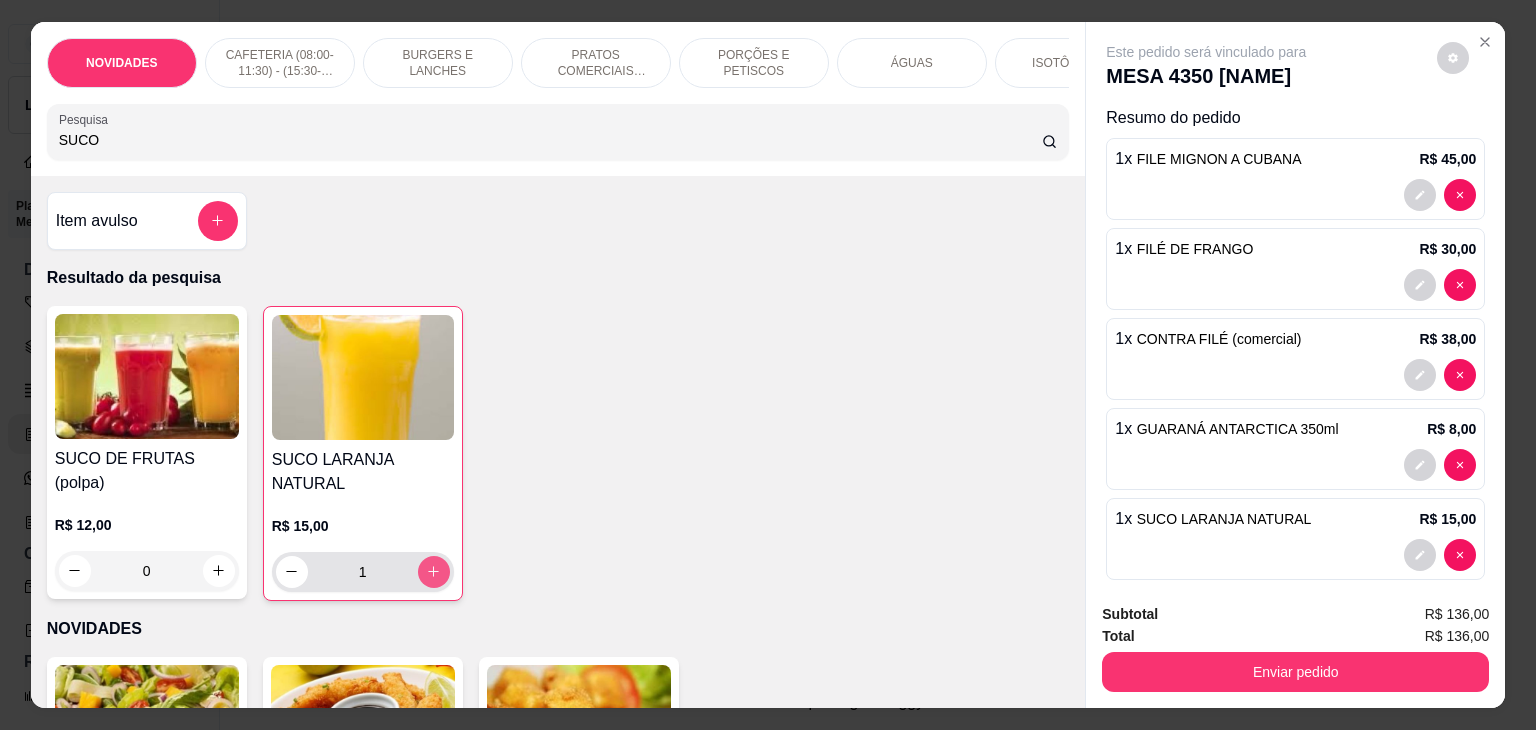 click 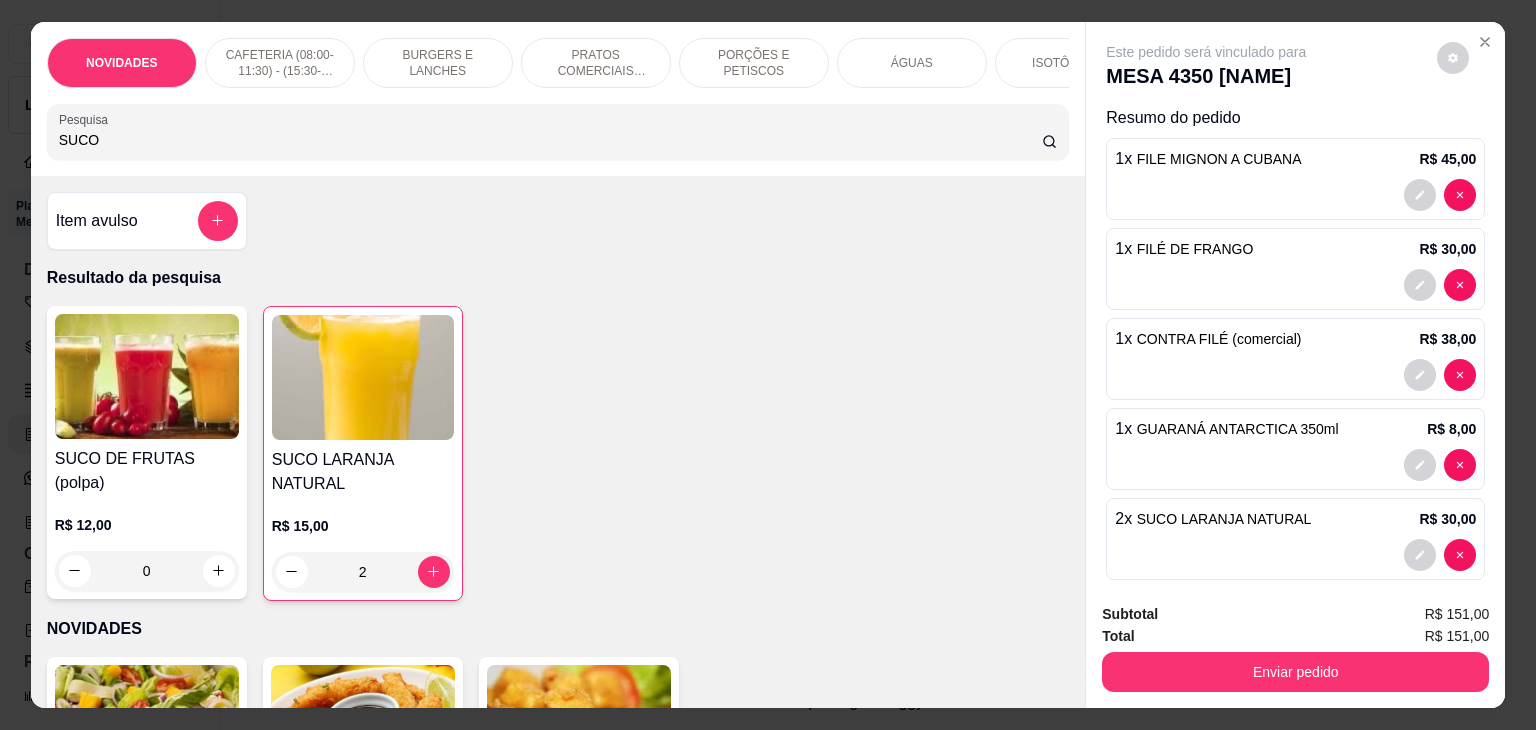 click on "0" at bounding box center [147, 571] 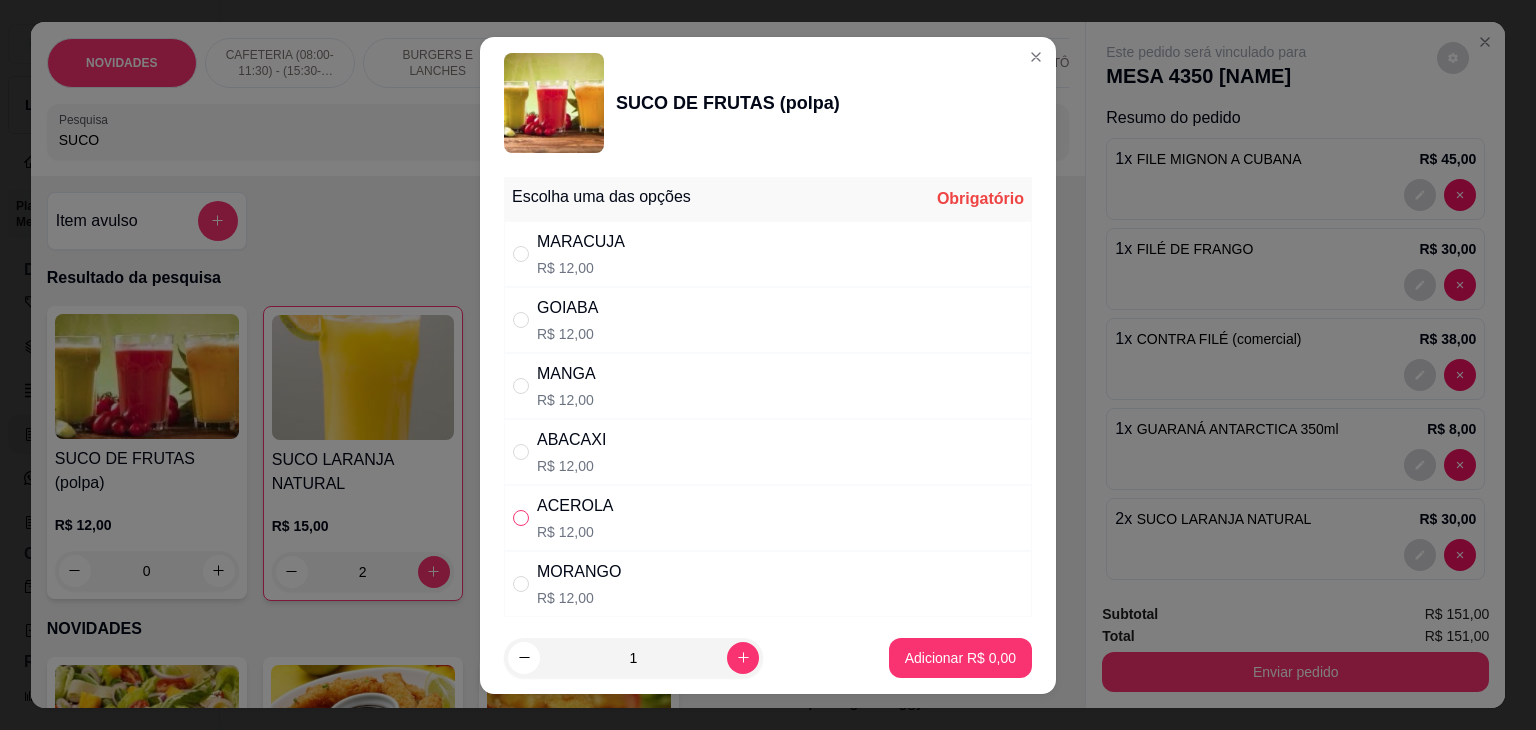 click at bounding box center [521, 518] 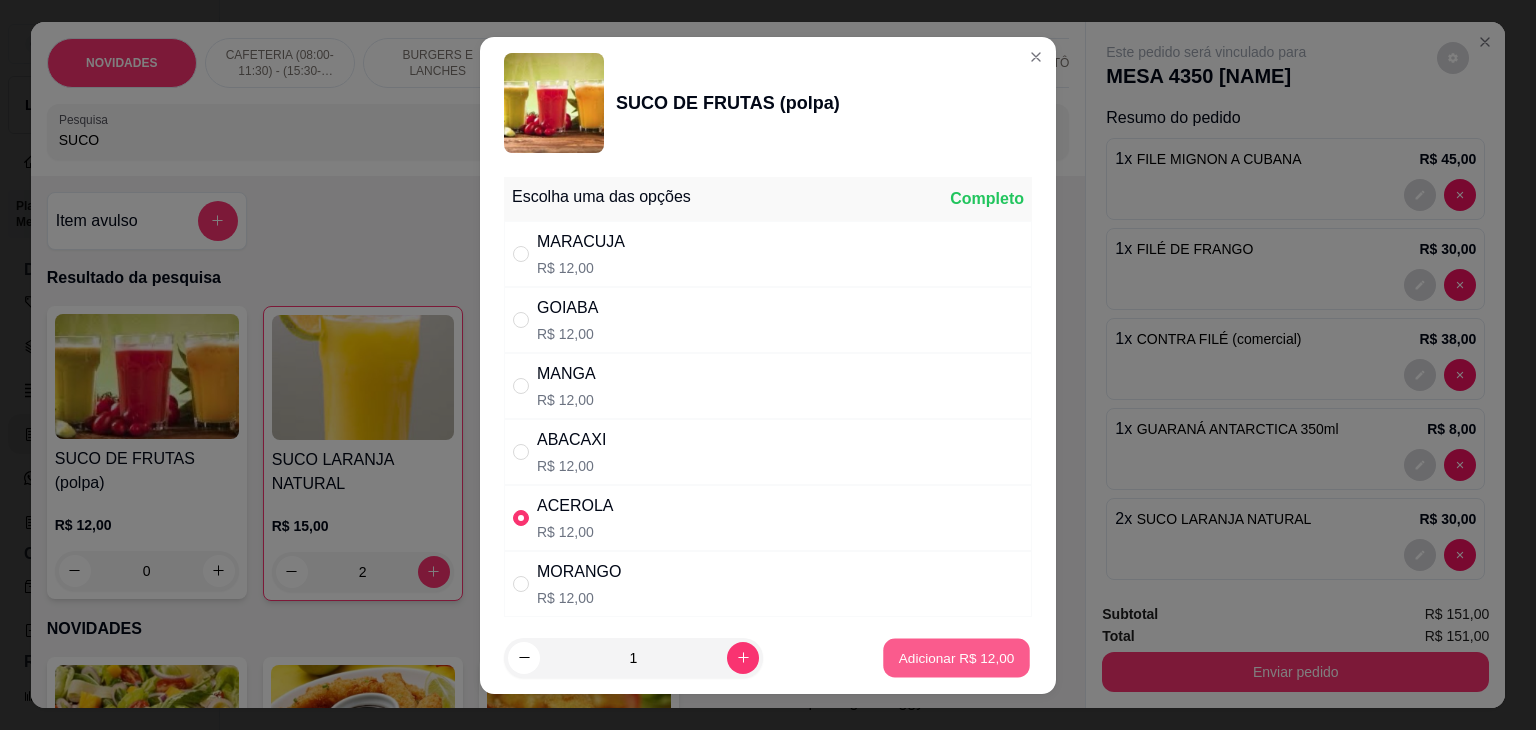 click on "Adicionar   R$ 12,00" at bounding box center (956, 657) 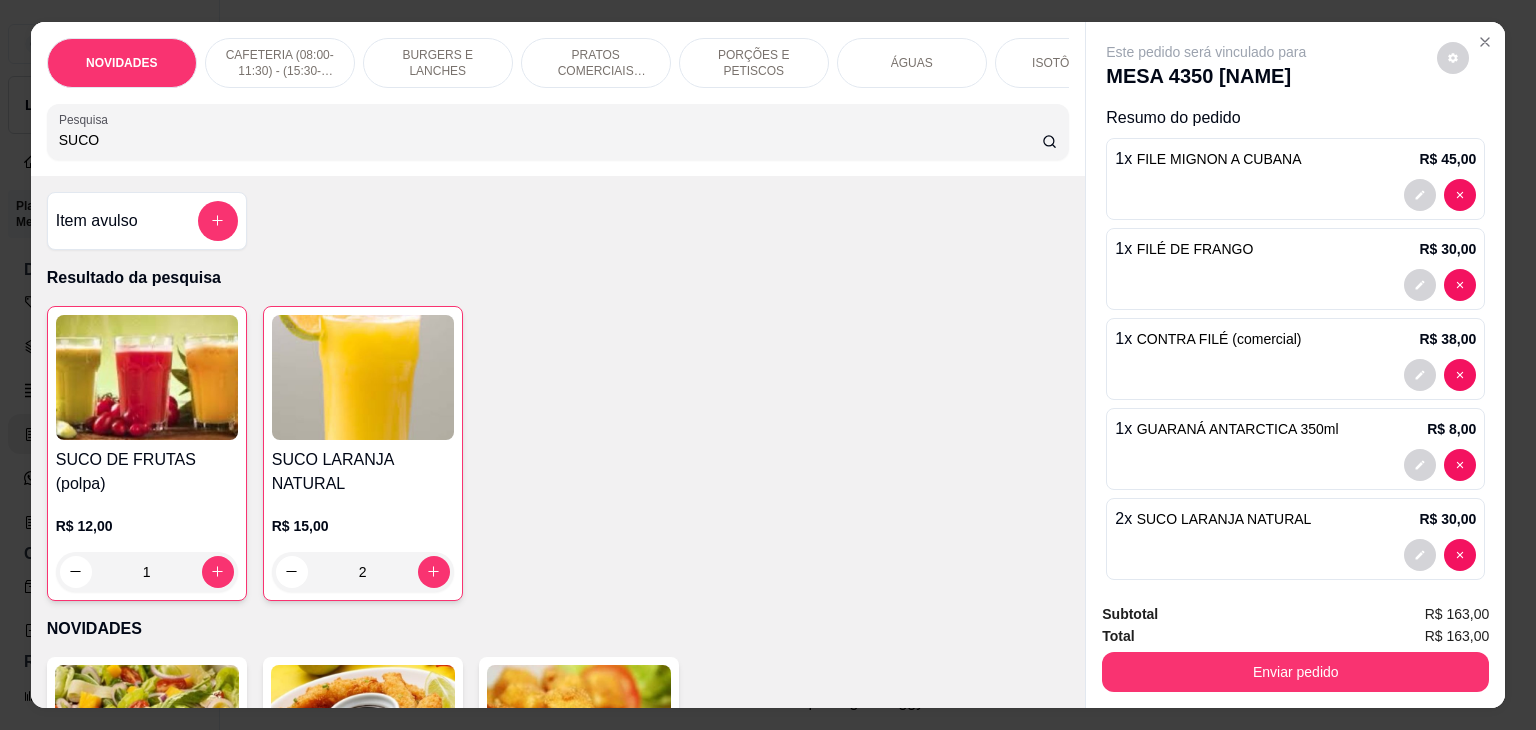 click on "SUCO" at bounding box center (550, 140) 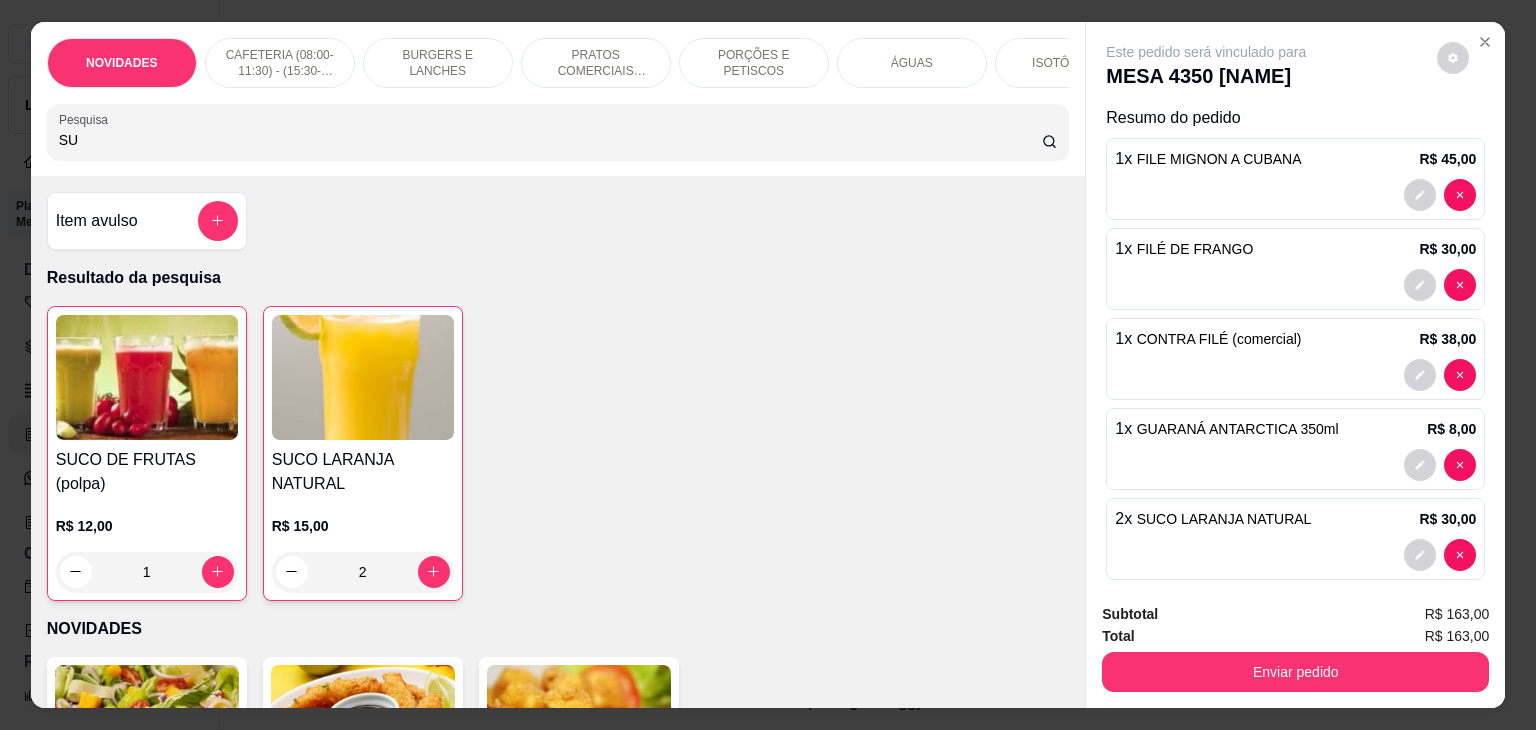 type on "S" 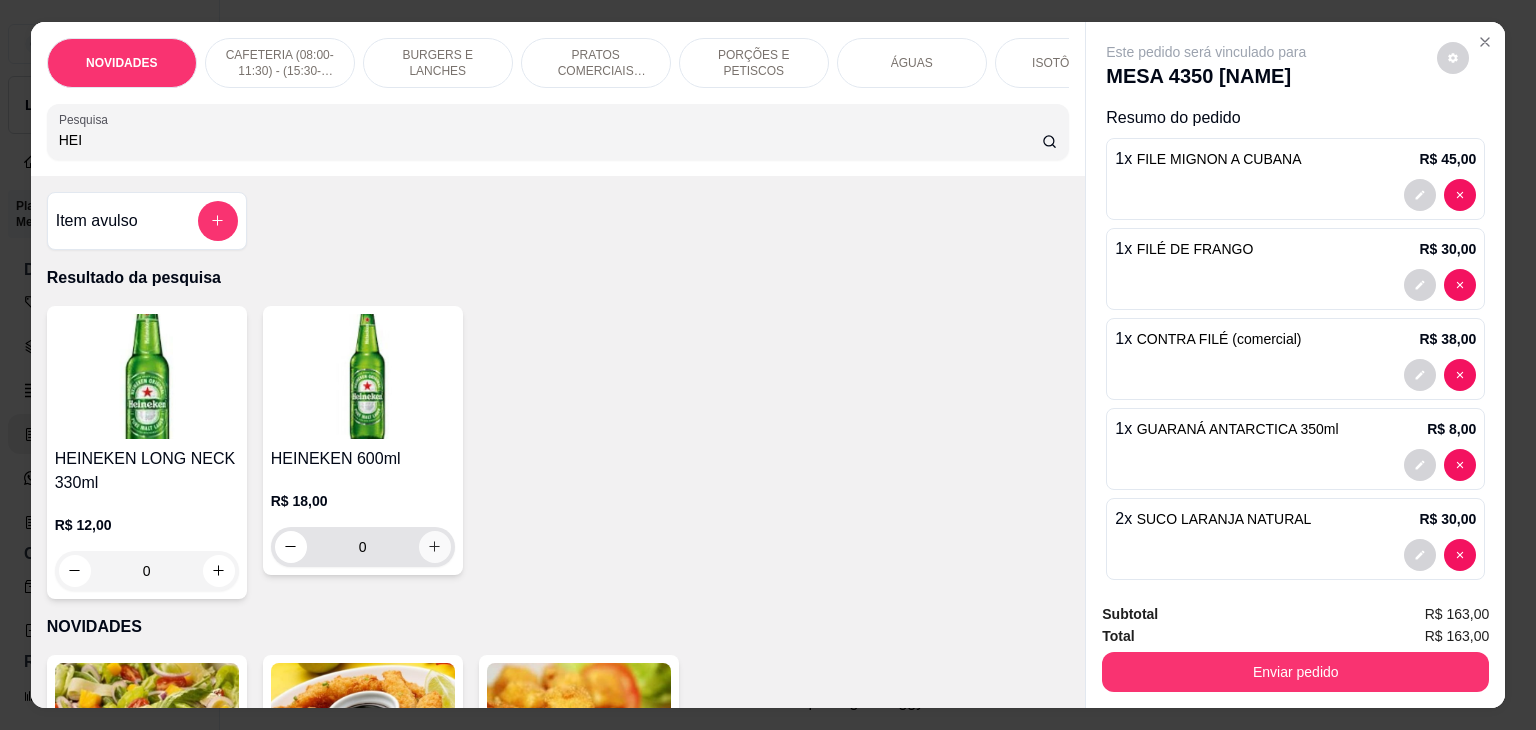 type on "HEI" 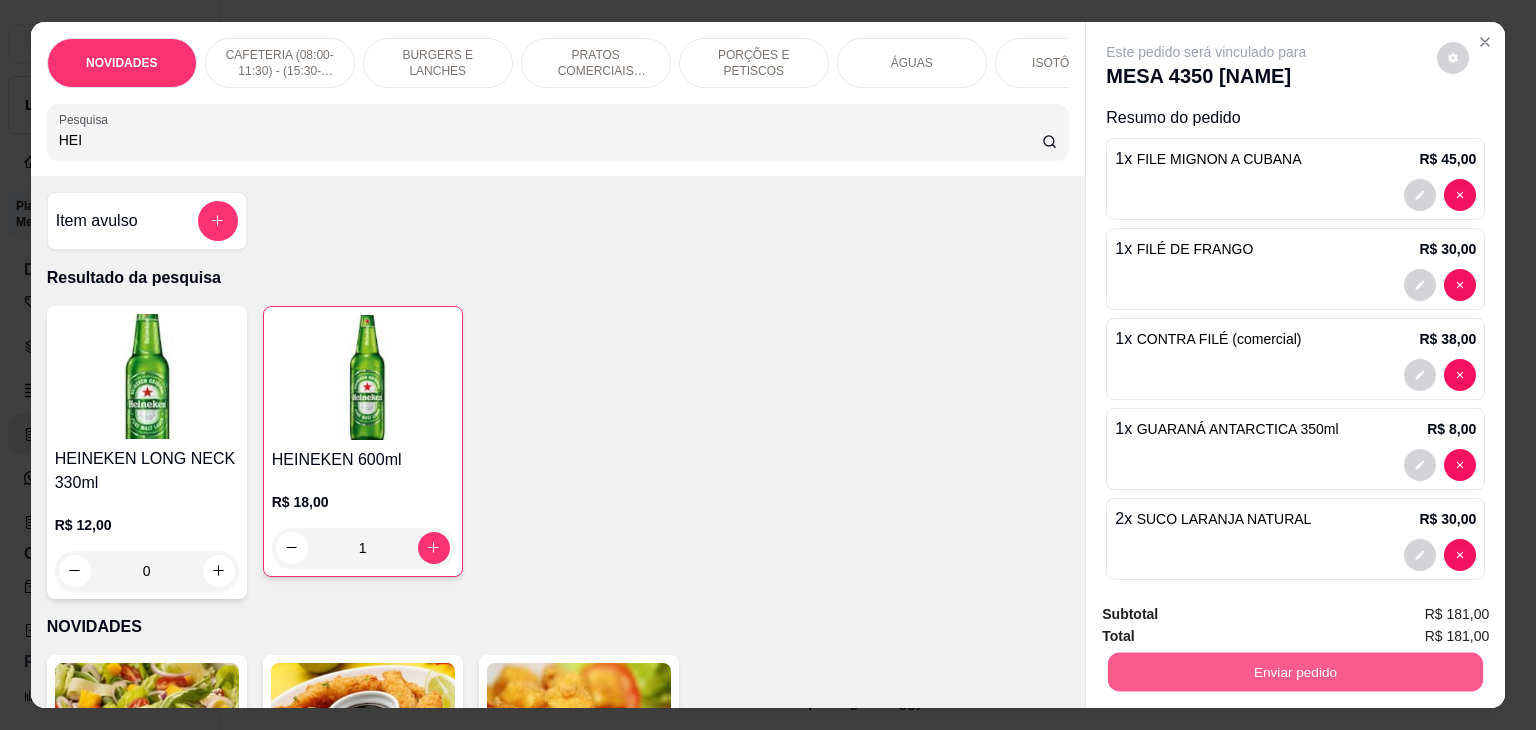 click on "Enviar pedido" at bounding box center (1295, 672) 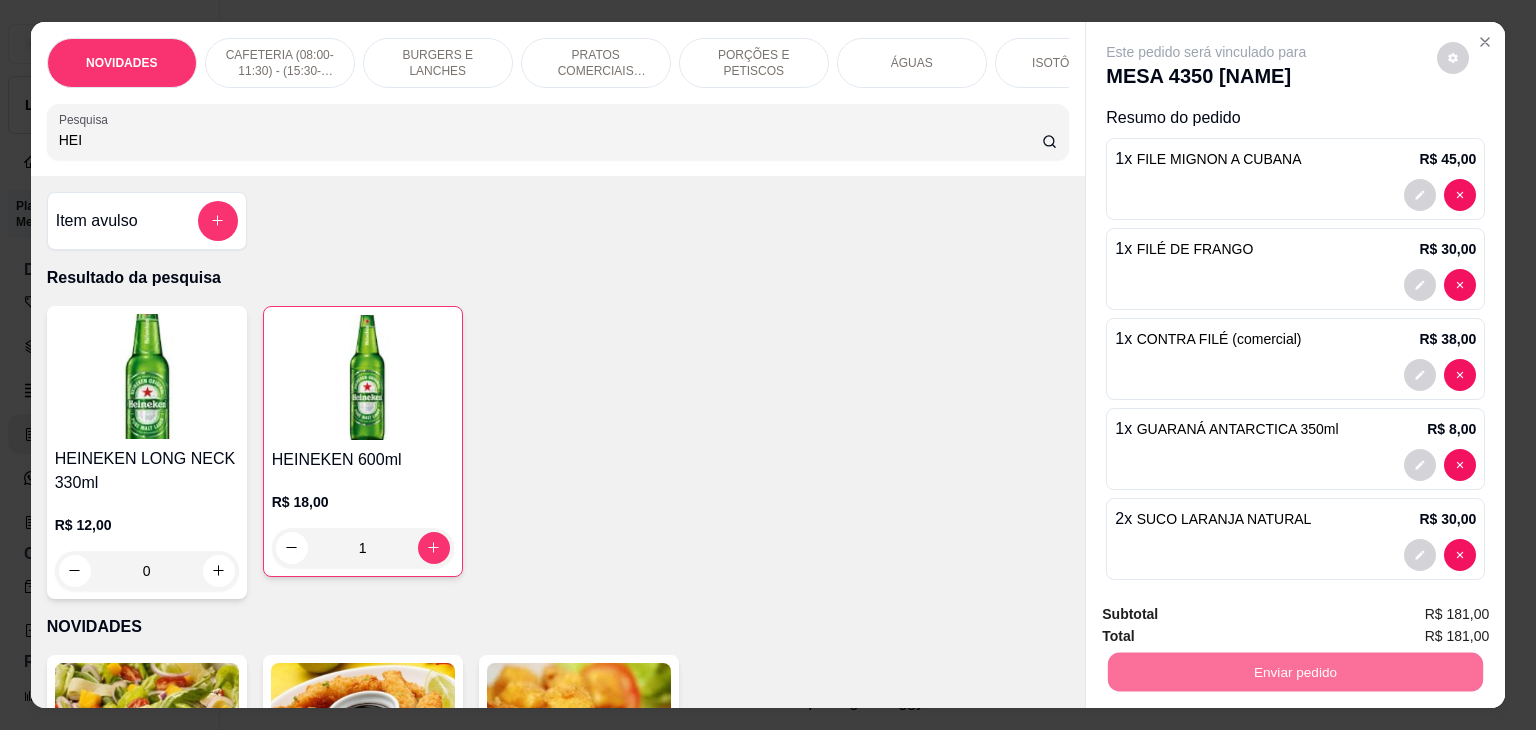 click on "Não registrar e enviar pedido" at bounding box center [1229, 615] 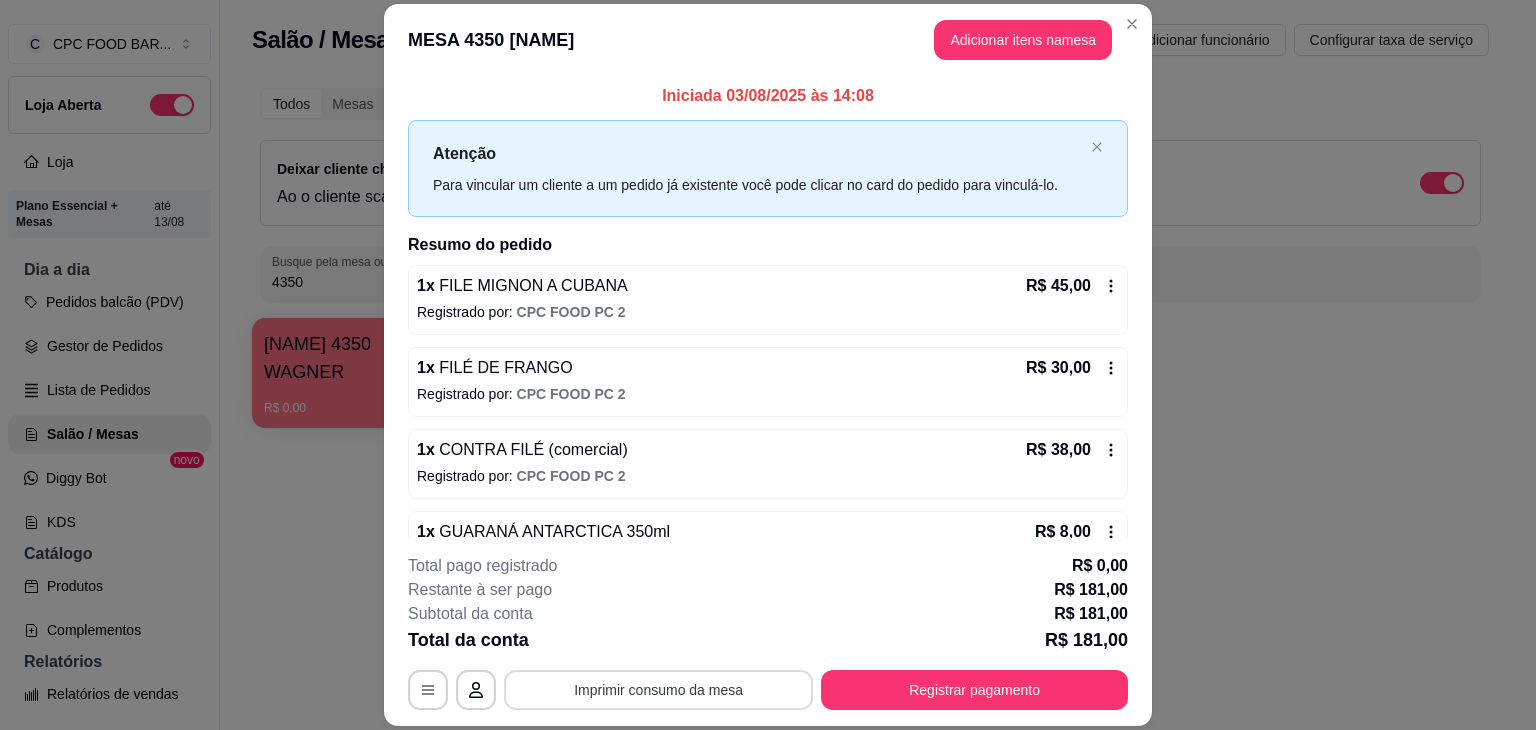 click on "Imprimir consumo da mesa" at bounding box center (658, 690) 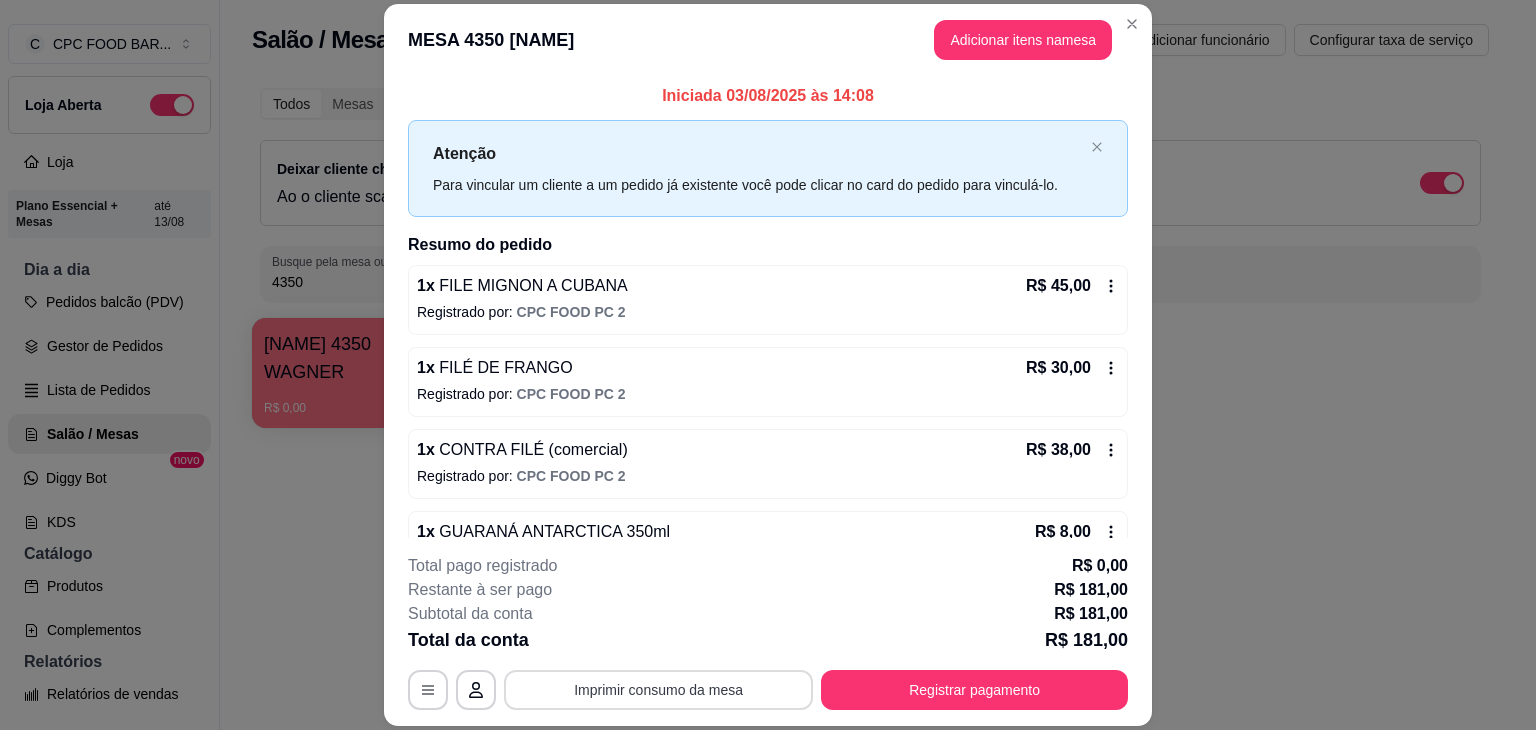 scroll, scrollTop: 0, scrollLeft: 0, axis: both 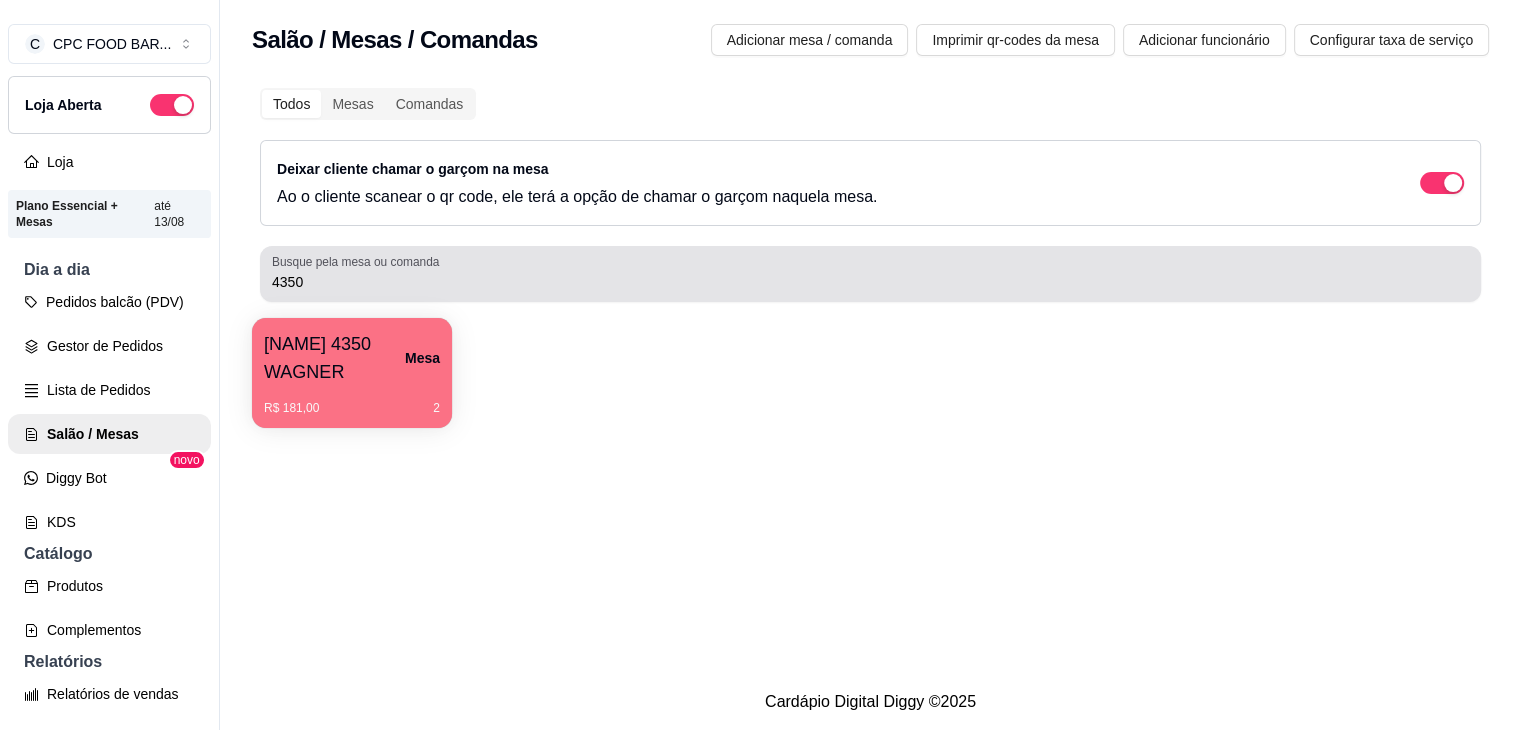 click on "4350" at bounding box center [870, 282] 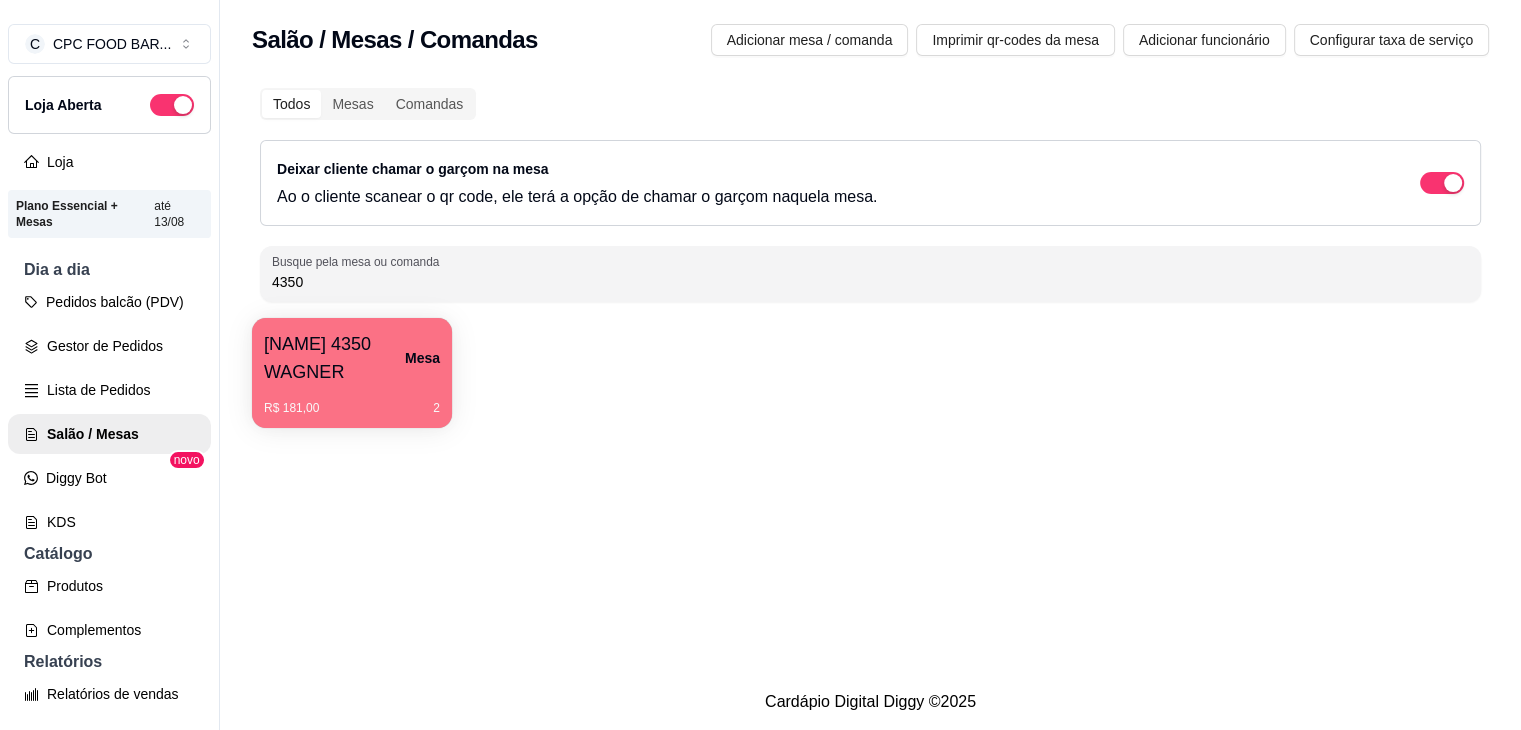 click on "4350" at bounding box center [870, 282] 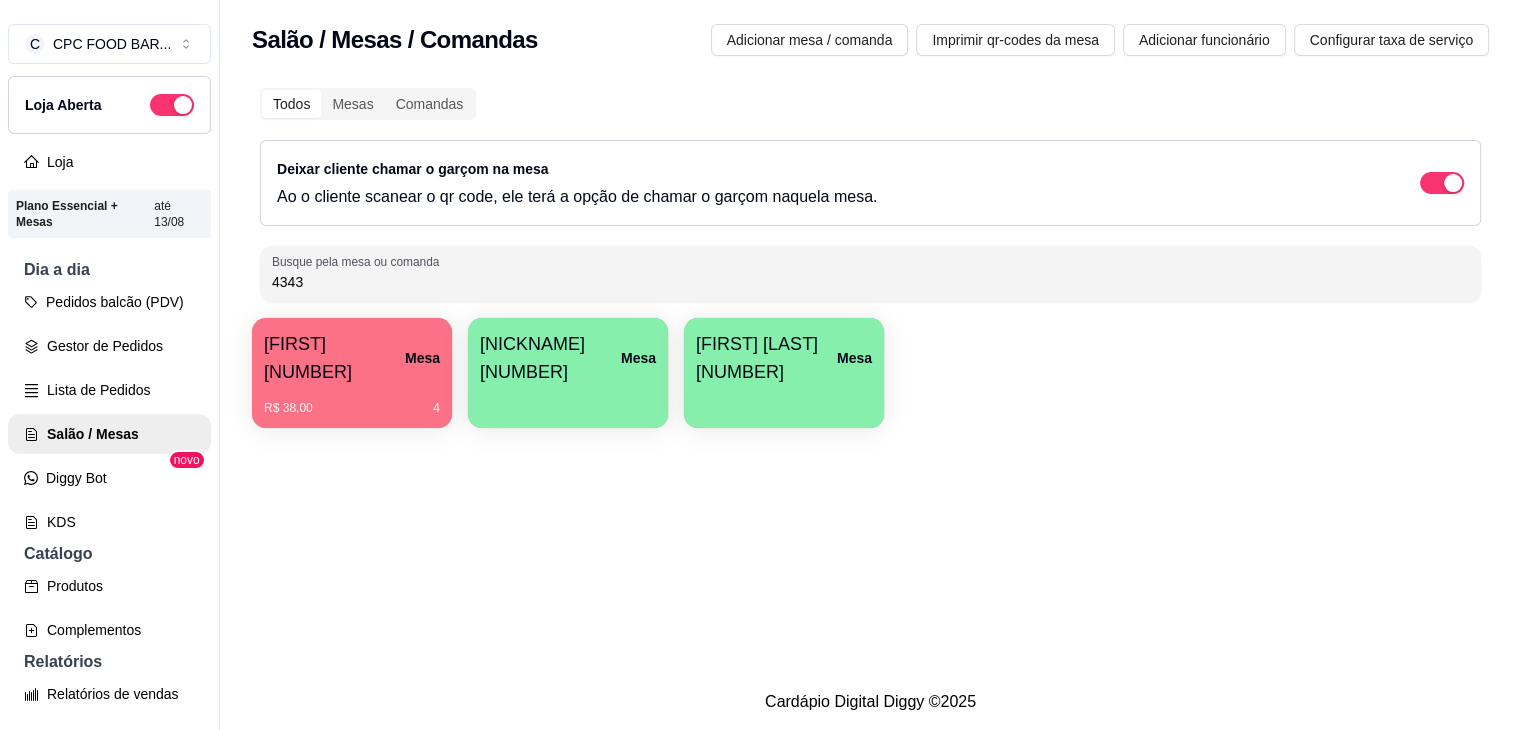 type on "4343" 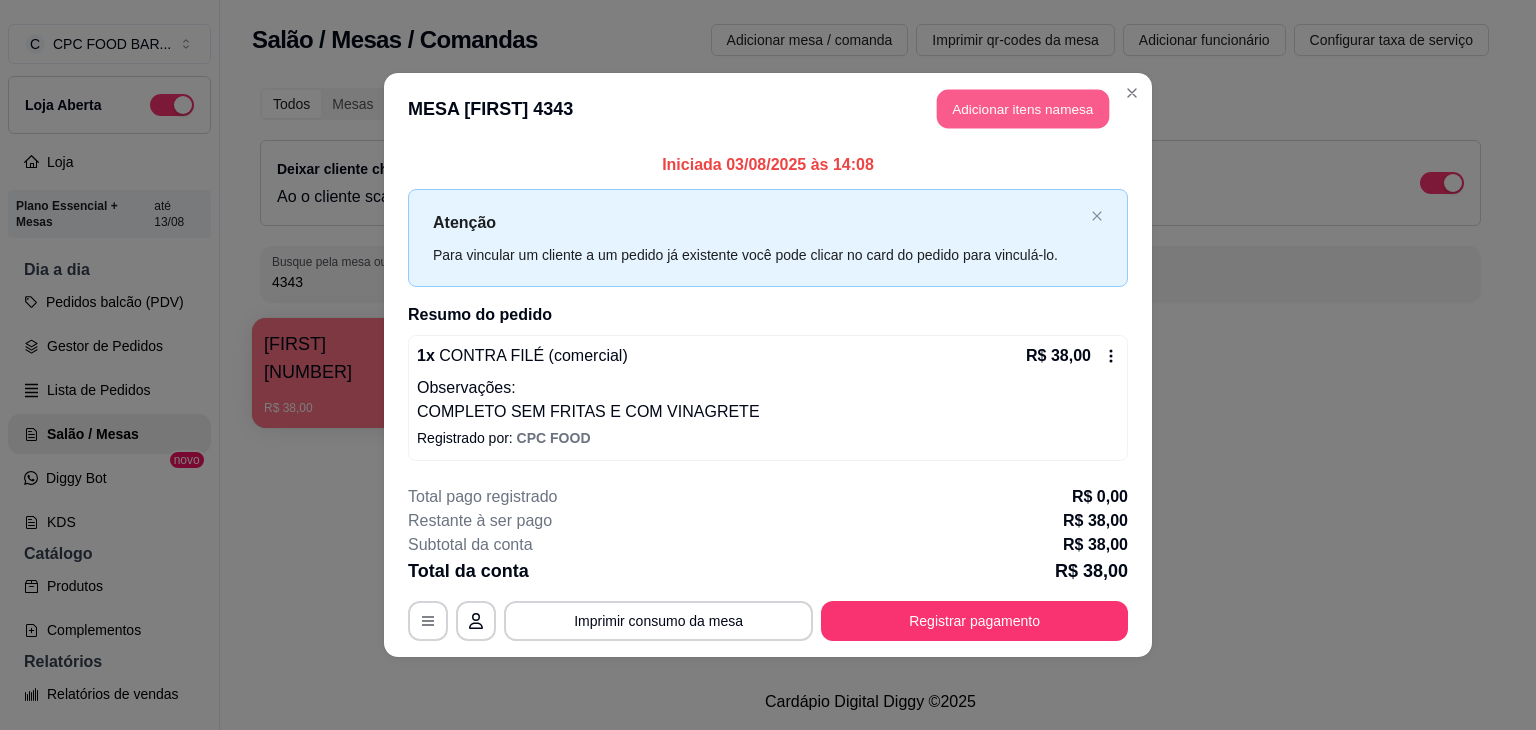 click on "Adicionar itens na  mesa" at bounding box center (1023, 109) 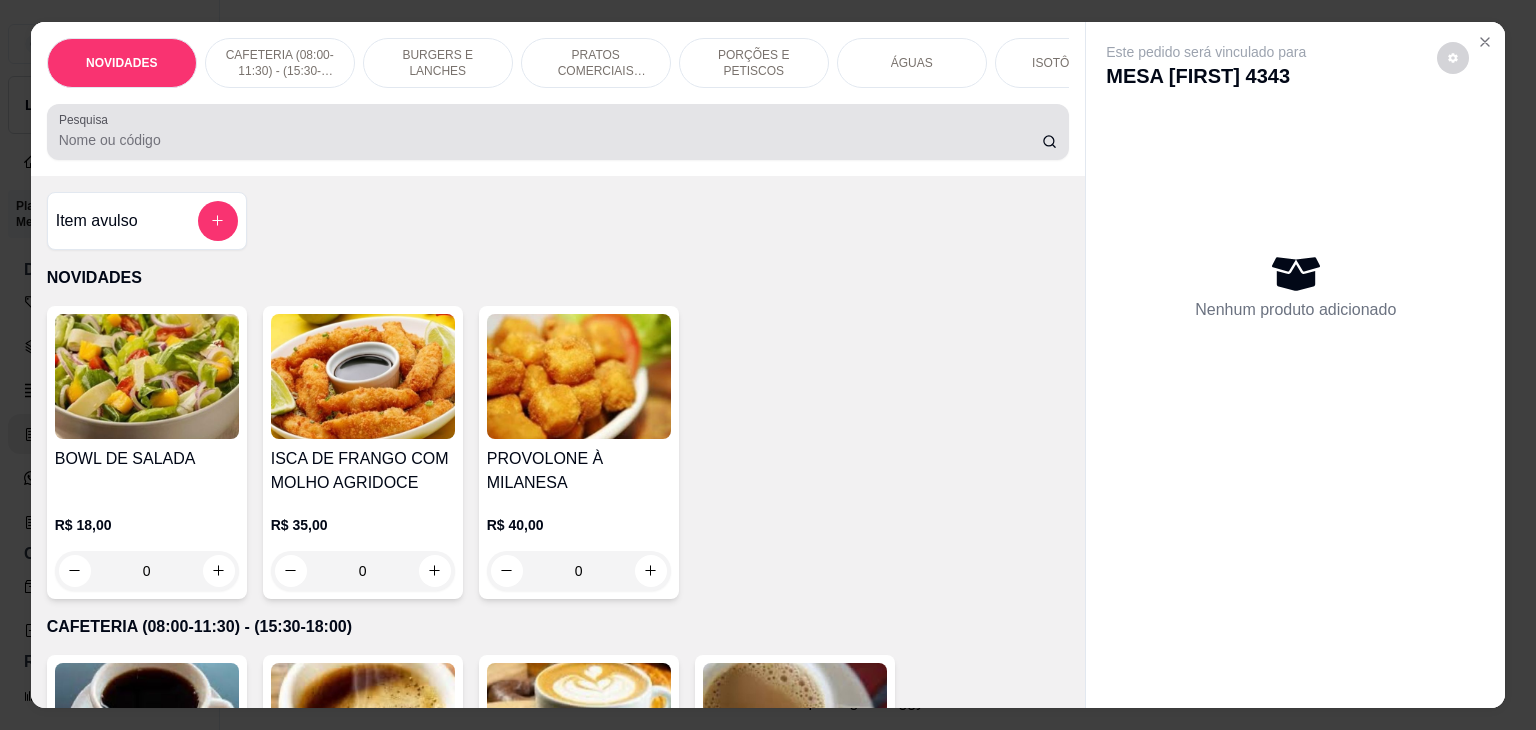 click at bounding box center [558, 132] 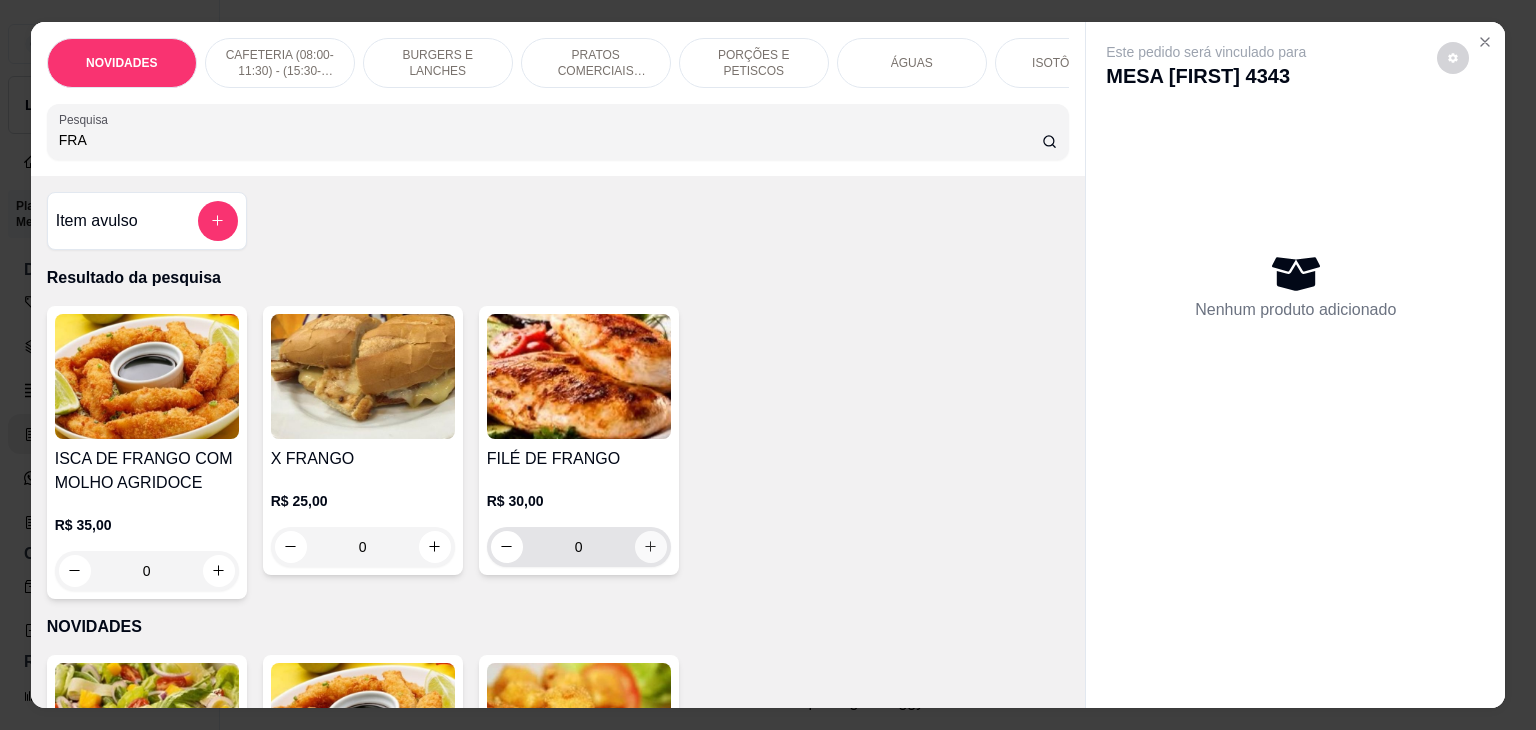 type on "FRA" 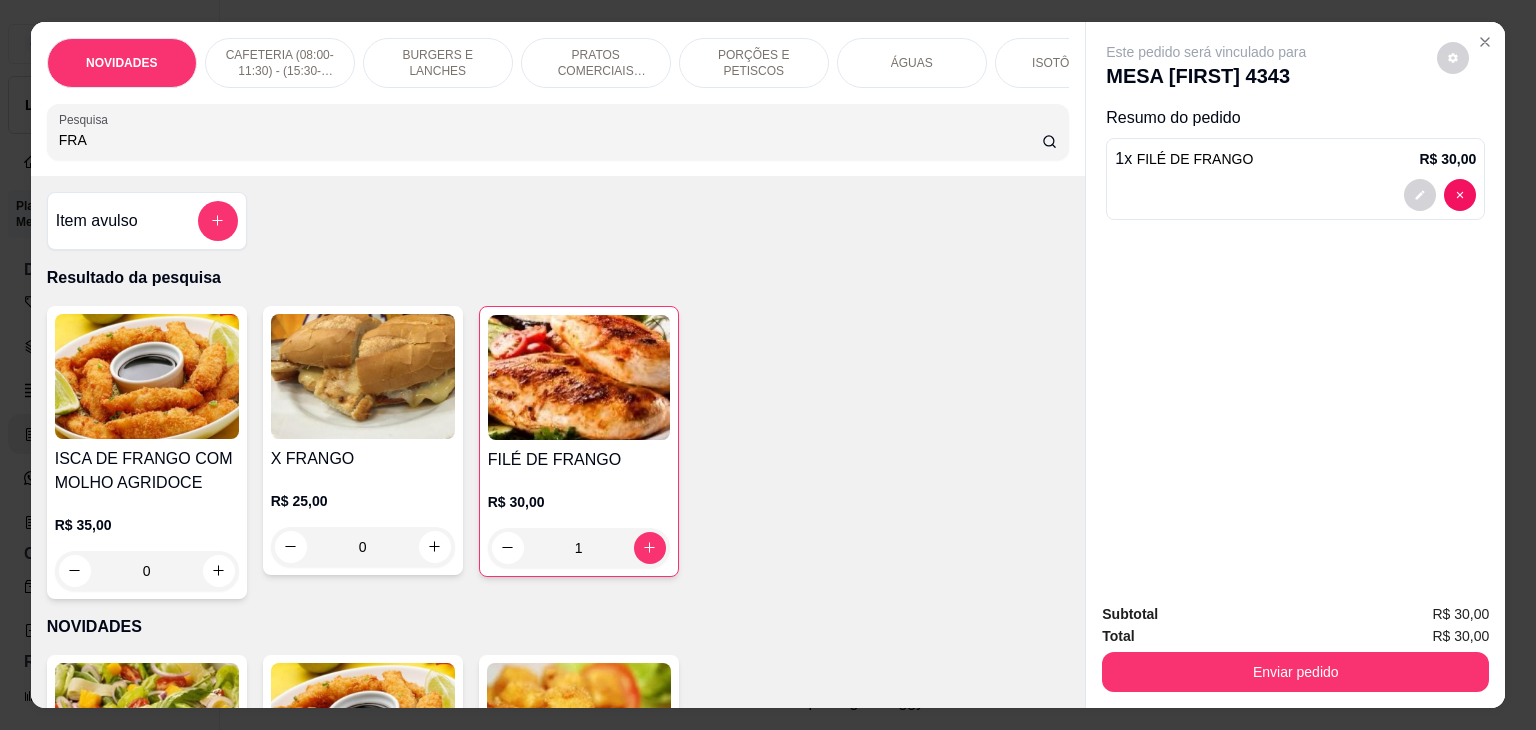 click at bounding box center [1295, 195] 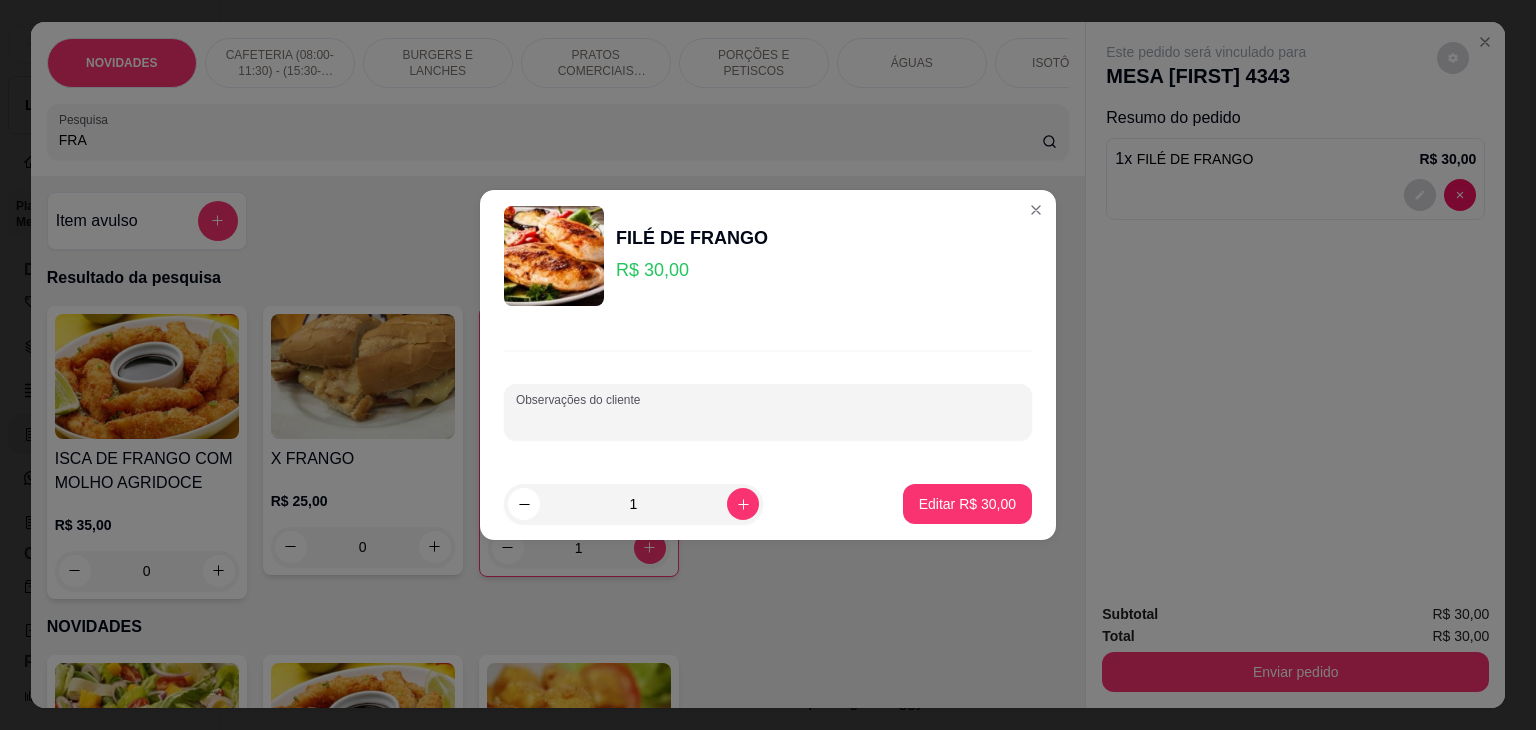 click on "Observações do cliente" at bounding box center [768, 420] 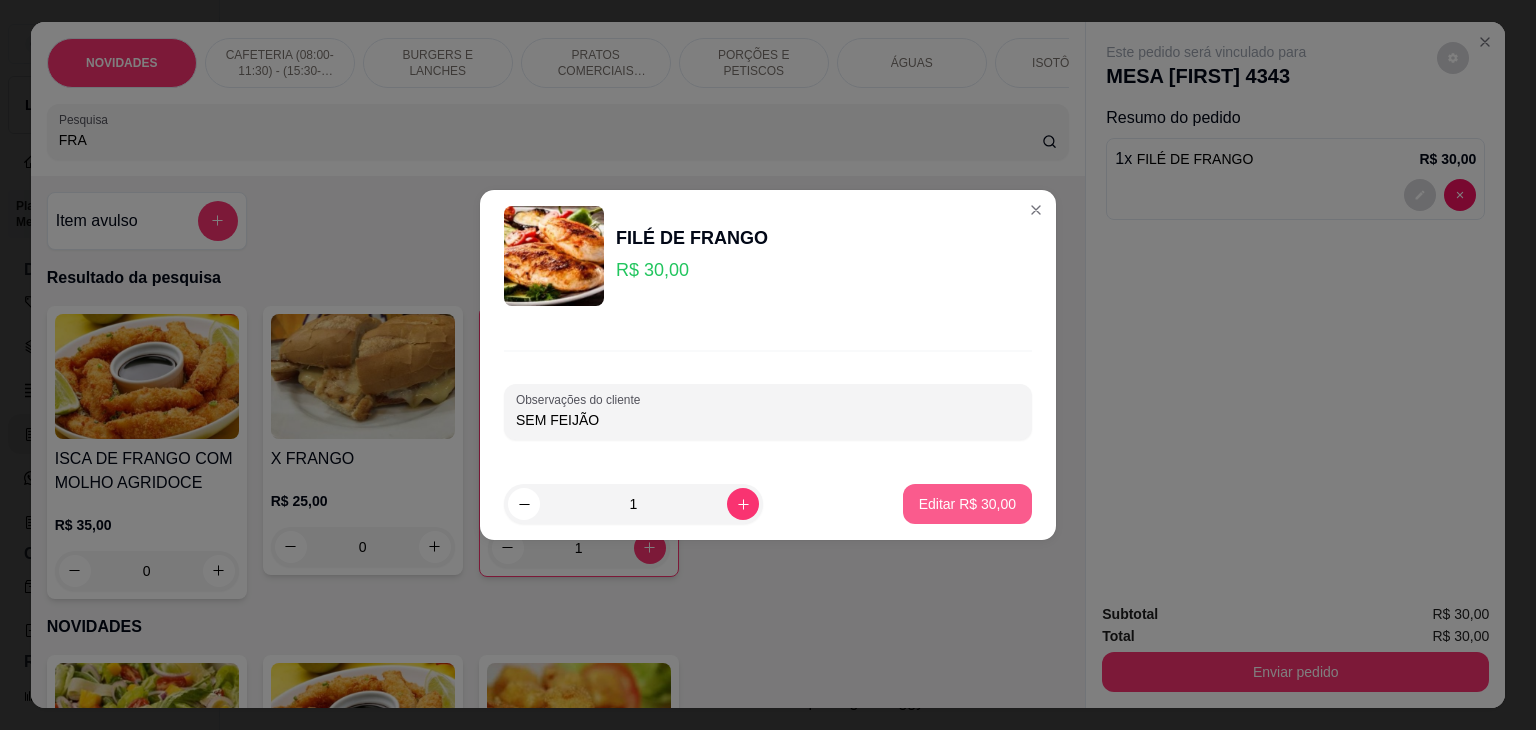 type on "SEM FEIJÃO" 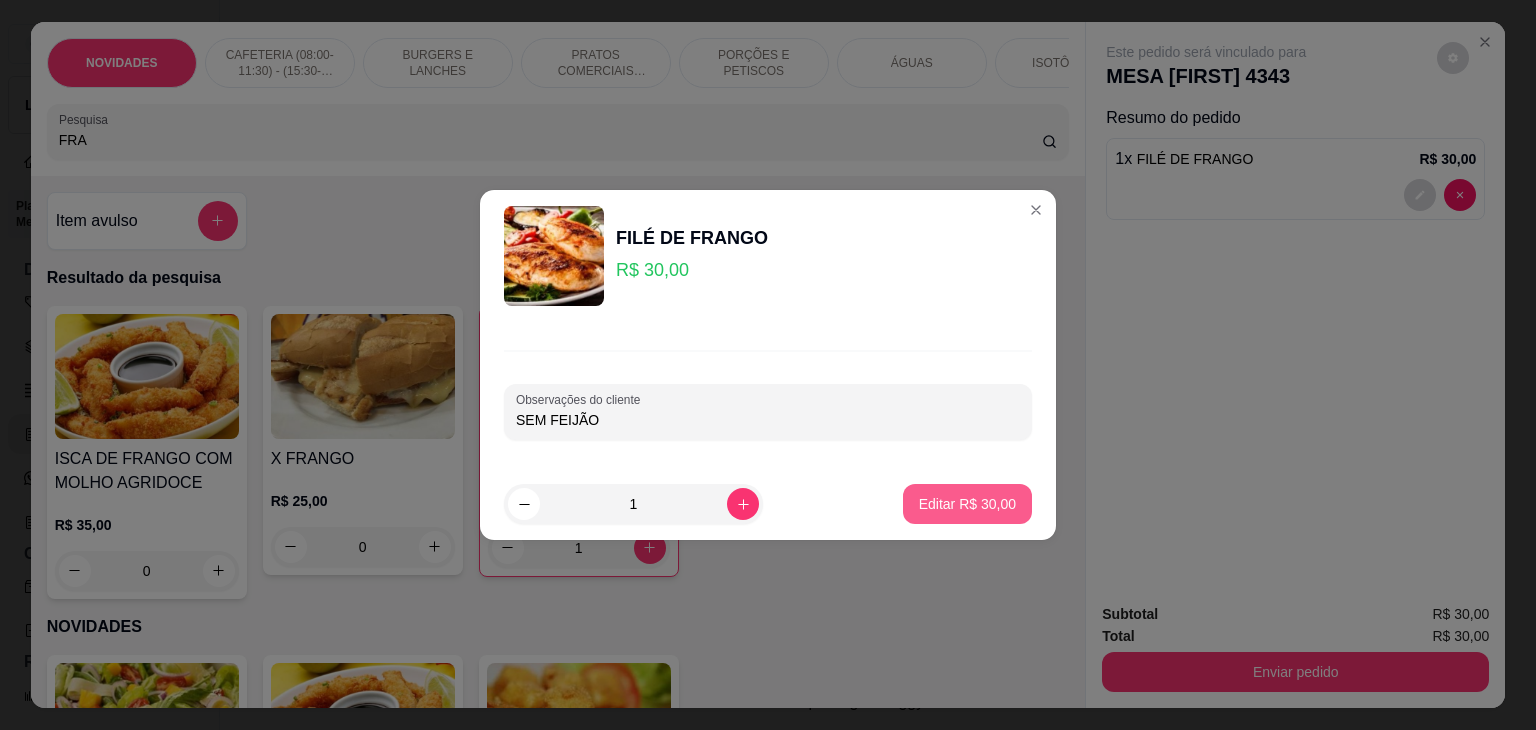 click on "Editar   R$ 30,00" at bounding box center [967, 504] 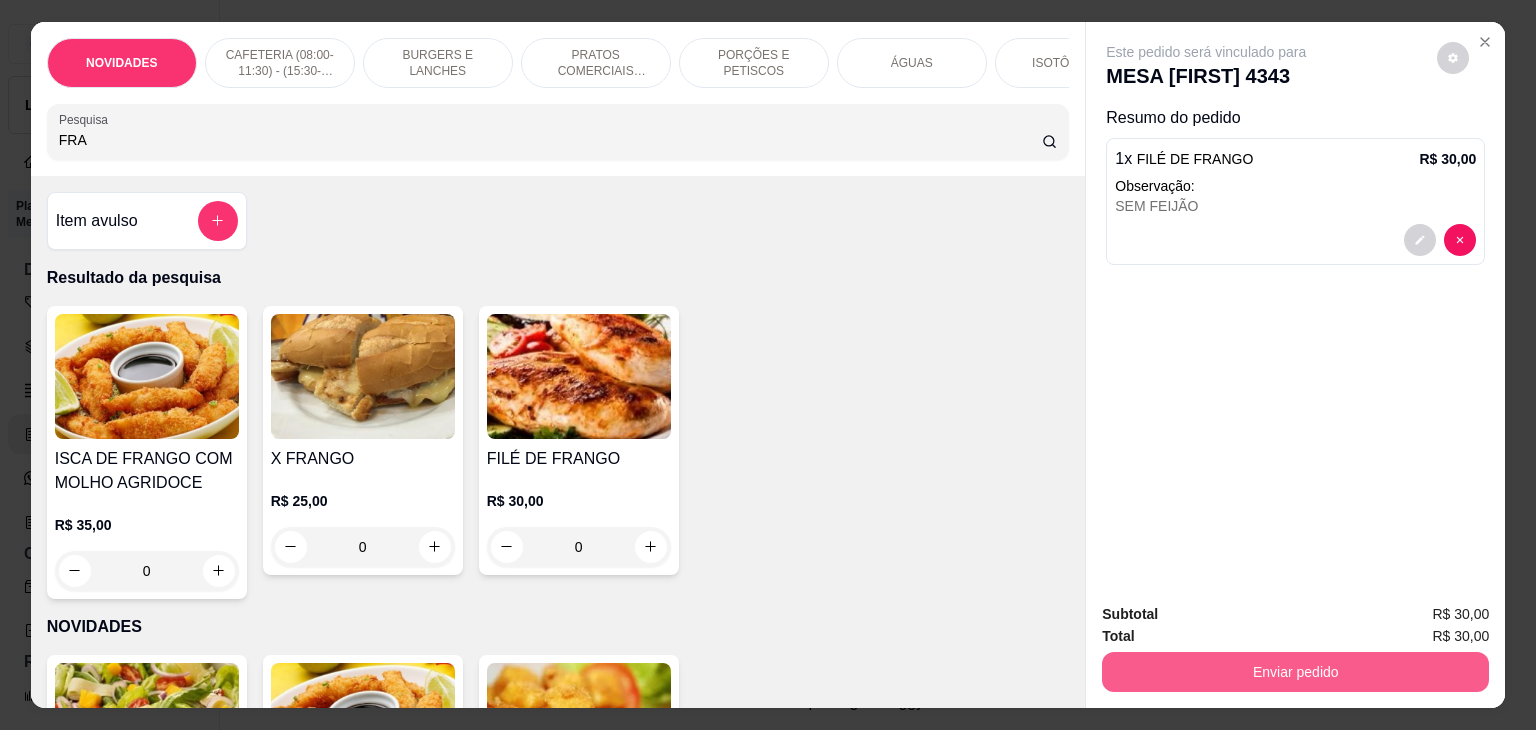 click on "Enviar pedido" at bounding box center (1295, 672) 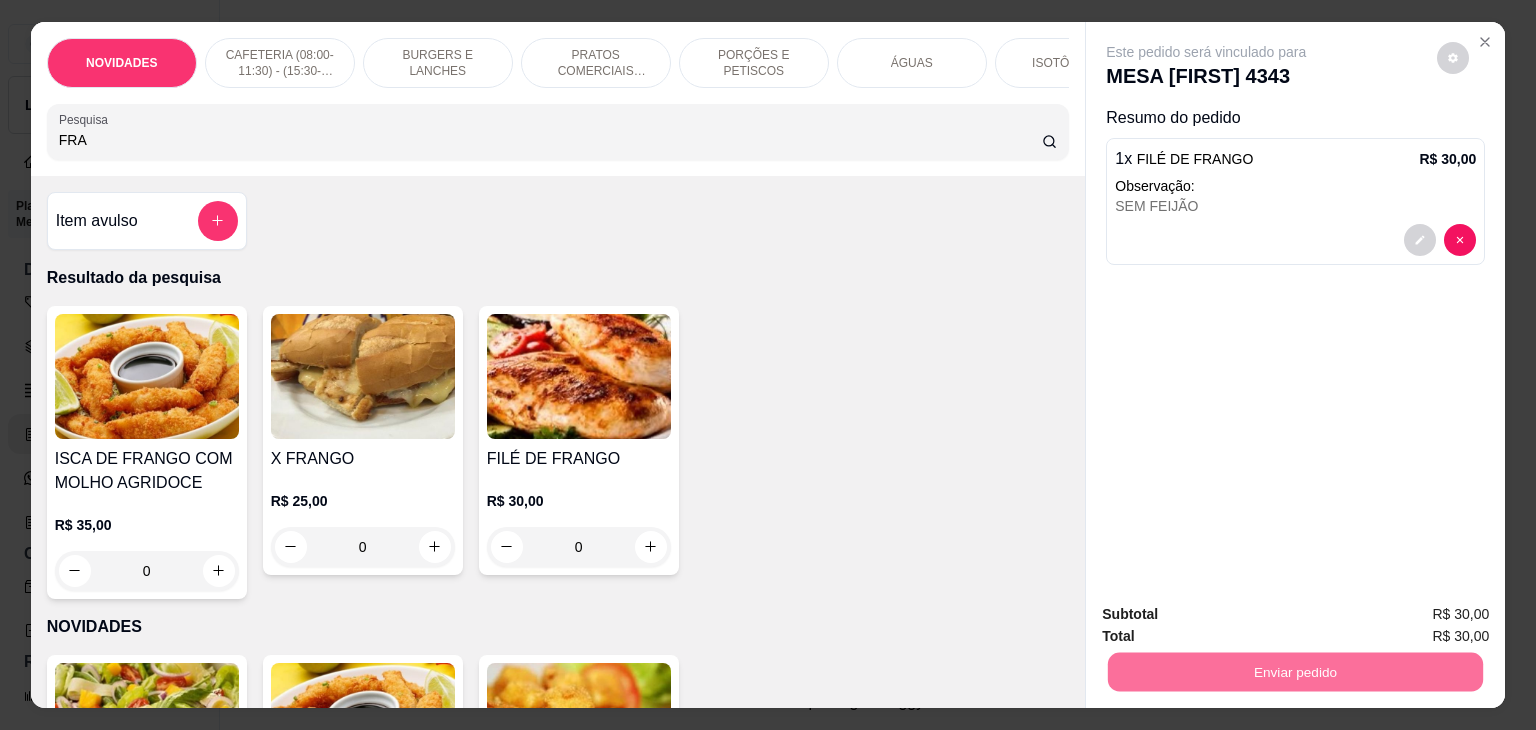 click on "ISCA DE FRANGO COM MOLHO AGRIDOCE   R$ 35,00 0 X FRANGO   R$ 25,00 0 FILÉ DE FRANGO    R$ 30,00 0" at bounding box center (558, 452) 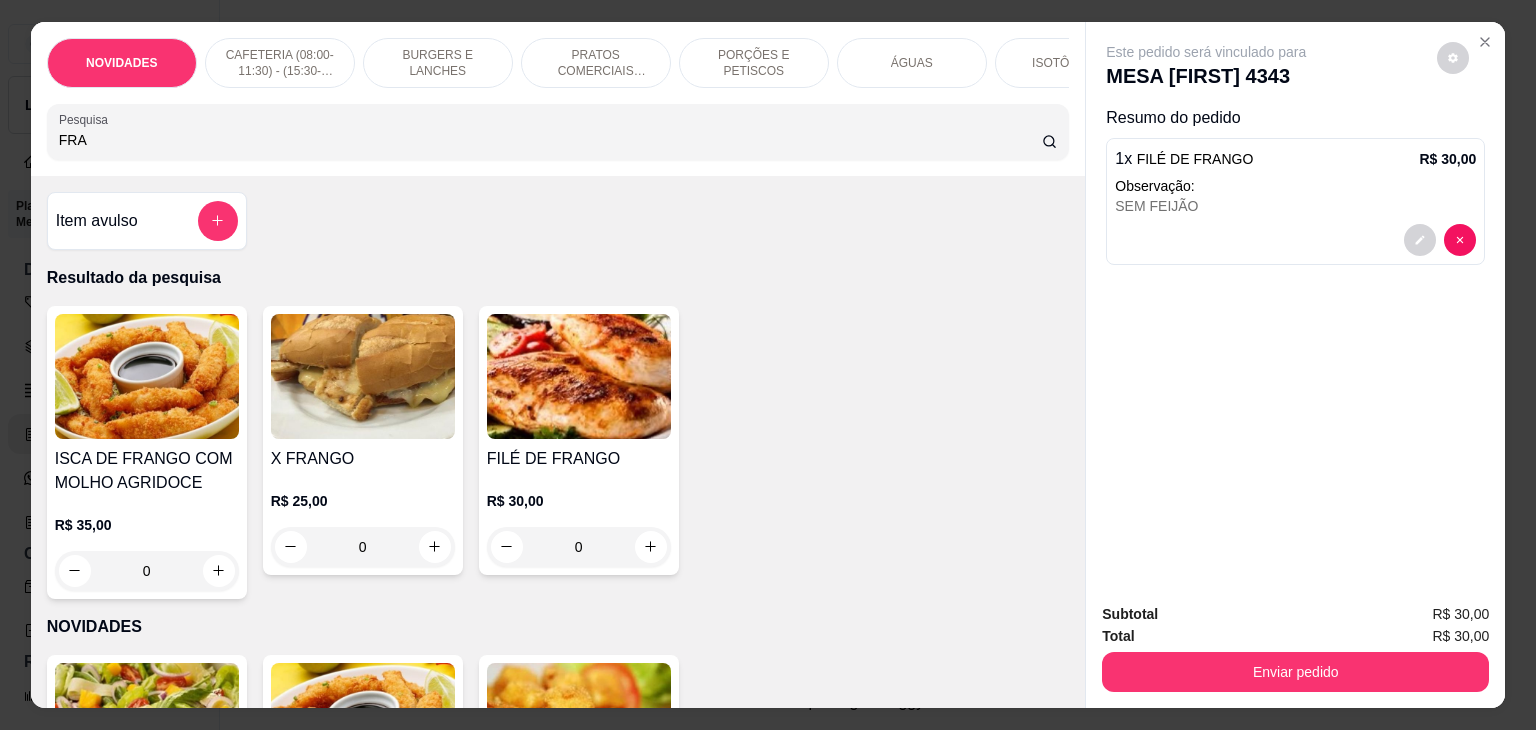 drag, startPoint x: 96, startPoint y: 145, endPoint x: 0, endPoint y: 165, distance: 98.0612 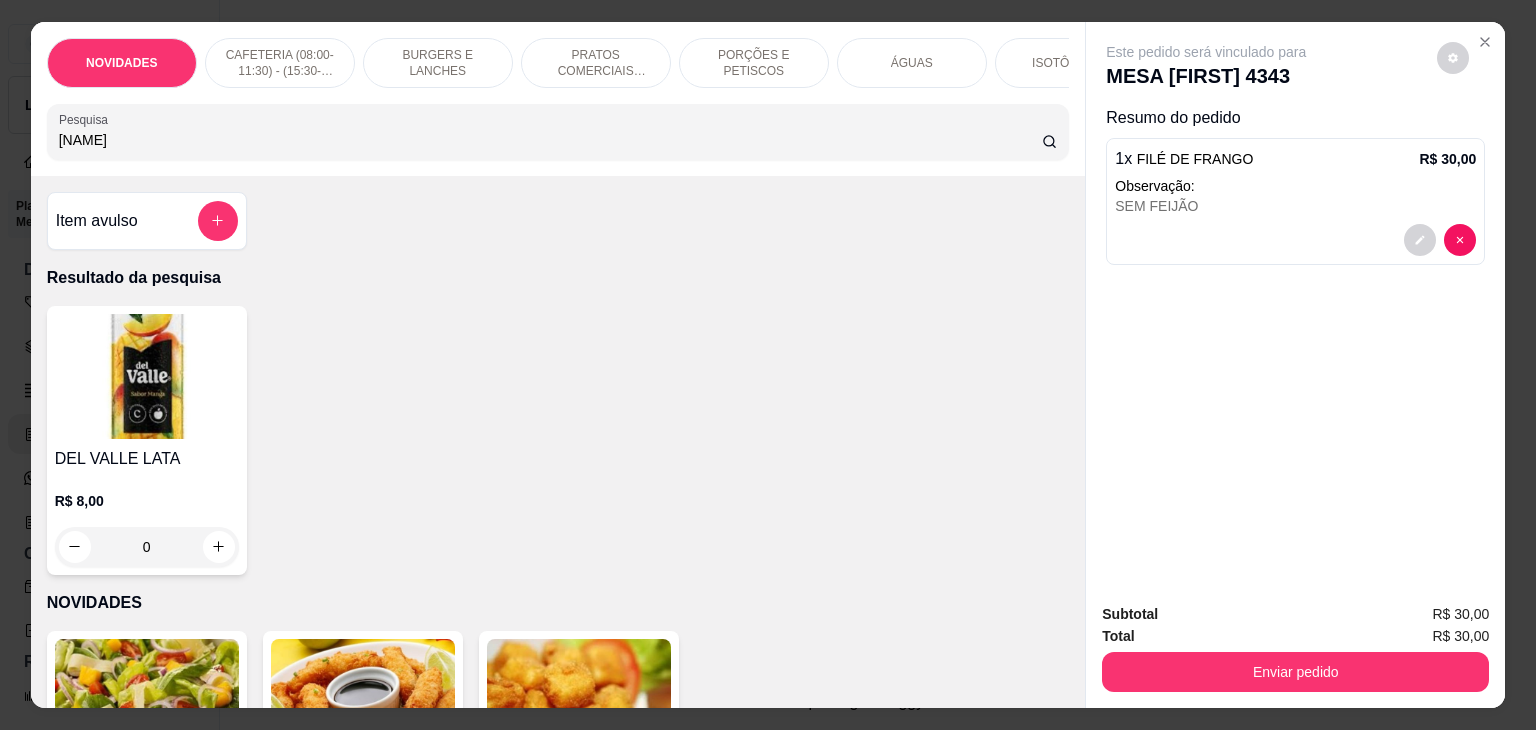 type on "[NAME]" 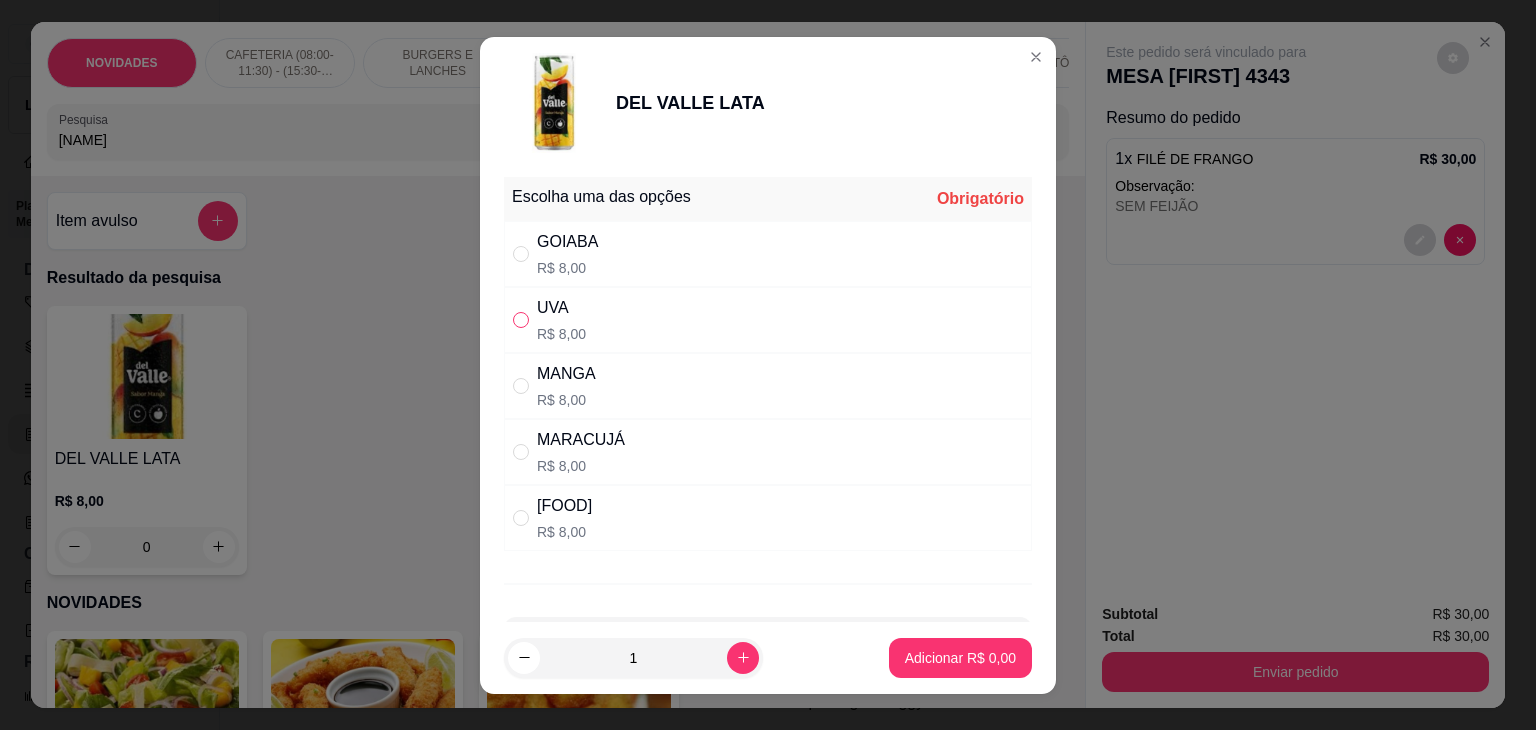 click at bounding box center (521, 320) 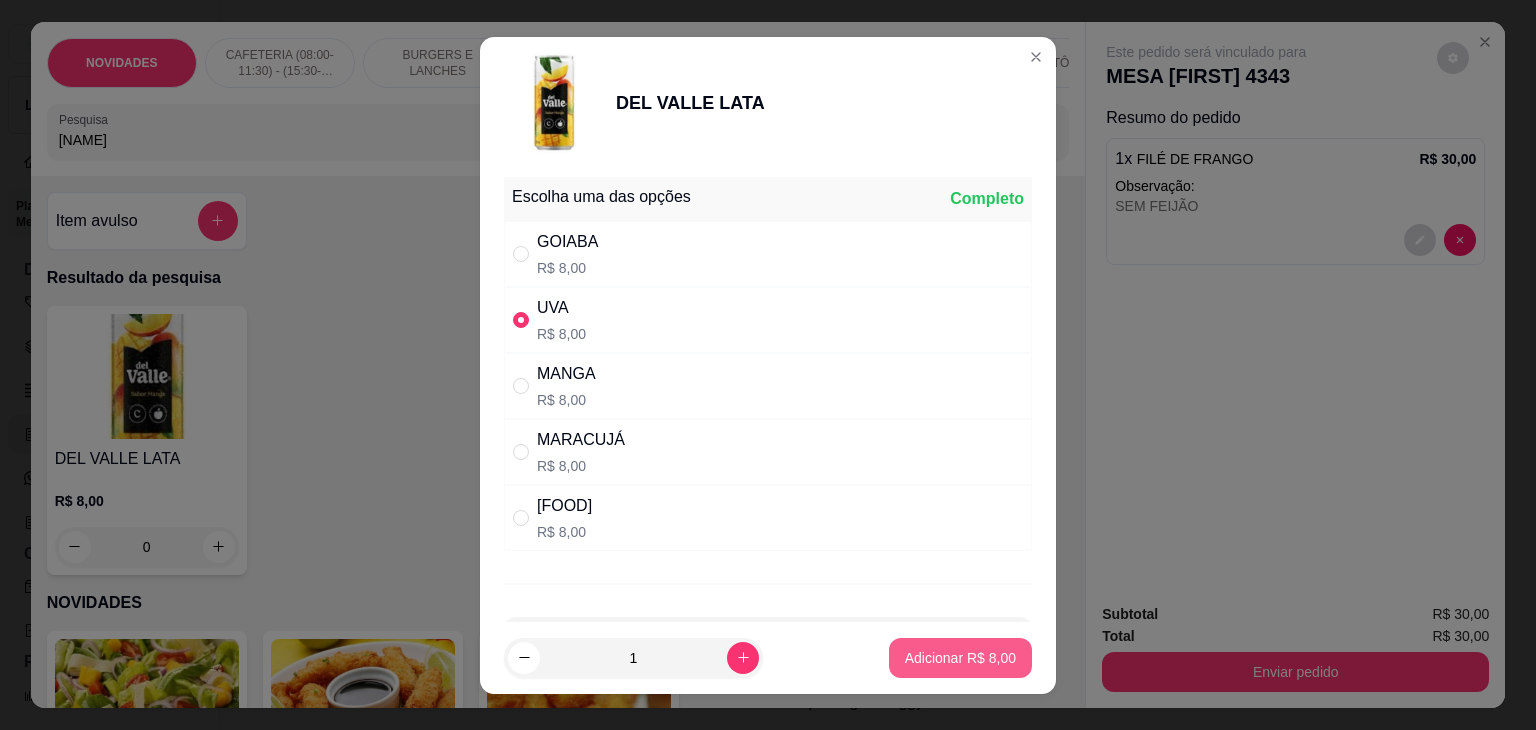 click on "Adicionar   R$ 8,00" at bounding box center [960, 658] 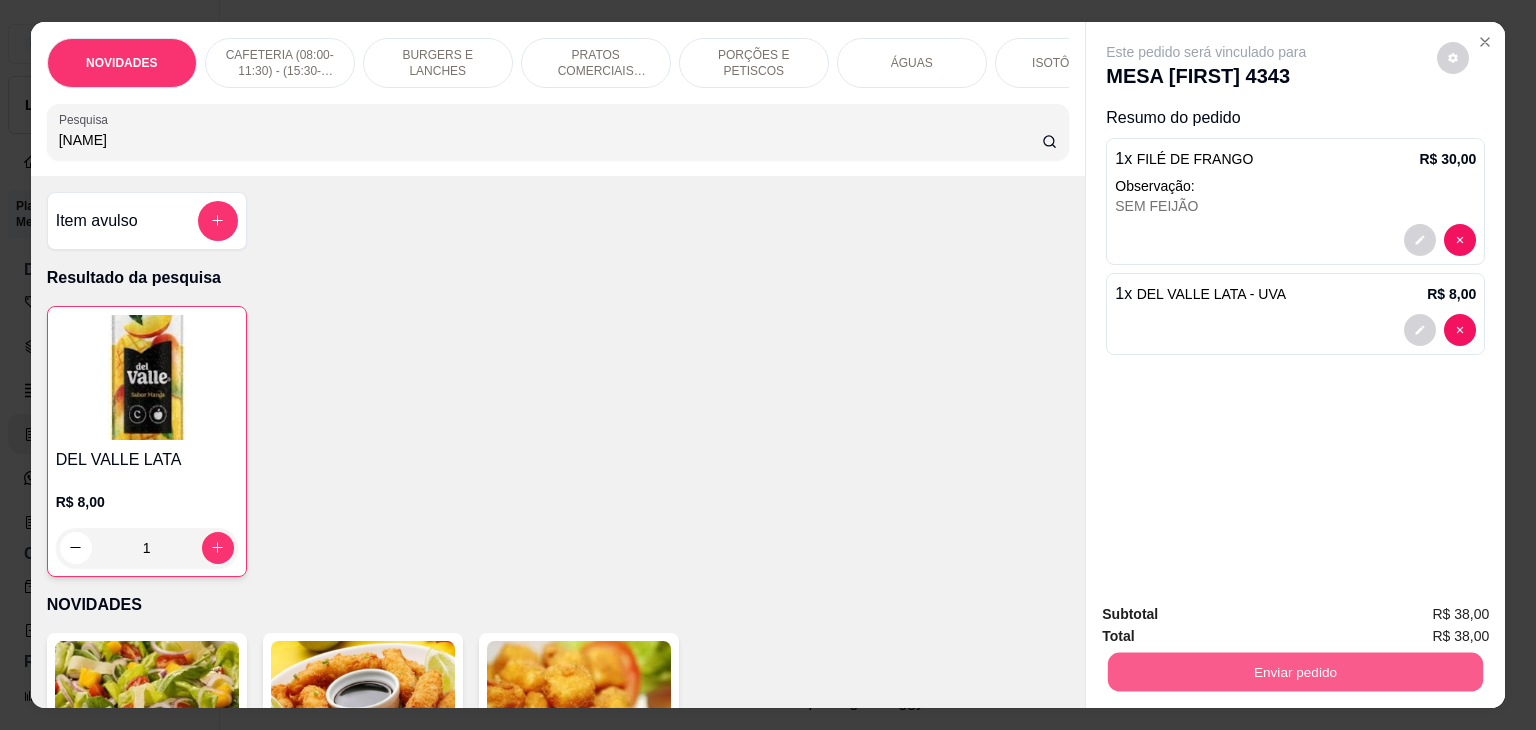 click on "Enviar pedido" at bounding box center (1295, 672) 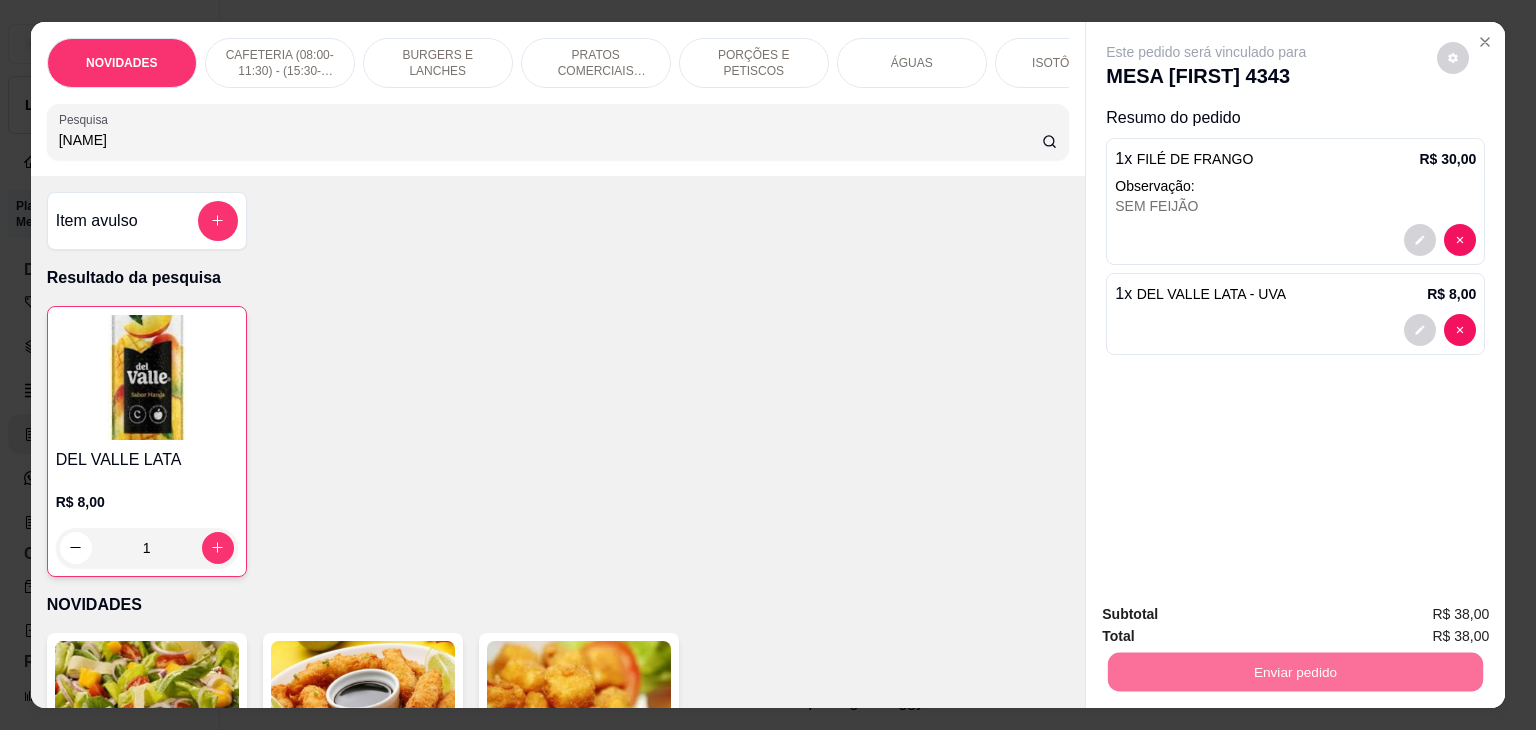 click on "Não registrar e enviar pedido" at bounding box center [1229, 614] 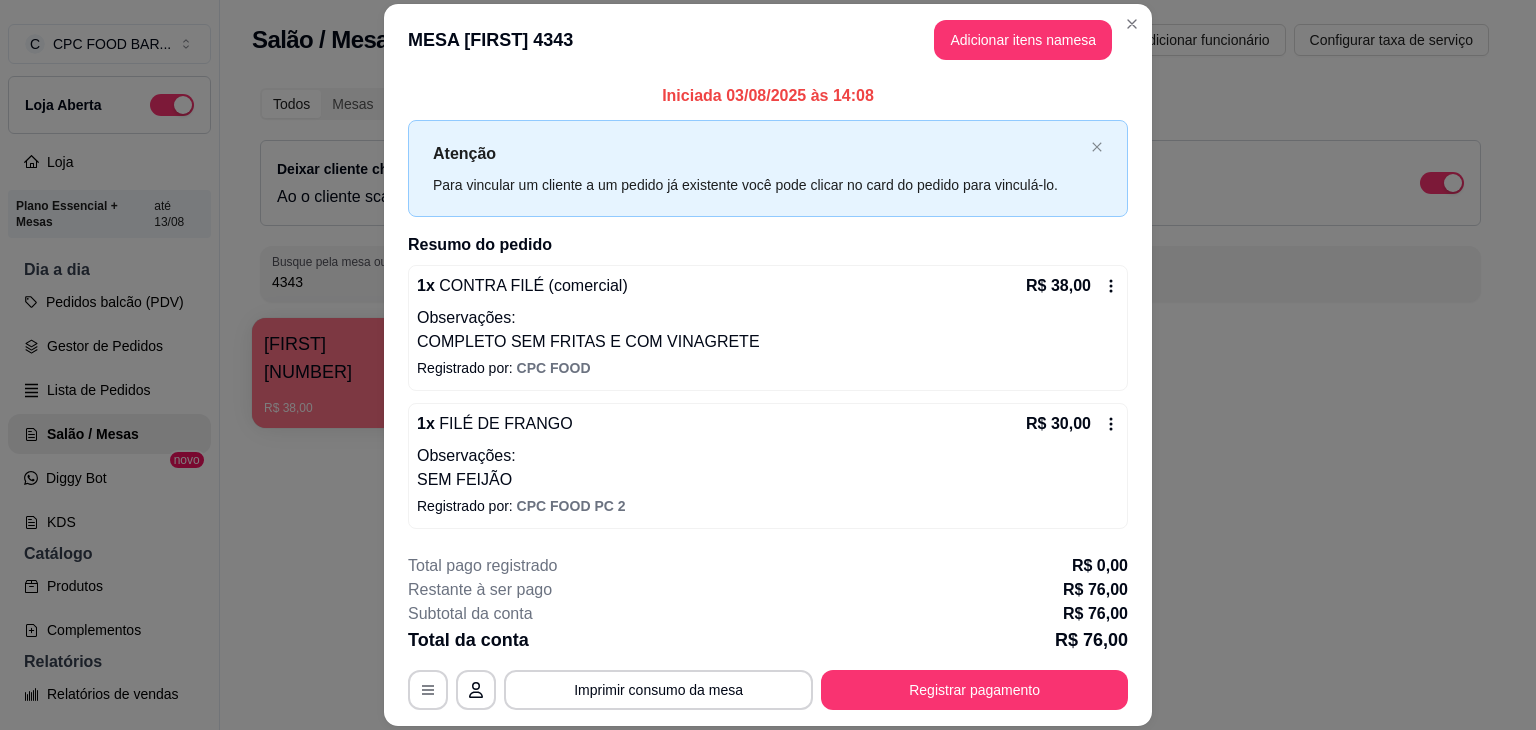 scroll, scrollTop: 79, scrollLeft: 0, axis: vertical 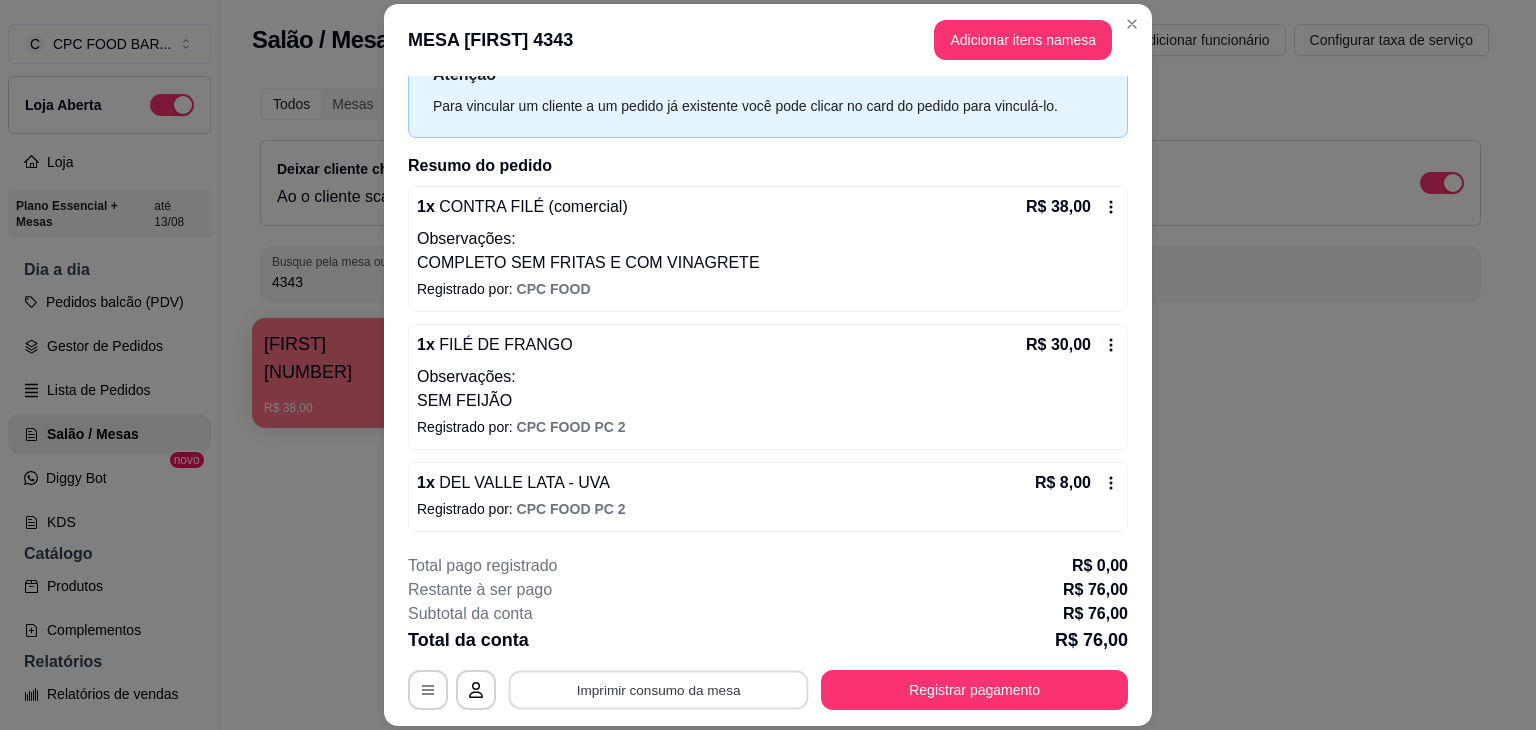 click on "Imprimir consumo da mesa" at bounding box center (659, 690) 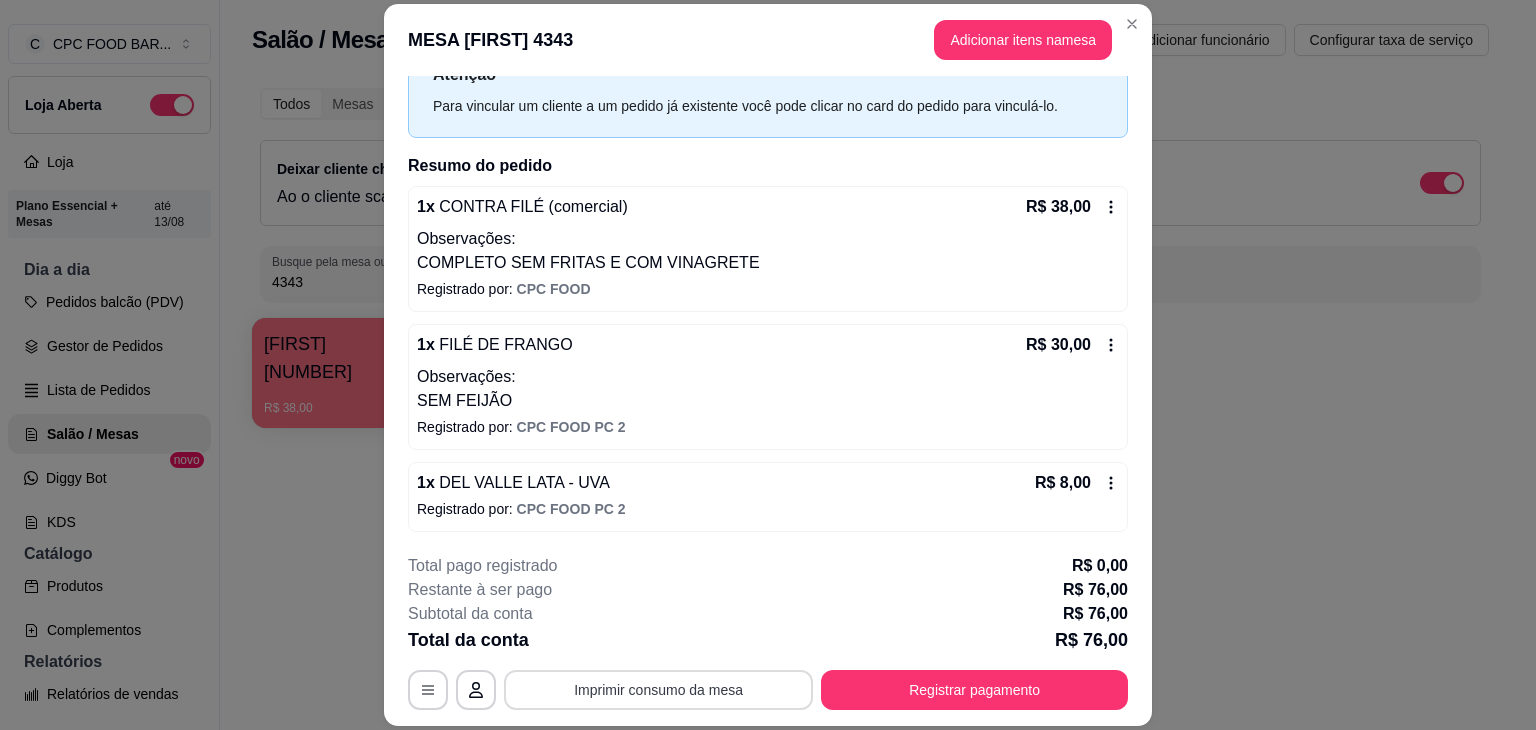 scroll, scrollTop: 0, scrollLeft: 0, axis: both 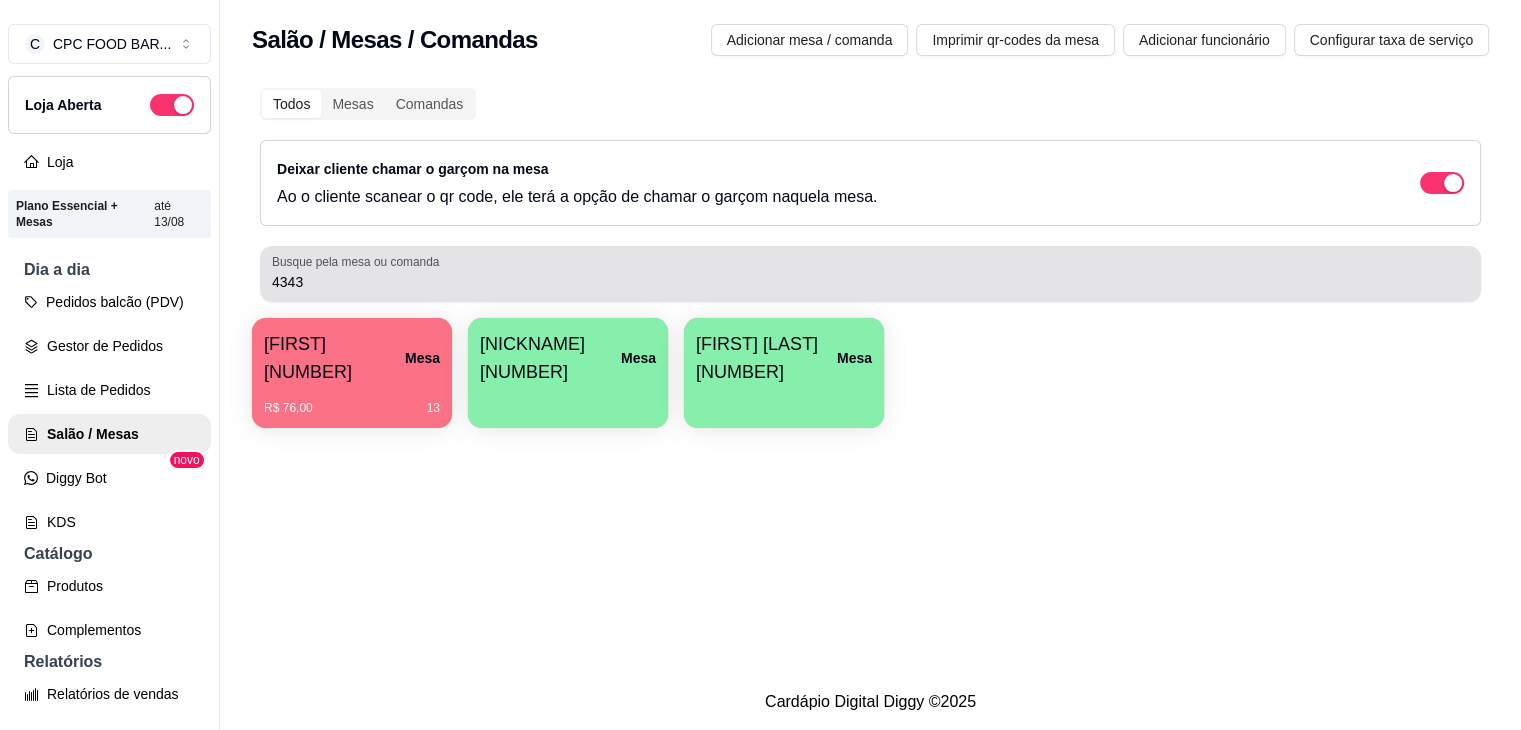 click on "4343" at bounding box center [870, 274] 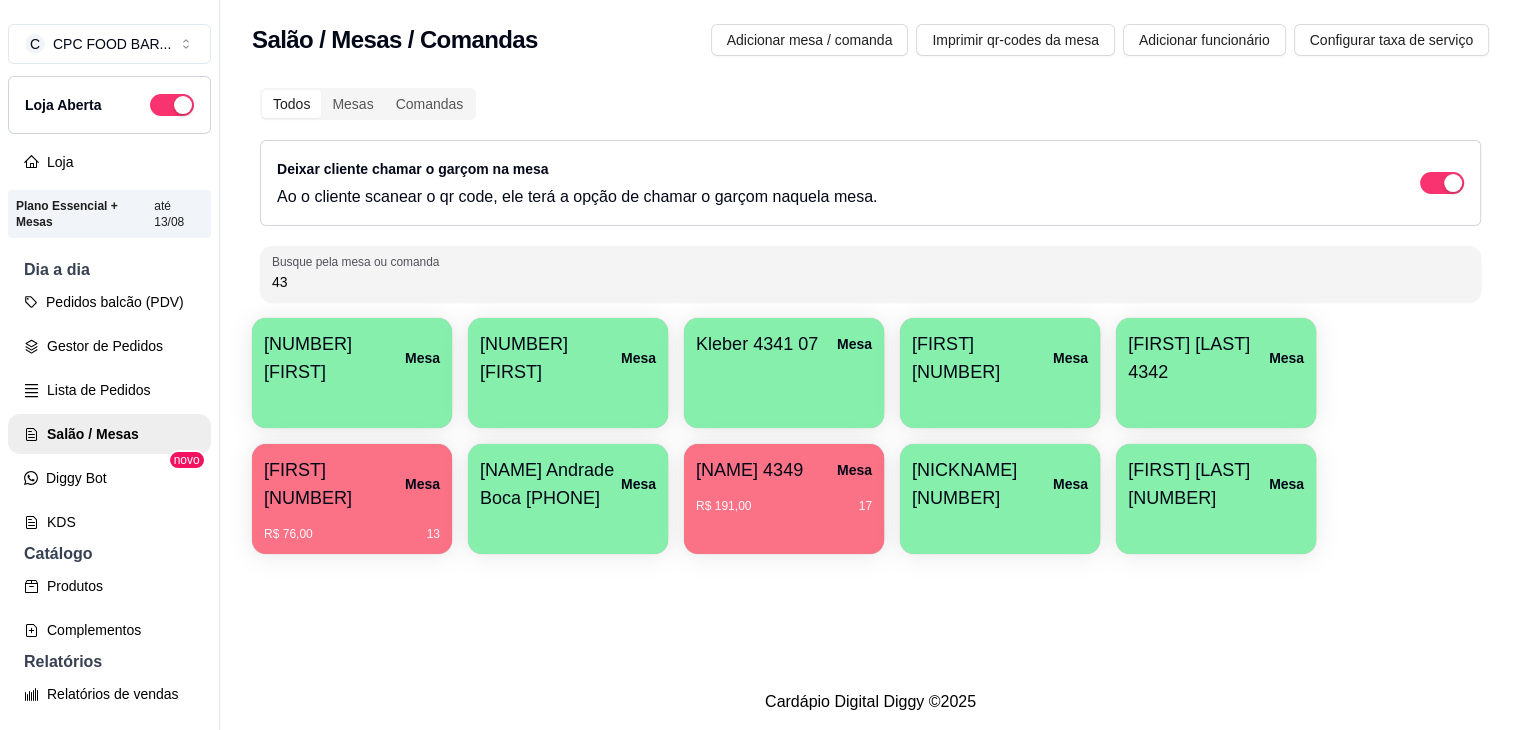 type on "4" 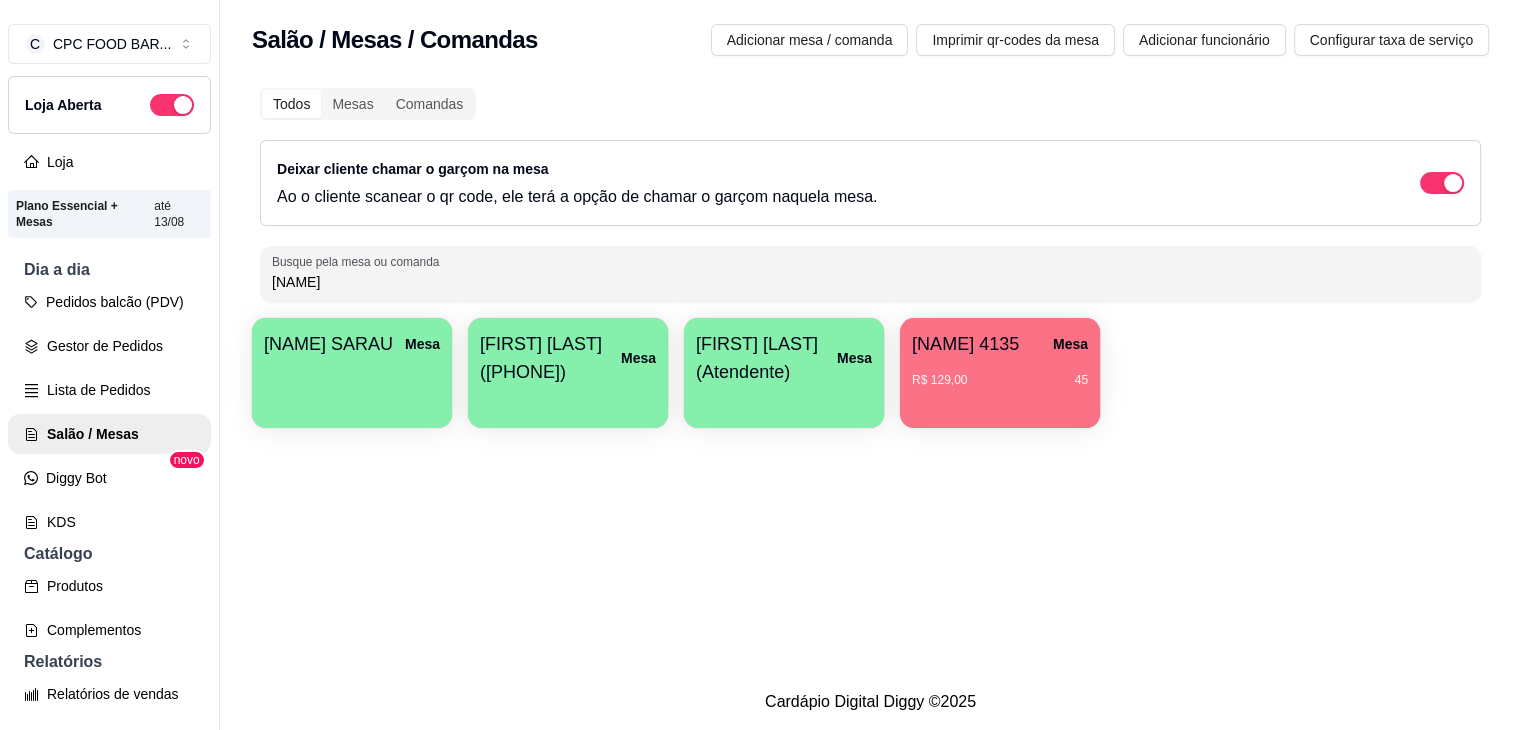 type on "[NAME]" 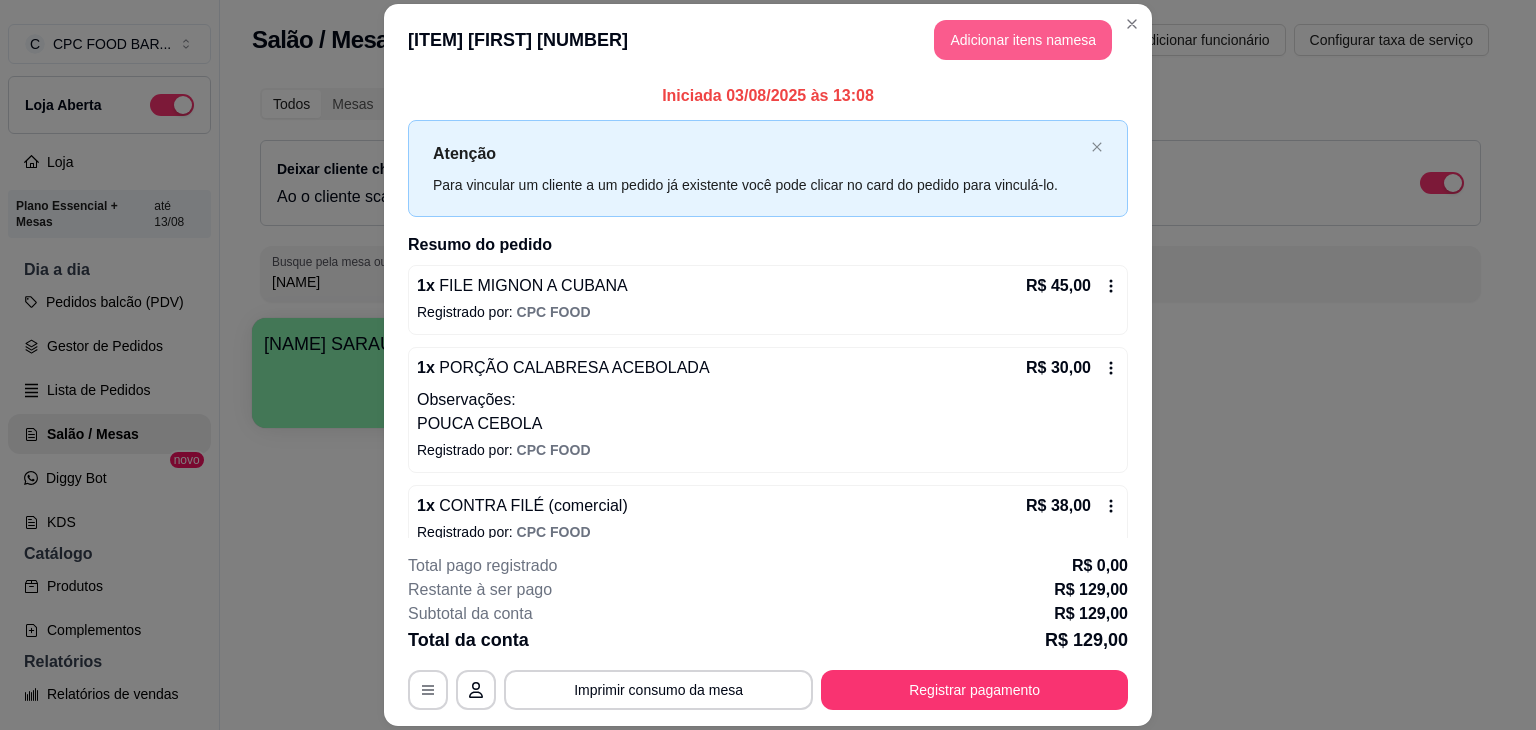 click on "Adicionar itens na  mesa" at bounding box center [1023, 40] 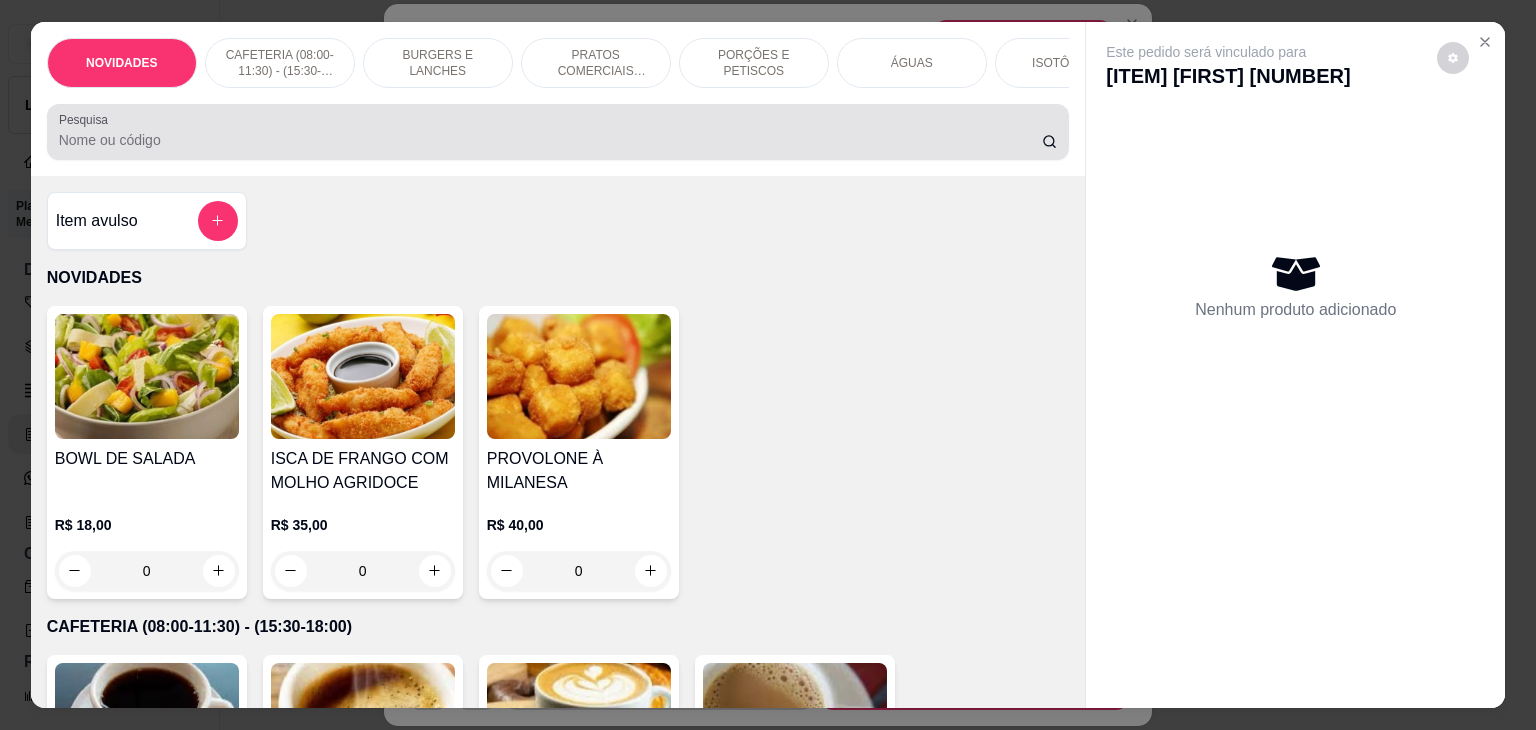 click on "Pesquisa" at bounding box center [550, 140] 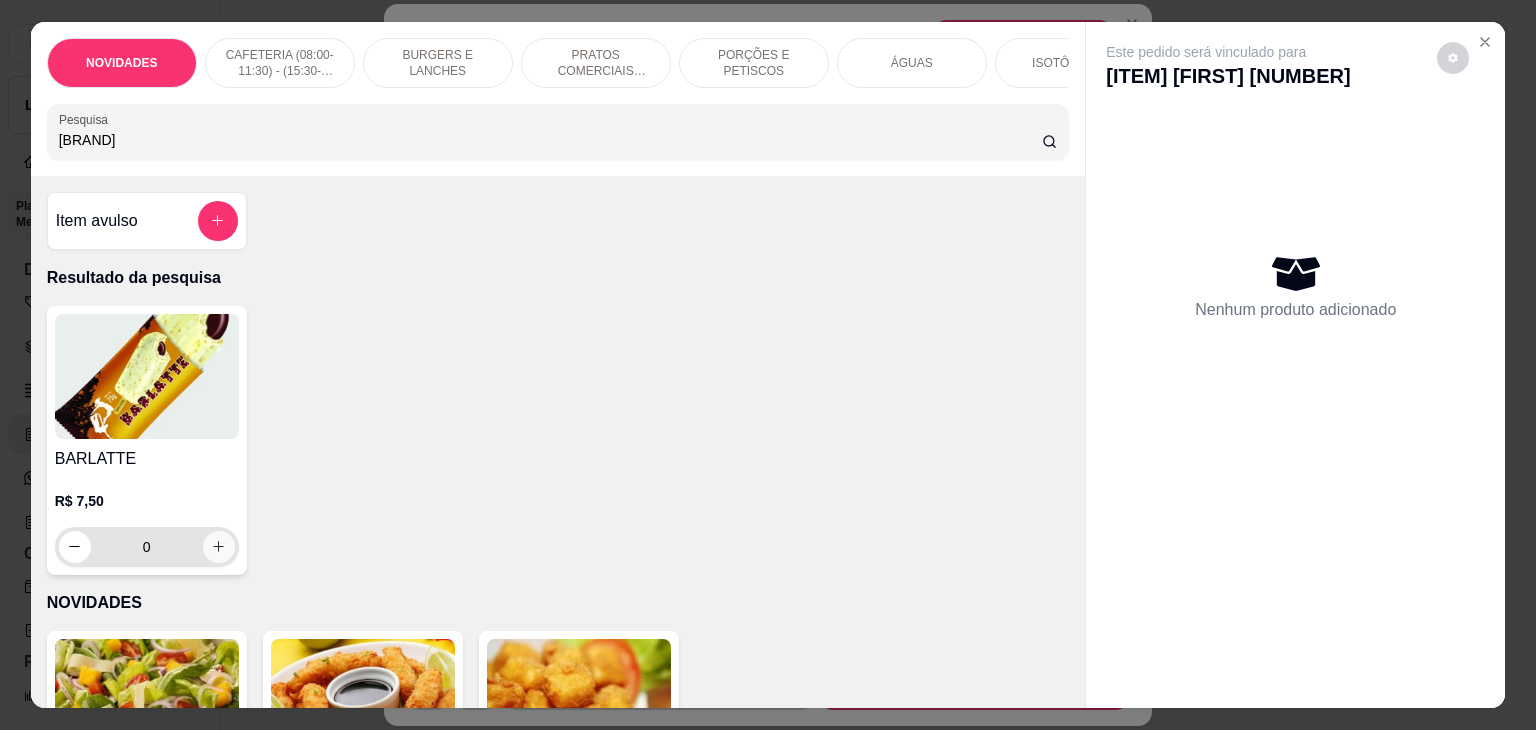 type on "[BRAND]" 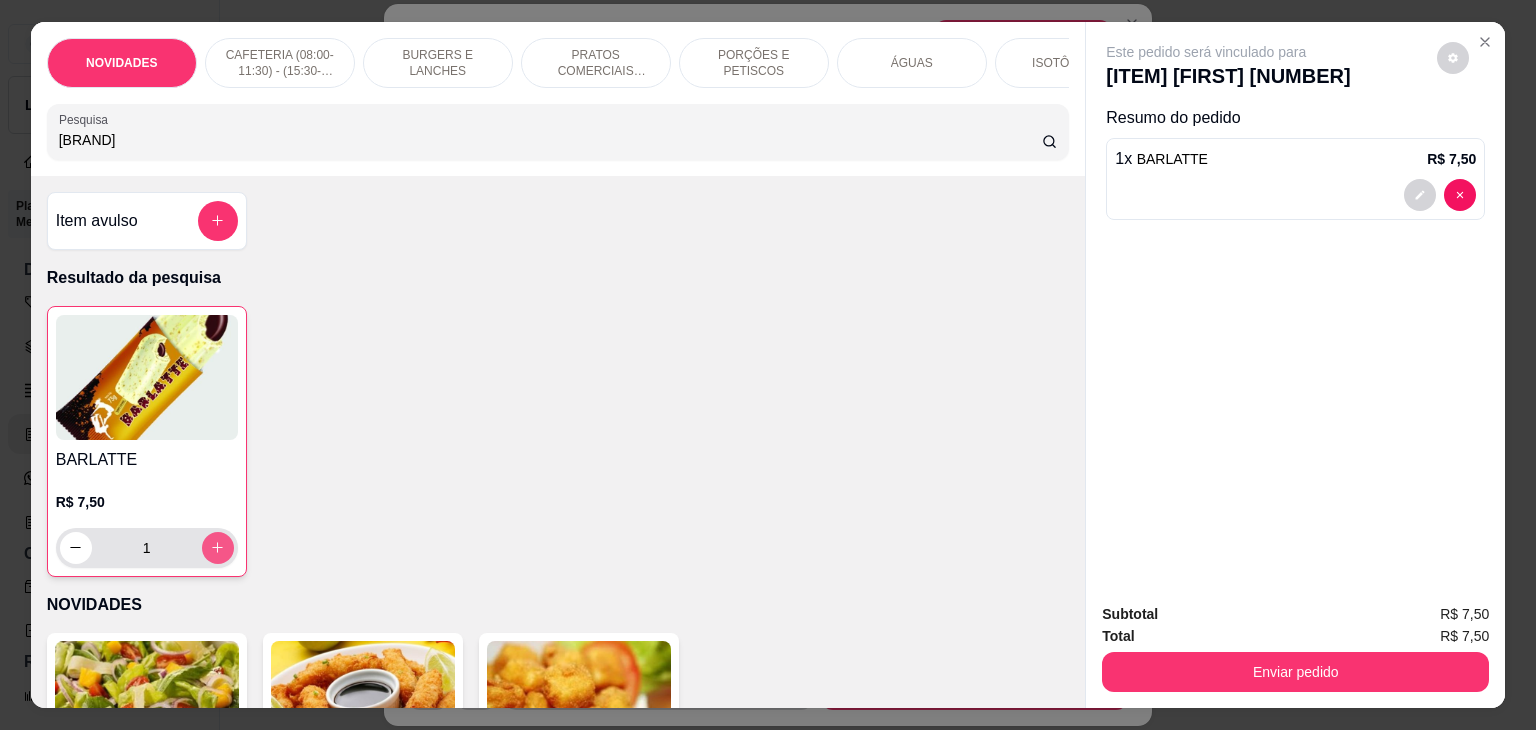click 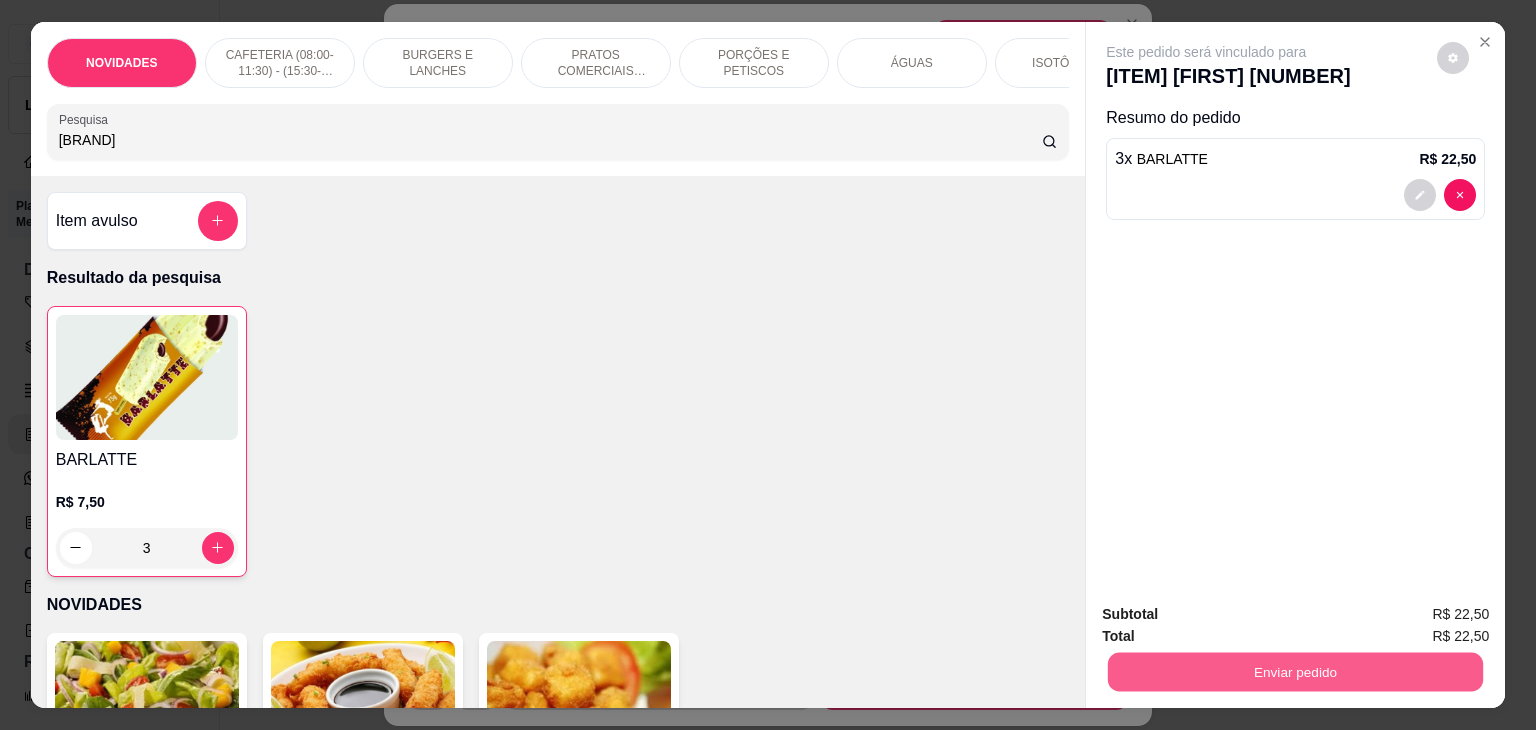 click on "Enviar pedido" at bounding box center [1295, 672] 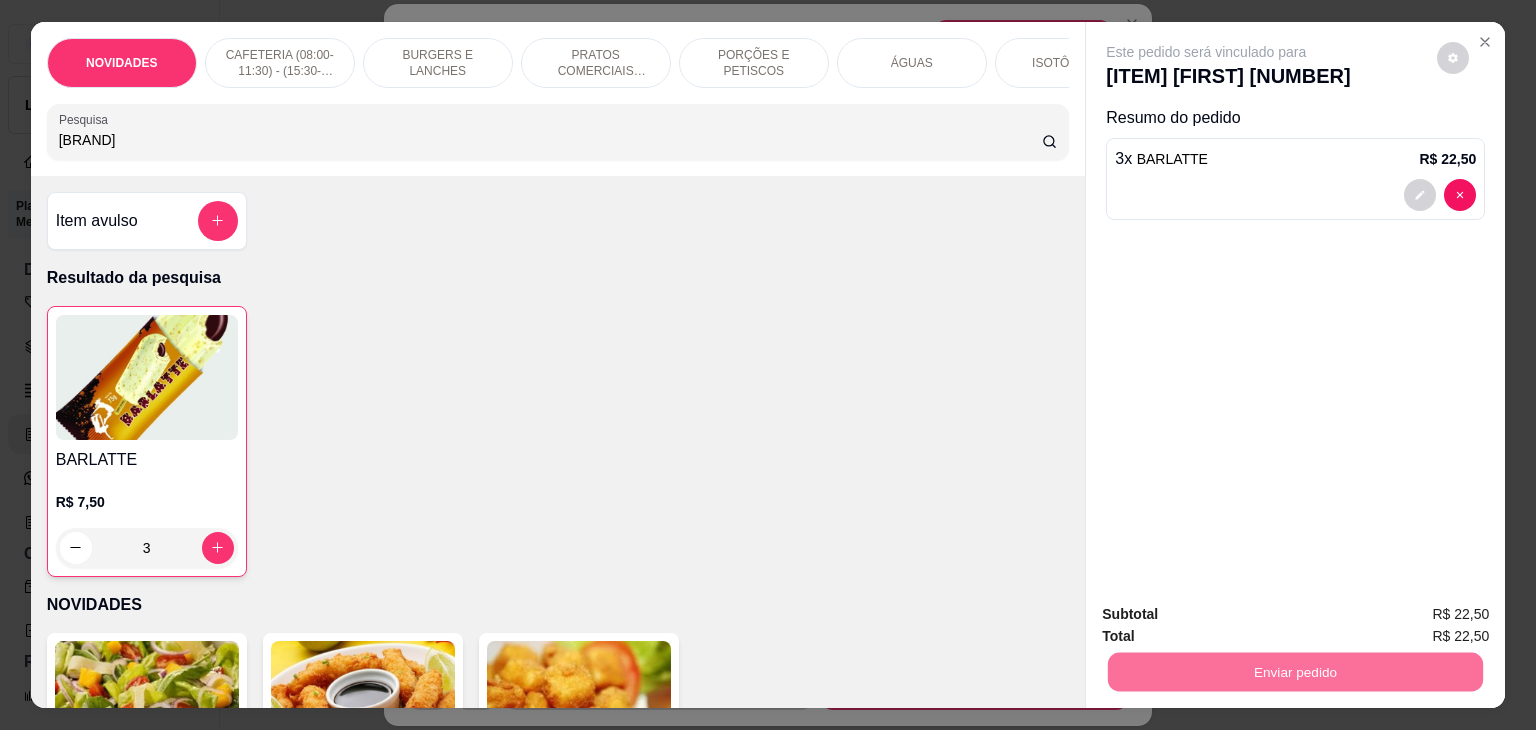 click on "Não registrar e enviar pedido" at bounding box center (1229, 614) 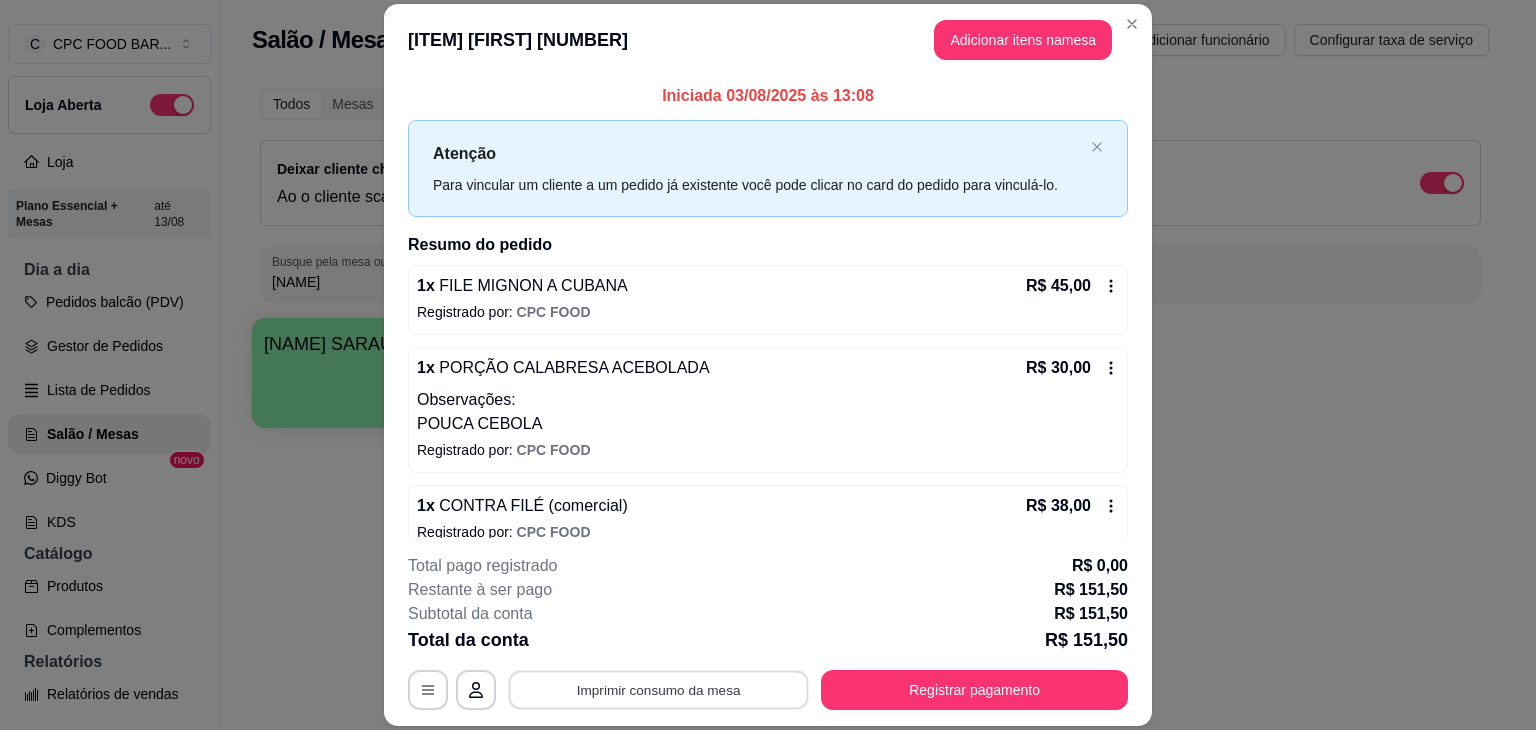 click on "Imprimir consumo da mesa" at bounding box center [659, 690] 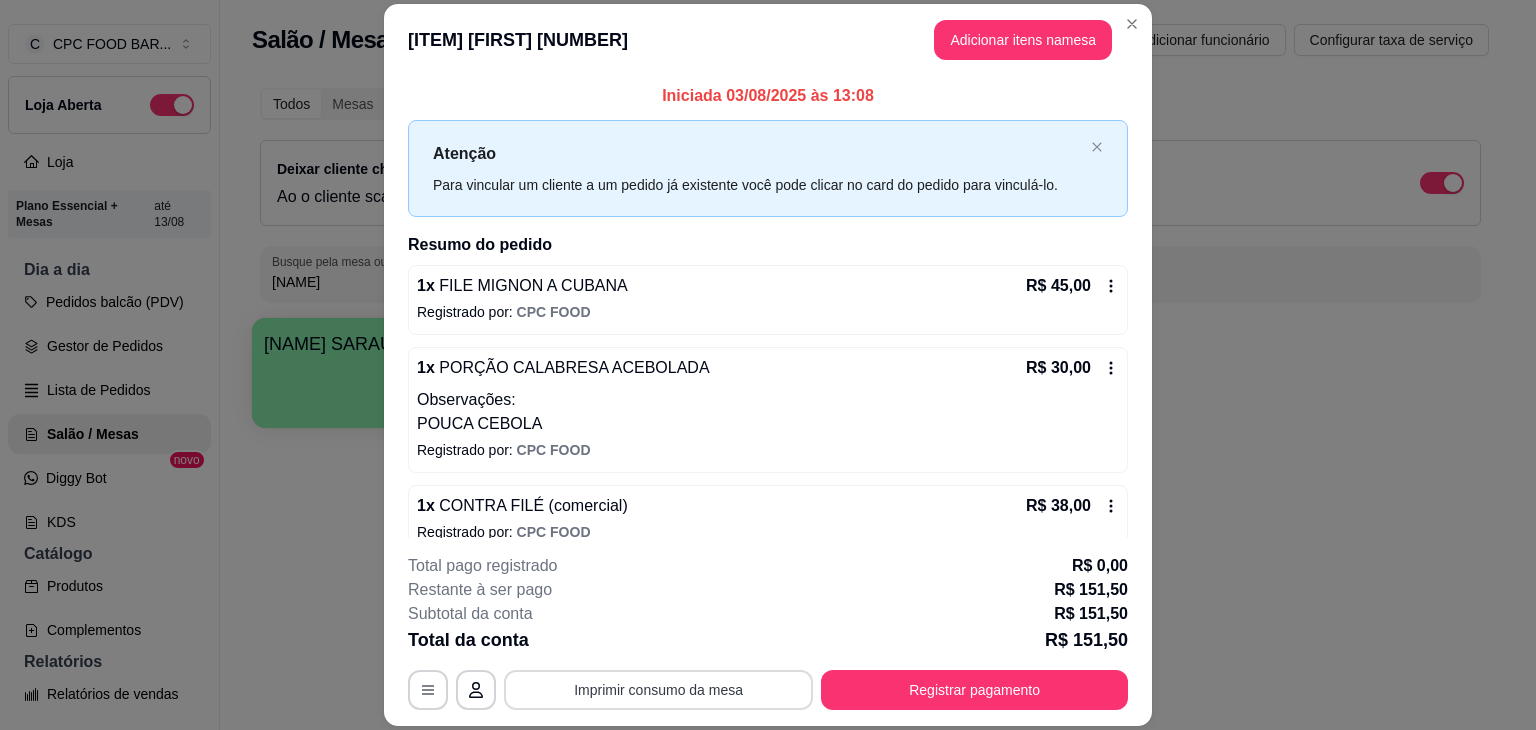 scroll, scrollTop: 0, scrollLeft: 0, axis: both 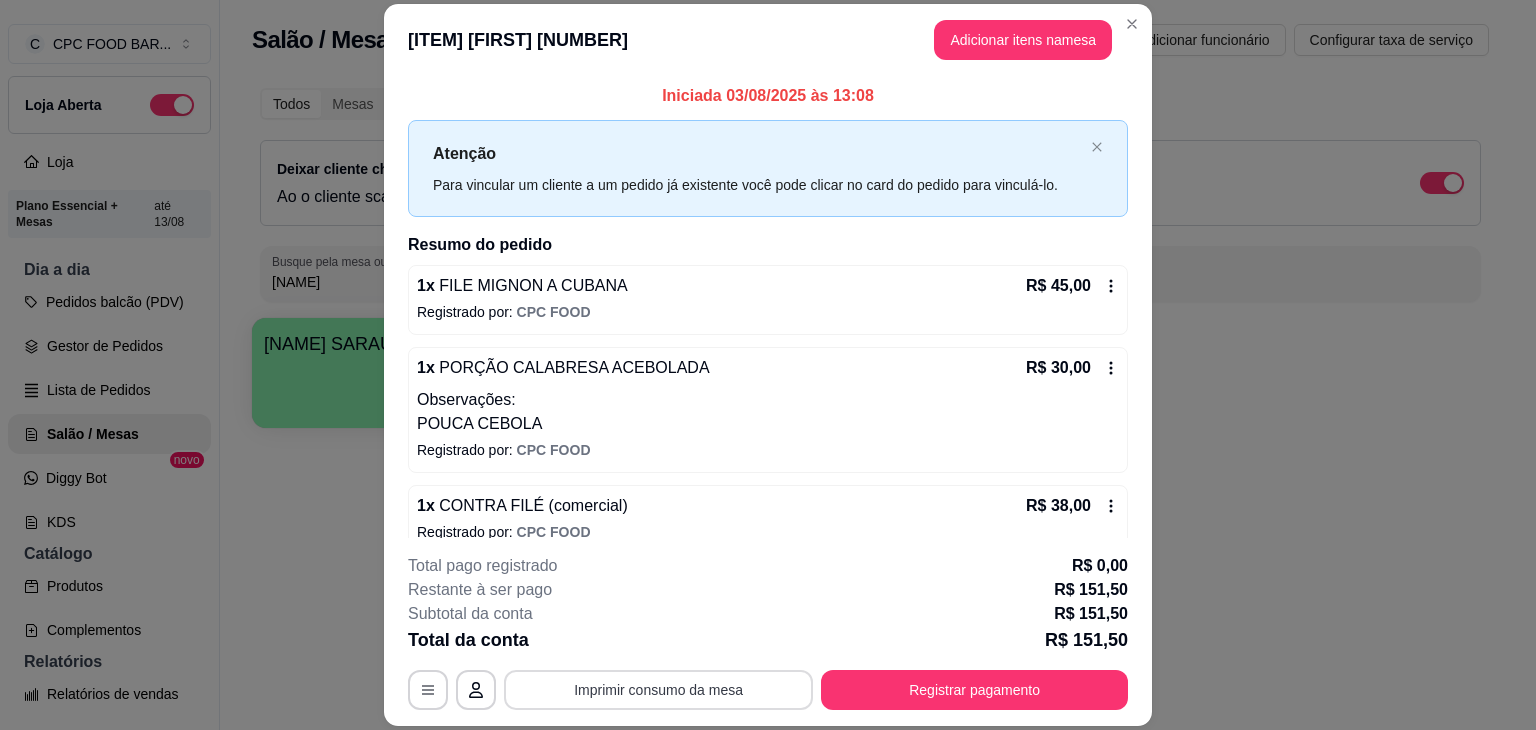 type 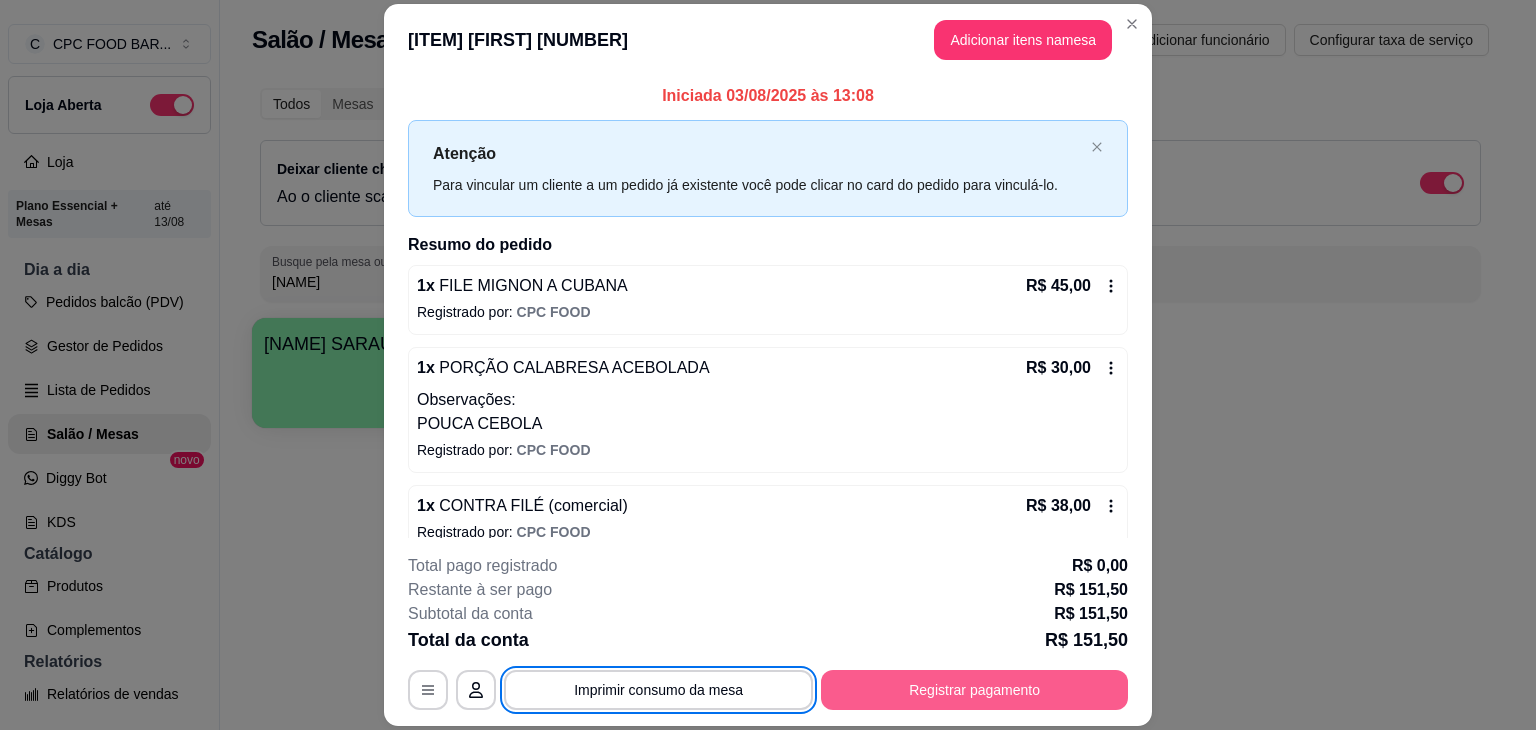 click on "Registrar pagamento" at bounding box center (974, 690) 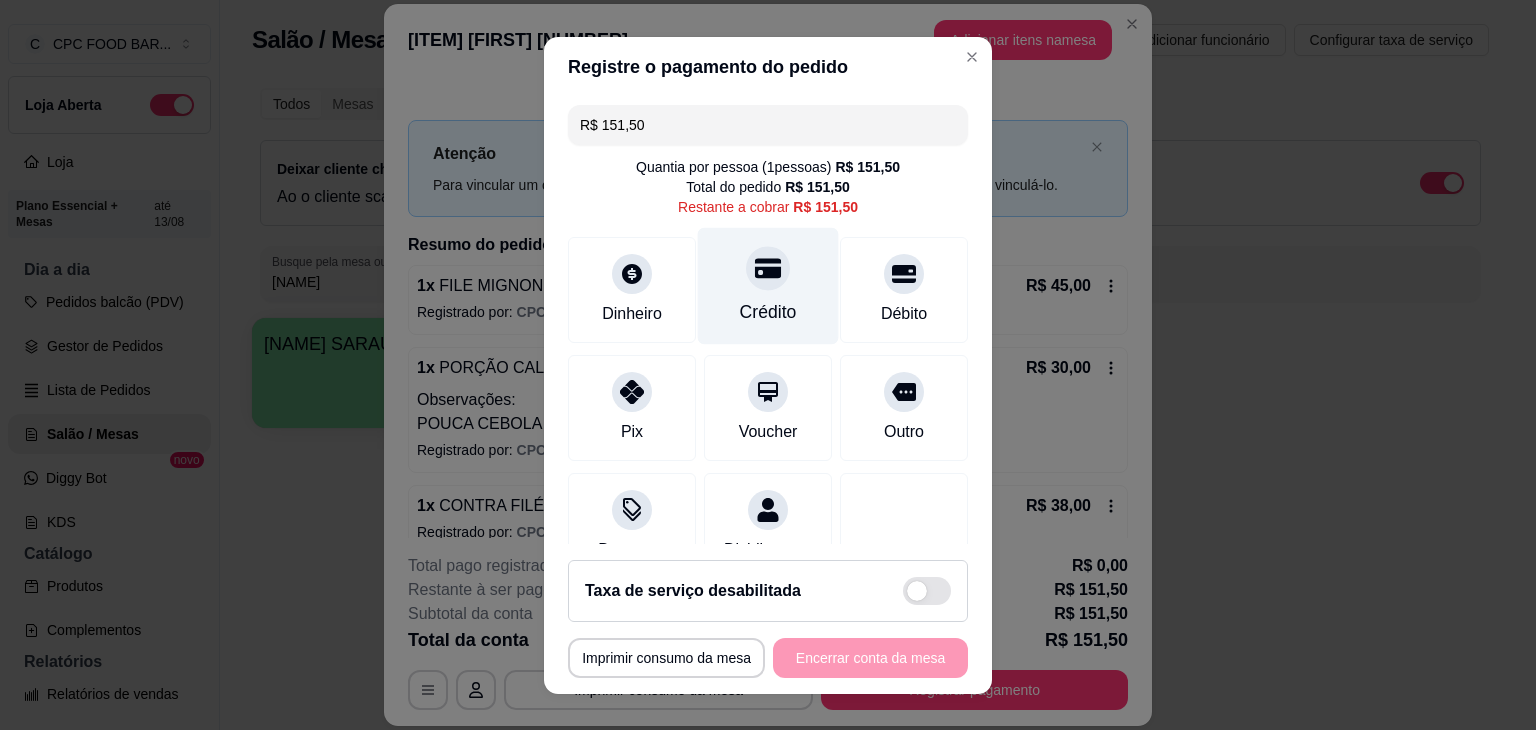 click 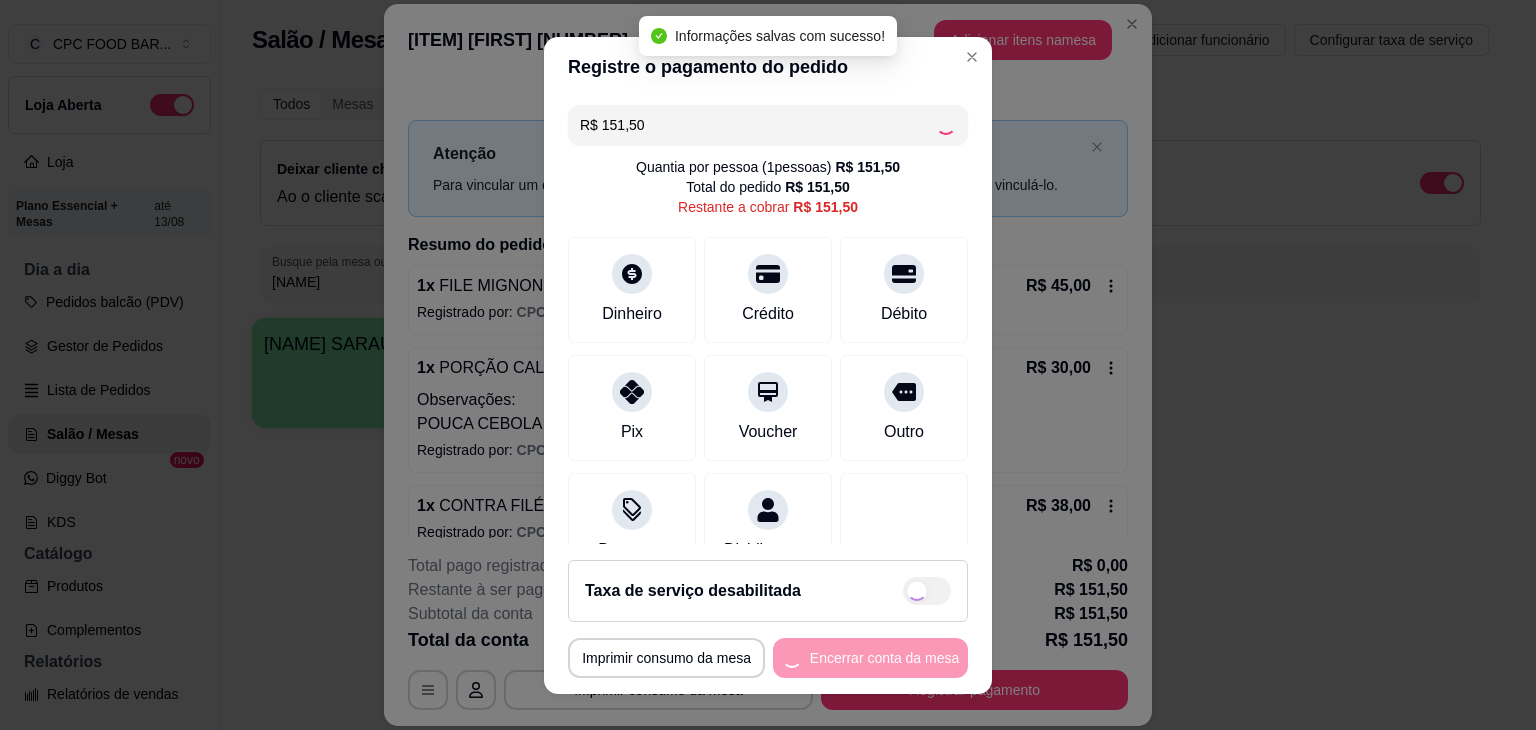 type on "R$ 0,00" 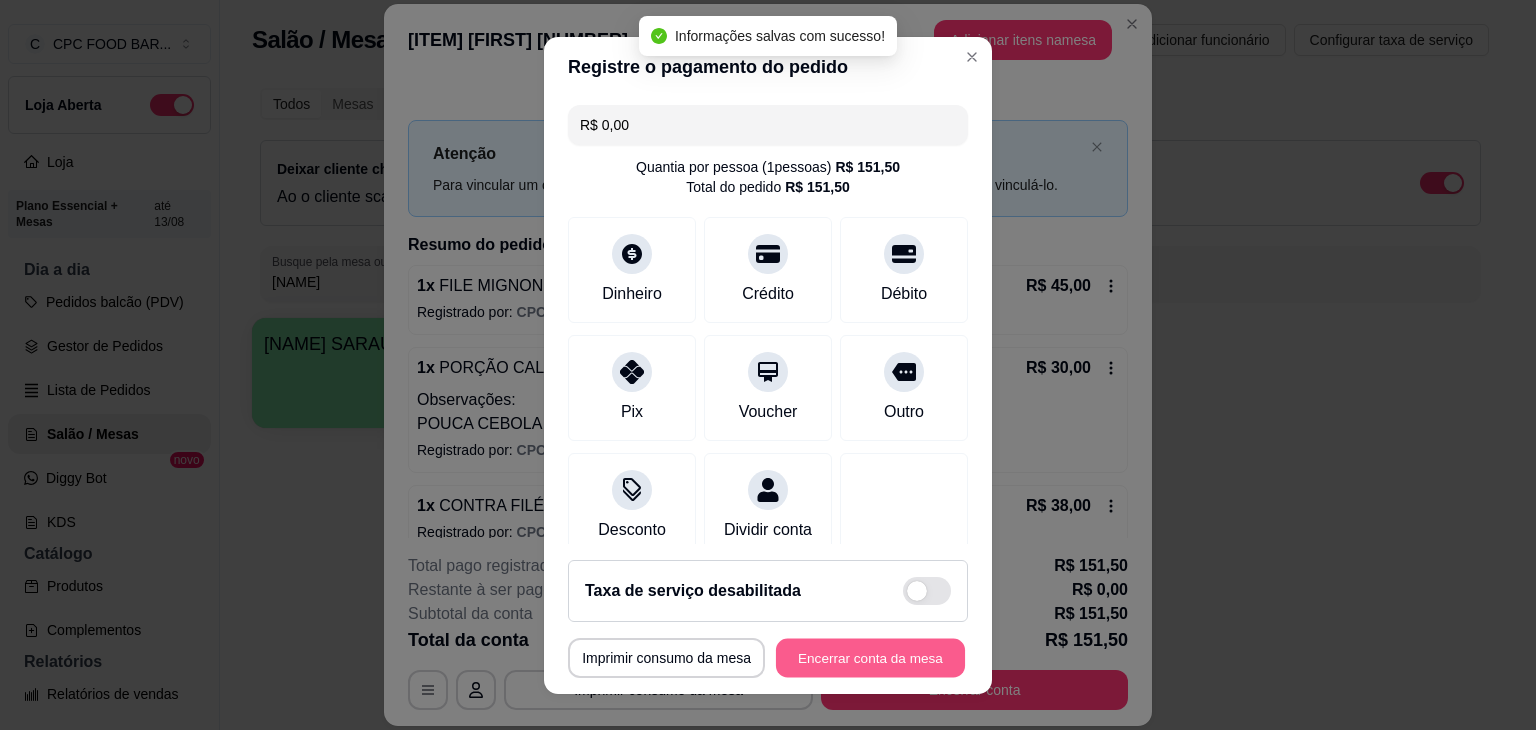 click on "Encerrar conta da mesa" at bounding box center (870, 657) 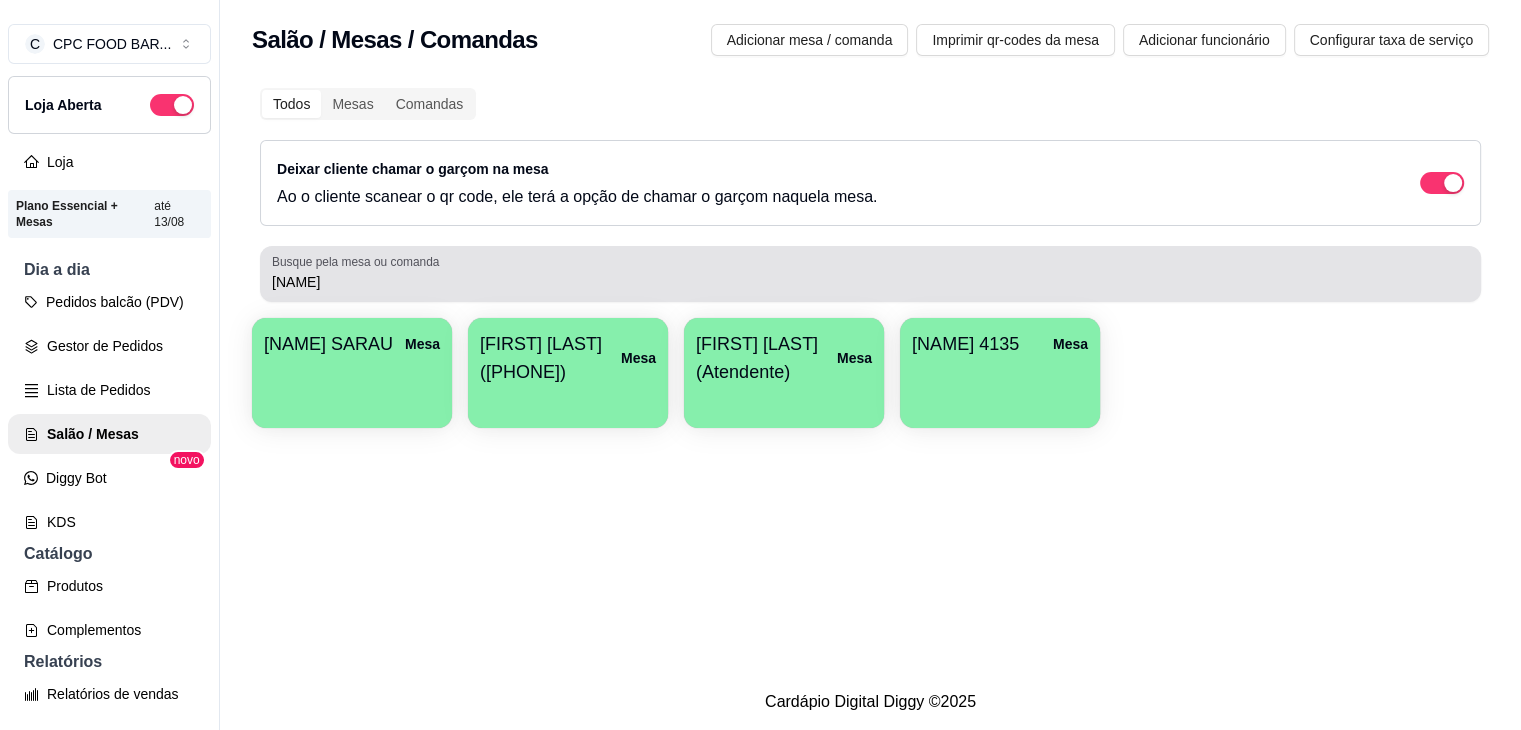 click on "[NAME]" at bounding box center (870, 282) 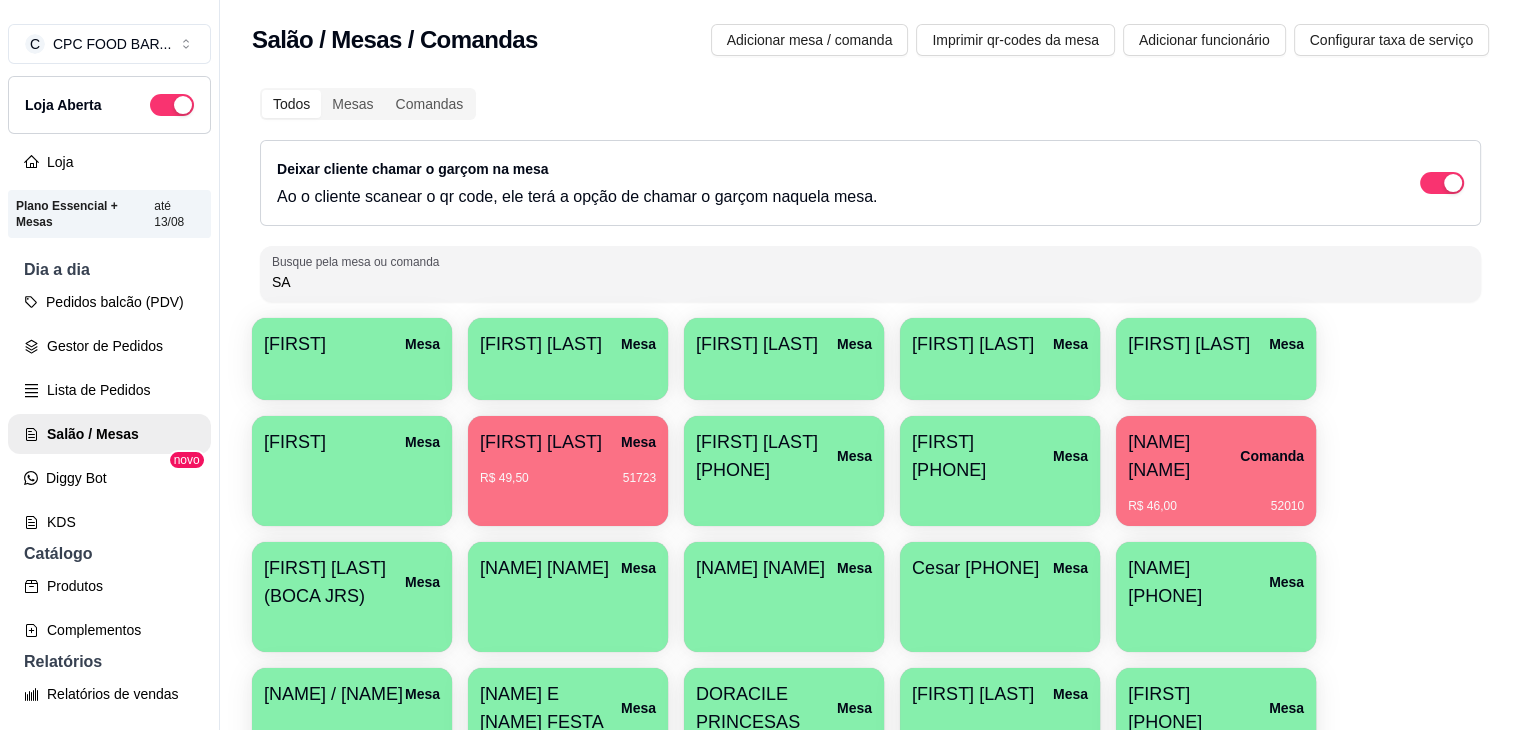 type on "S" 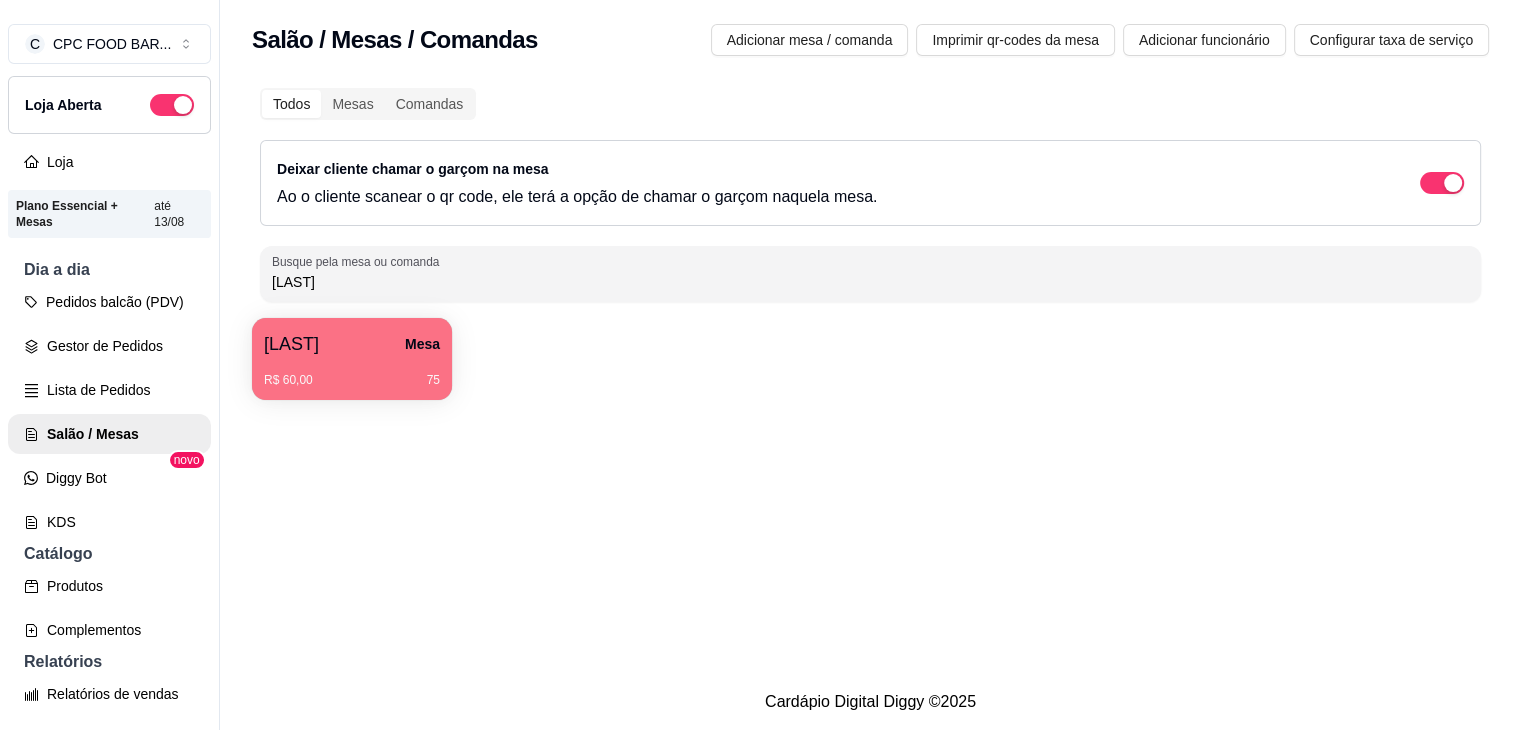 type on "[LAST]" 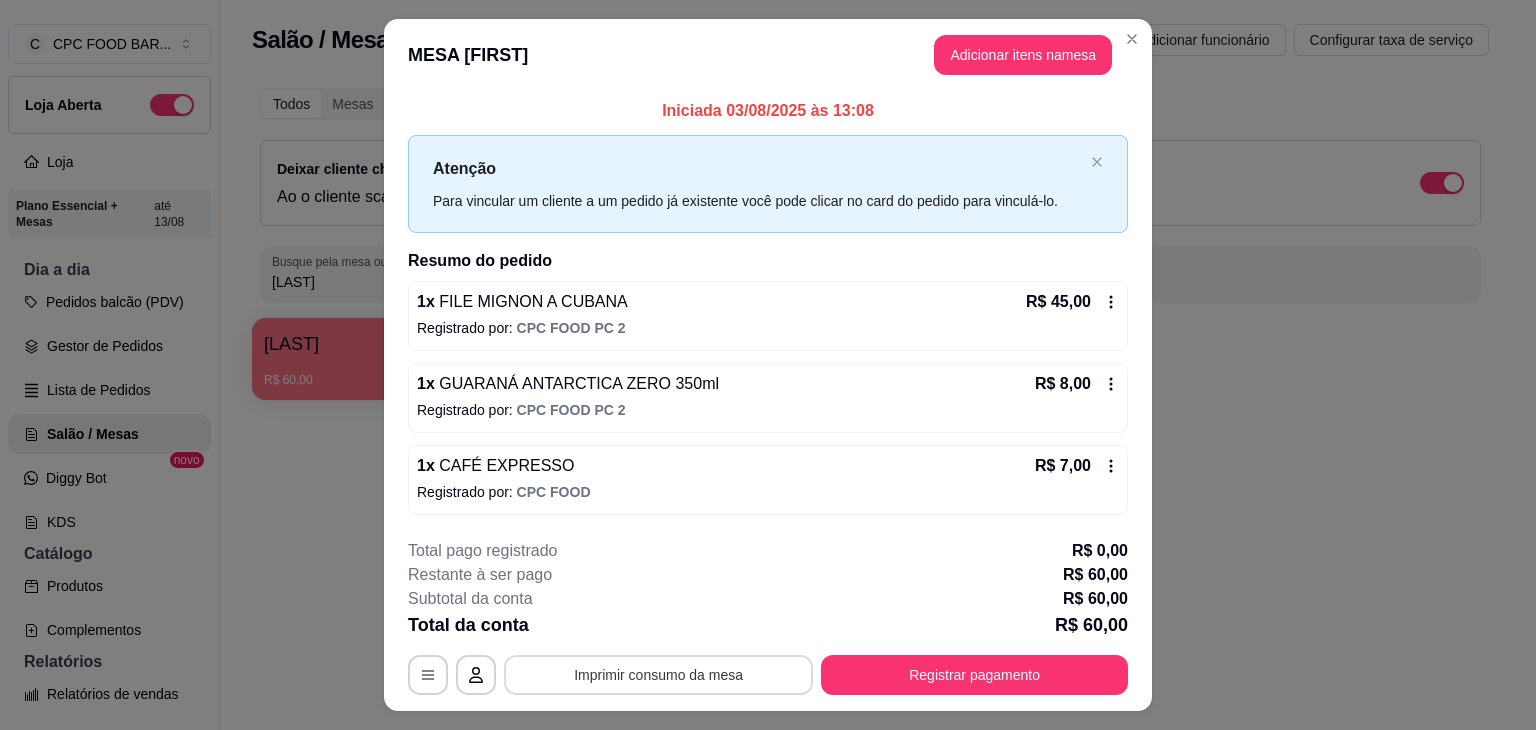 click on "Imprimir consumo da mesa" at bounding box center [658, 675] 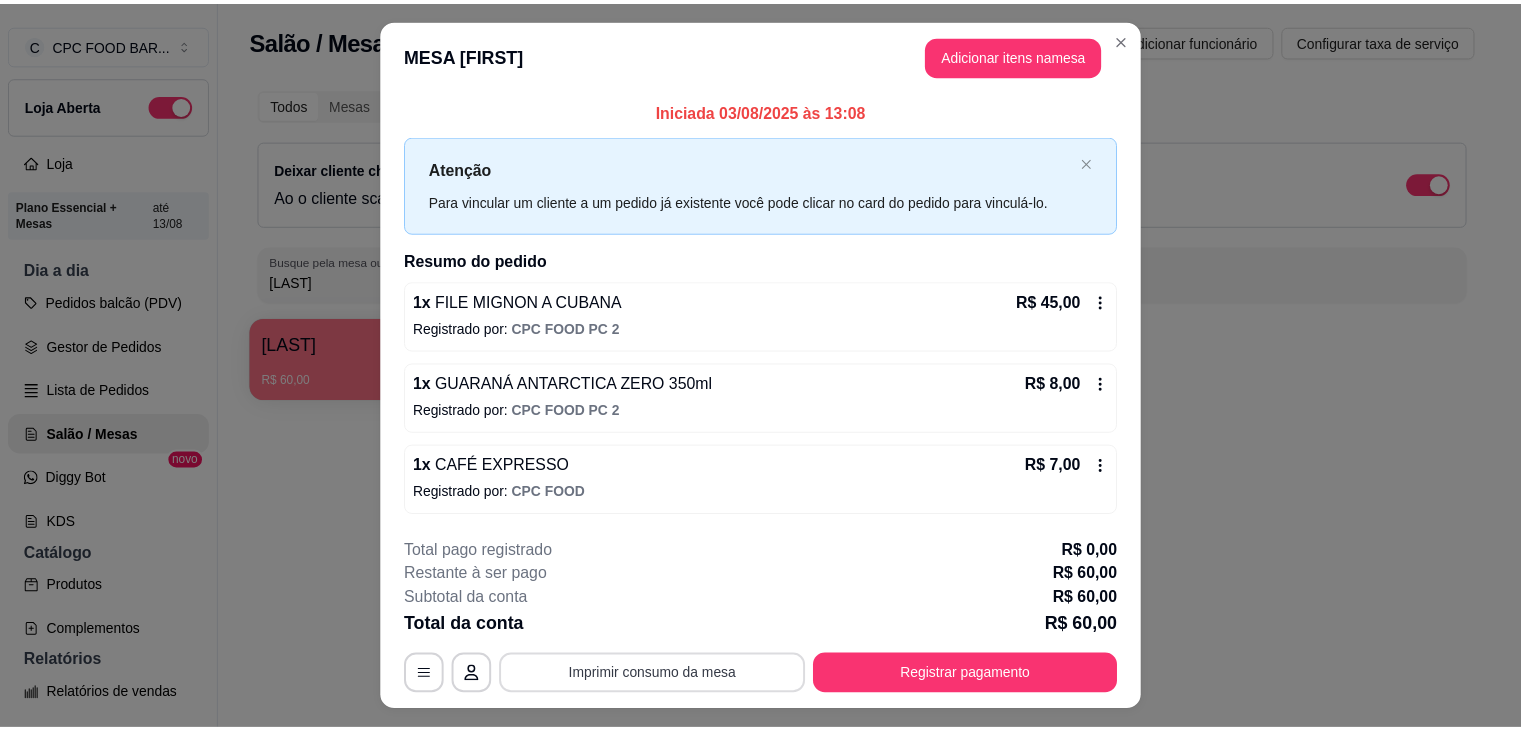 scroll, scrollTop: 0, scrollLeft: 0, axis: both 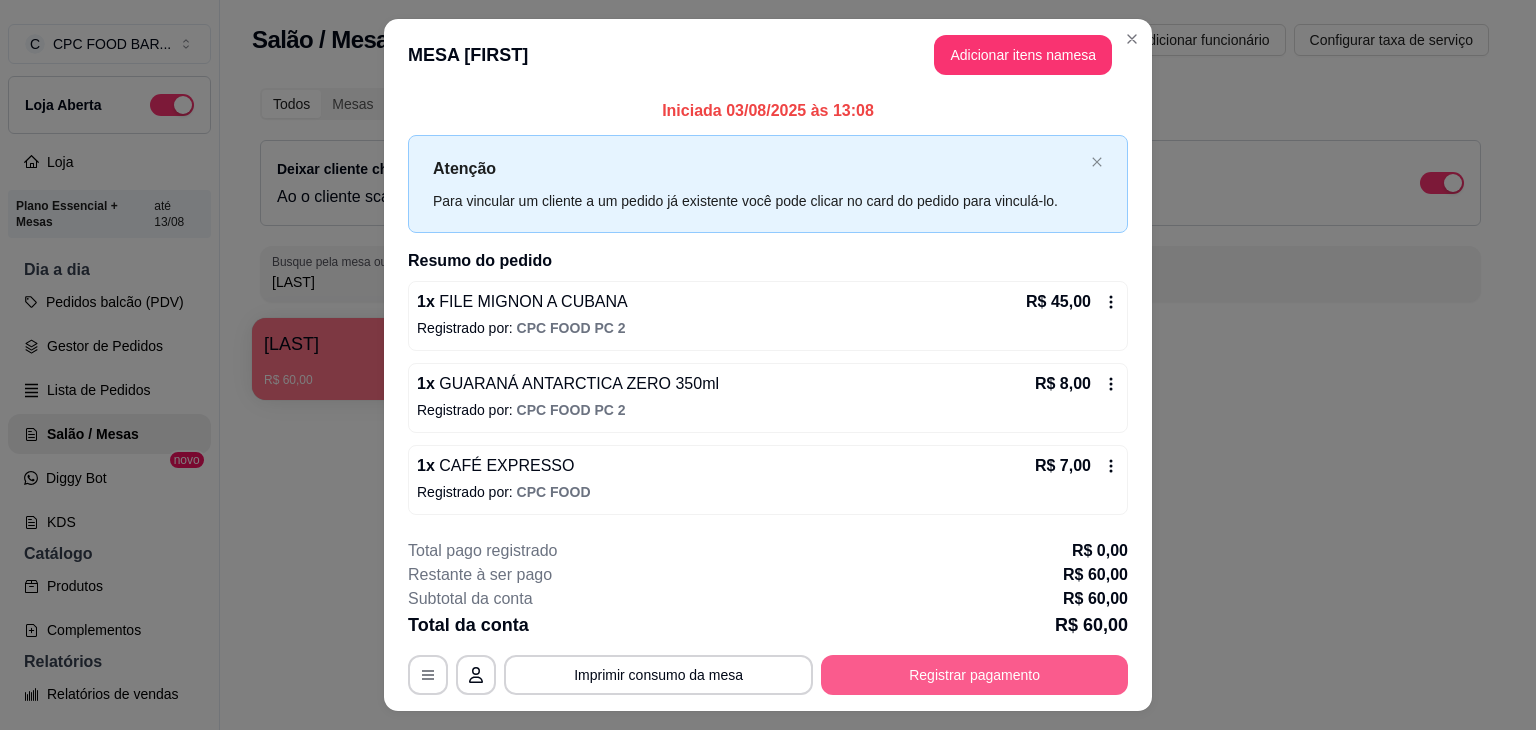 click on "Registrar pagamento" at bounding box center [974, 675] 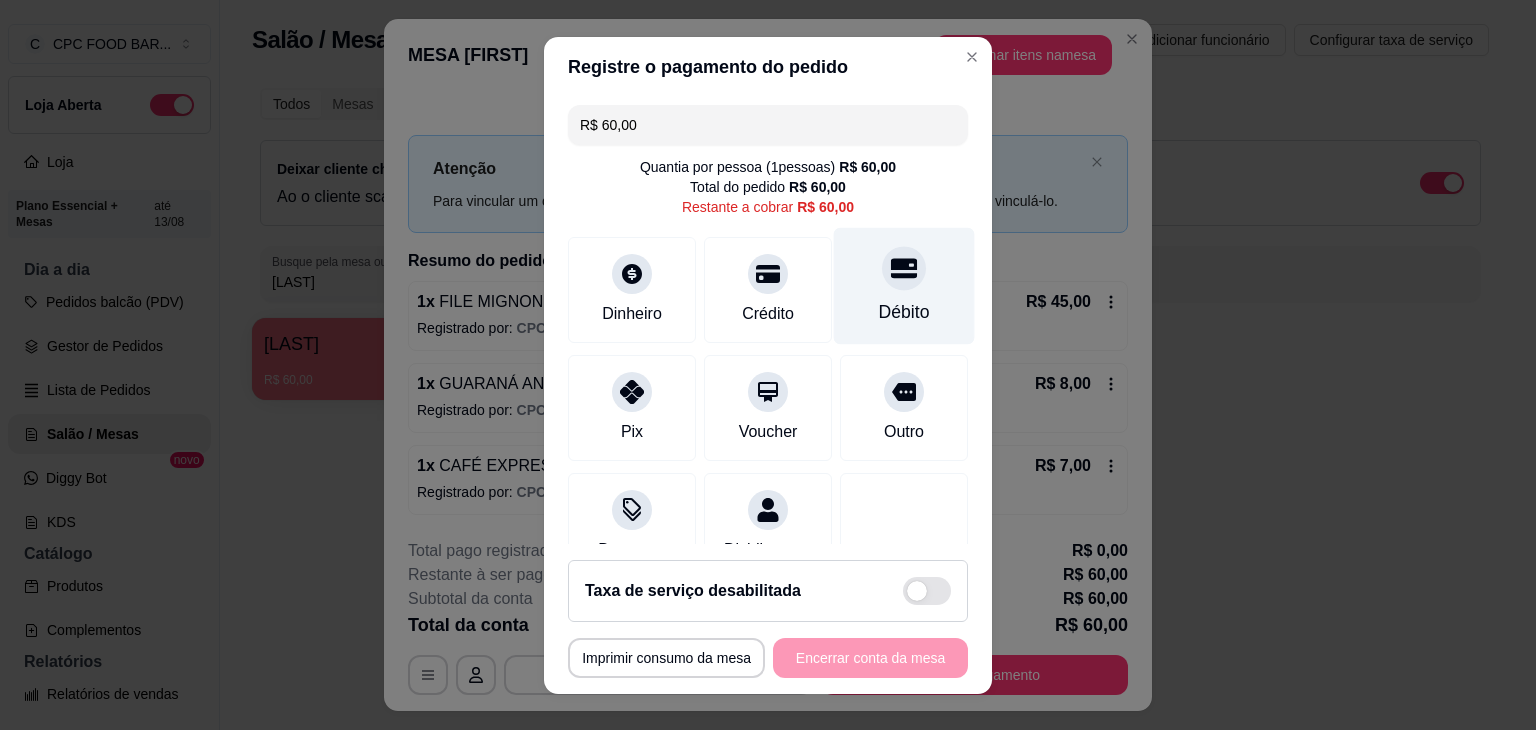 click on "Débito" at bounding box center [904, 285] 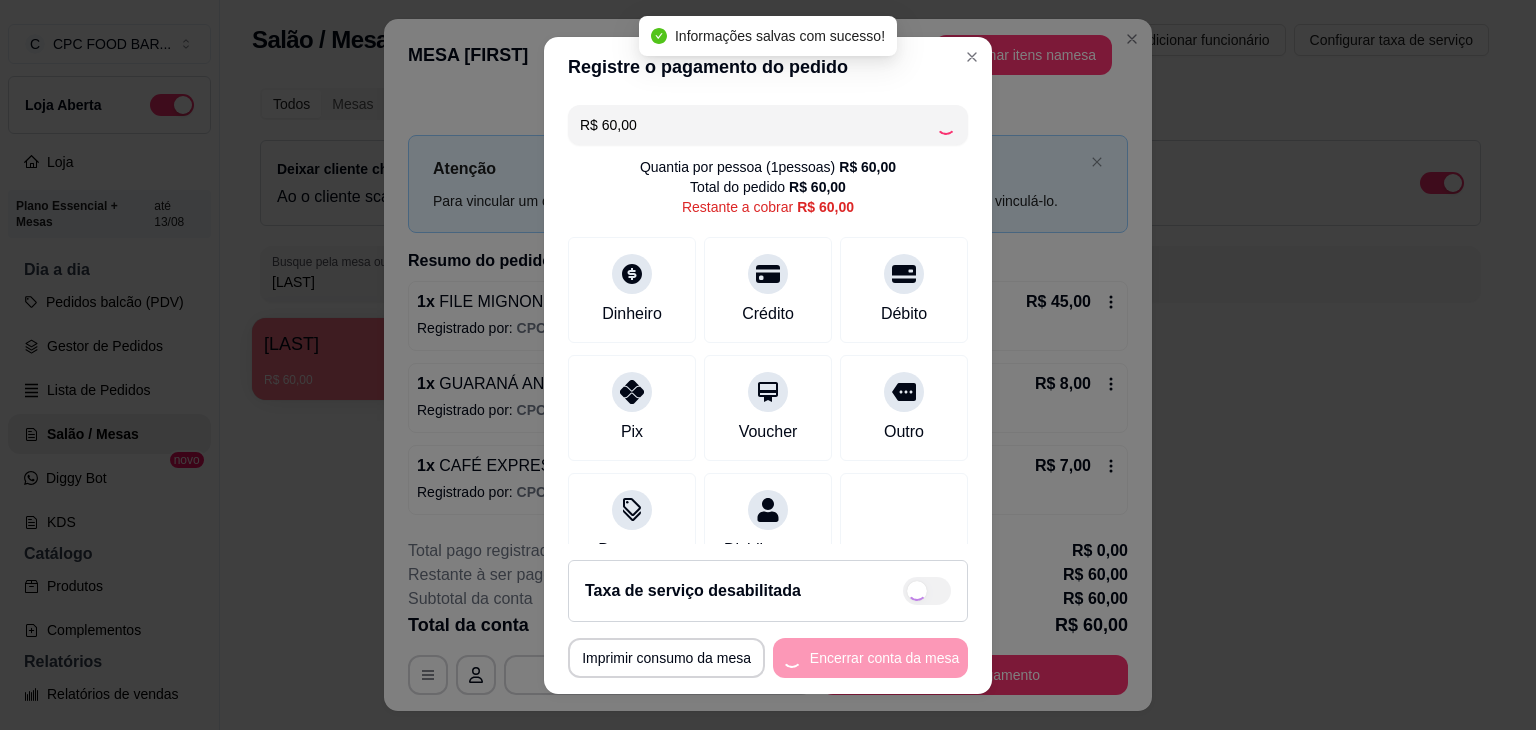 type on "R$ 0,00" 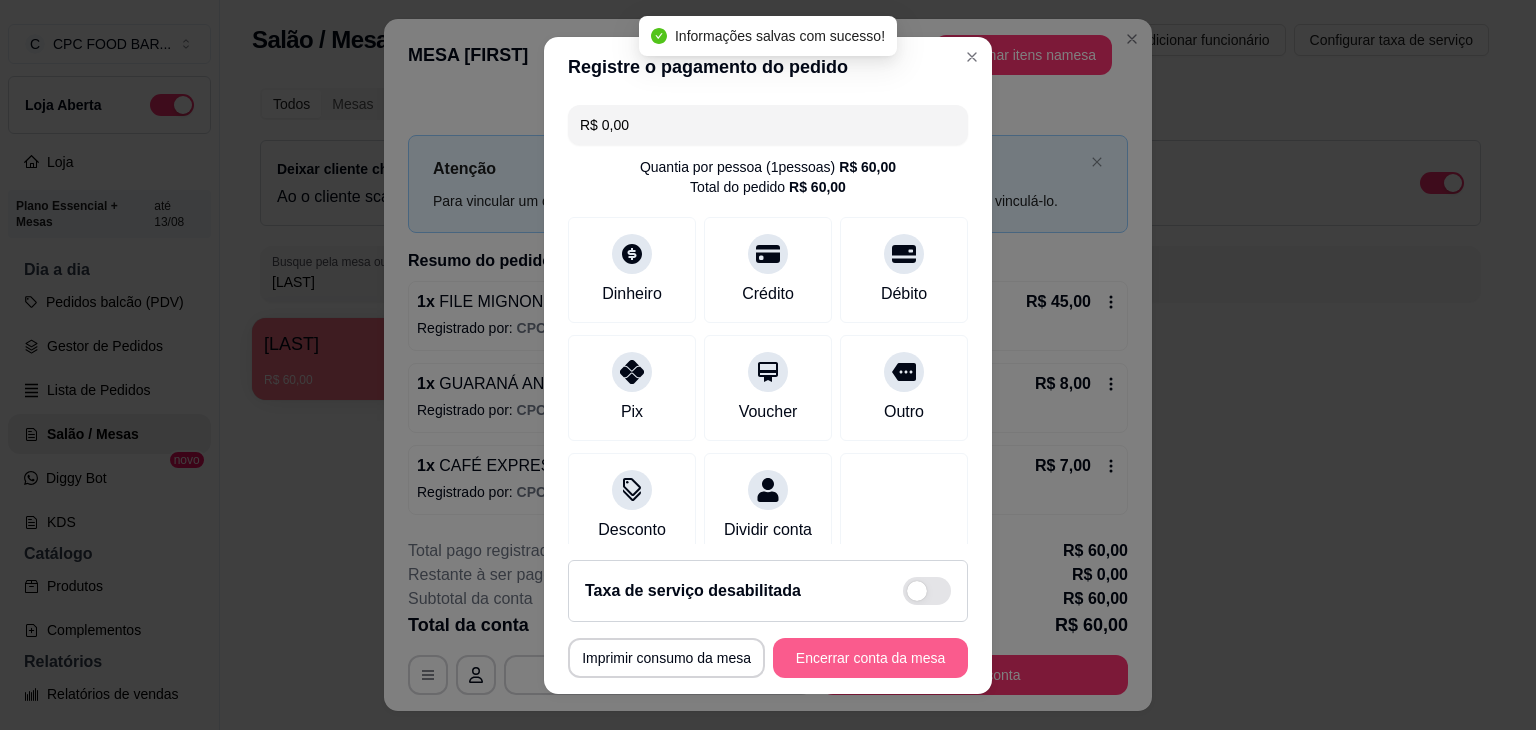 click on "Encerrar conta da mesa" at bounding box center (870, 658) 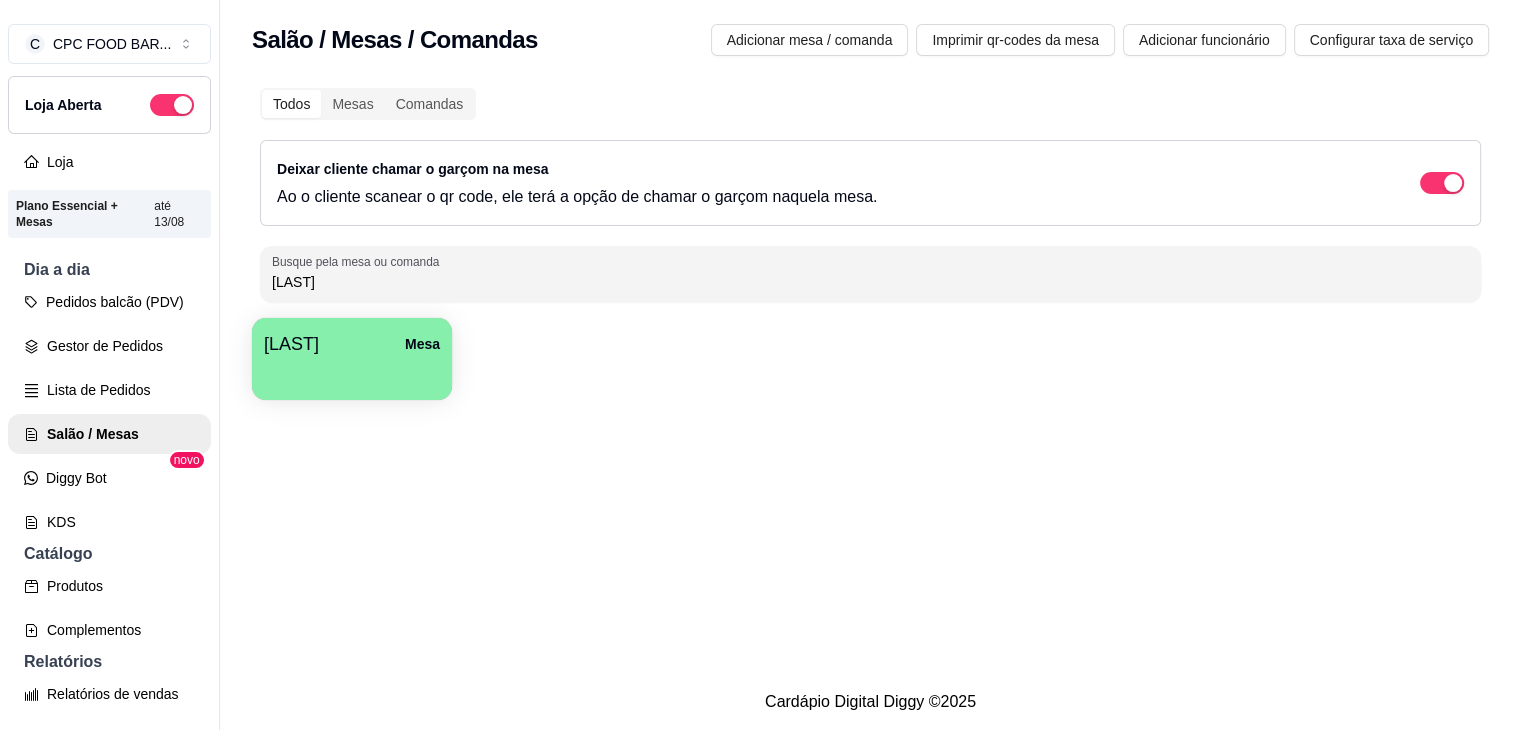 click on "[LAST]" at bounding box center [870, 282] 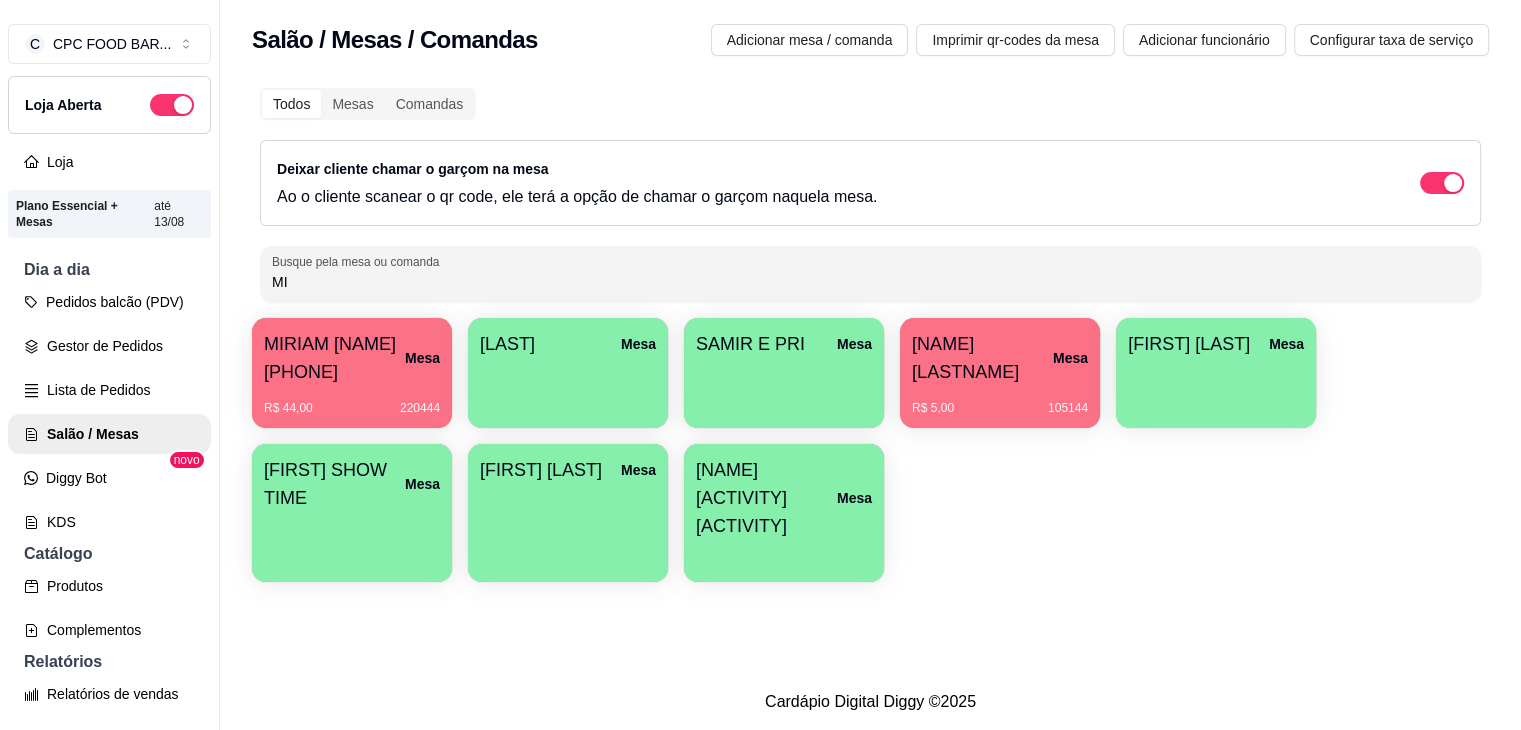 type on "M" 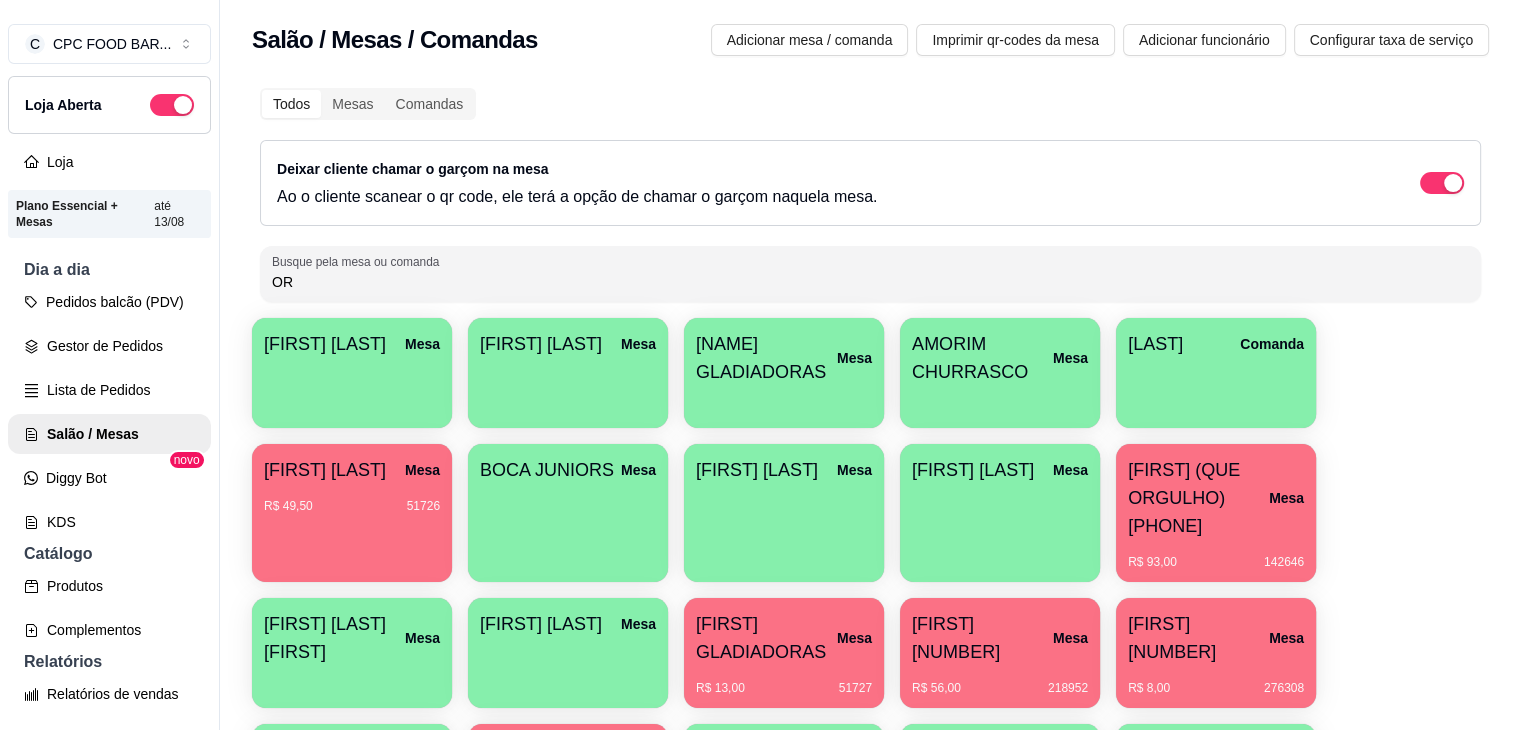 type 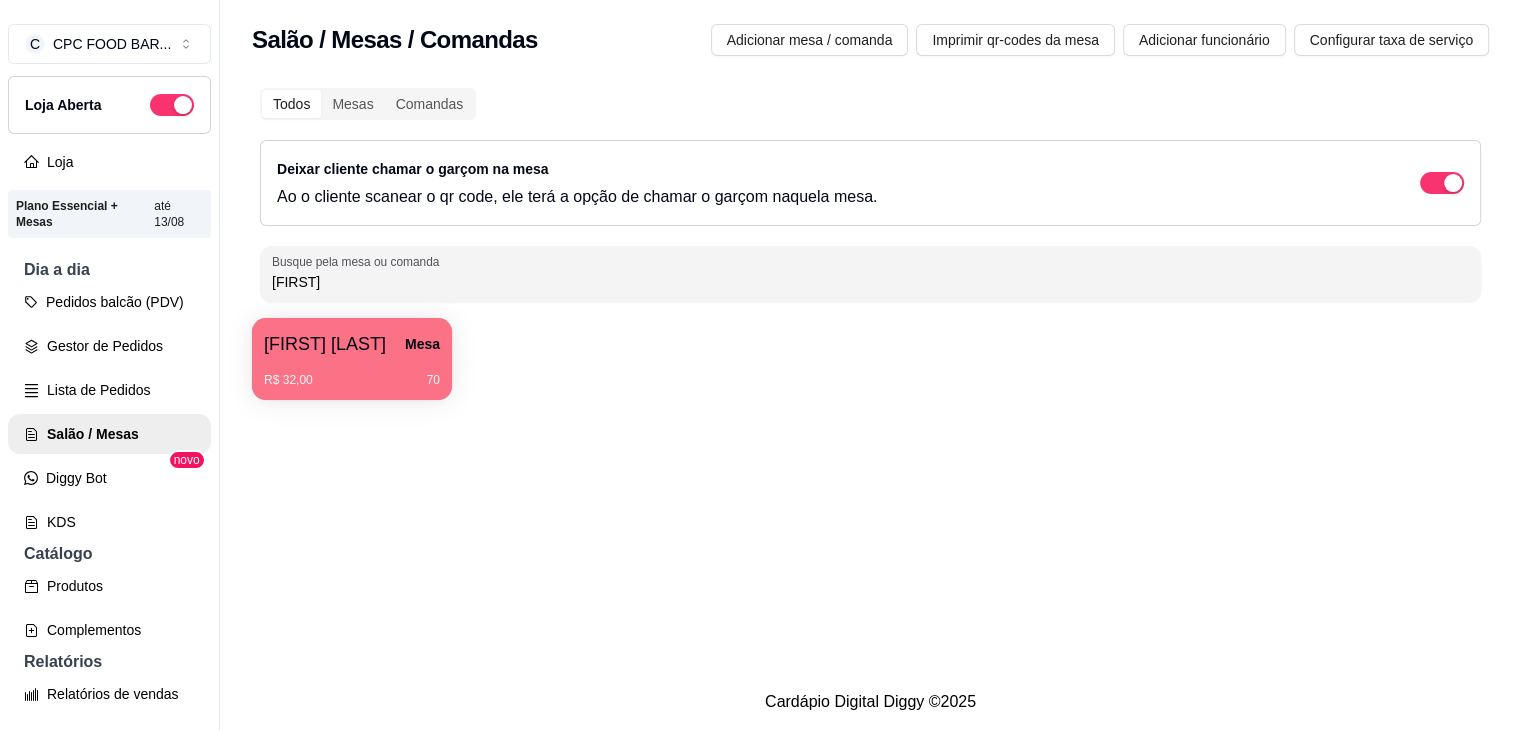 click on "R$ 32,00 70" at bounding box center [352, 380] 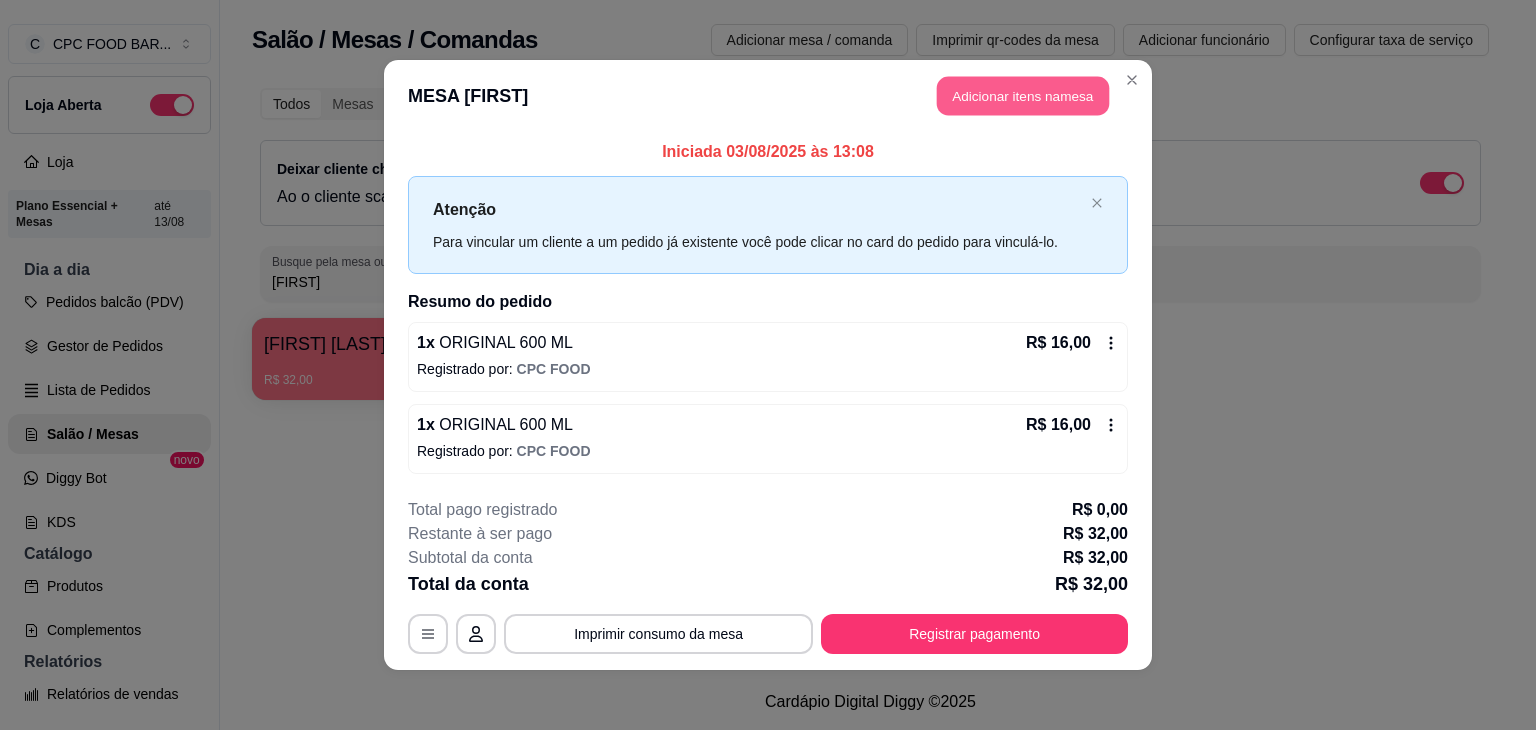 click on "Adicionar itens na  mesa" at bounding box center (1023, 96) 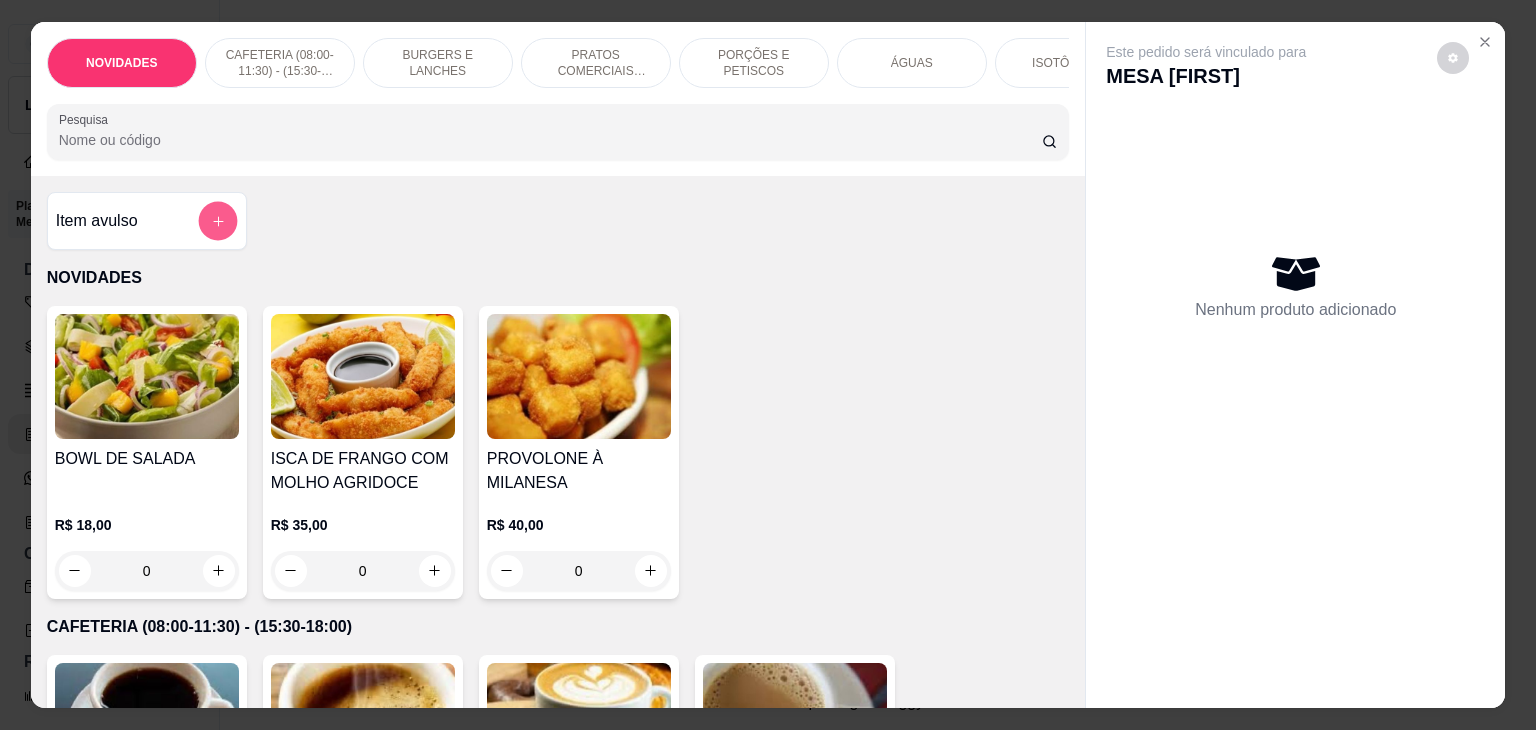 click at bounding box center (217, 221) 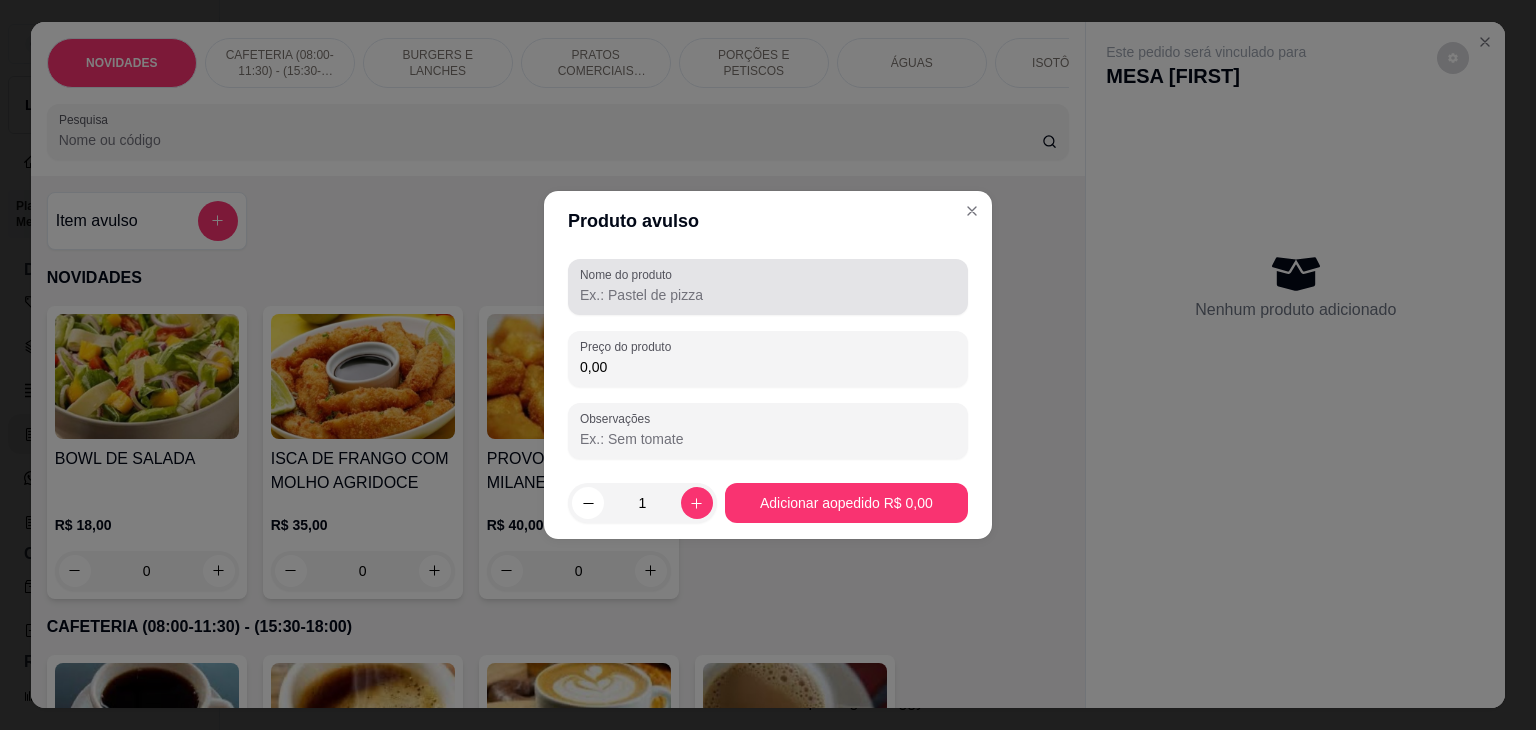 click on "Nome do produto" at bounding box center (768, 295) 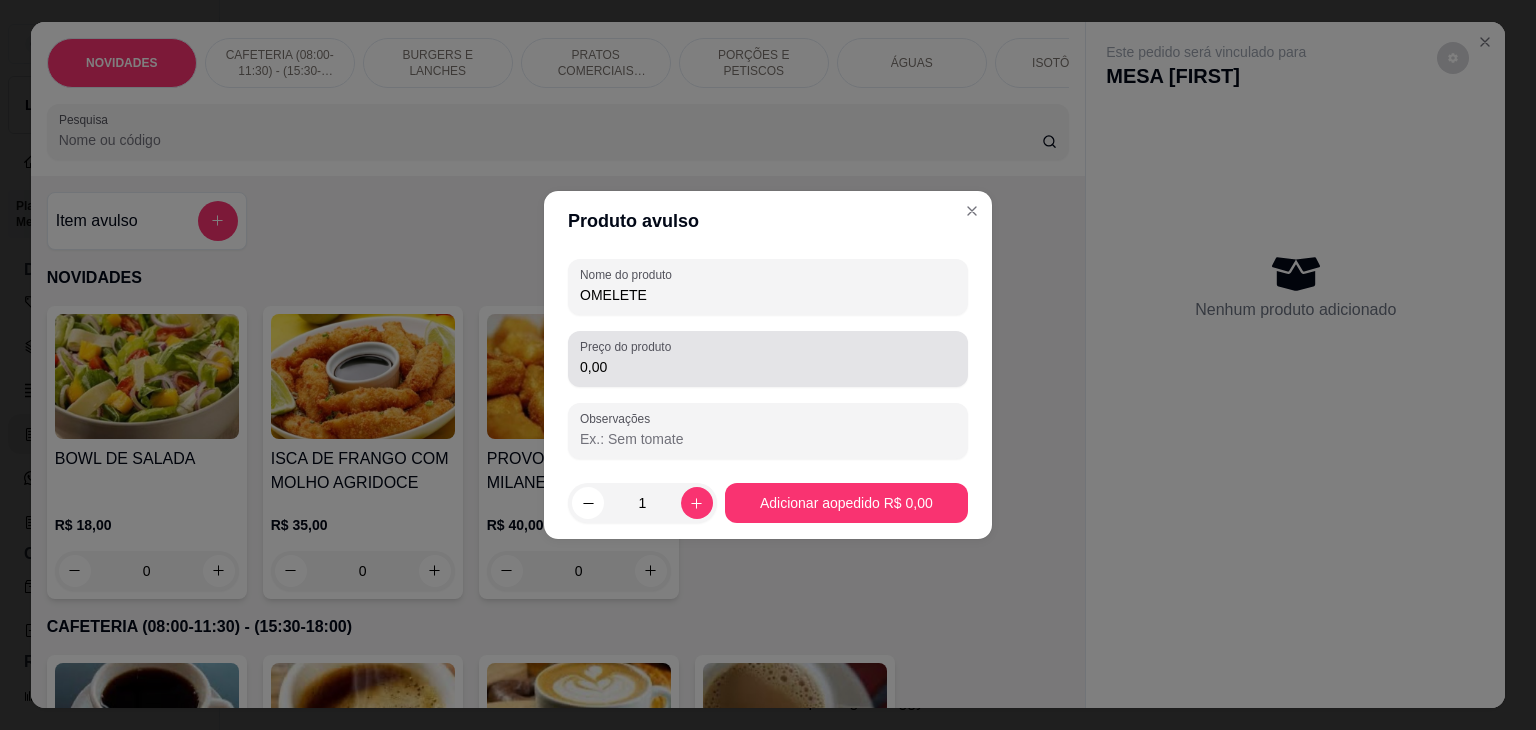click on "Preço do produto 0,00" at bounding box center (768, 359) 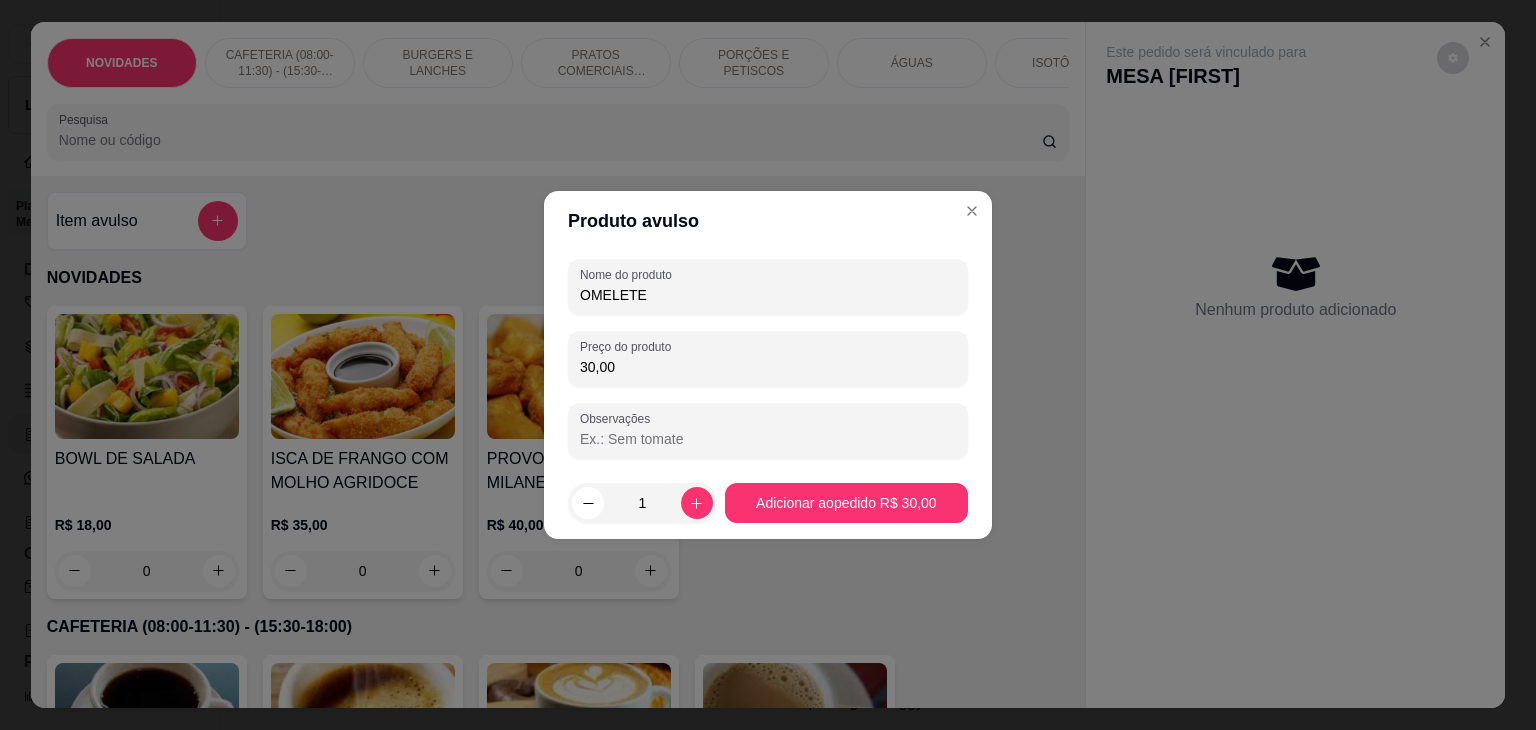 click on "Preço do produto 30,00" at bounding box center (768, 359) 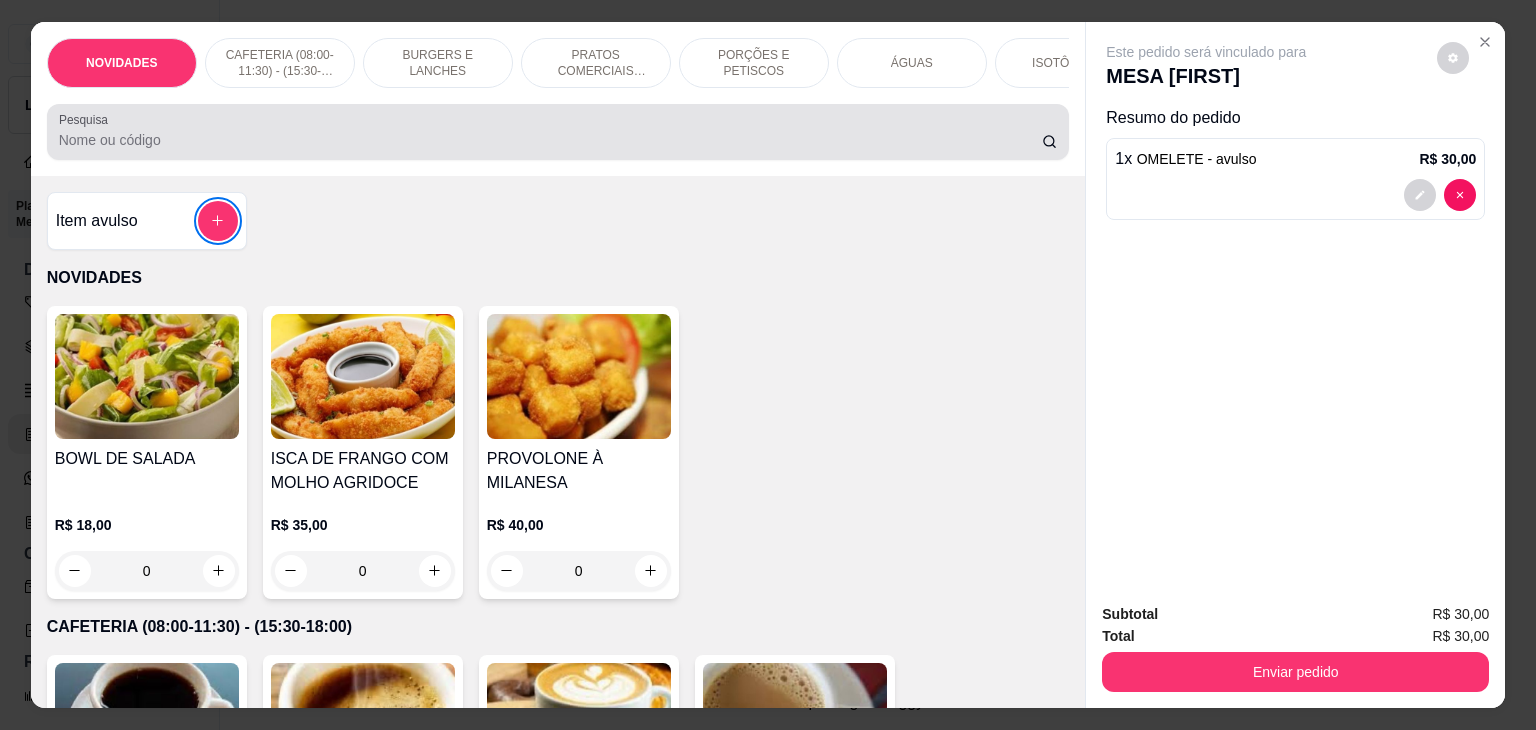 click on "Pesquisa" at bounding box center [550, 140] 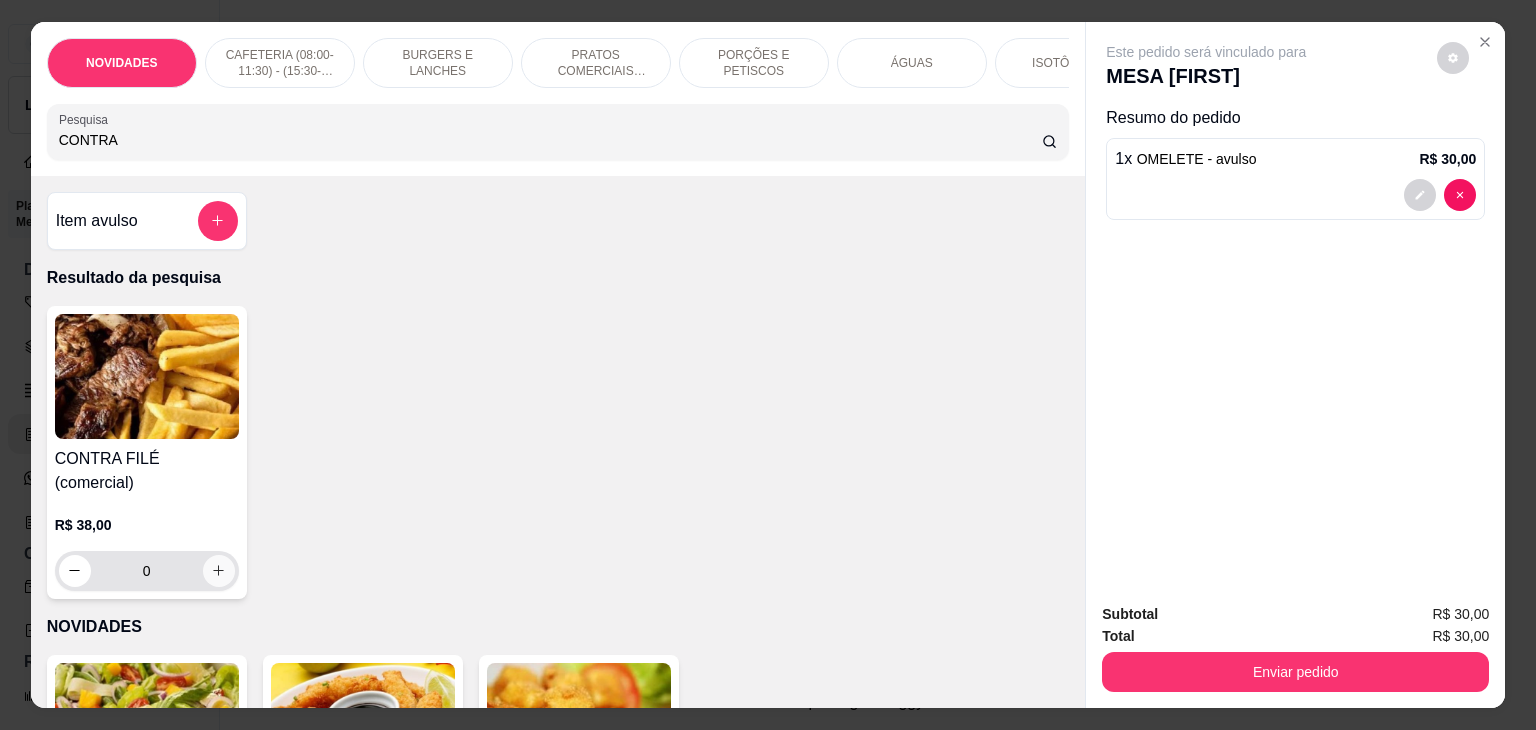 click 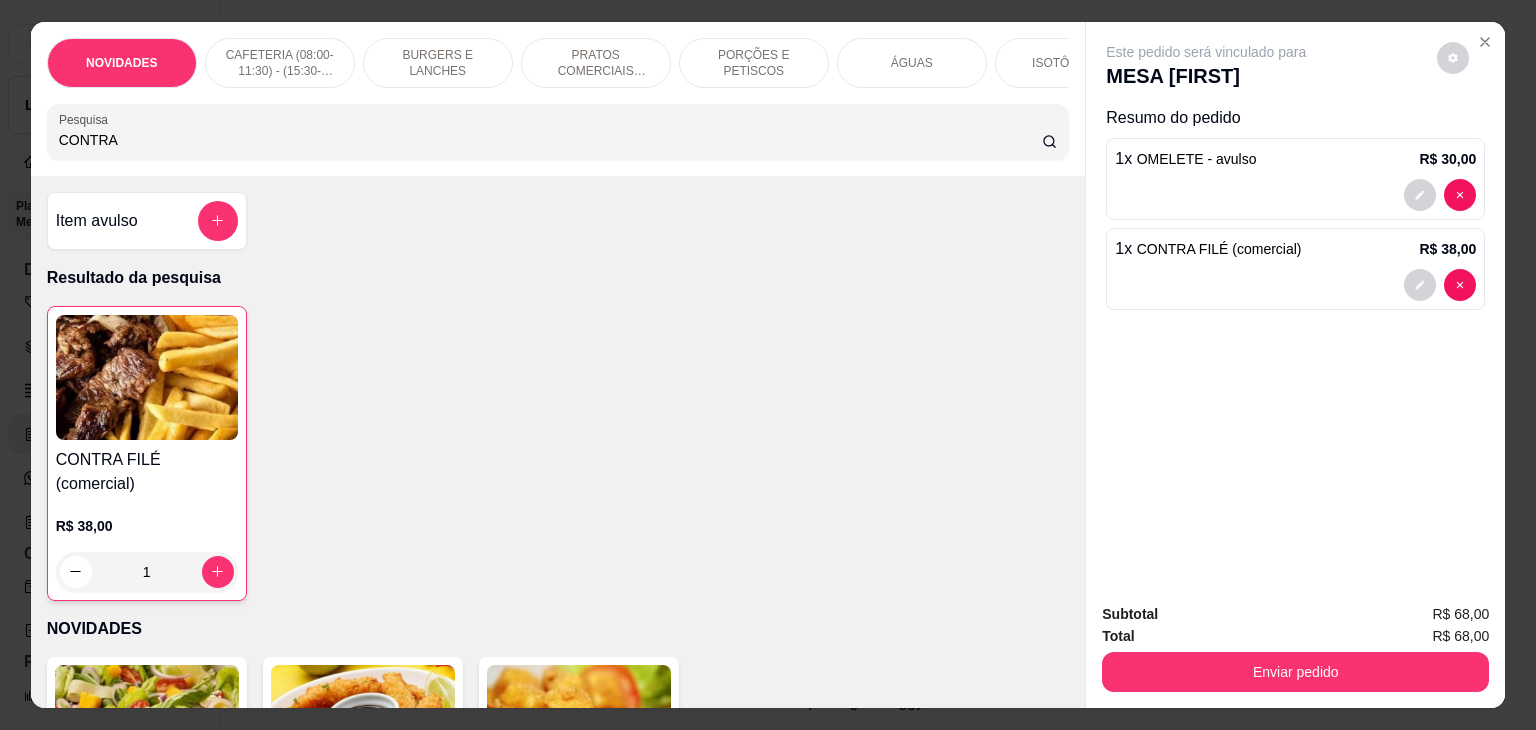 click on "1 x CONTRA FILÉ (comercial) R$ 38,00" at bounding box center [1295, 269] 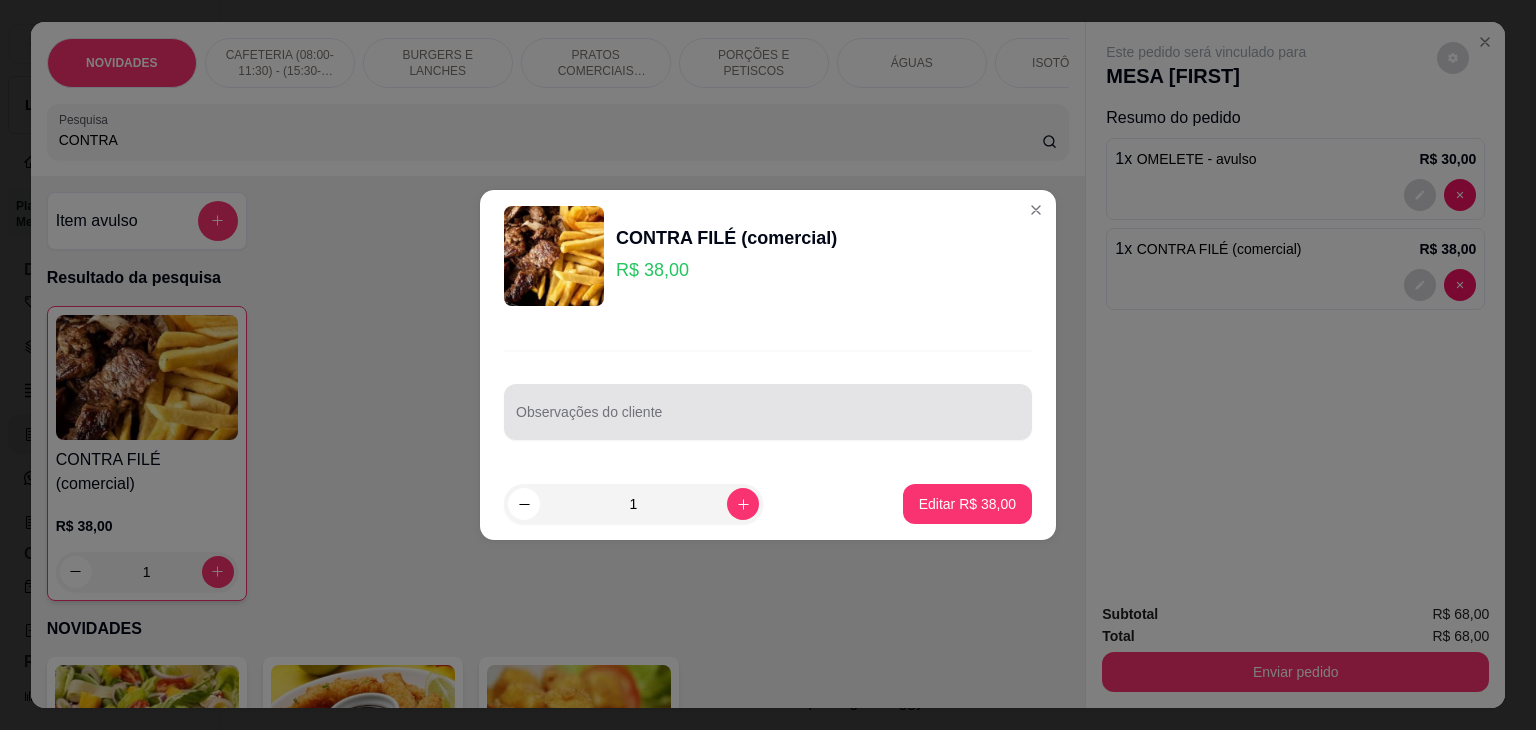 click at bounding box center [768, 412] 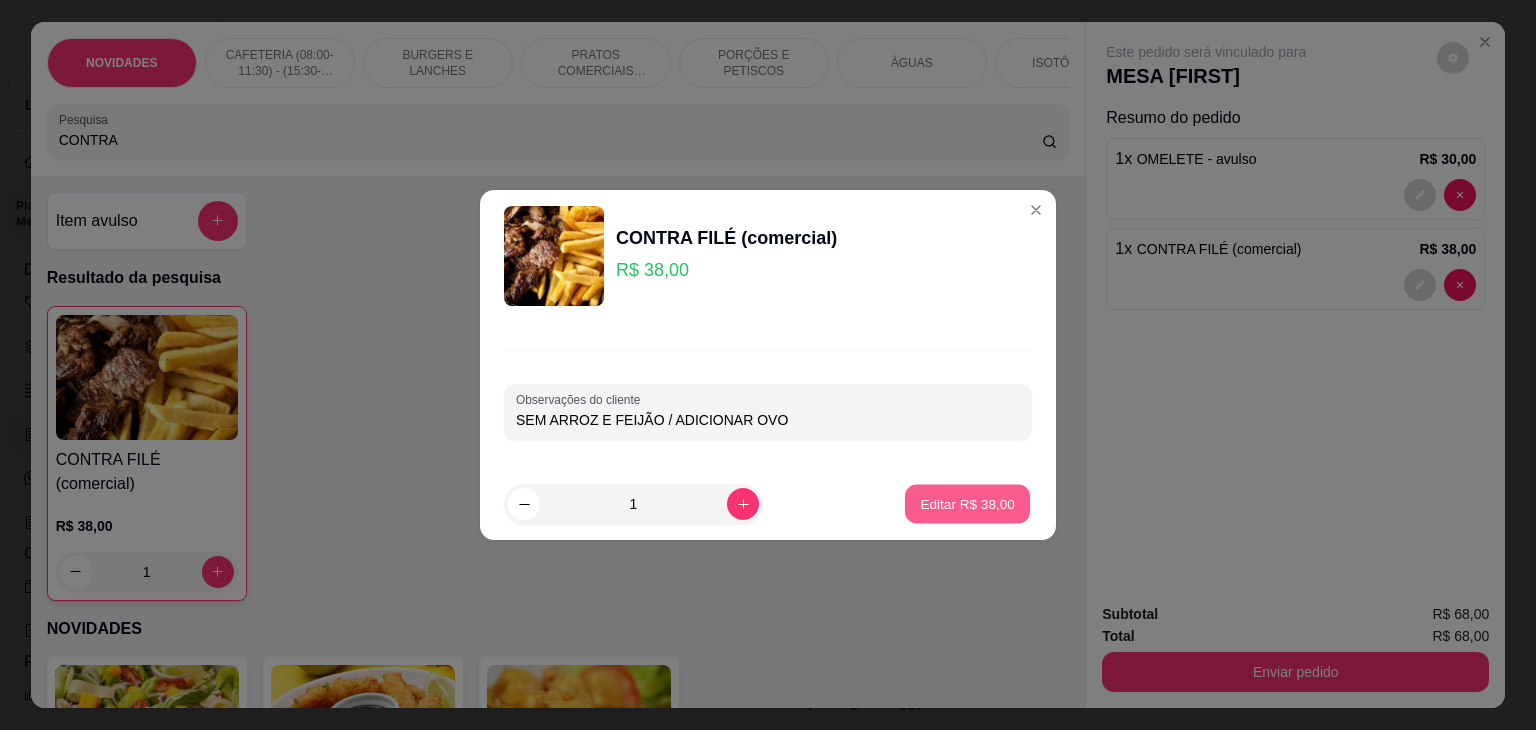 click on "Editar   R$ 38,00" at bounding box center [967, 503] 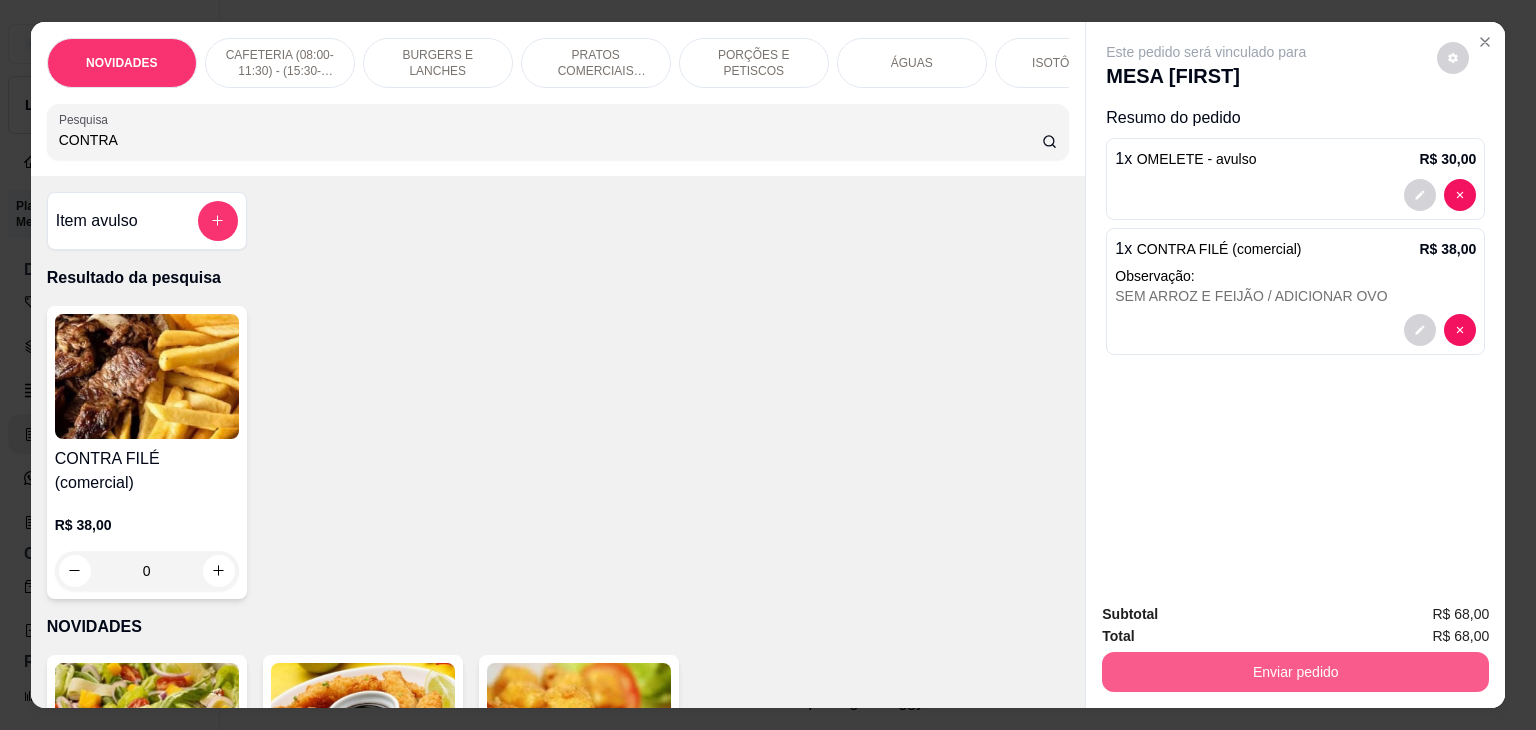click on "Enviar pedido" at bounding box center [1295, 672] 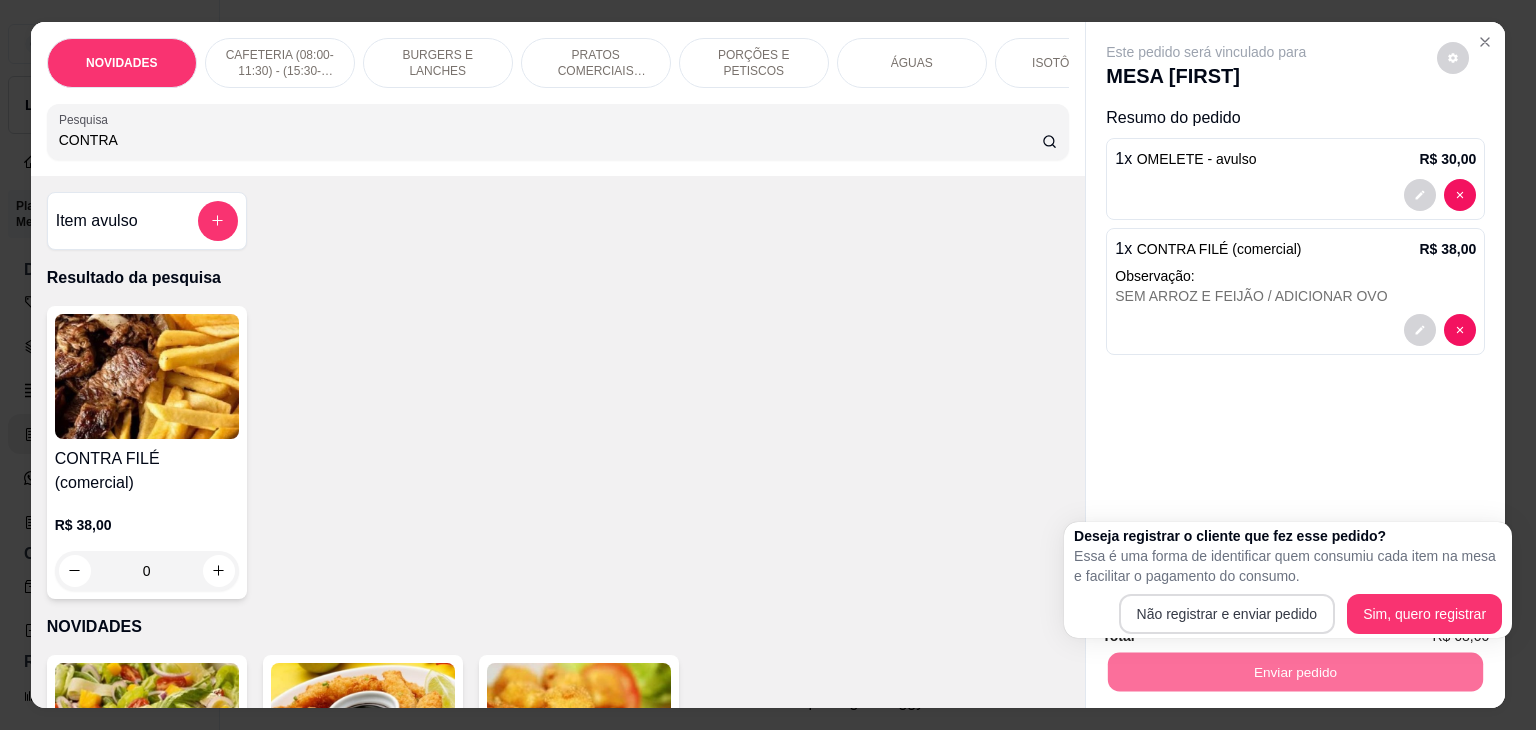 click on "Não registrar e enviar pedido" at bounding box center [1227, 614] 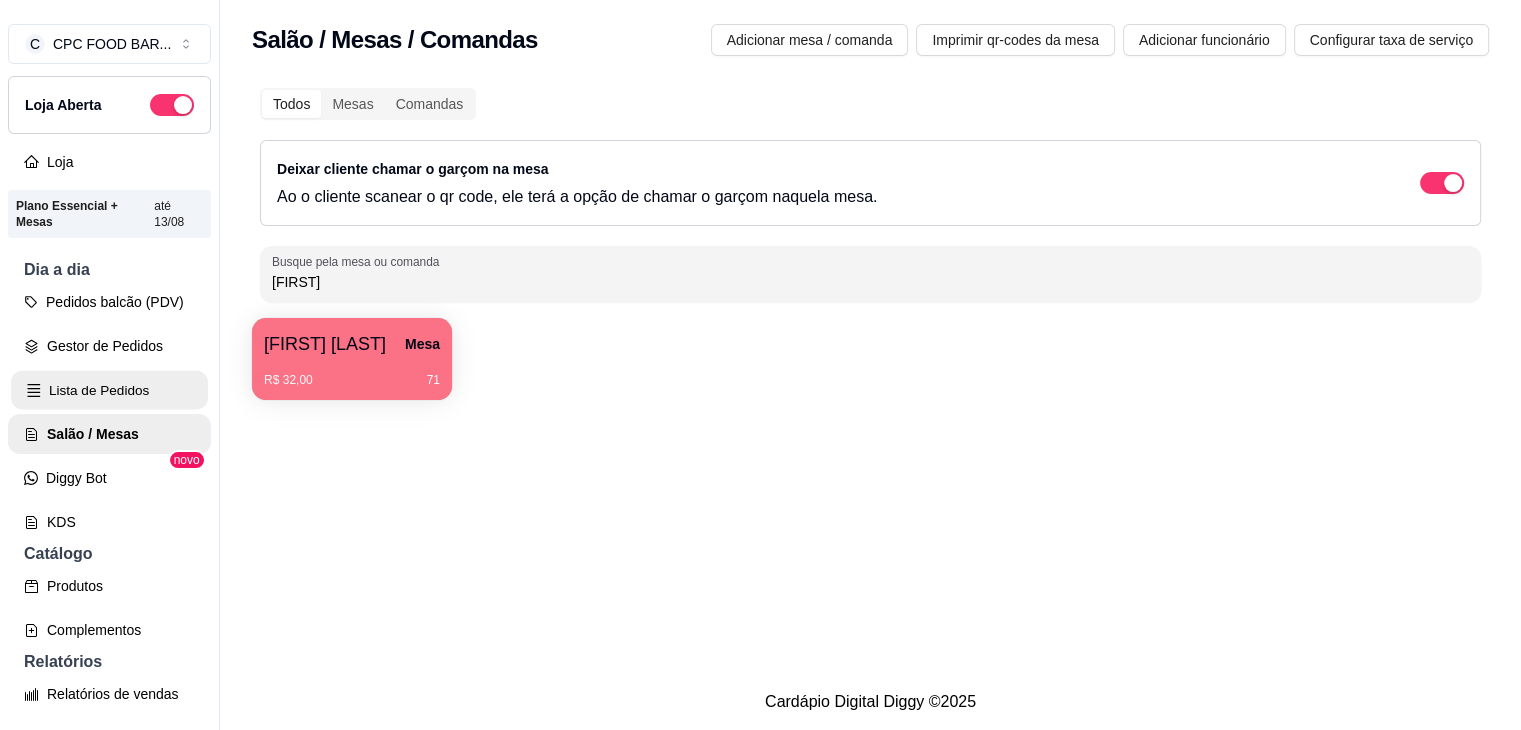 click on "Lista de Pedidos" at bounding box center (109, 390) 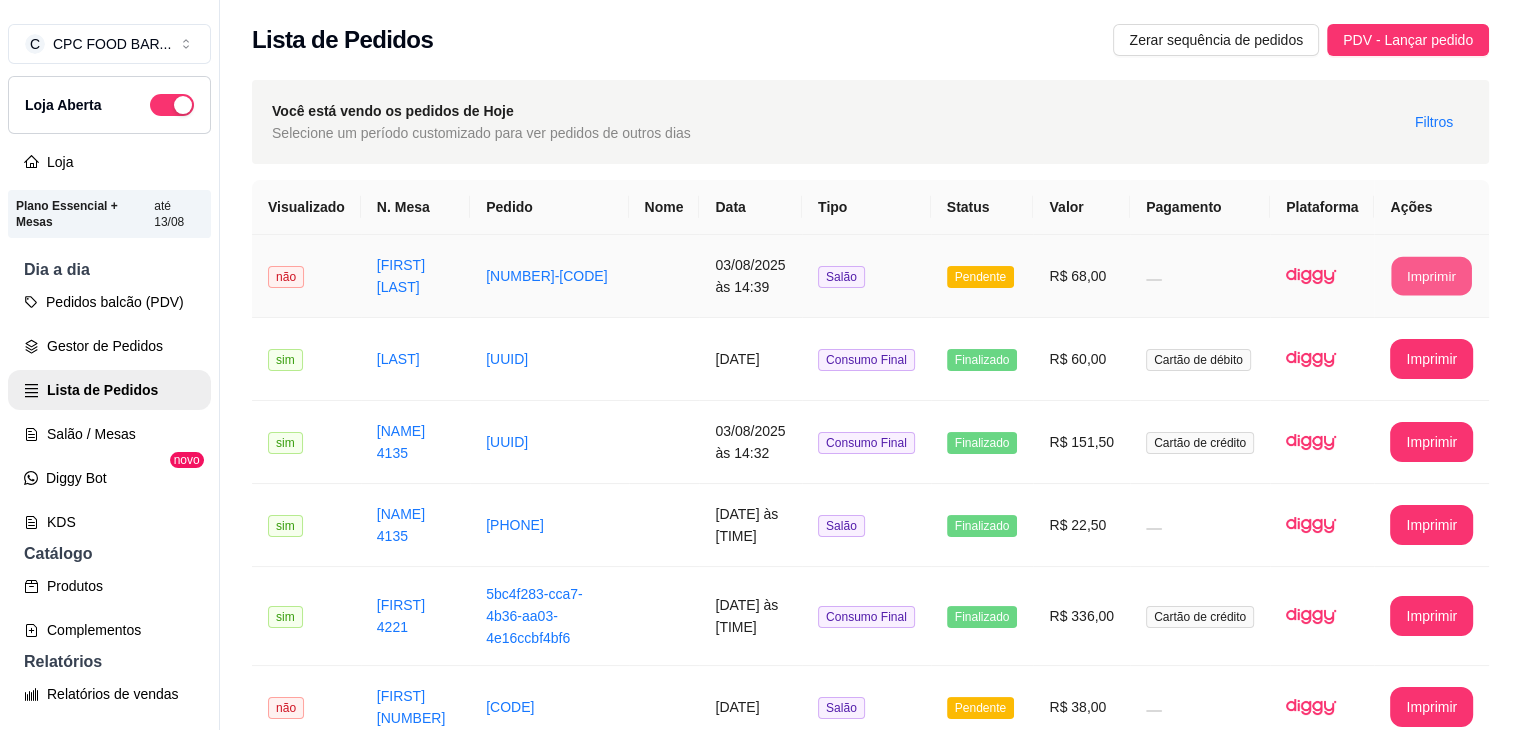 click on "Imprimir" at bounding box center (1432, 276) 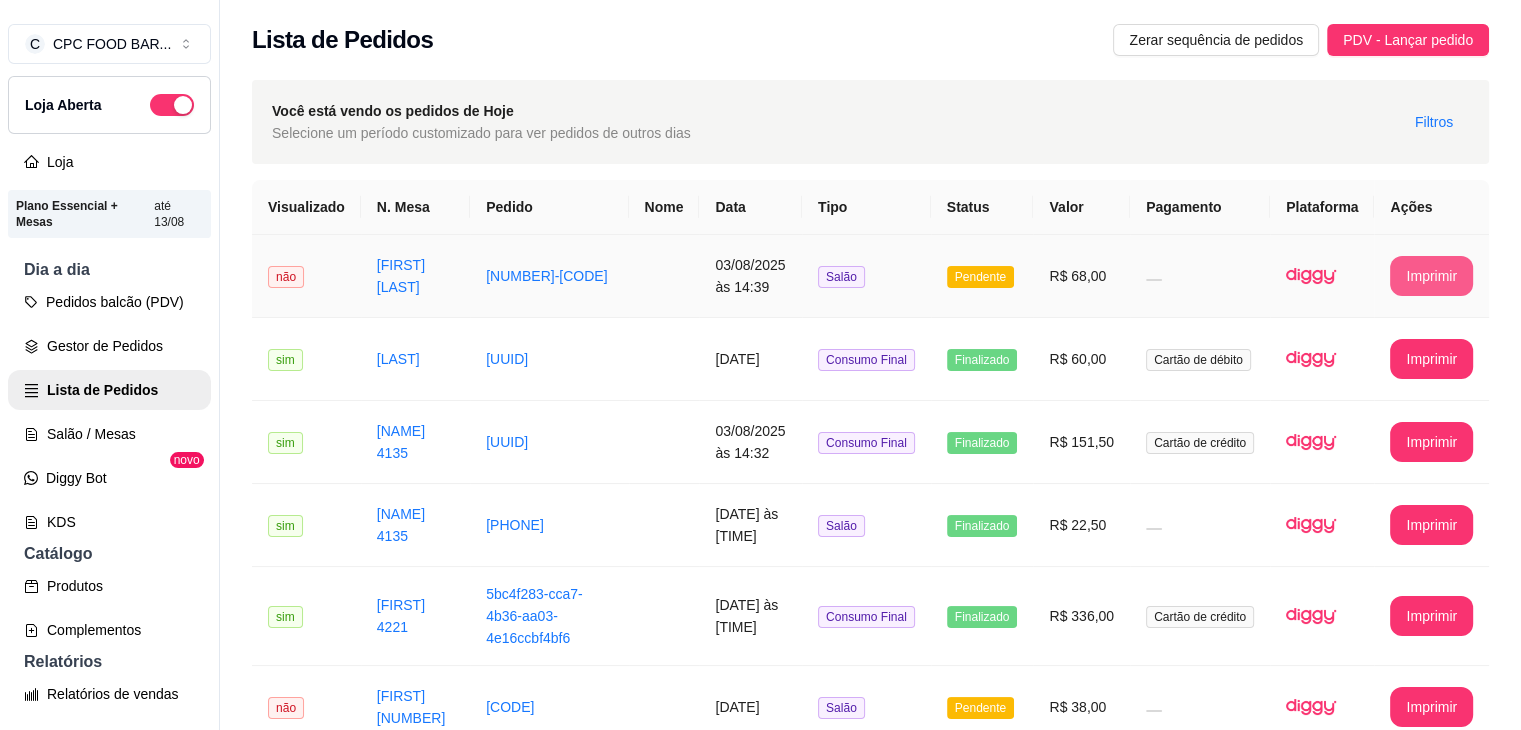 scroll, scrollTop: 0, scrollLeft: 0, axis: both 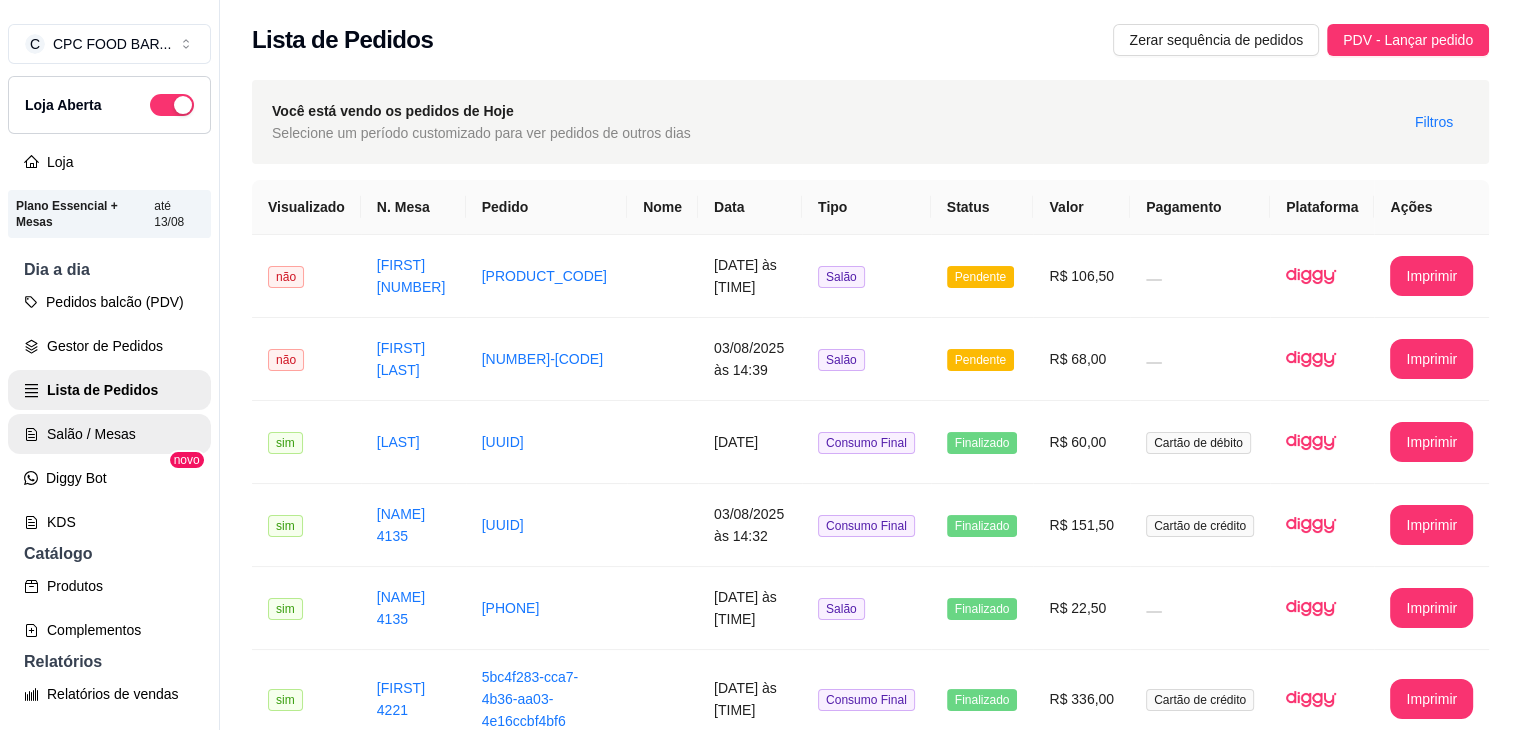 click on "Salão / Mesas" at bounding box center [109, 434] 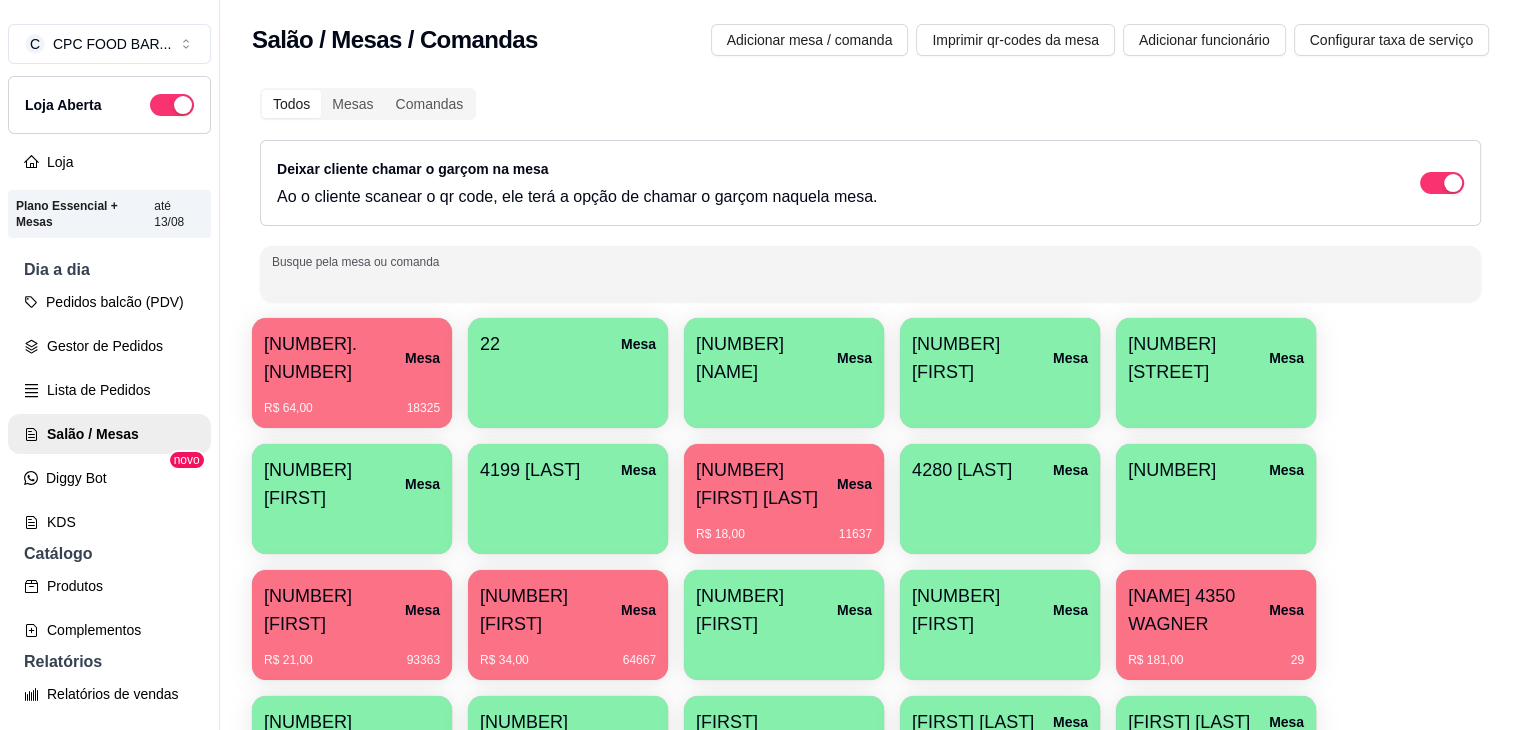 click on "Busque pela mesa ou comanda" at bounding box center [870, 282] 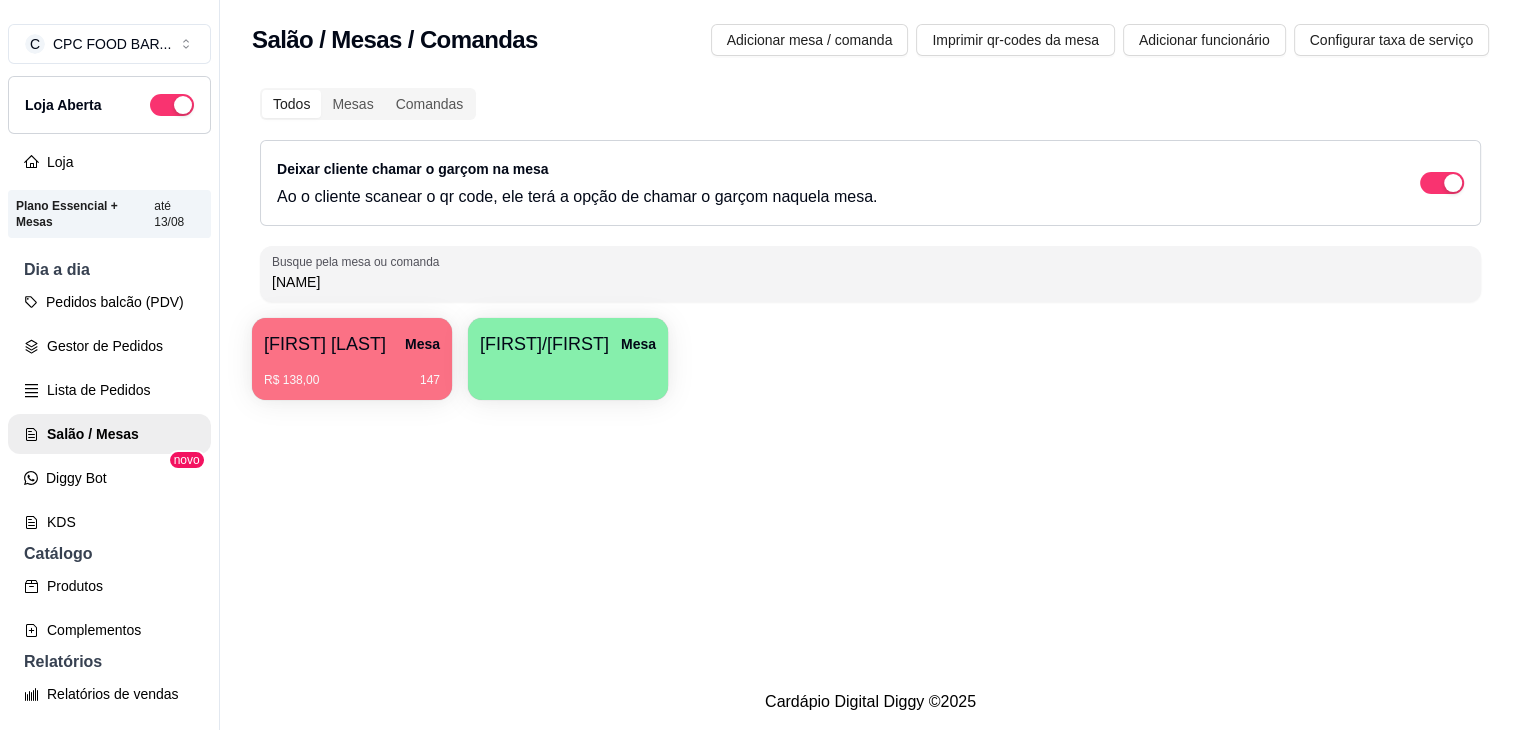 click on "Todos Mesas Comandas Deixar cliente chamar o garçom na mesa Ao o cliente scanear o qr code, ele terá a opção de chamar o garçom naquela mesa. Busque pela mesa ou comanda TAY ALAN TAY Mesa R$ 138,00 147 Allan/Tay Mesa" at bounding box center (870, 246) 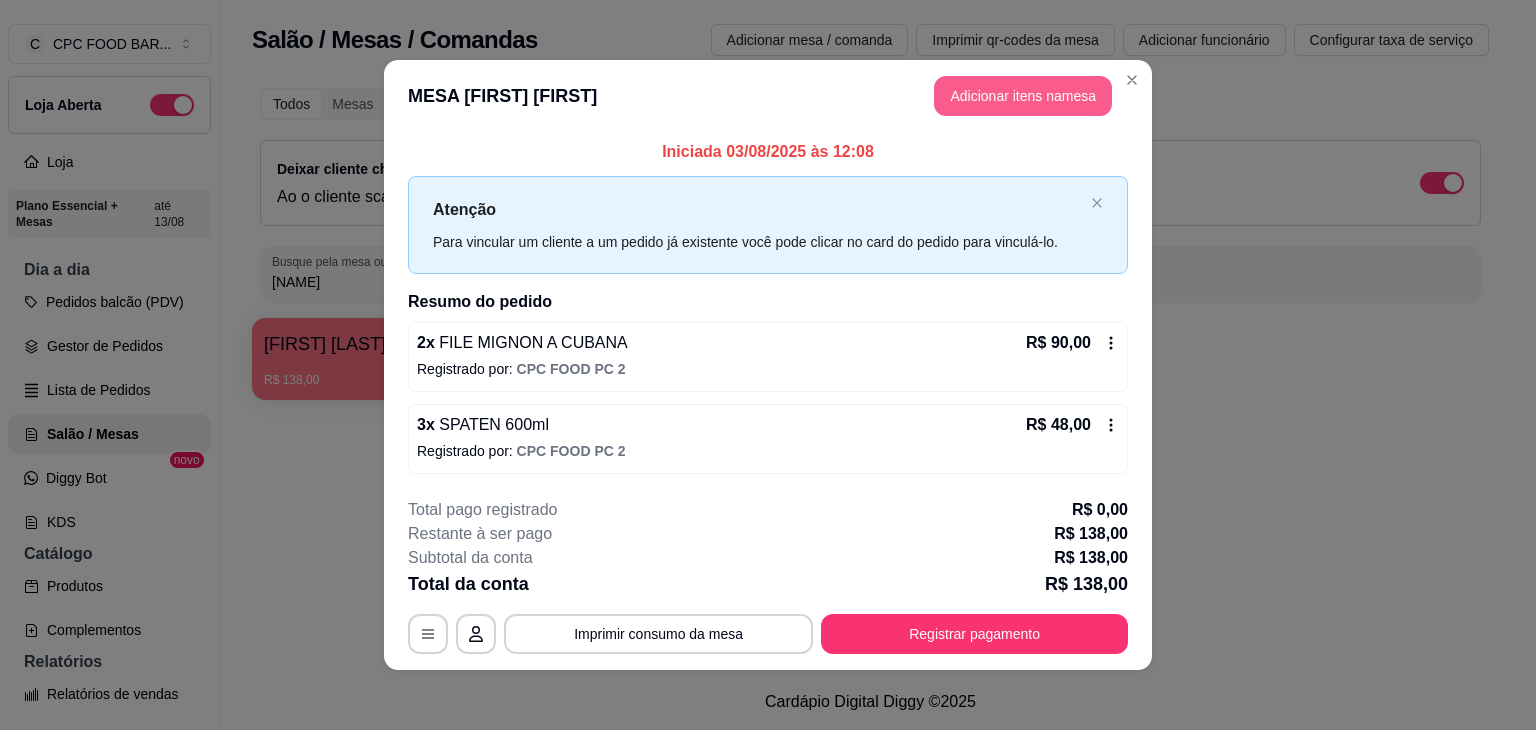 click on "Adicionar itens na  mesa" at bounding box center (1023, 96) 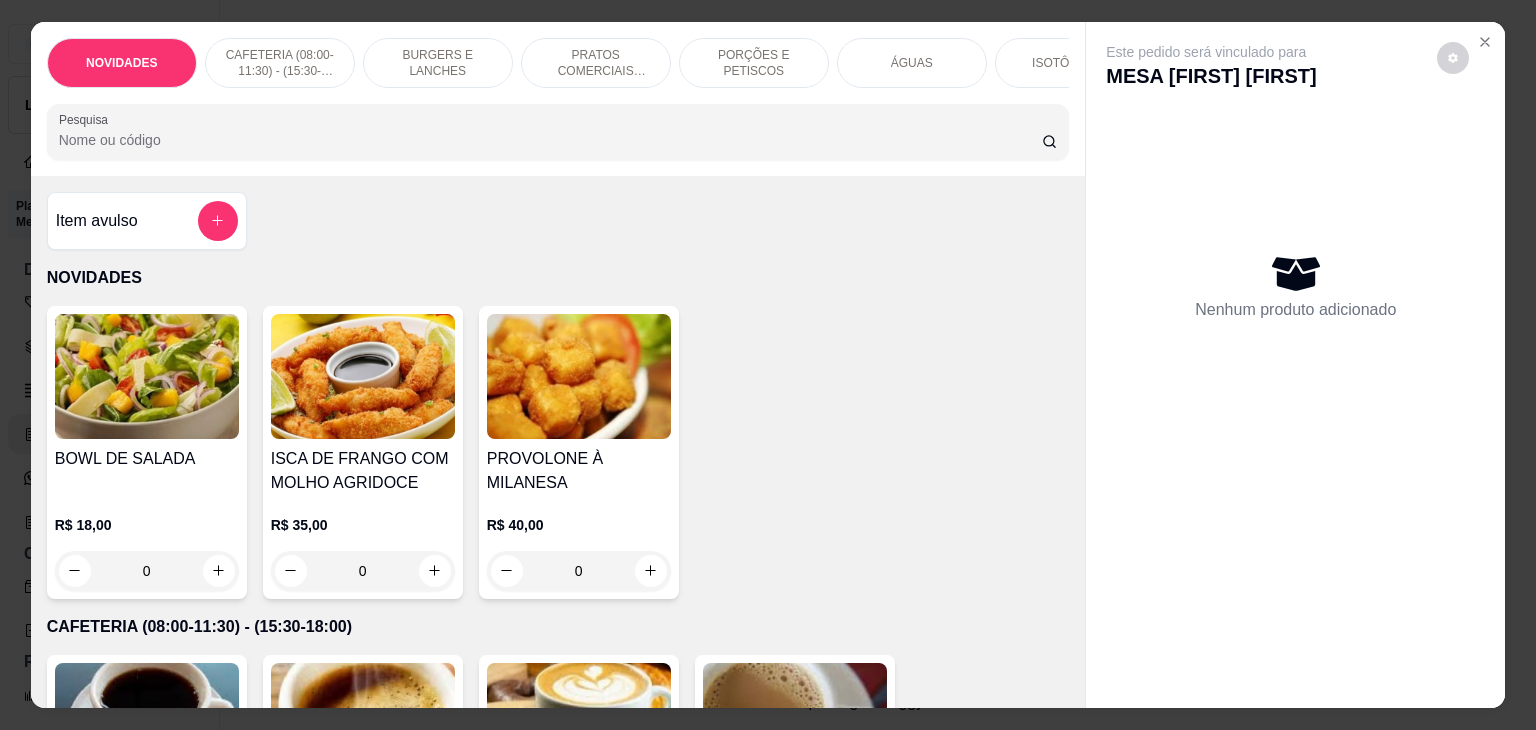 click on "Pesquisa" at bounding box center [550, 140] 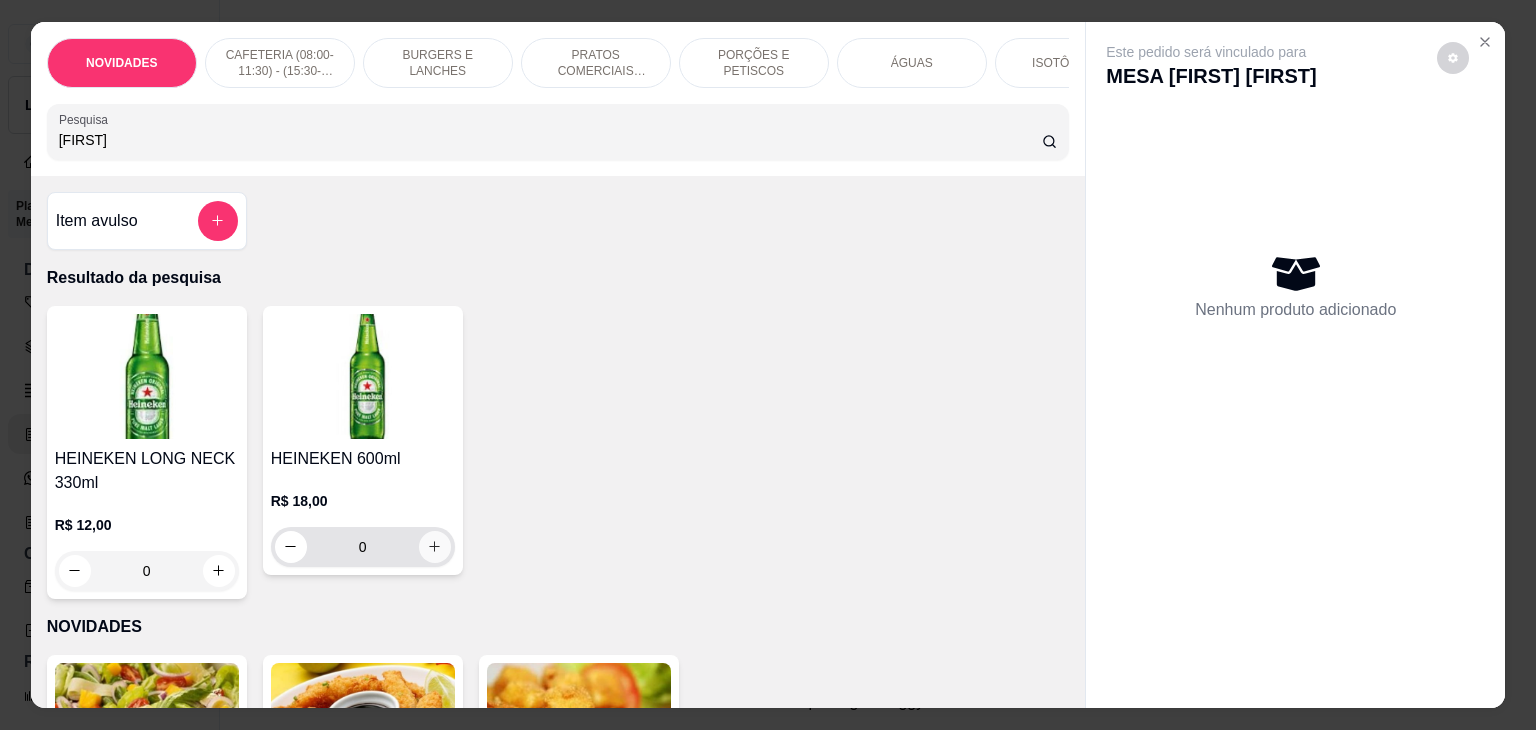 click 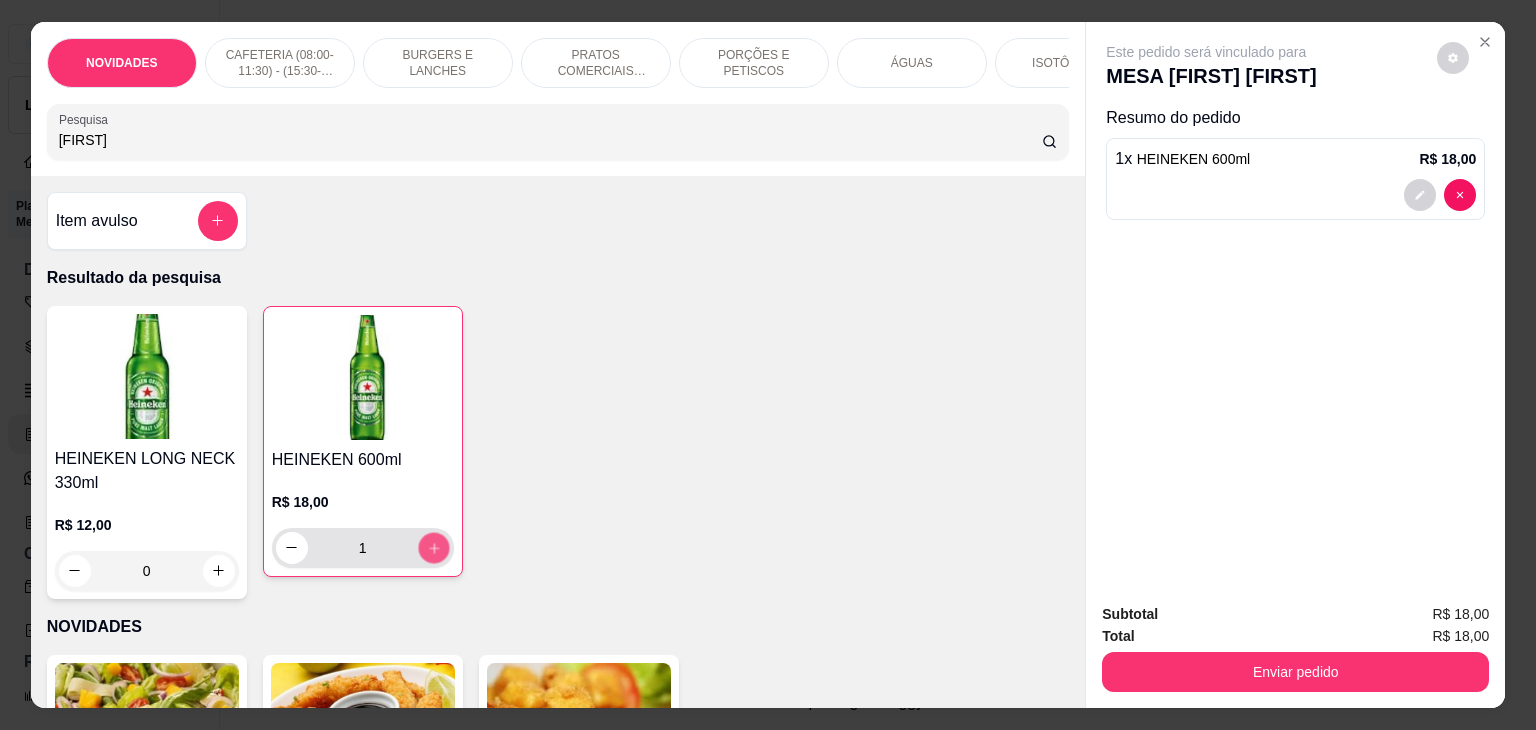 click 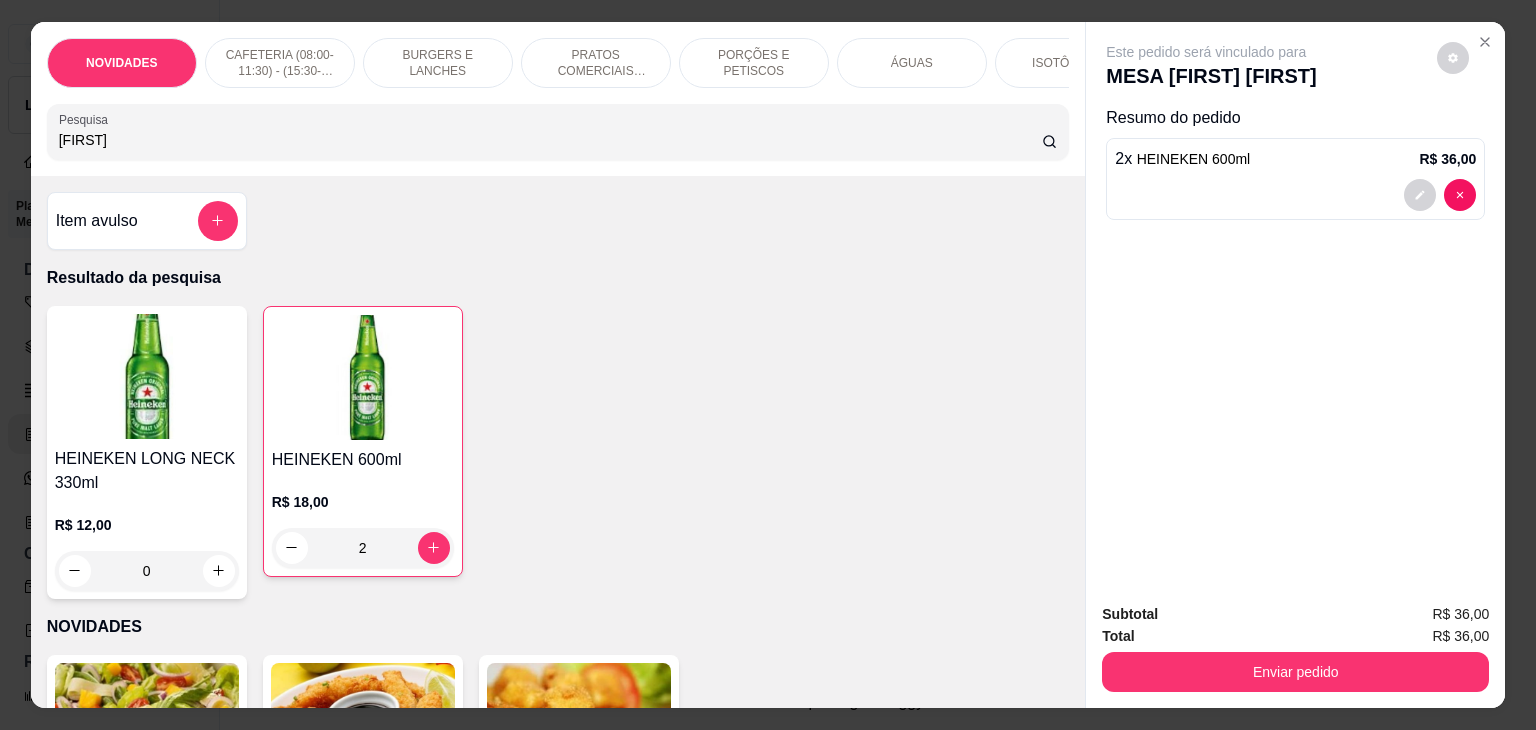 drag, startPoint x: 1332, startPoint y: 689, endPoint x: 1307, endPoint y: 677, distance: 27.730848 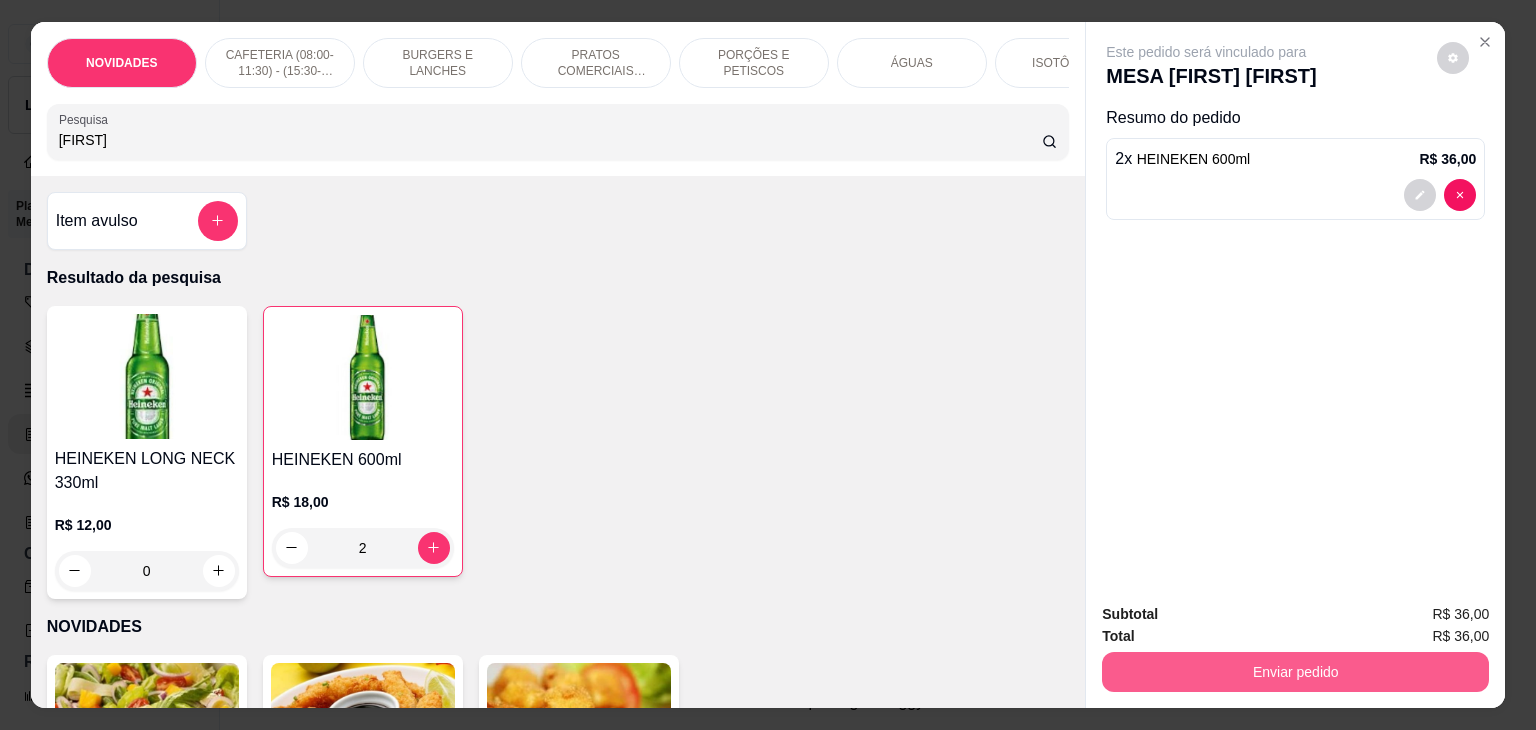 click on "Enviar pedido" at bounding box center [1295, 672] 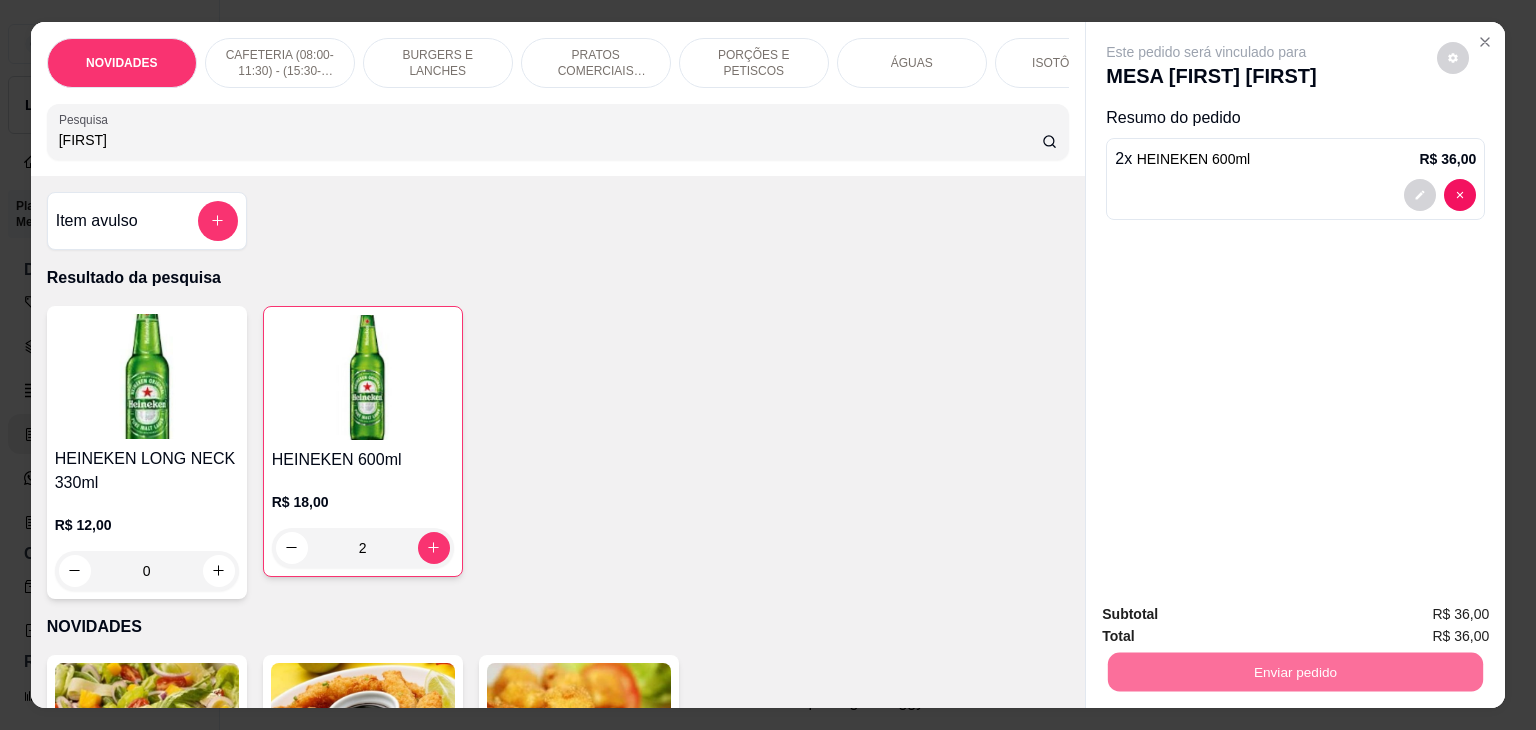 click on "Não registrar e enviar pedido" at bounding box center (1229, 614) 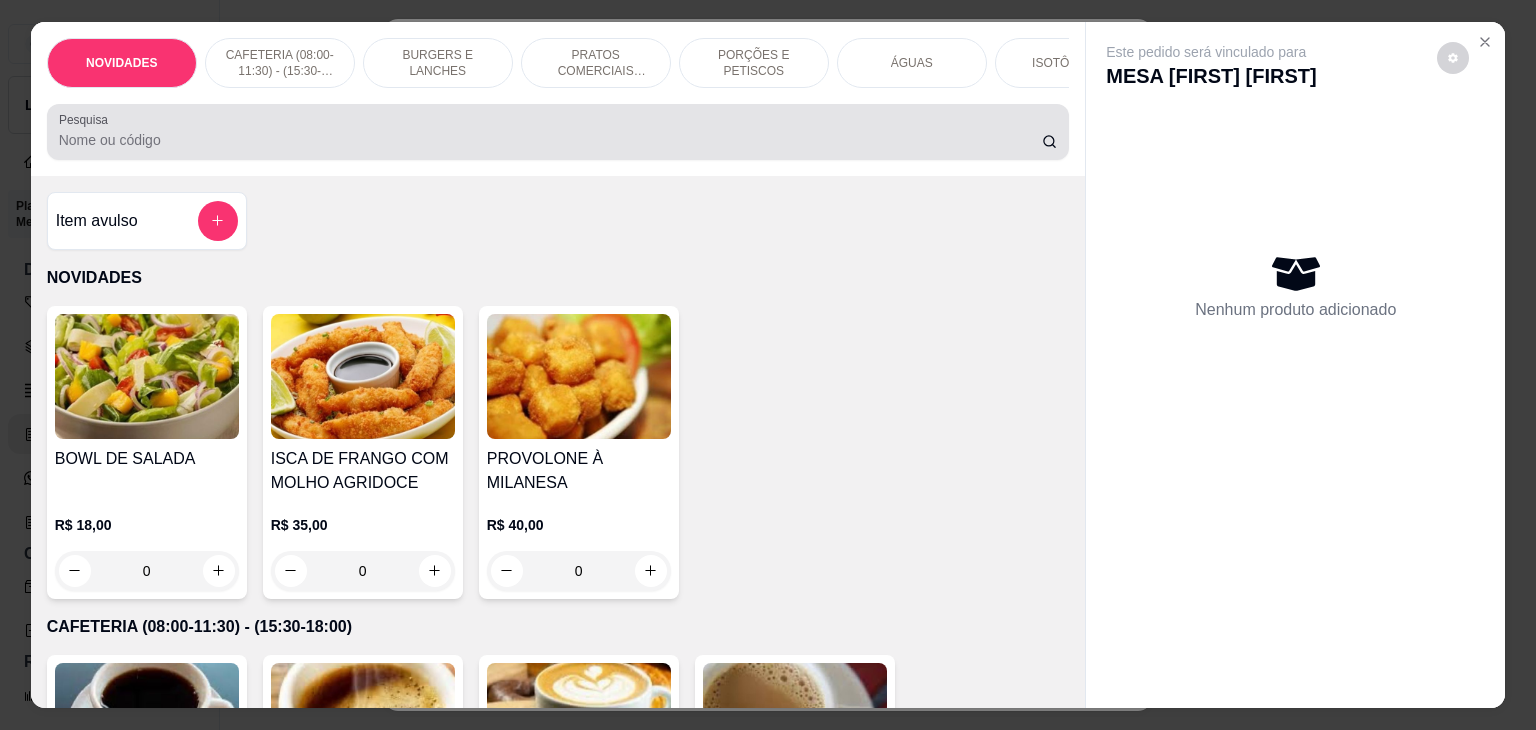 click at bounding box center [558, 132] 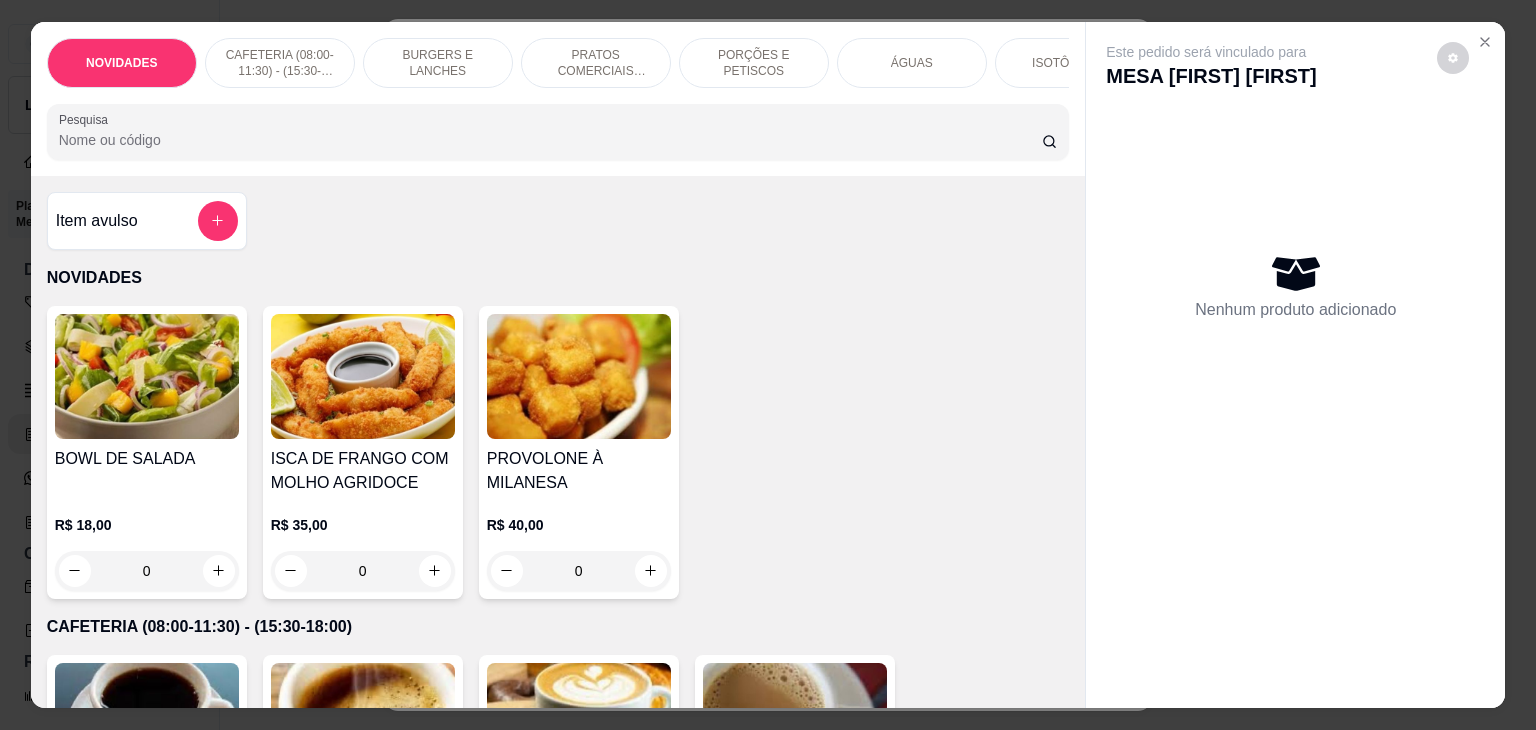 click on "Pesquisa" at bounding box center [550, 140] 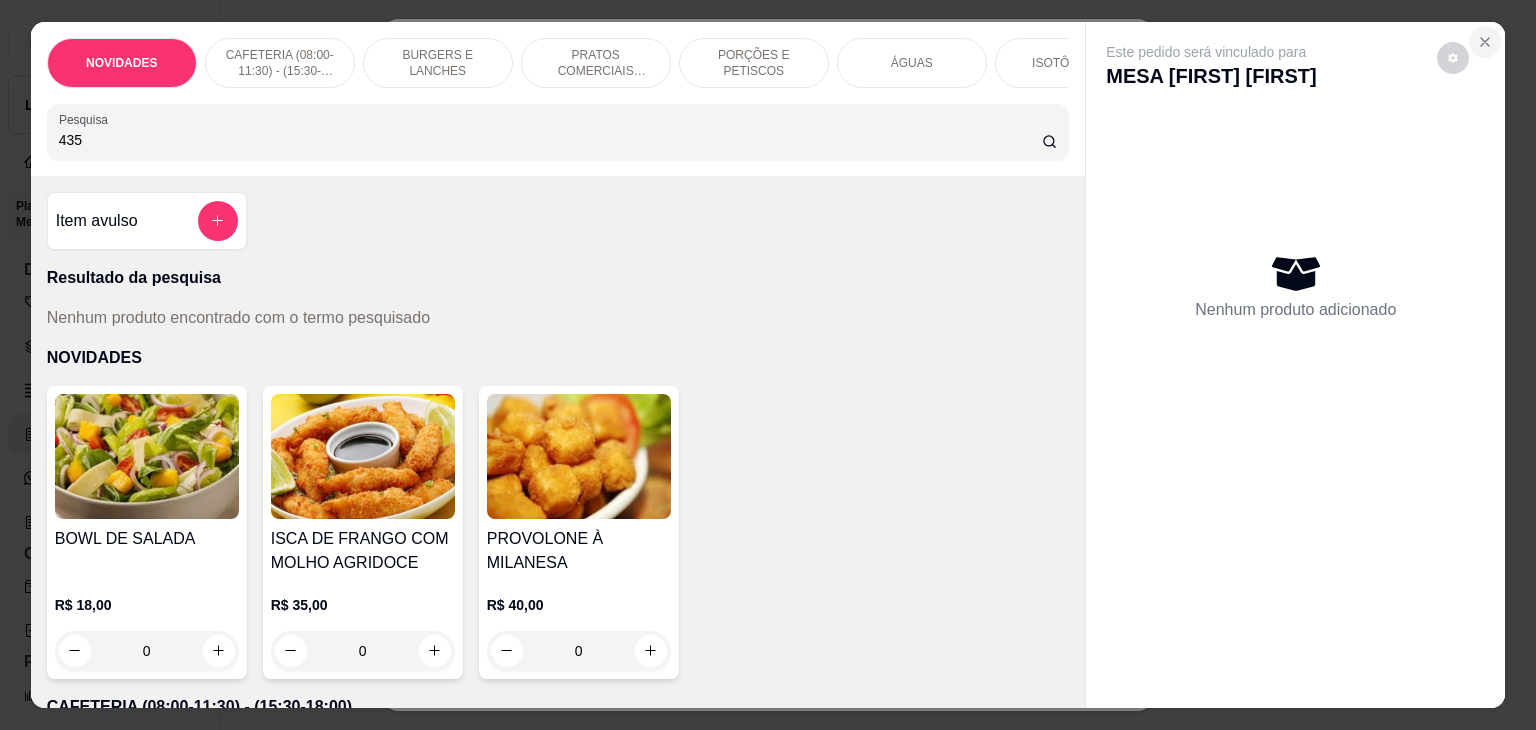 click at bounding box center (1485, 42) 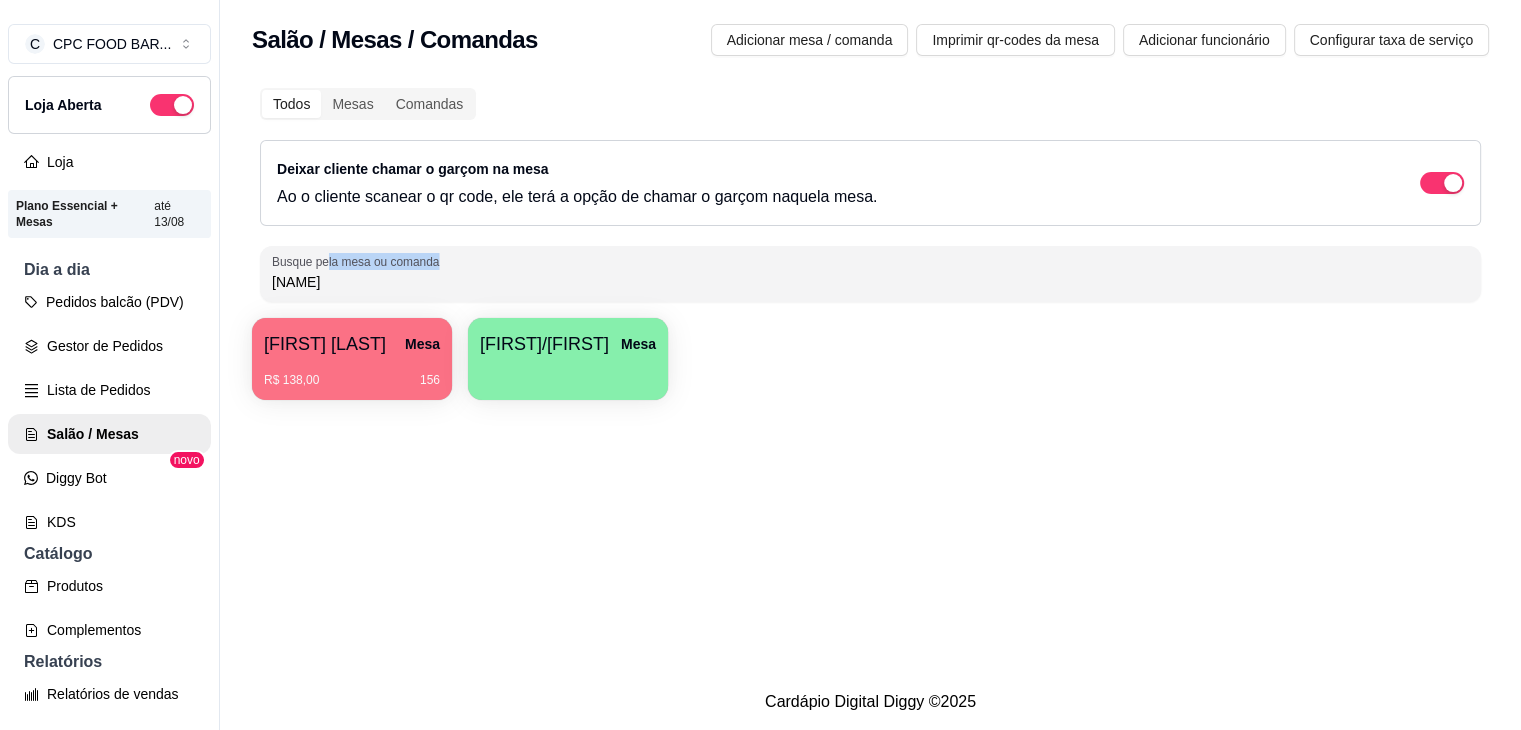 drag, startPoint x: 324, startPoint y: 267, endPoint x: 228, endPoint y: 273, distance: 96.18732 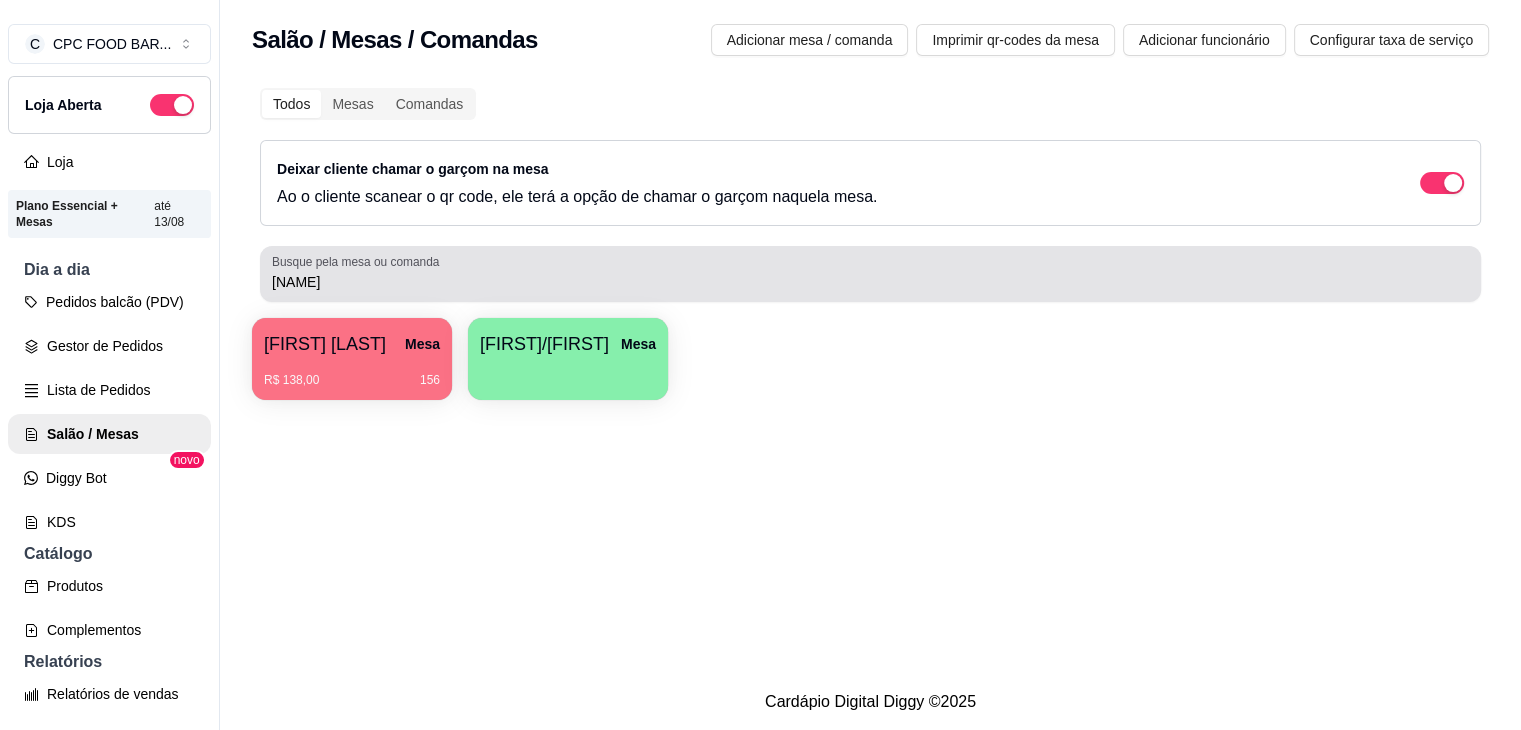 drag, startPoint x: 310, startPoint y: 292, endPoint x: 232, endPoint y: 275, distance: 79.83107 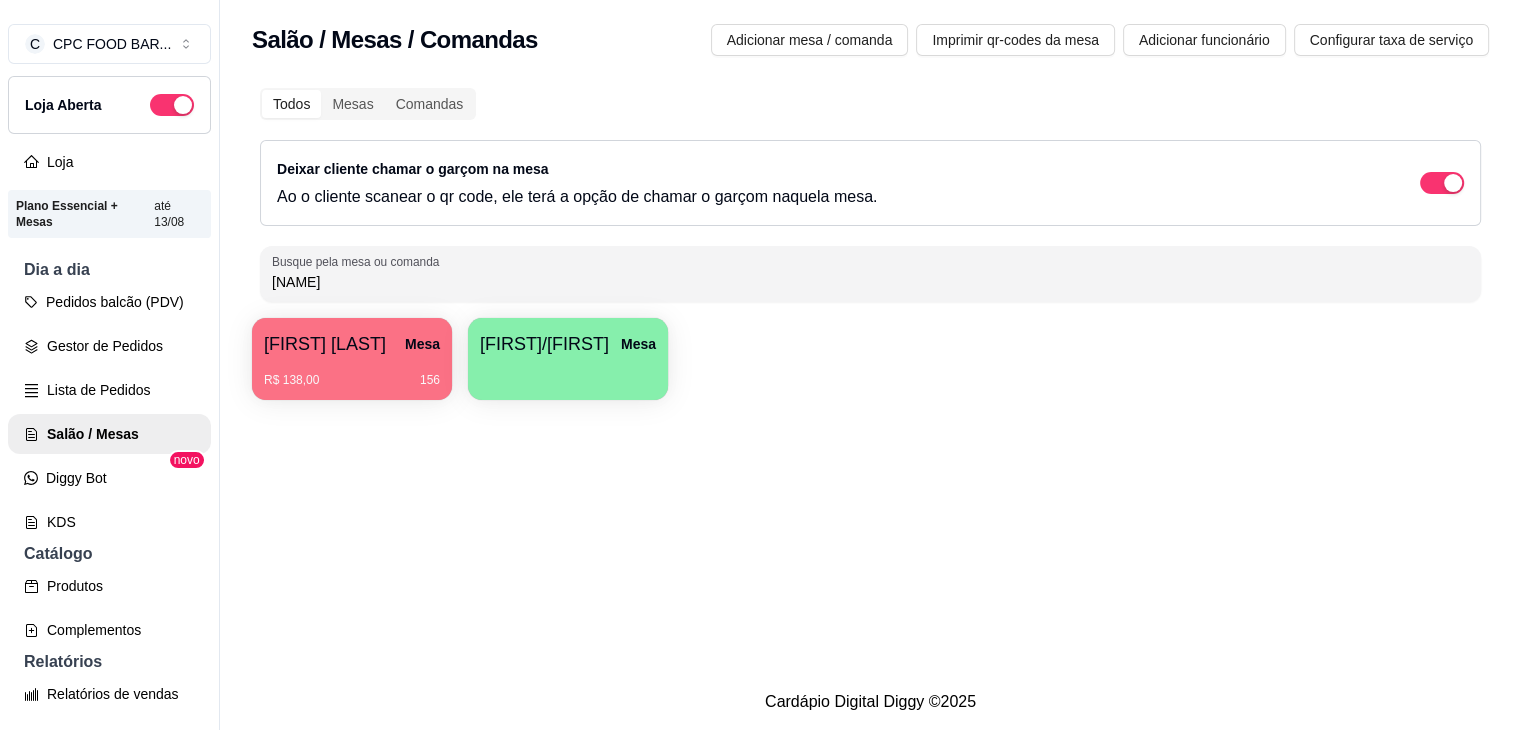 click on "[NAME]" at bounding box center (870, 282) 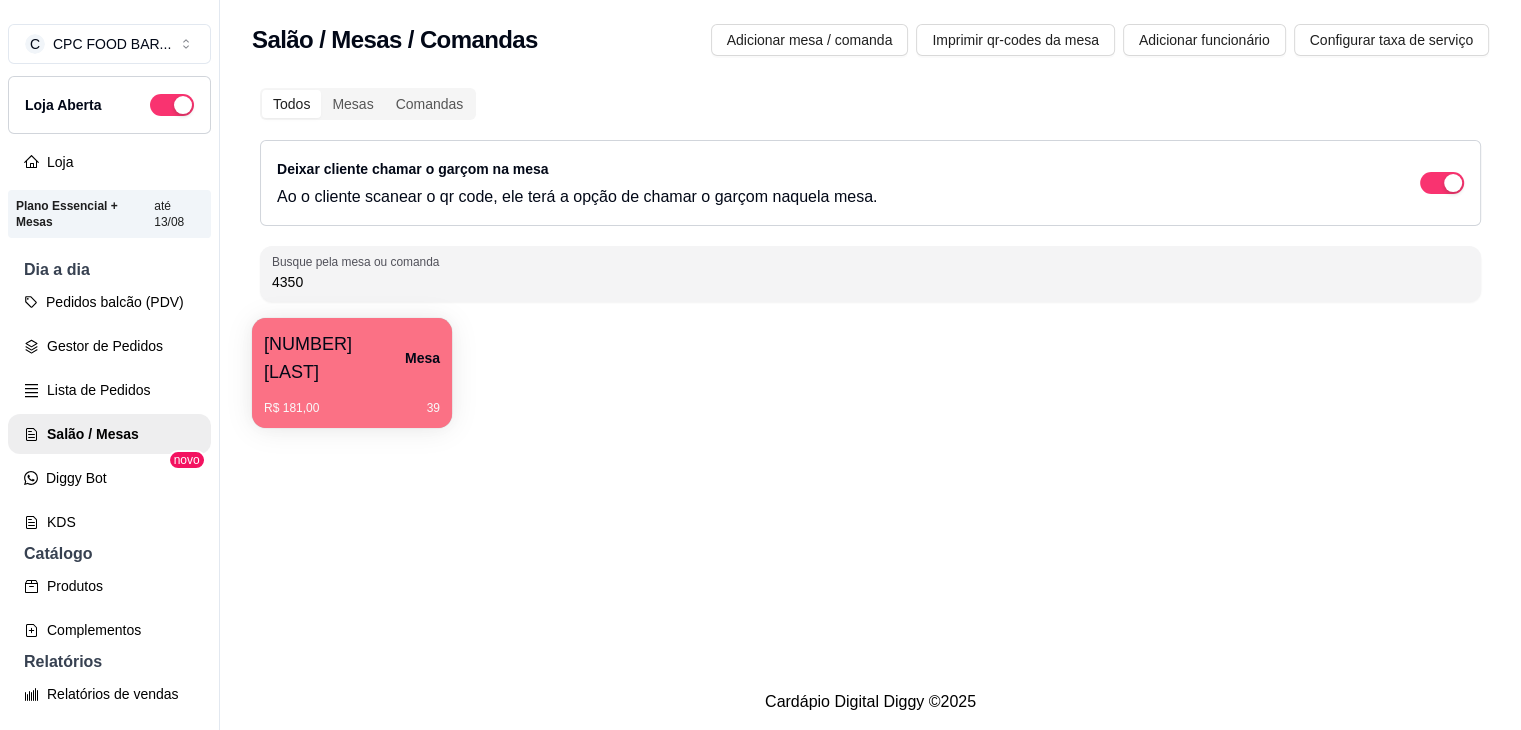 scroll, scrollTop: 0, scrollLeft: 0, axis: both 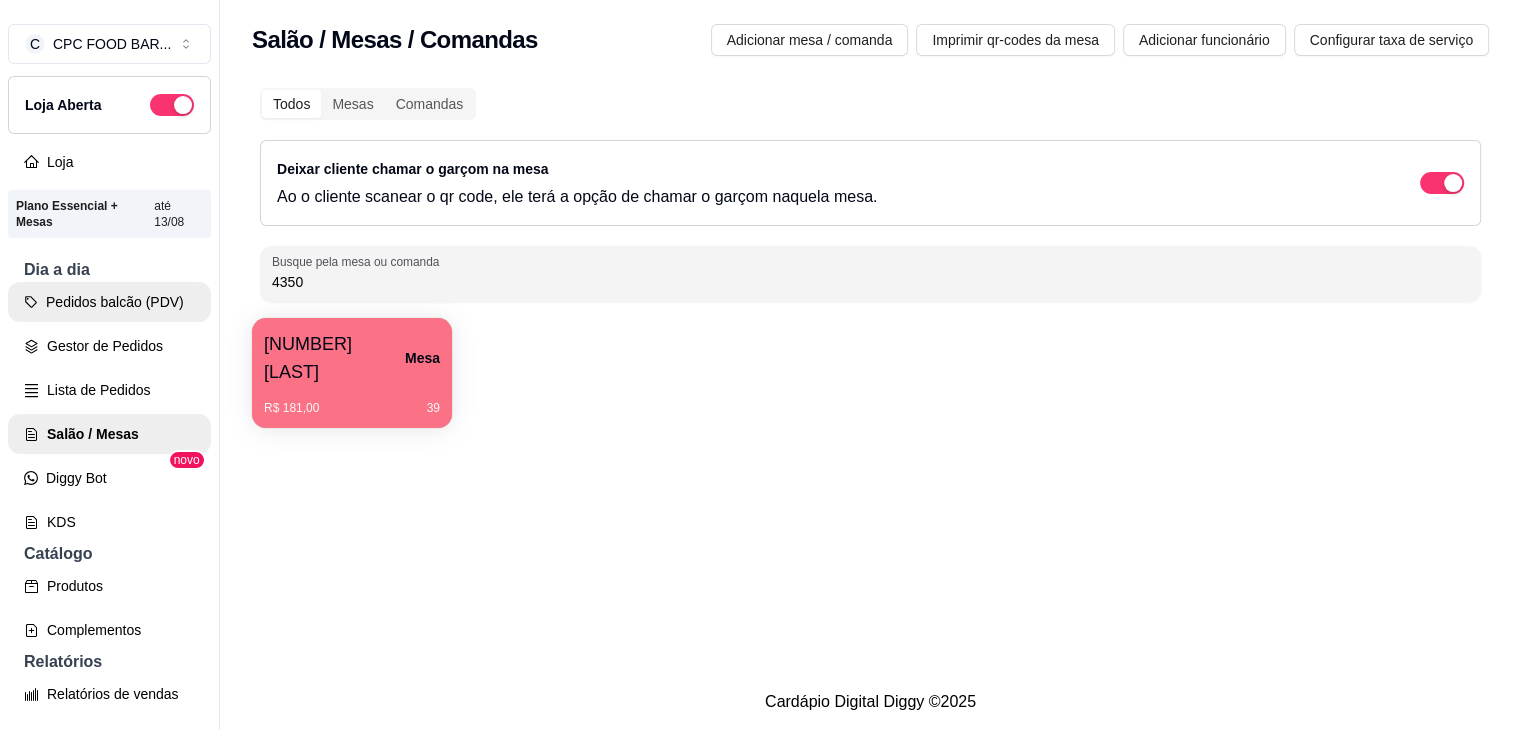 type on "4350" 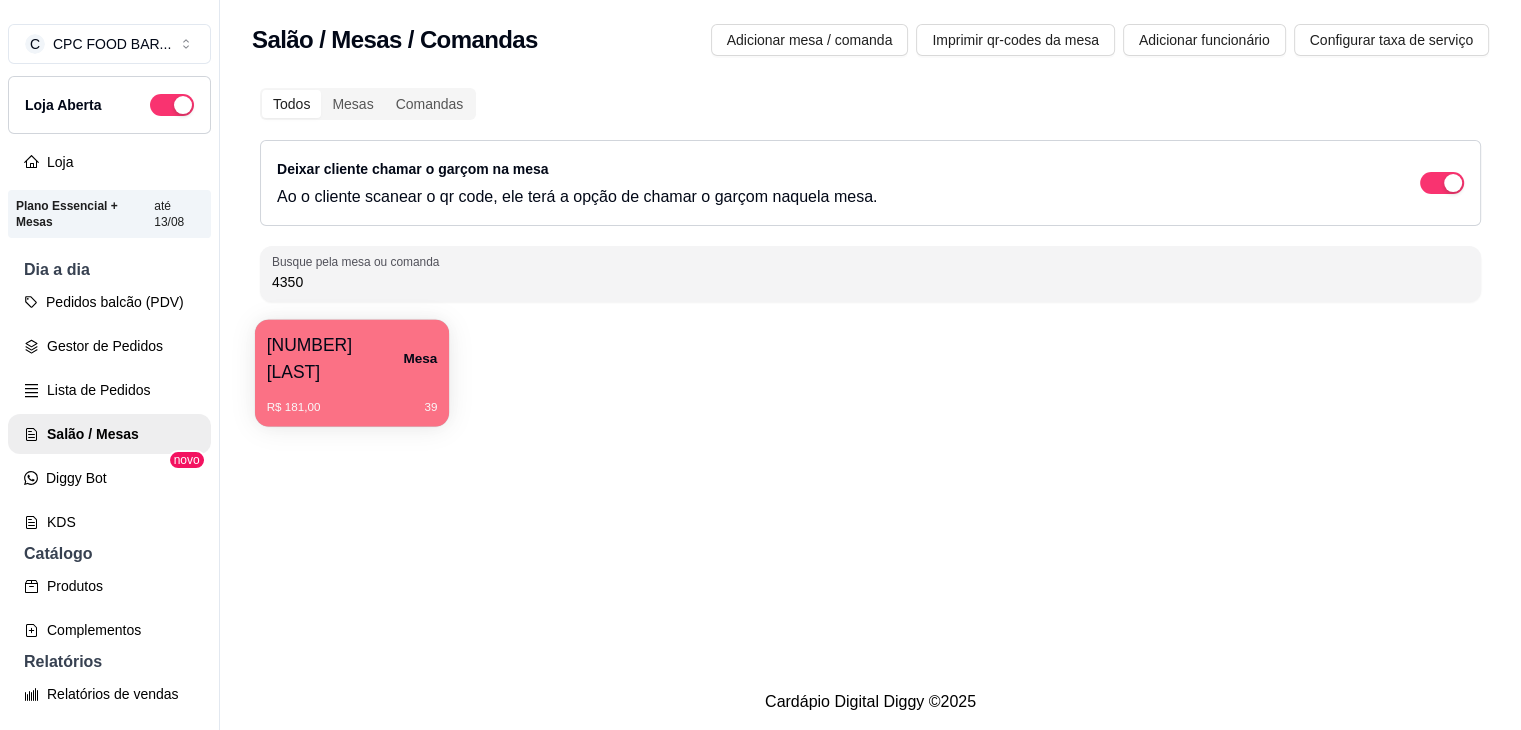 click on "R$ 181,00 39" at bounding box center [352, 400] 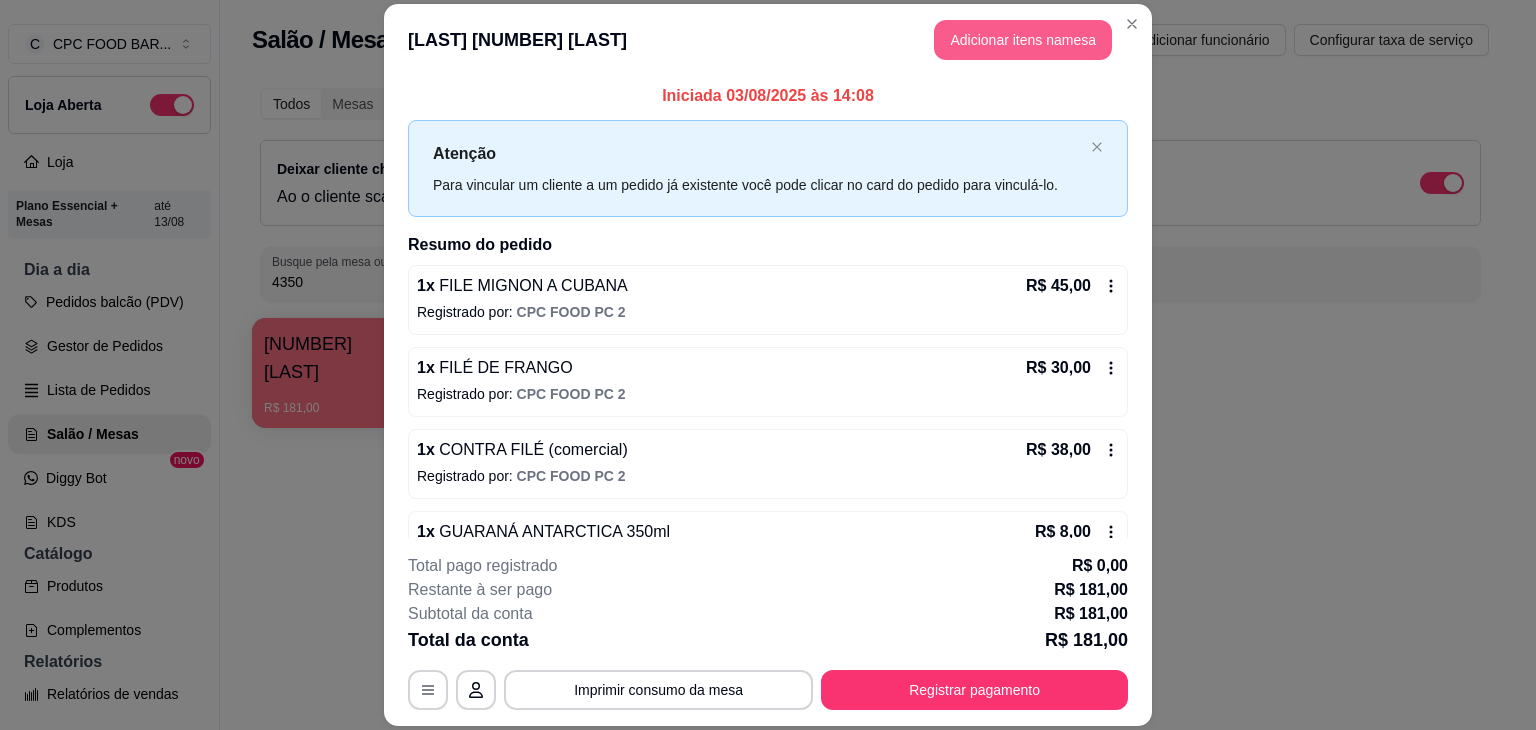 click on "Adicionar itens na  mesa" at bounding box center (1023, 40) 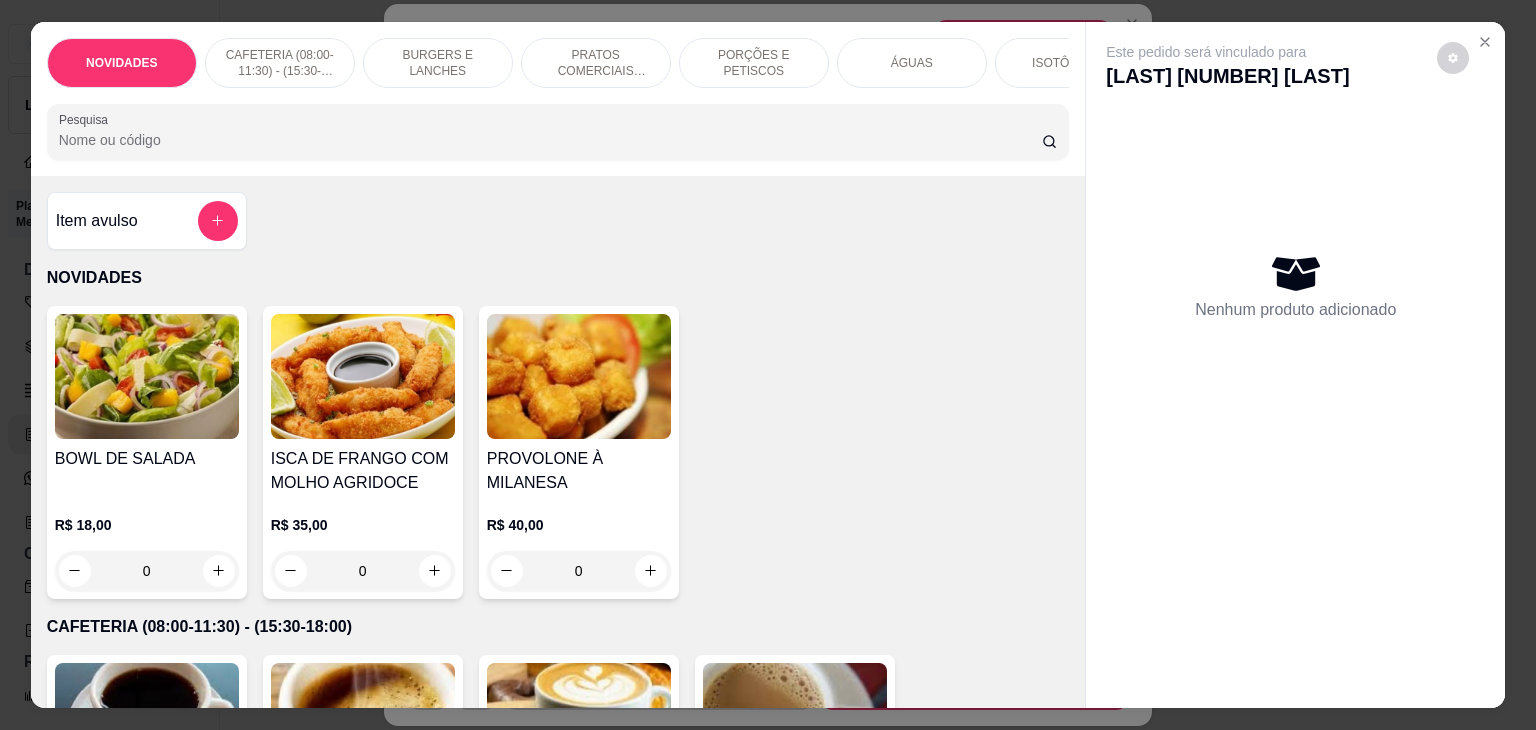 click on "Pesquisa" at bounding box center (550, 140) 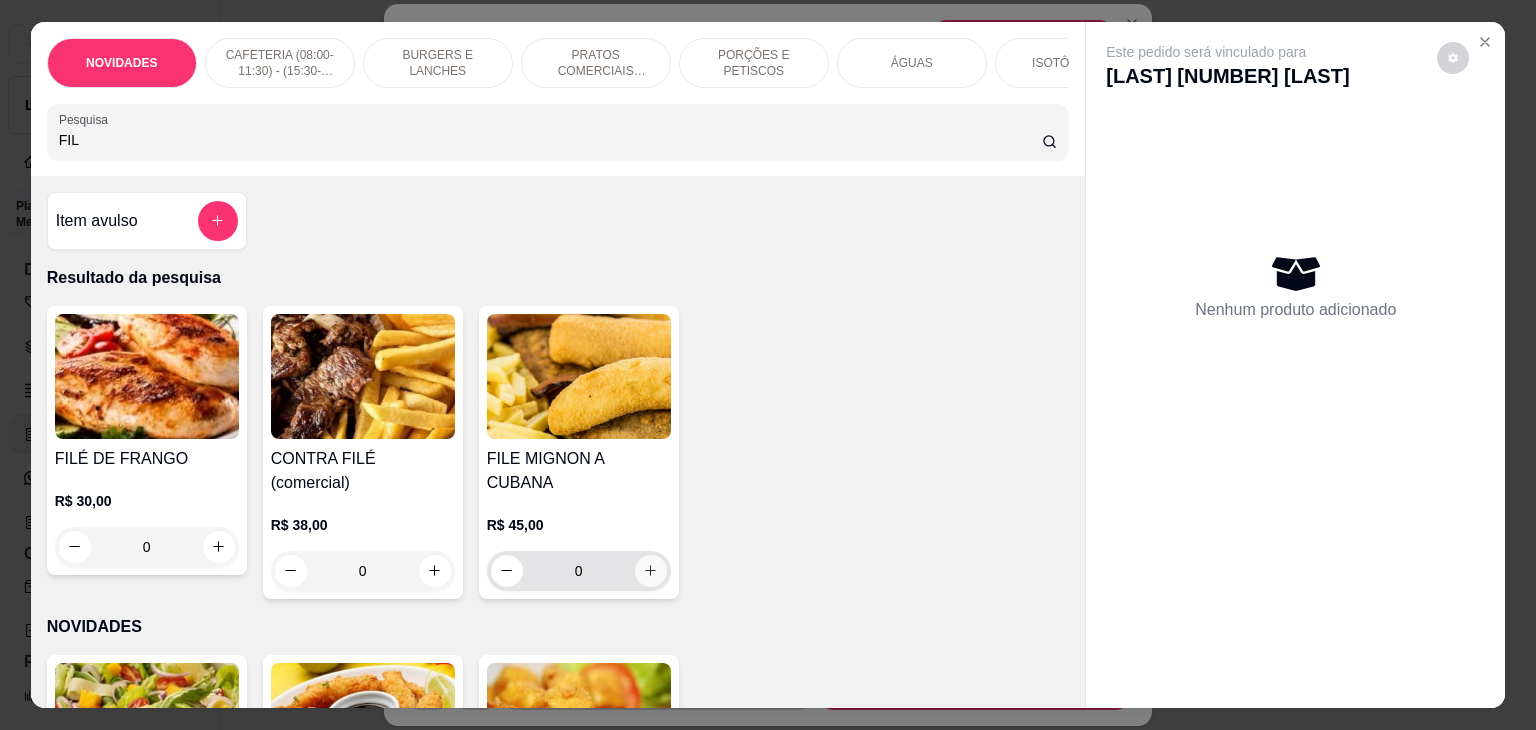 type on "FIL" 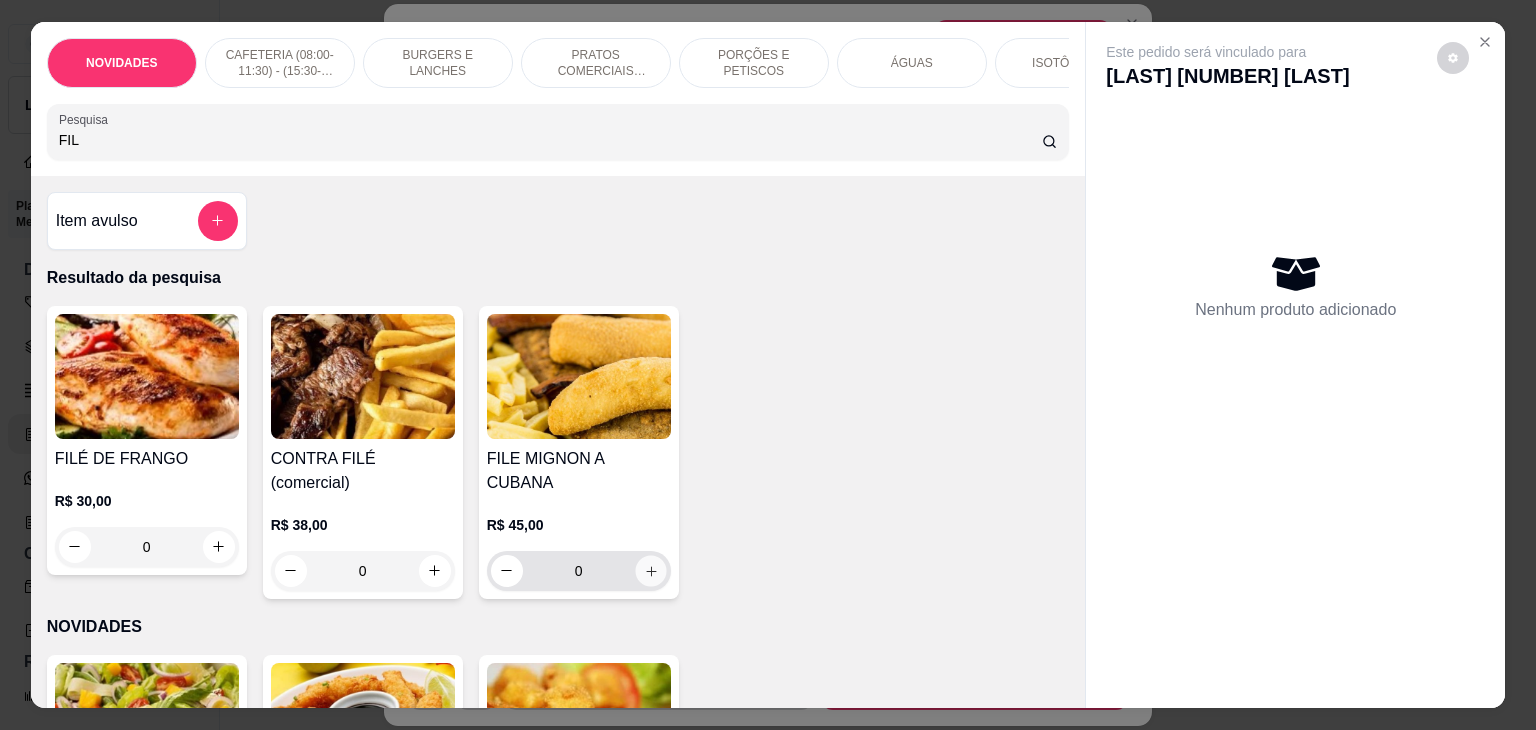 click 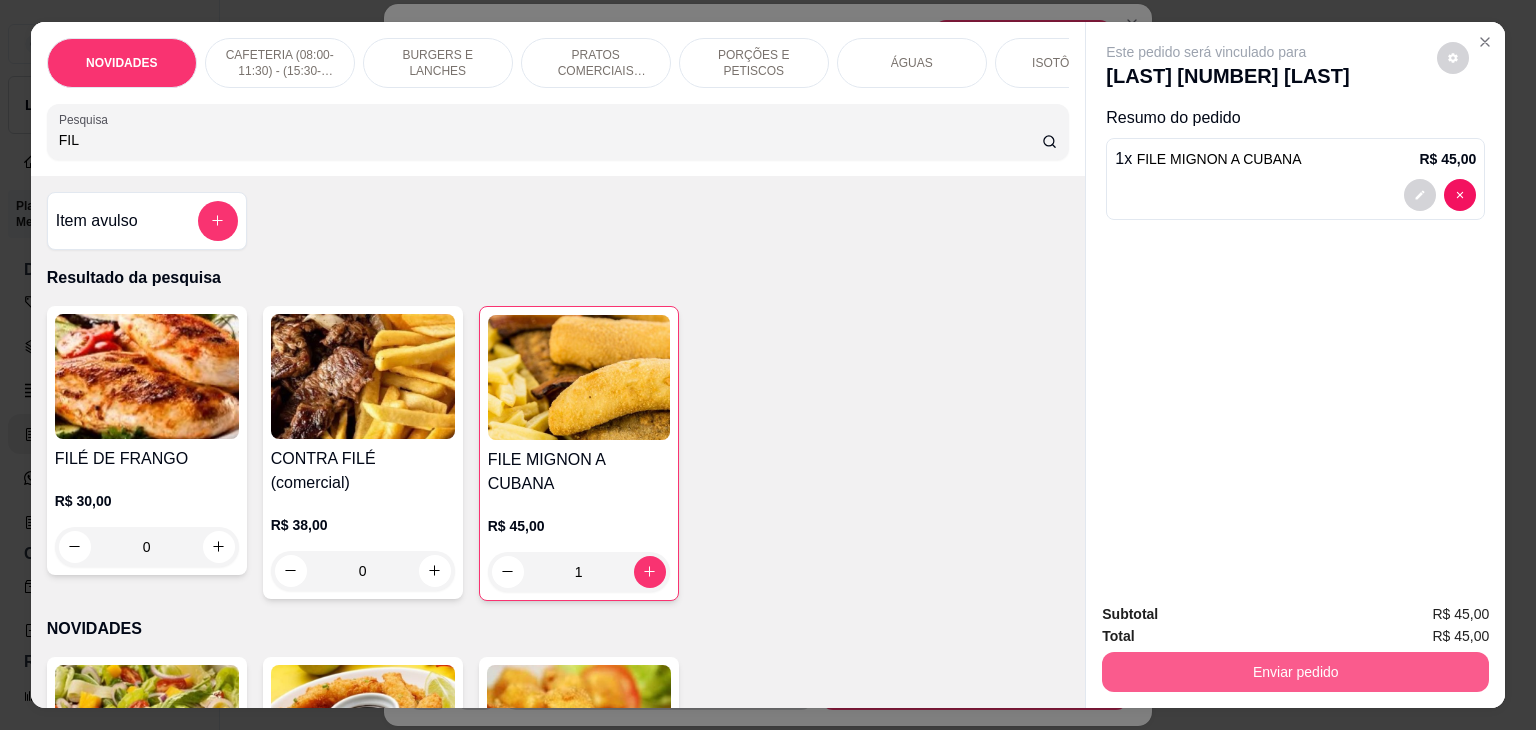 click on "Enviar pedido" at bounding box center (1295, 672) 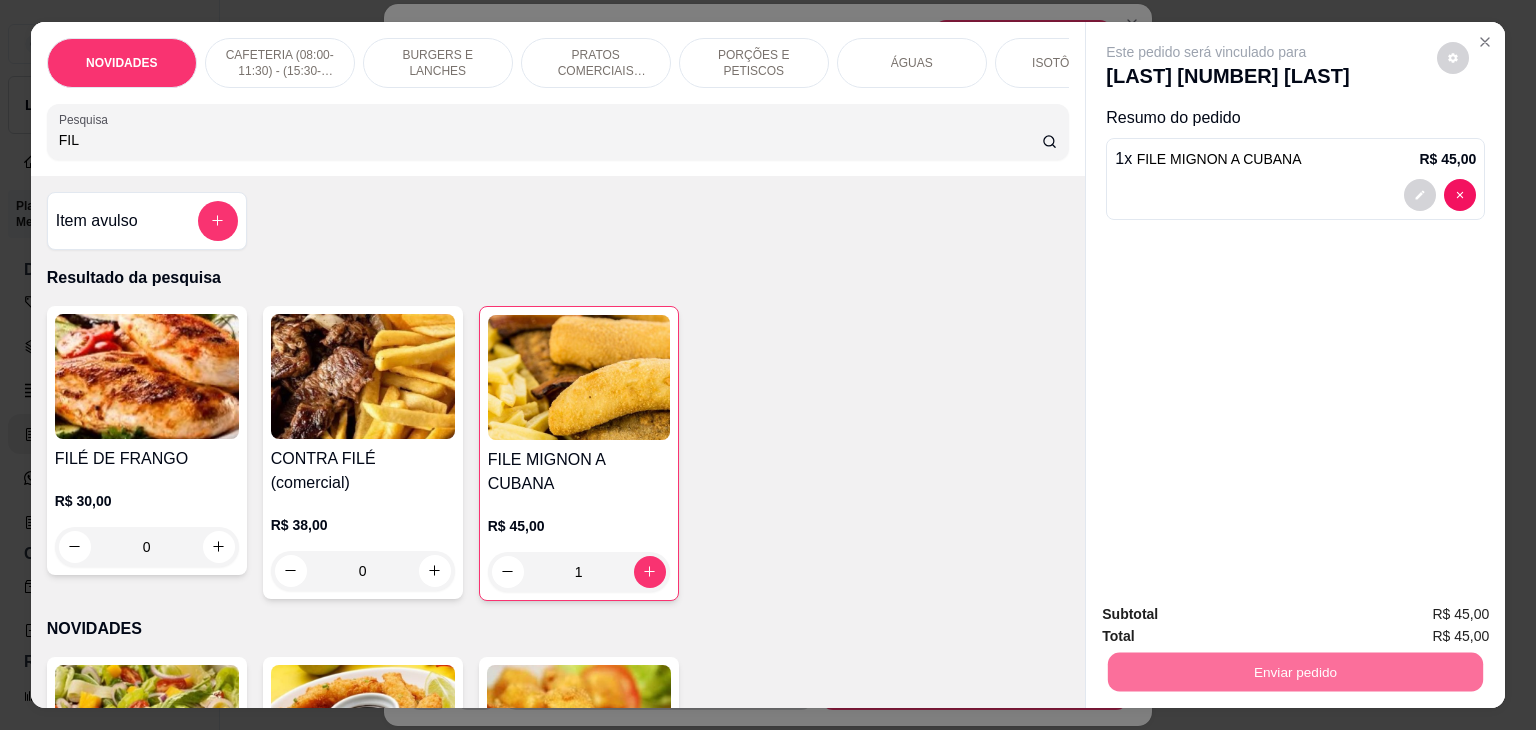 click on "Não registrar e enviar pedido" at bounding box center (1229, 614) 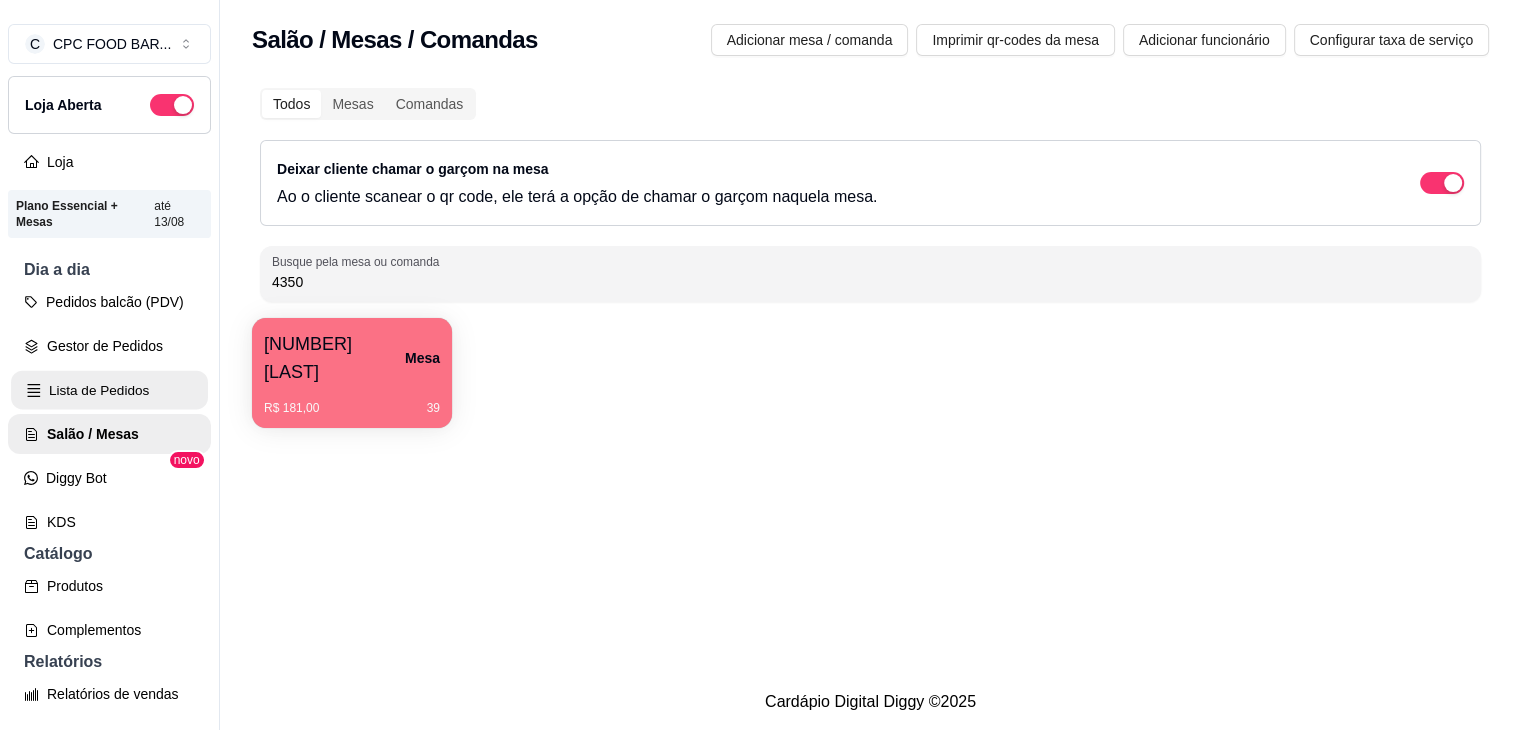 click on "Lista de Pedidos" at bounding box center (109, 390) 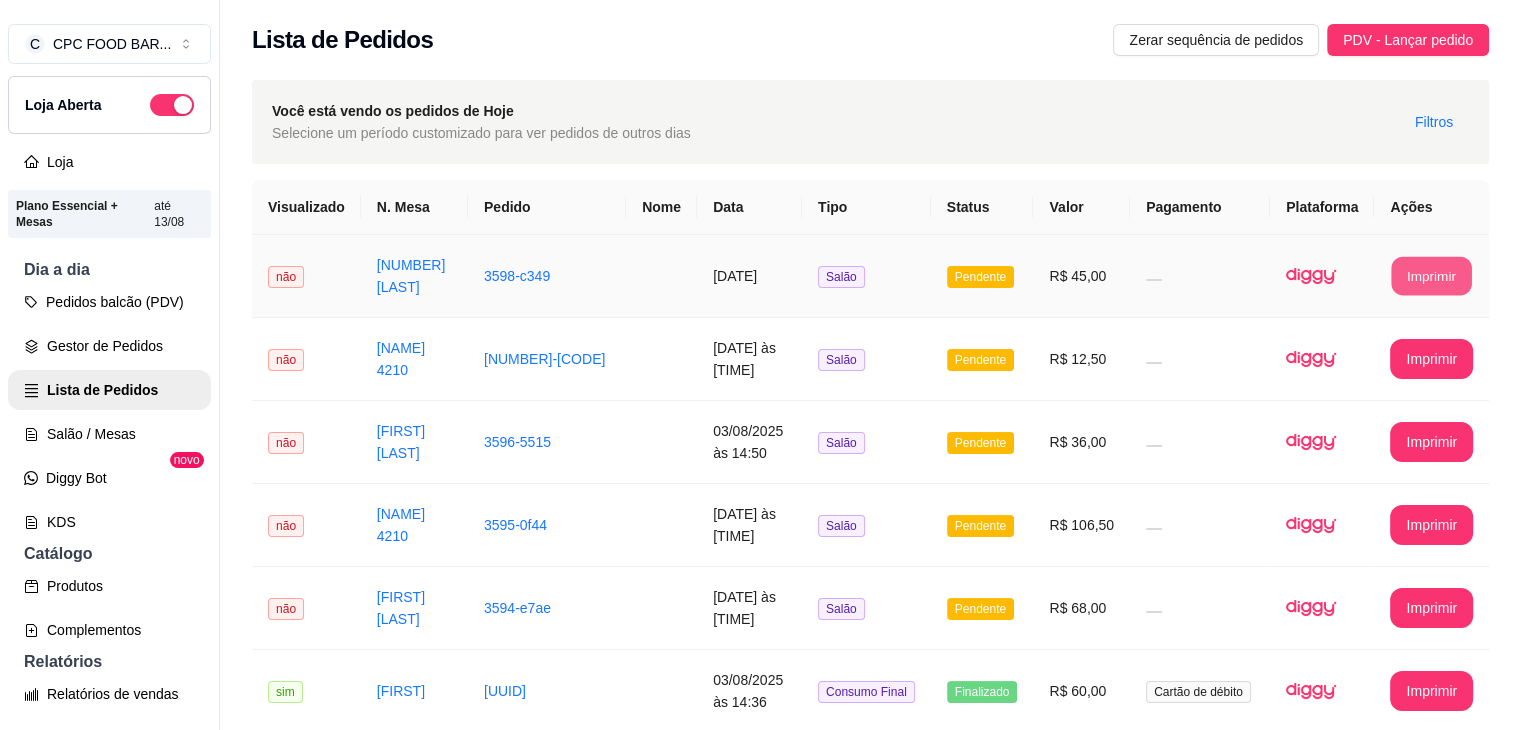 click on "Imprimir" at bounding box center (1432, 276) 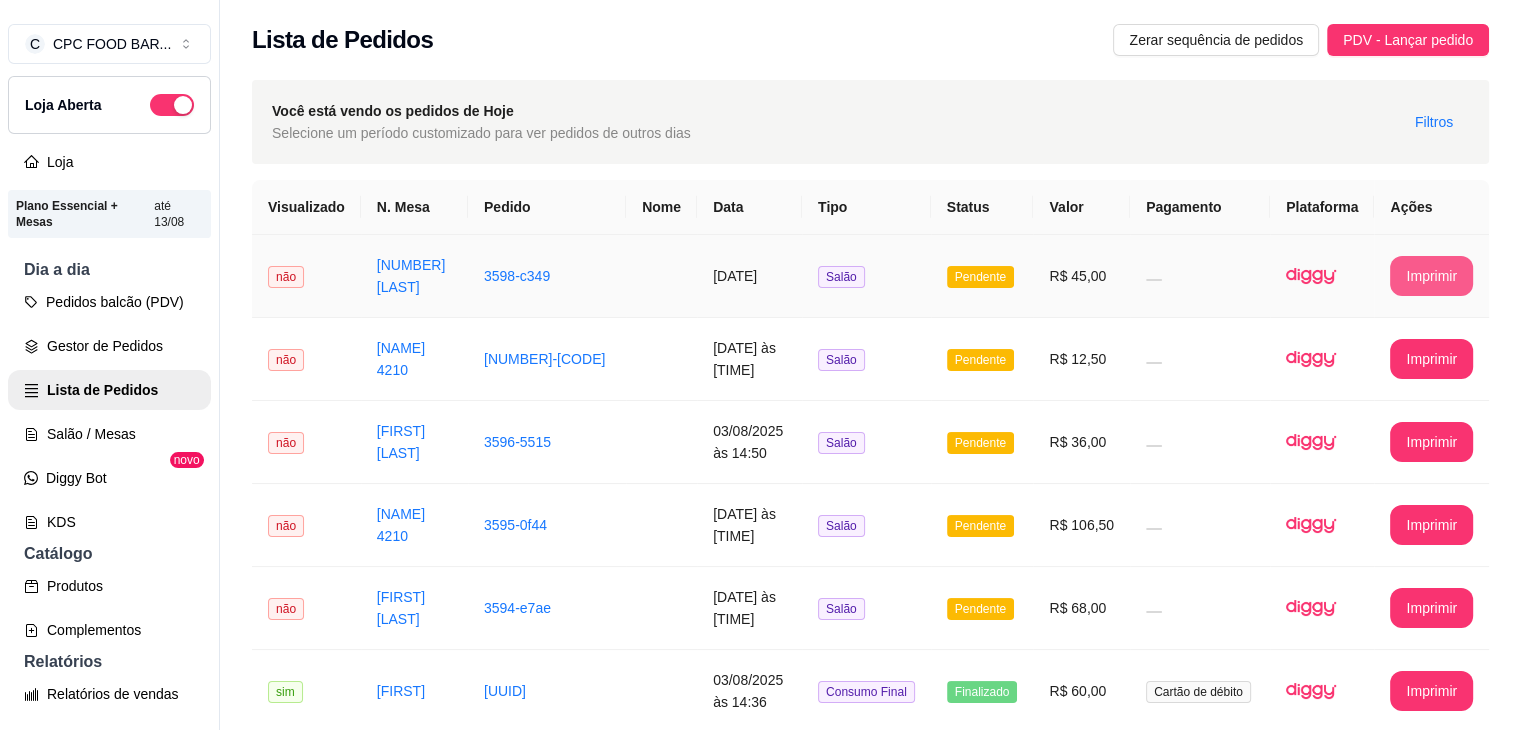 scroll, scrollTop: 0, scrollLeft: 0, axis: both 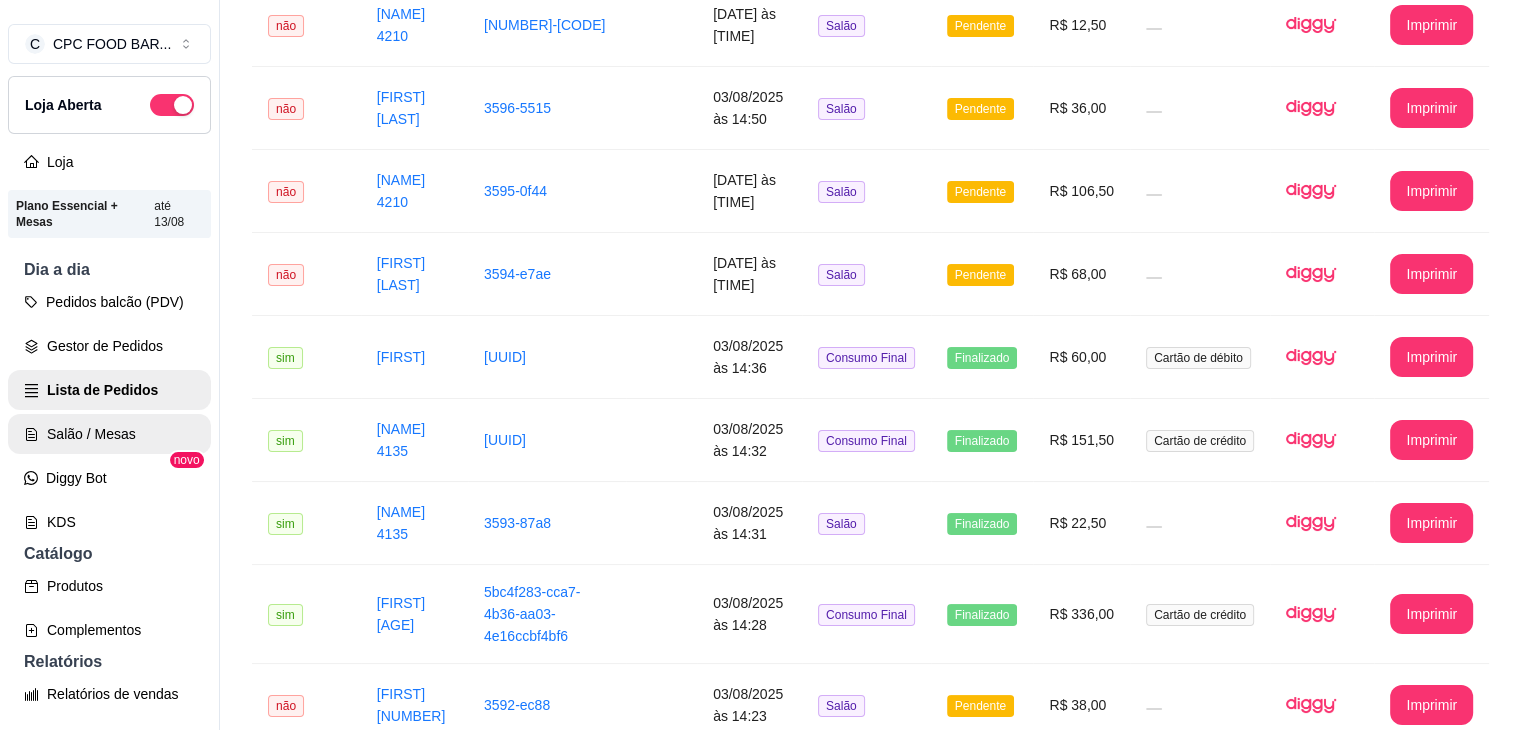 click on "Salão / Mesas" at bounding box center (109, 434) 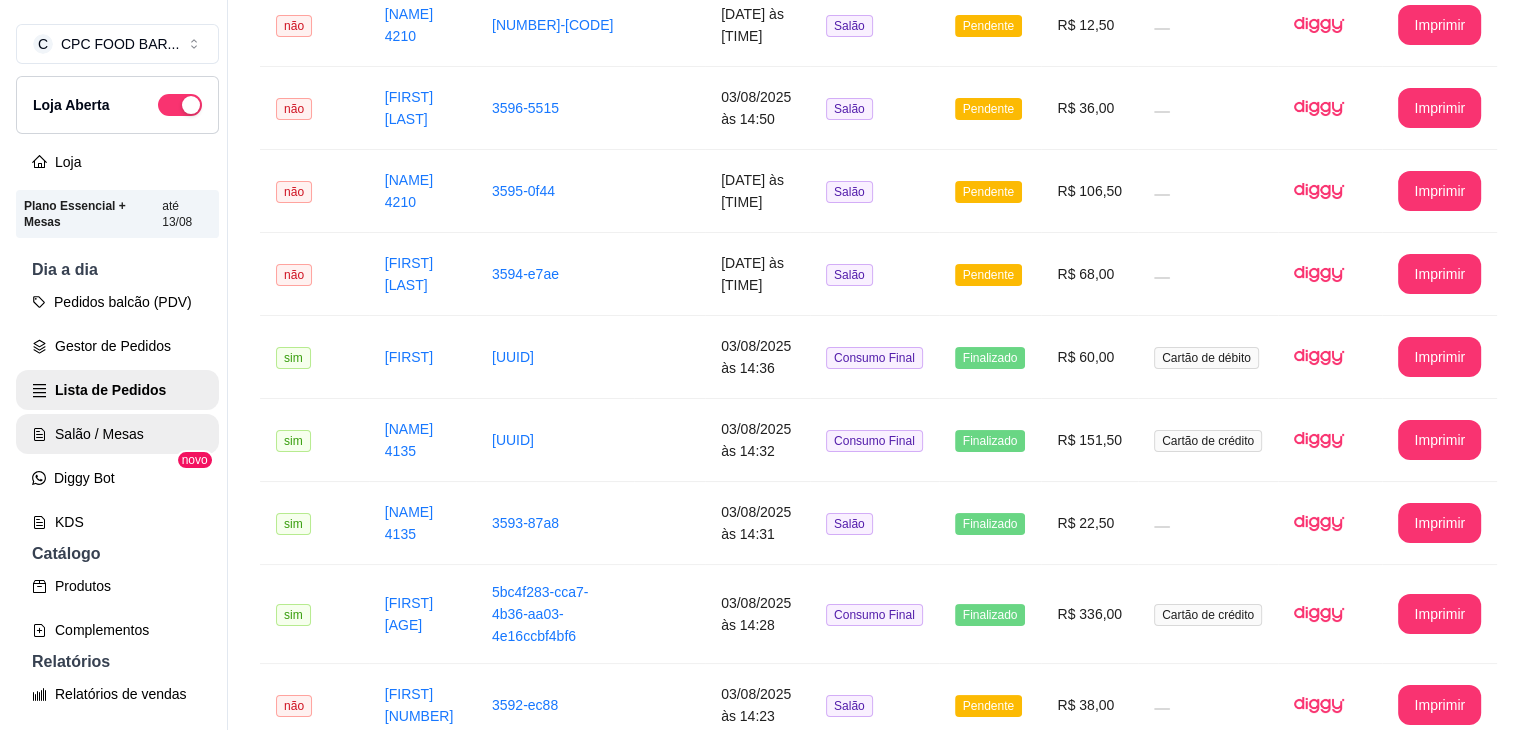 scroll, scrollTop: 0, scrollLeft: 0, axis: both 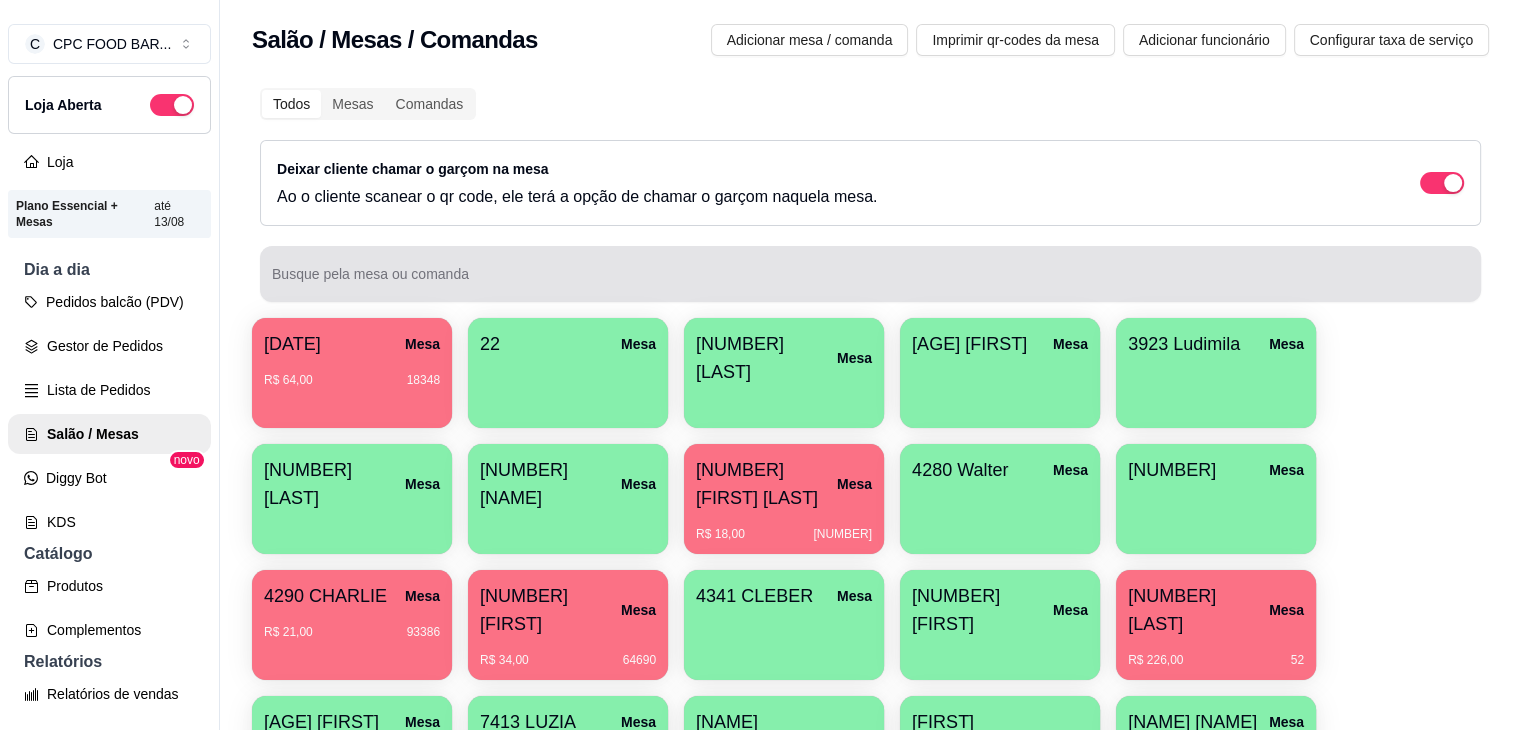 click on "Busque pela mesa ou comanda" at bounding box center [870, 274] 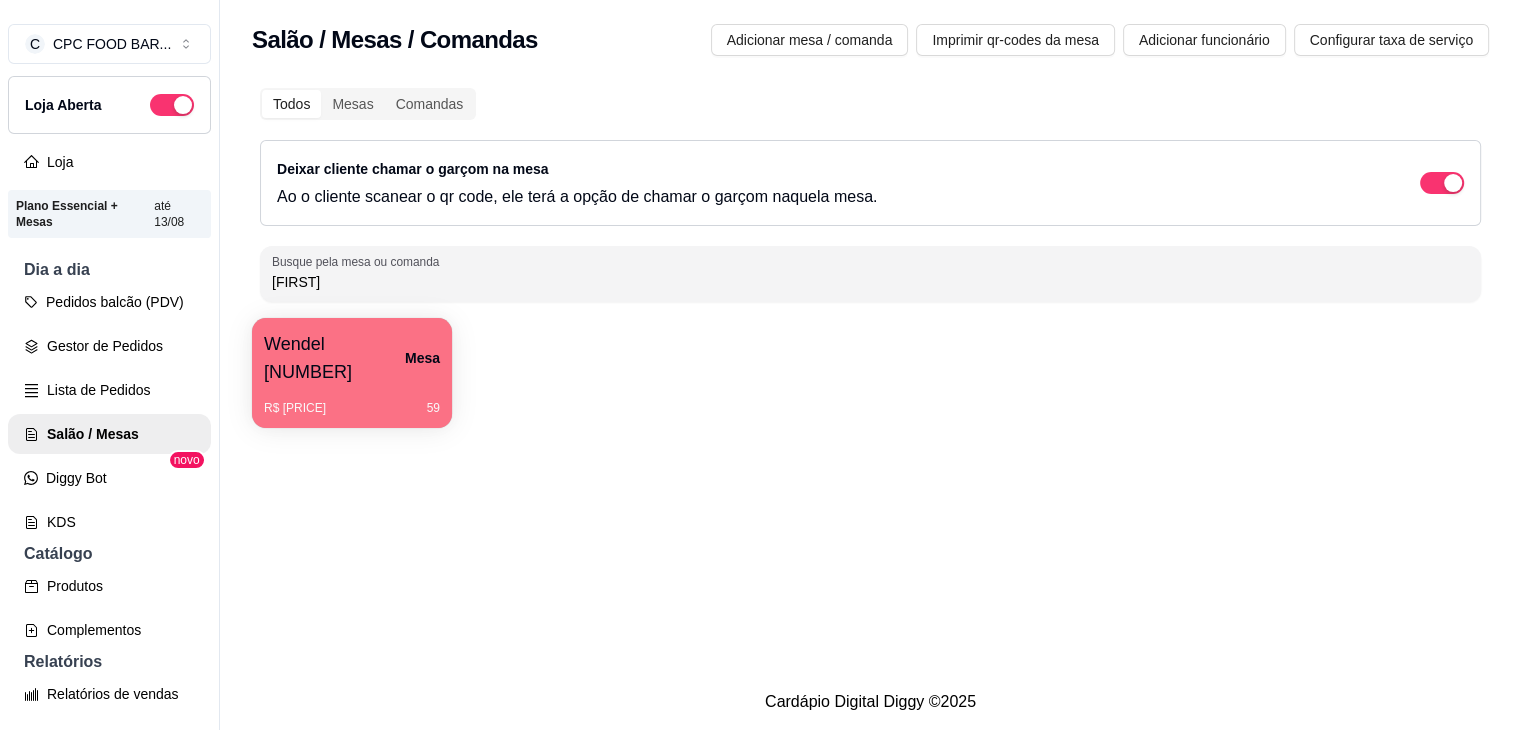 type on "WENDE" 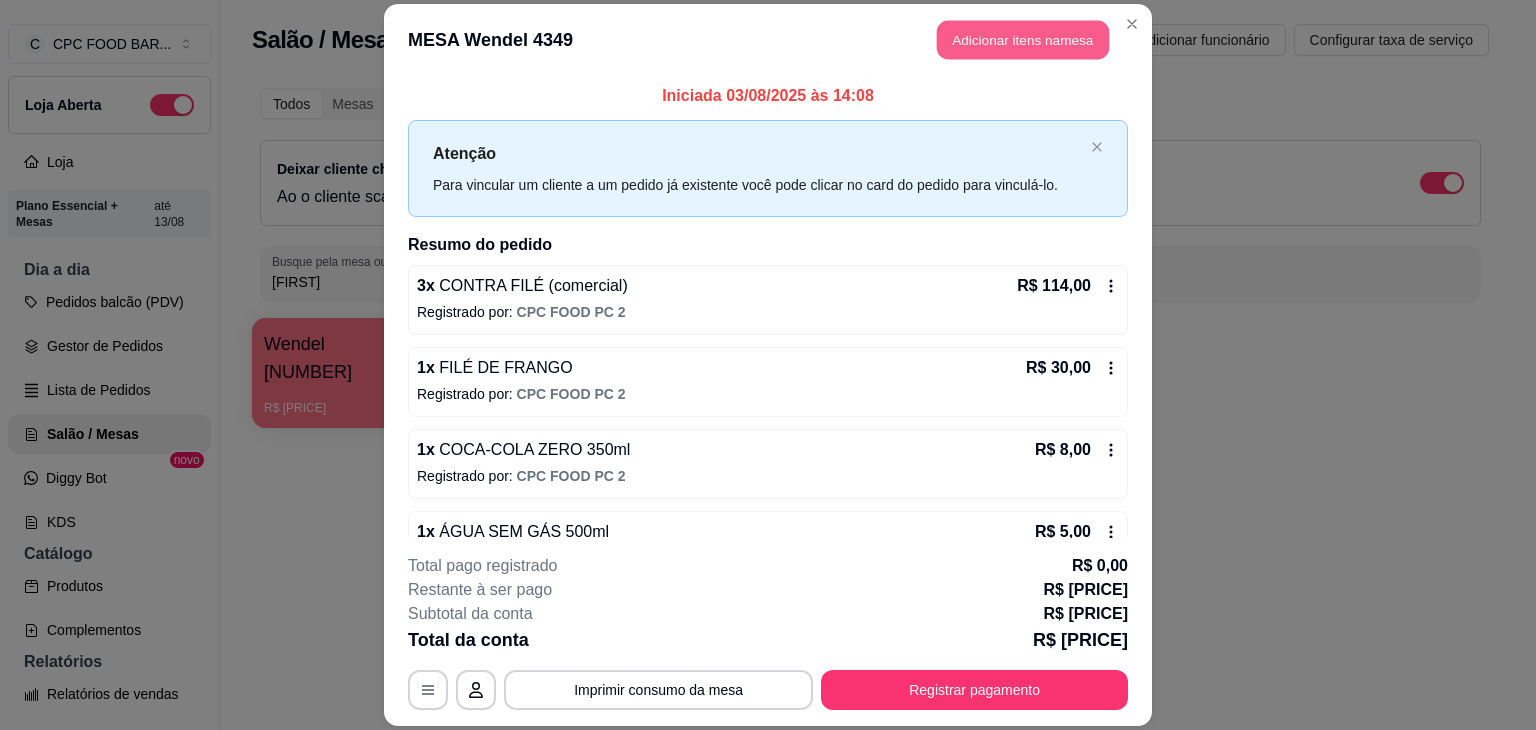 click on "Adicionar itens na  mesa" at bounding box center (1023, 39) 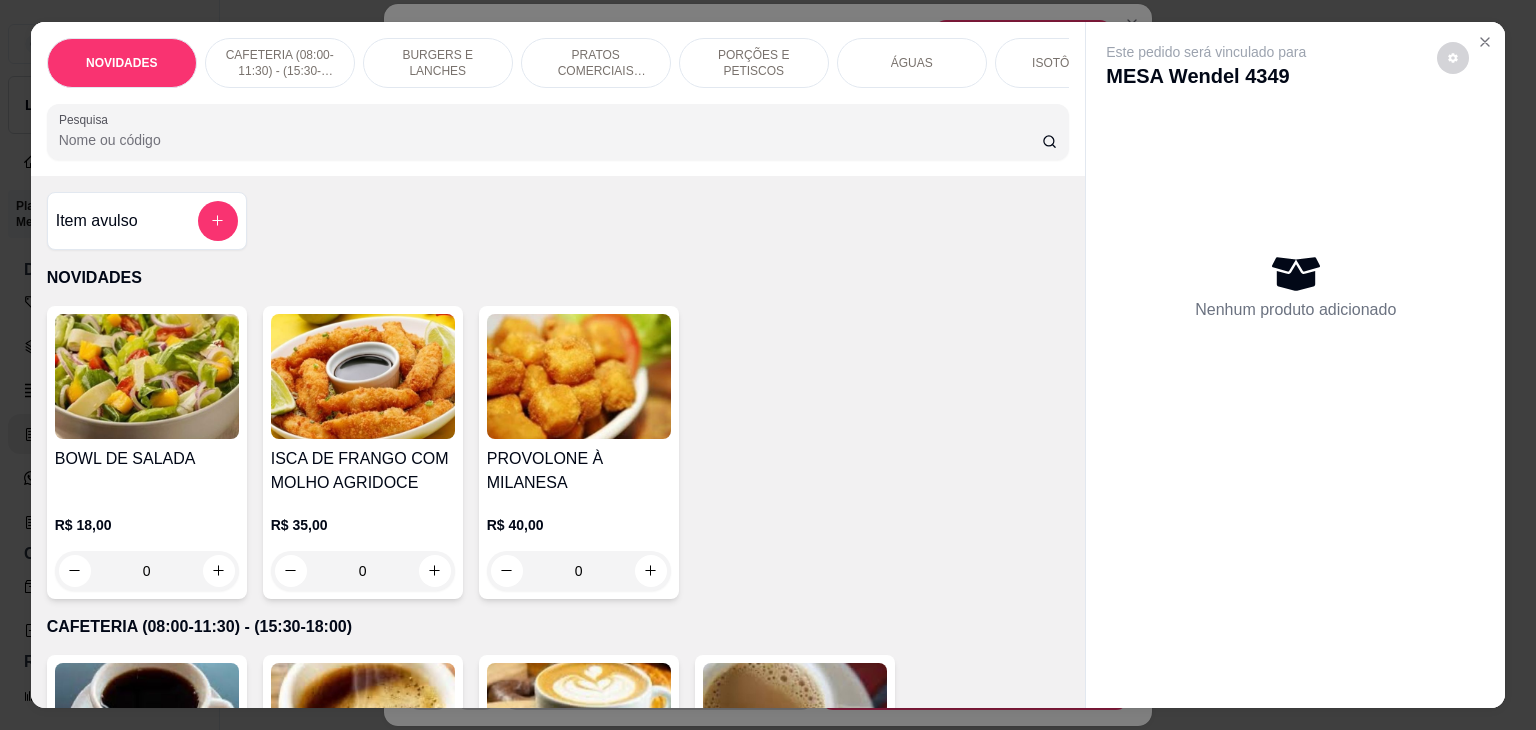 click on "Pesquisa" at bounding box center [550, 140] 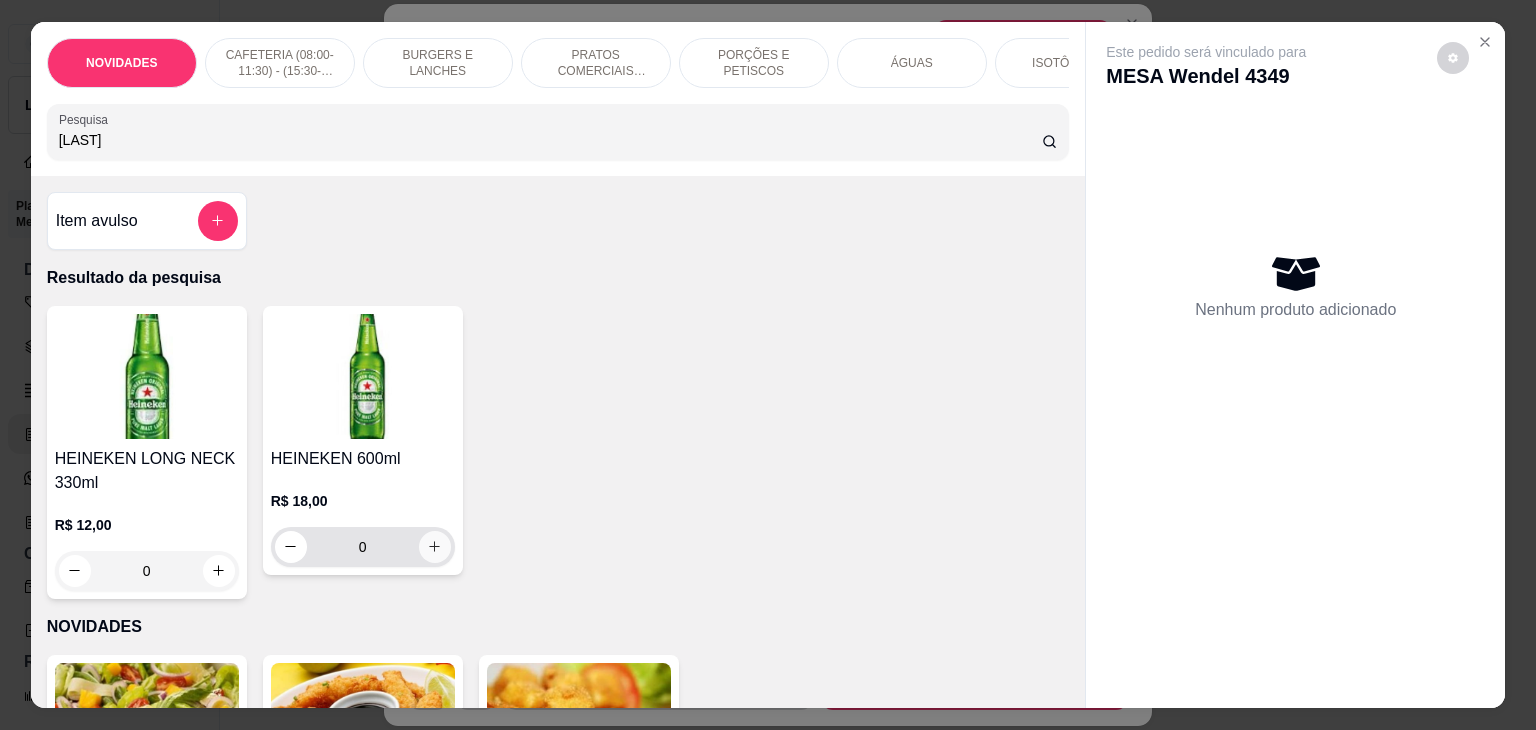 type on "[FIRST]" 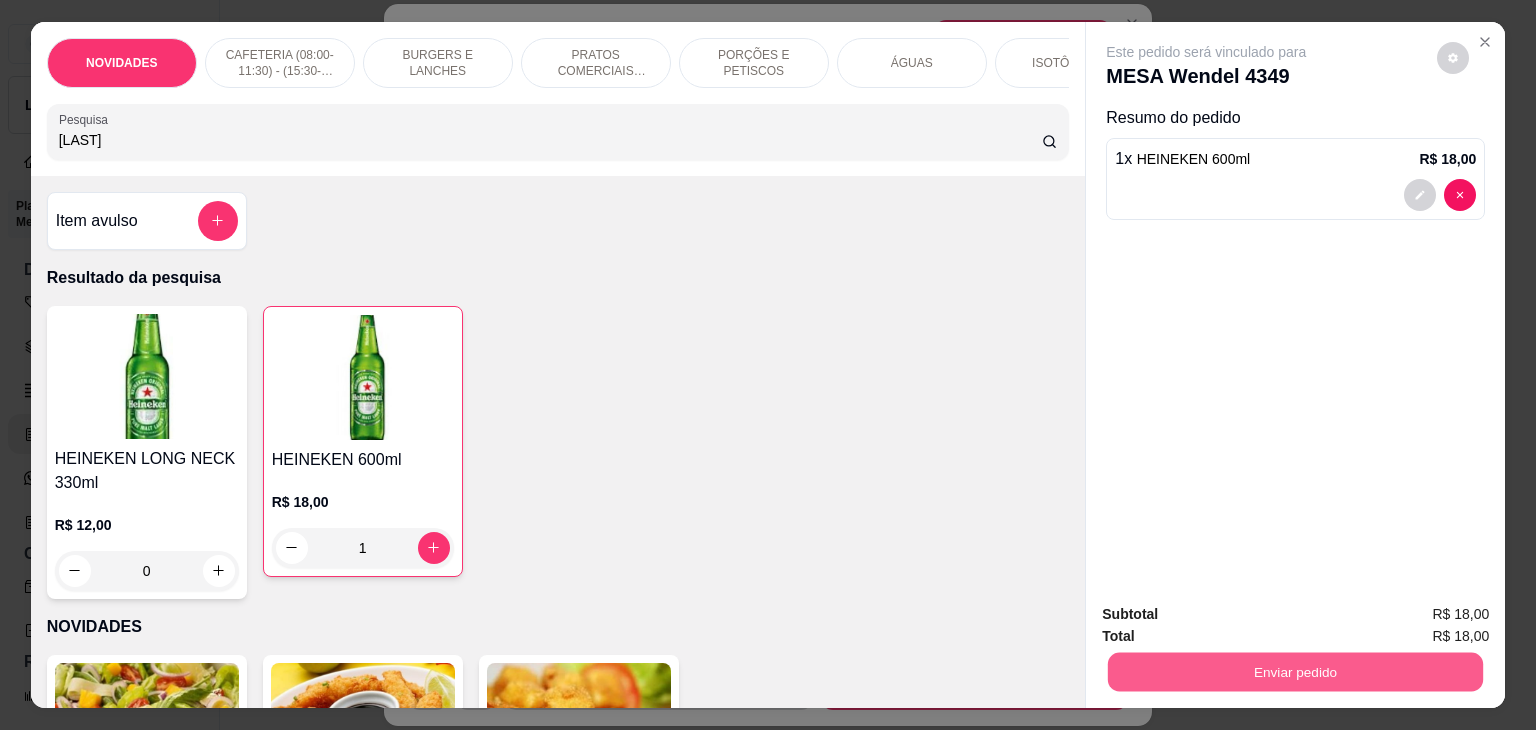 click on "Enviar pedido" at bounding box center (1295, 672) 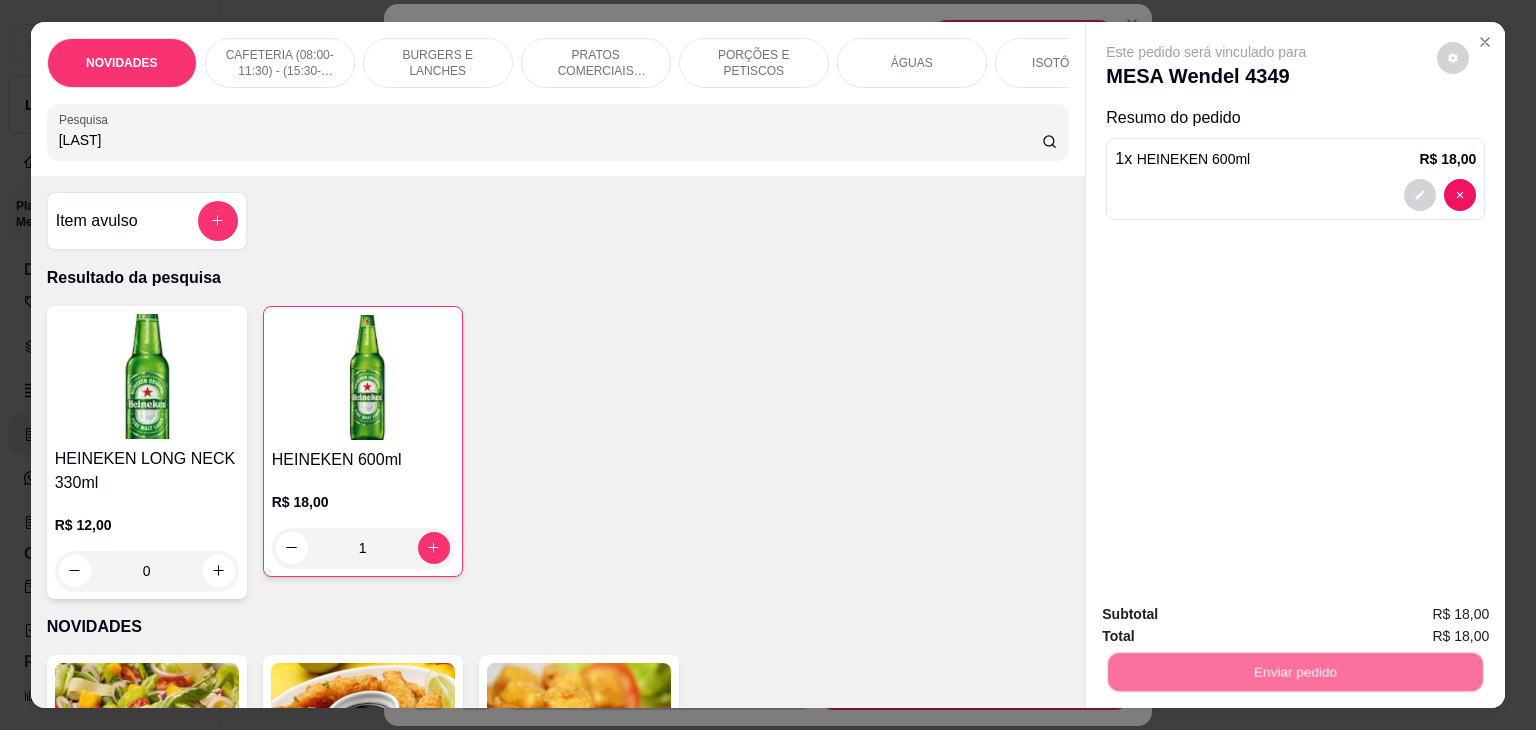 click on "Não registrar e enviar pedido" at bounding box center (1229, 615) 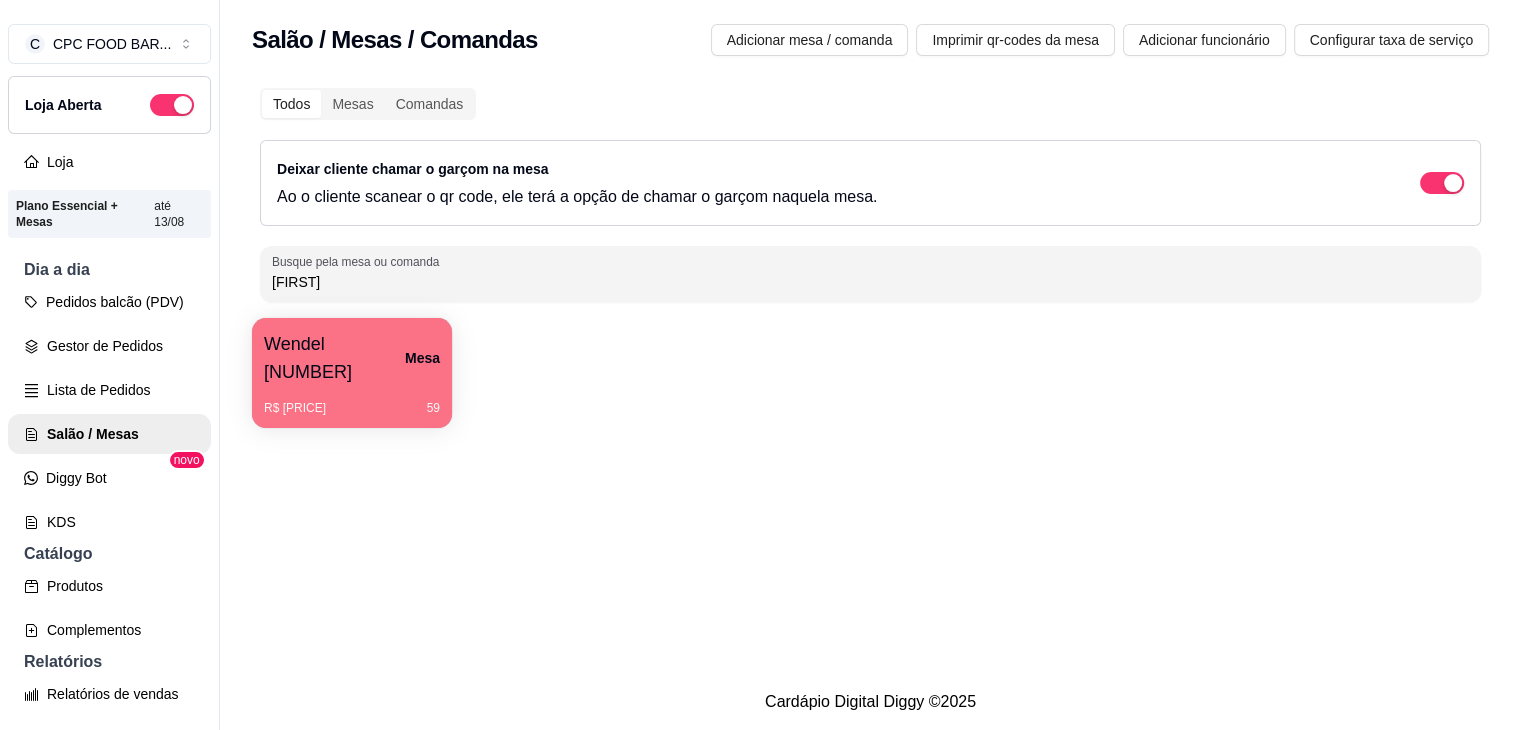 click on "Todos Mesas Comandas Deixar cliente chamar o garçom na mesa Ao o cliente scanear o qr code, ele terá a opção de chamar o garçom naquela mesa. Busque pela mesa ou comanda
WENDE Wendel 4349 Mesa R$ 203,50 59" at bounding box center [870, 260] 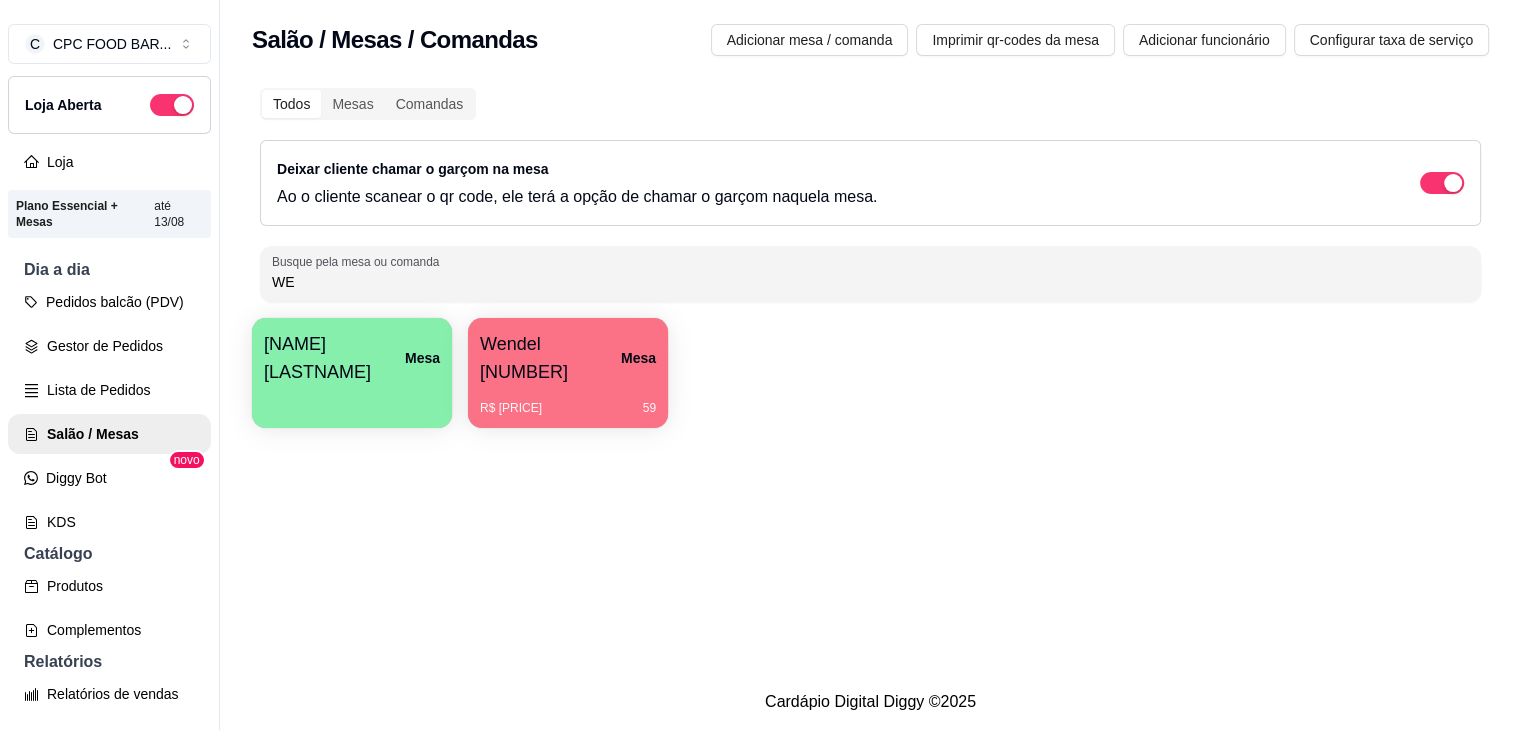 type on "W" 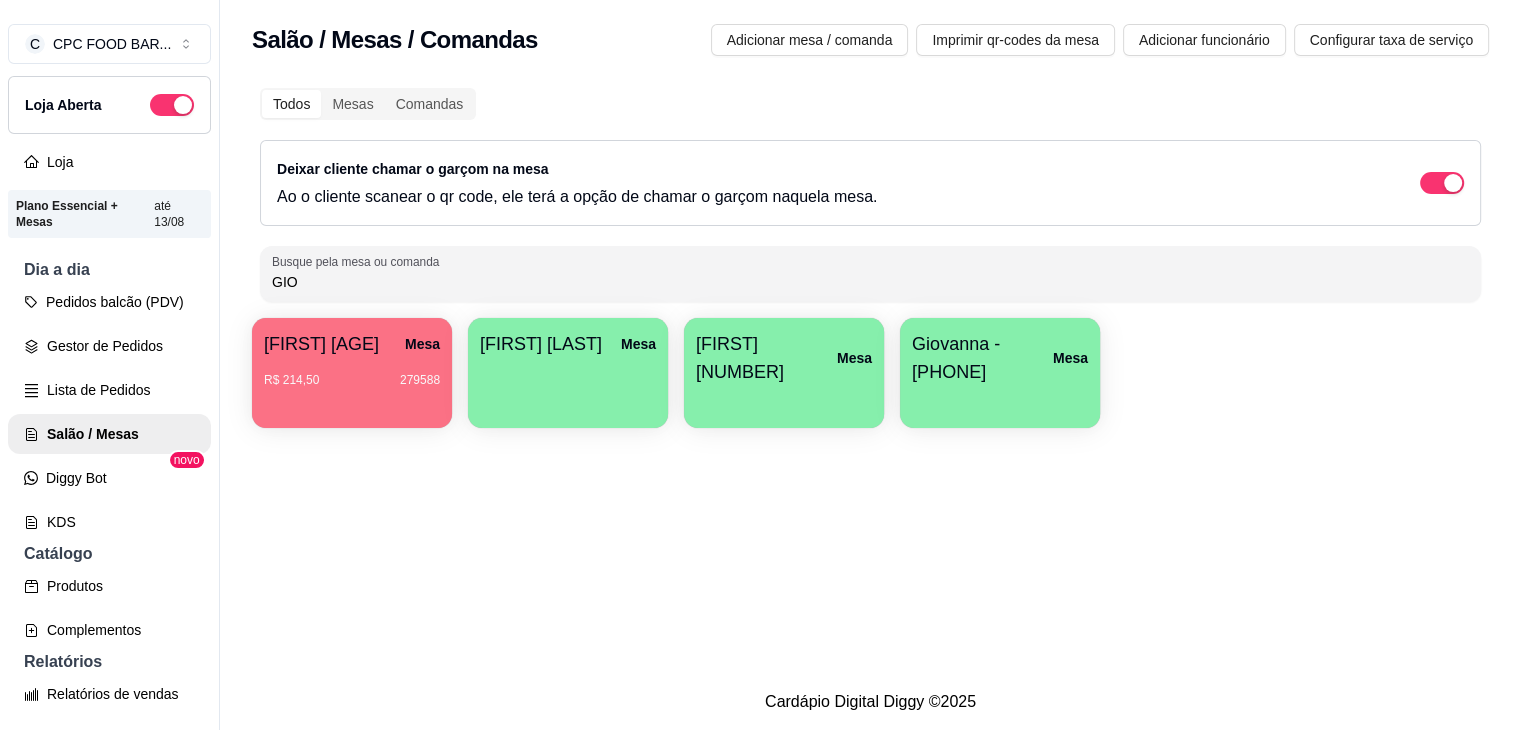 click on "GIO" at bounding box center [870, 282] 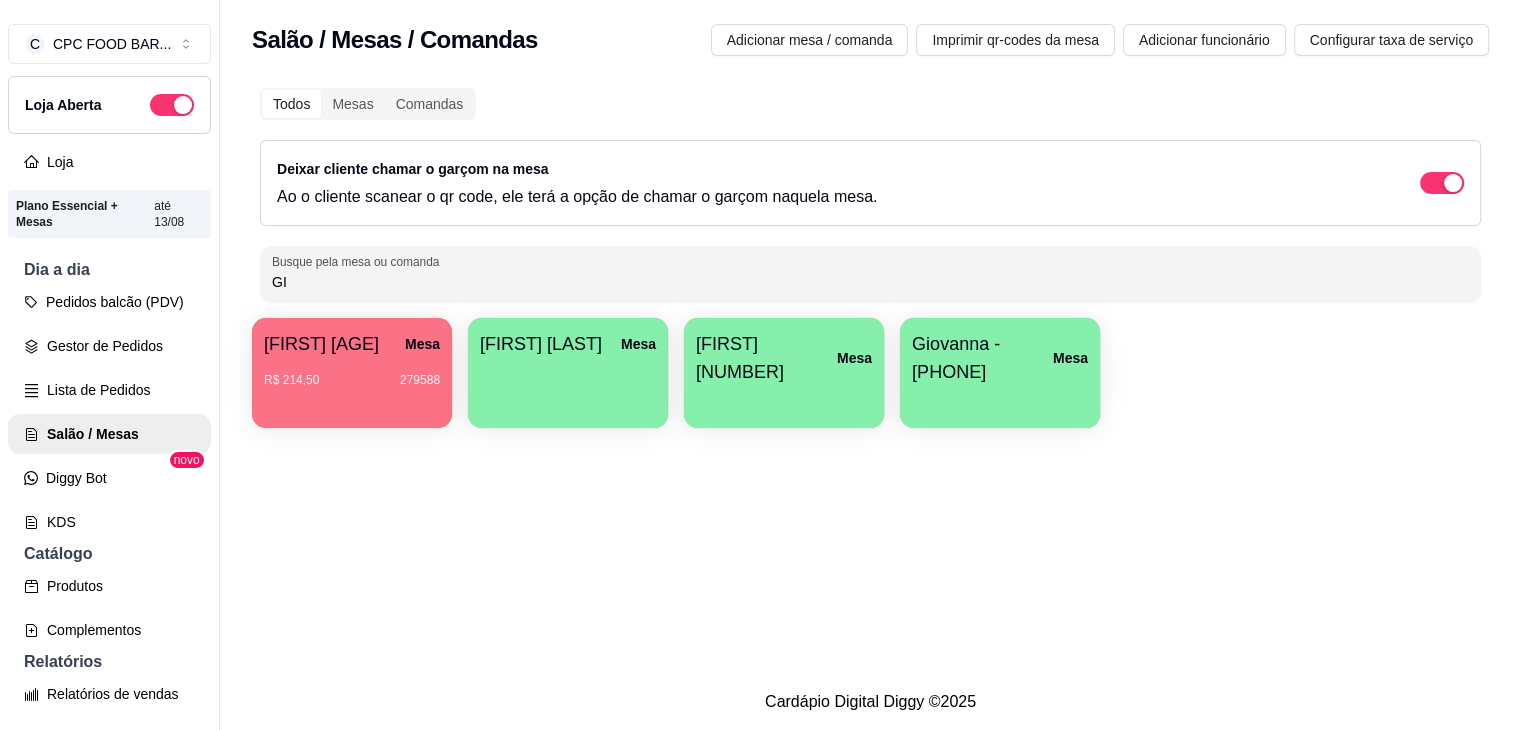 type on "G" 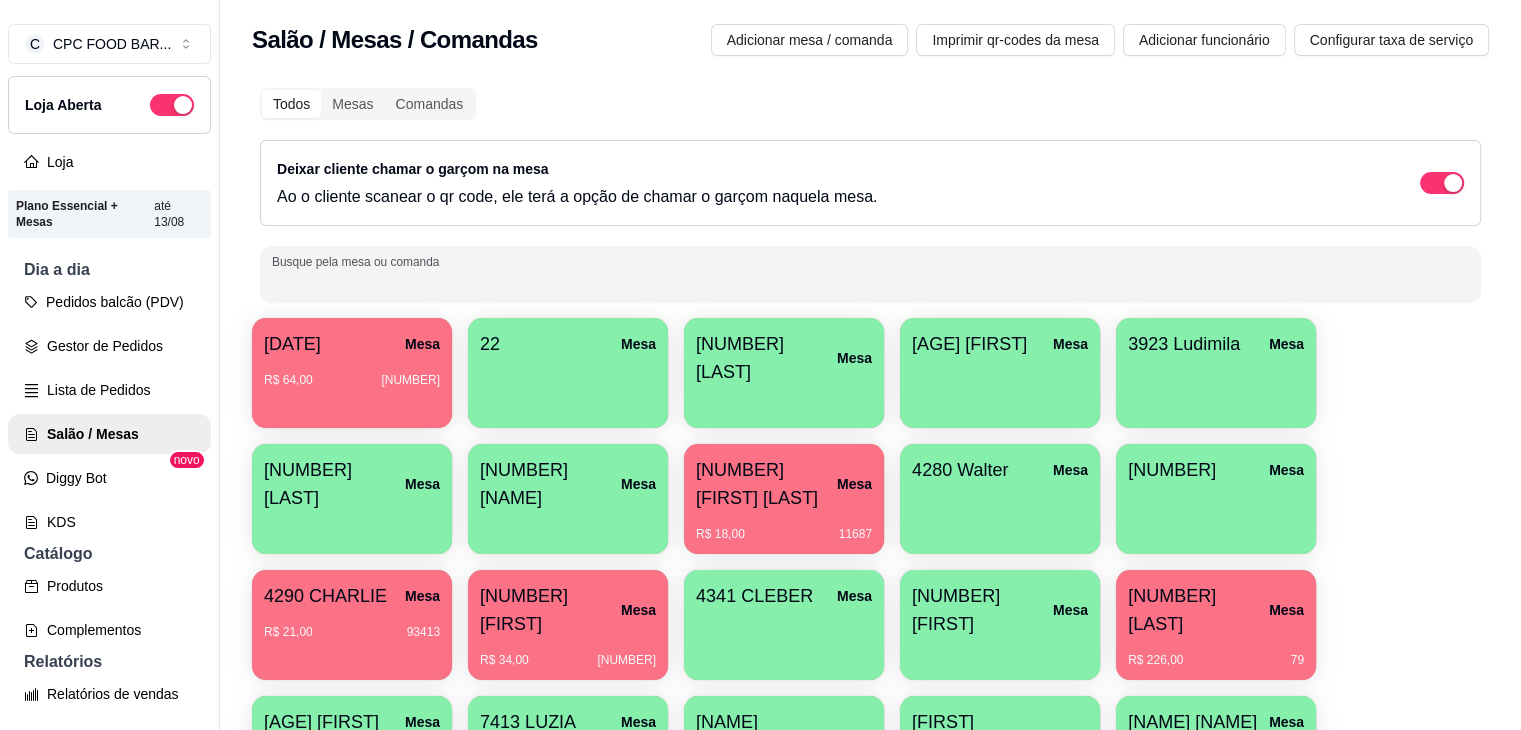 click on "Busque pela mesa ou comanda" at bounding box center [870, 282] 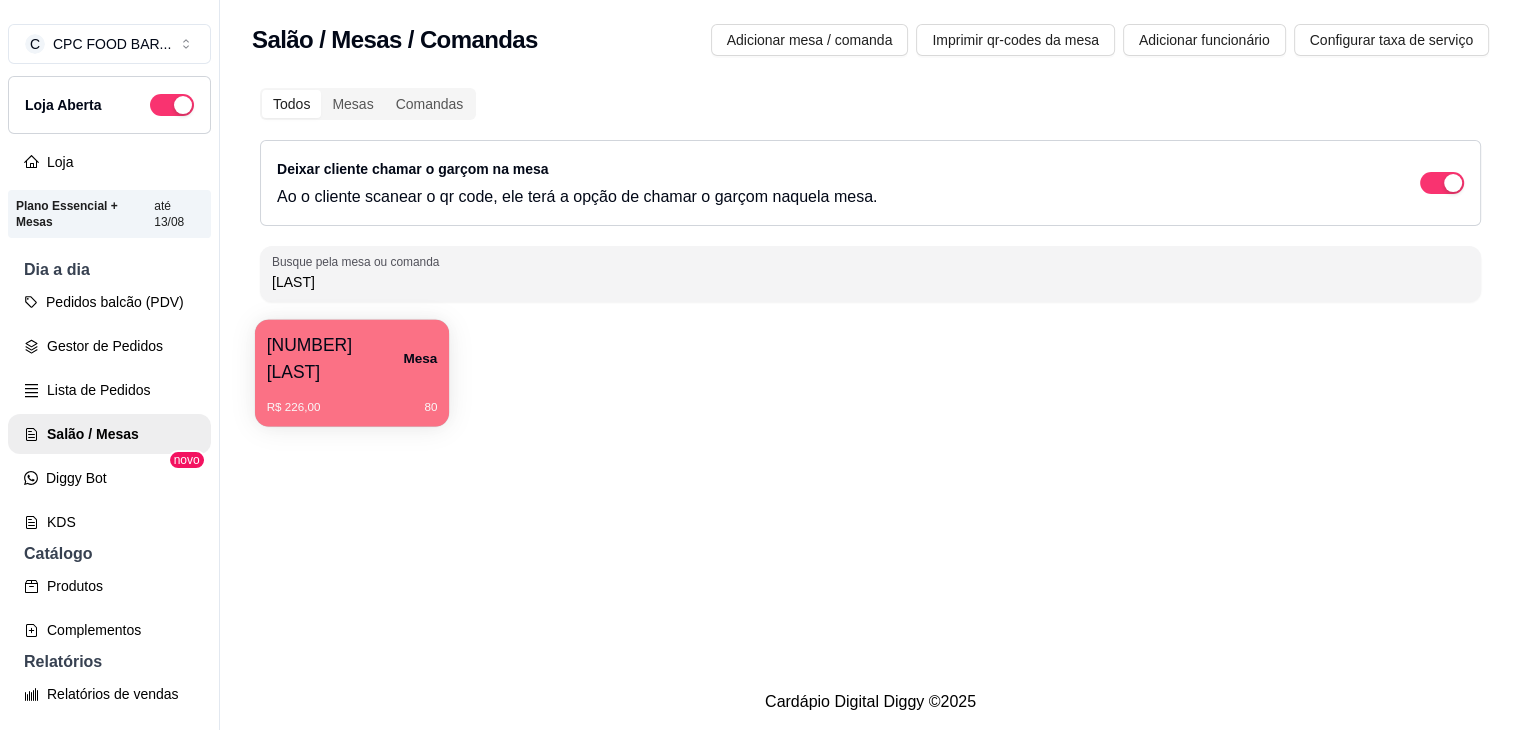click on "R$ 226,00 80" at bounding box center (352, 400) 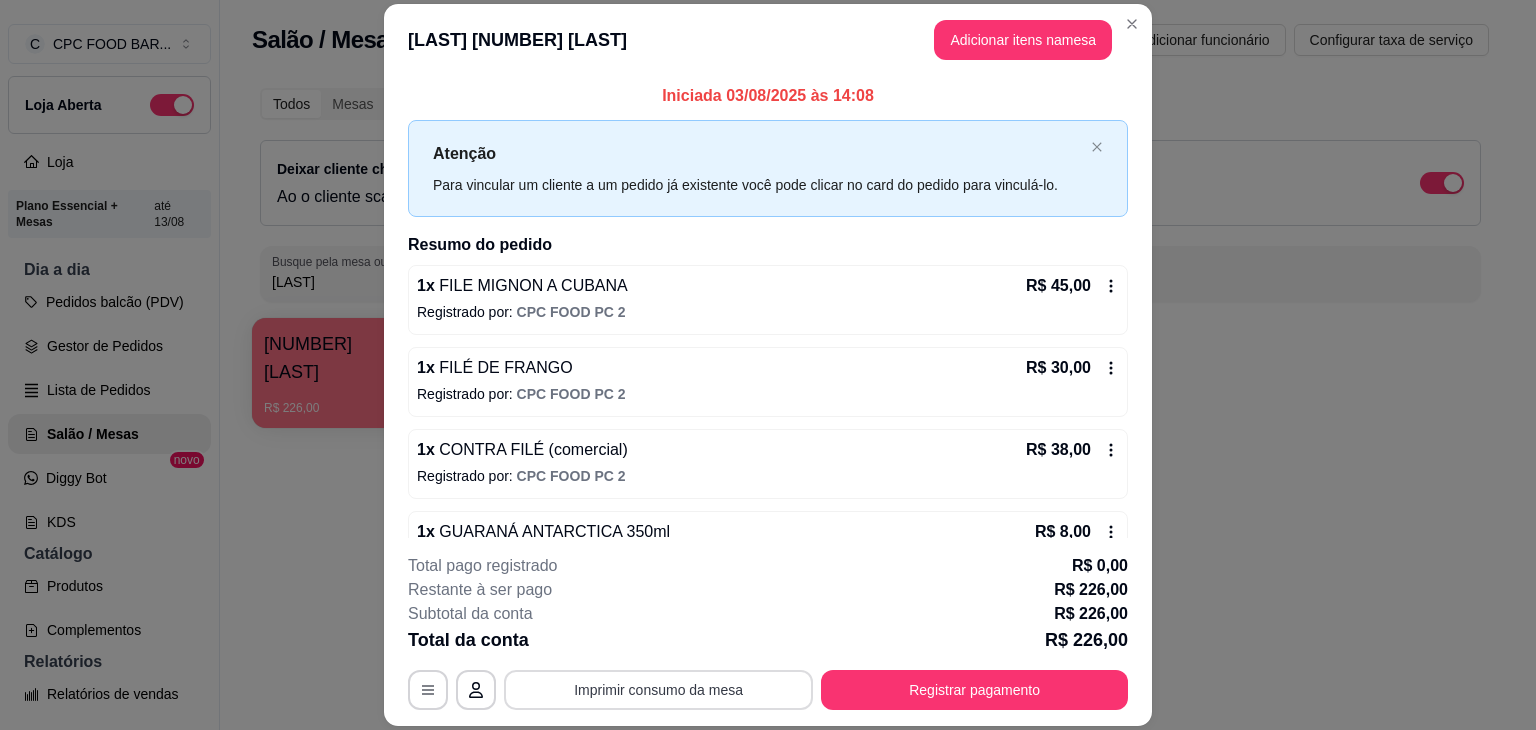 click on "Imprimir consumo da mesa" at bounding box center (658, 690) 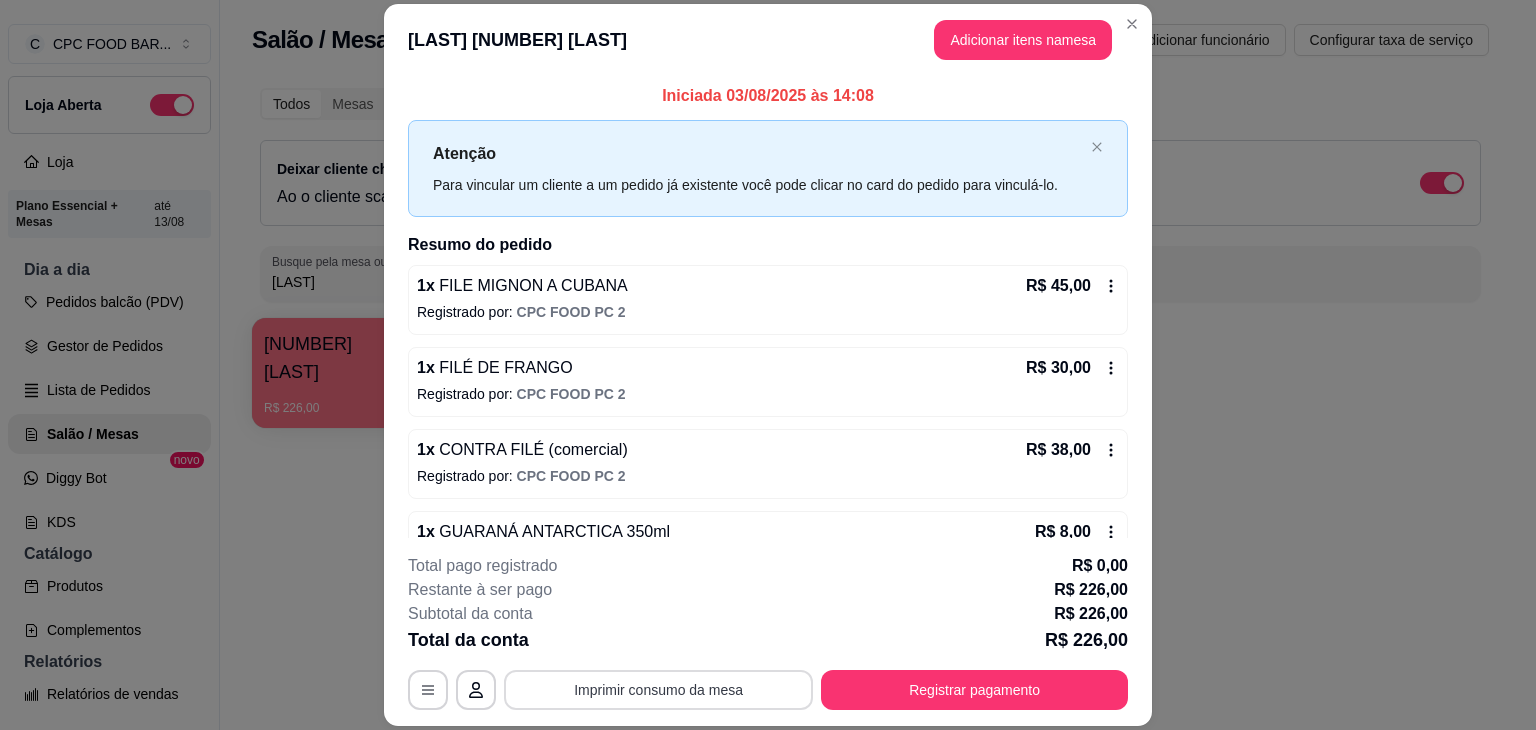 scroll, scrollTop: 0, scrollLeft: 0, axis: both 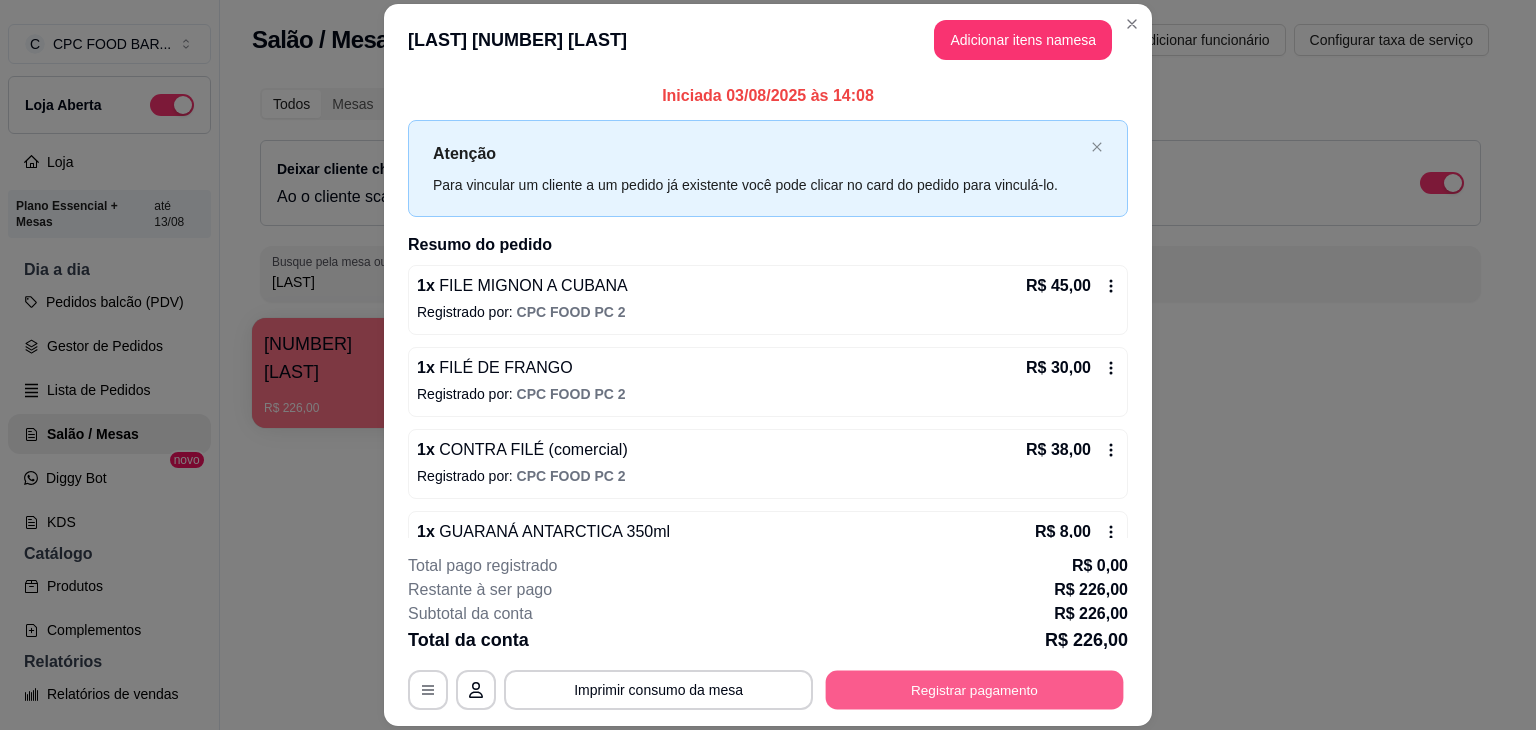 click on "Registrar pagamento" at bounding box center (975, 690) 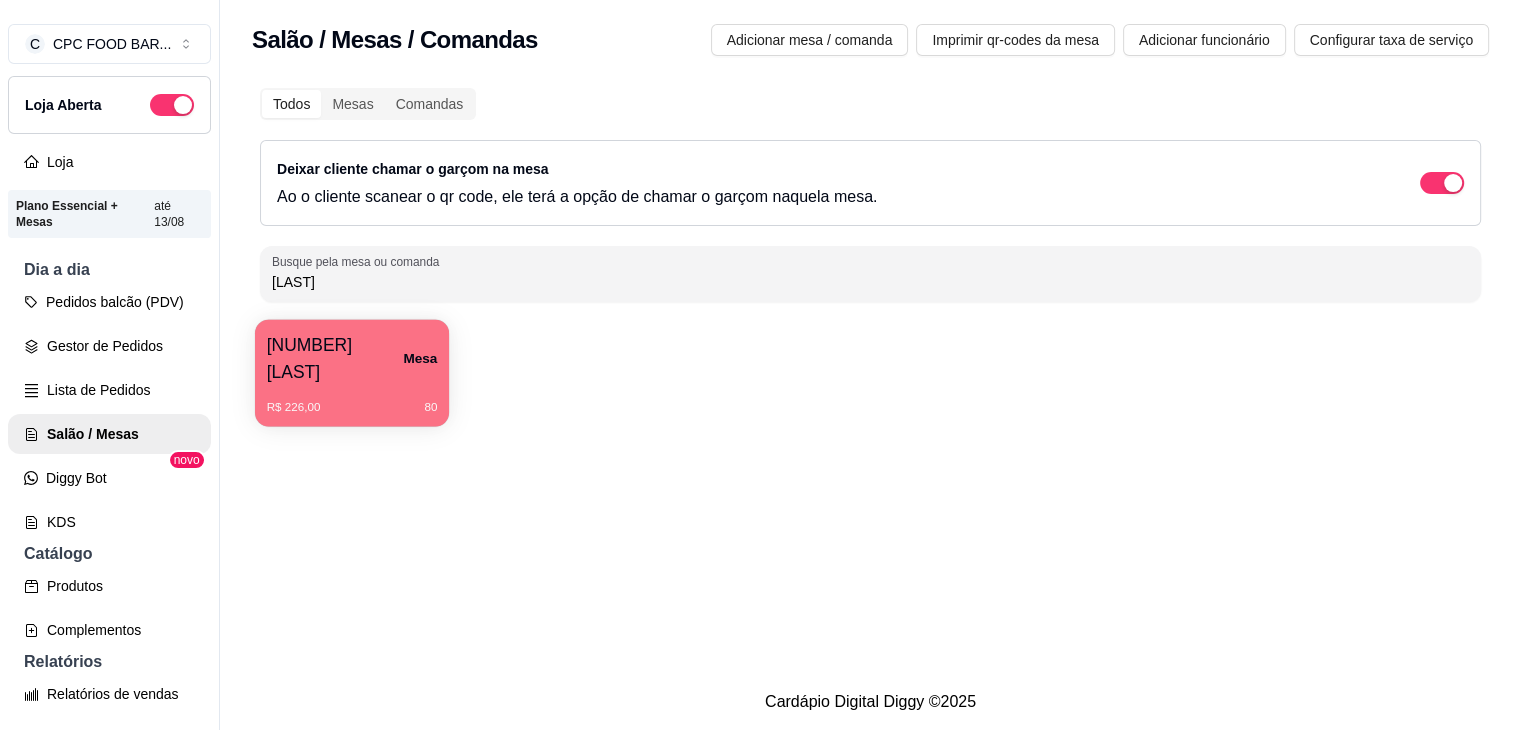 click on "R$ 226,00 80" at bounding box center [352, 407] 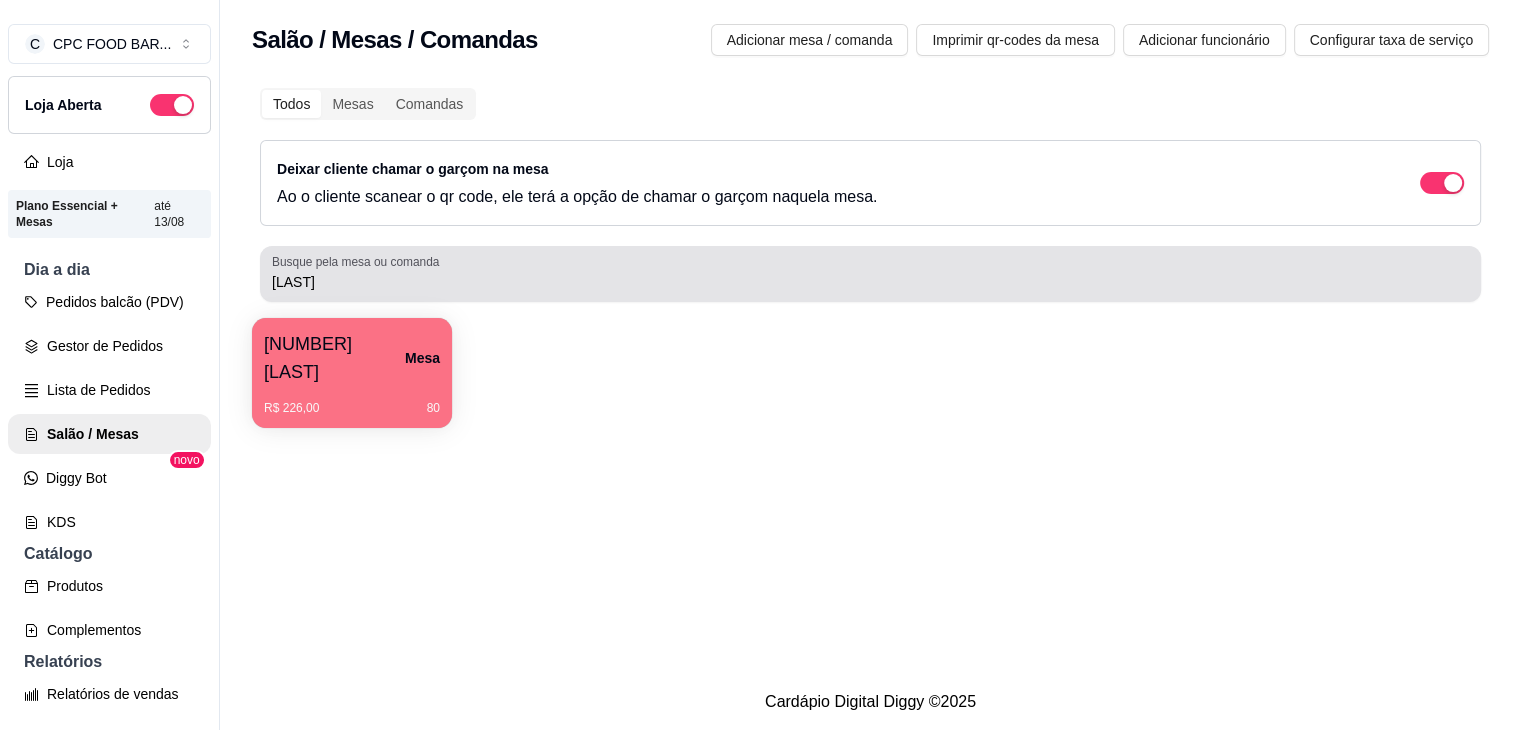 click on "WAGNER" at bounding box center (870, 274) 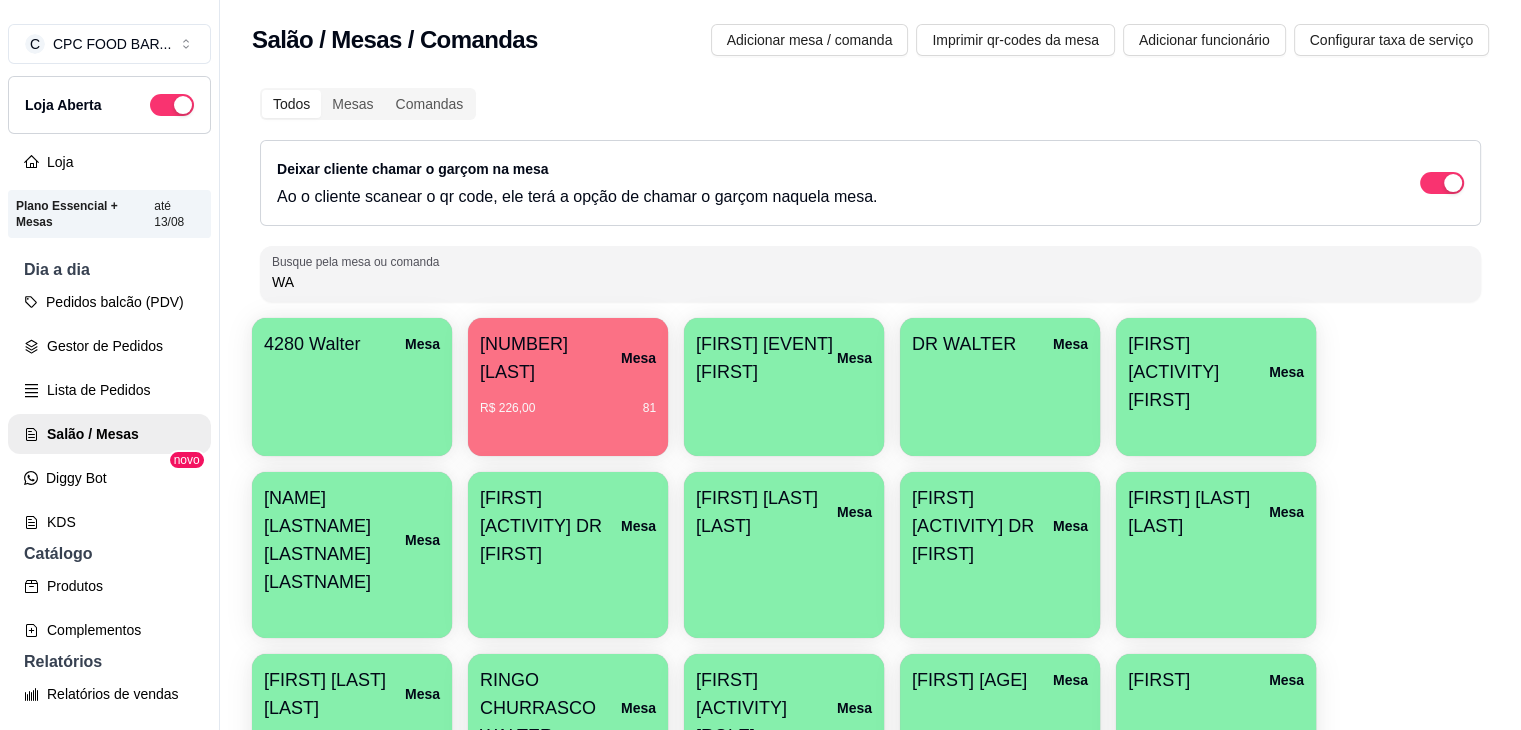 type on "W" 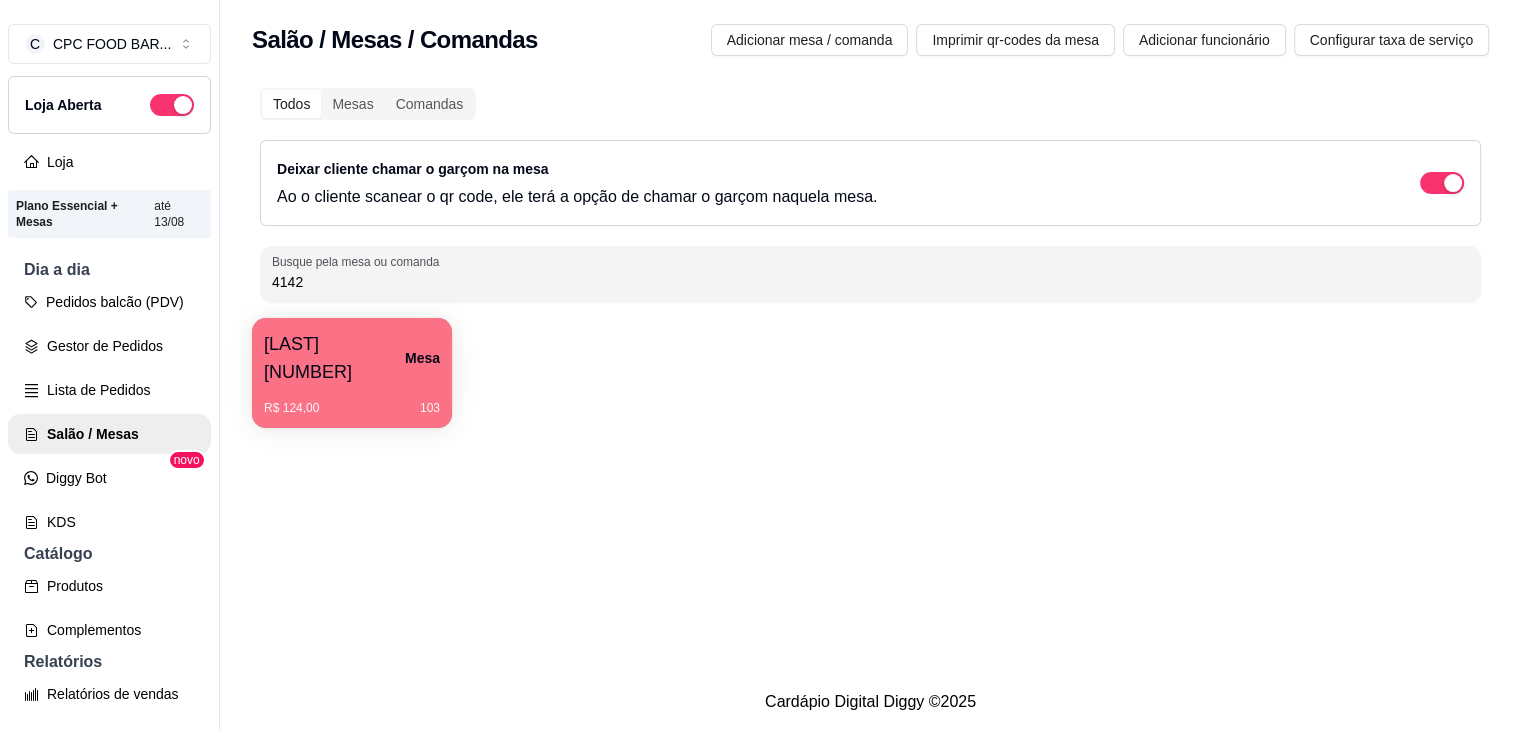 type on "4142" 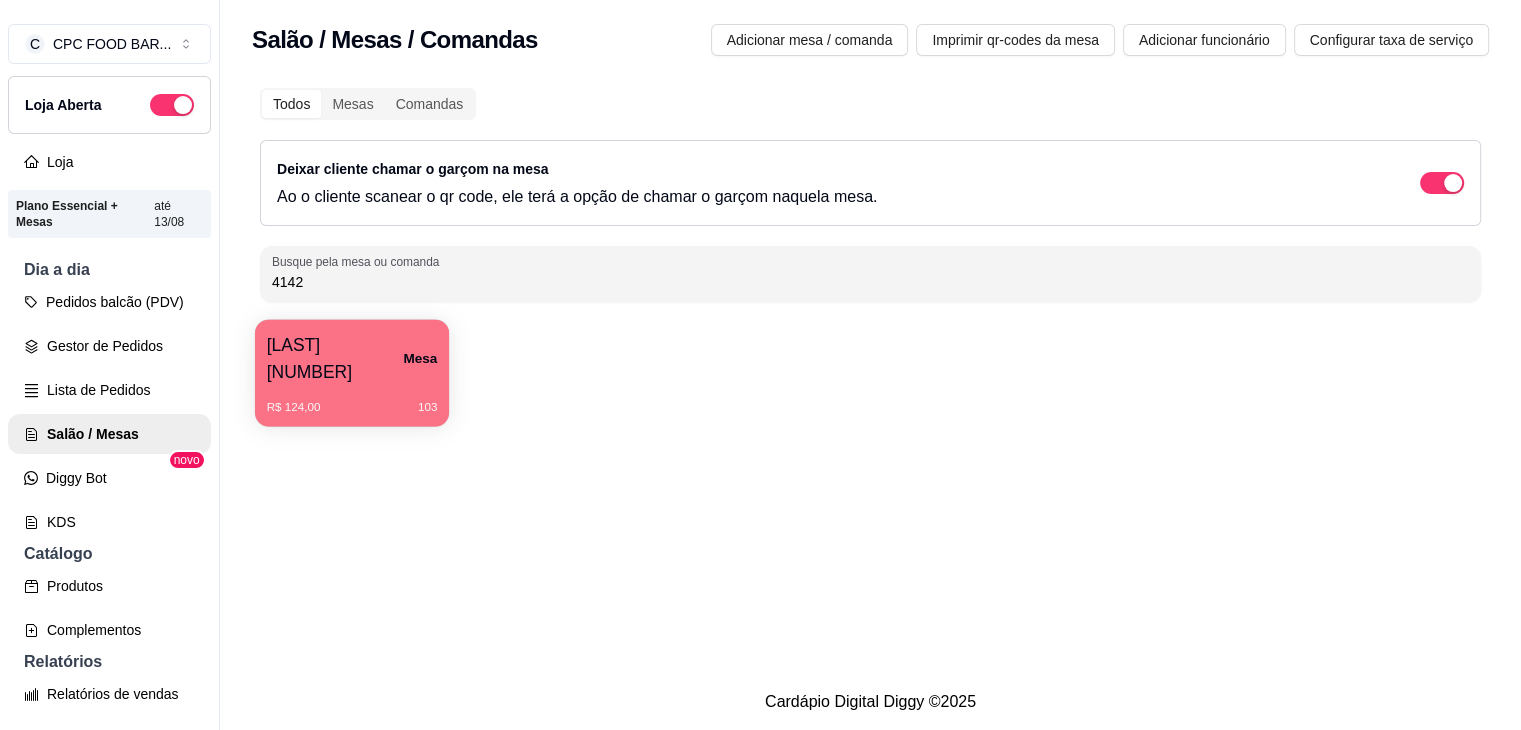 click on "R$ 124,00 103" at bounding box center (352, 400) 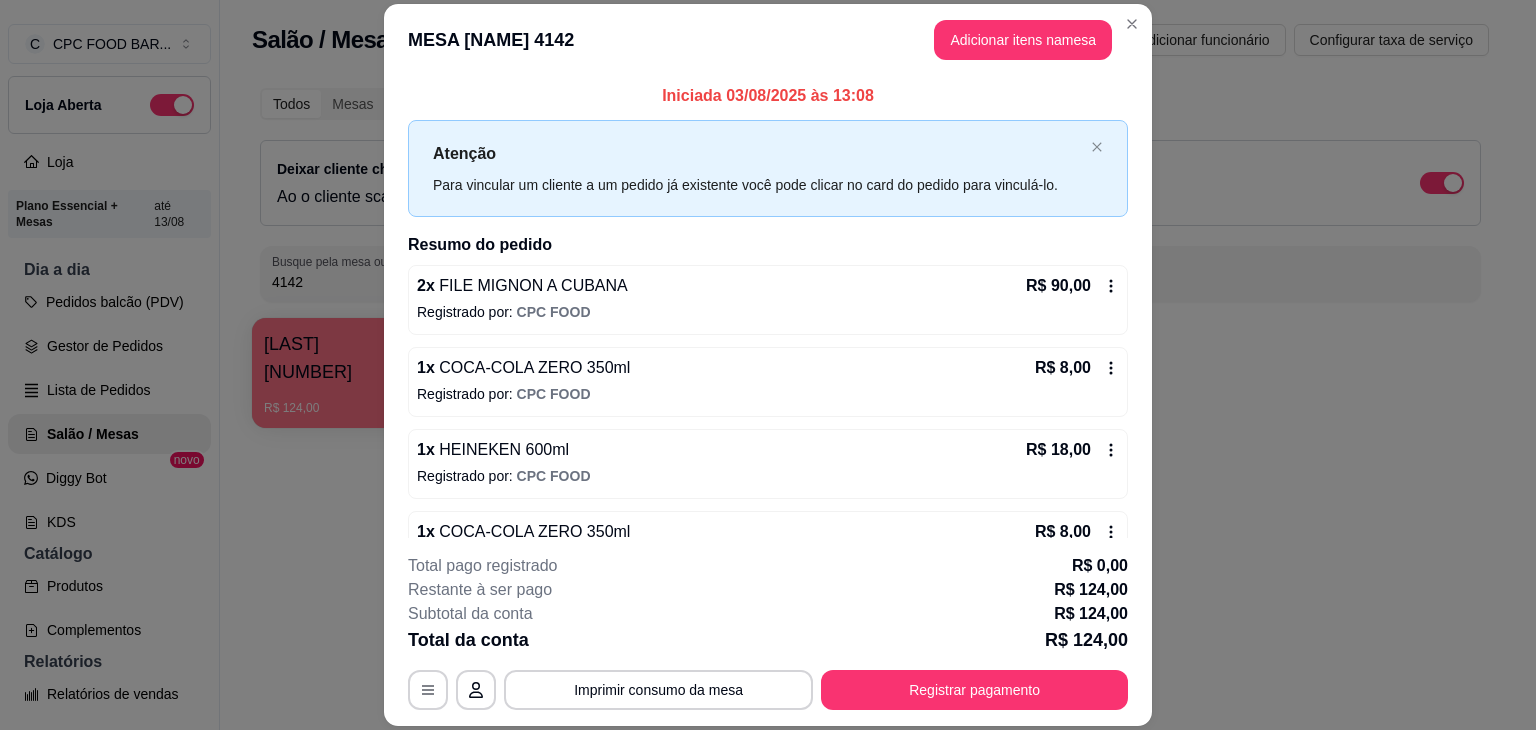 click on "Adicionar itens na  mesa" at bounding box center [1023, 40] 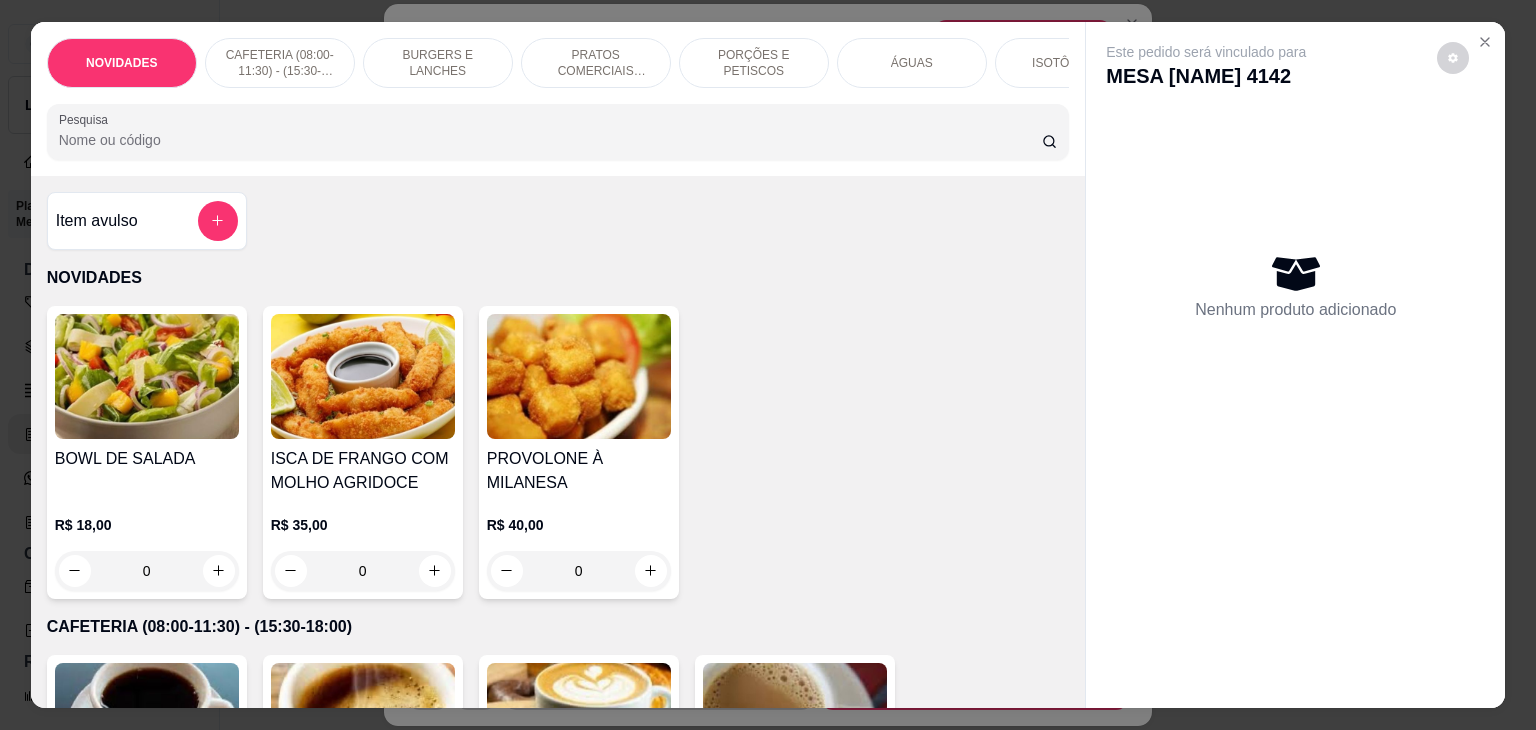 click at bounding box center [558, 132] 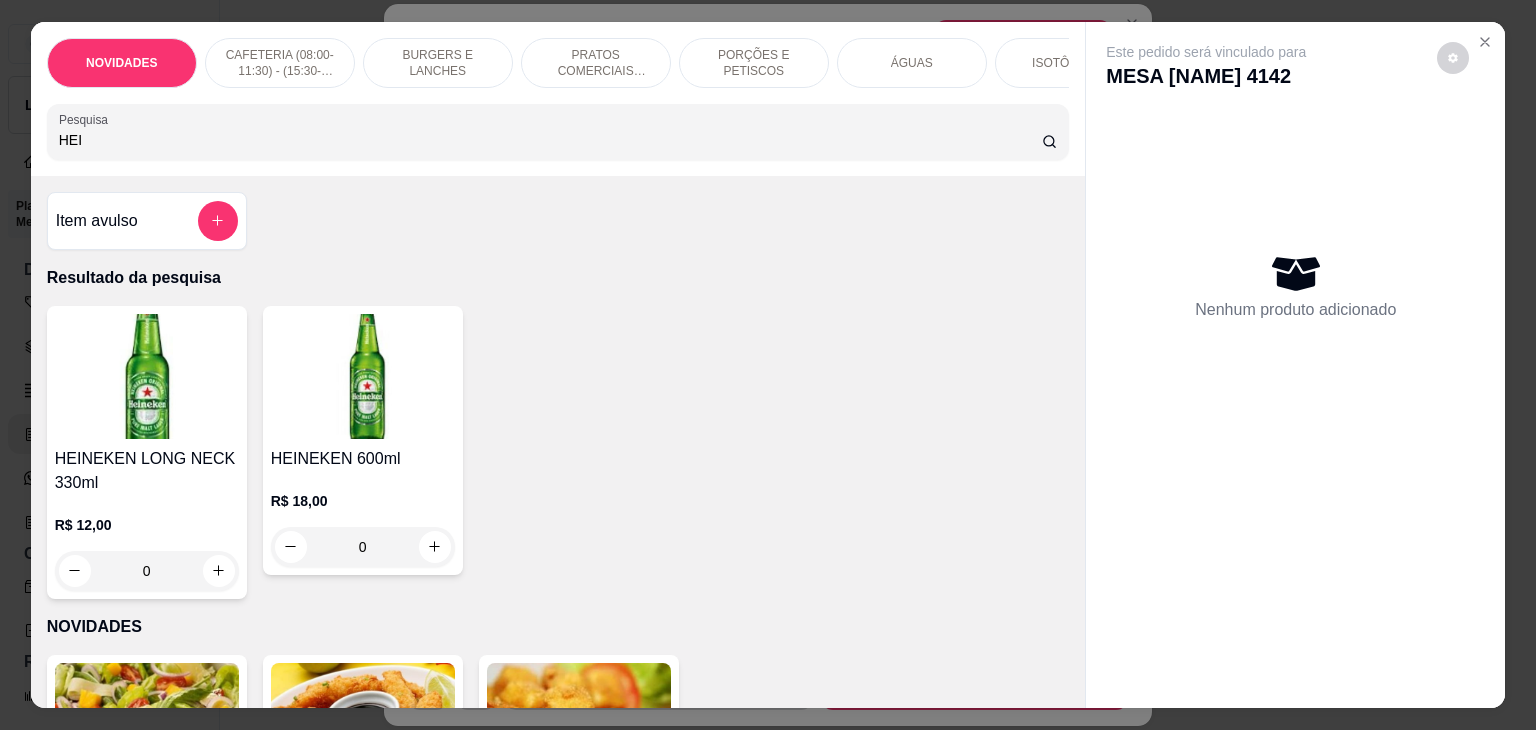 type on "HEI" 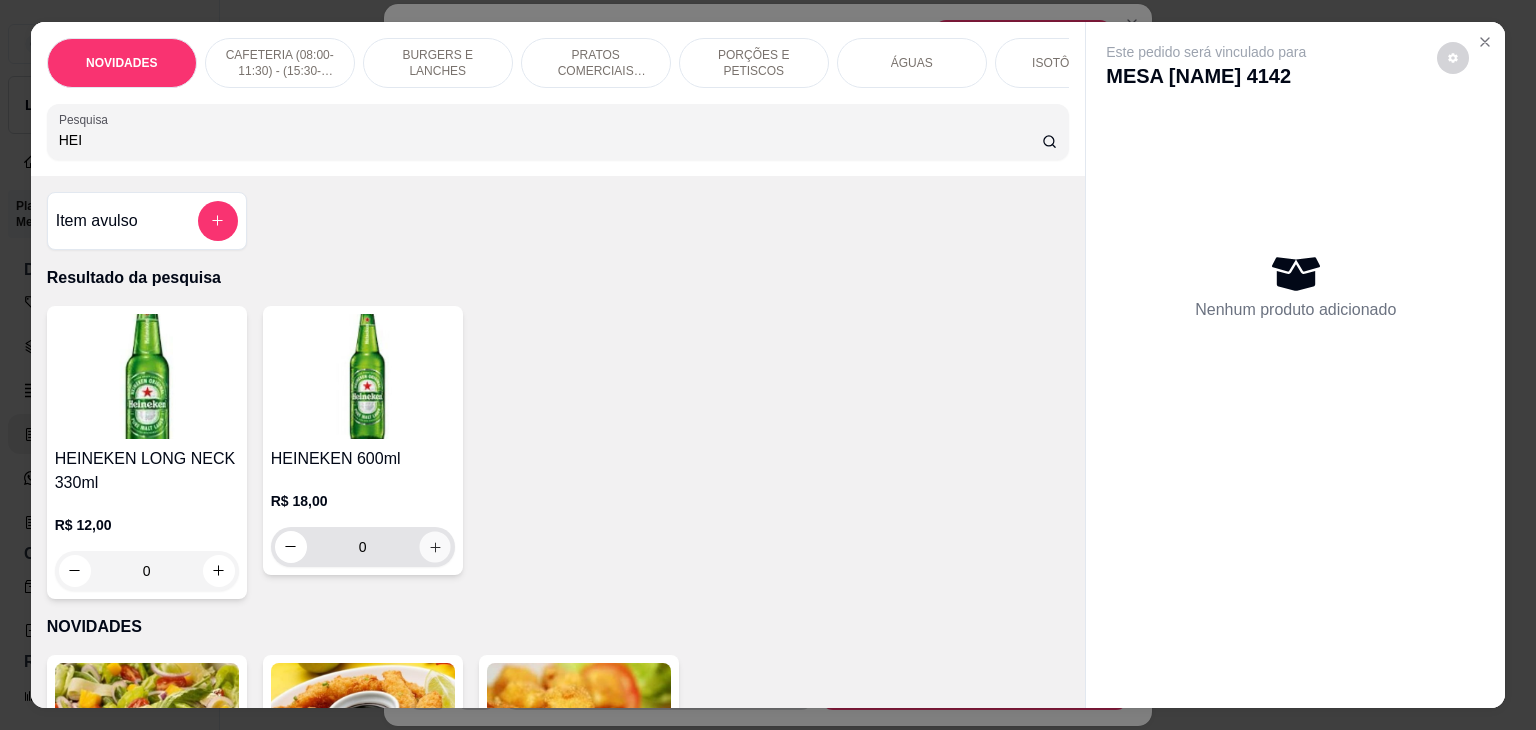 click at bounding box center (434, 546) 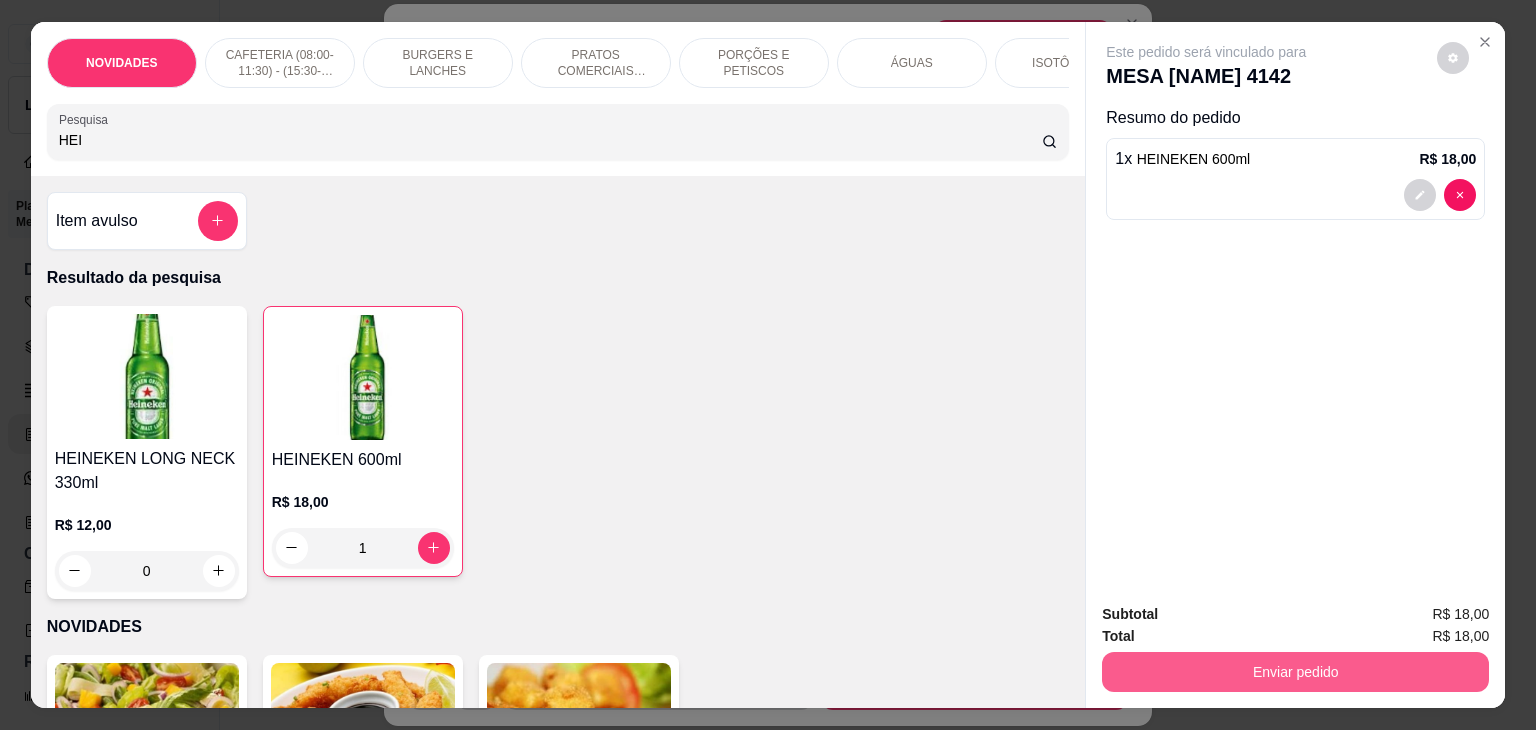 click on "Enviar pedido" at bounding box center [1295, 672] 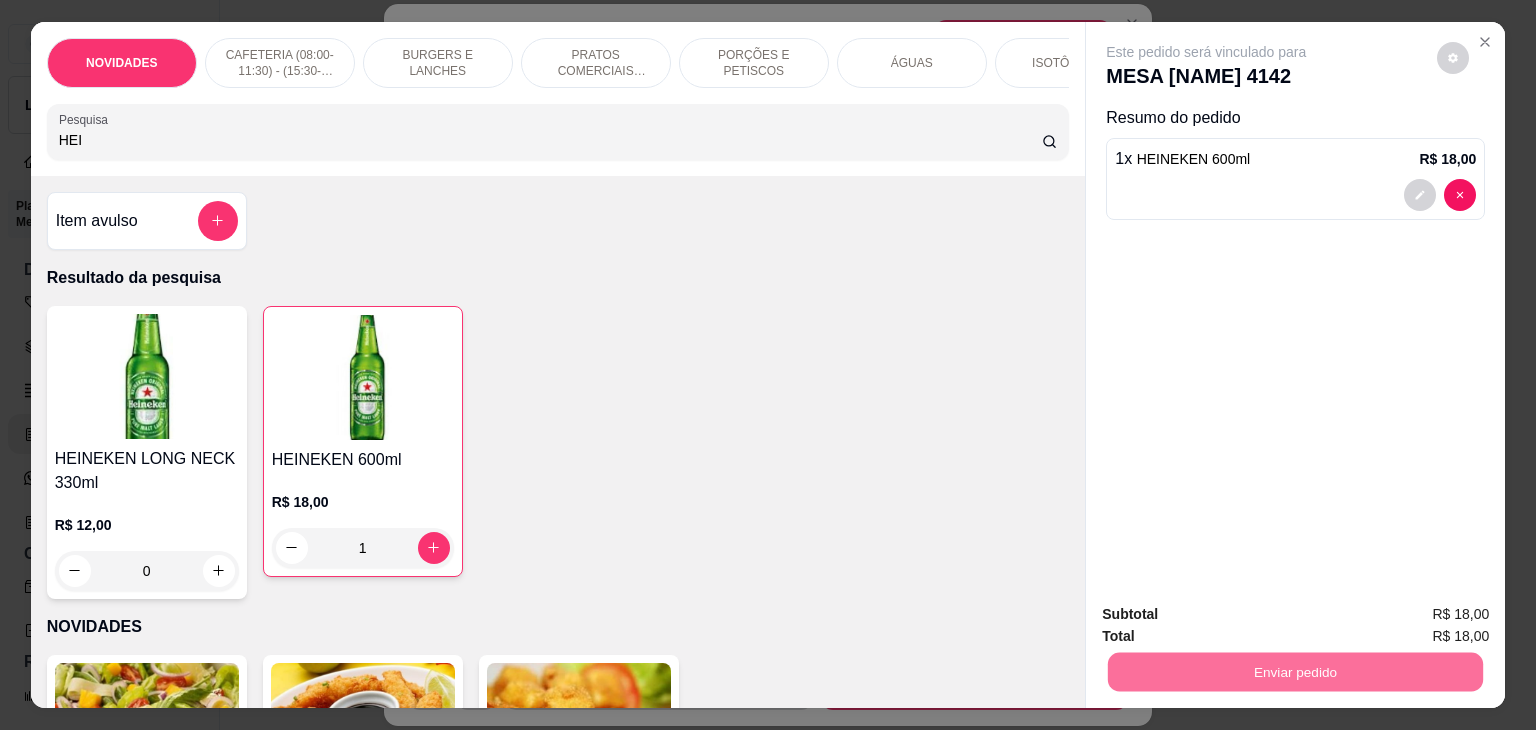 click on "Não registrar e enviar pedido" at bounding box center [1229, 615] 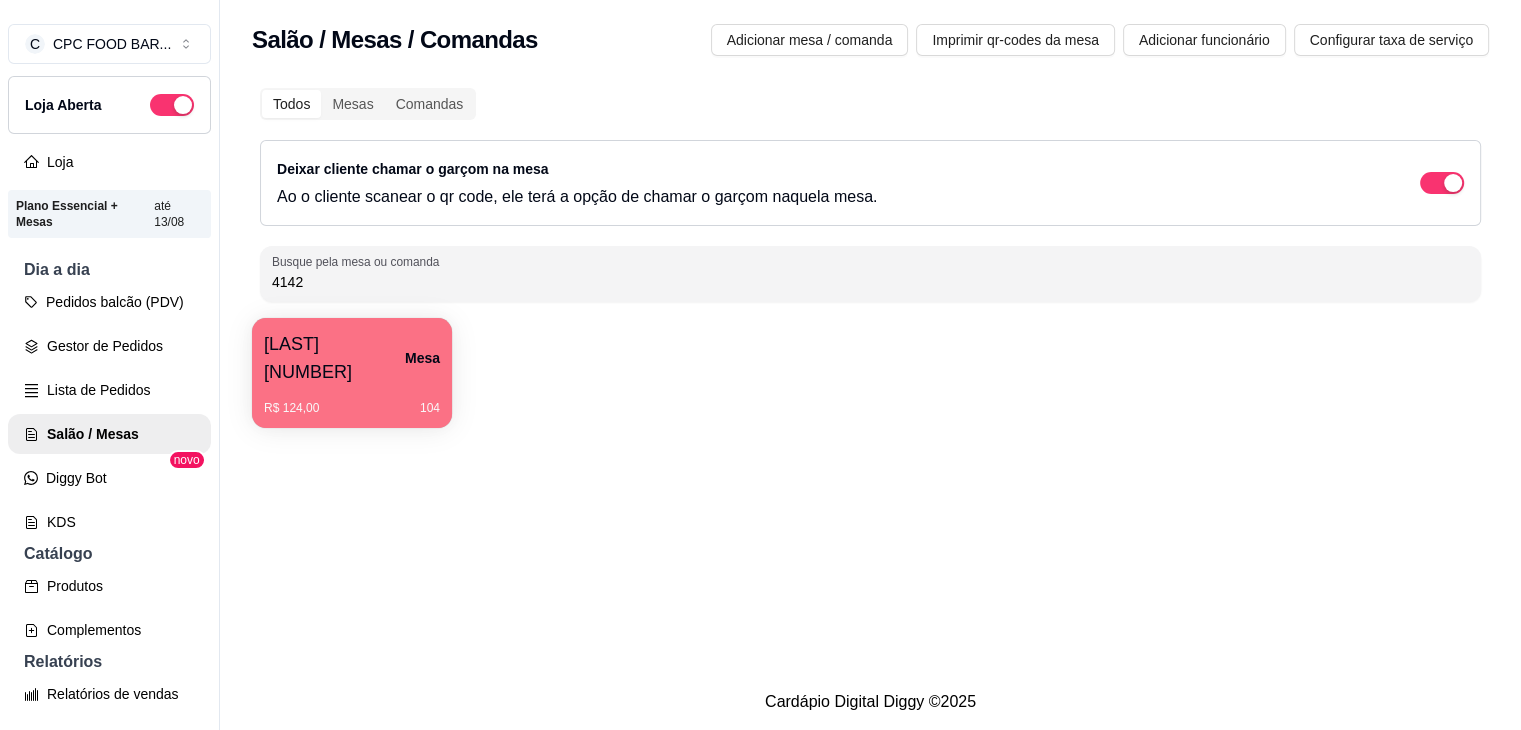 click on "Todos Mesas Comandas Deixar cliente chamar o garçom na mesa Ao o cliente scanear o qr code, ele terá a opção de chamar o garçom naquela mesa. Busque pela mesa ou comanda
4142 DUDU 4142 Mesa R$ 124,00 104" at bounding box center [870, 260] 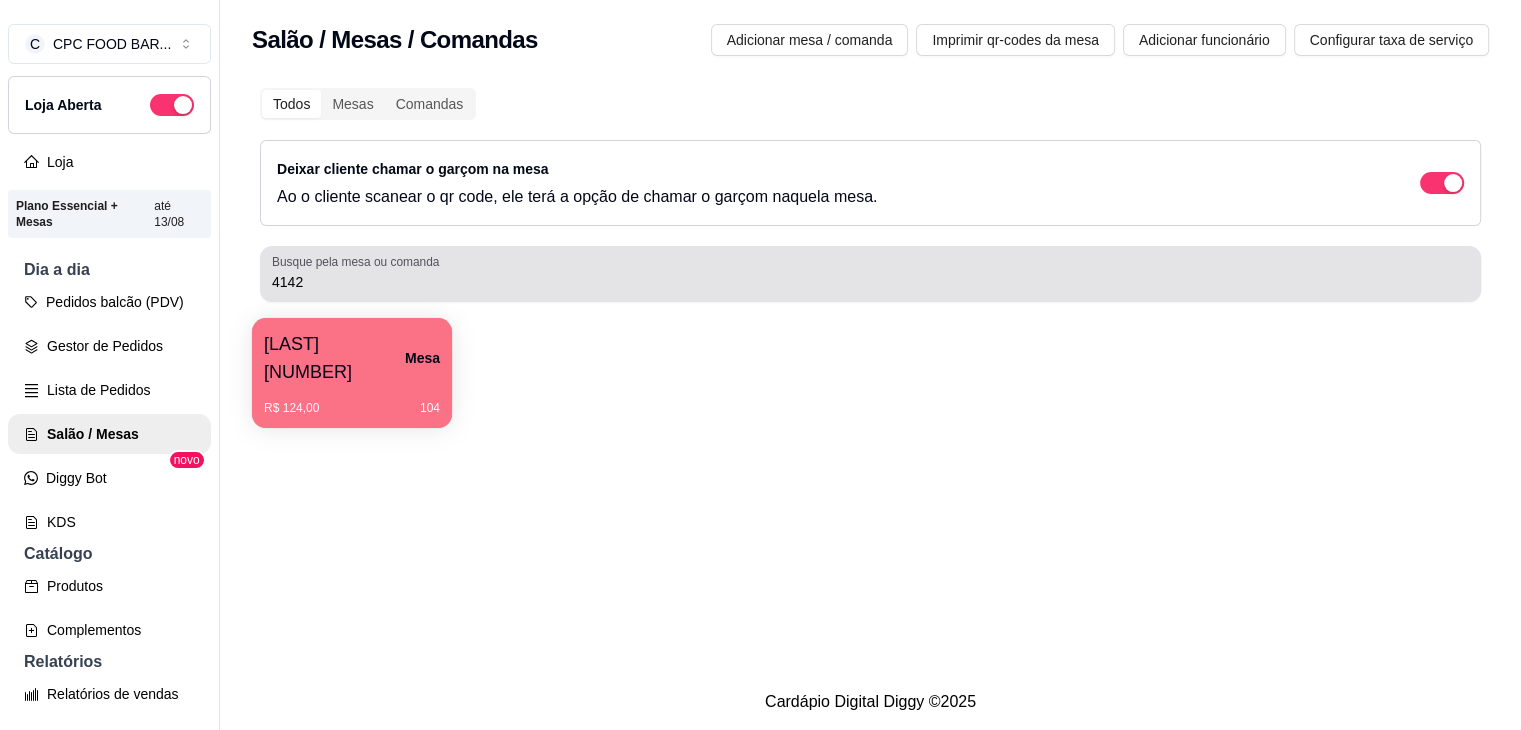 click on "4142" at bounding box center [870, 282] 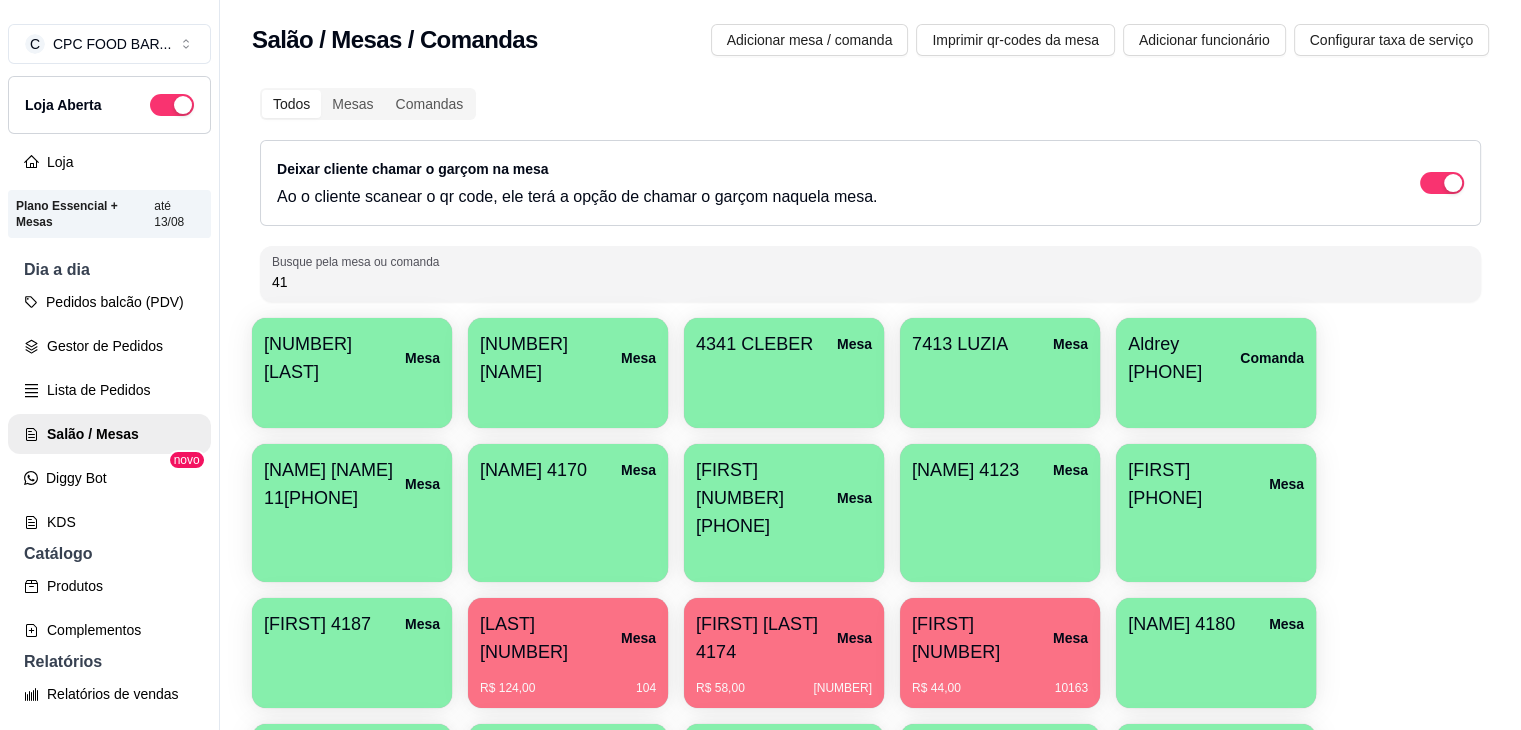 type on "4" 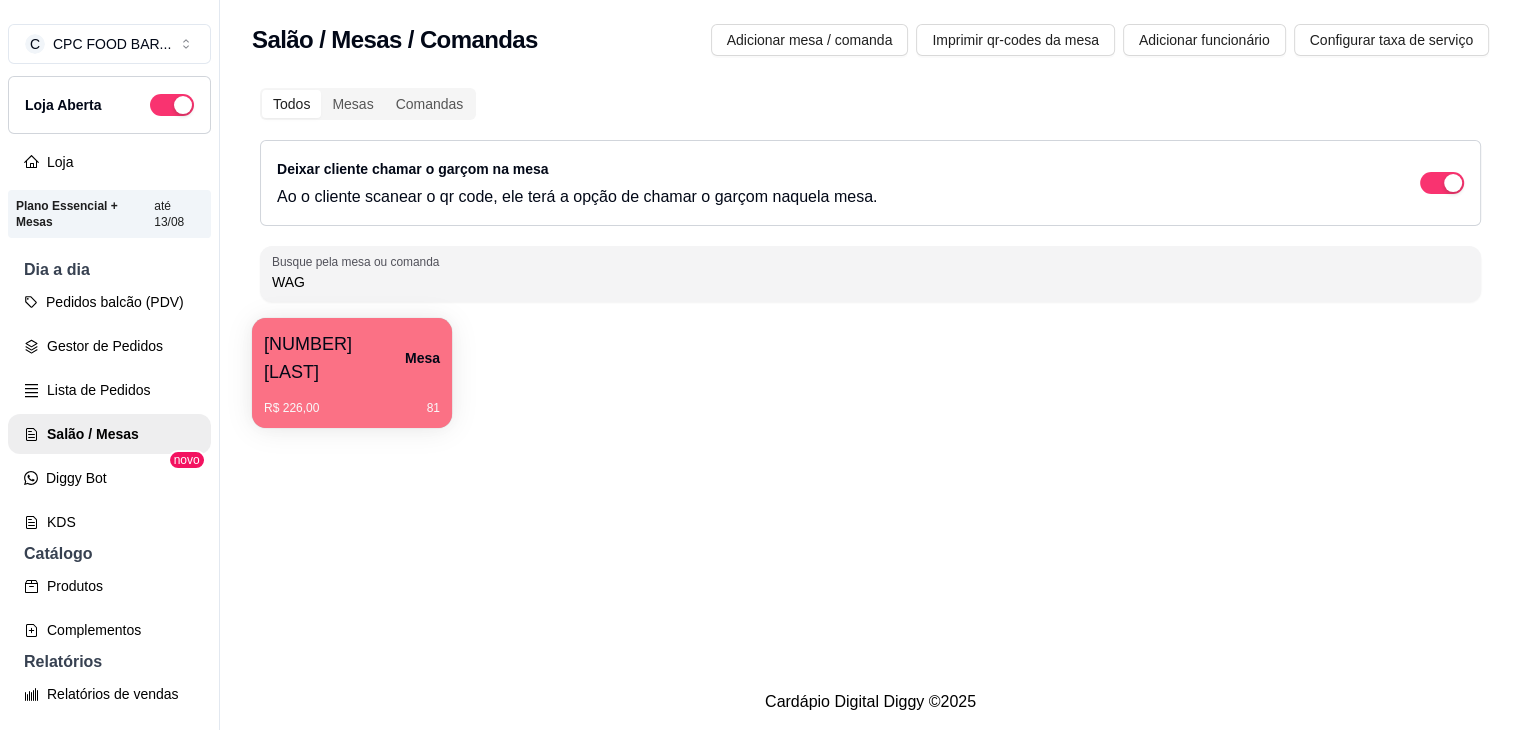 click on "R$ 226,00 81" at bounding box center [352, 408] 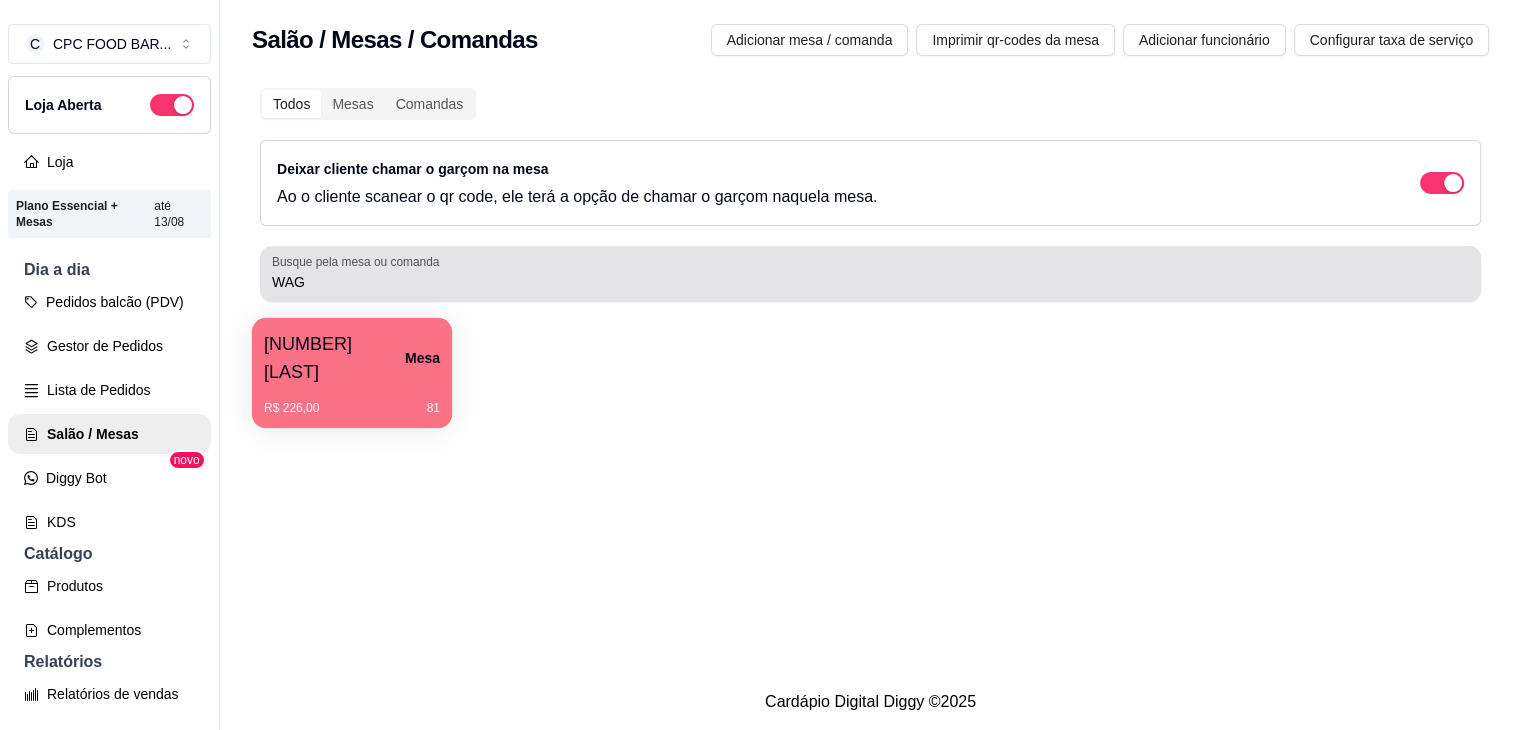 click on "Busque pela mesa ou comanda
WAG" at bounding box center (870, 274) 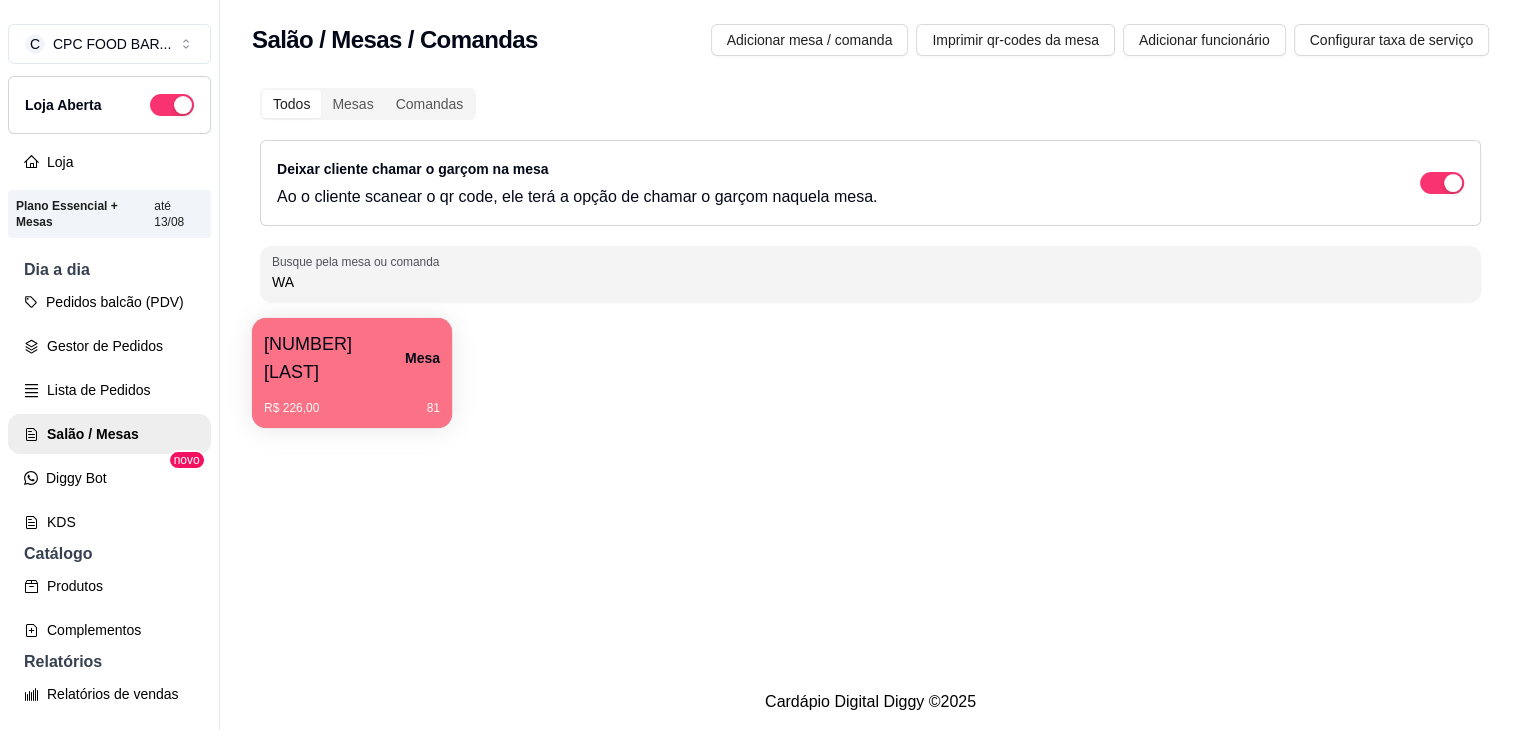 type on "W" 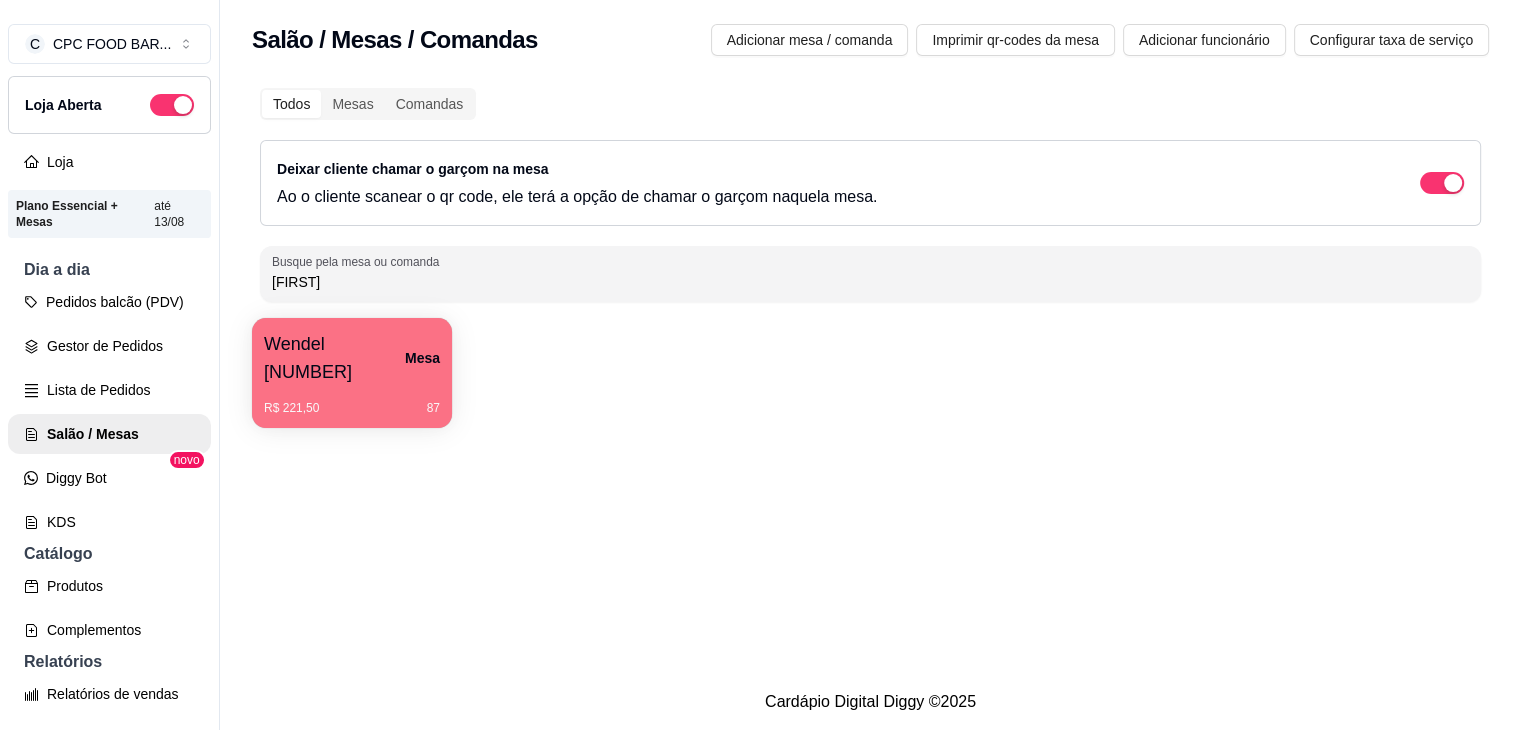 type on "WEN" 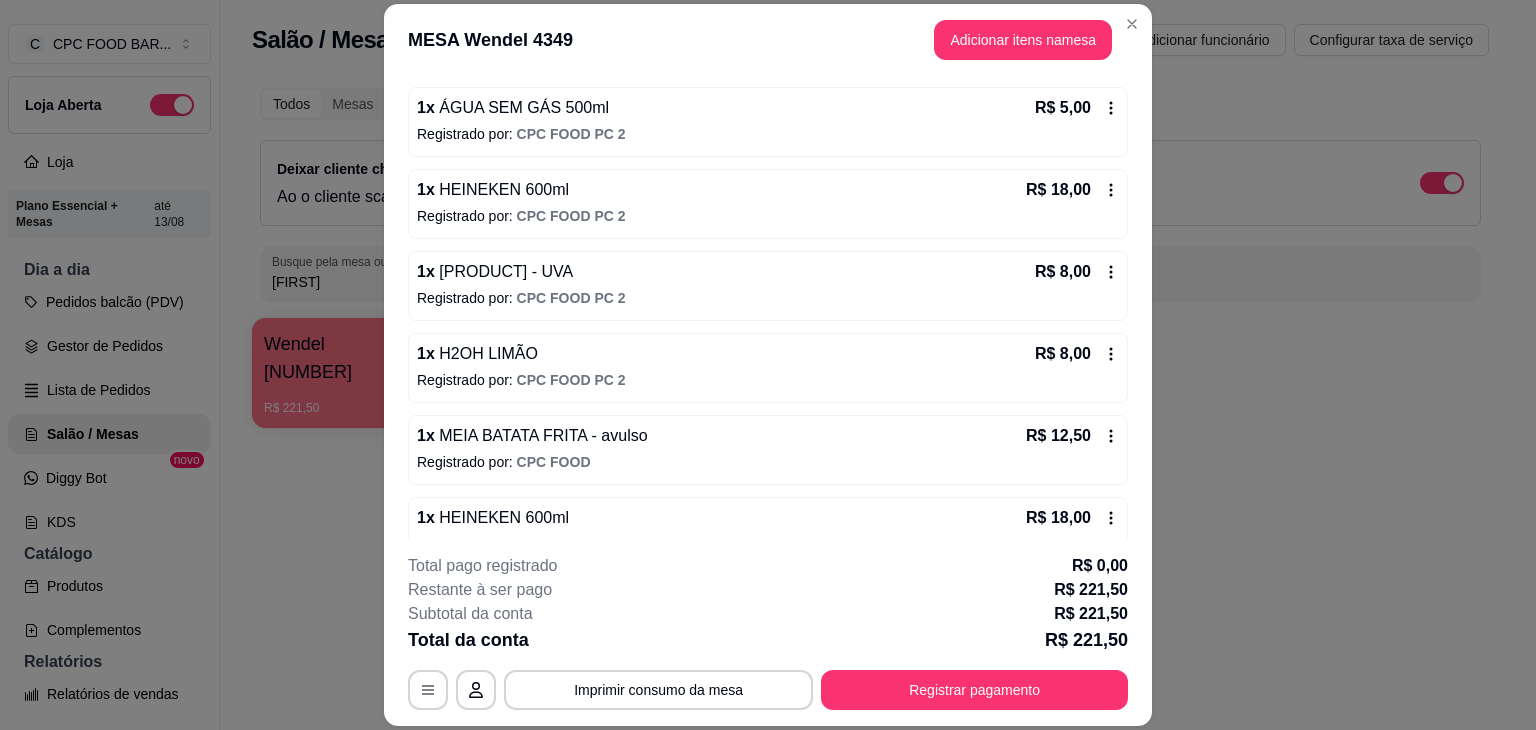 scroll, scrollTop: 456, scrollLeft: 0, axis: vertical 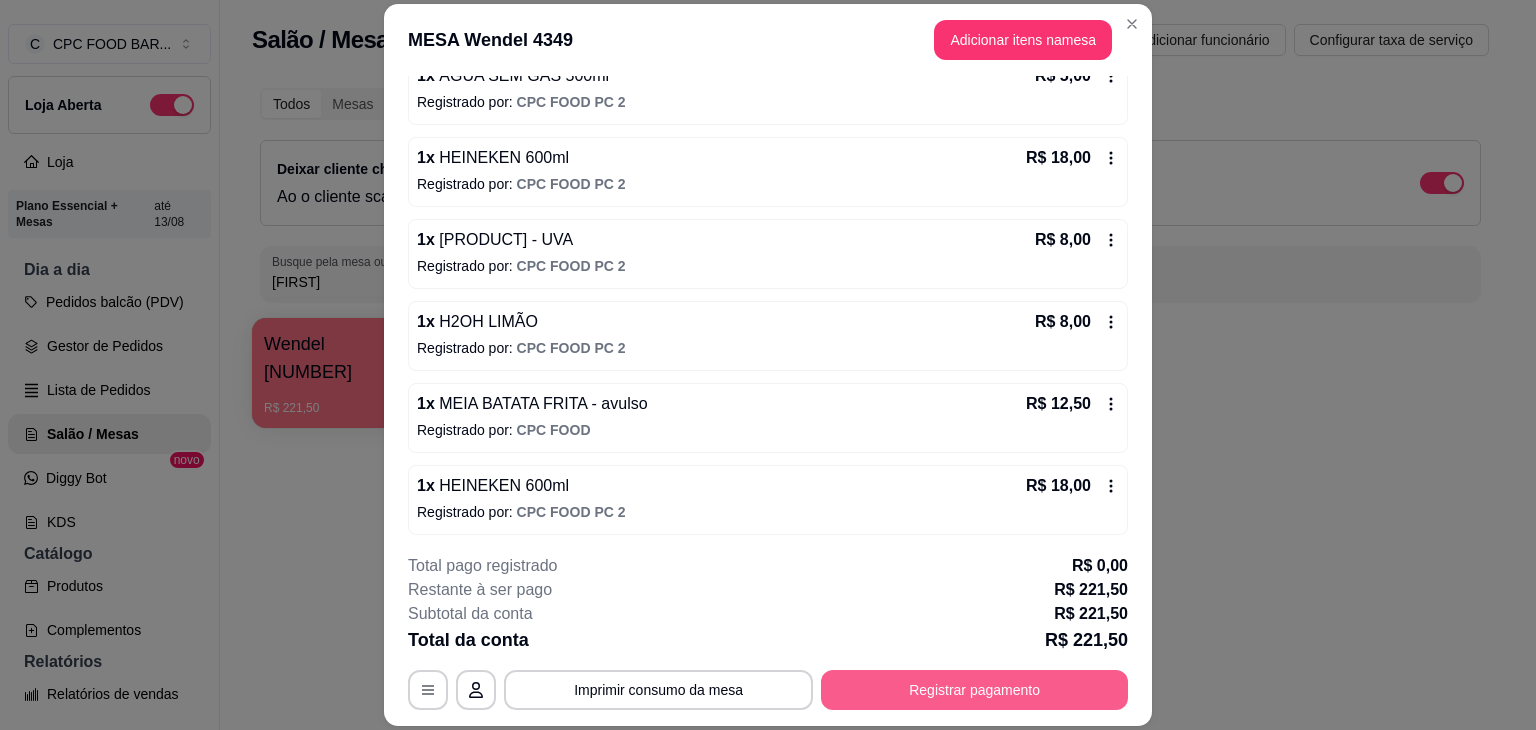 click on "Registrar pagamento" at bounding box center [974, 690] 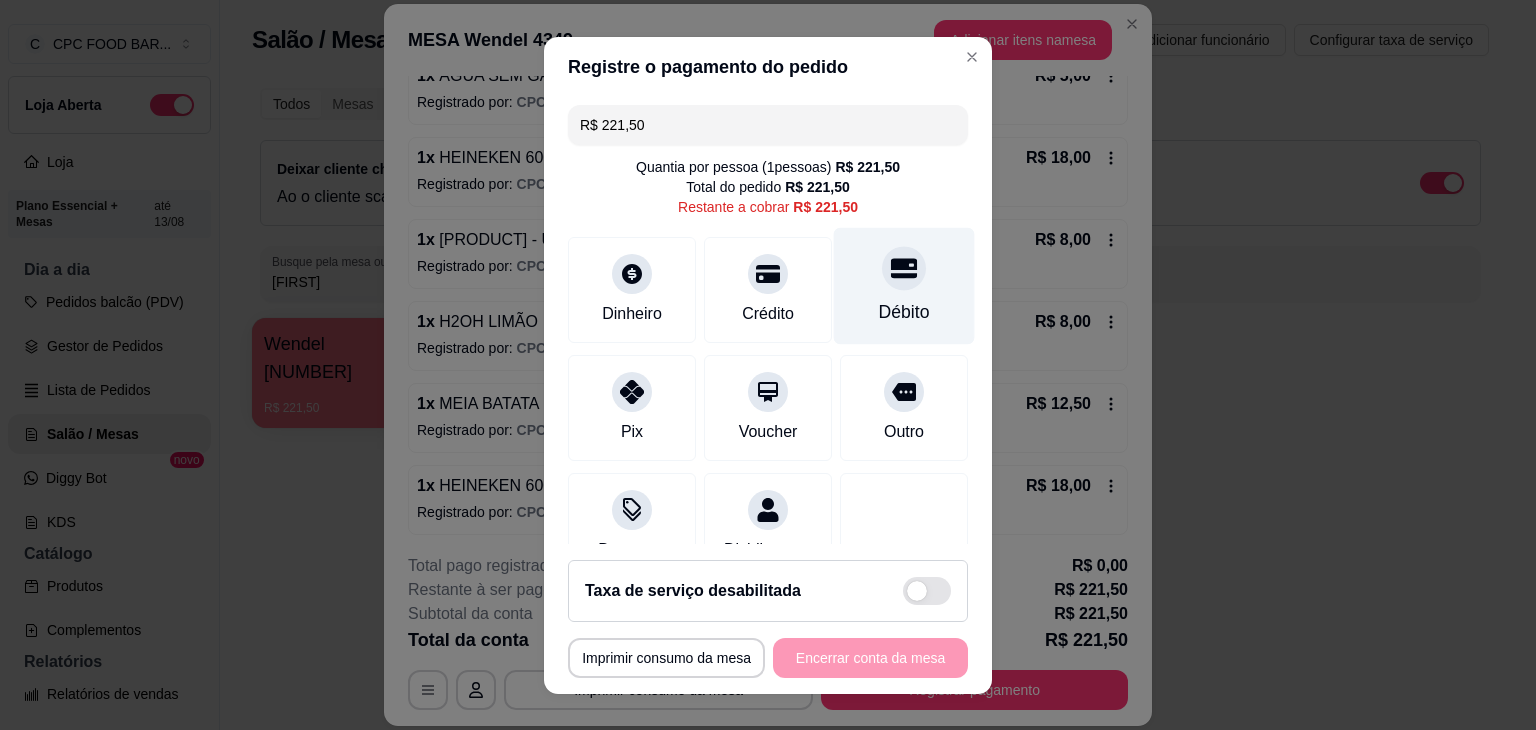 click on "Débito" at bounding box center (904, 285) 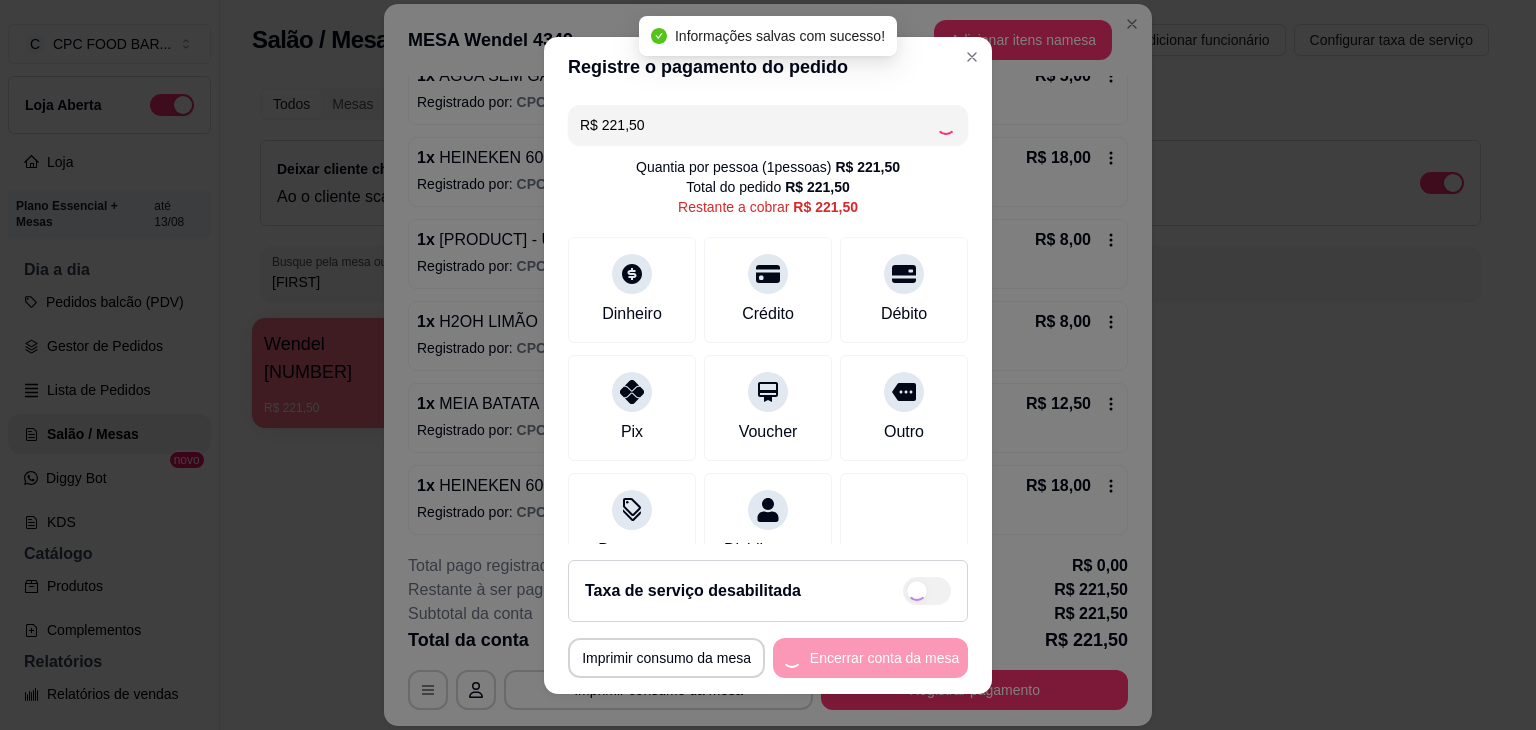 type on "R$ 0,00" 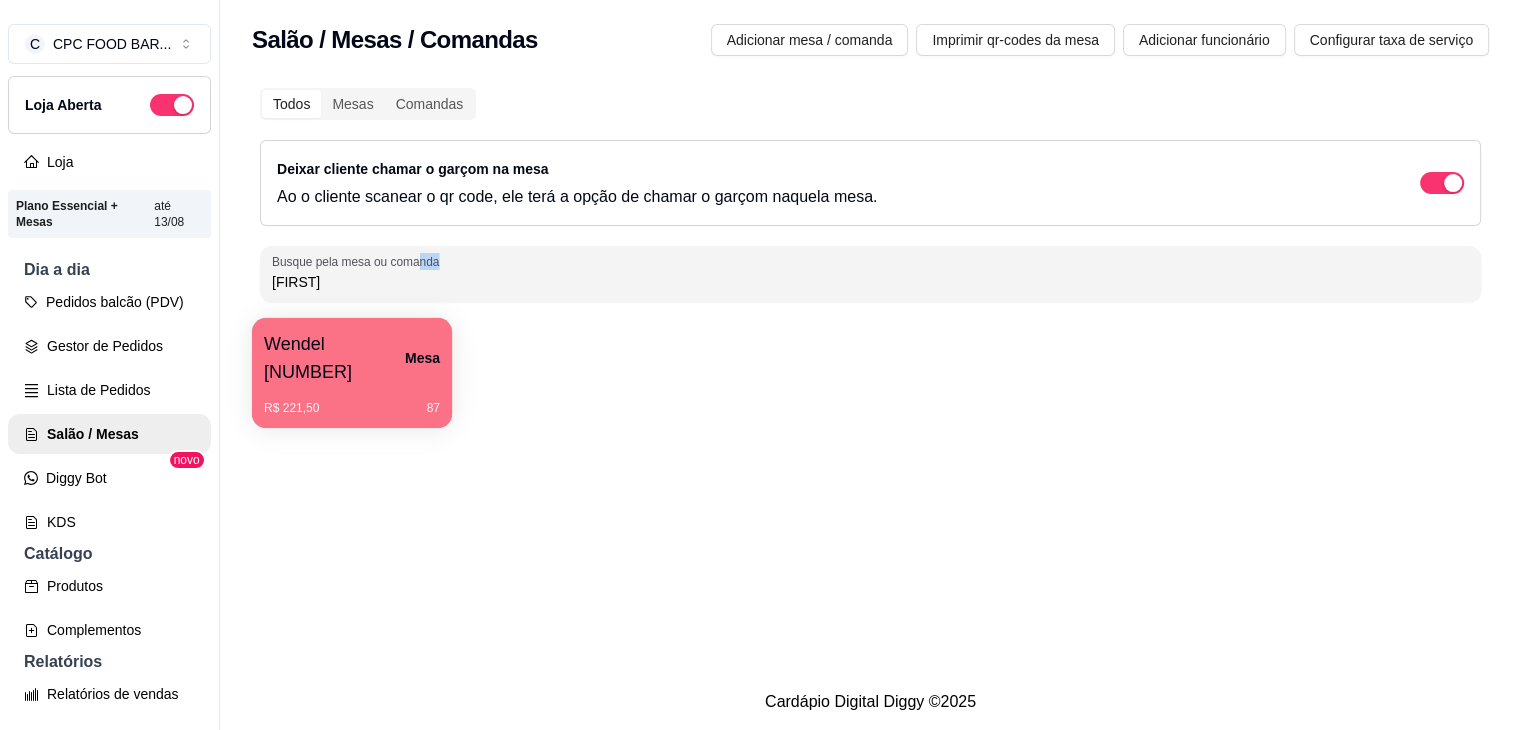 drag, startPoint x: 1083, startPoint y: 23, endPoint x: 413, endPoint y: 253, distance: 708.3784 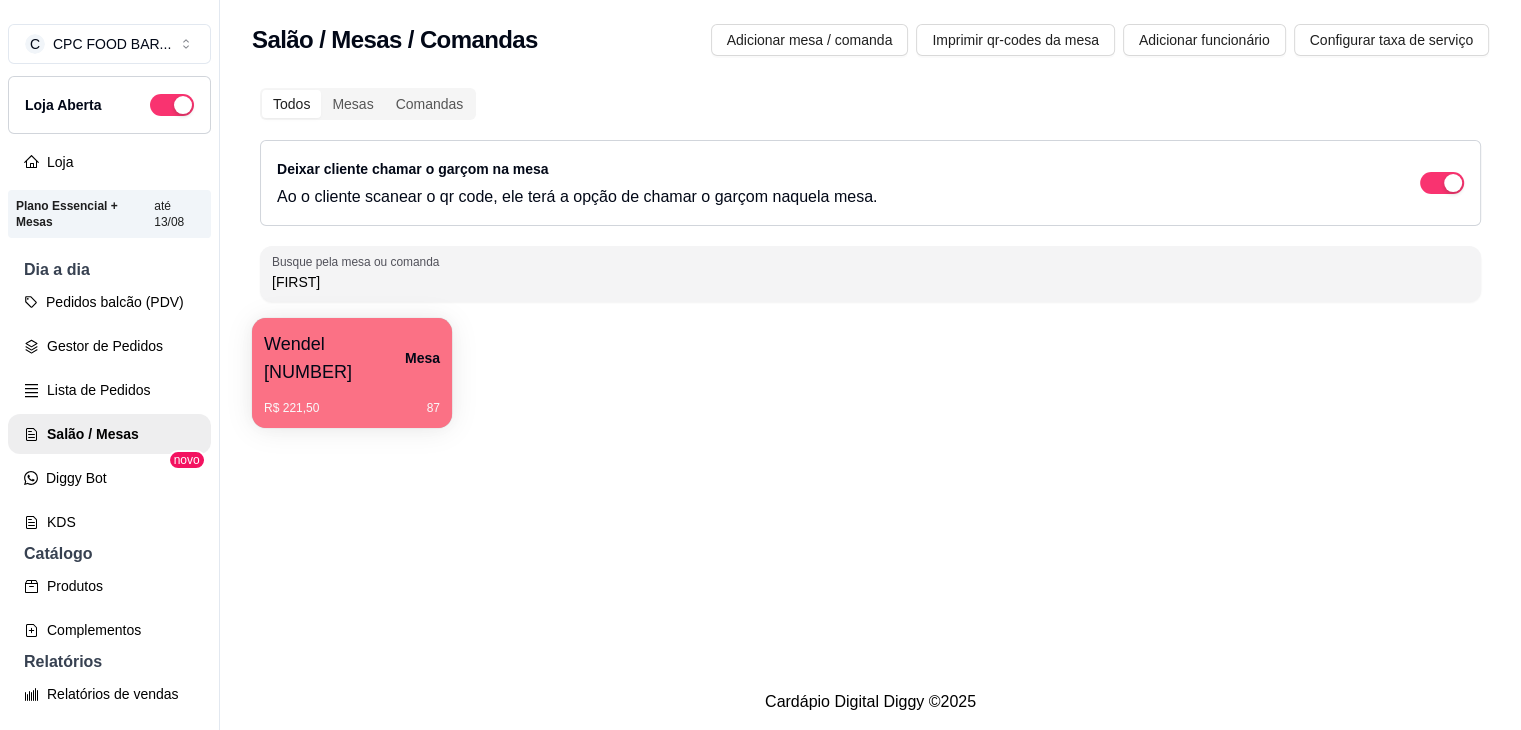 click on "Busque pela mesa ou comanda" at bounding box center [359, 261] 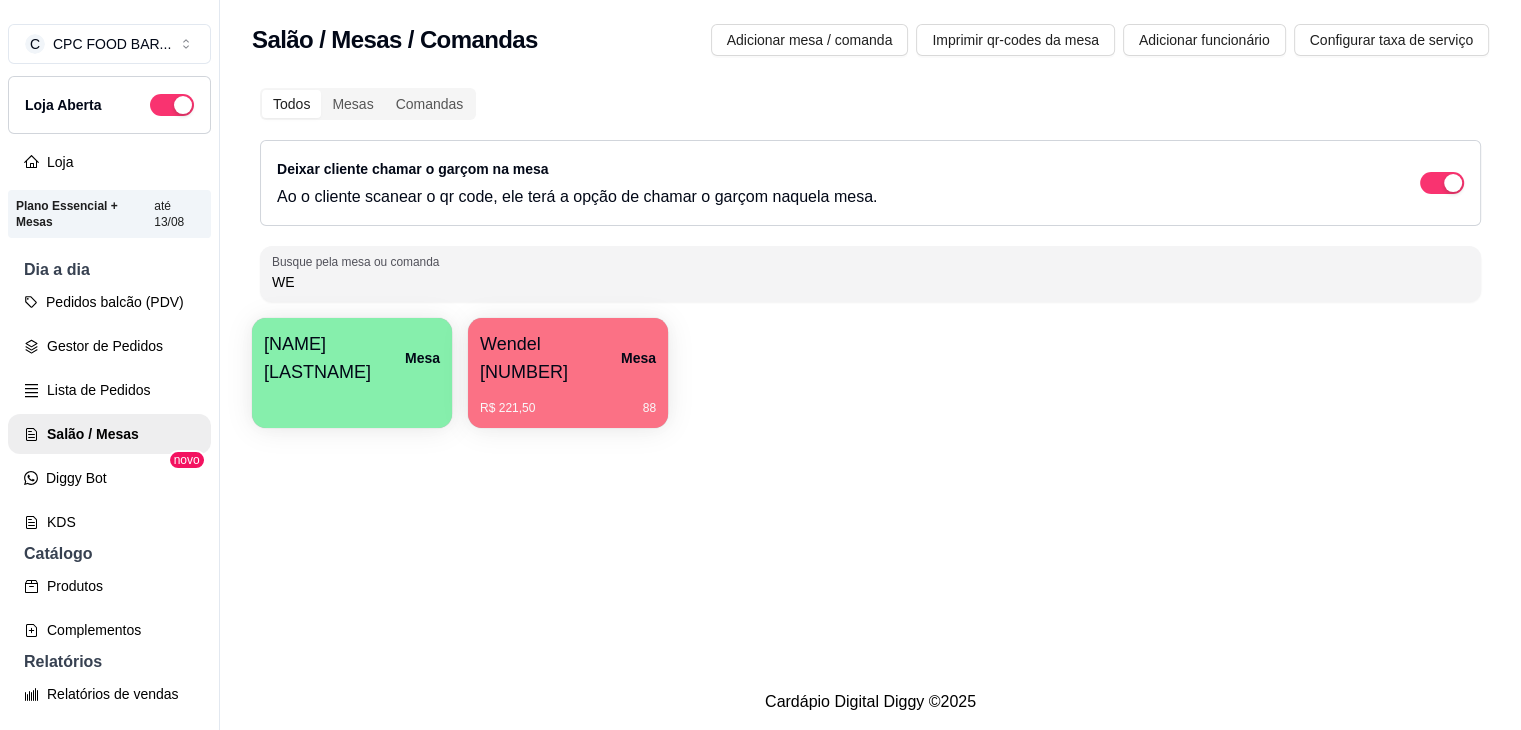 type on "W" 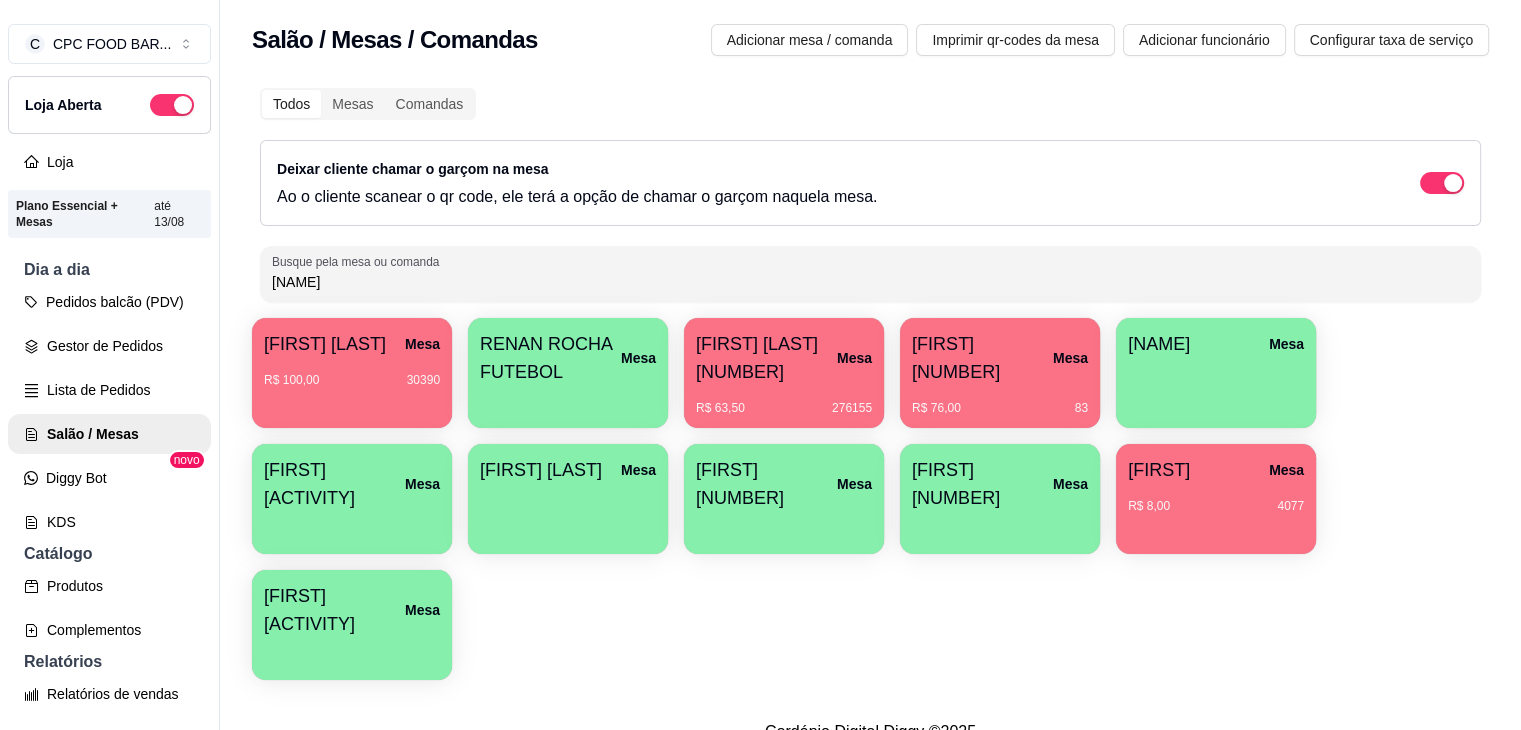 type on "Rena" 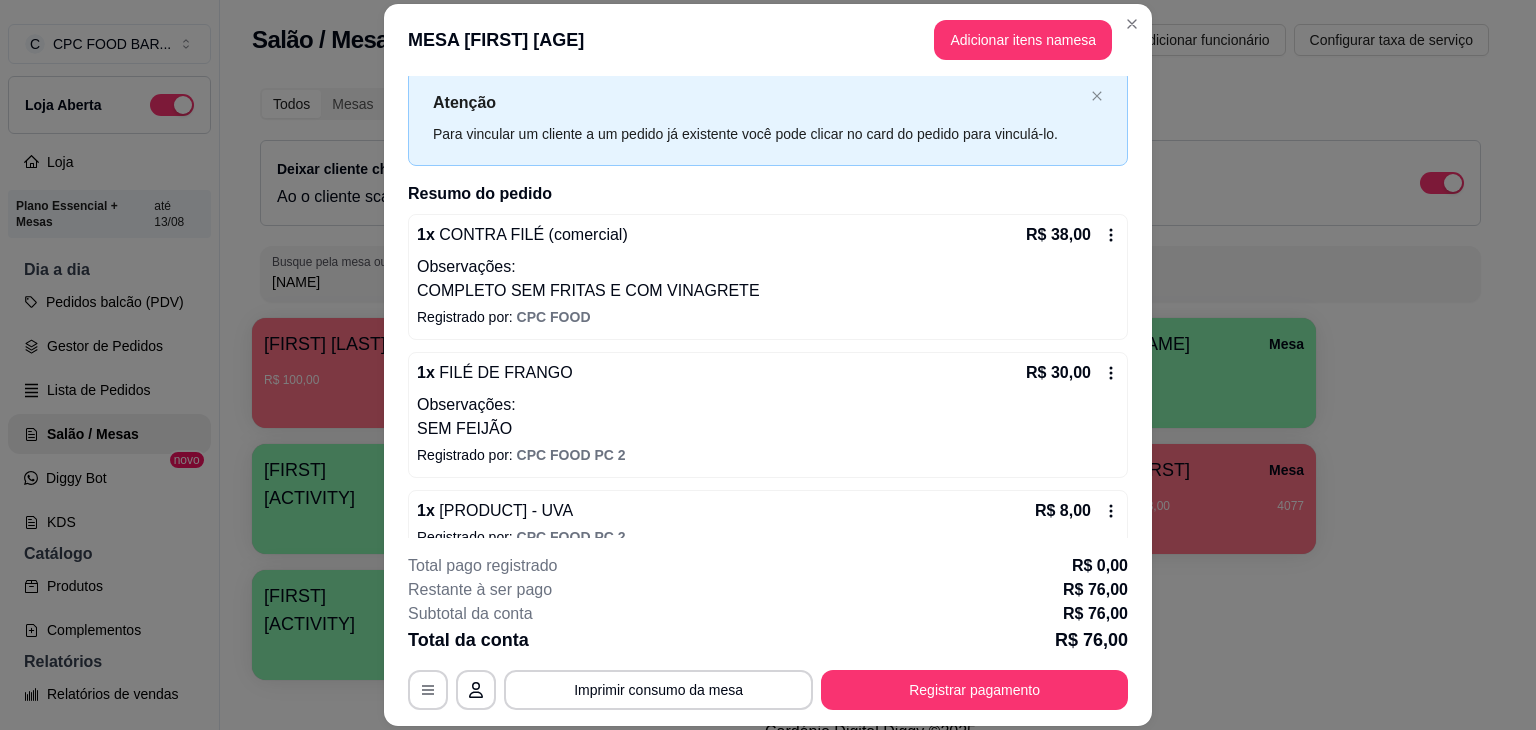 scroll, scrollTop: 79, scrollLeft: 0, axis: vertical 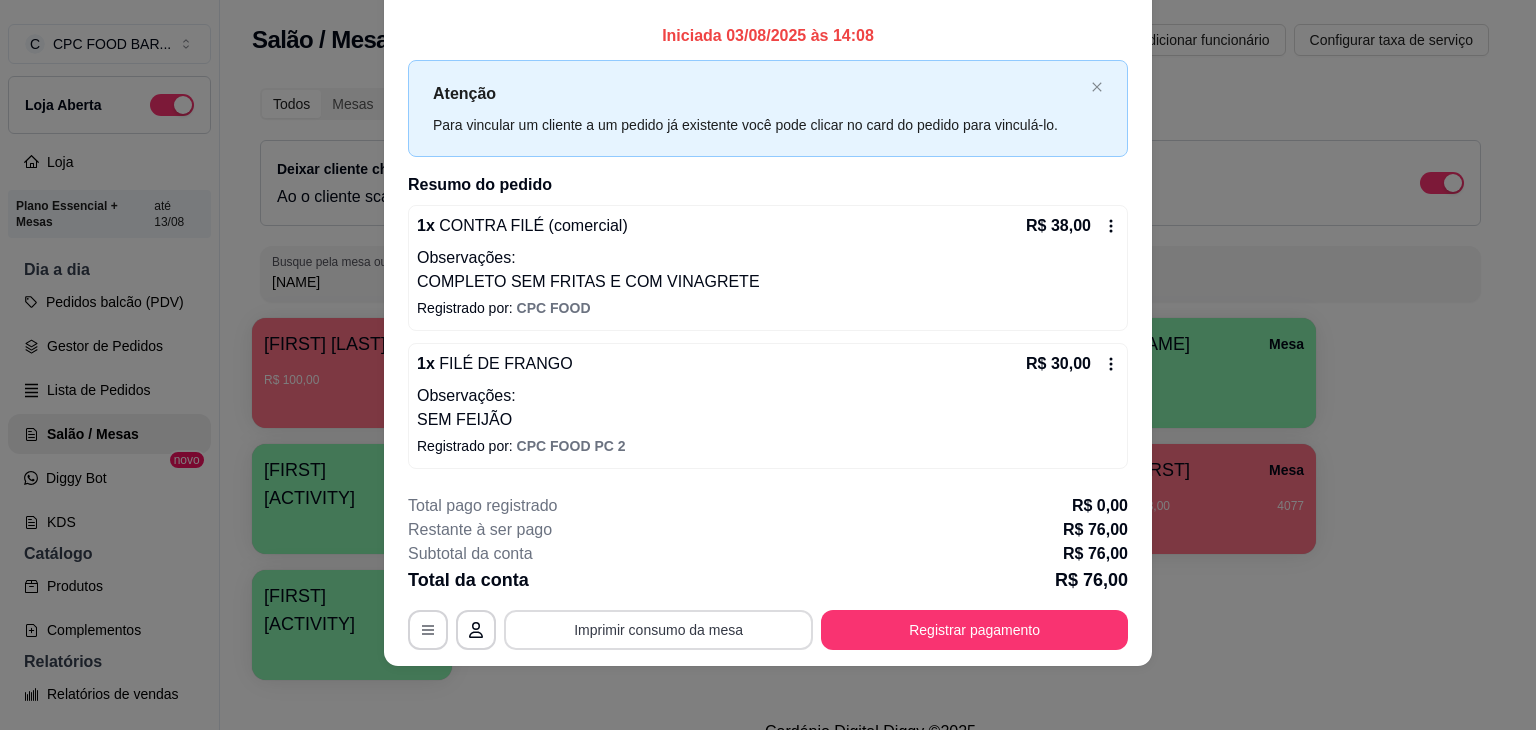 click on "Imprimir consumo da mesa" at bounding box center (658, 630) 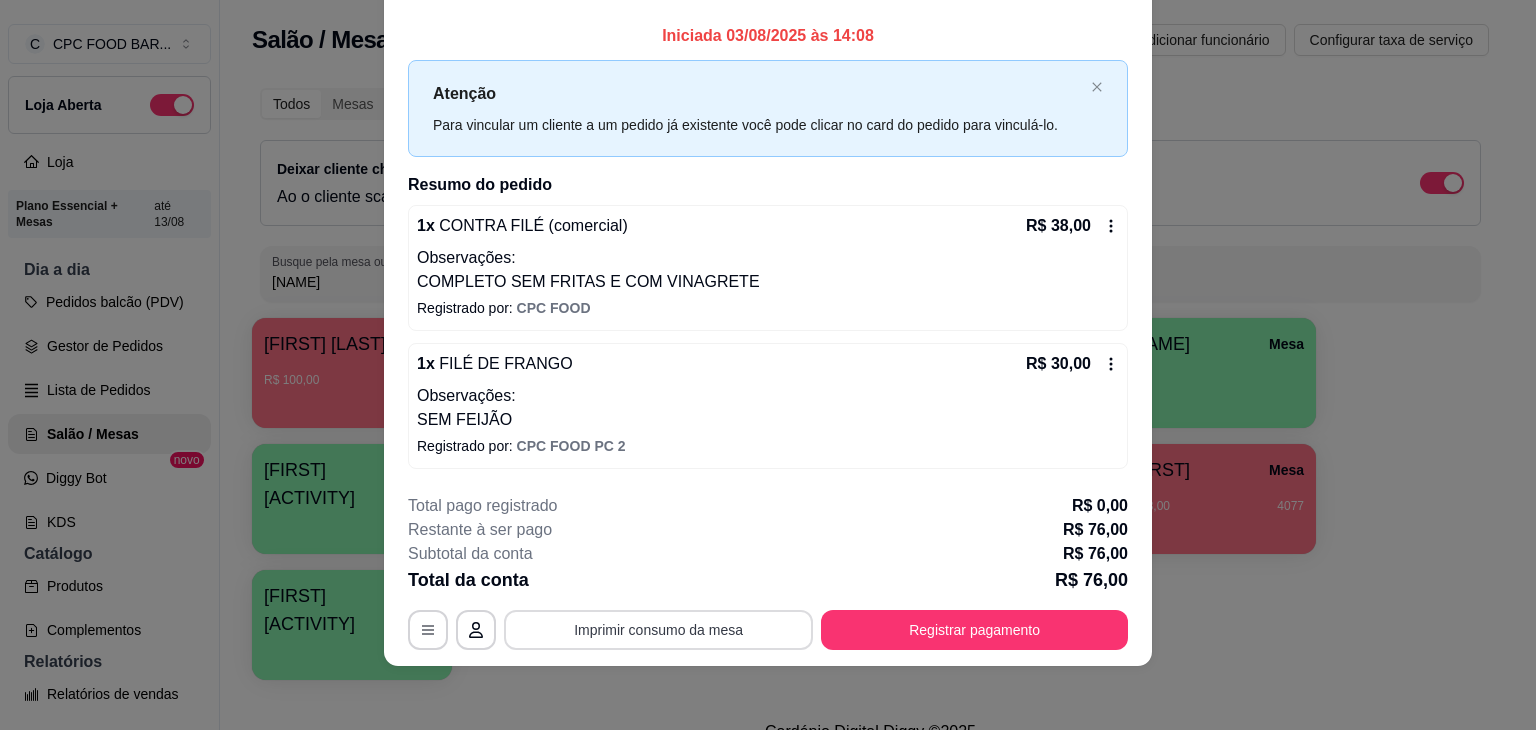 scroll, scrollTop: 0, scrollLeft: 0, axis: both 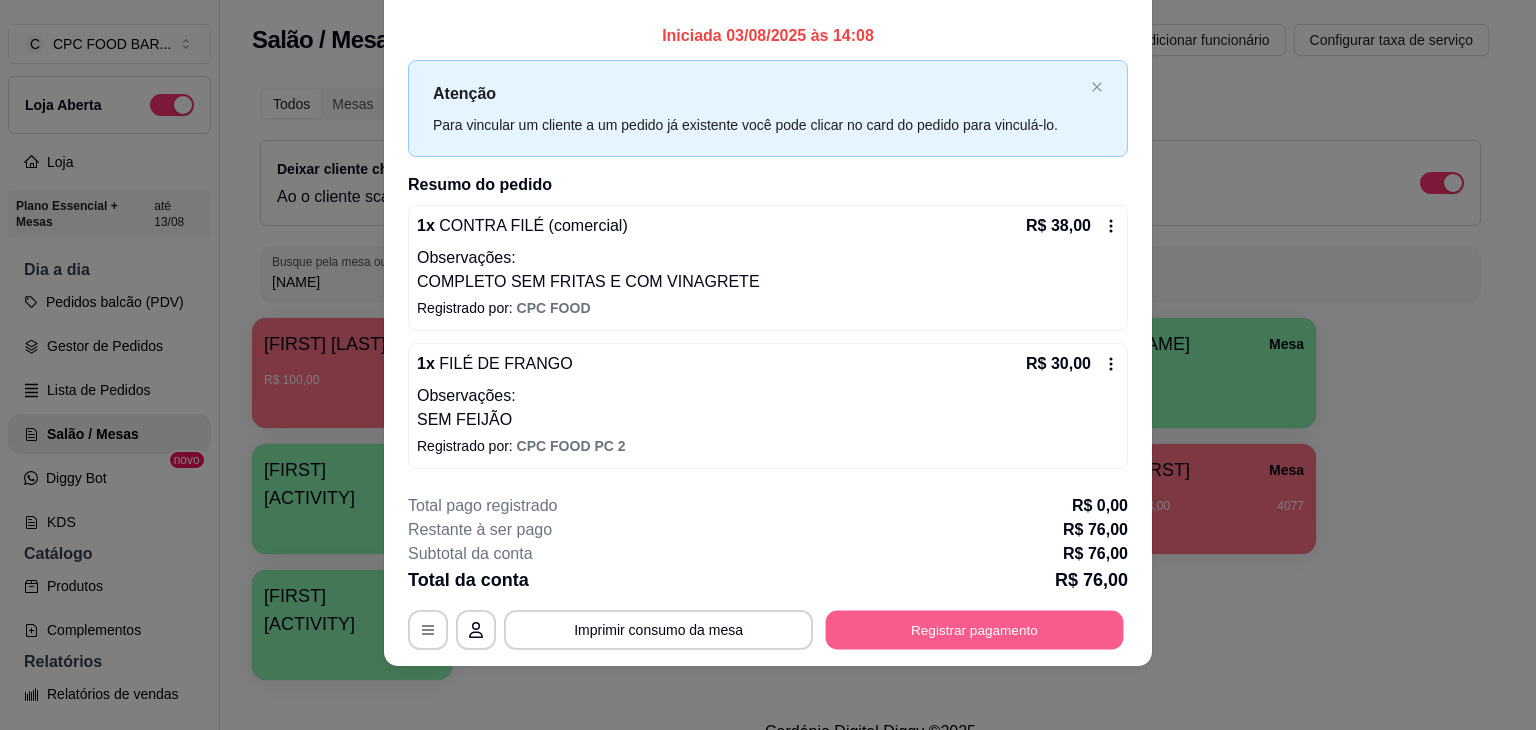 click on "Registrar pagamento" at bounding box center (975, 630) 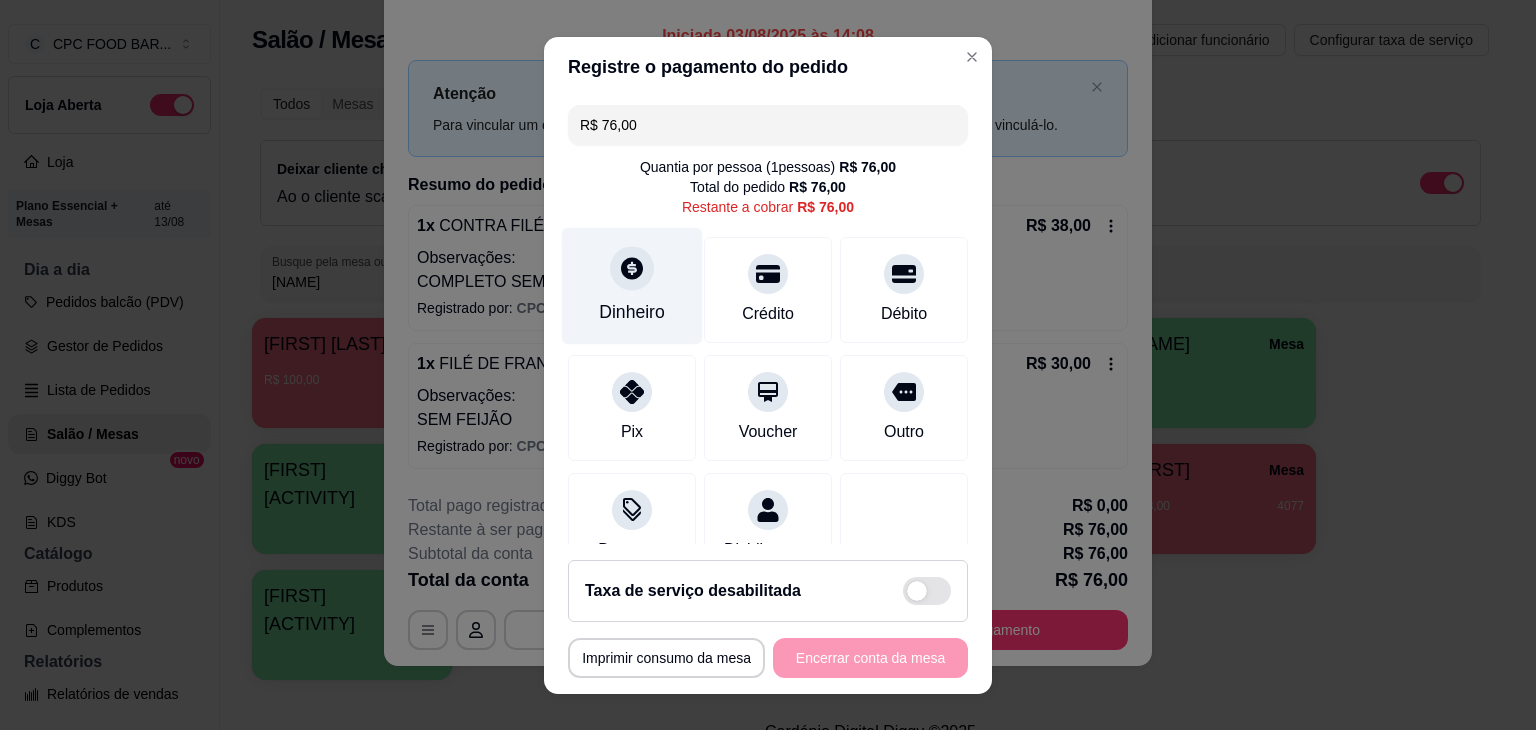 click at bounding box center (632, 268) 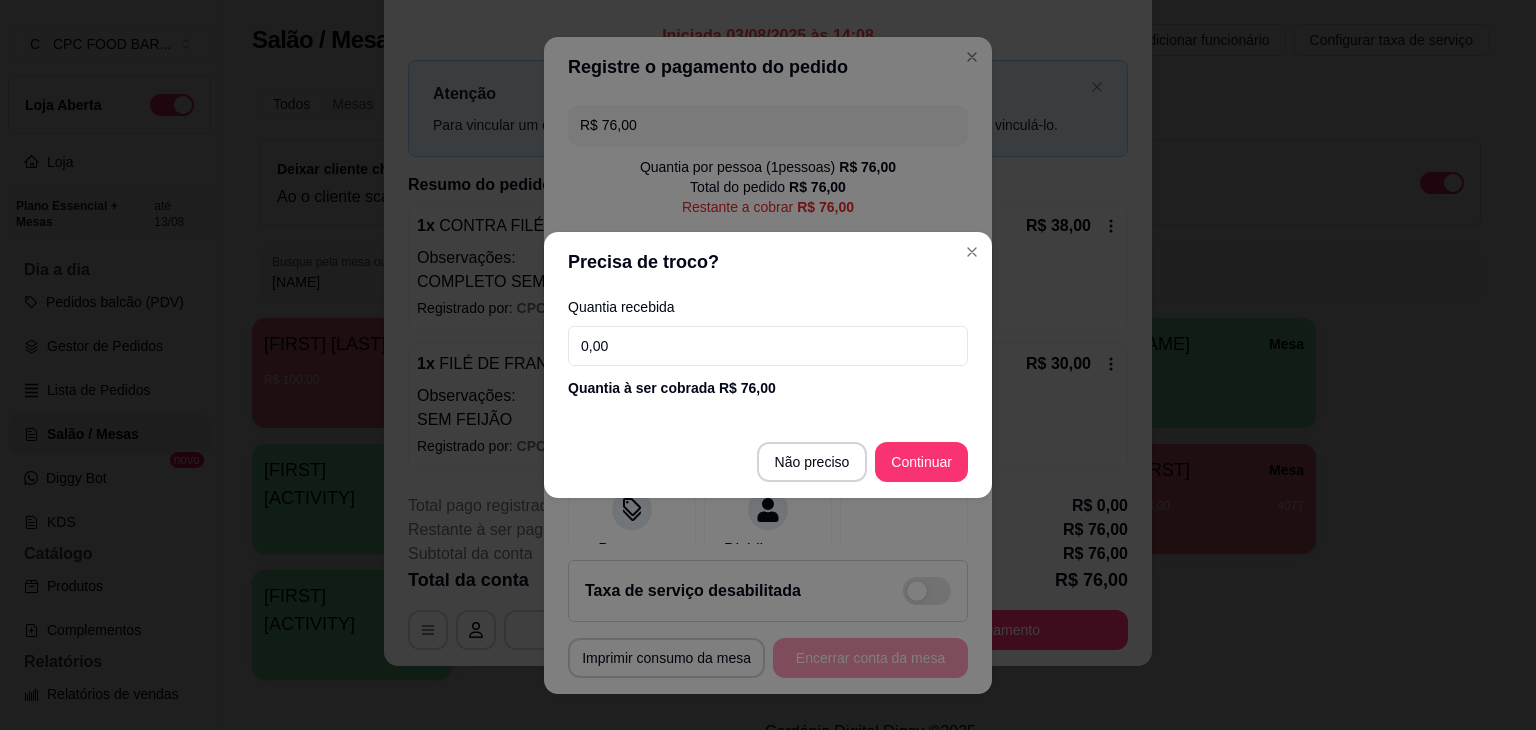 click on "0,00" at bounding box center (768, 346) 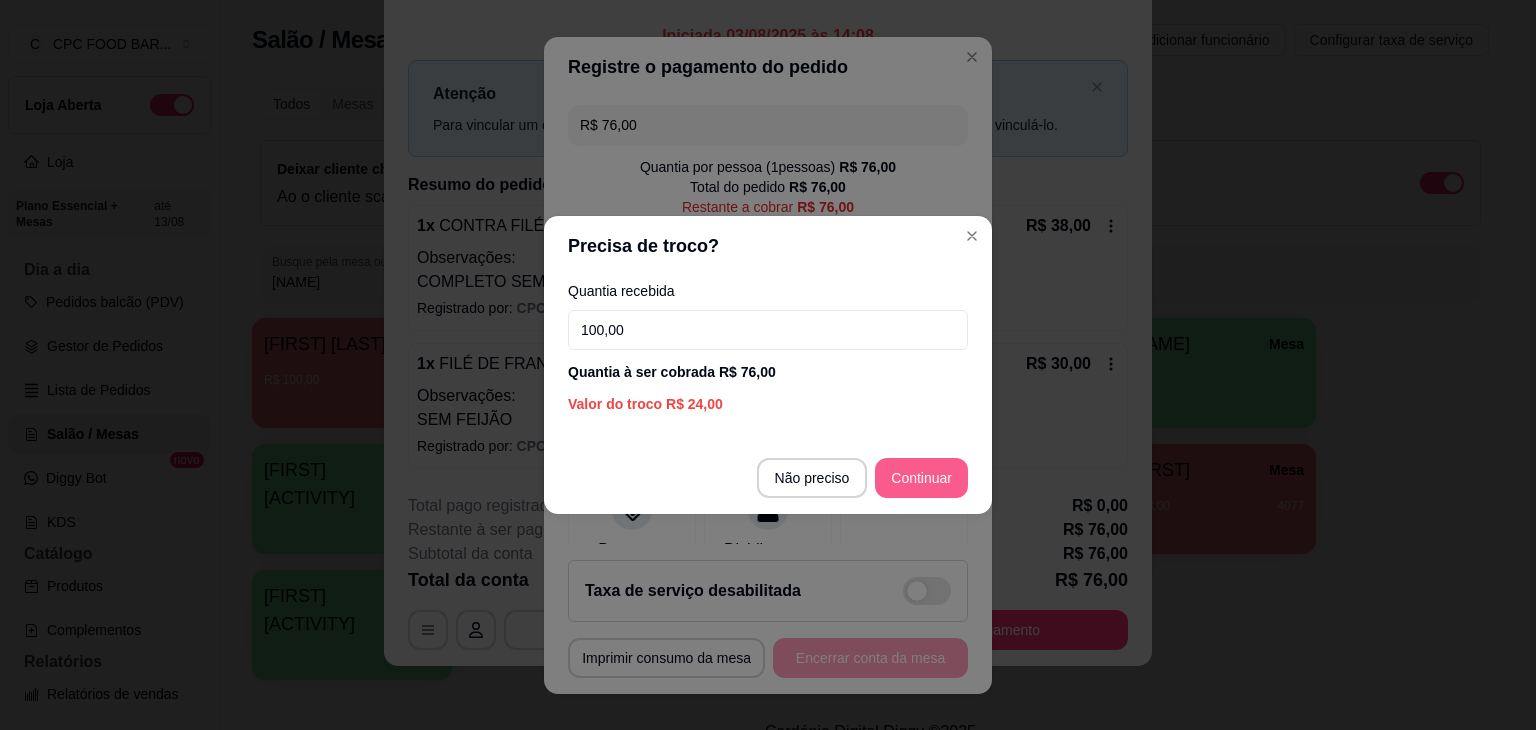 type on "100,00" 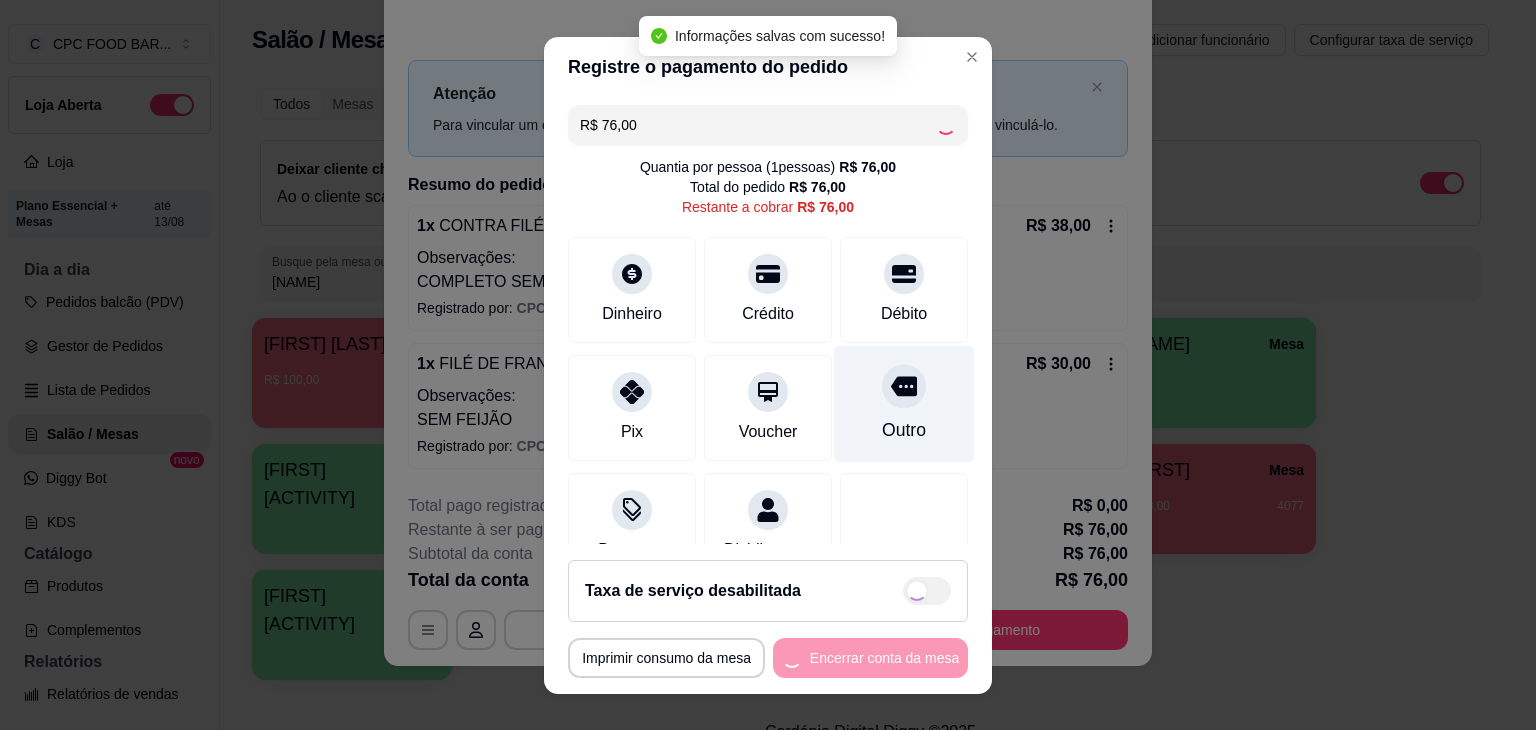 type on "R$ 0,00" 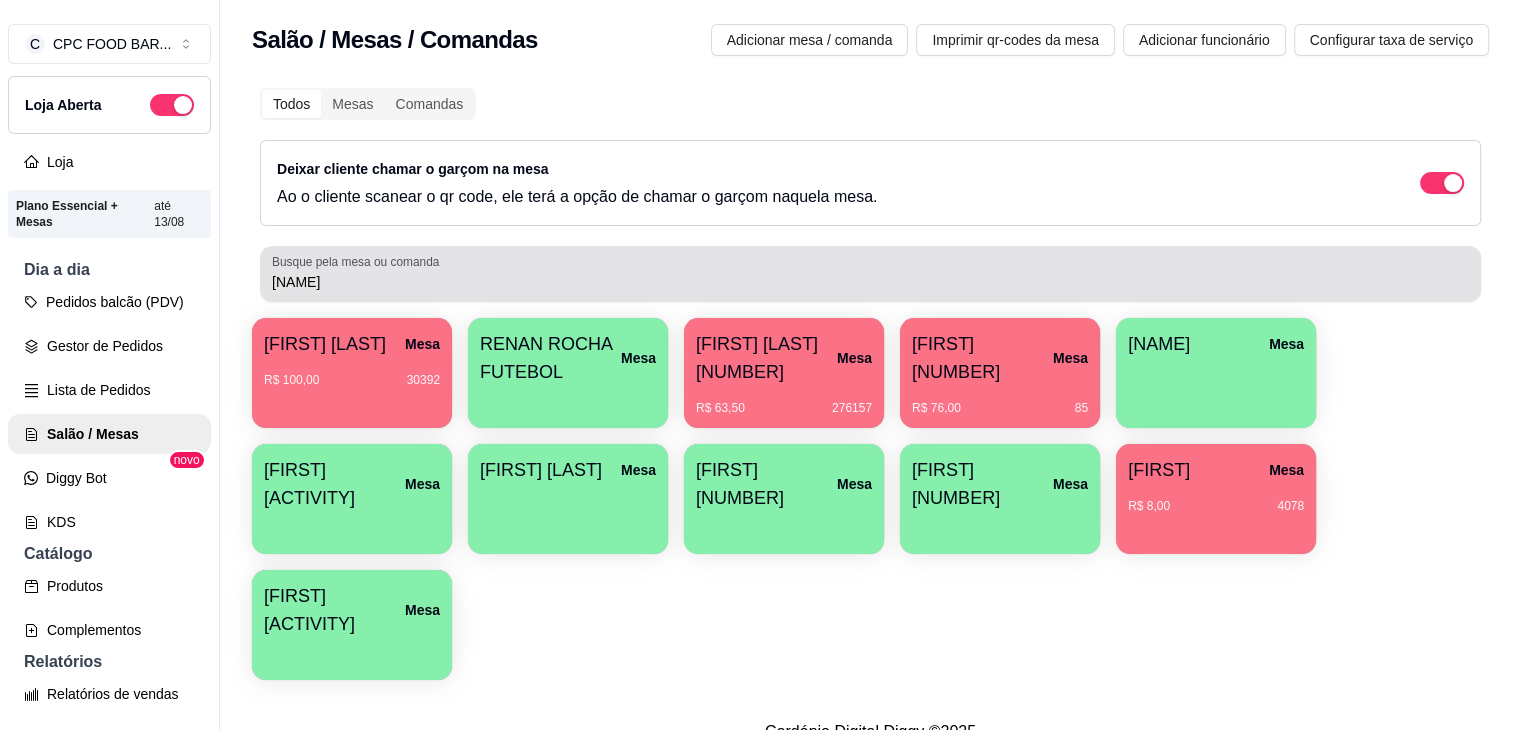 click on "Rena" at bounding box center [870, 274] 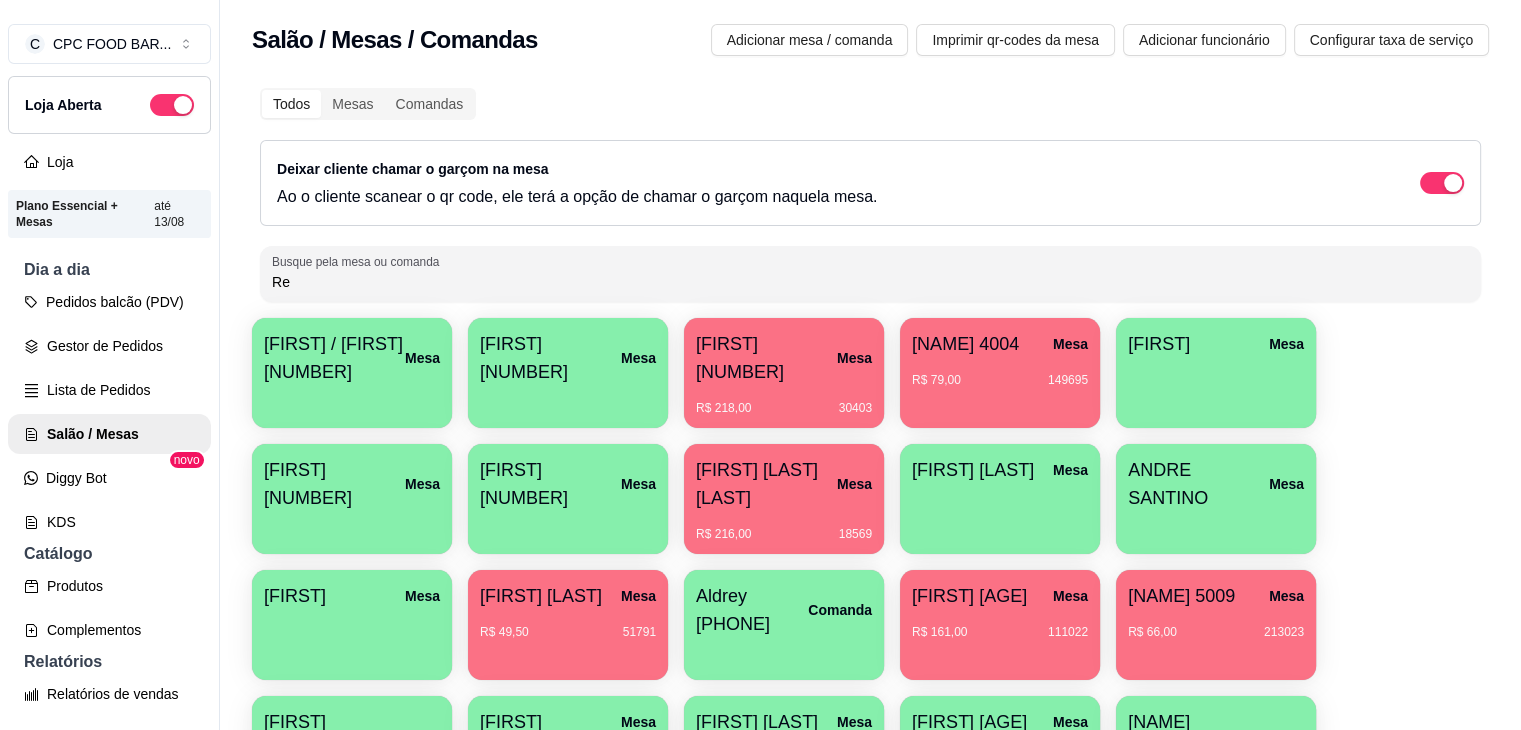 type on "R" 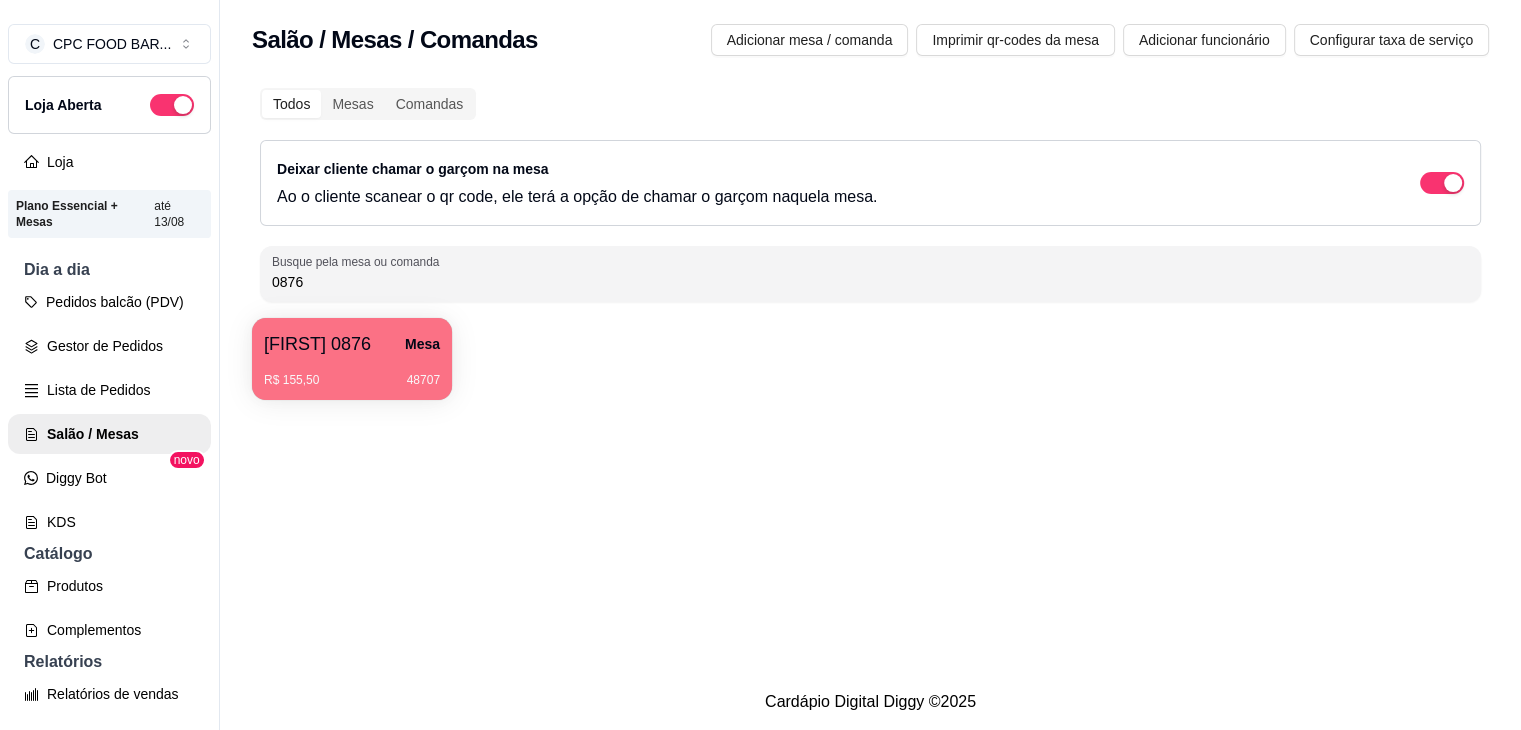 type on "0876" 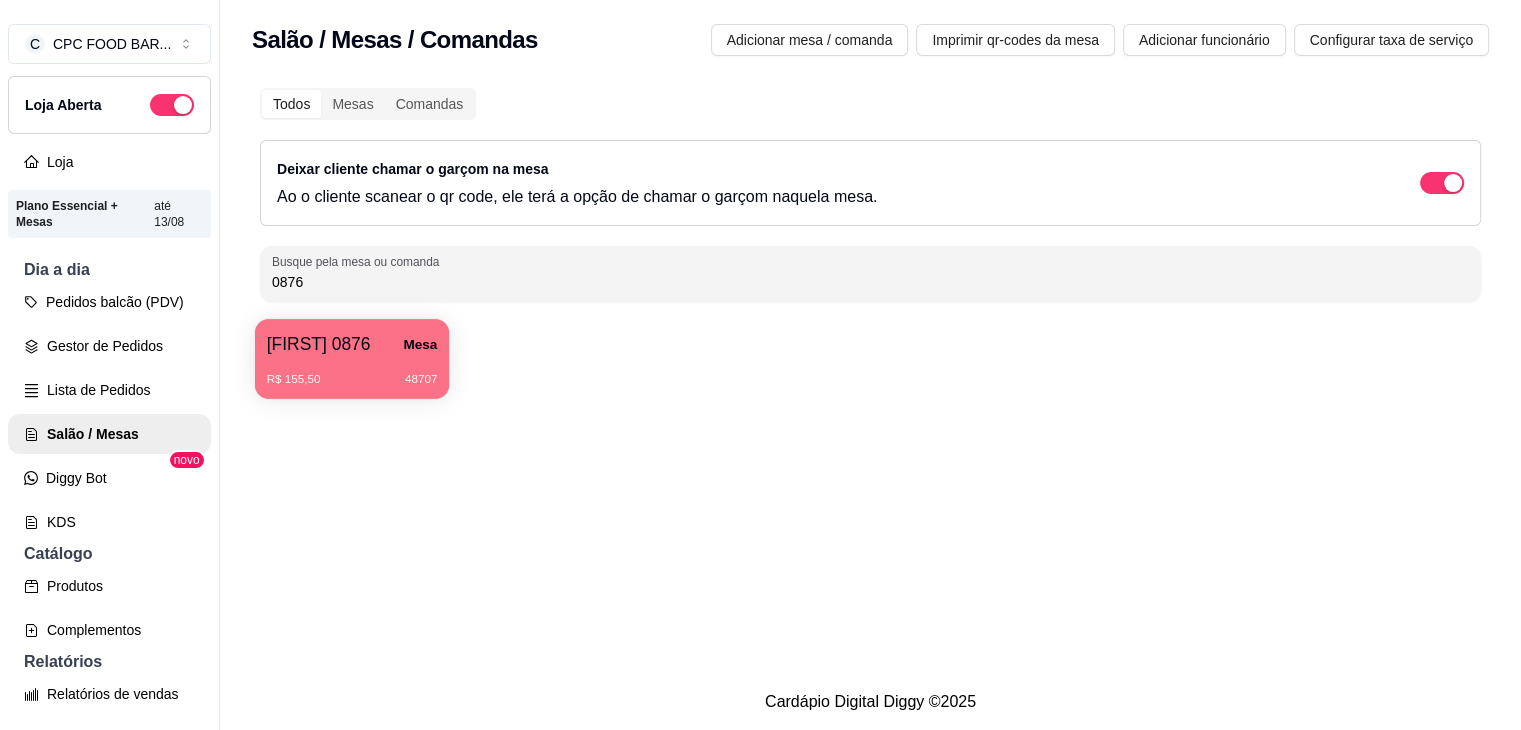 click on "R$ 155,50 48707" at bounding box center (352, 372) 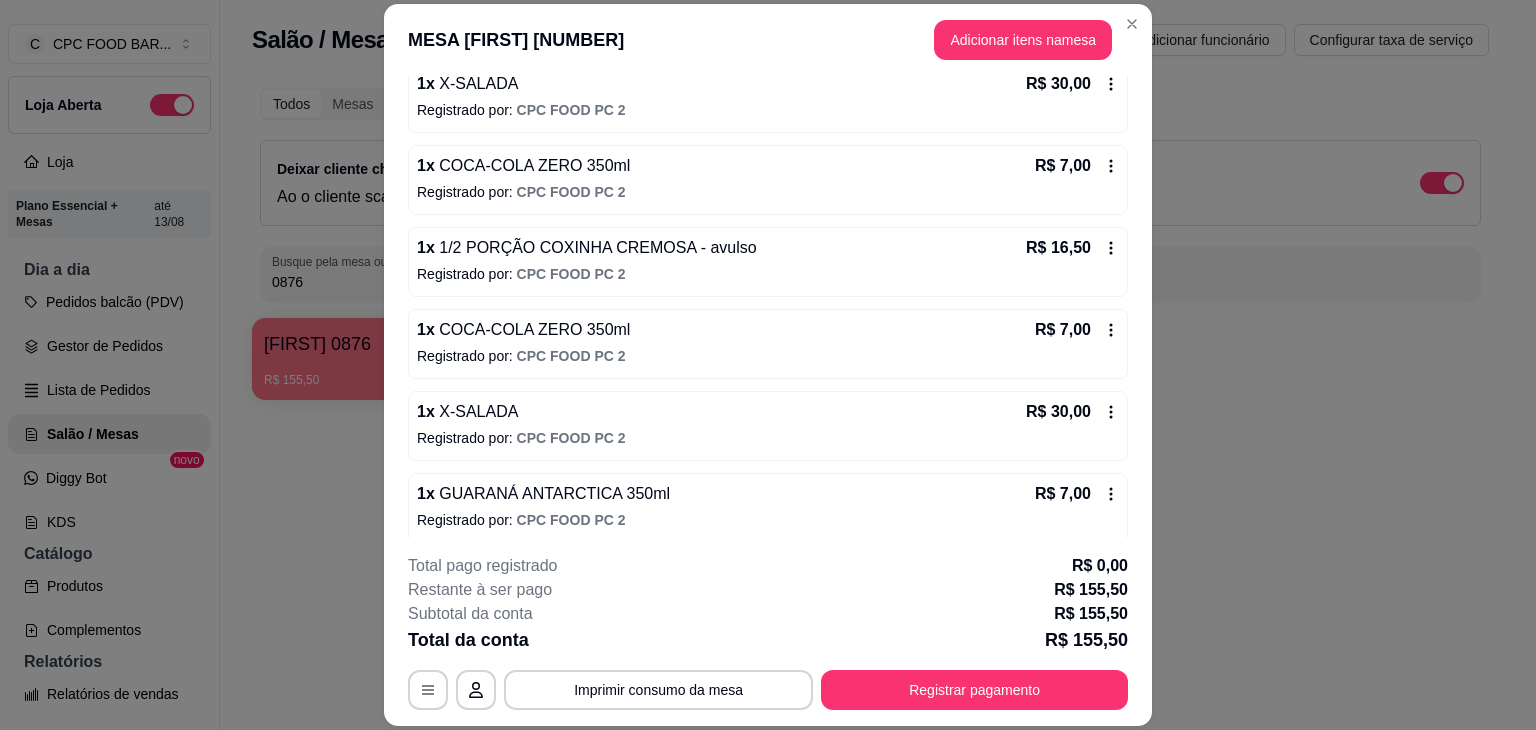 scroll, scrollTop: 592, scrollLeft: 0, axis: vertical 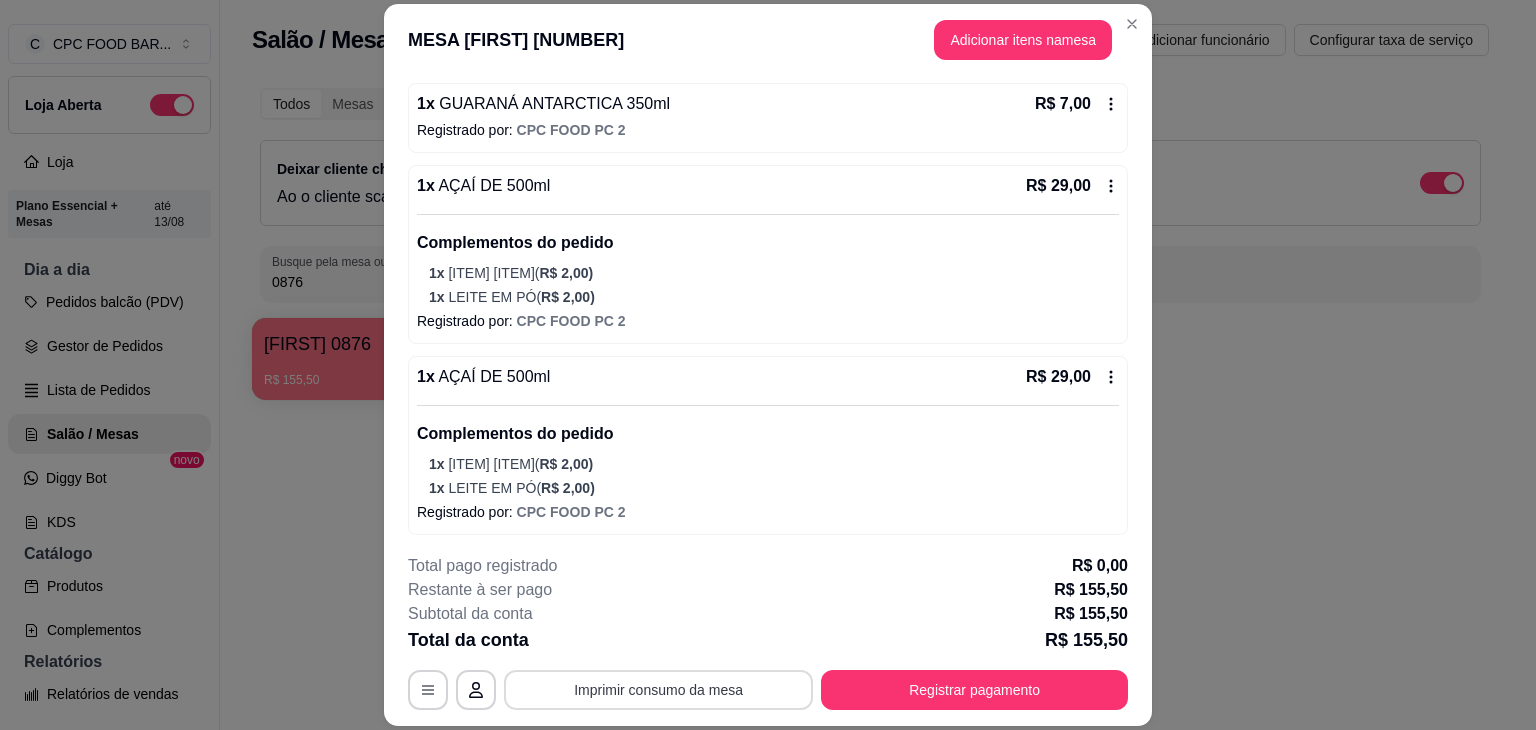 click on "Imprimir consumo da mesa" at bounding box center (658, 690) 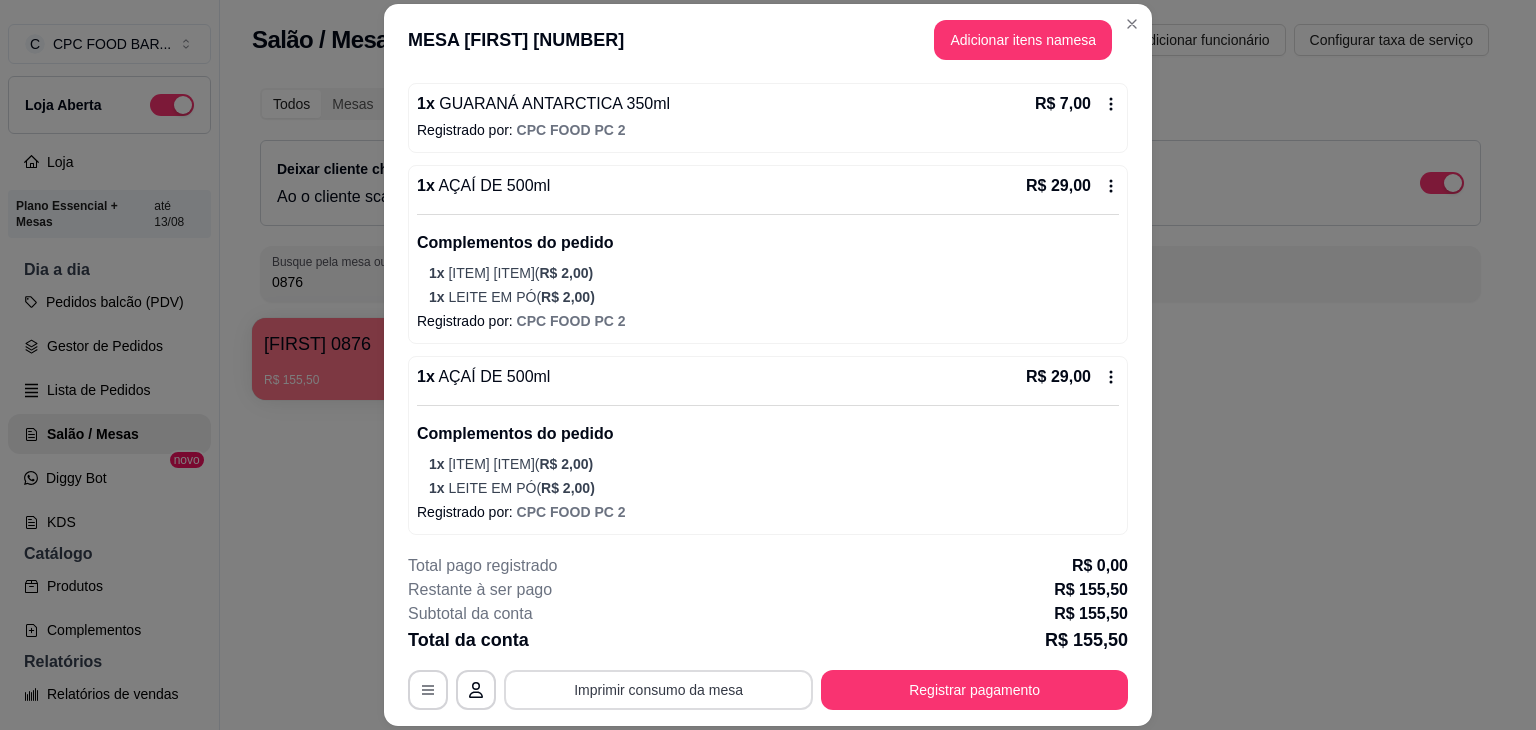 scroll, scrollTop: 0, scrollLeft: 0, axis: both 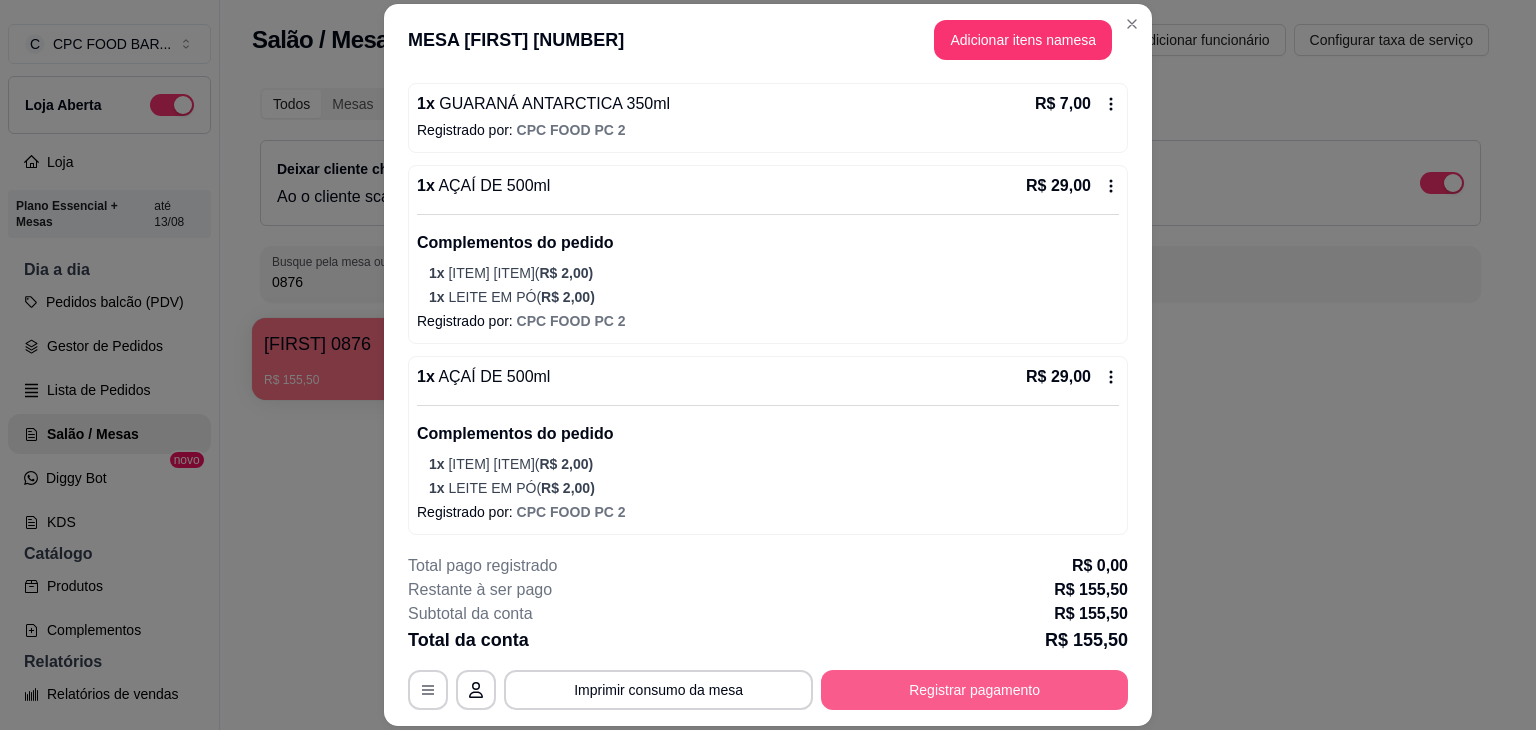 click on "Registrar pagamento" at bounding box center [974, 690] 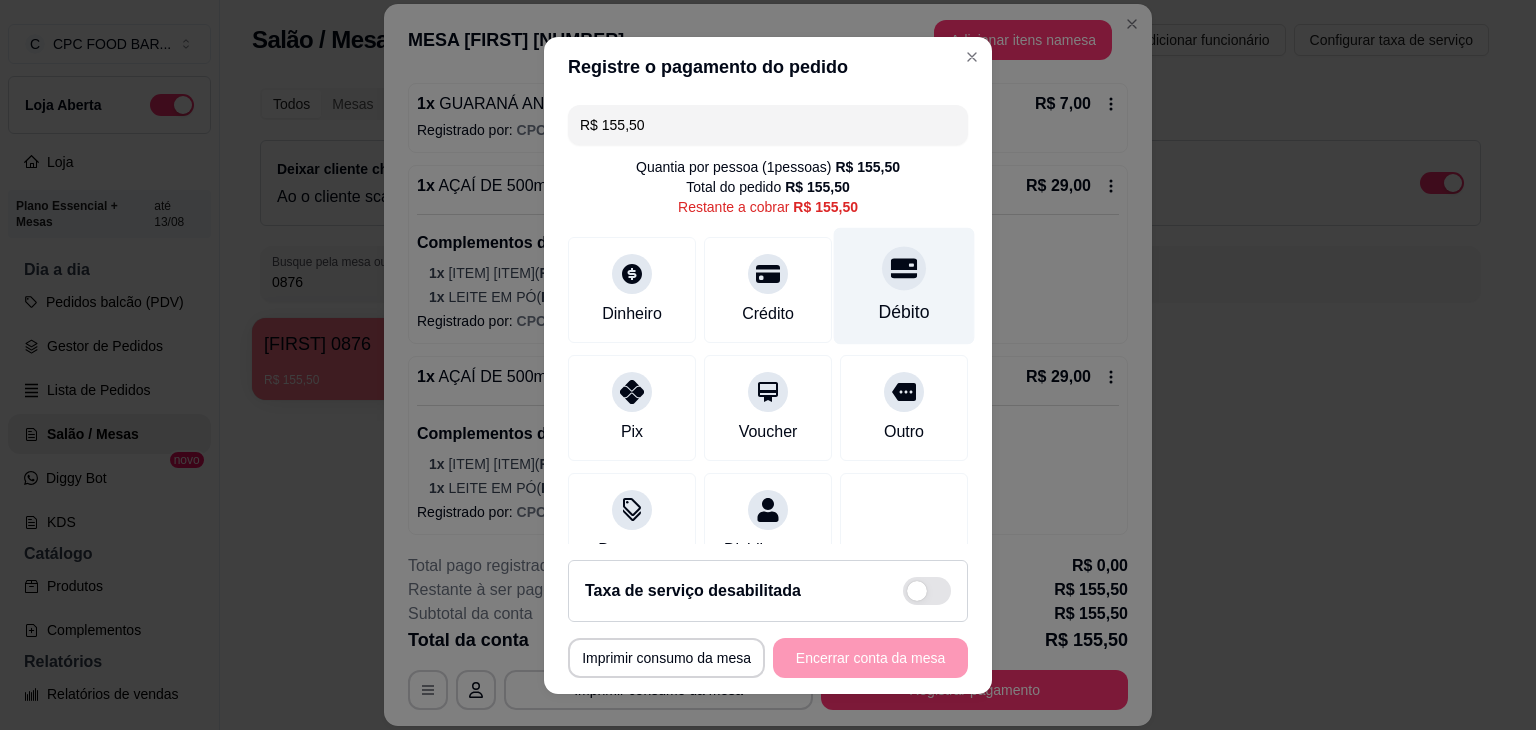 click on "Débito" at bounding box center (904, 285) 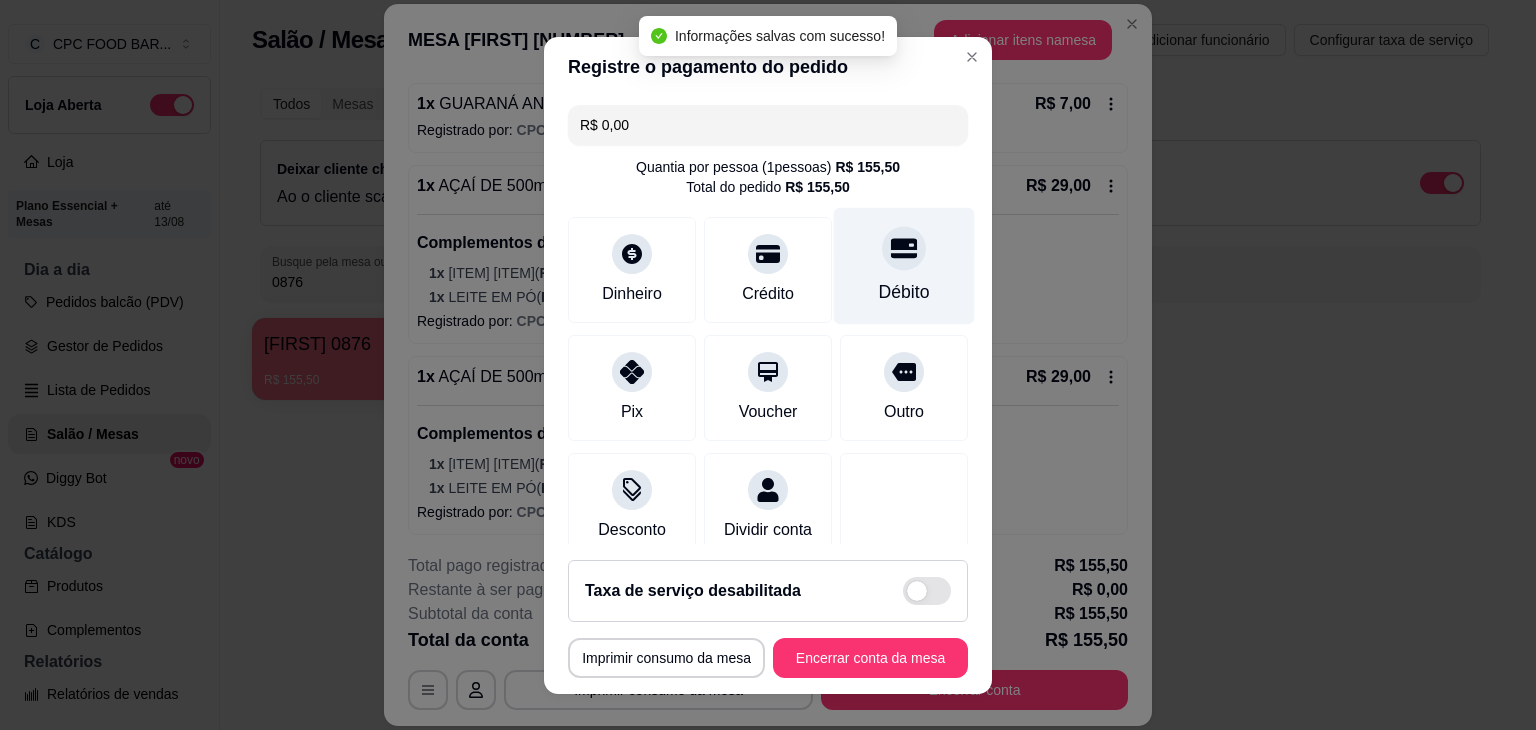 type on "R$ 0,00" 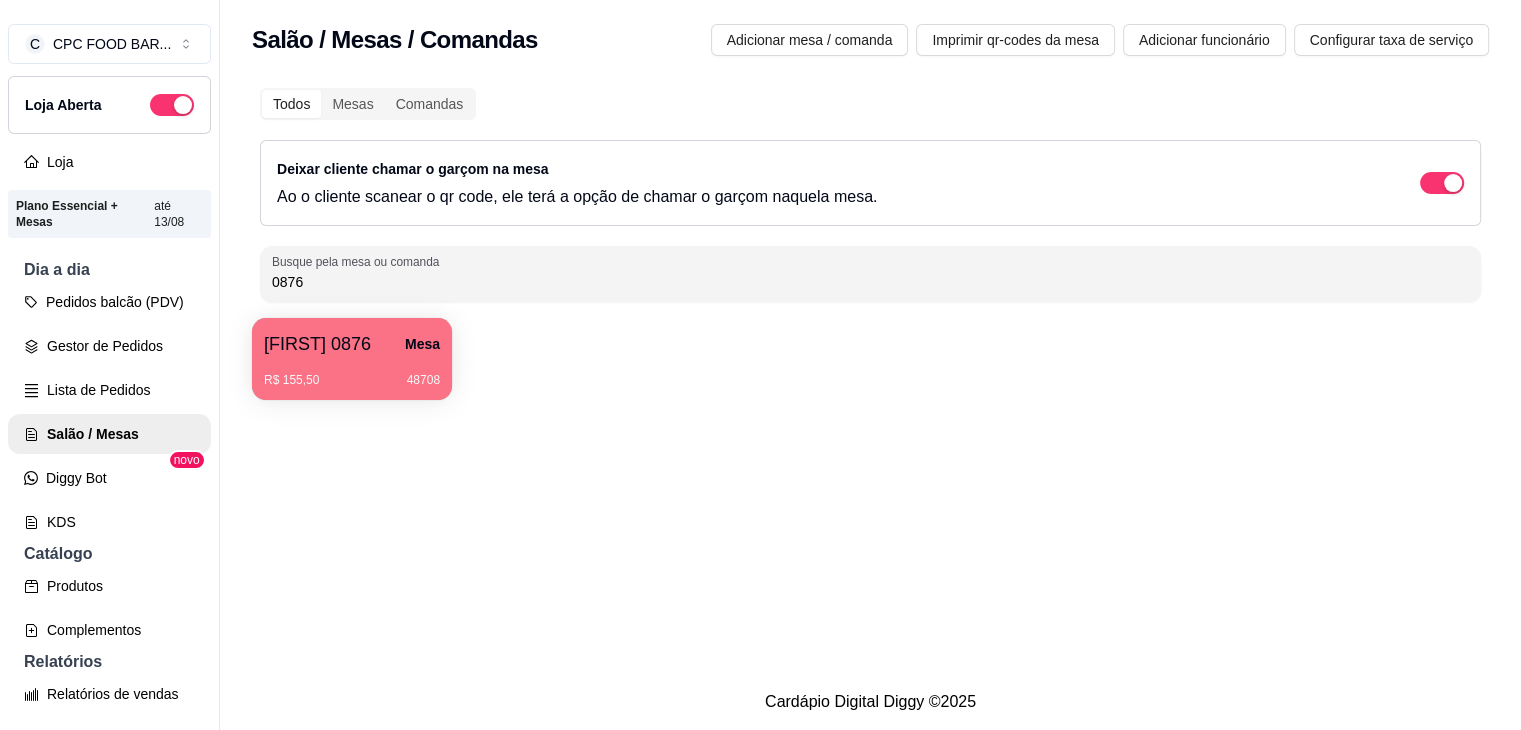 click on "0876" at bounding box center (870, 282) 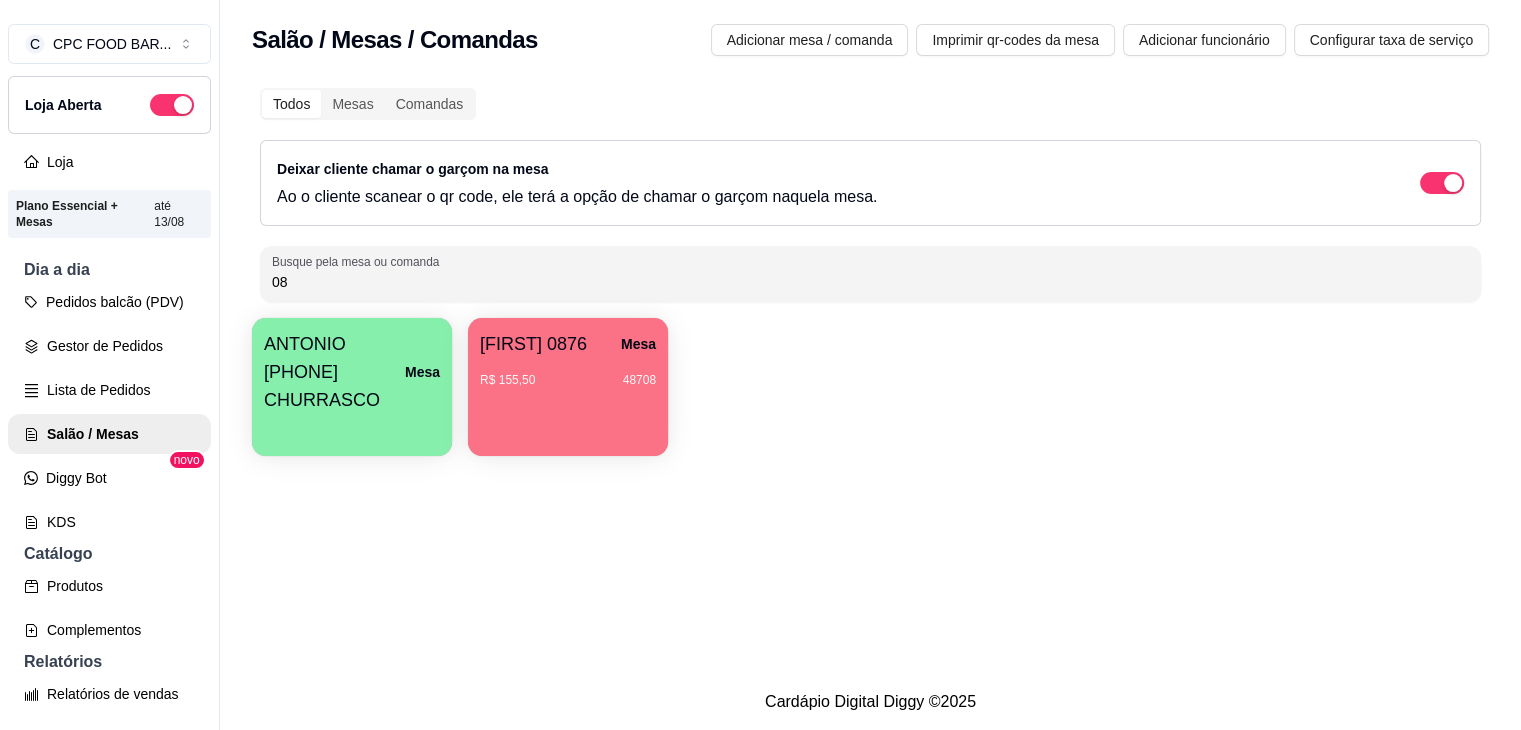 type on "0" 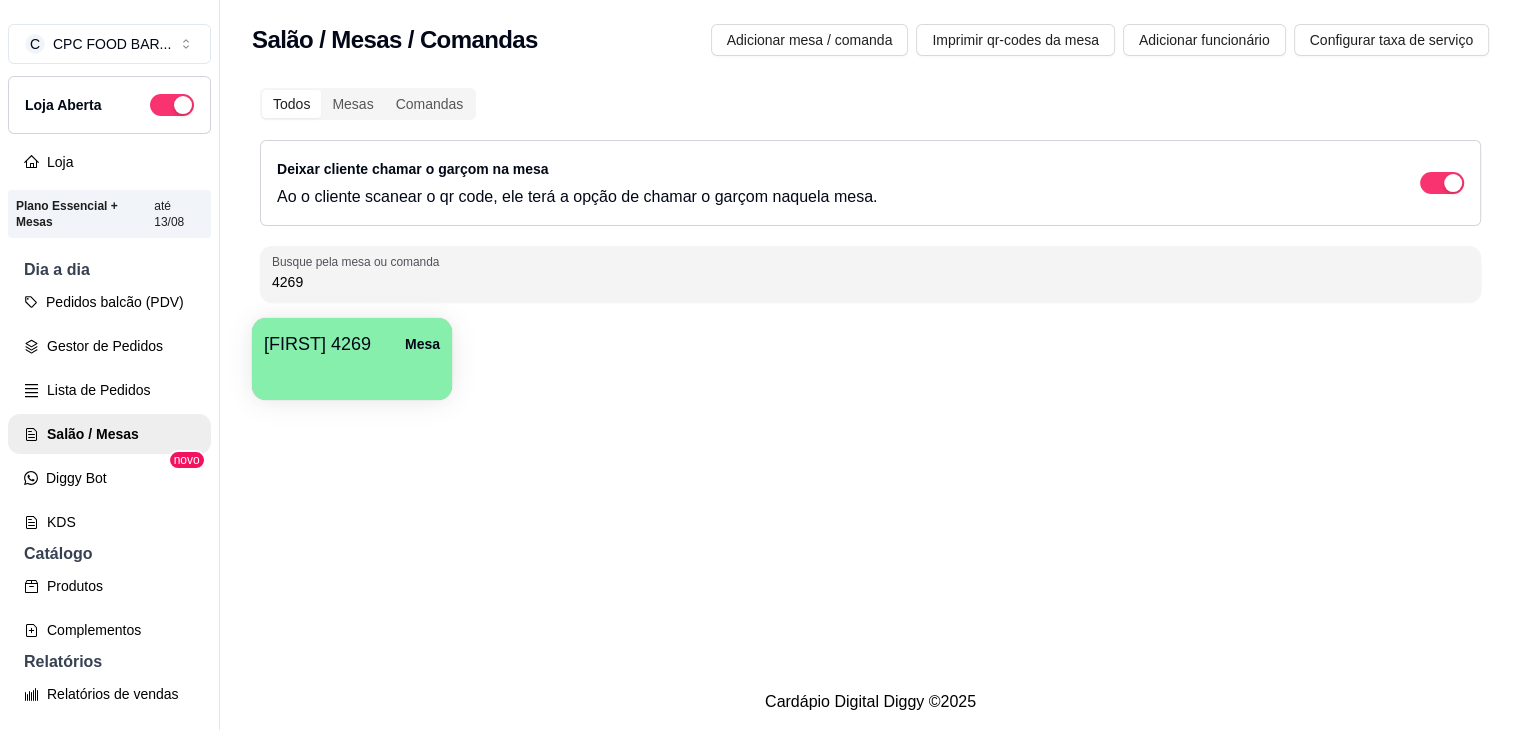 click on "[NAME] 4269" at bounding box center (317, 344) 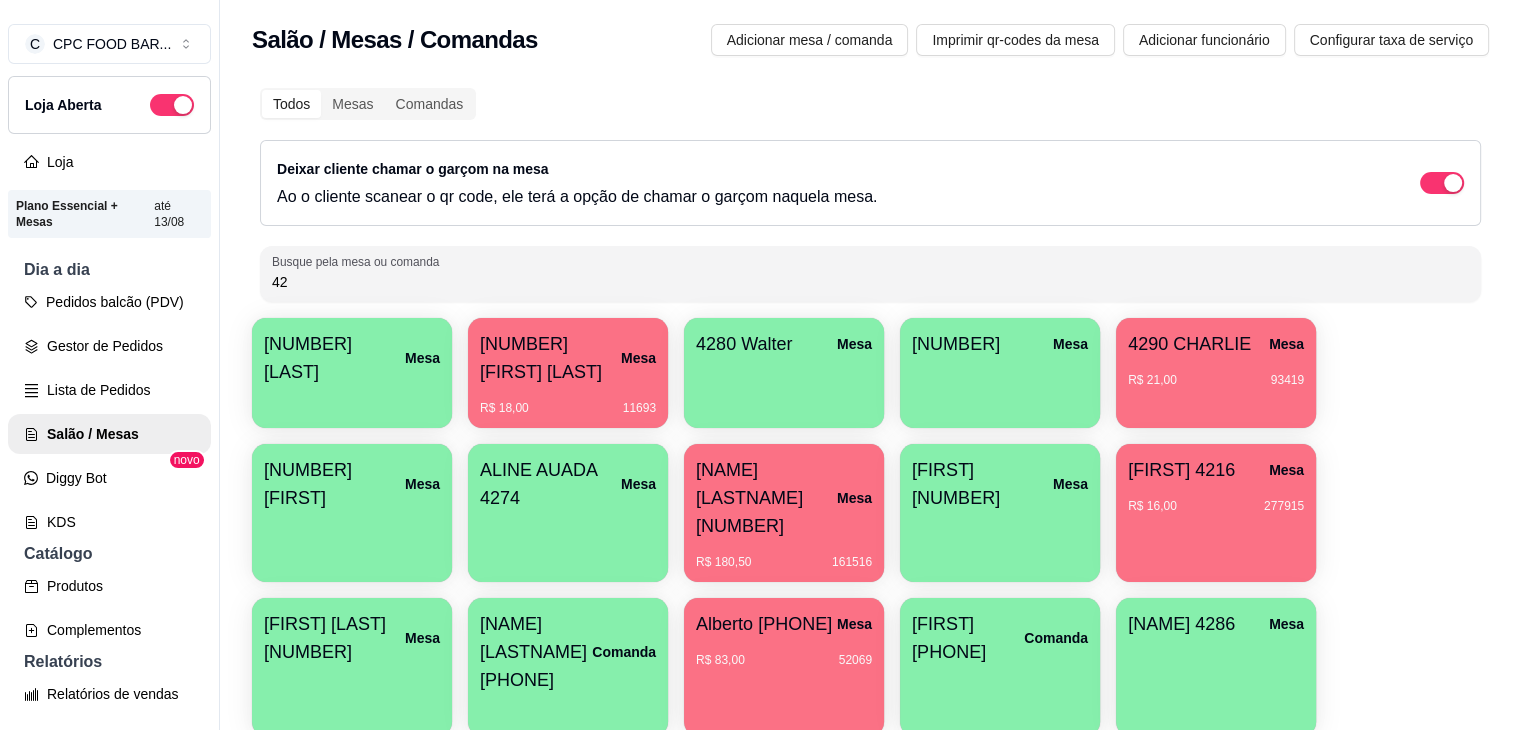 type on "4" 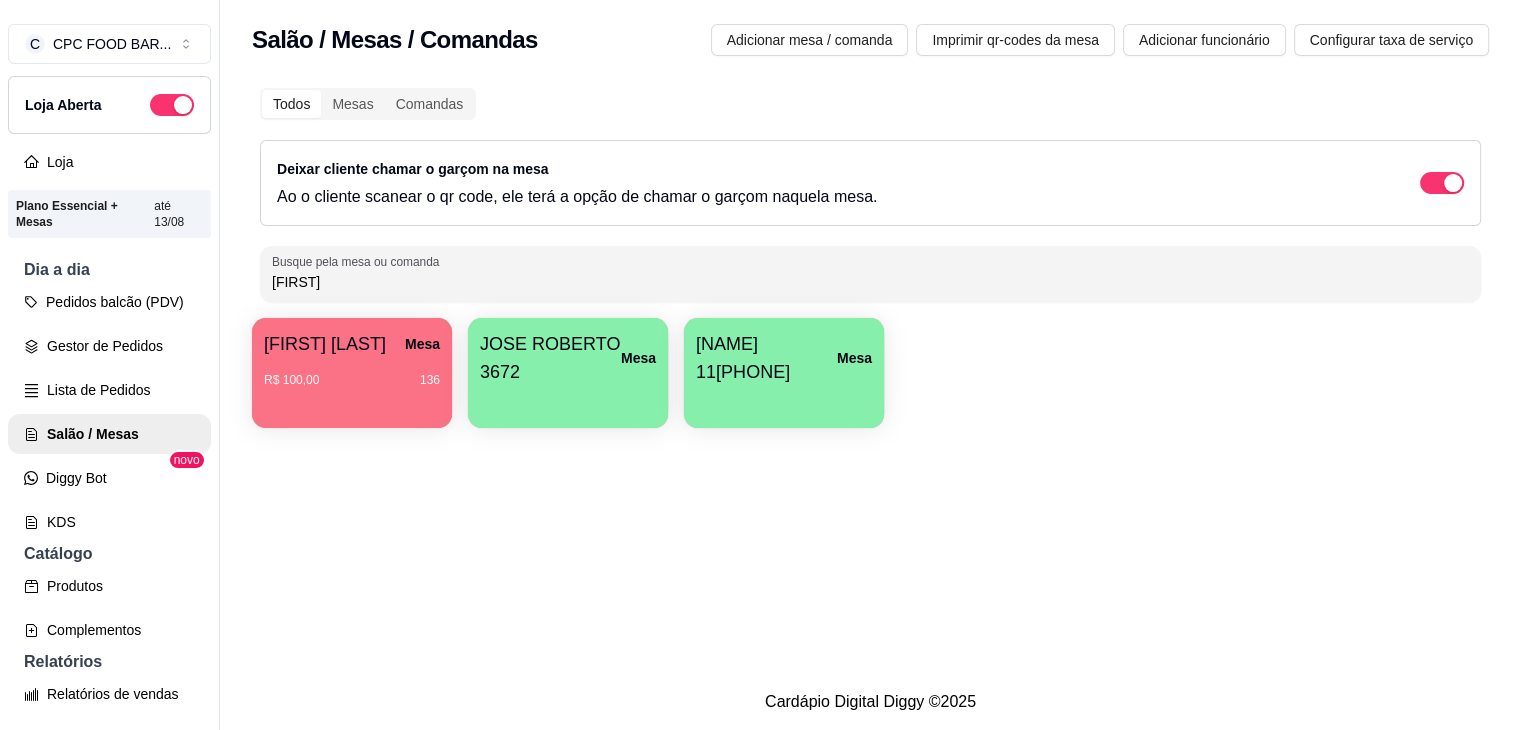 type on "jose" 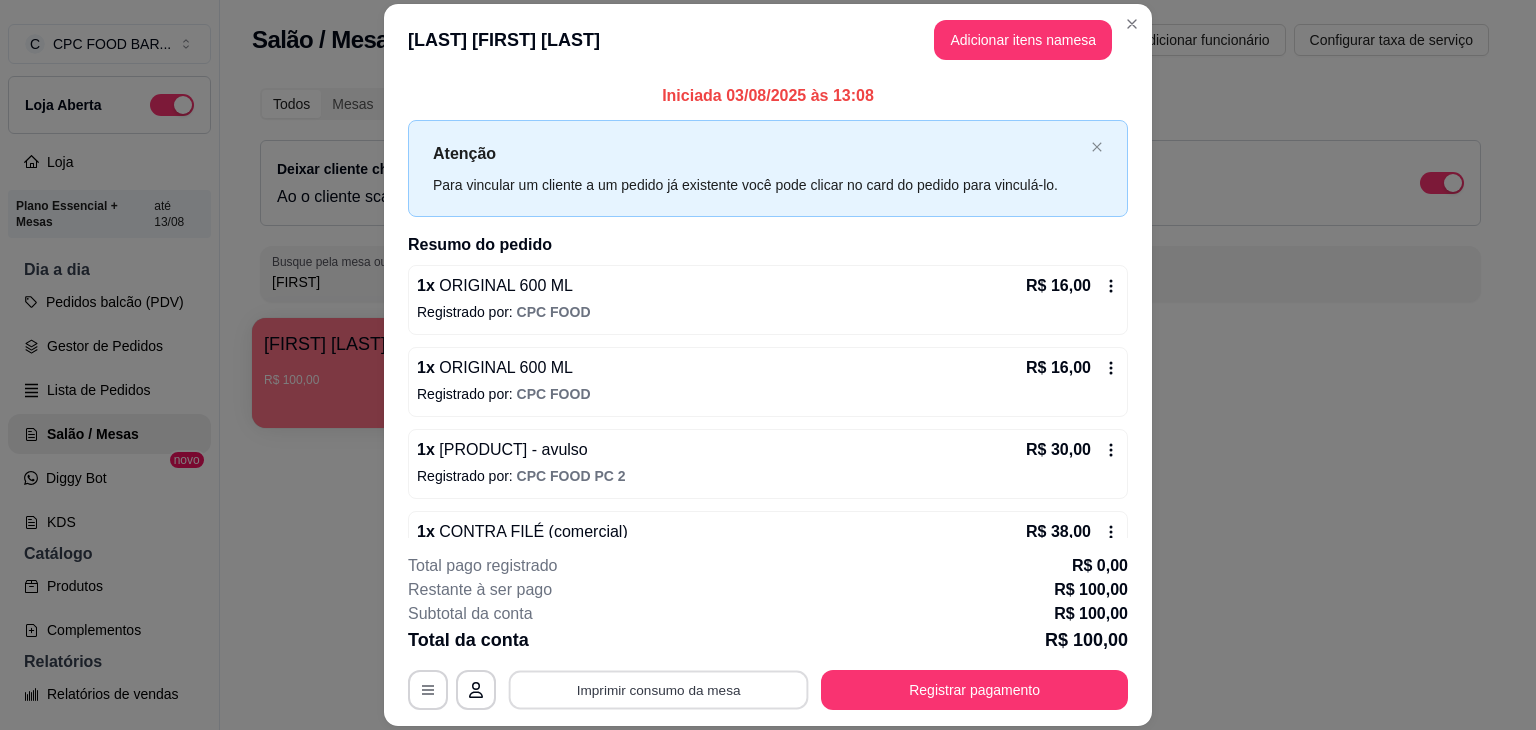 click on "Imprimir consumo da mesa" at bounding box center [659, 690] 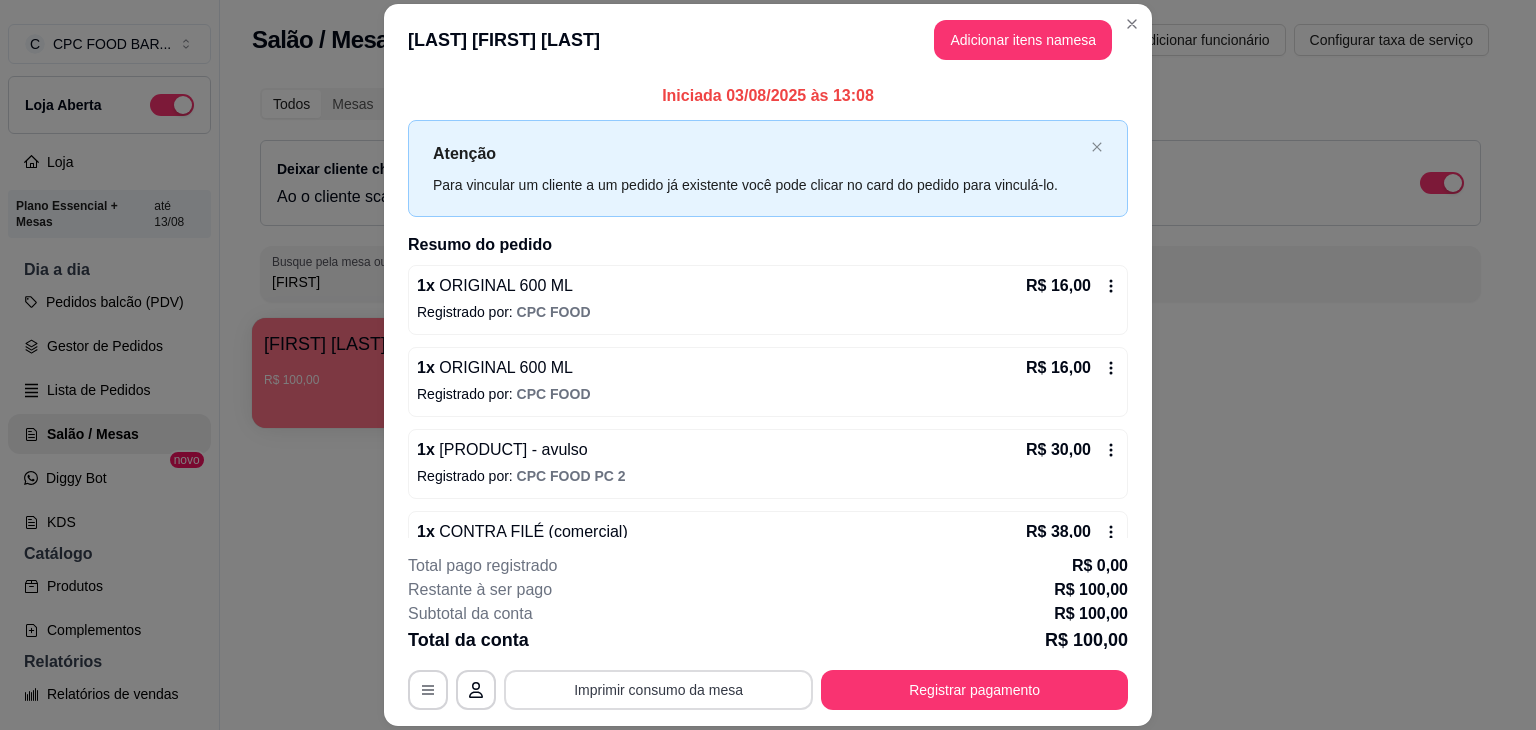 scroll, scrollTop: 0, scrollLeft: 0, axis: both 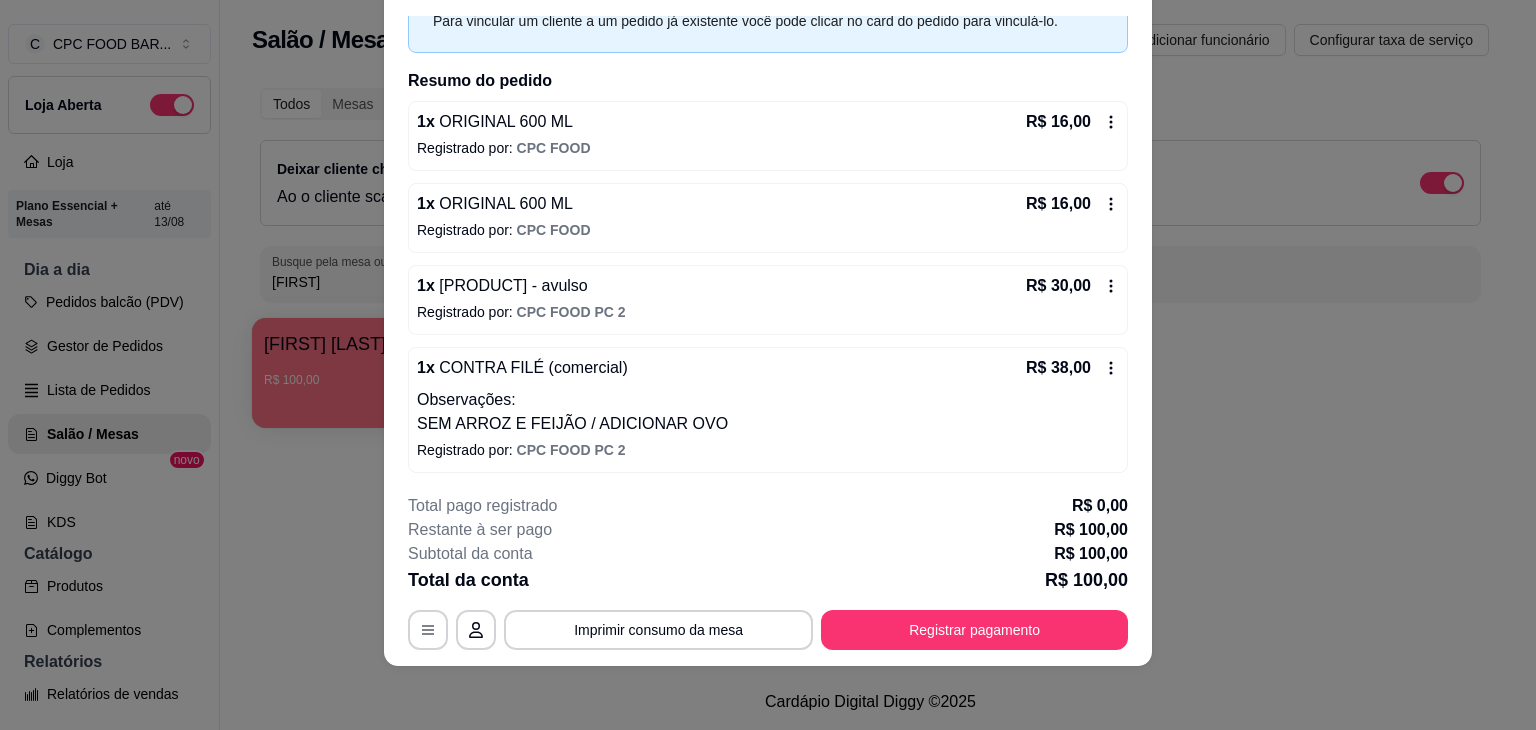 click on "**********" at bounding box center (768, 572) 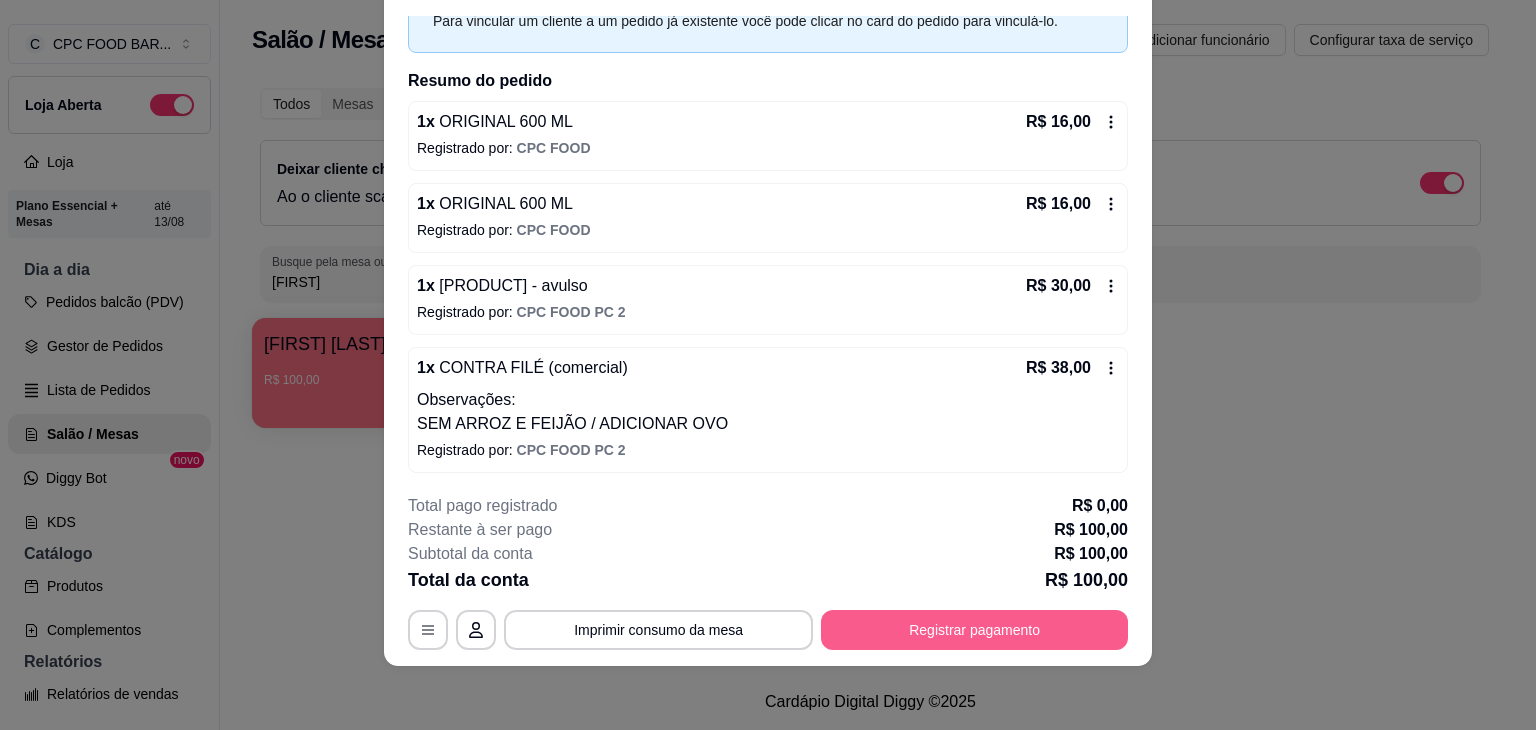 click on "Registrar pagamento" at bounding box center [974, 630] 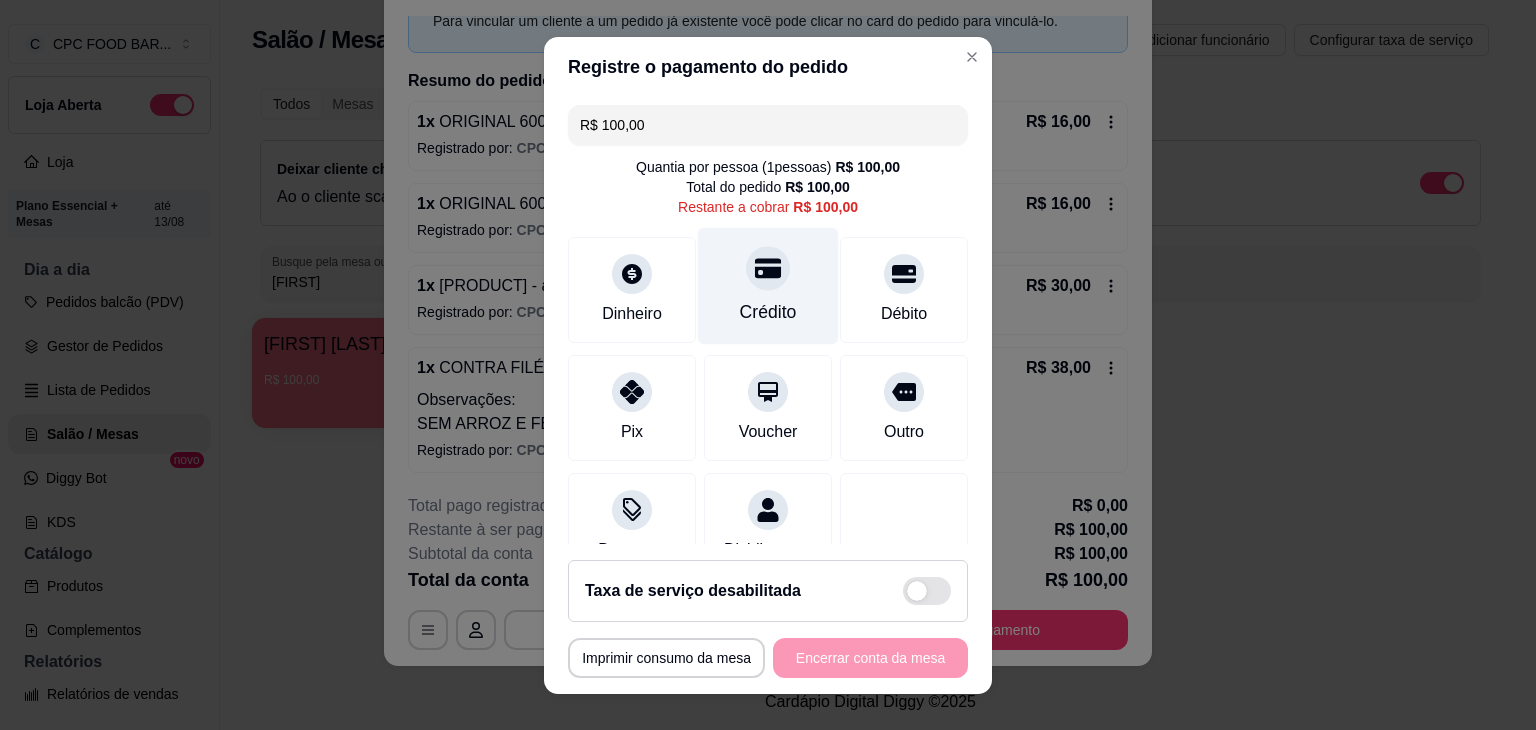 click on "Crédito" at bounding box center [768, 285] 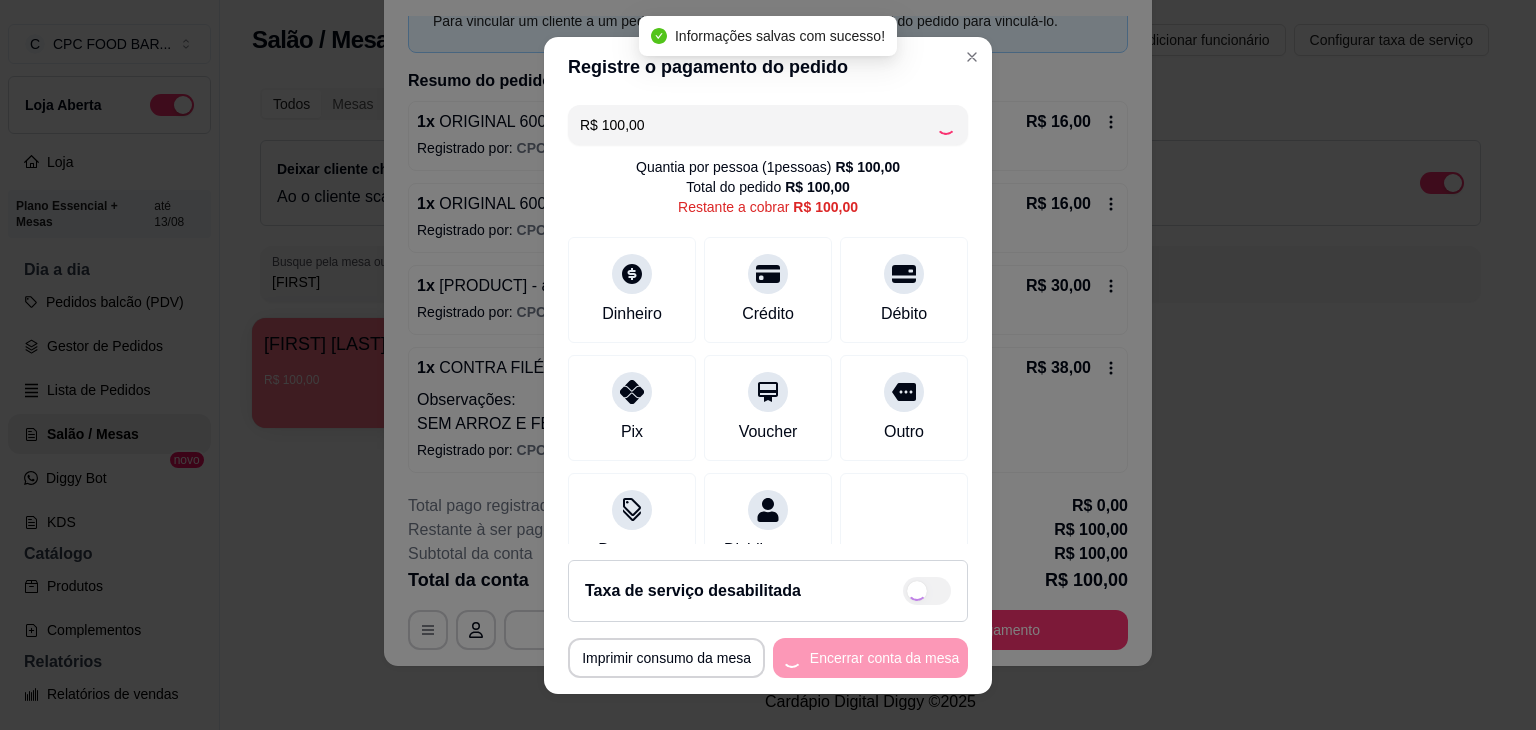 type on "R$ 0,00" 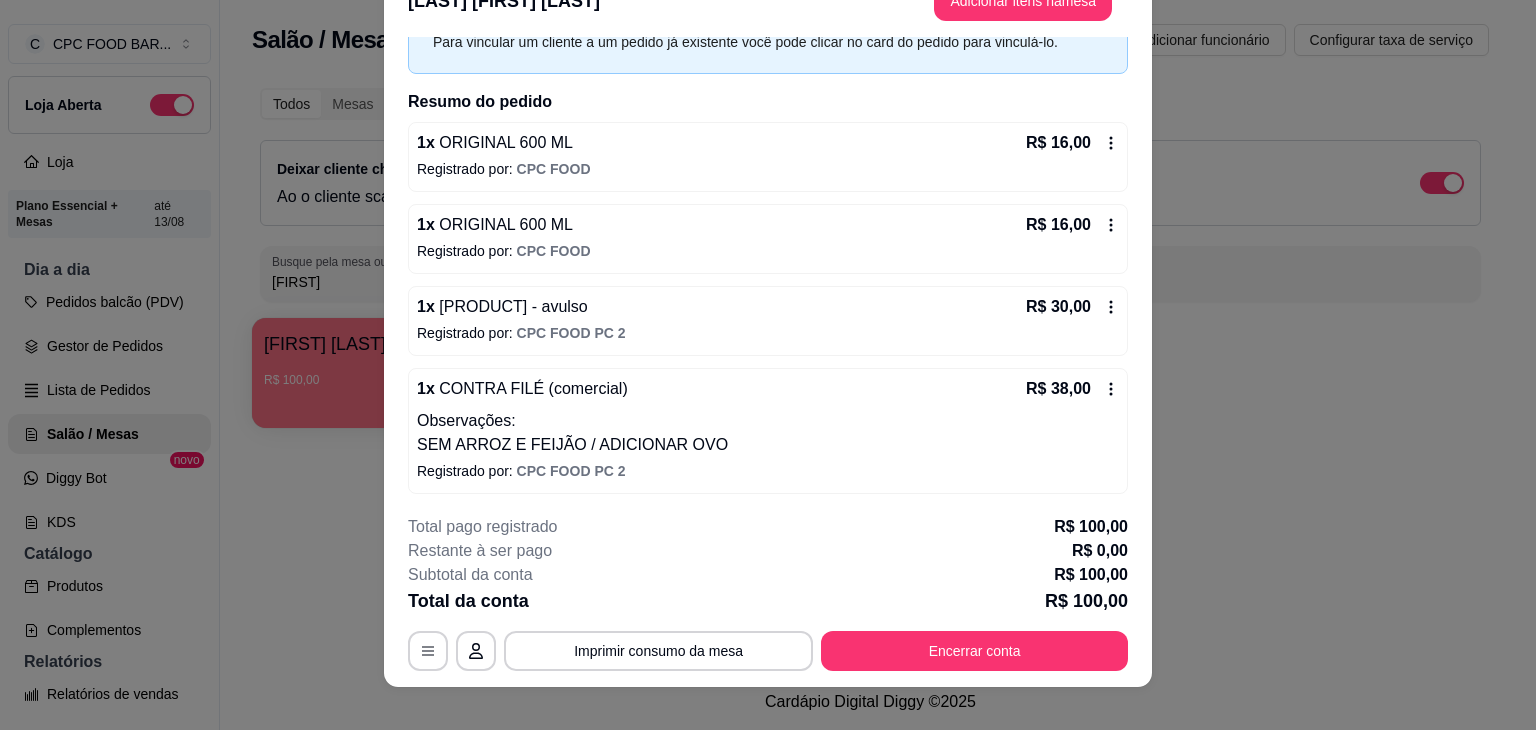 scroll, scrollTop: 60, scrollLeft: 0, axis: vertical 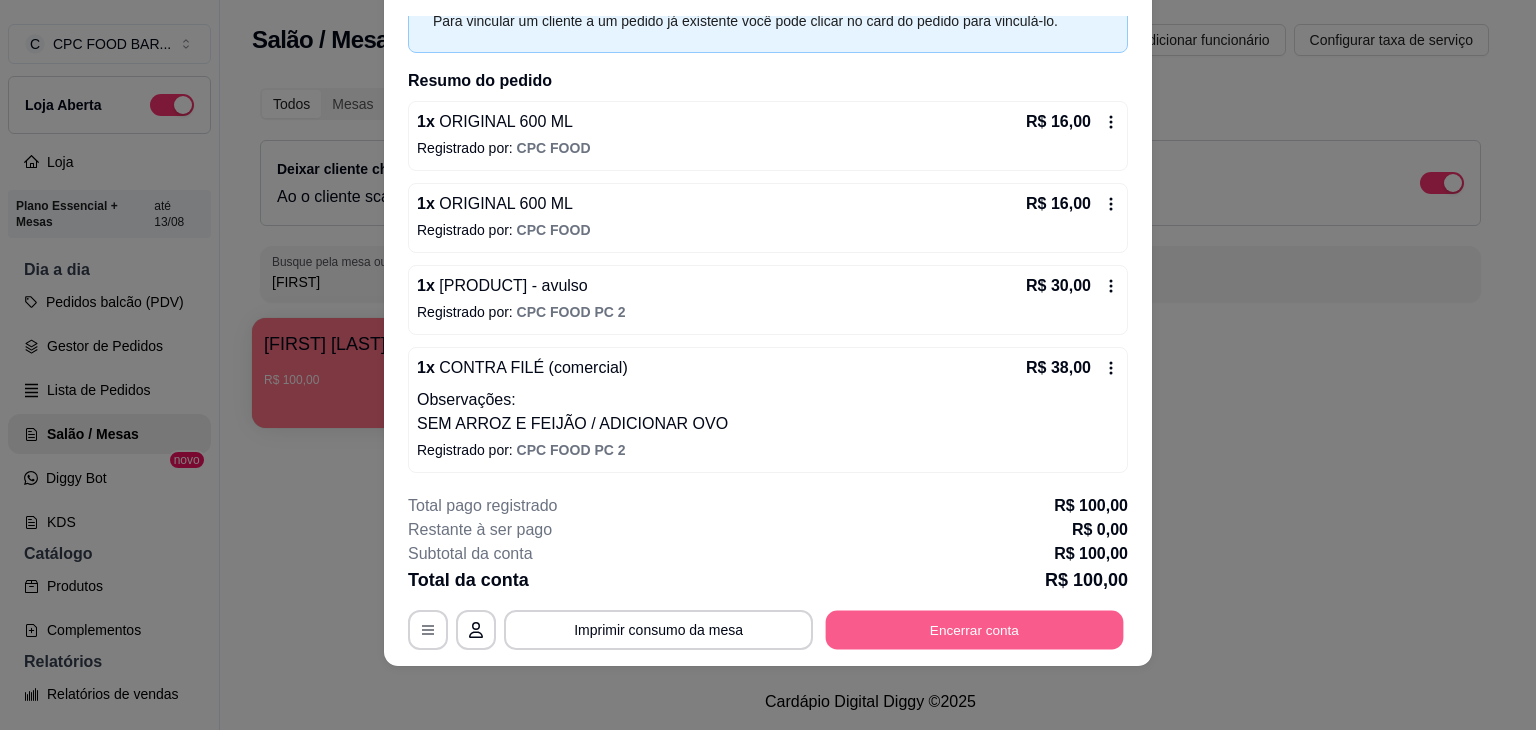 click on "Encerrar conta" at bounding box center [975, 630] 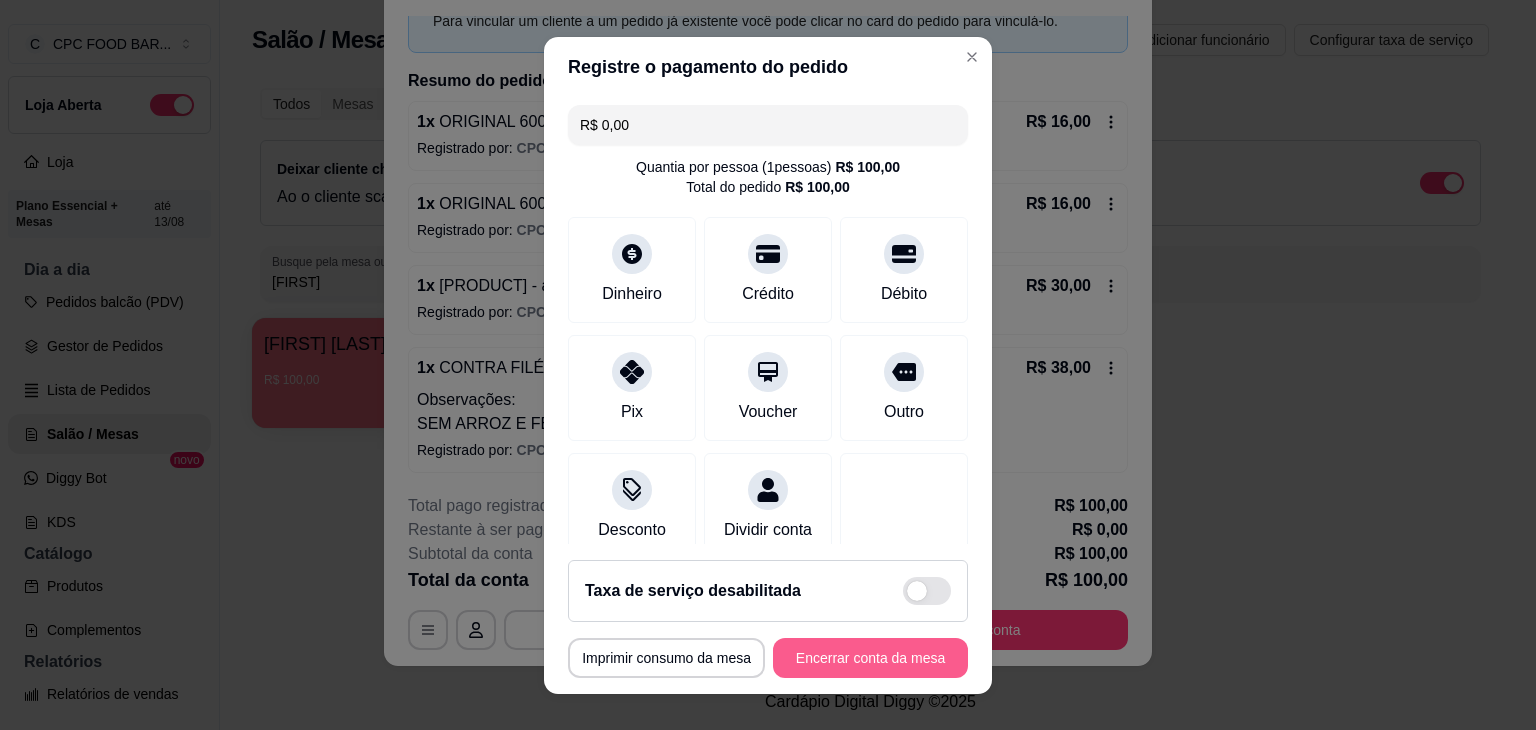 click on "Encerrar conta da mesa" at bounding box center (870, 658) 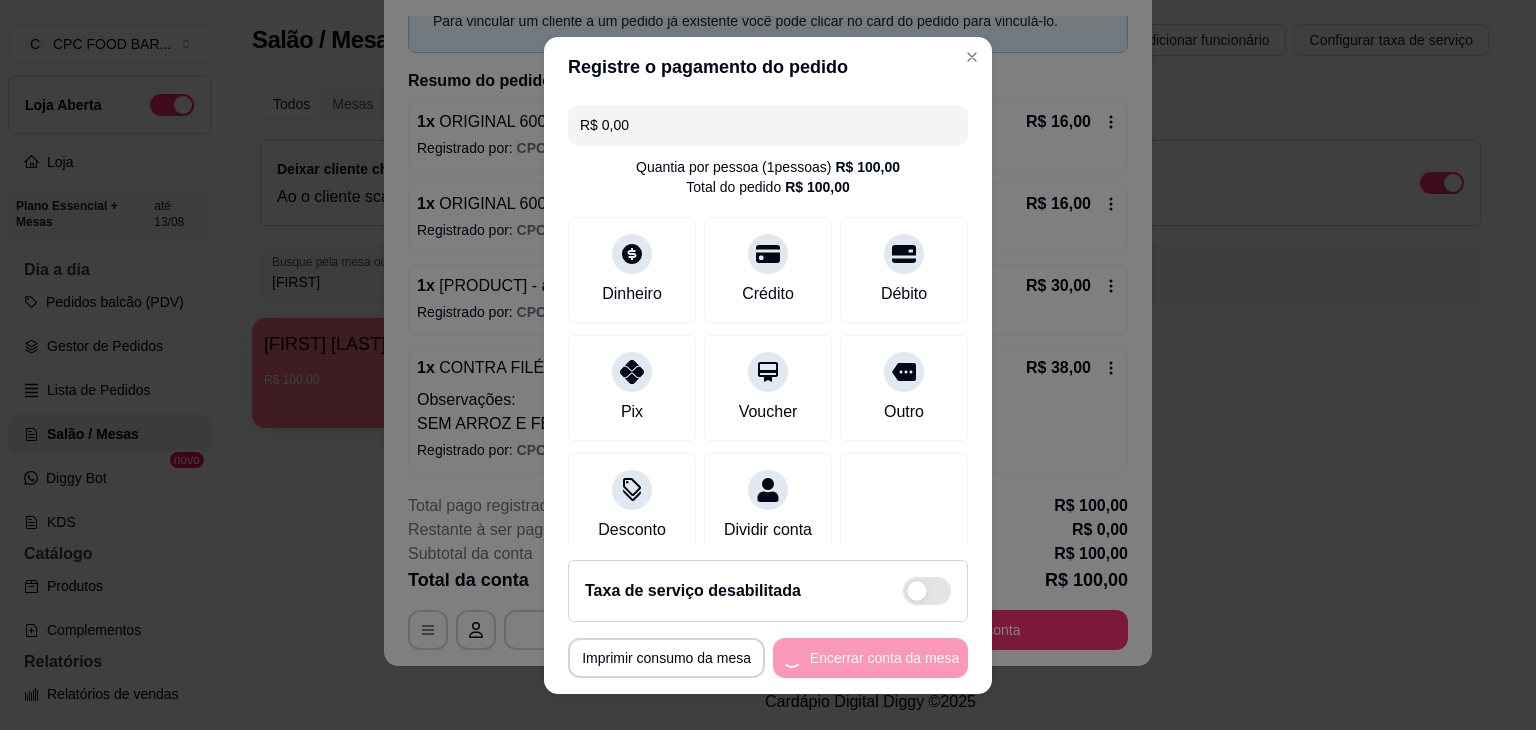 scroll, scrollTop: 0, scrollLeft: 0, axis: both 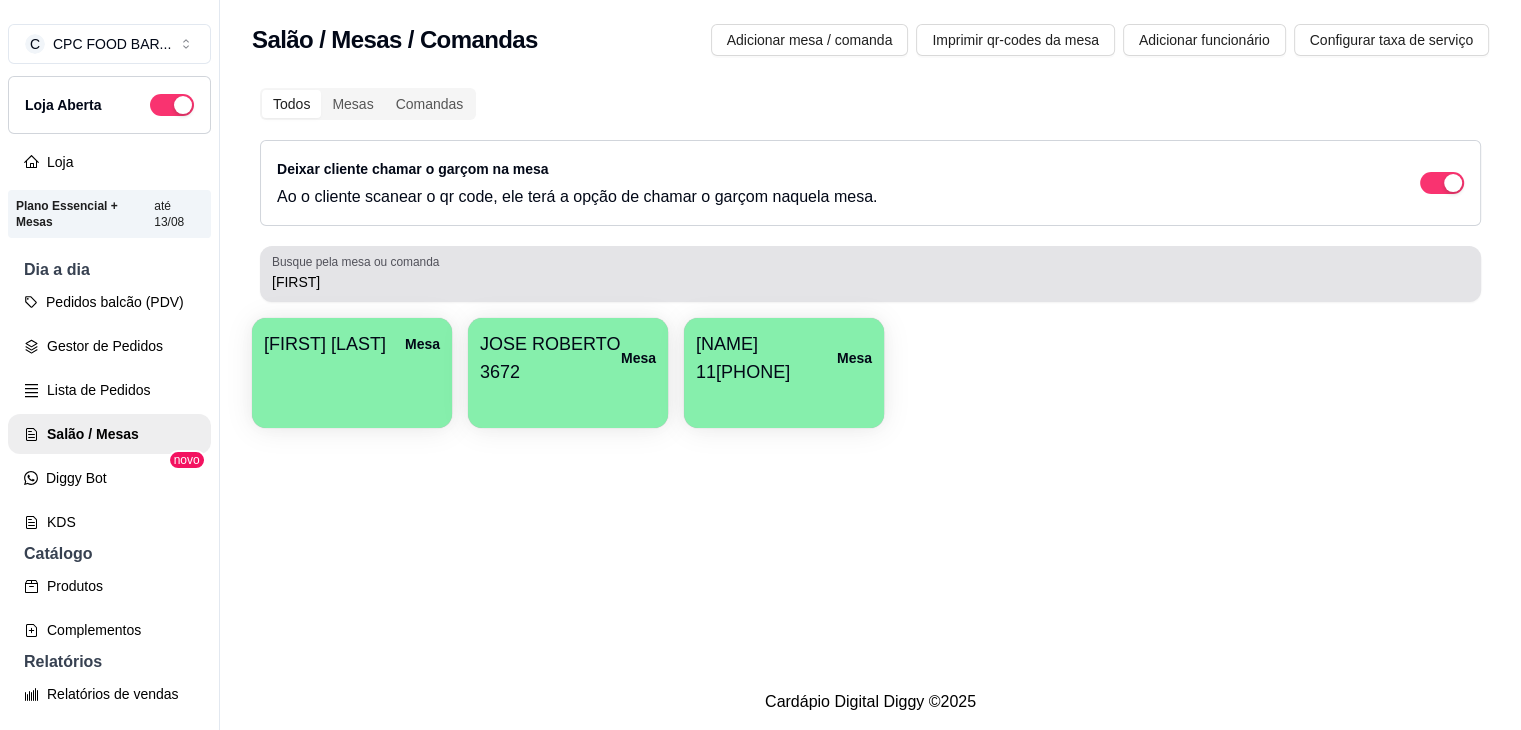 click on "Busque pela mesa ou comanda
jose" at bounding box center (870, 274) 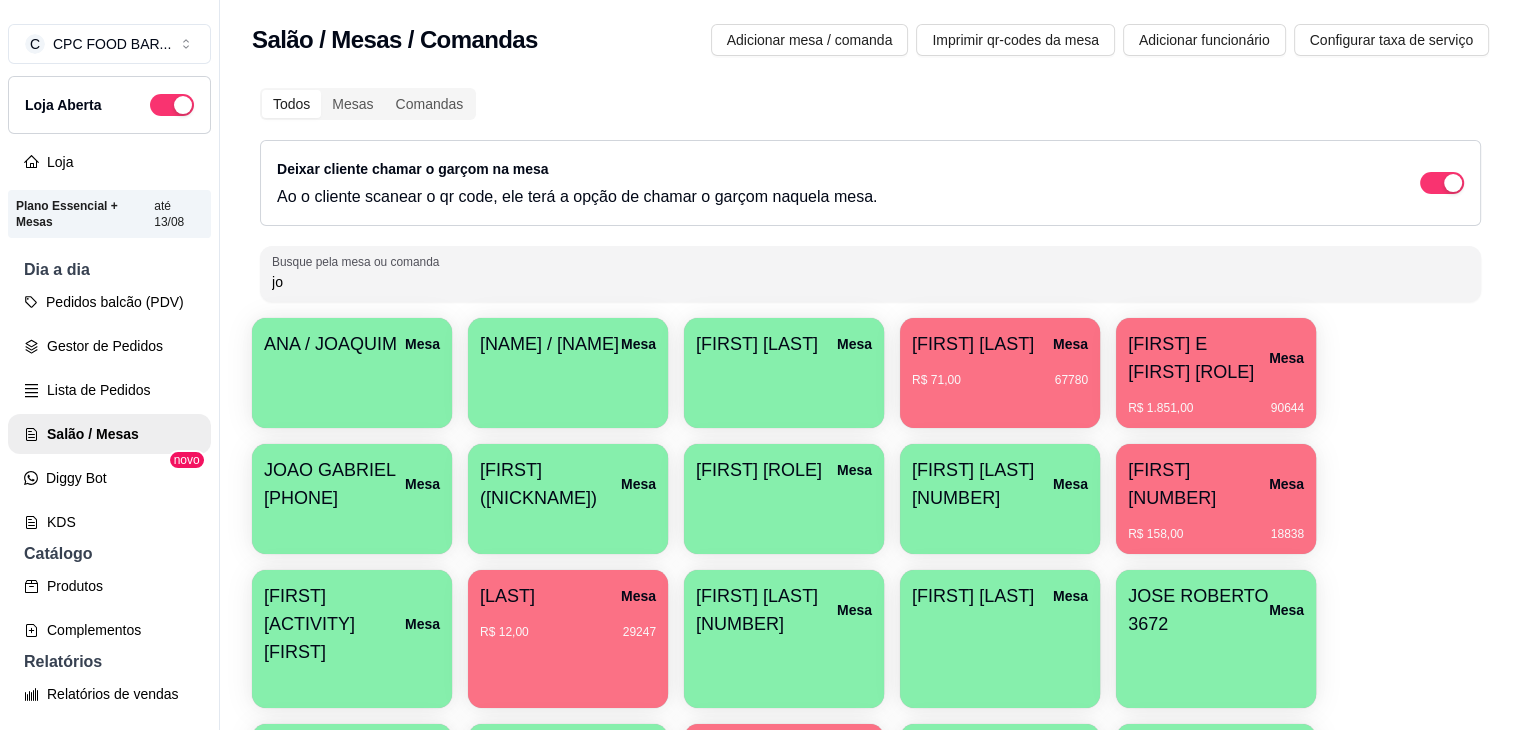 type on "j" 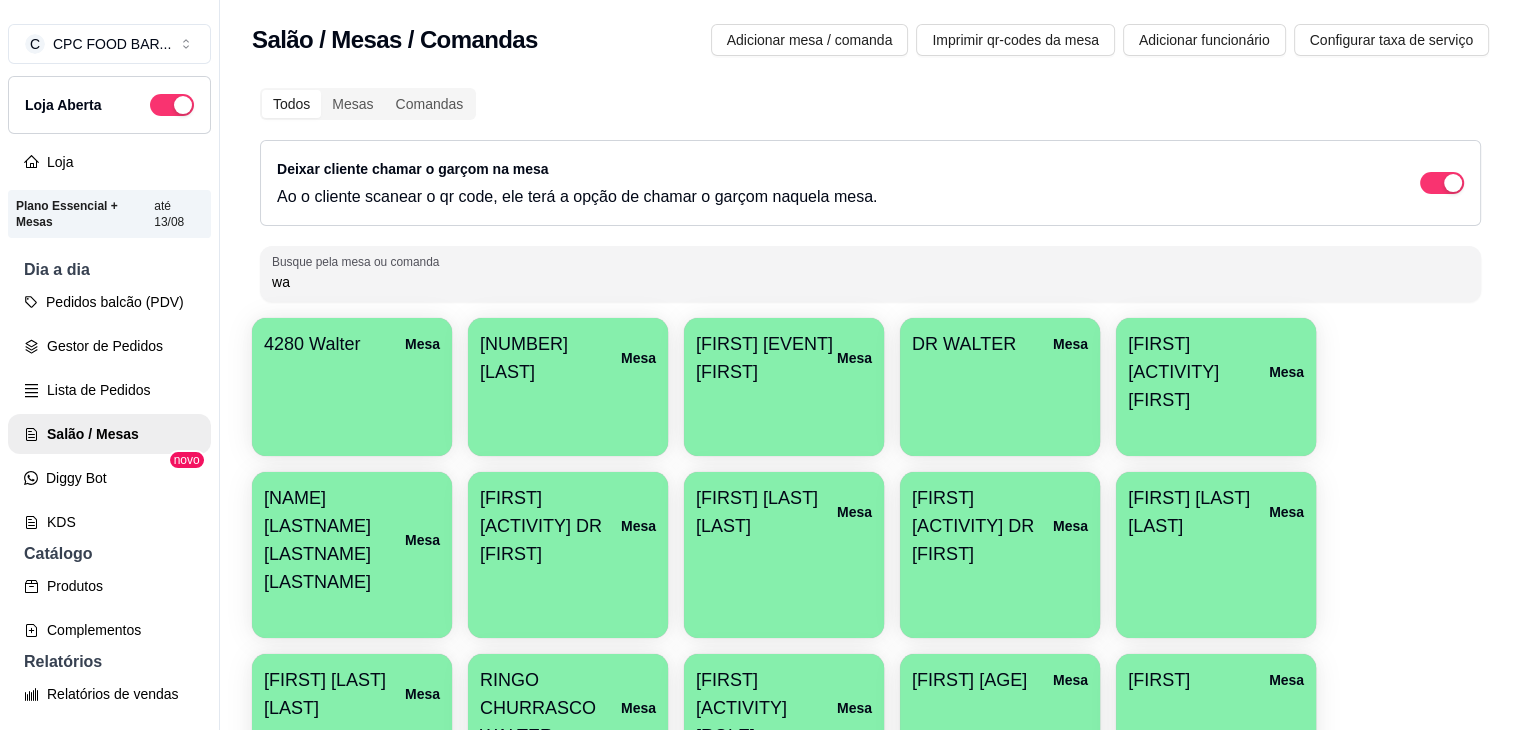 type on "w" 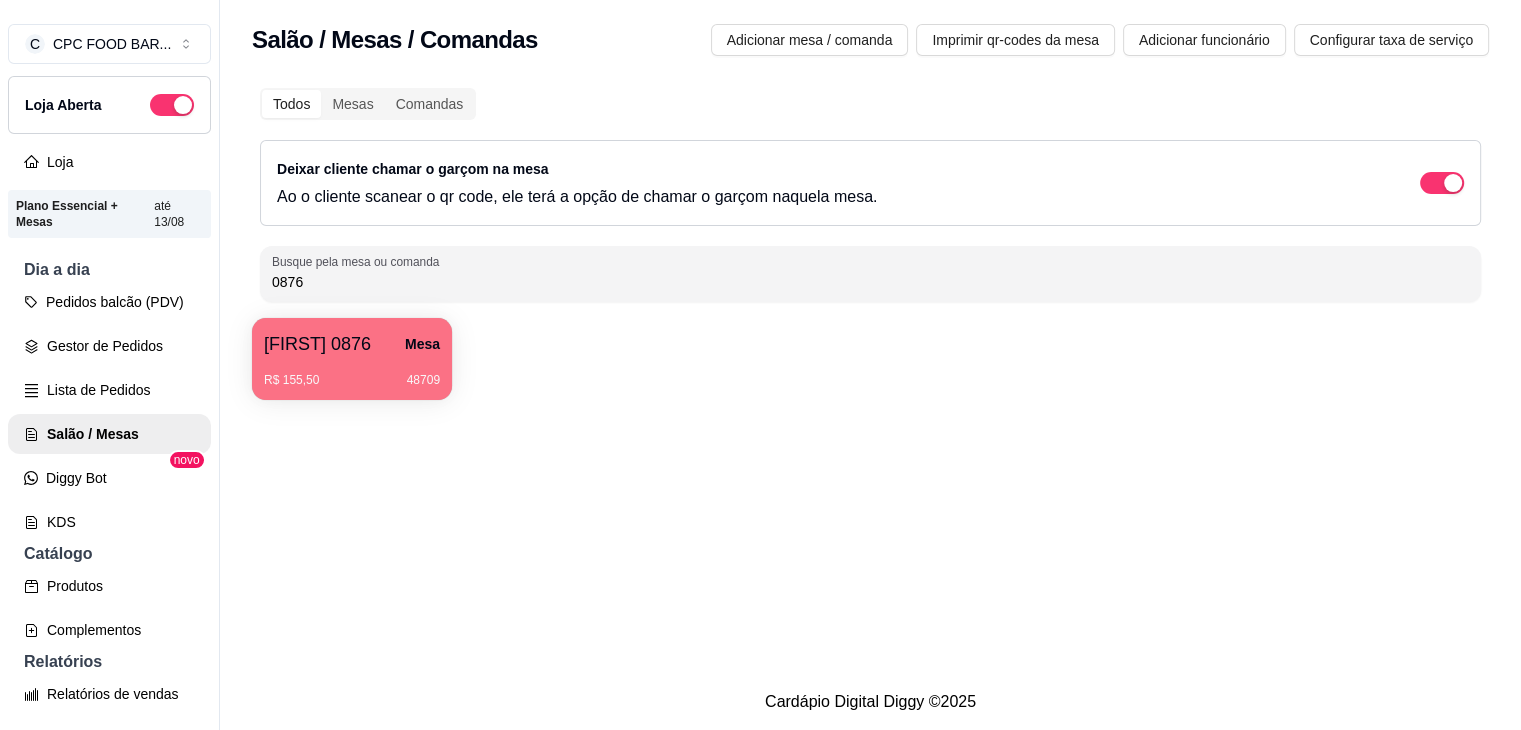 click on "MARCELO 0876 Mesa R$ 155,50 48709" at bounding box center (352, 359) 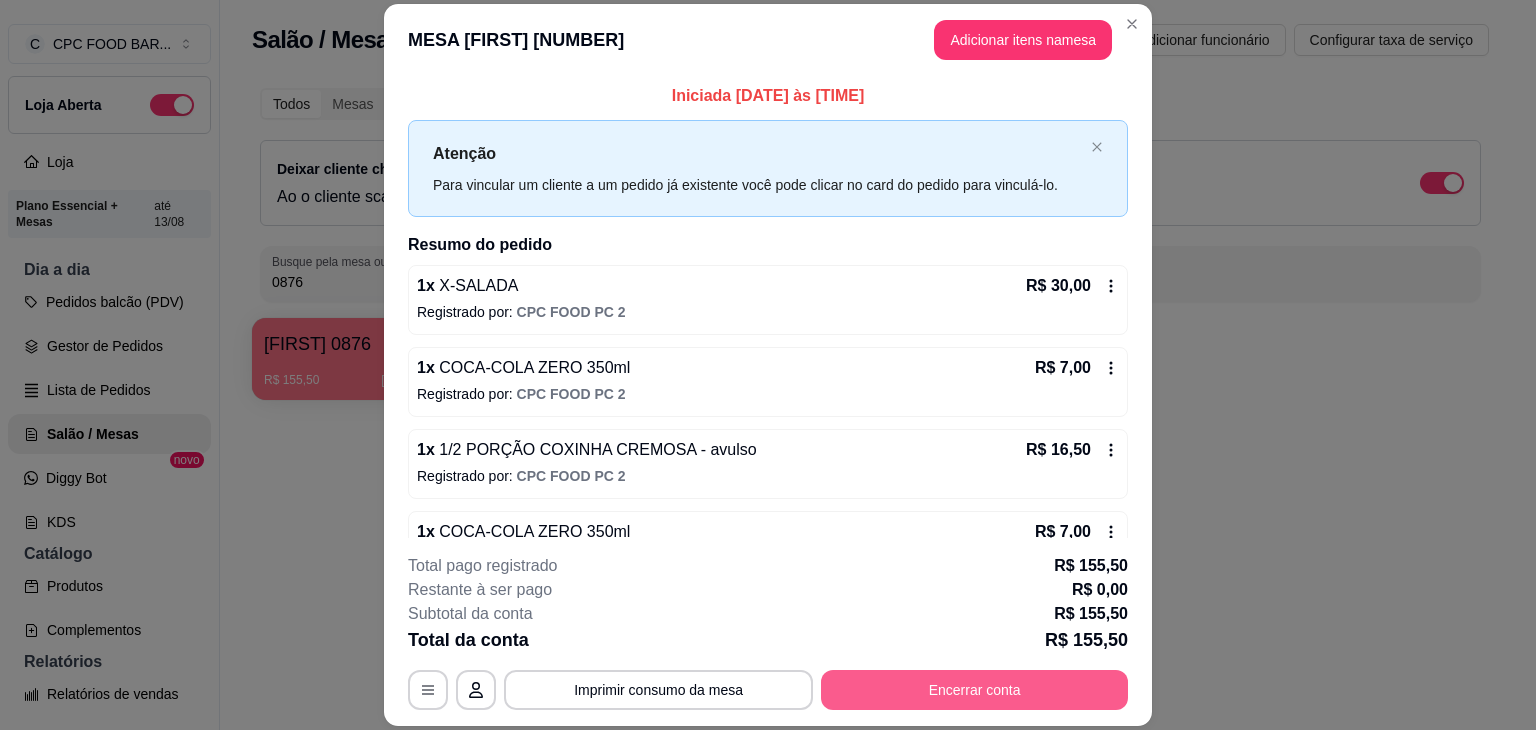 click on "Encerrar conta" at bounding box center (974, 690) 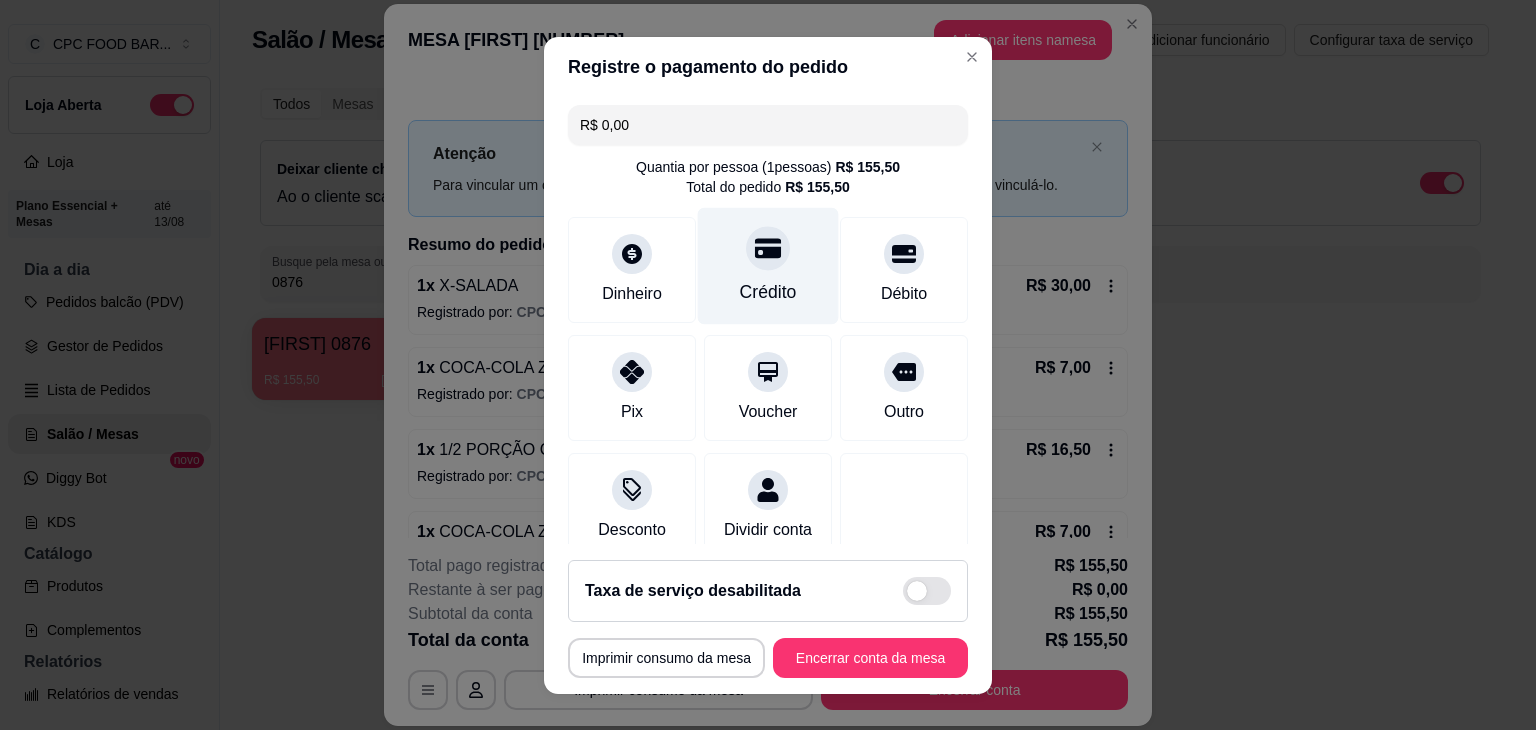 click on "Crédito" at bounding box center [768, 292] 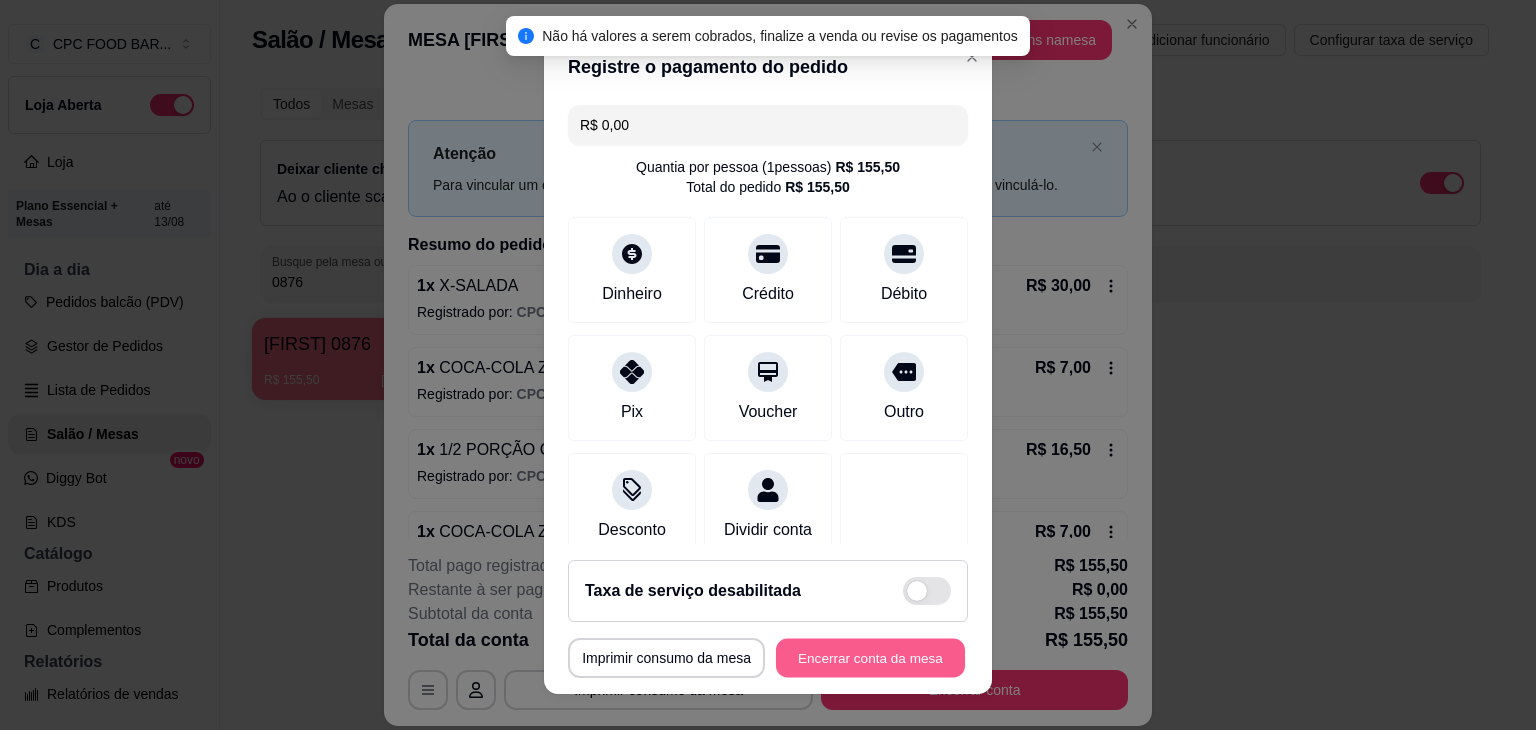 click on "Encerrar conta da mesa" at bounding box center (870, 657) 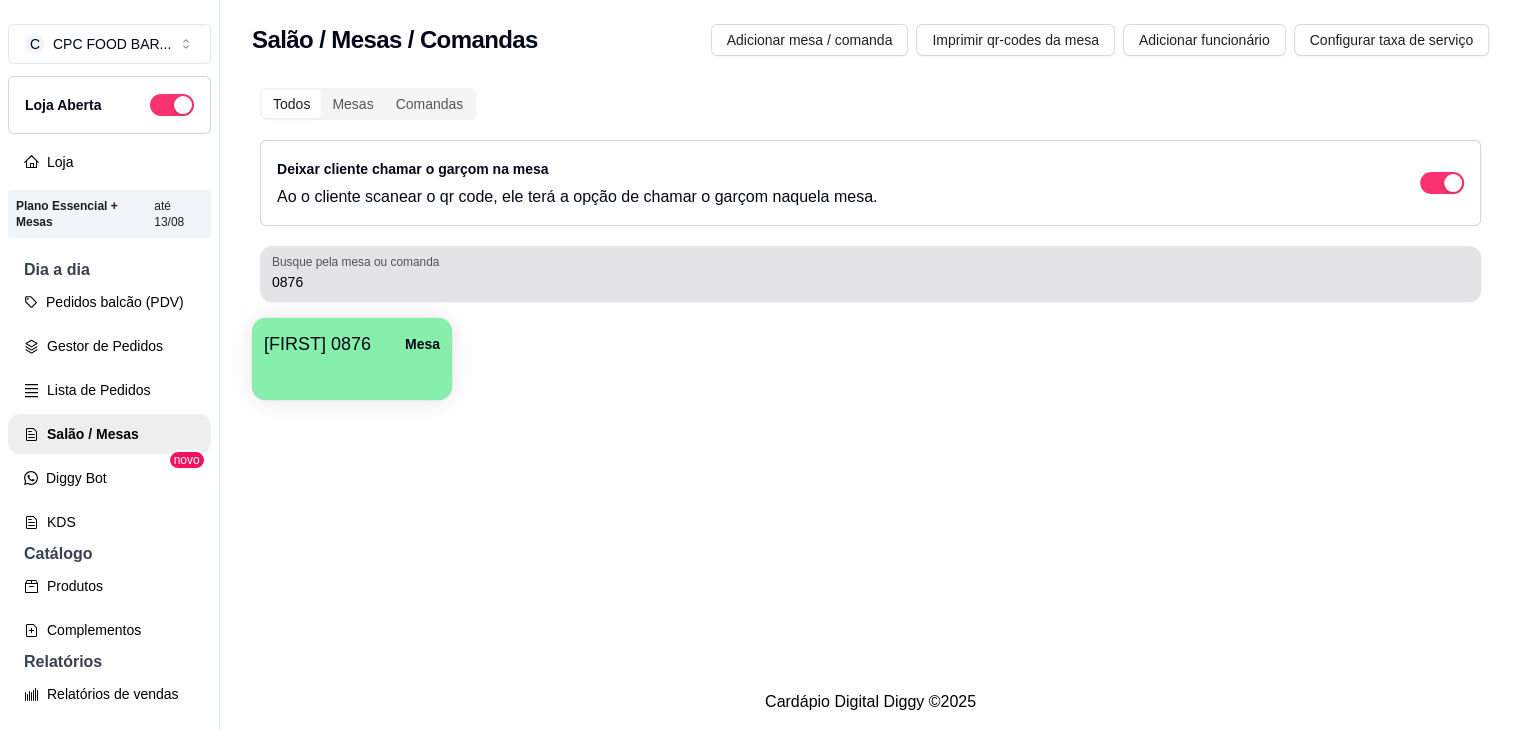 click on "0876" at bounding box center (870, 282) 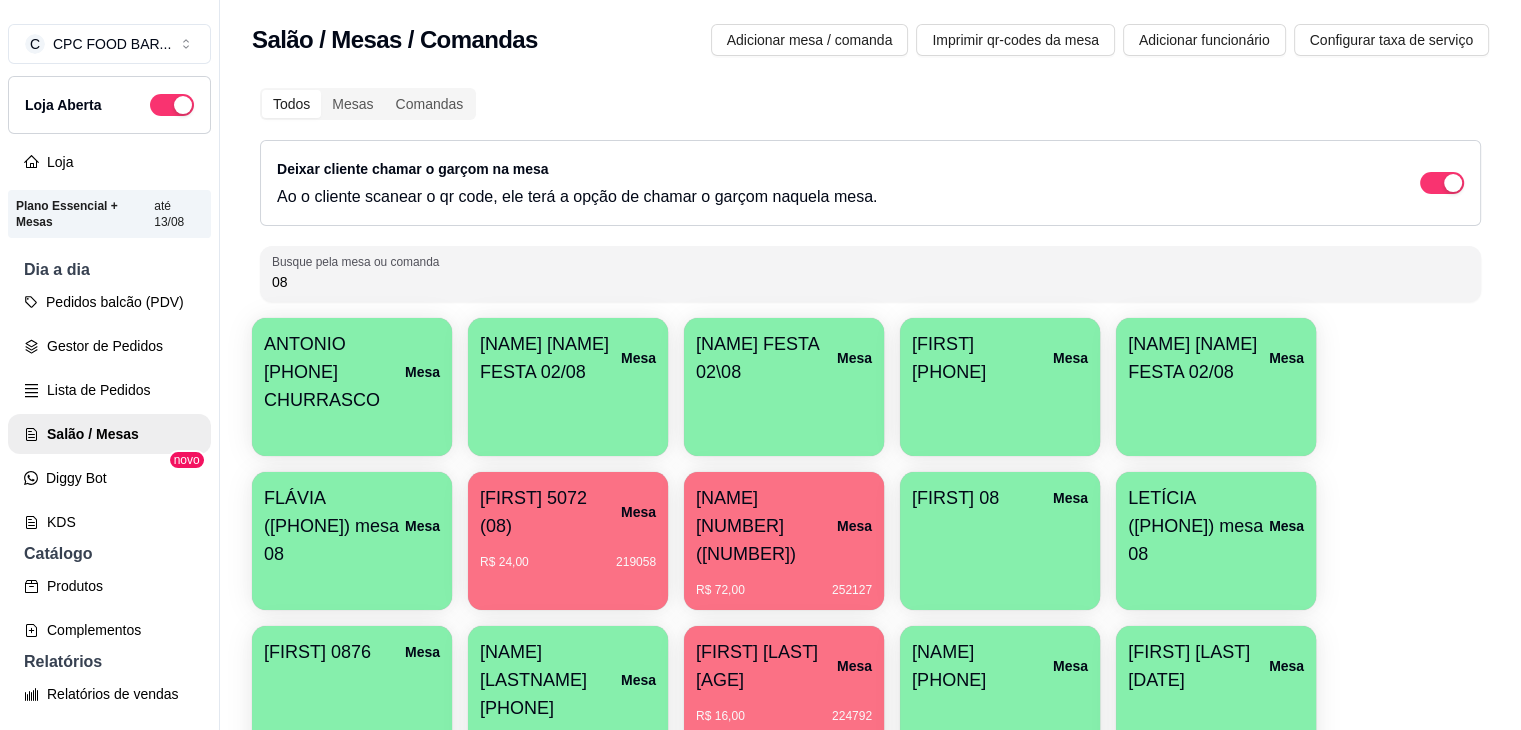 type on "0" 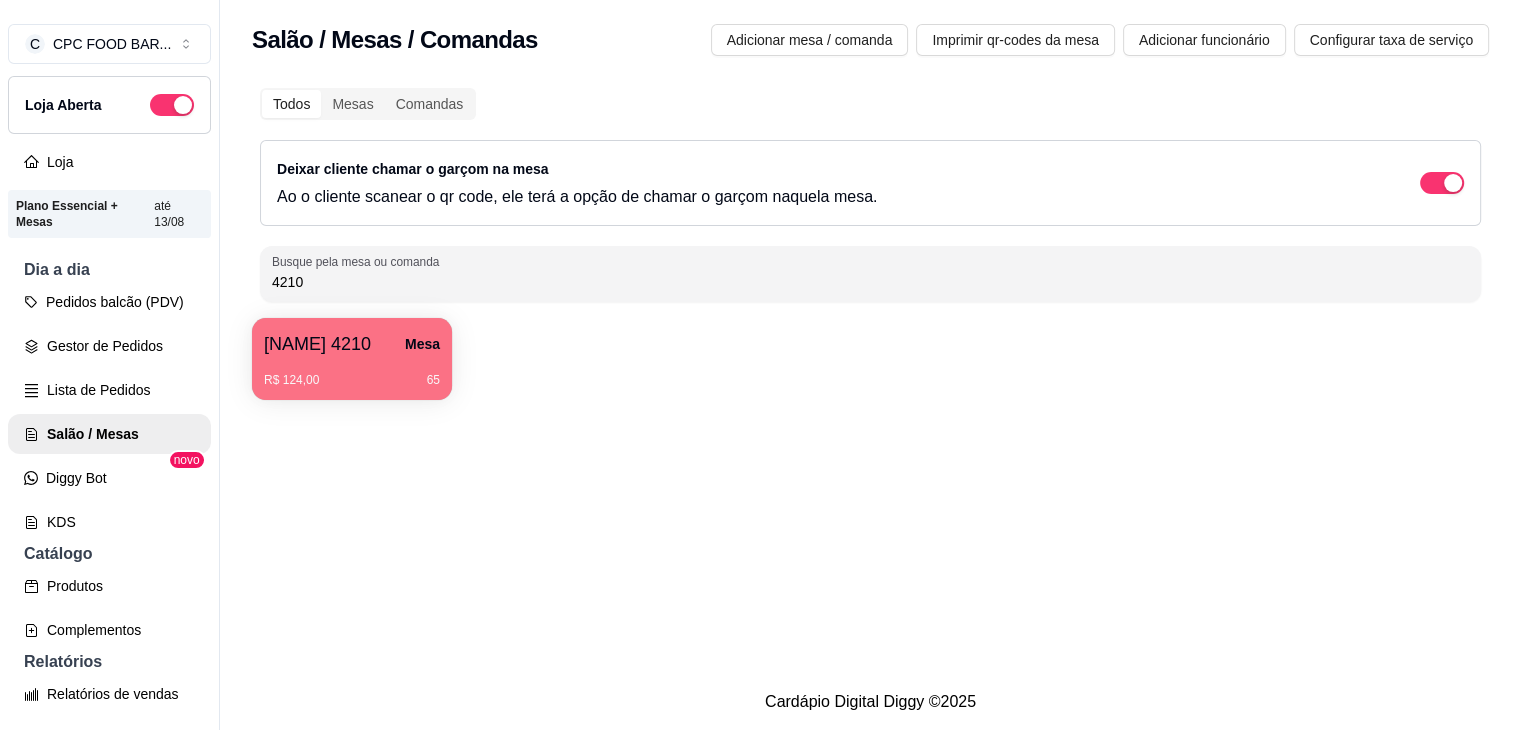 type on "4210" 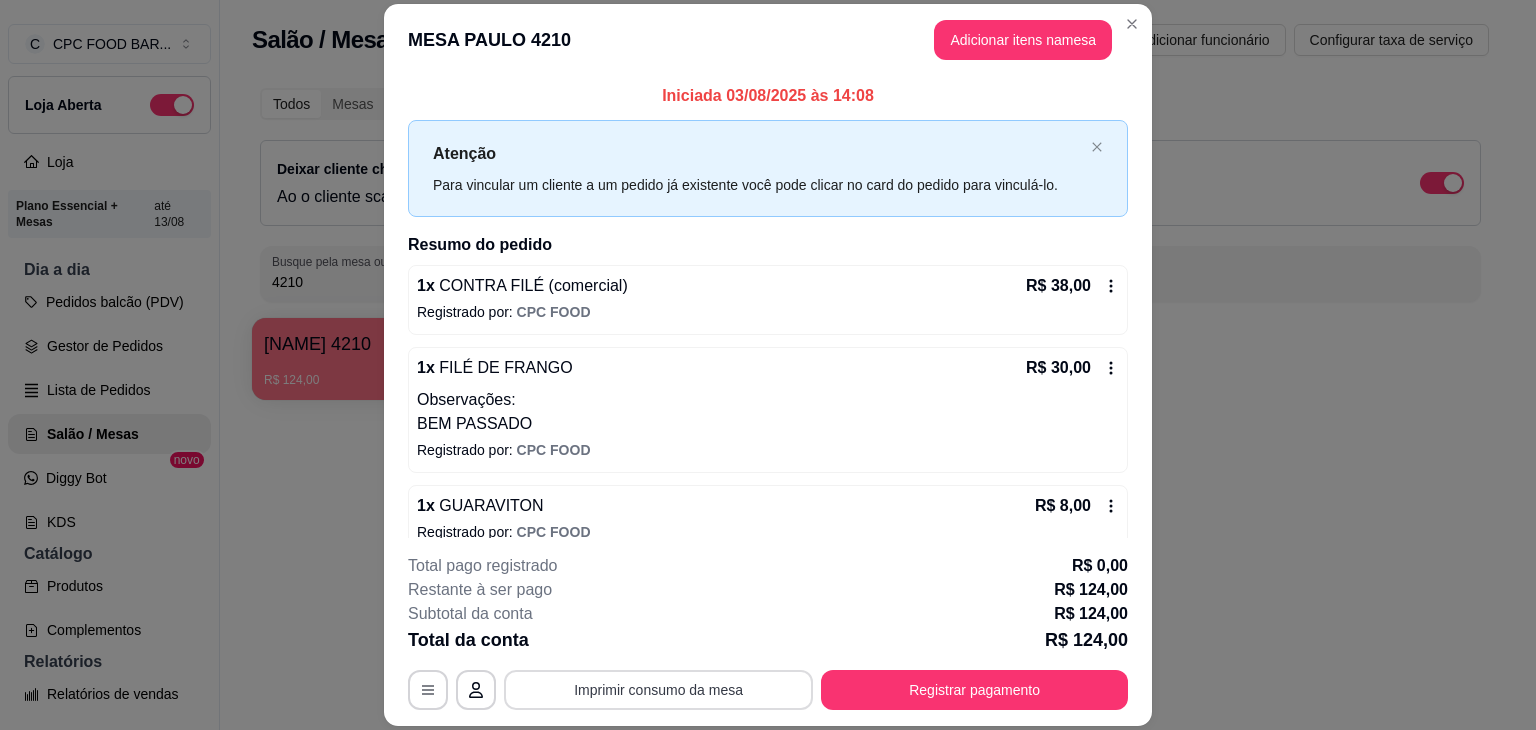 click on "Imprimir consumo da mesa" at bounding box center (658, 690) 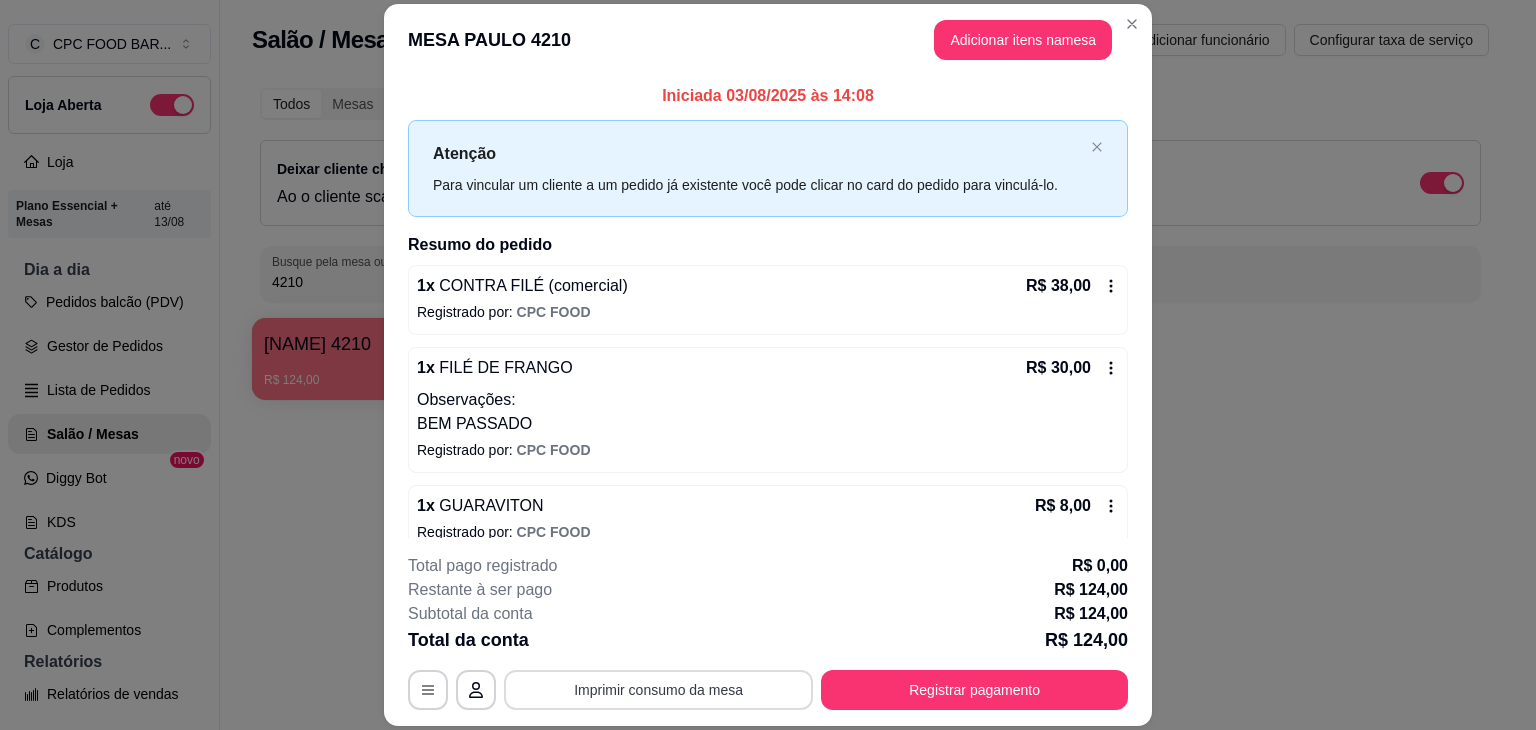 scroll, scrollTop: 0, scrollLeft: 0, axis: both 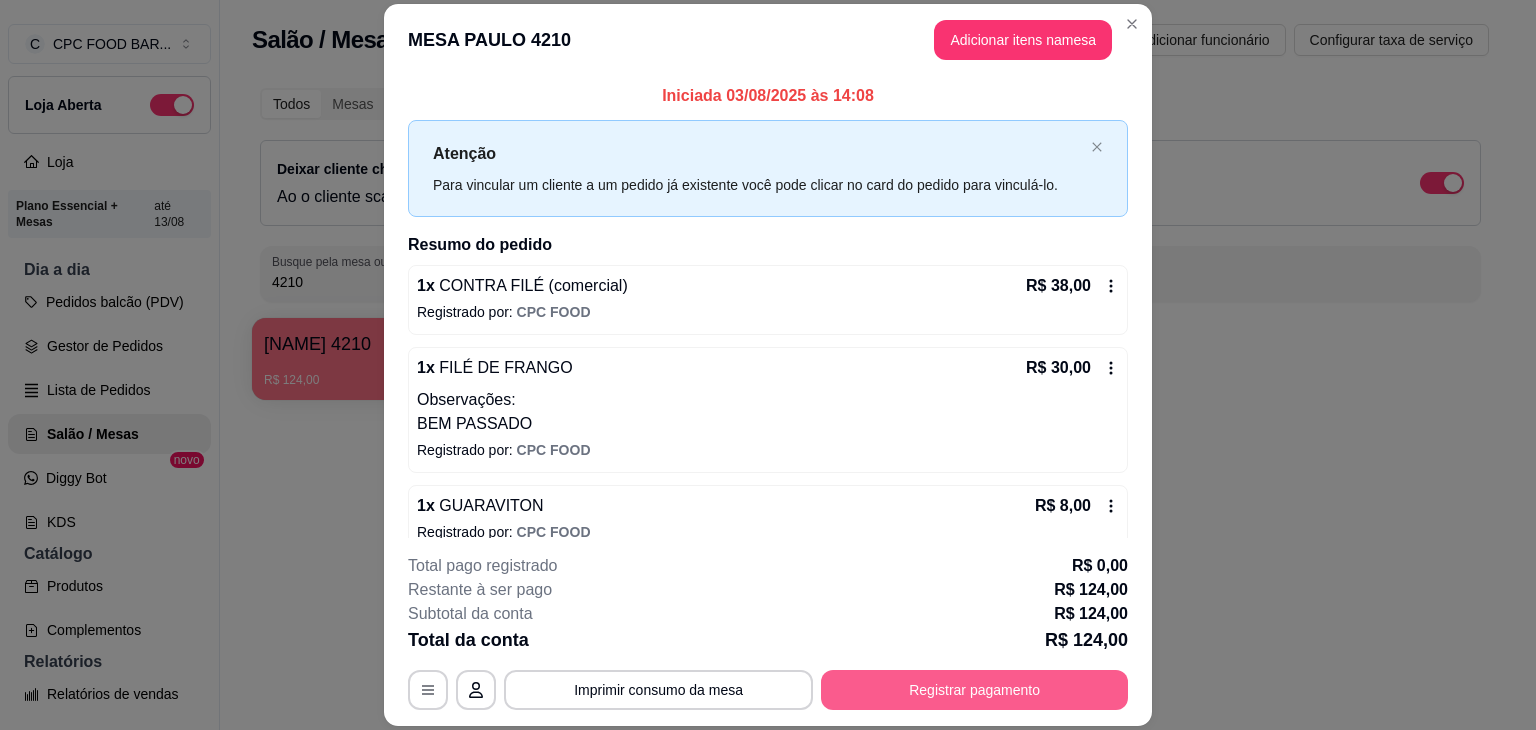 click on "Registrar pagamento" at bounding box center [974, 690] 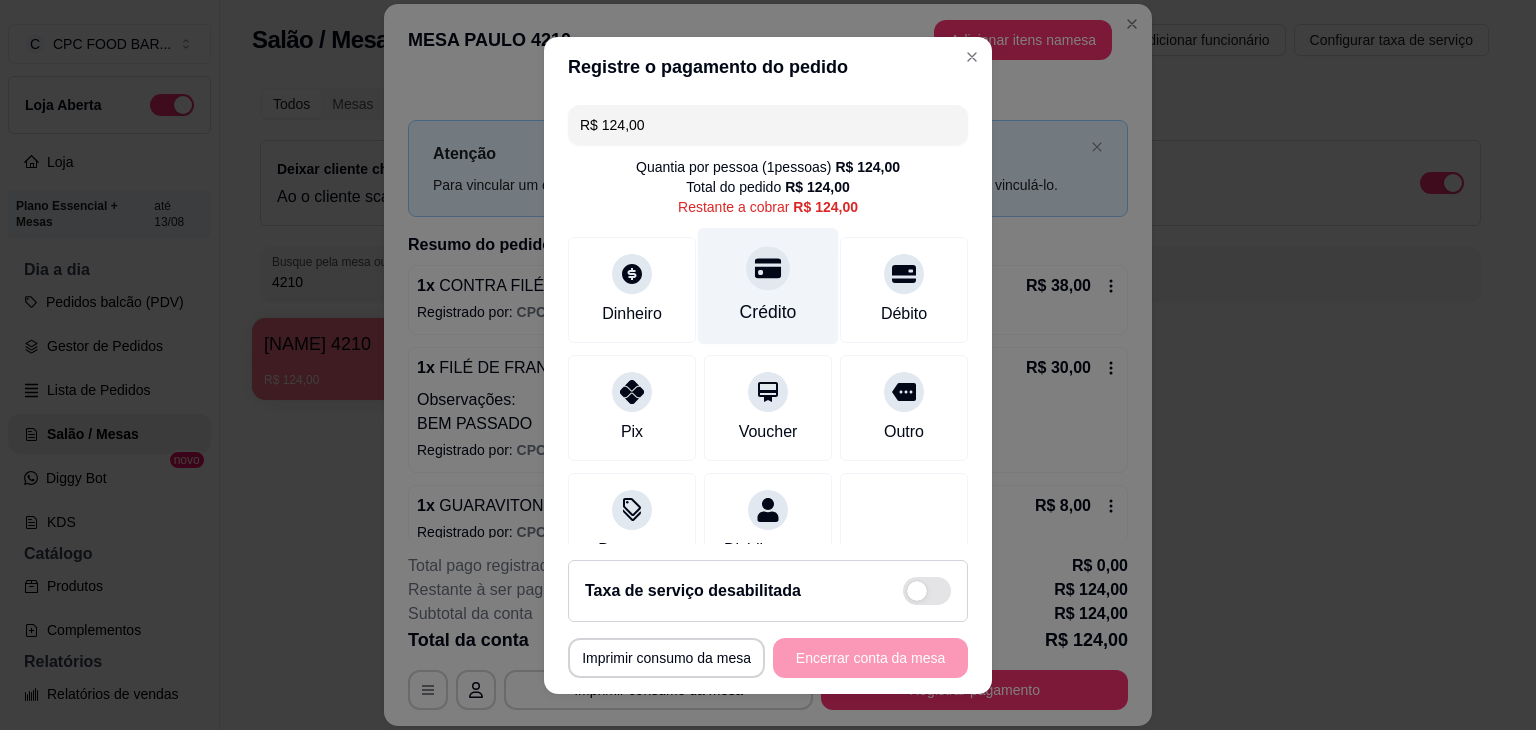 click at bounding box center [768, 268] 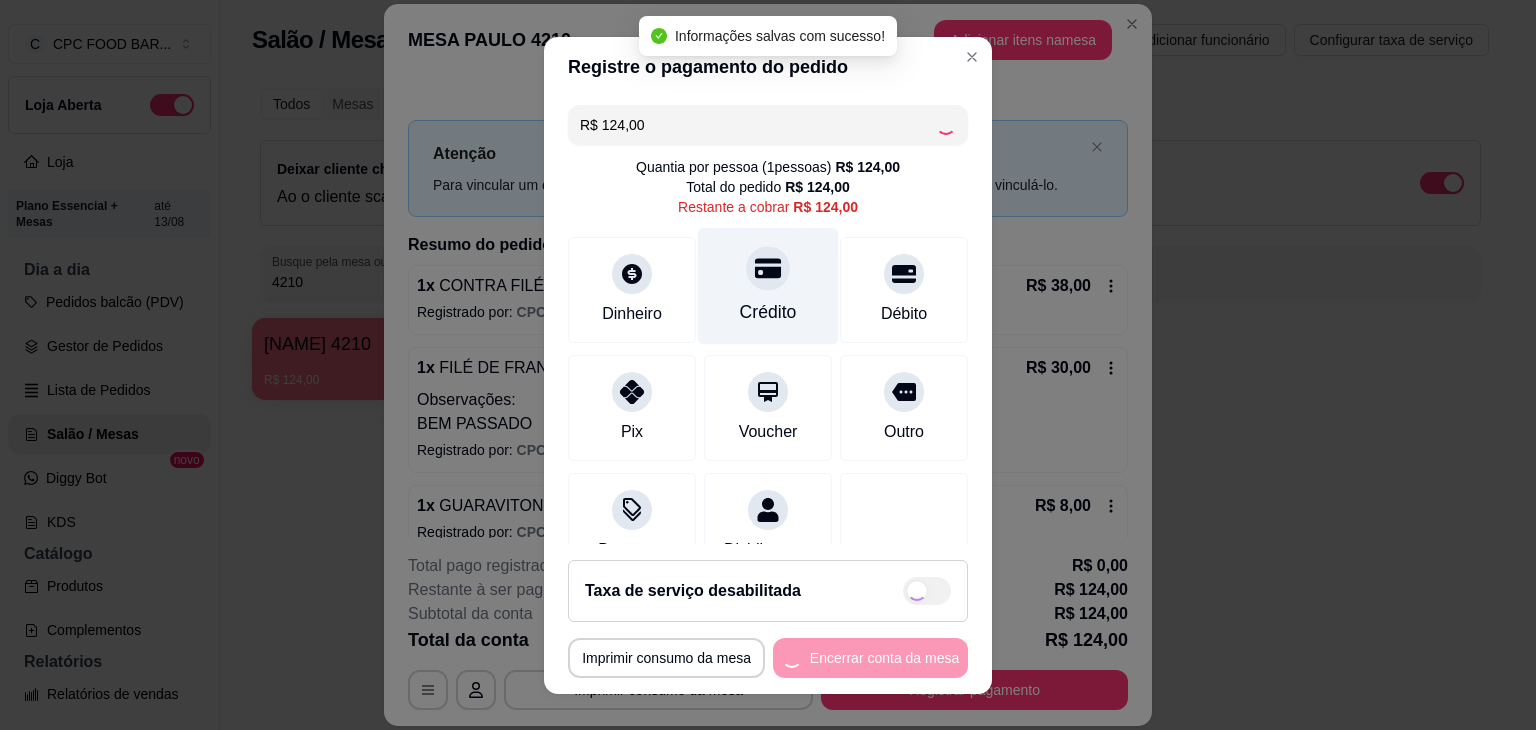 type on "R$ 0,00" 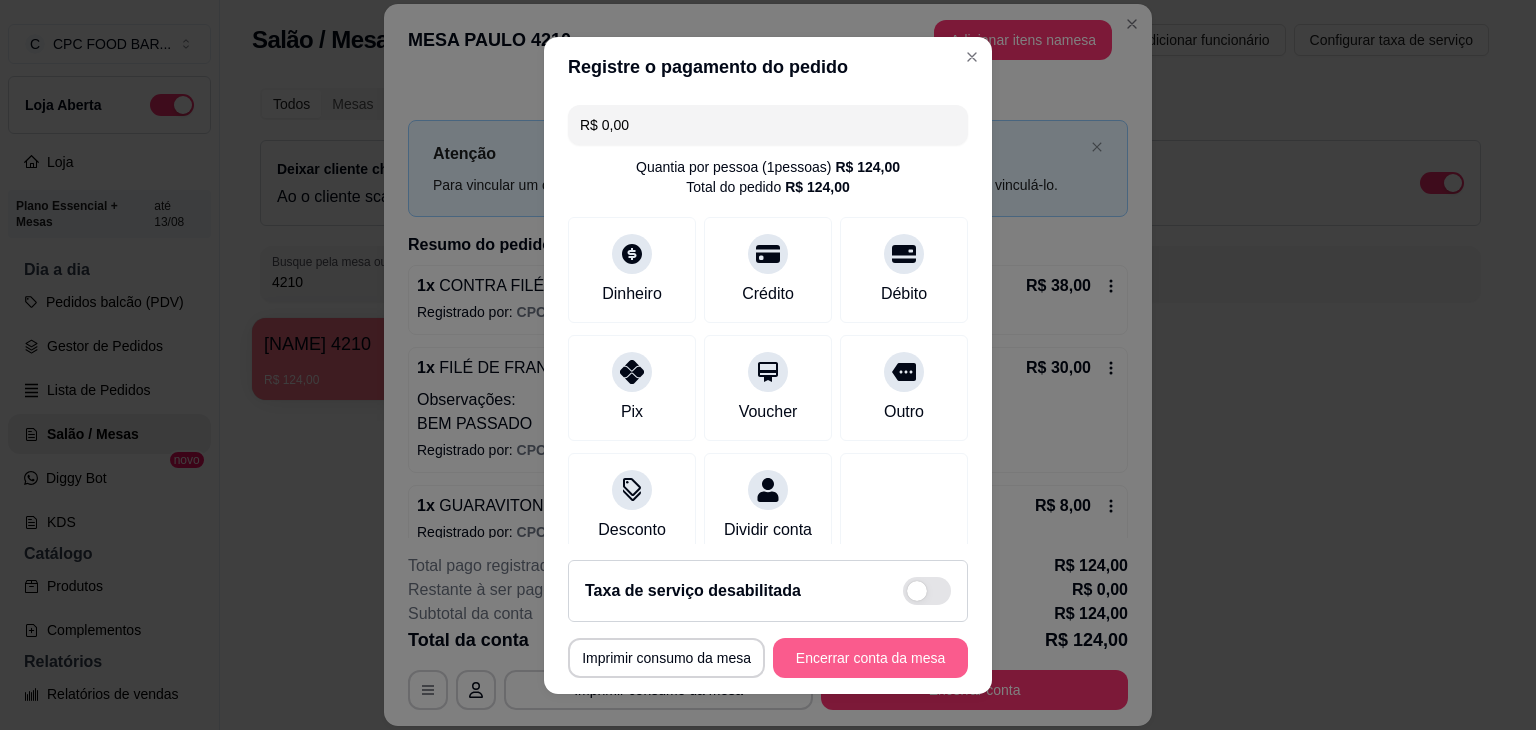 click on "Encerrar conta da mesa" at bounding box center [870, 658] 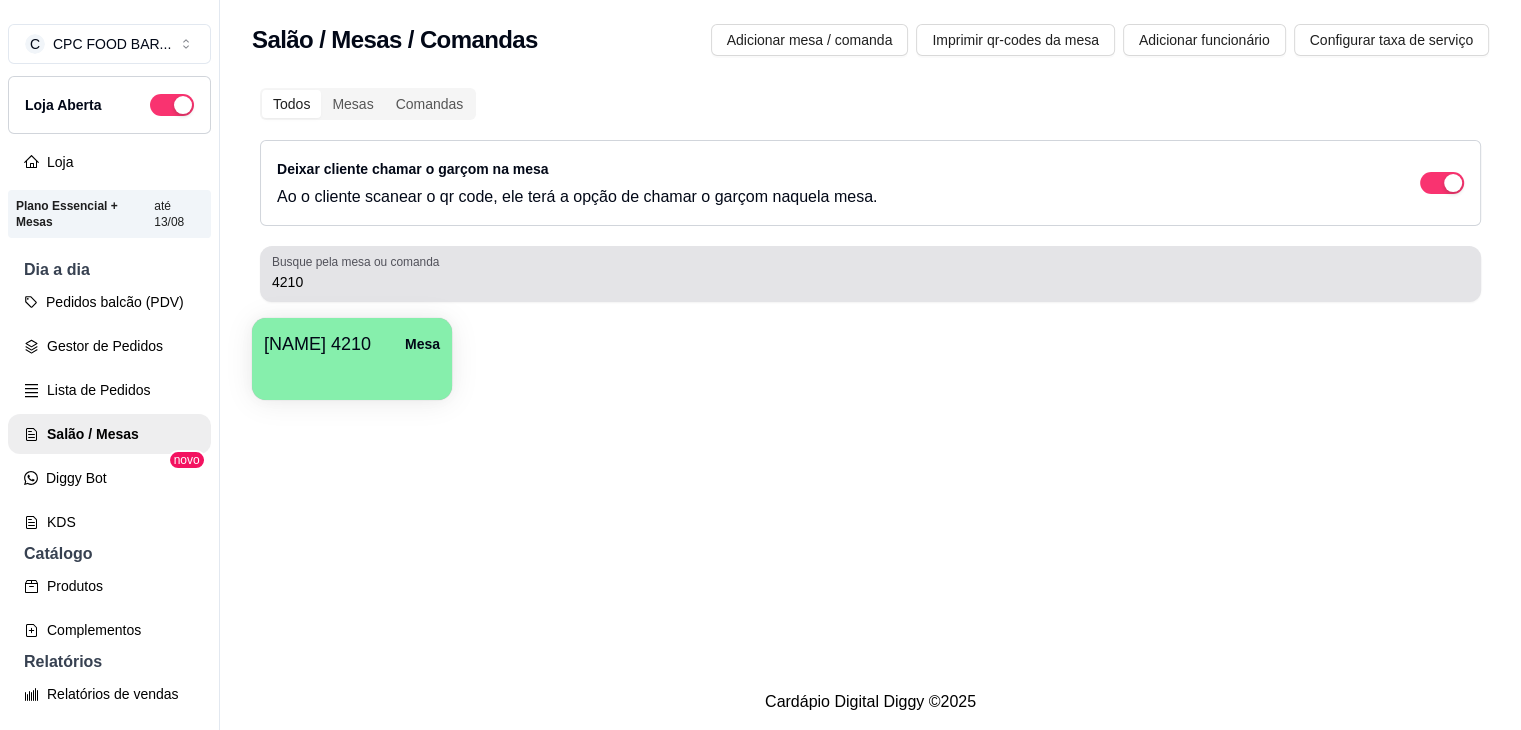 click on "4210" at bounding box center (870, 282) 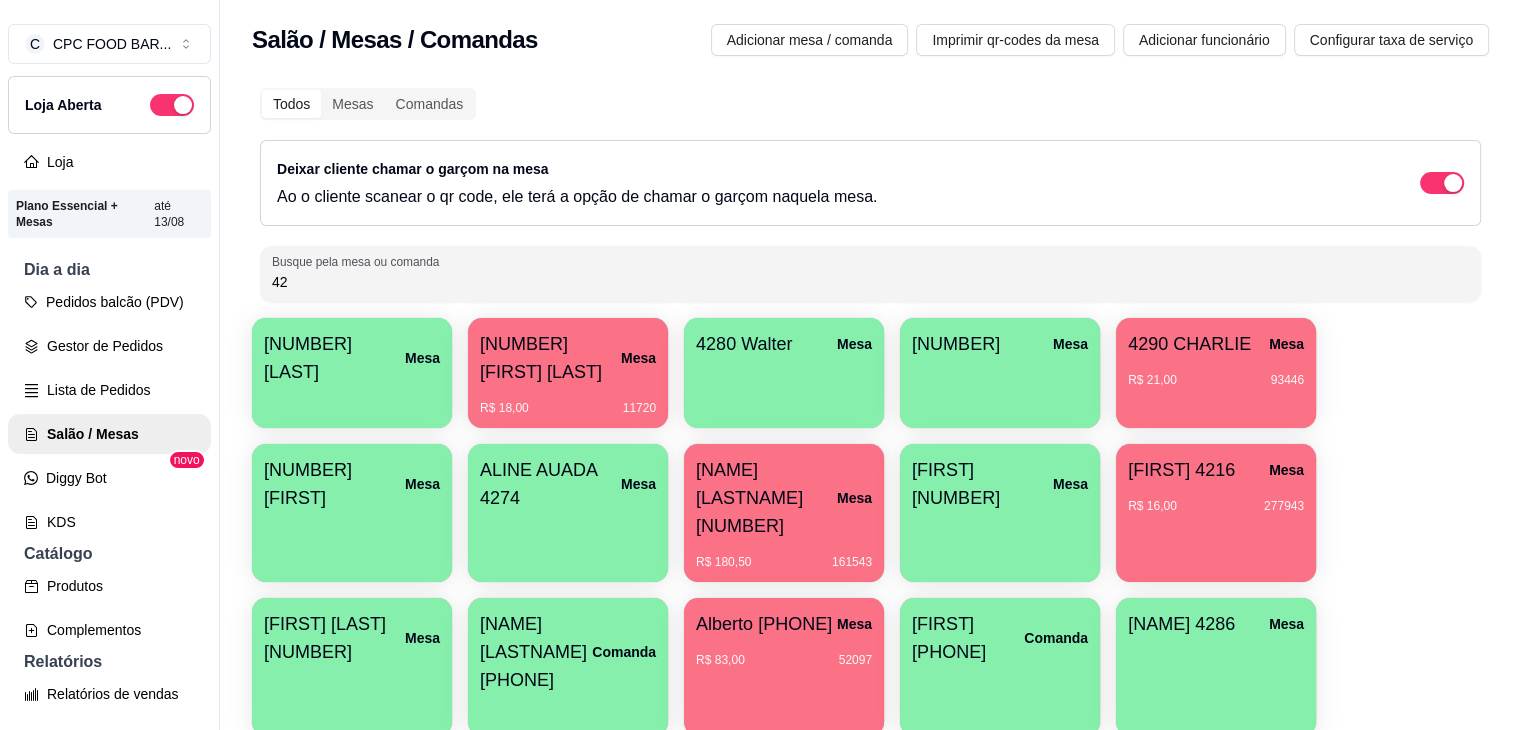 type on "4" 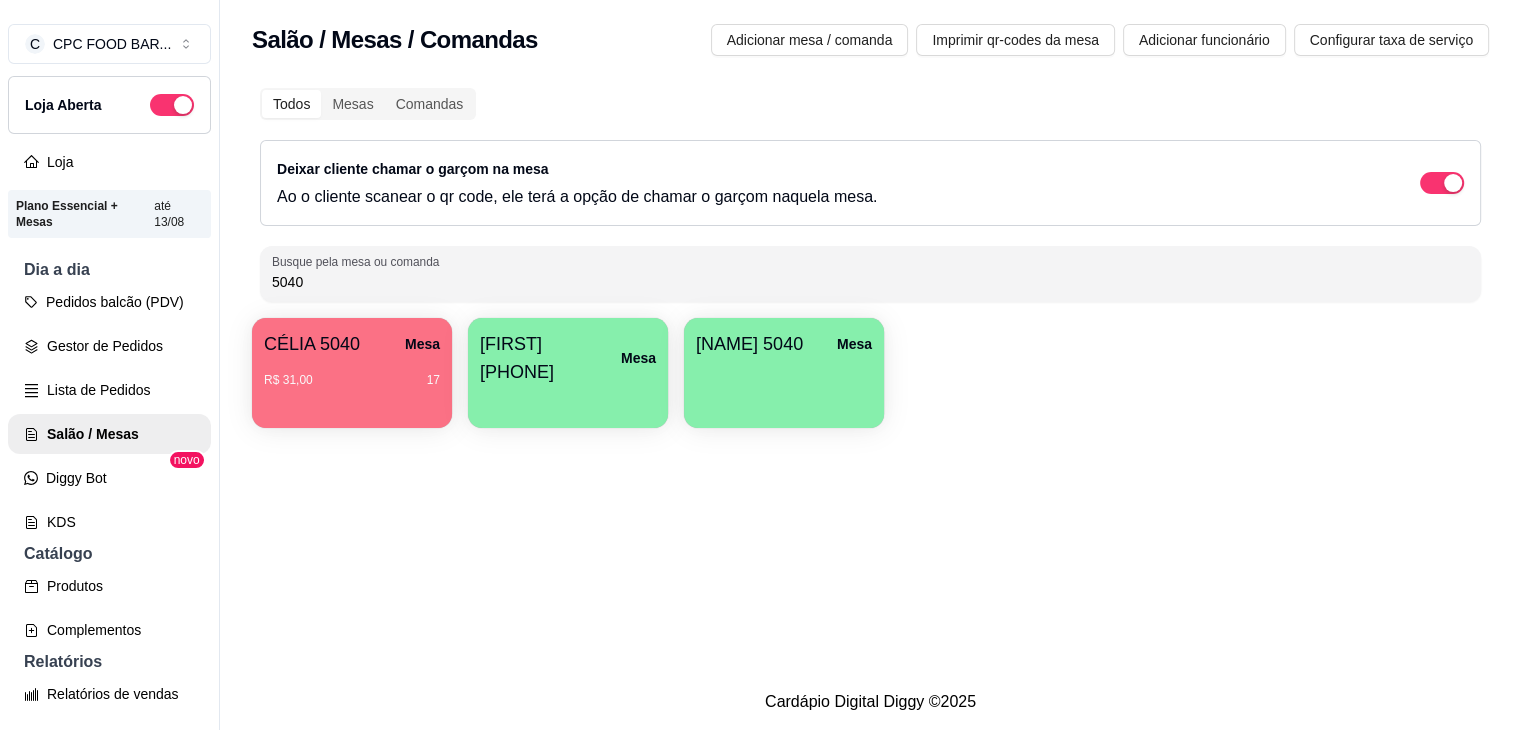 type on "5040" 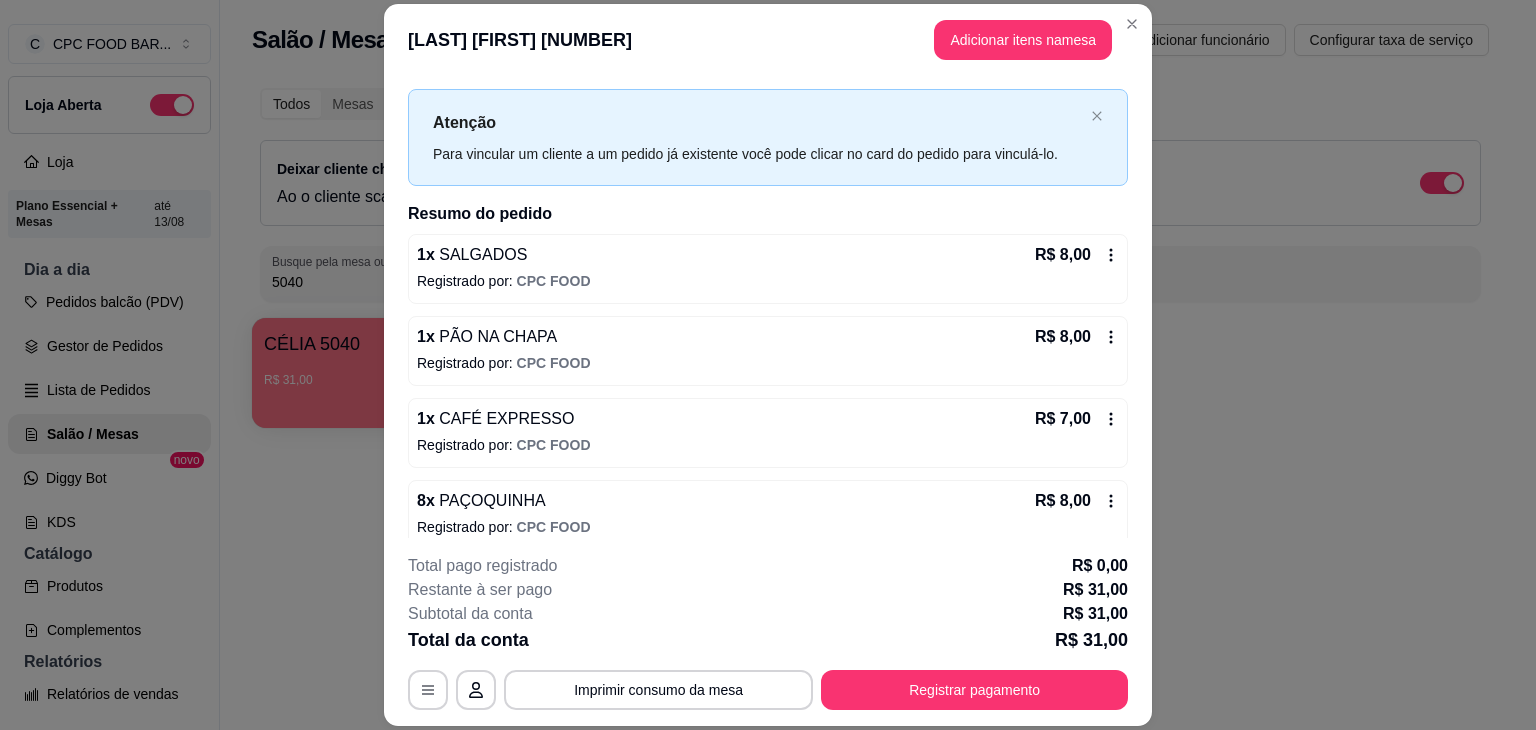 scroll, scrollTop: 48, scrollLeft: 0, axis: vertical 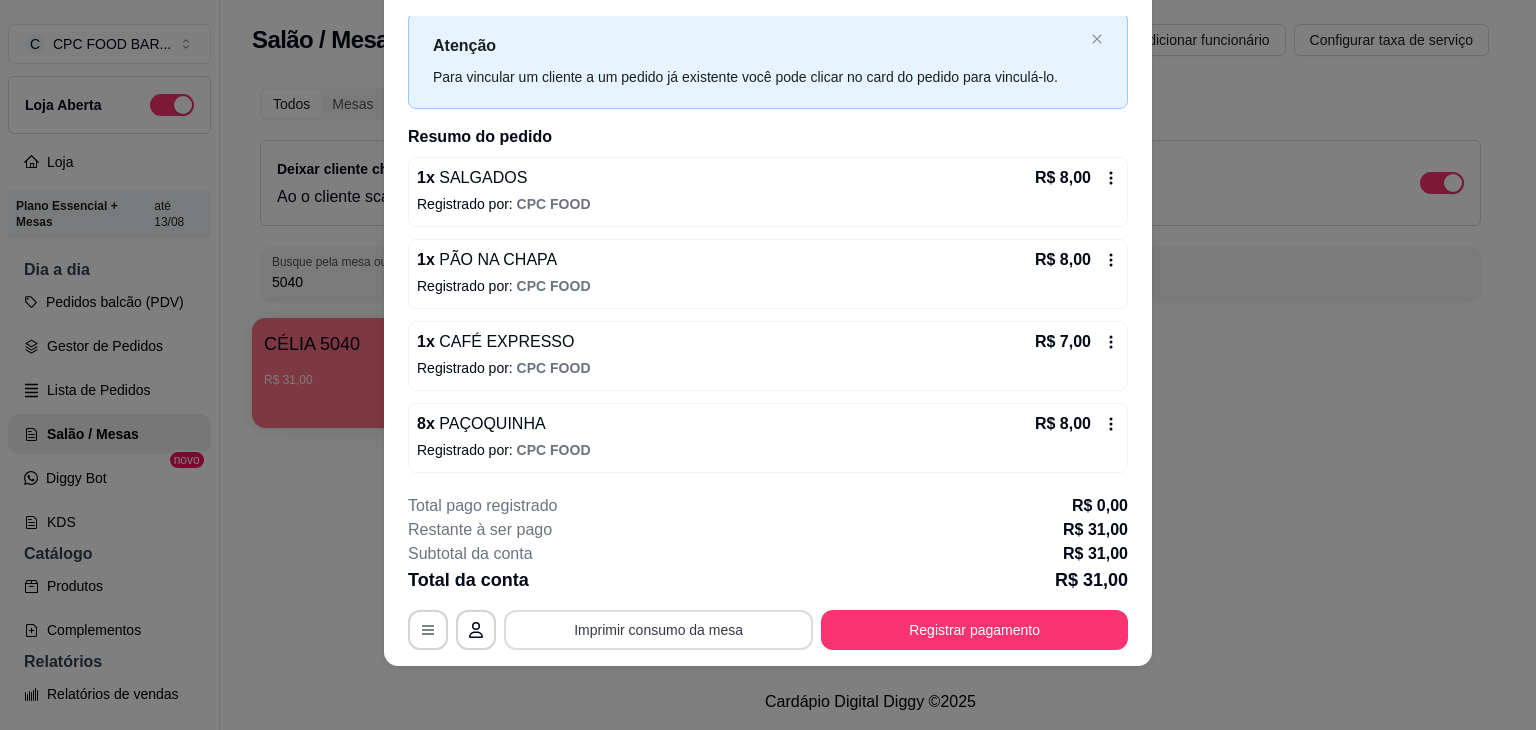 click on "Imprimir consumo da mesa" at bounding box center (658, 630) 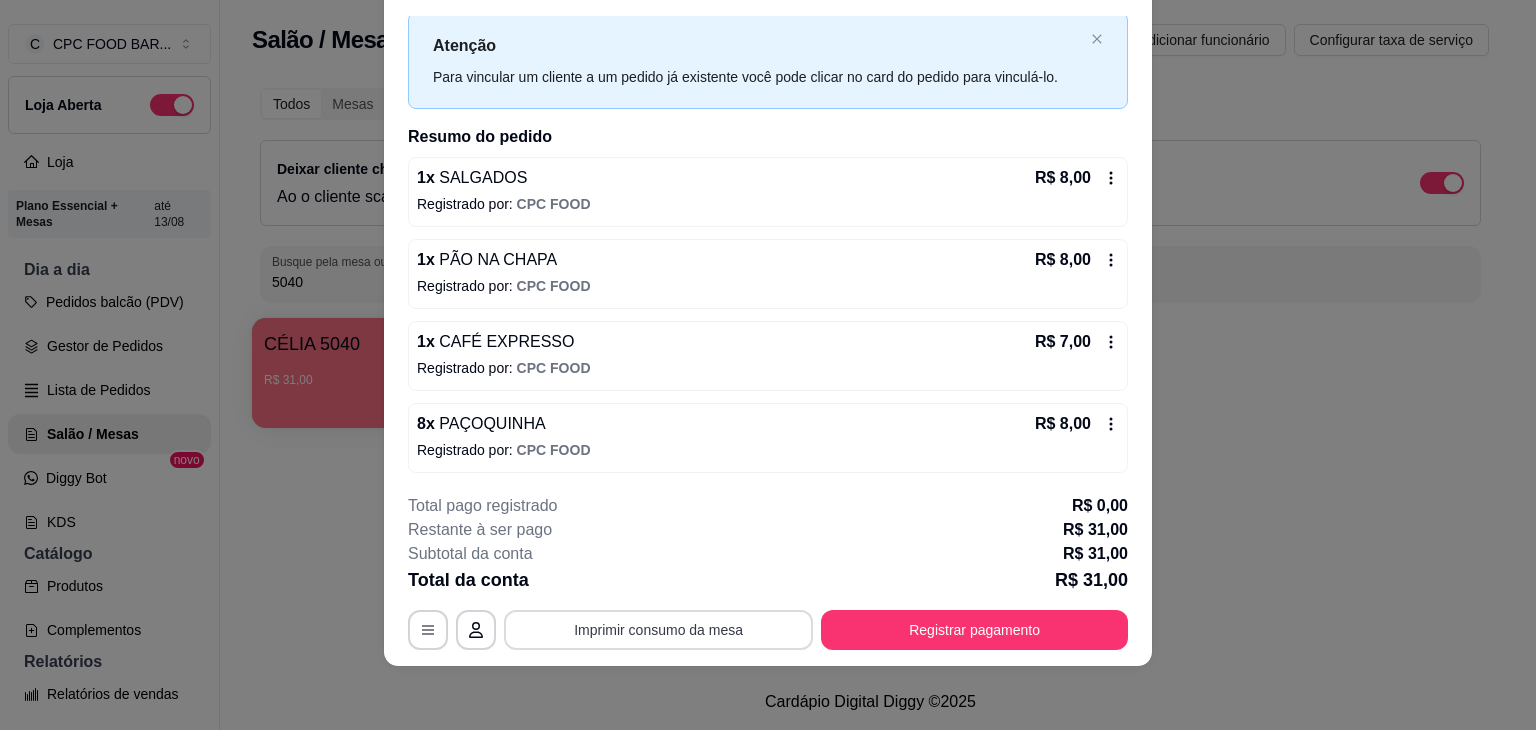 scroll, scrollTop: 0, scrollLeft: 0, axis: both 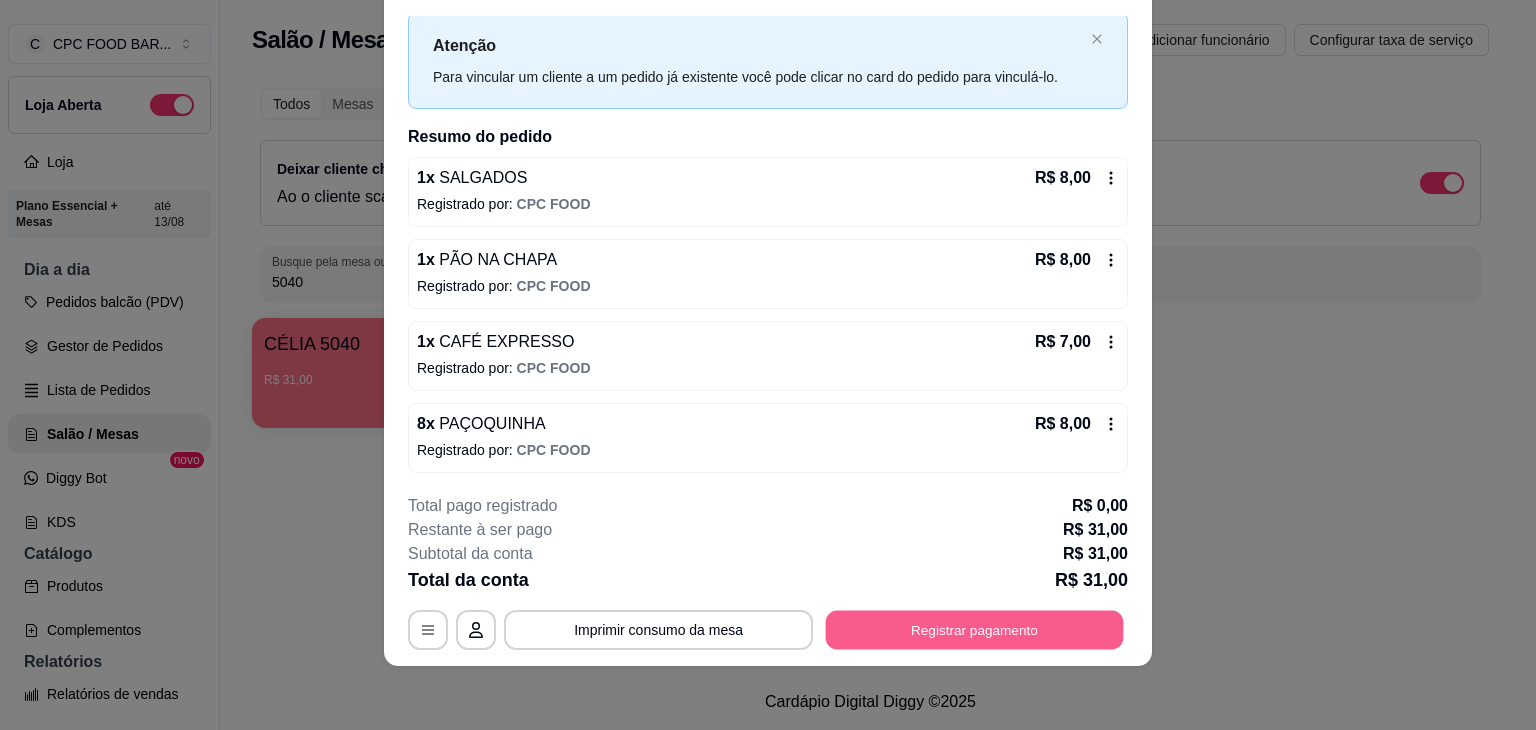 click on "Registrar pagamento" at bounding box center [975, 630] 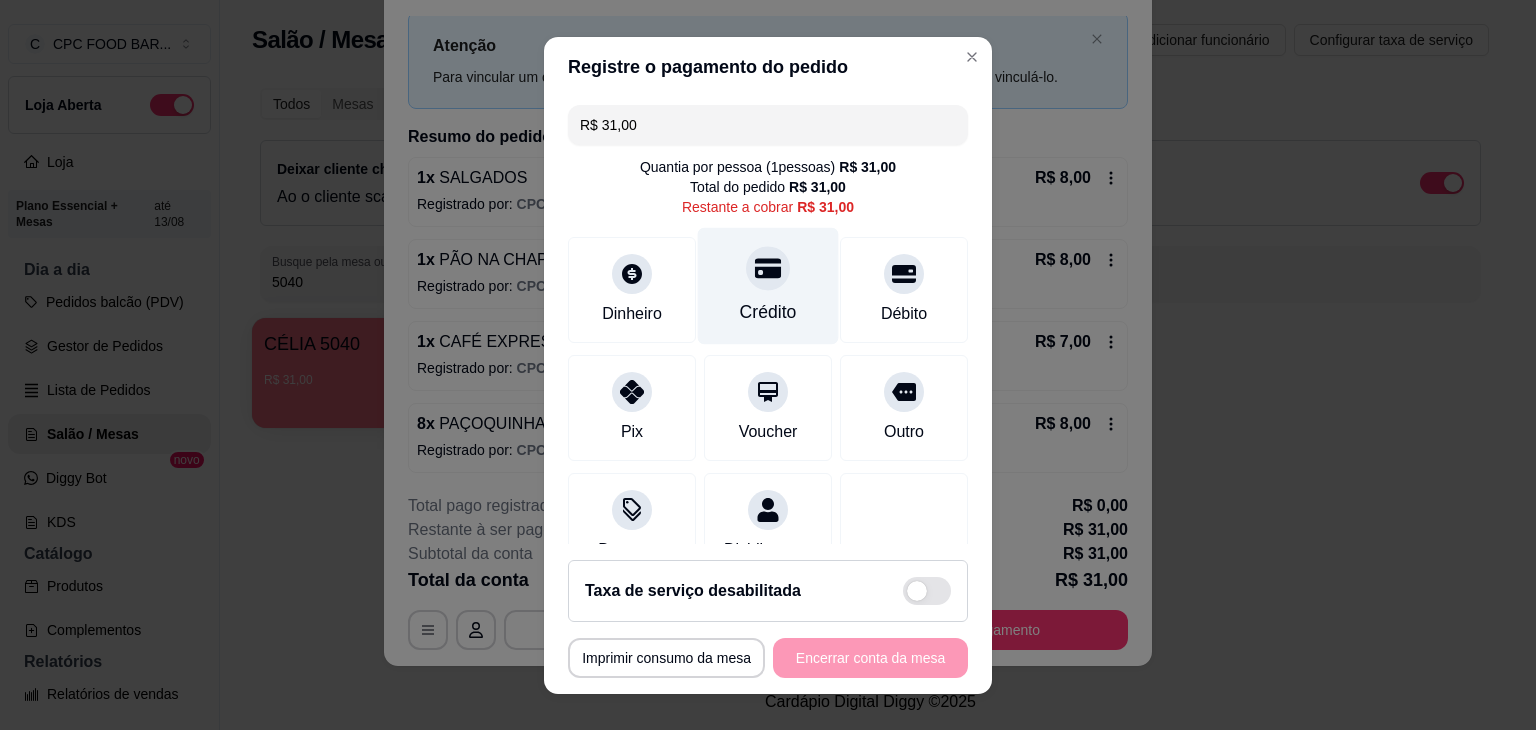 click at bounding box center (768, 268) 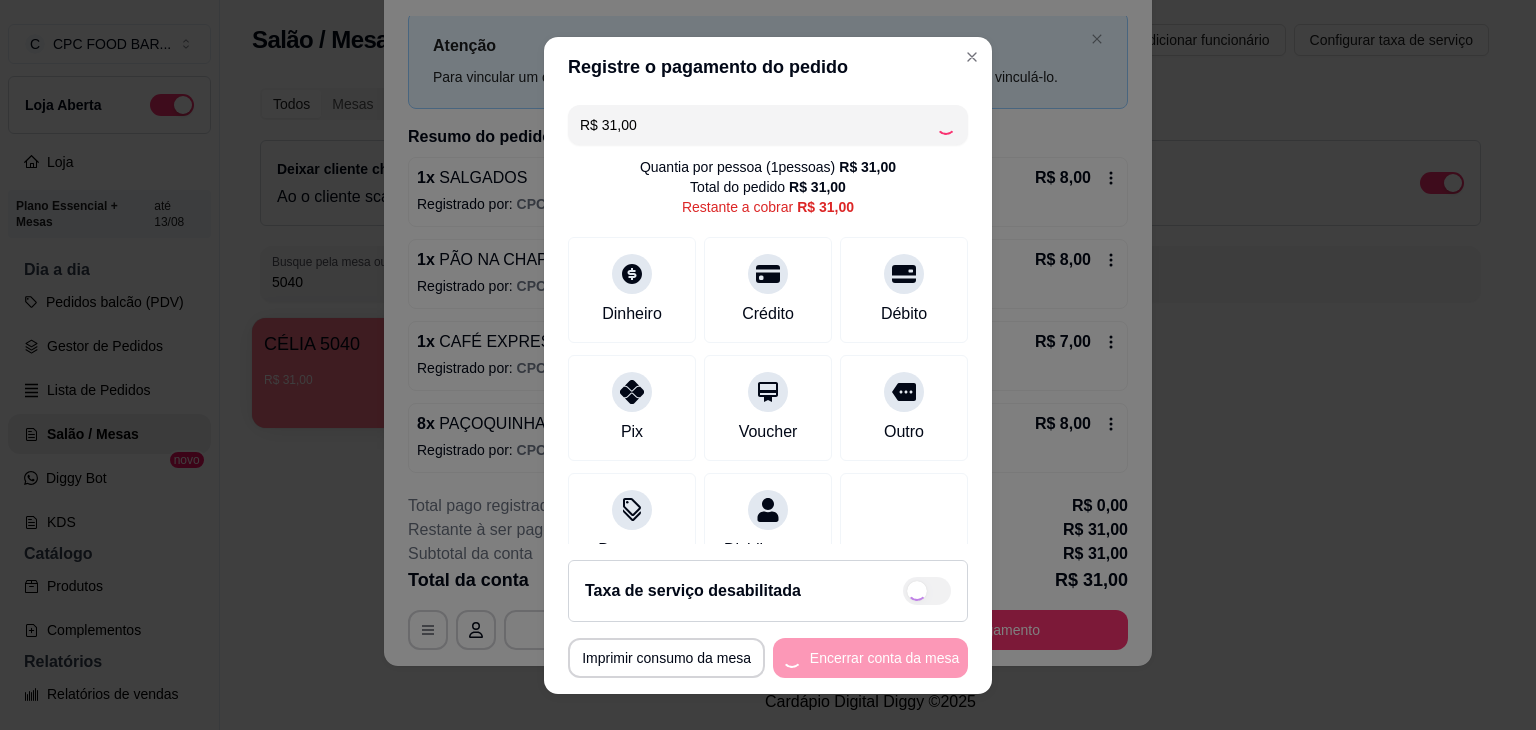 type on "R$ 0,00" 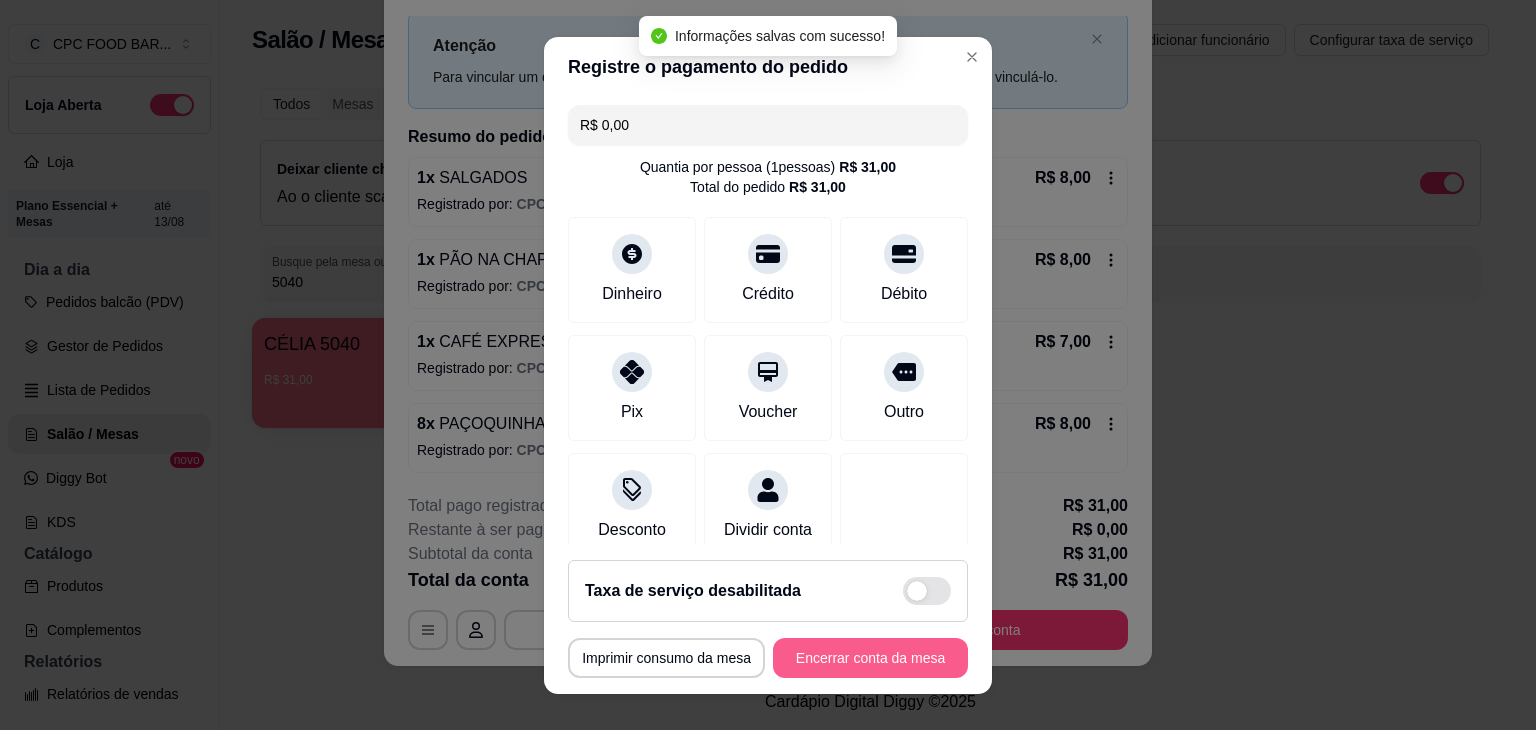 click on "Encerrar conta da mesa" at bounding box center (870, 658) 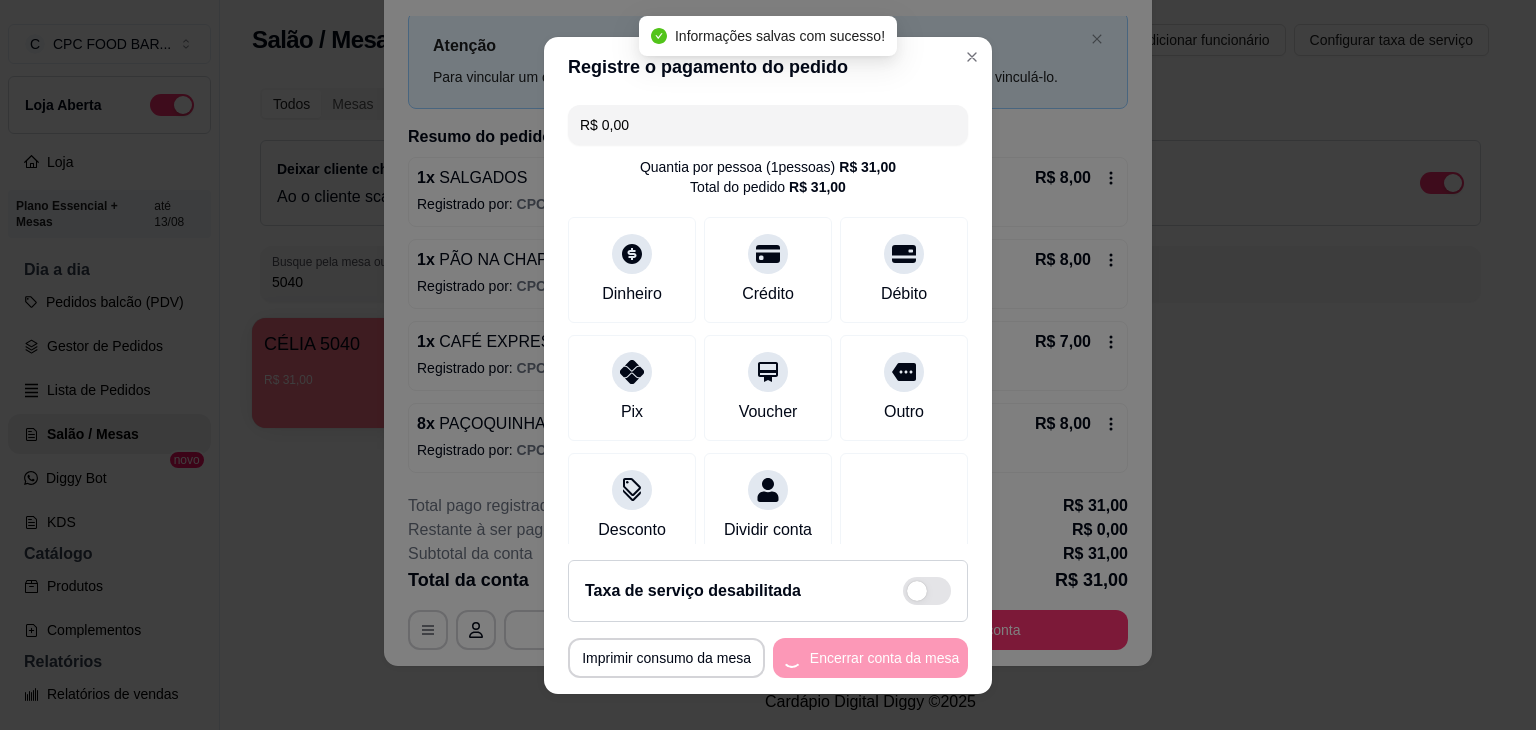 scroll, scrollTop: 0, scrollLeft: 0, axis: both 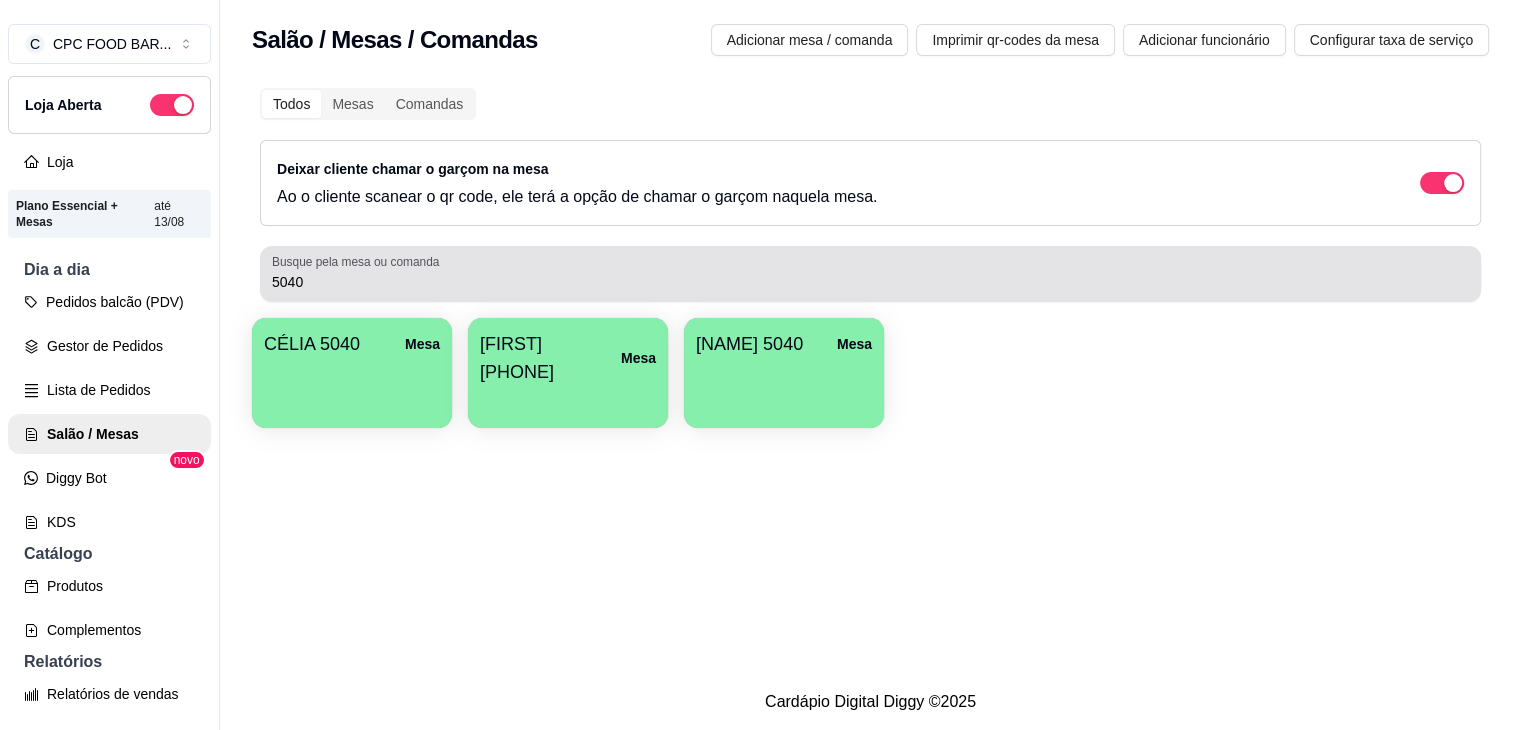 click on "Busque pela mesa ou comanda
5040" at bounding box center [870, 274] 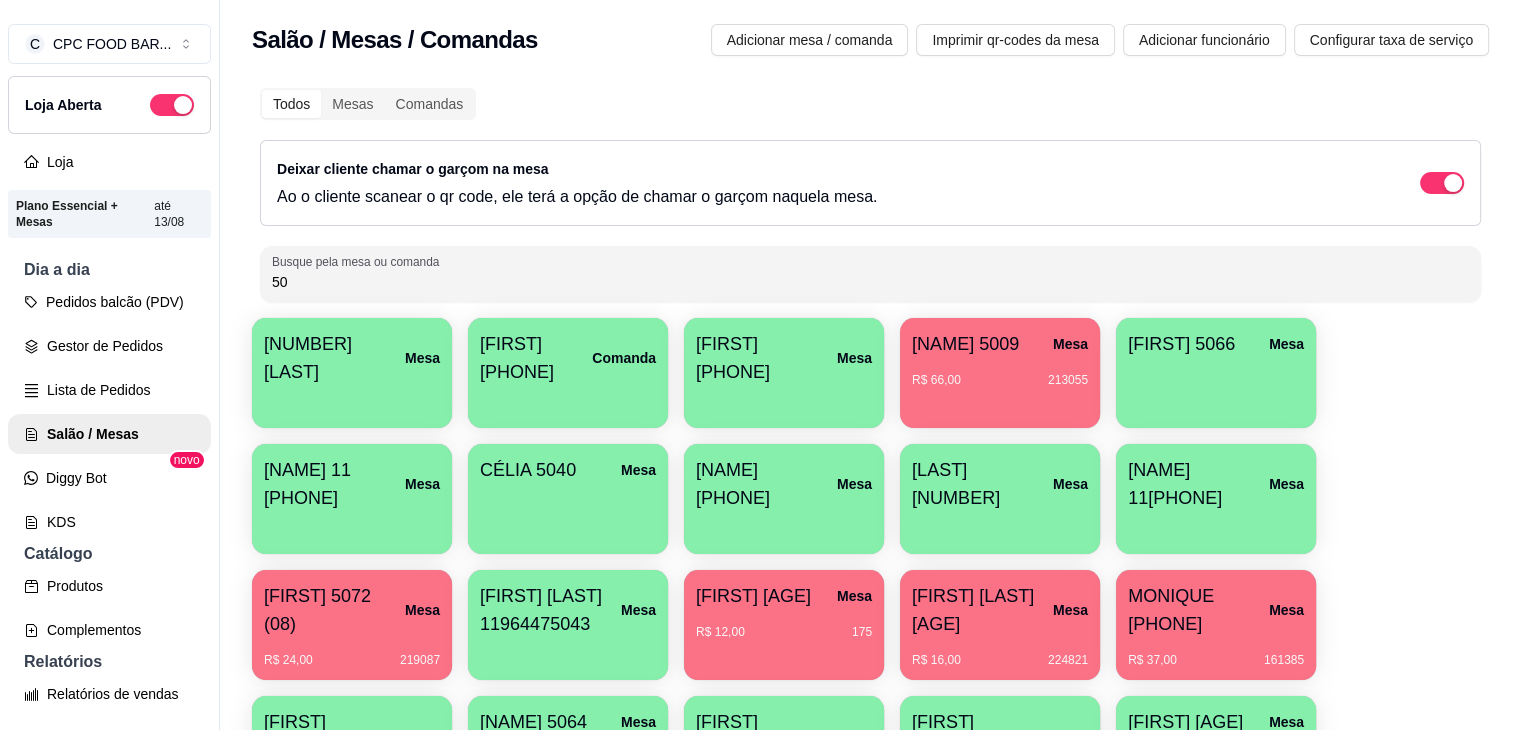 type on "5" 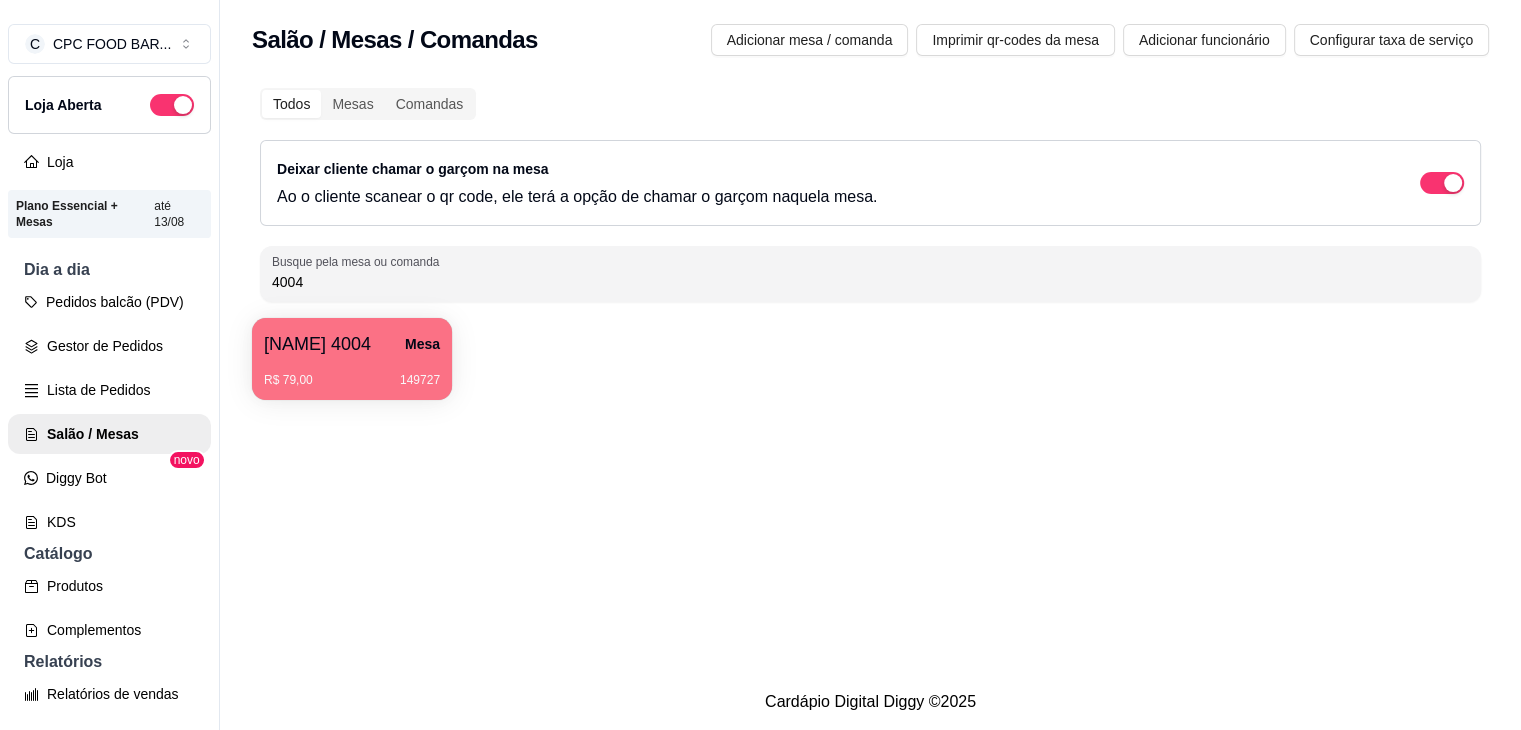 type on "4004" 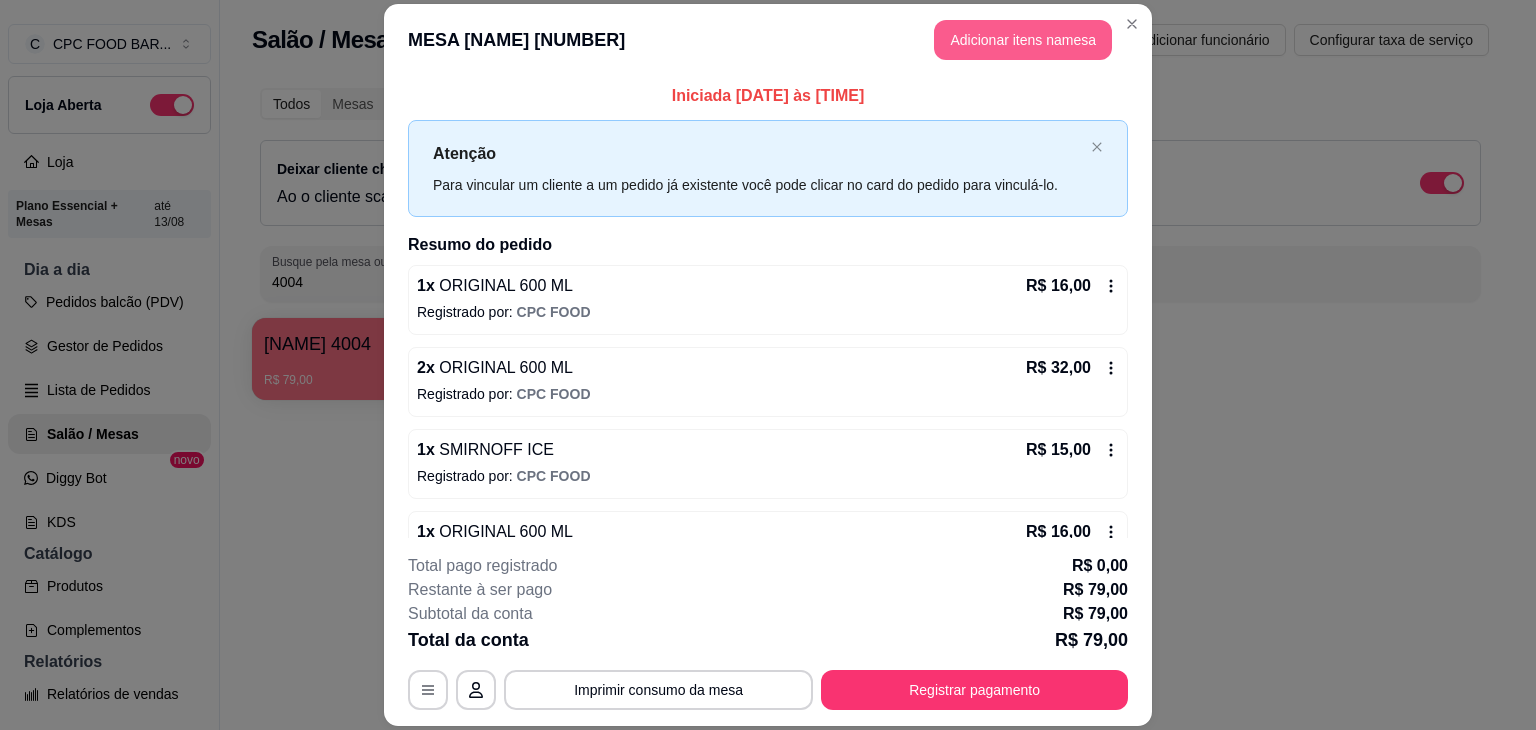 click on "Adicionar itens na  mesa" at bounding box center (1023, 40) 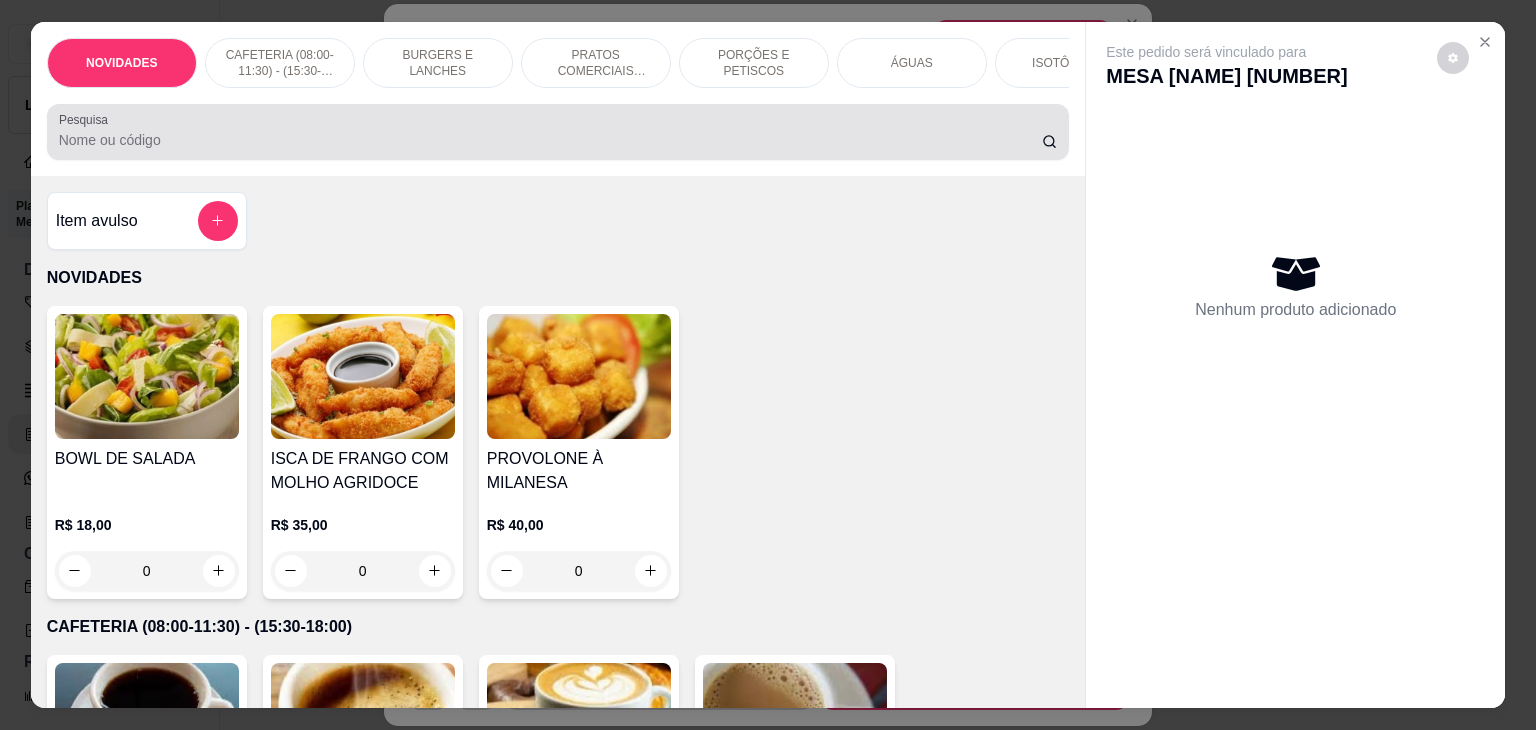 click on "Pesquisa" at bounding box center [550, 140] 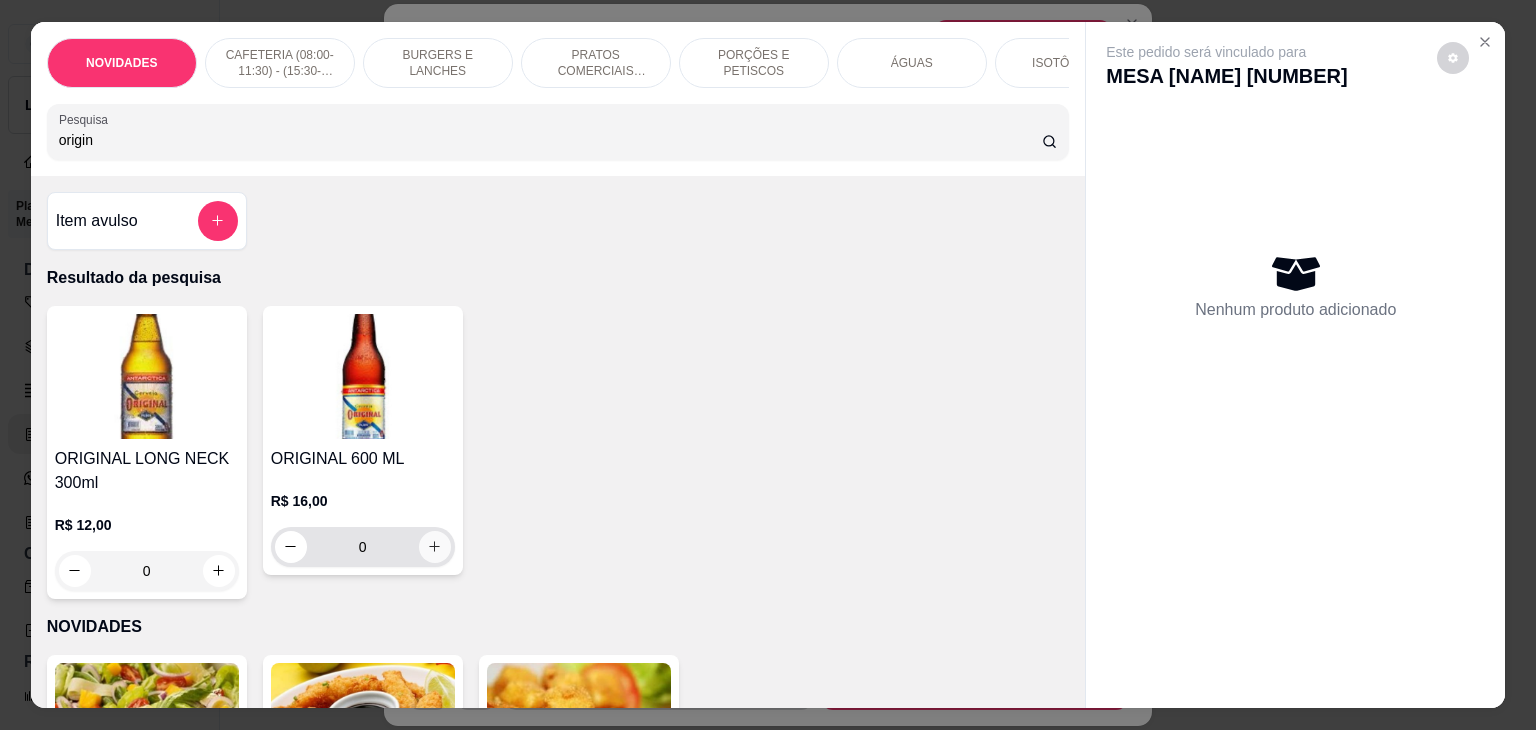 type on "origin" 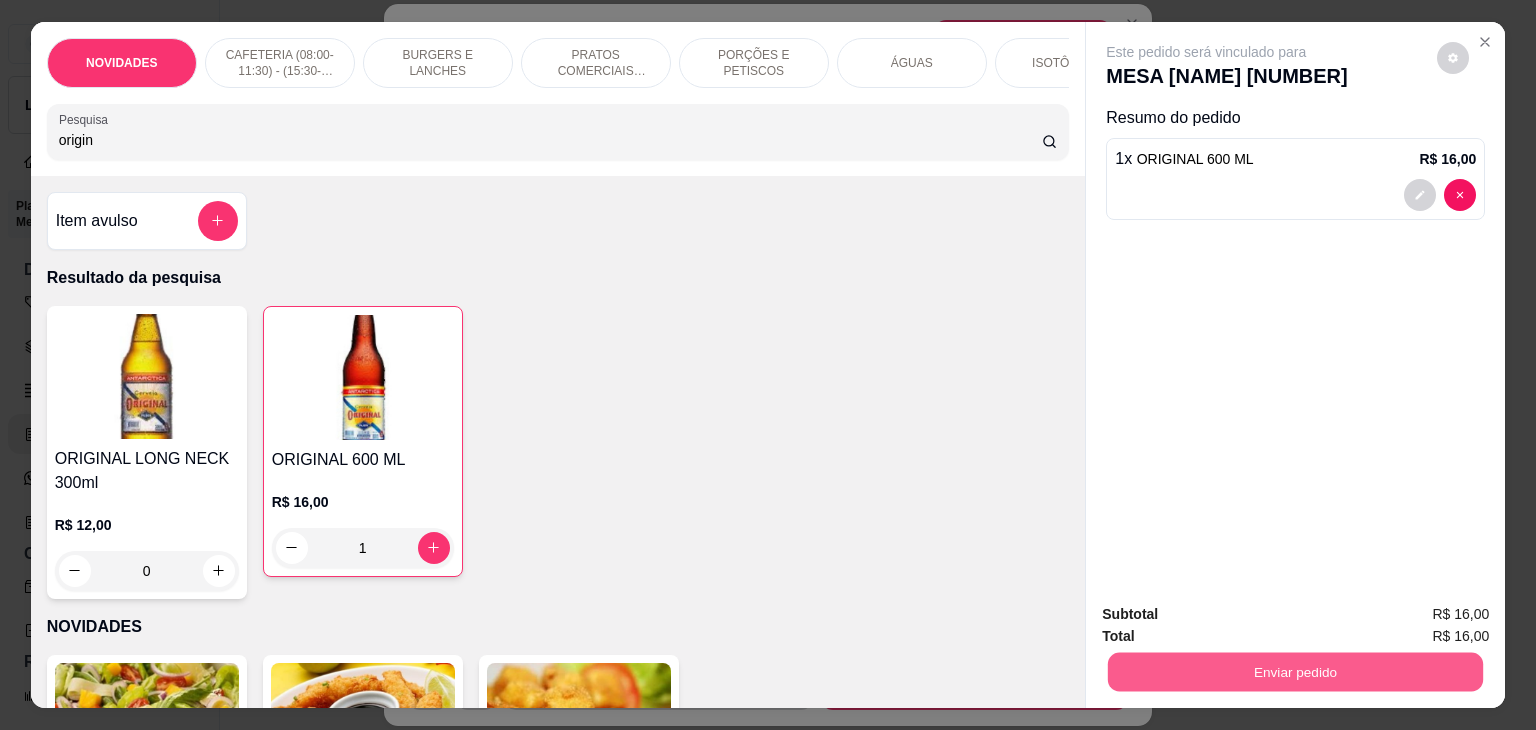 click on "Enviar pedido" at bounding box center [1295, 672] 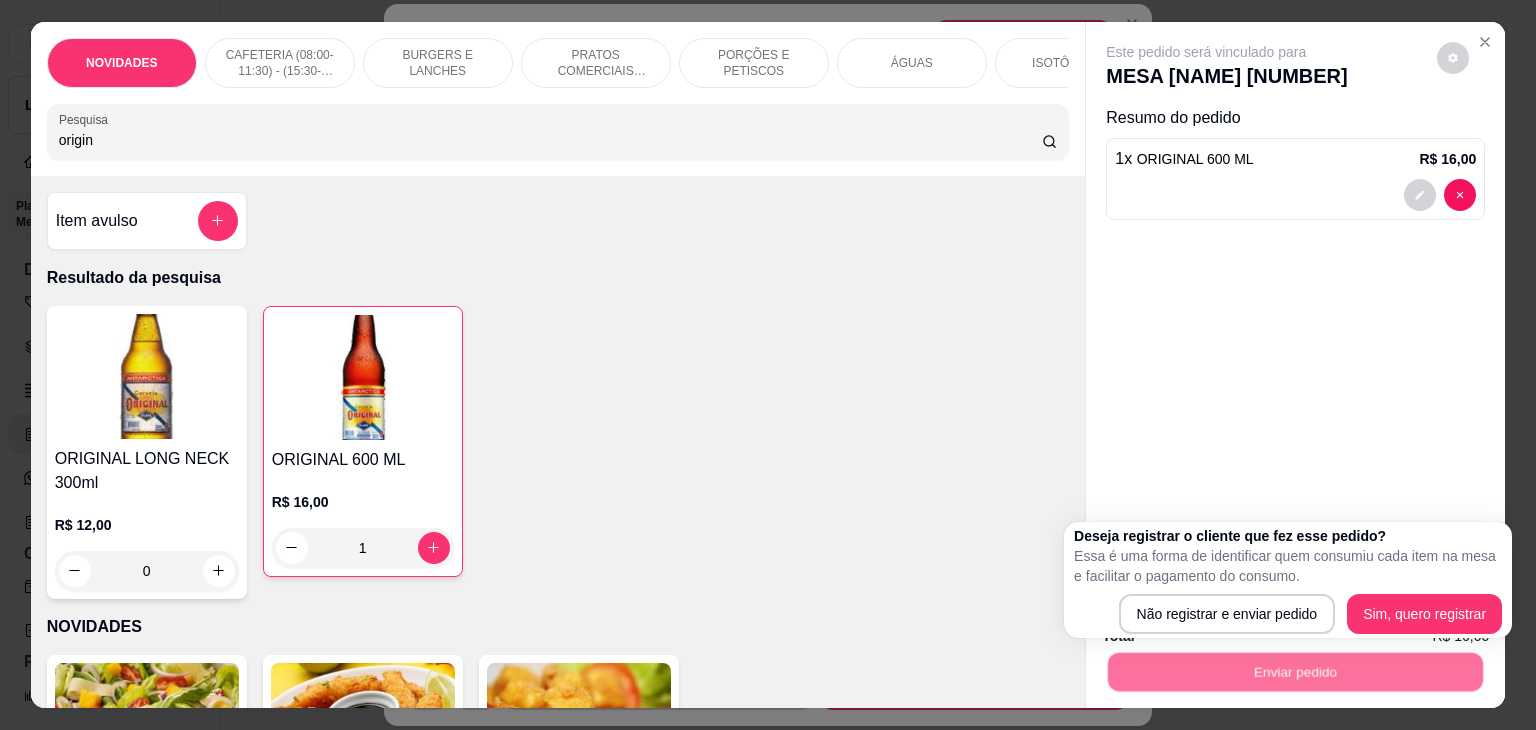 click on "Deseja registrar o cliente que fez esse pedido? Essa é uma forma de identificar quem consumiu cada item na mesa e facilitar o pagamento do consumo. Não registrar e enviar pedido Sim, quero registrar" at bounding box center [1288, 580] 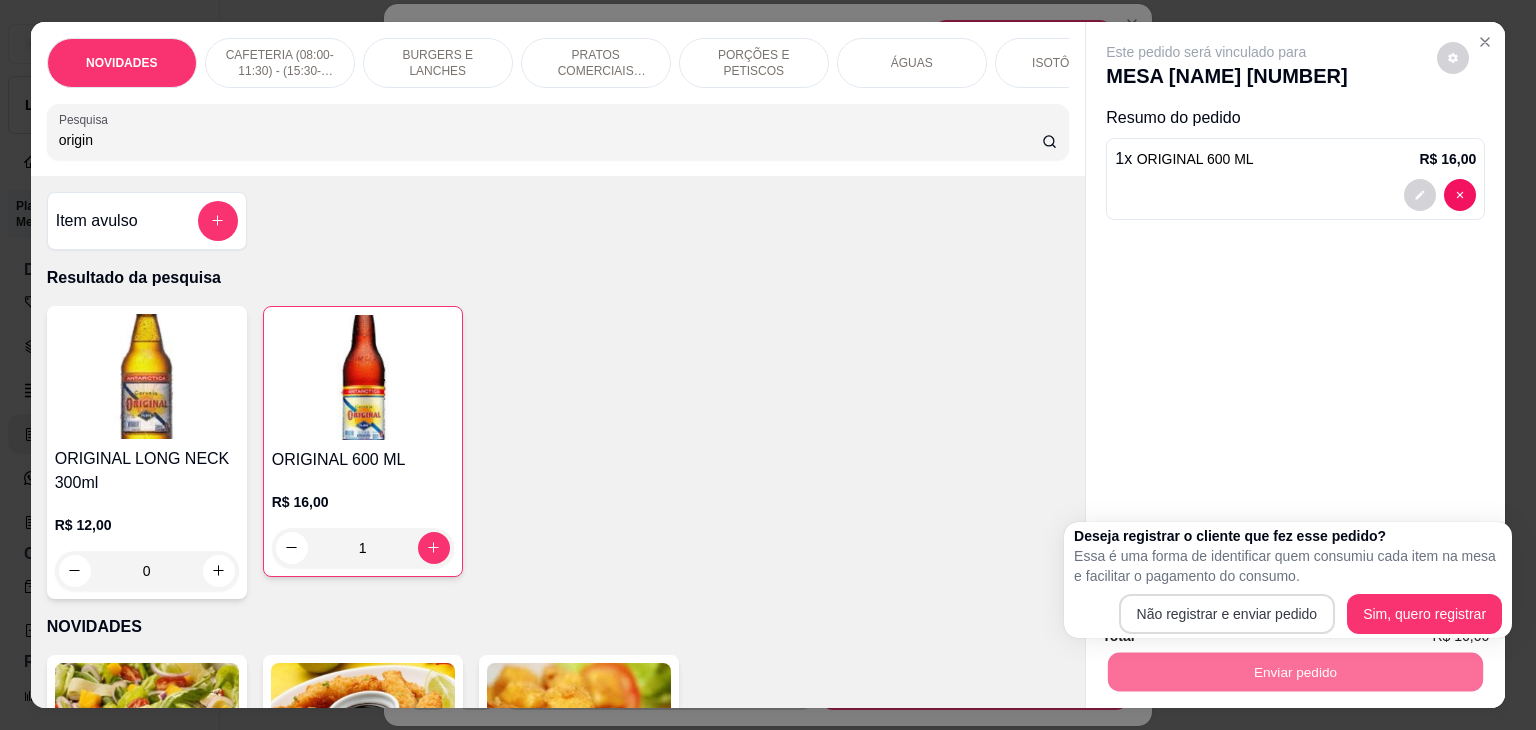 click on "Não registrar e enviar pedido" at bounding box center (1227, 614) 